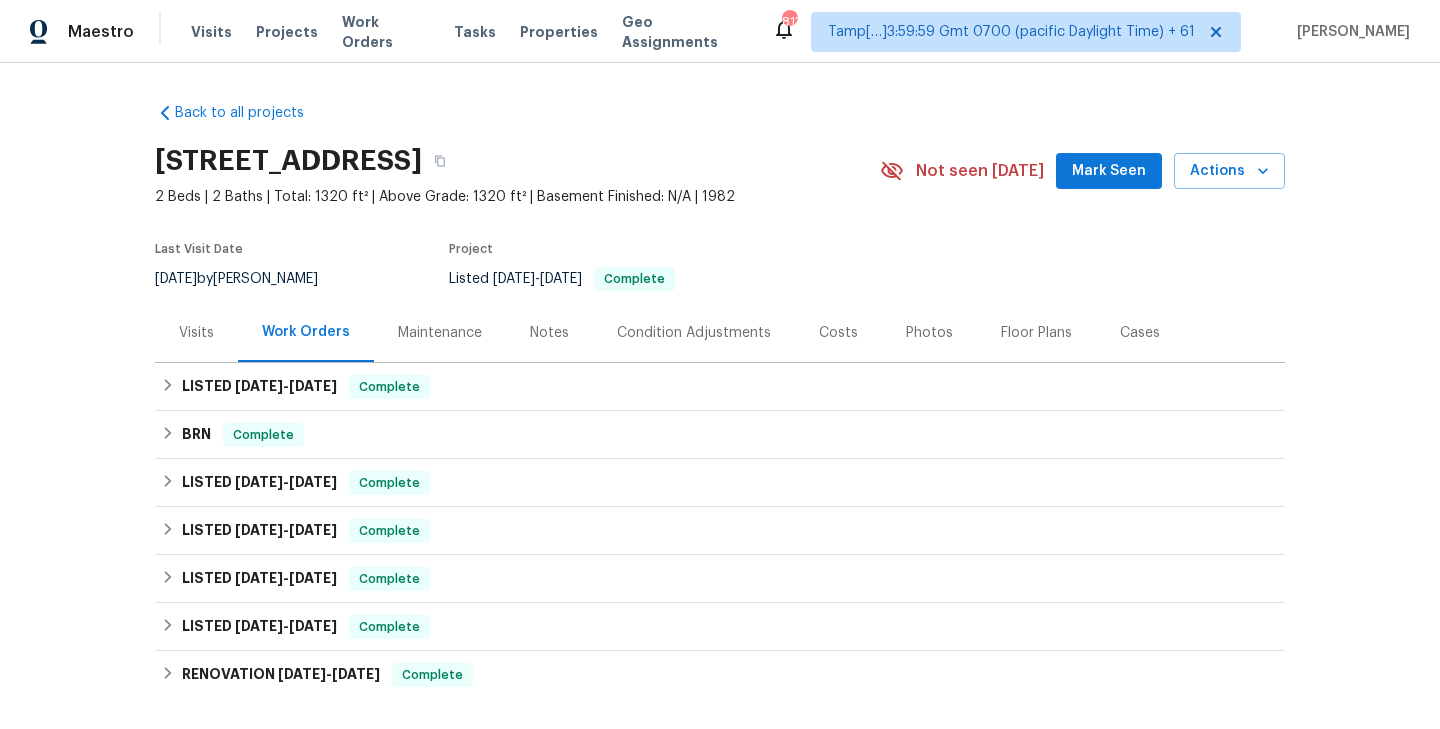 scroll, scrollTop: 0, scrollLeft: 0, axis: both 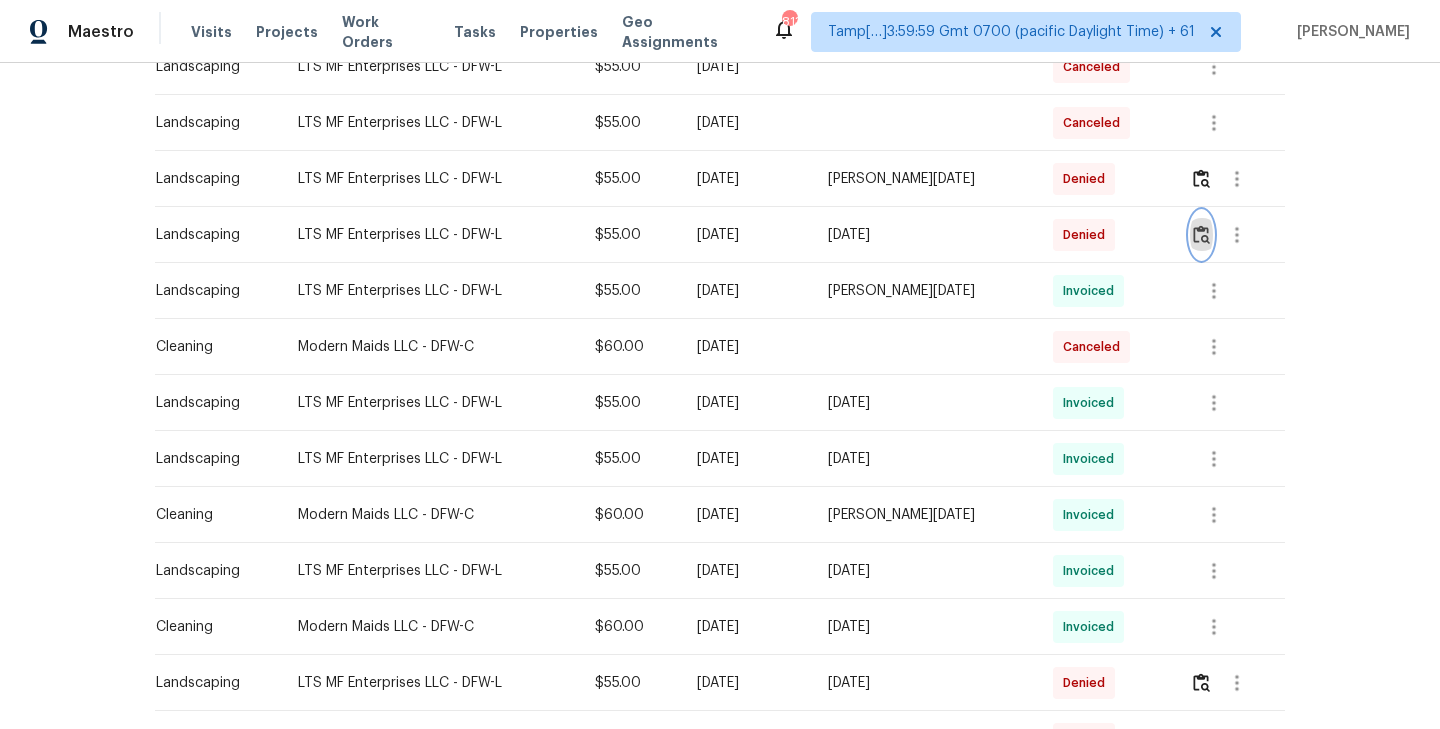 click at bounding box center [1201, 234] 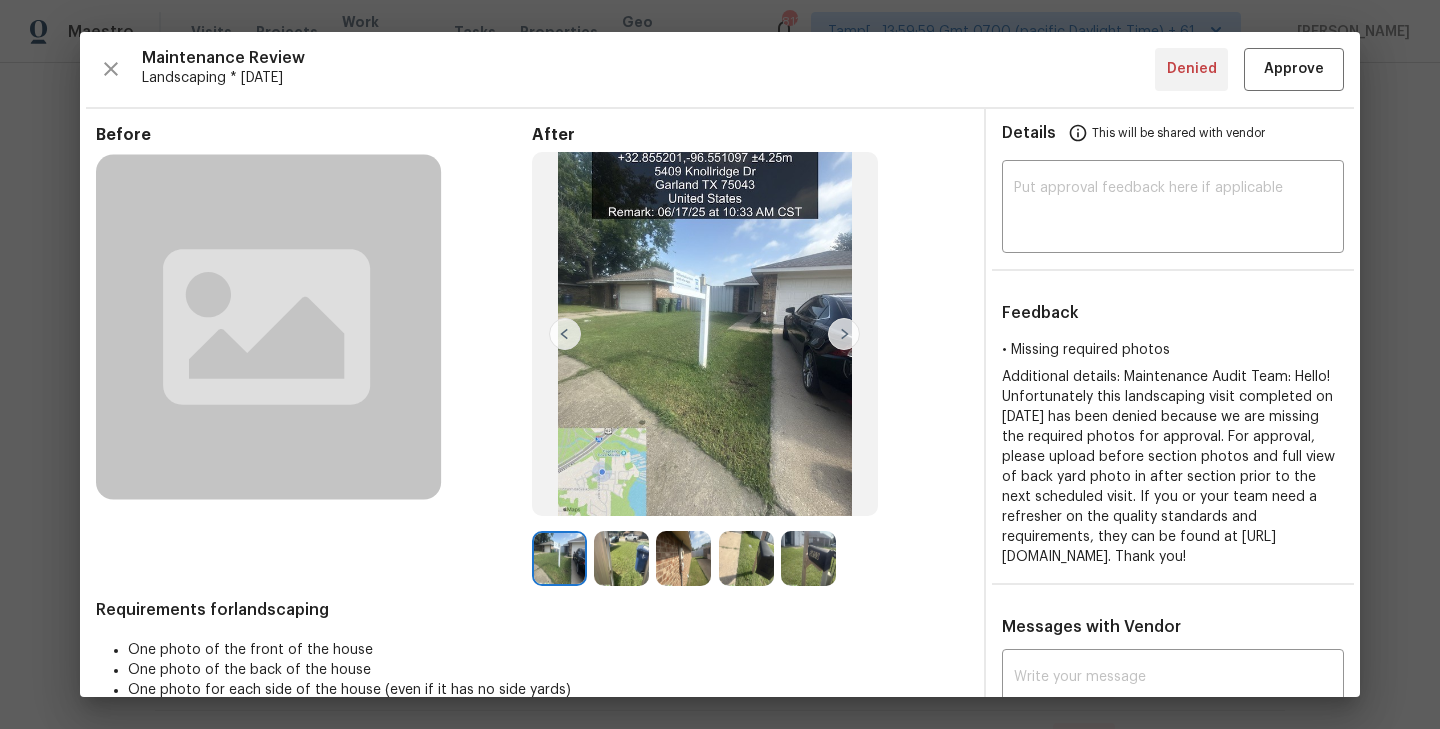 click at bounding box center (844, 334) 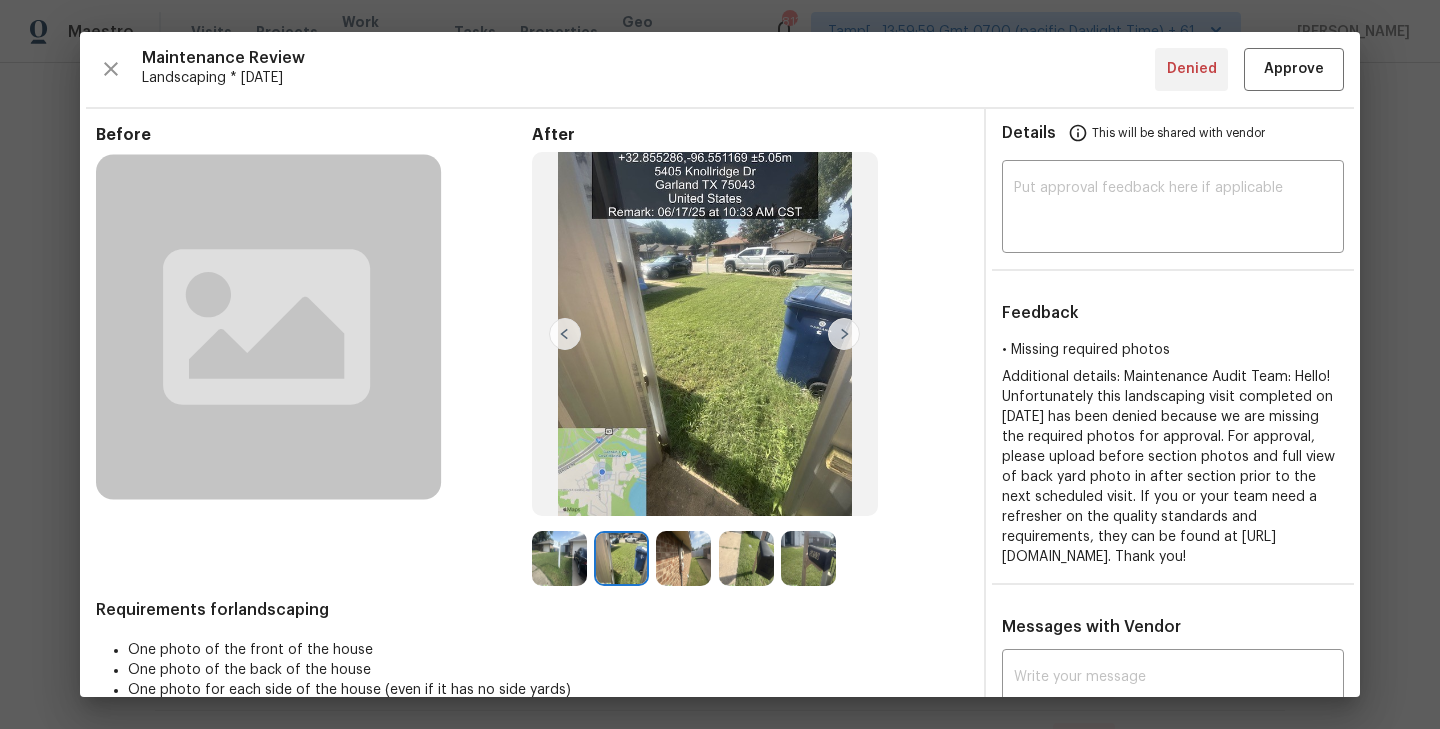 click at bounding box center (844, 334) 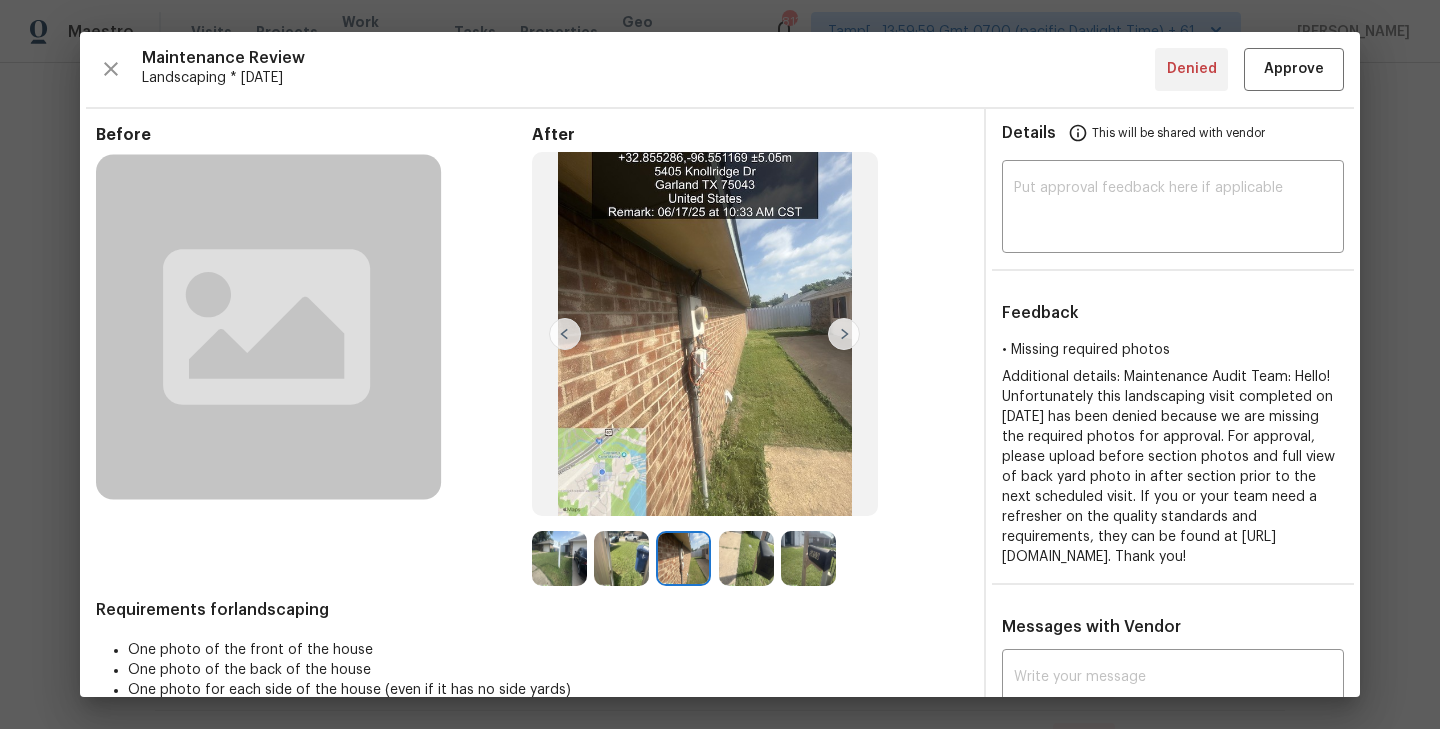 click at bounding box center [844, 334] 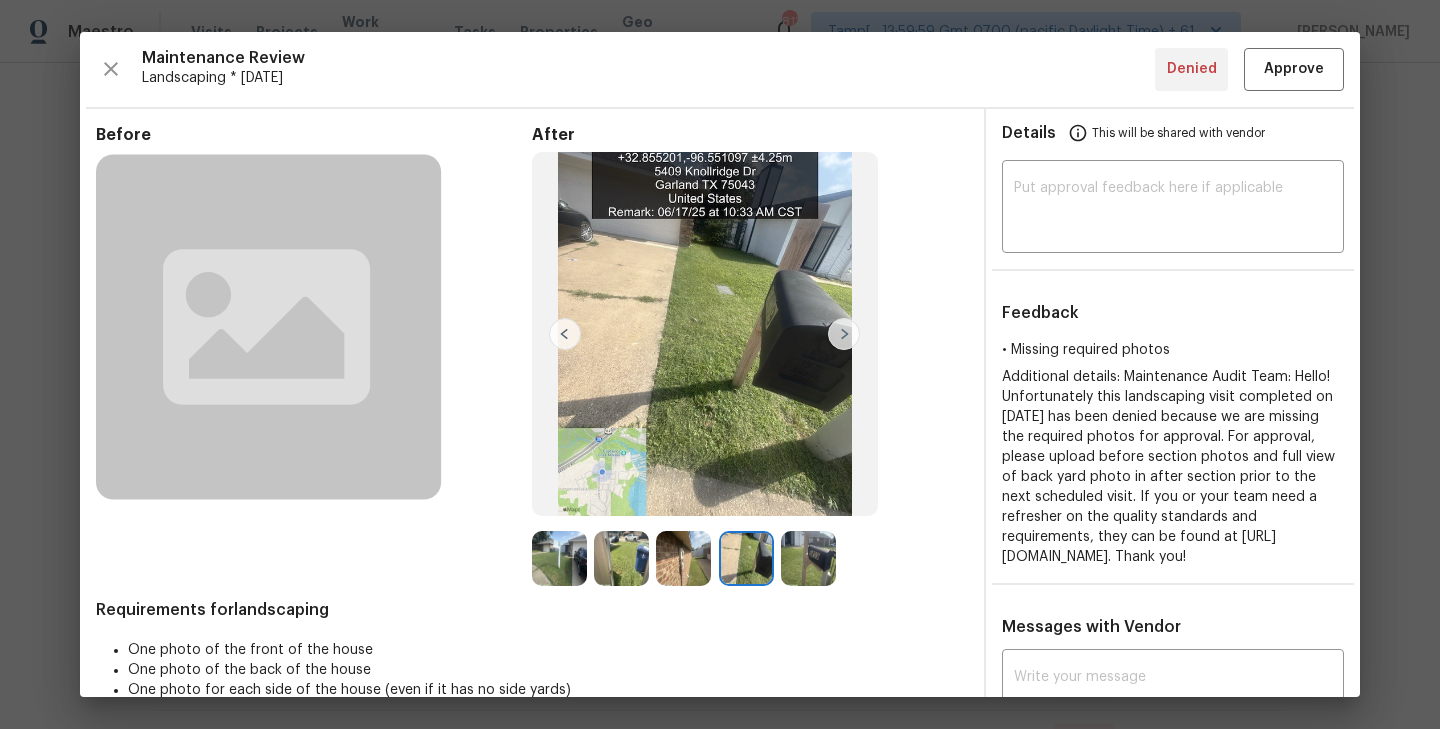click at bounding box center [844, 334] 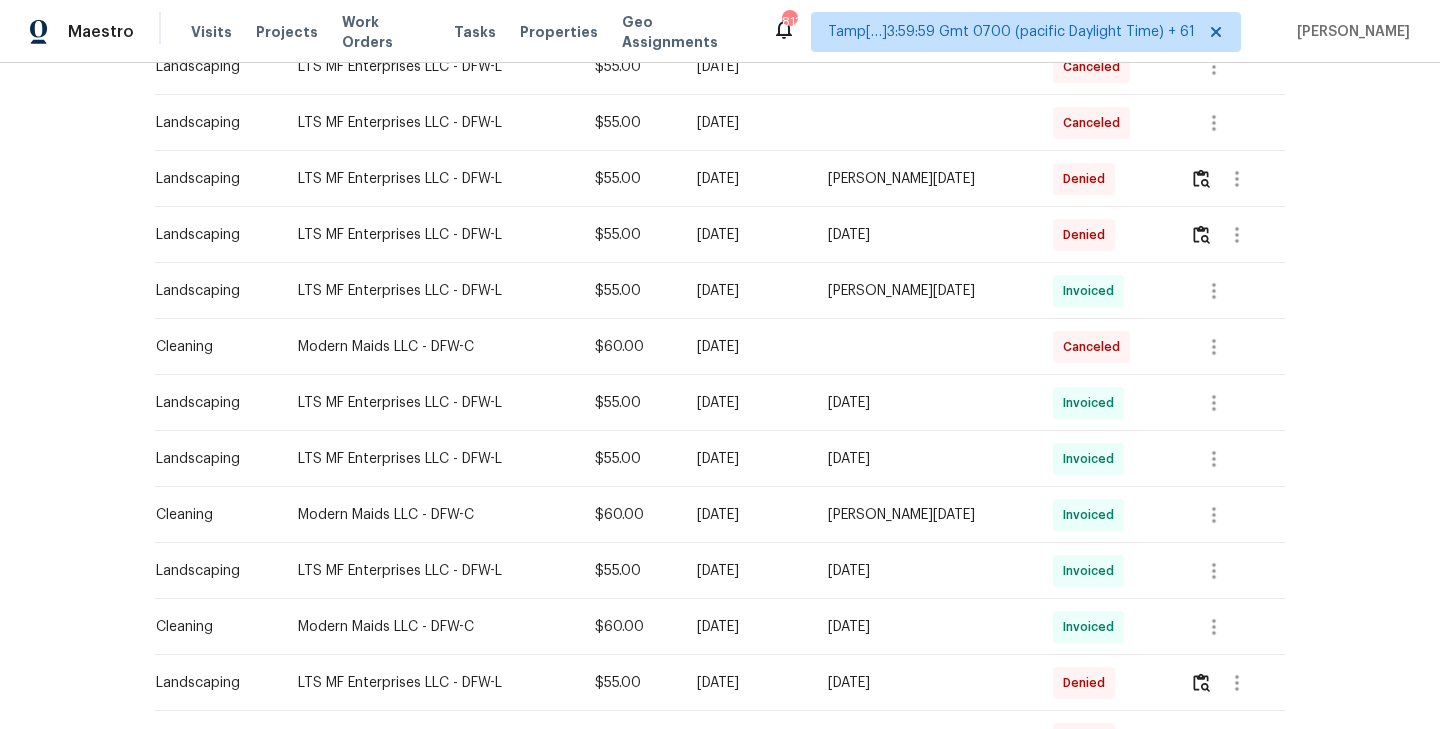 click on "Back to all projects 5409 Knollridge Dr, Garland, TX 75043 2 Beds | 2 Baths | Total: 1320 ft² | Above Grade: 1320 ft² | Basement Finished: N/A | 1982 Not seen today Mark Seen Actions Last Visit Date 6/26/2025  by  Brad Limes   Project Listed   6/15/2025  -  6/15/2025 Complete Visits Work Orders Maintenance Notes Condition Adjustments Costs Photos Floor Plans Cases Type Vendor Cost Due Date Completed On Status Actions Landscaping LTS MF Enterprises LLC - DFW-L $55.00 Mon, Jul 07 2025 Canceled Landscaping LTS MF Enterprises LLC - DFW-L $55.00 Mon, Jun 30 2025 Canceled Landscaping LTS MF Enterprises LLC - DFW-L $55.00 Mon, Jun 23 2025 Sun, Jun 29 2025 Denied Landscaping LTS MF Enterprises LLC - DFW-L $55.00 Mon, Jun 16 2025 Fri, Jun 20 2025 Denied Landscaping LTS MF Enterprises LLC - DFW-L $55.00 Mon, Jun 09 2025 Sun, Jun 15 2025 Invoiced Cleaning Modern Maids LLC - DFW-C $60.00 Mon, Jun 09 2025 Canceled Landscaping LTS MF Enterprises LLC - DFW-L $55.00 Mon, Jun 02 2025 Sat, Jun 07 2025 Invoiced Landscaping" at bounding box center (720, 396) 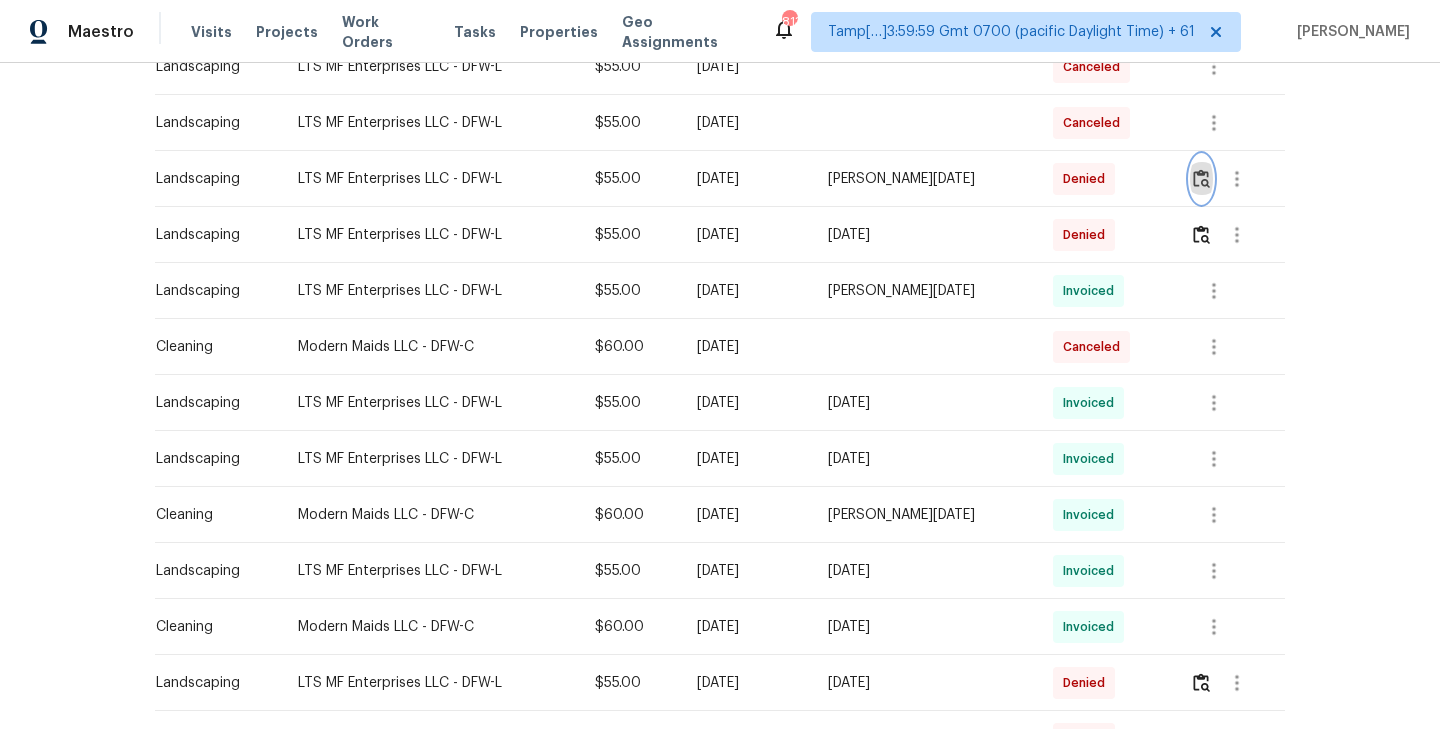 click at bounding box center [1201, 178] 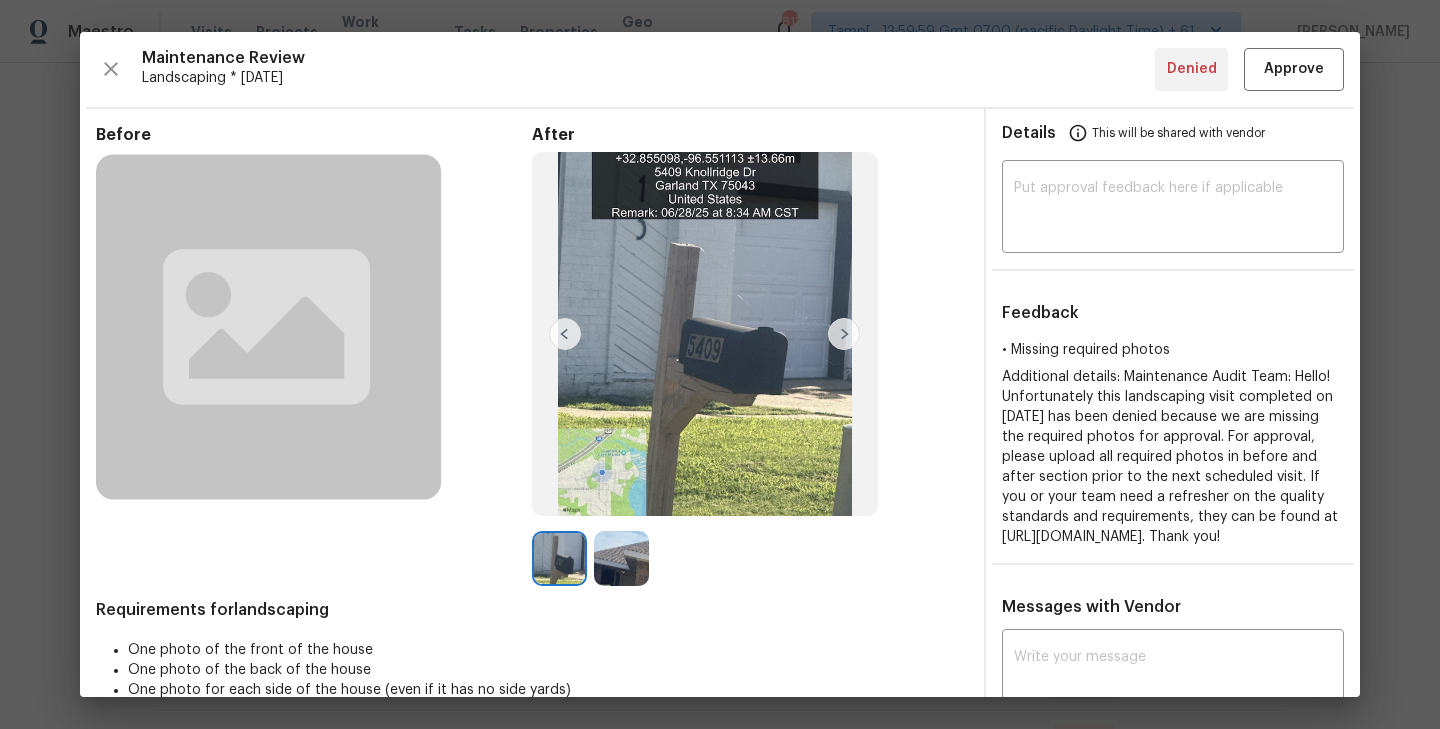click at bounding box center [844, 334] 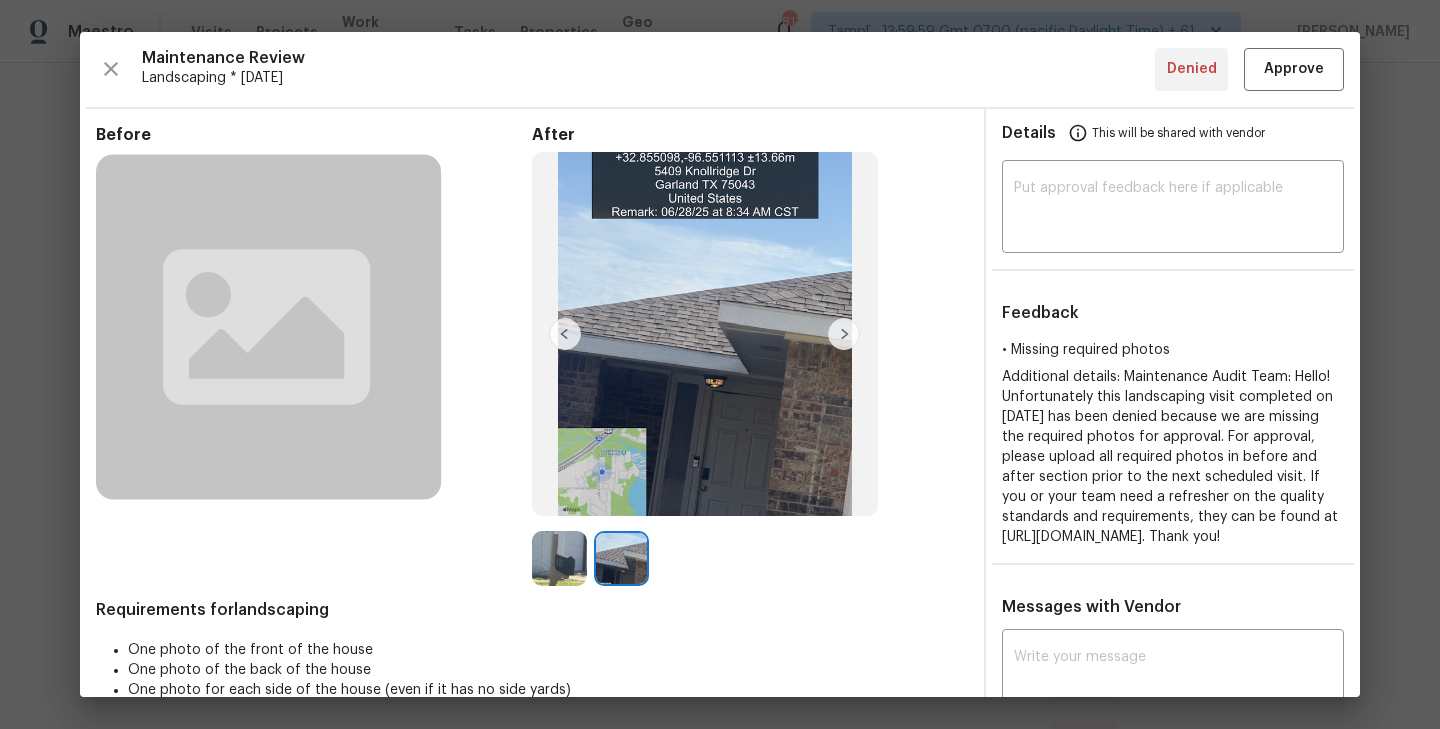 click at bounding box center [565, 334] 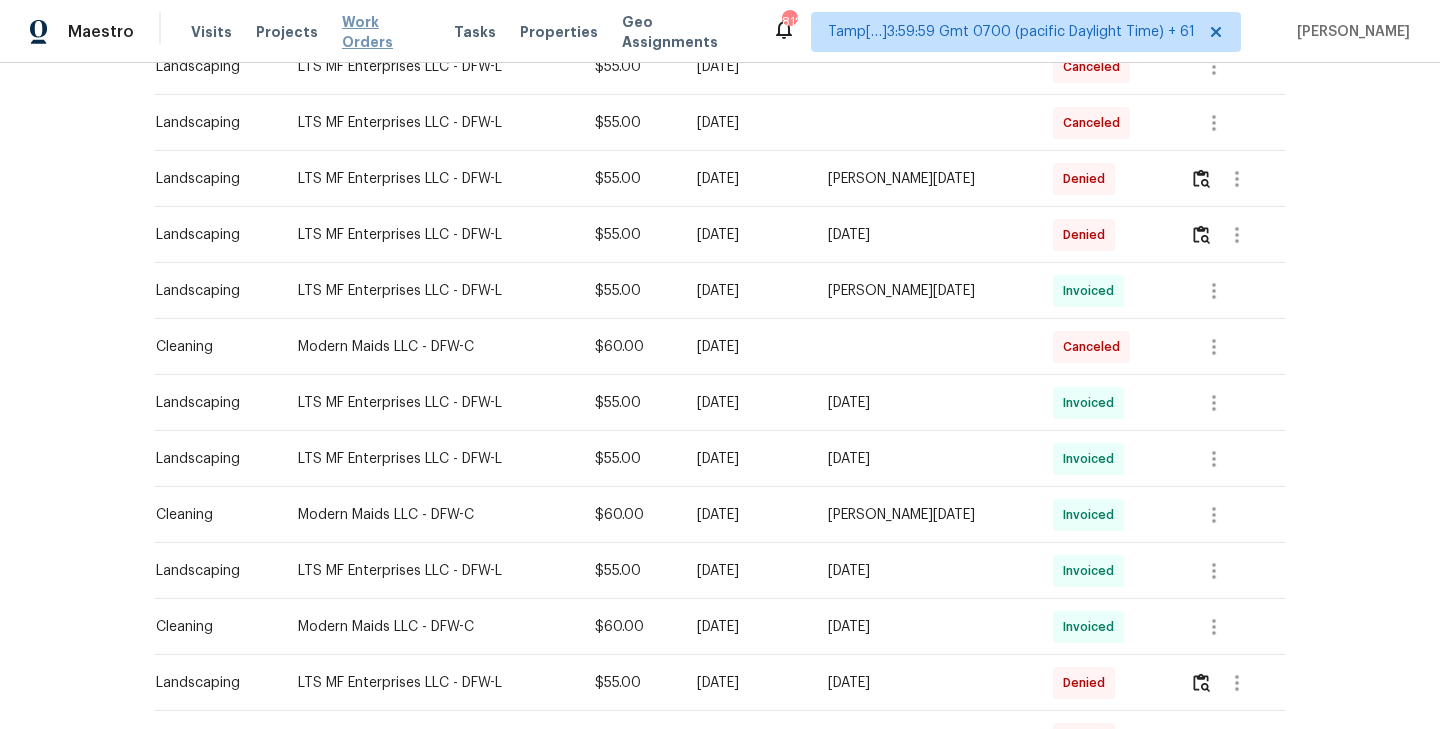 click on "Work Orders" at bounding box center (386, 32) 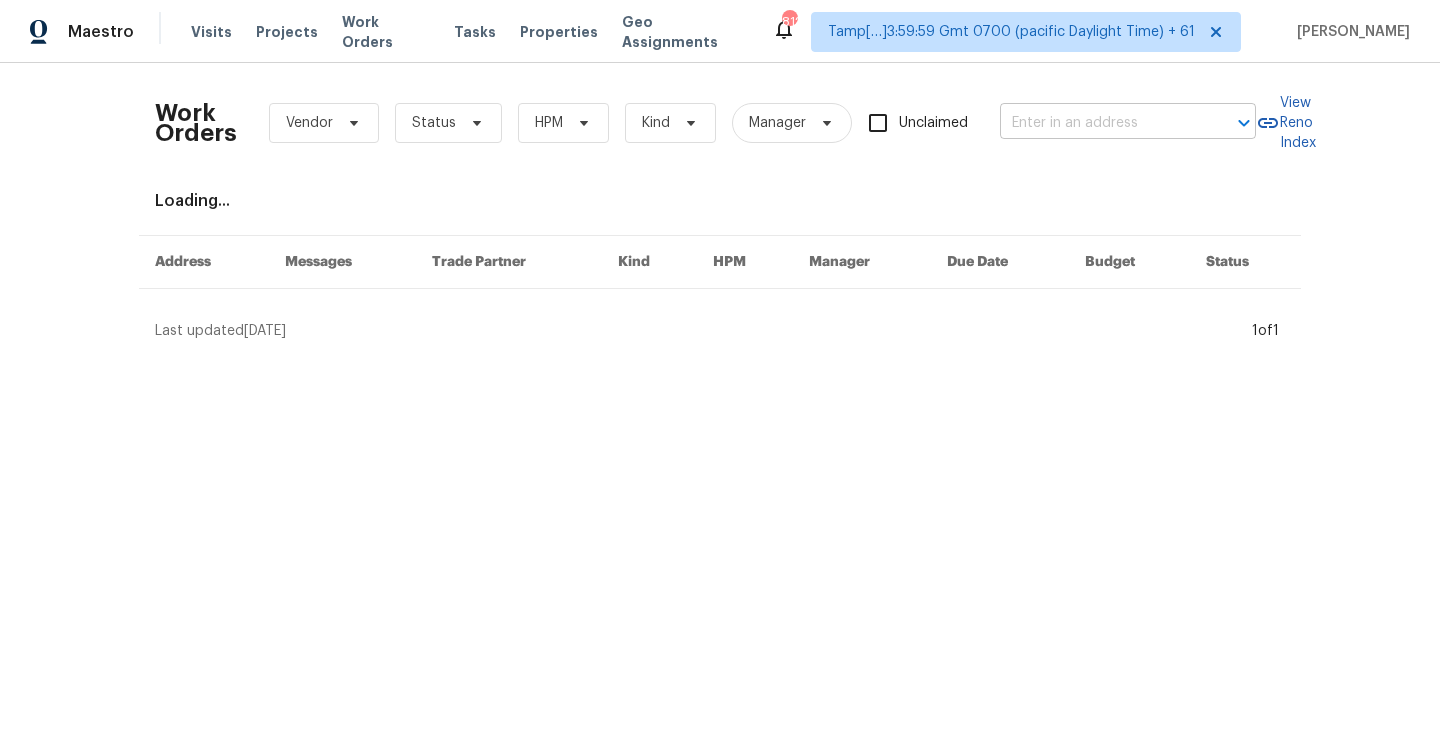 click at bounding box center [1100, 123] 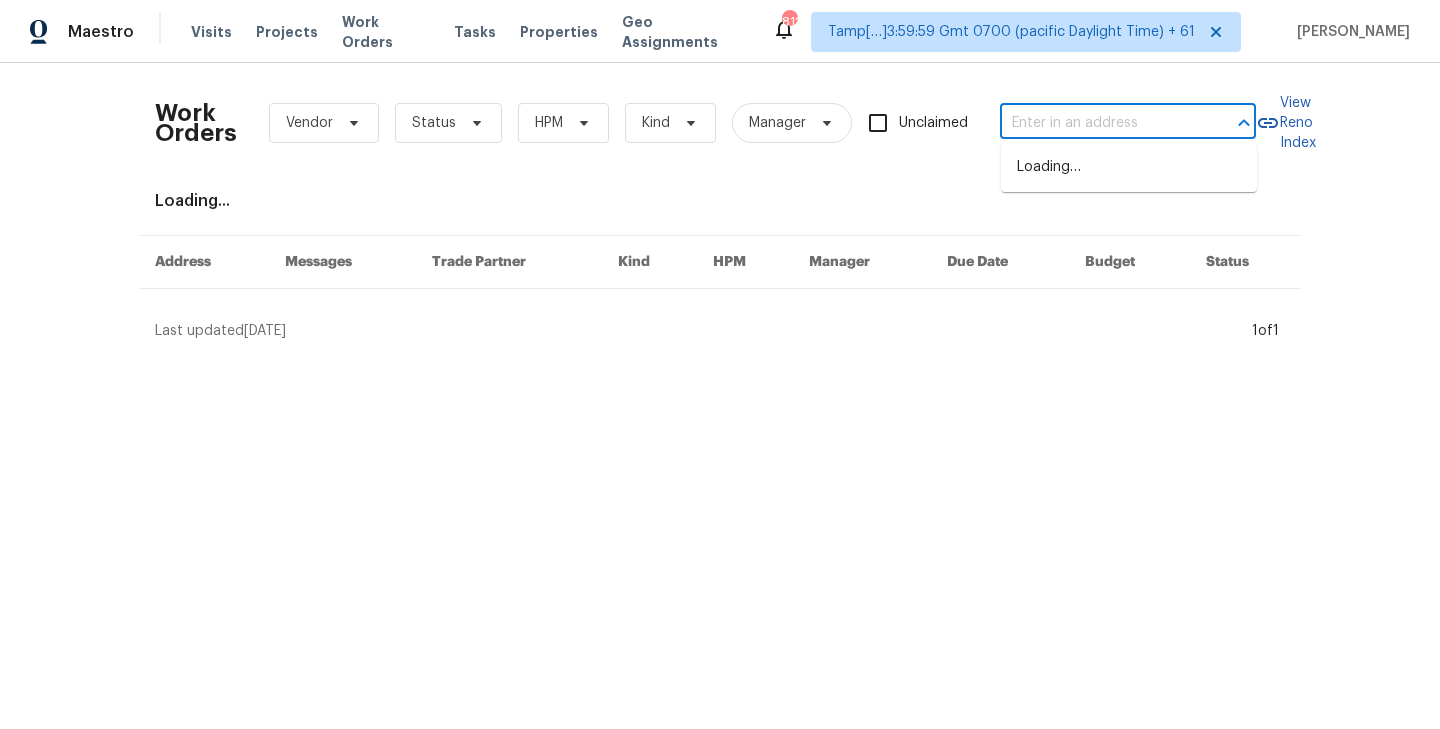 paste on "5411 Deep Canyon Dr" 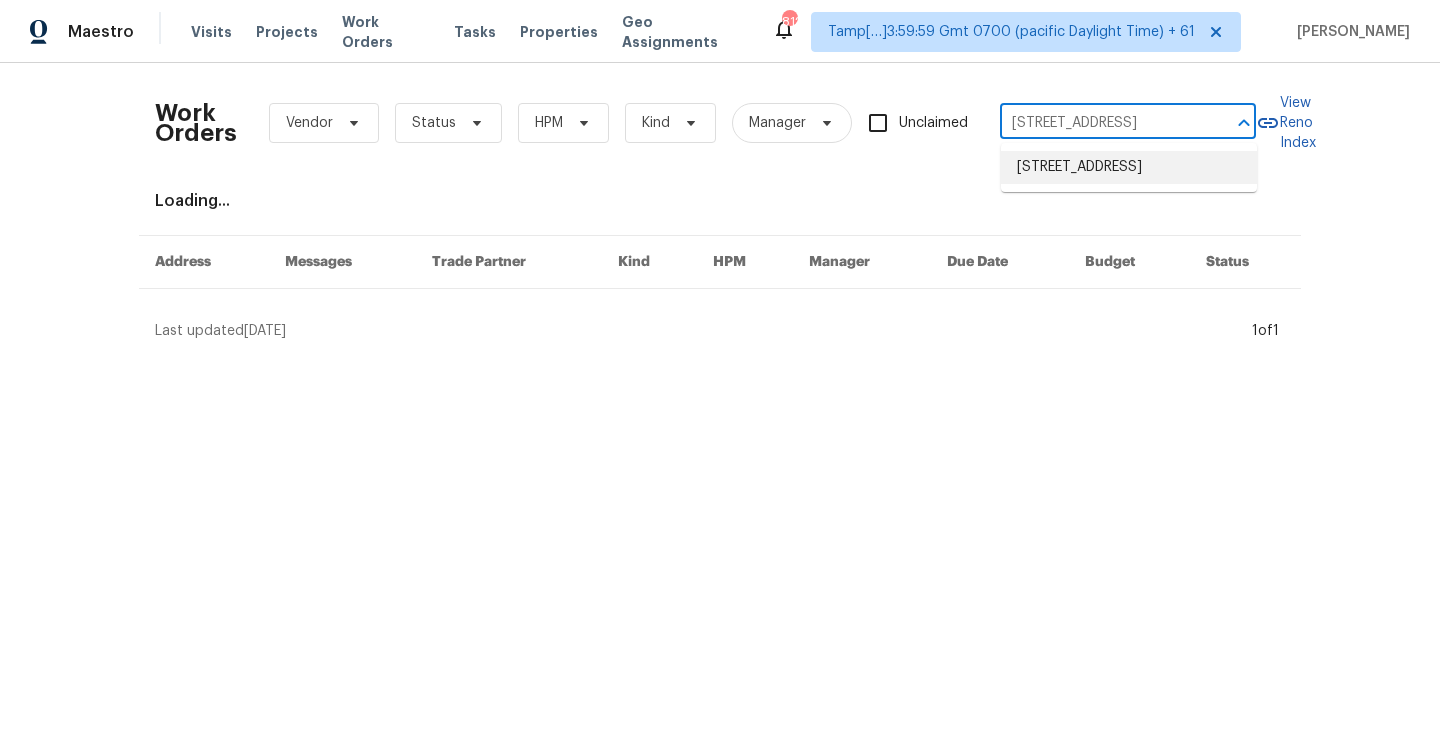 click on "5411 Deep Canyon Dr, Garland, TX 75043" at bounding box center [1129, 167] 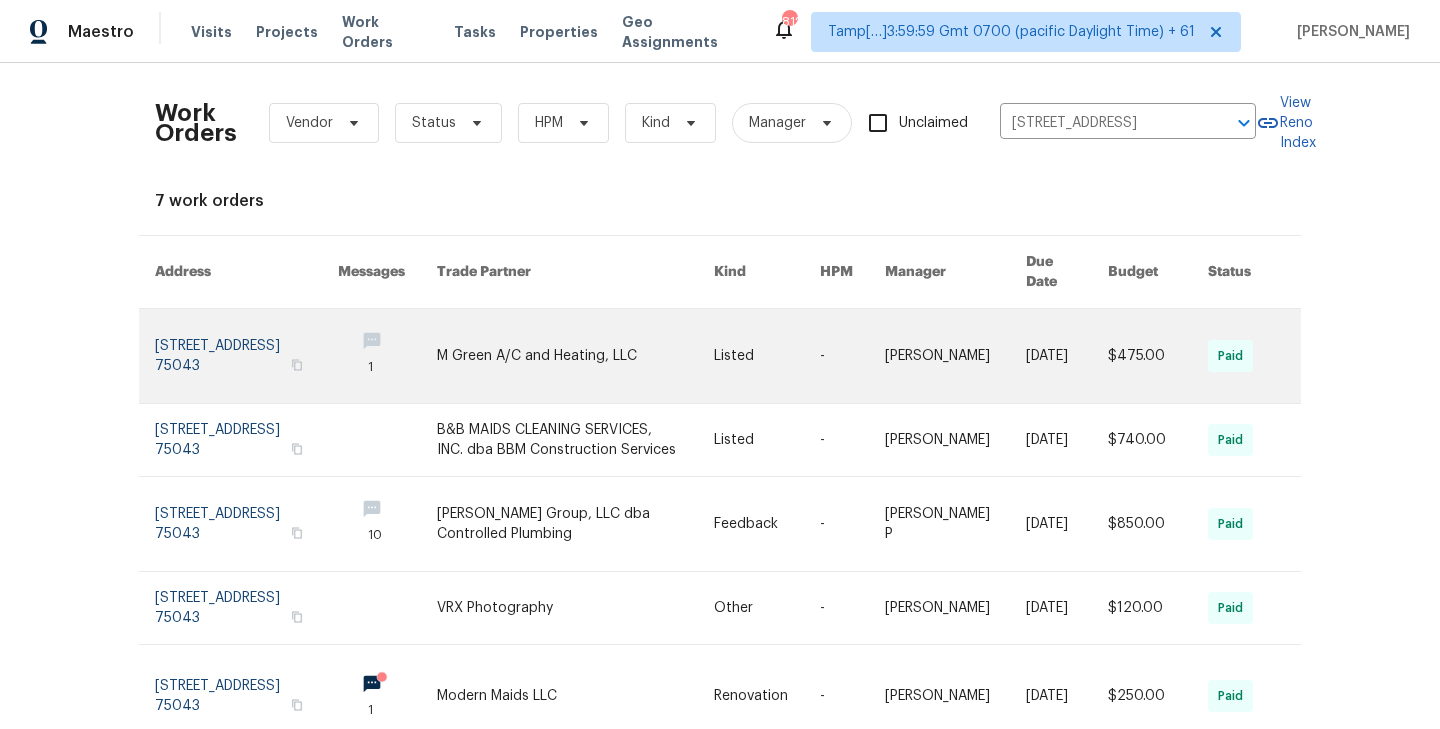 click at bounding box center [246, 356] 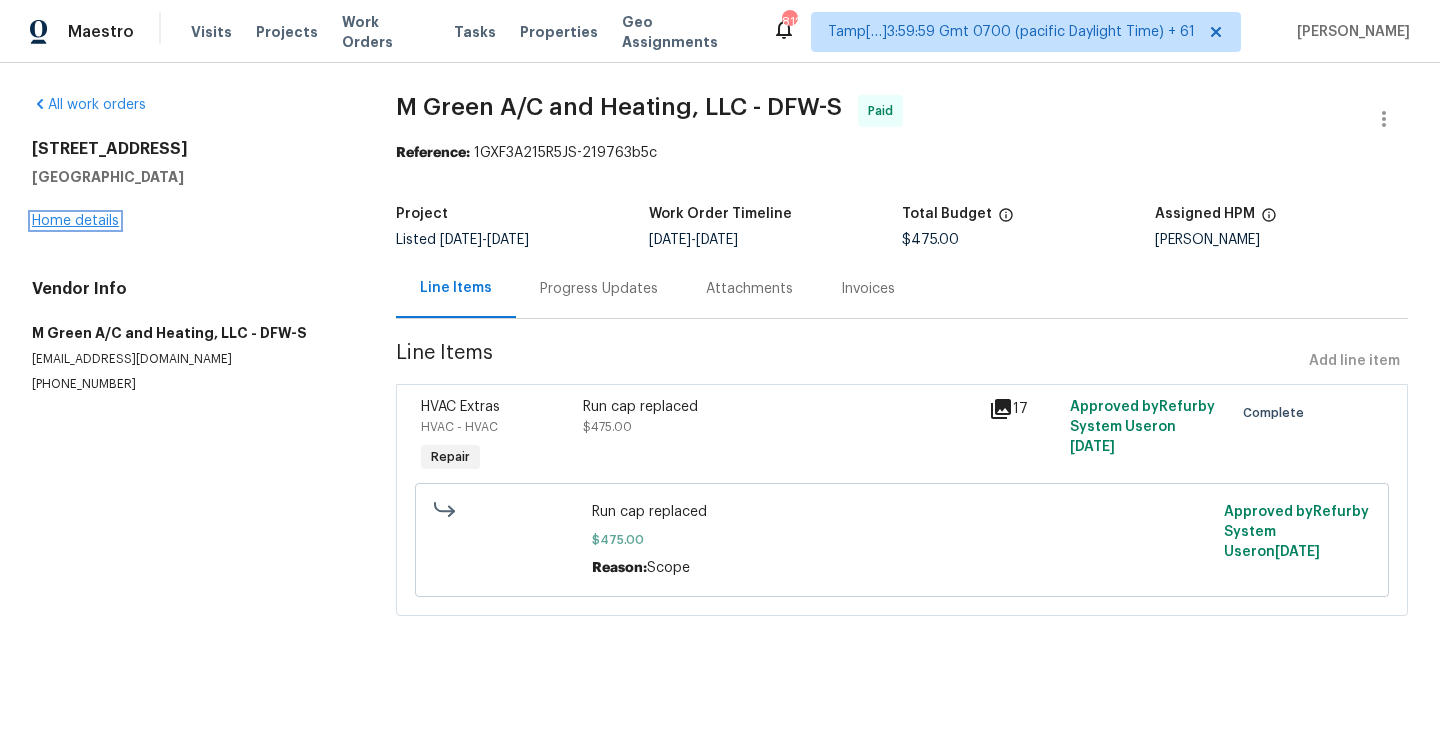 click on "Home details" at bounding box center (75, 221) 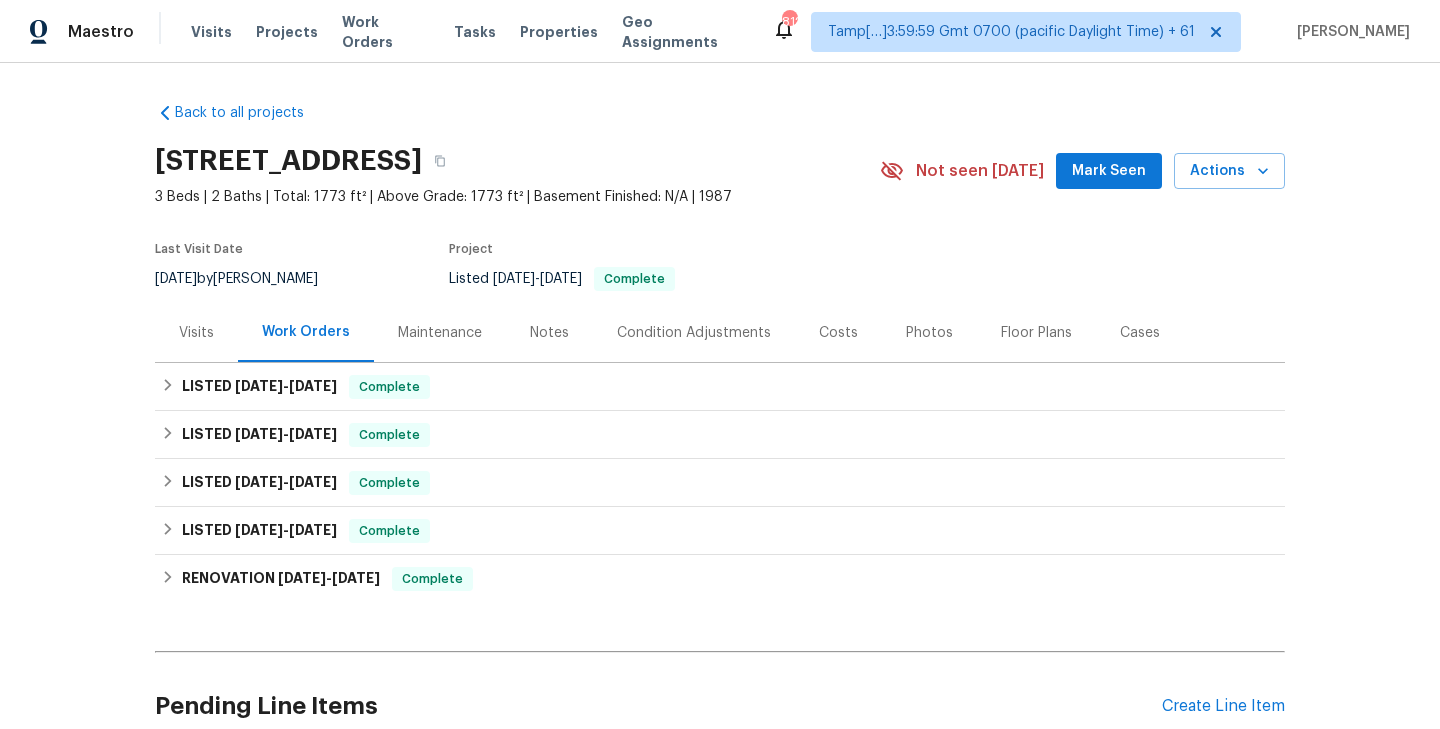 click on "Maintenance" at bounding box center [440, 332] 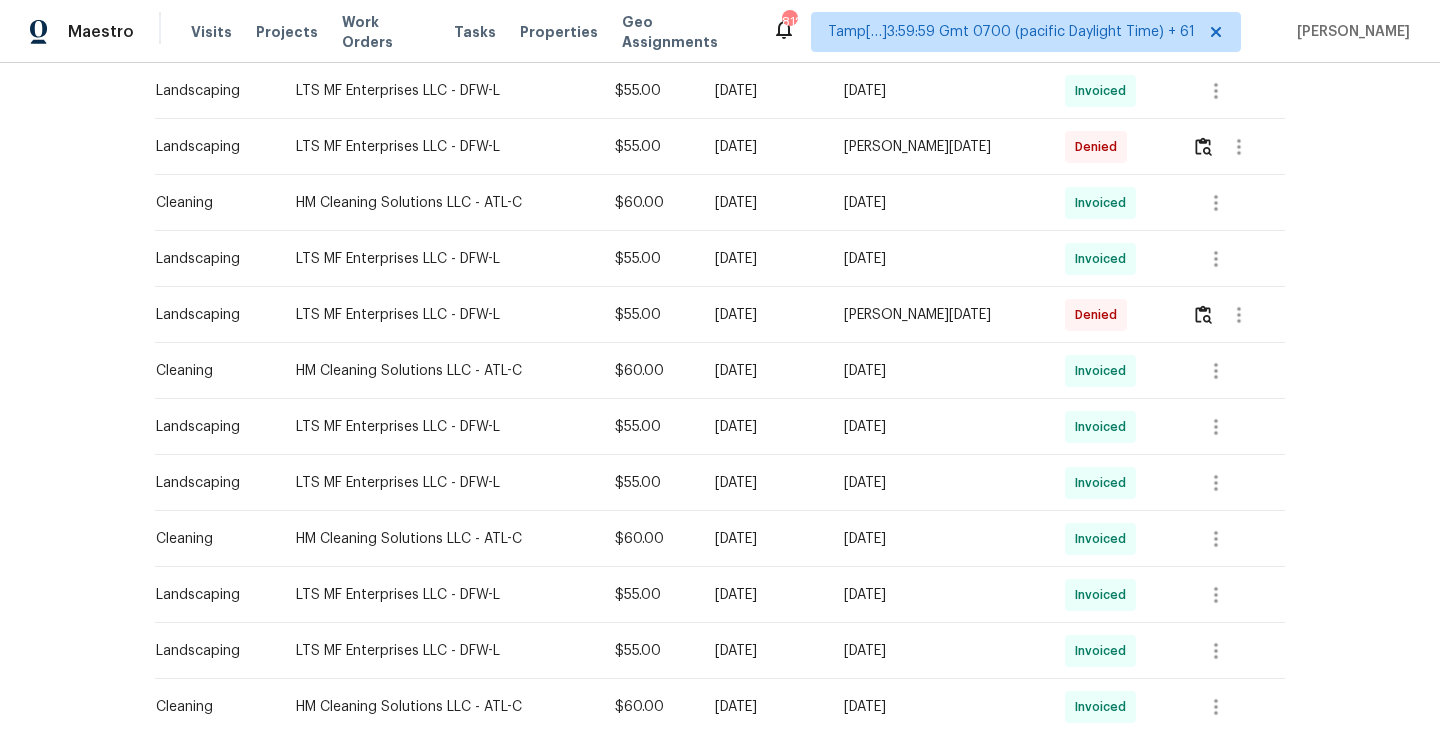 scroll, scrollTop: 698, scrollLeft: 0, axis: vertical 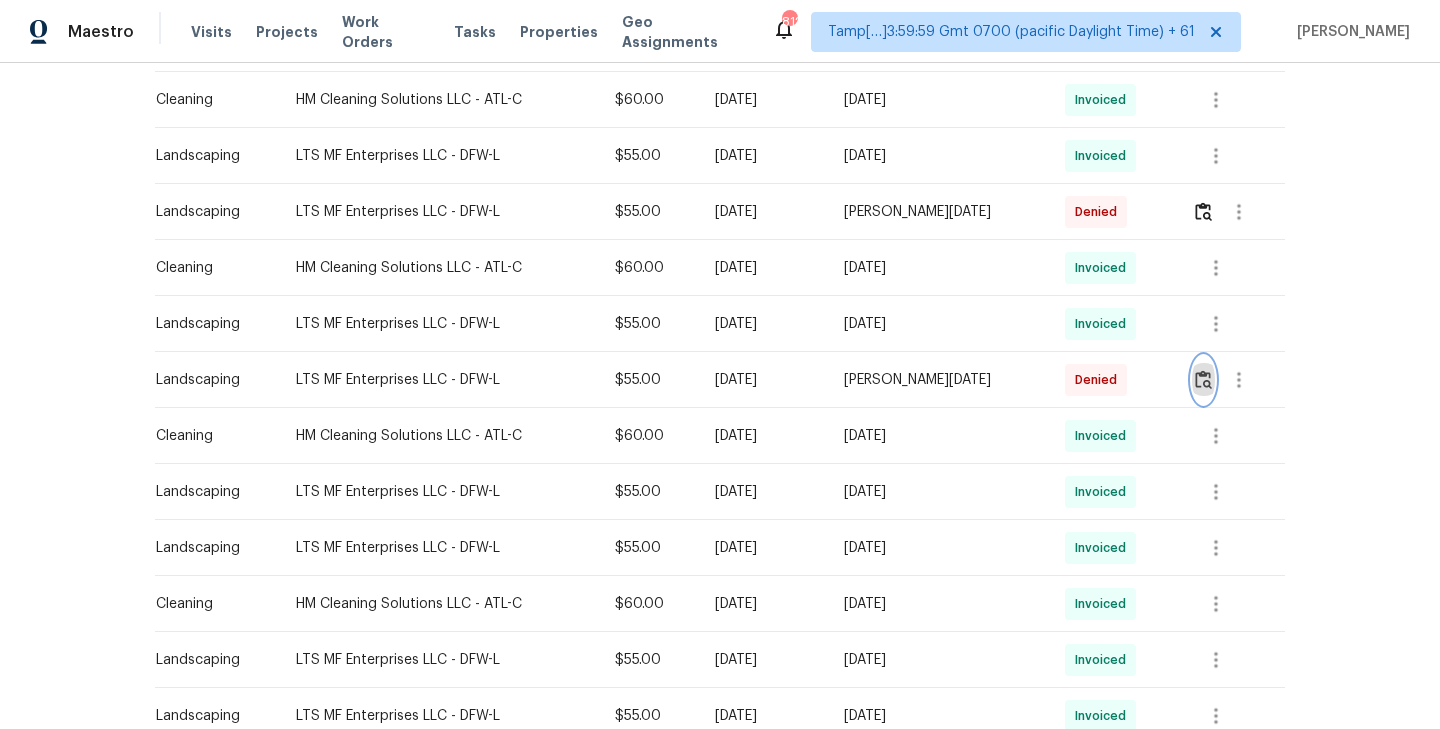 click at bounding box center (1203, 379) 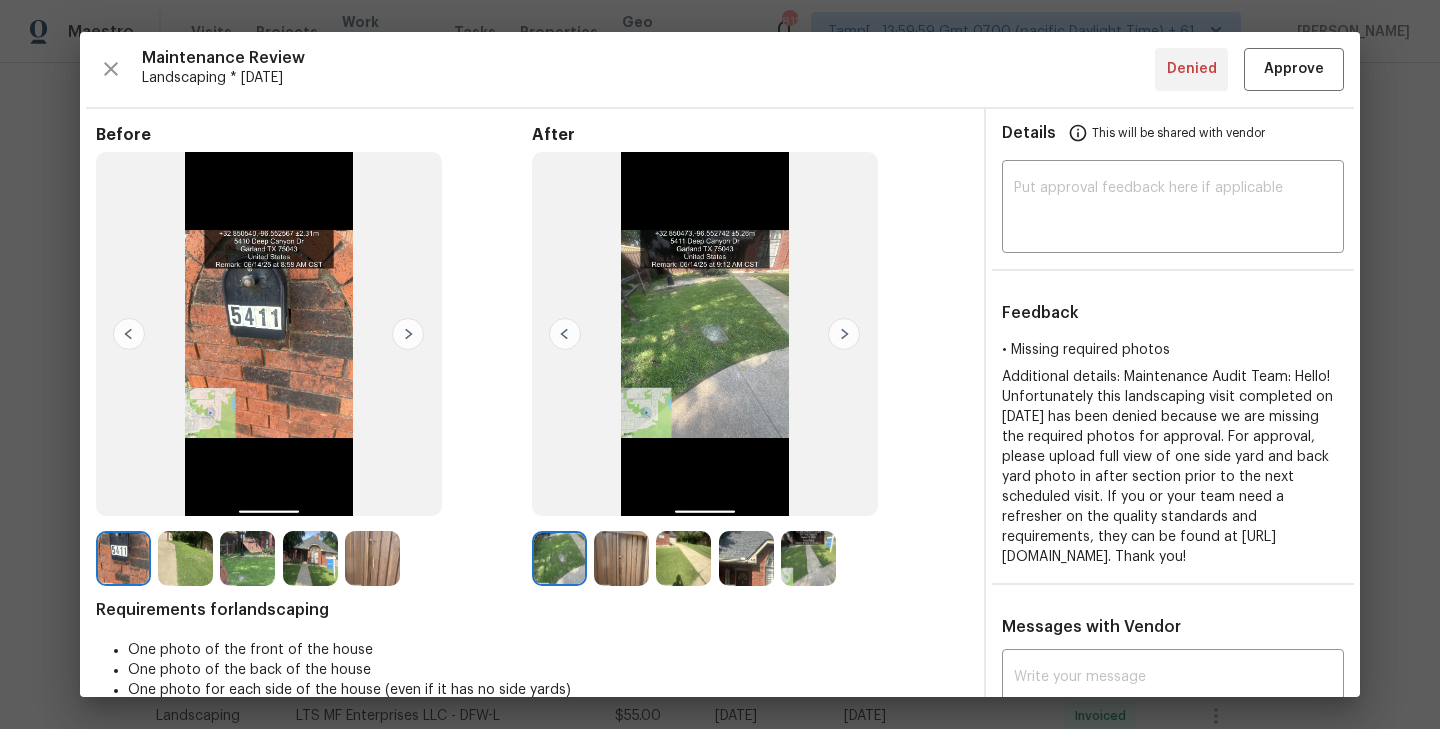 click at bounding box center [408, 334] 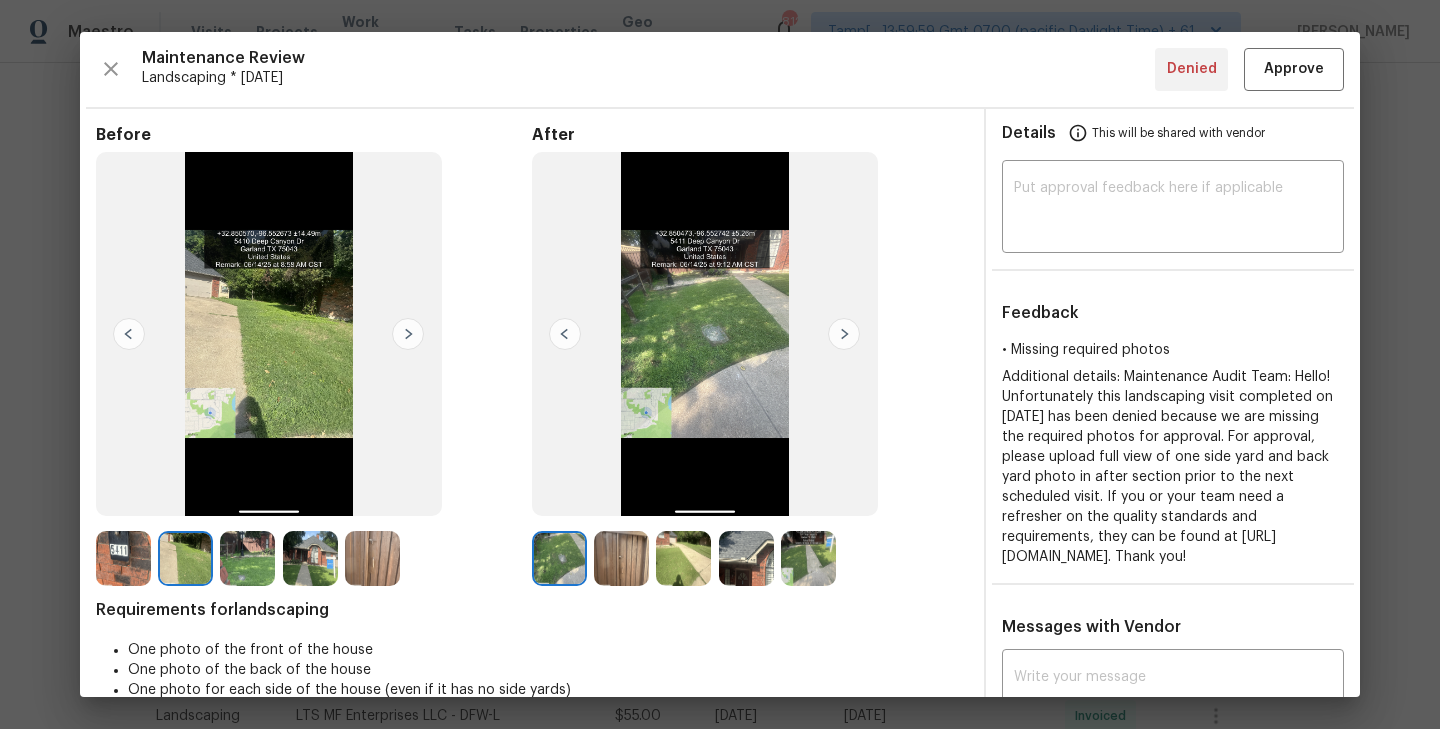 click at bounding box center [408, 334] 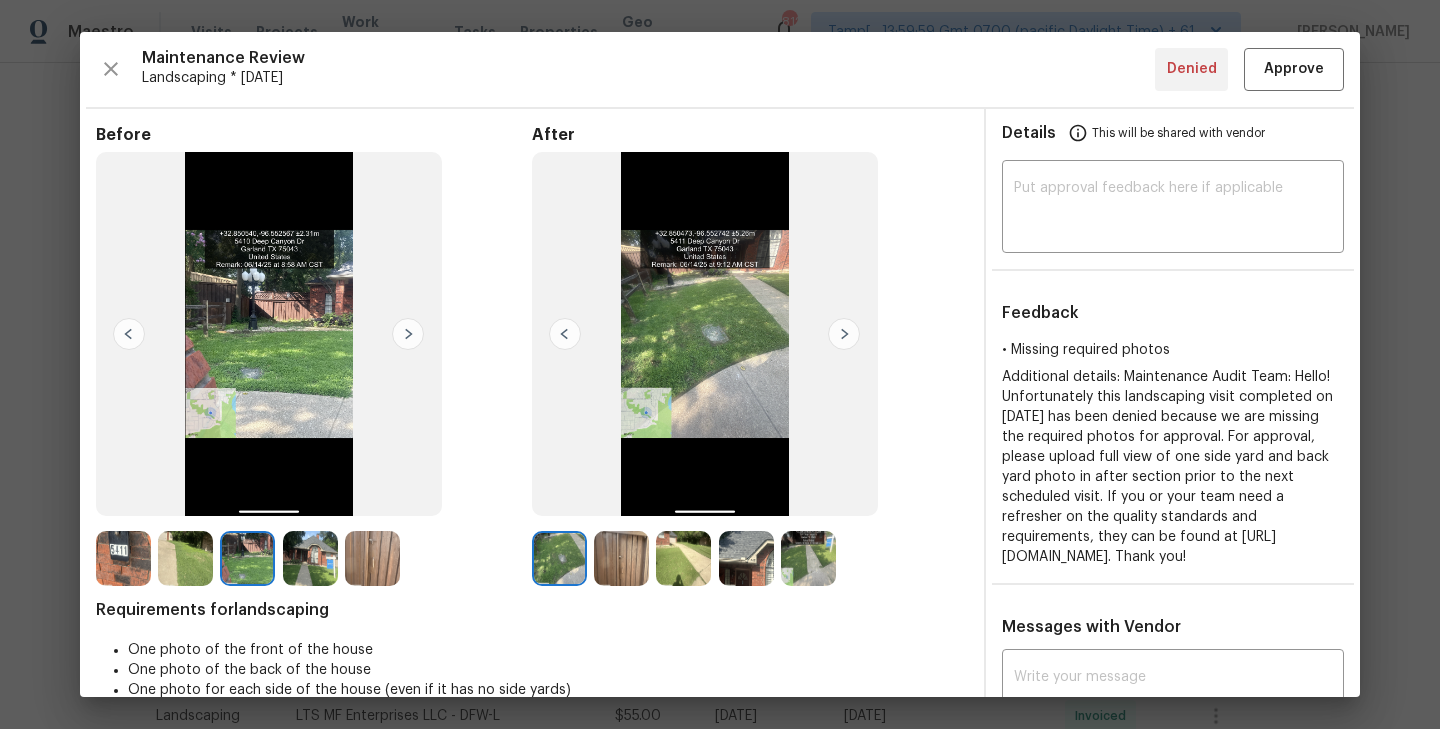 click at bounding box center (408, 334) 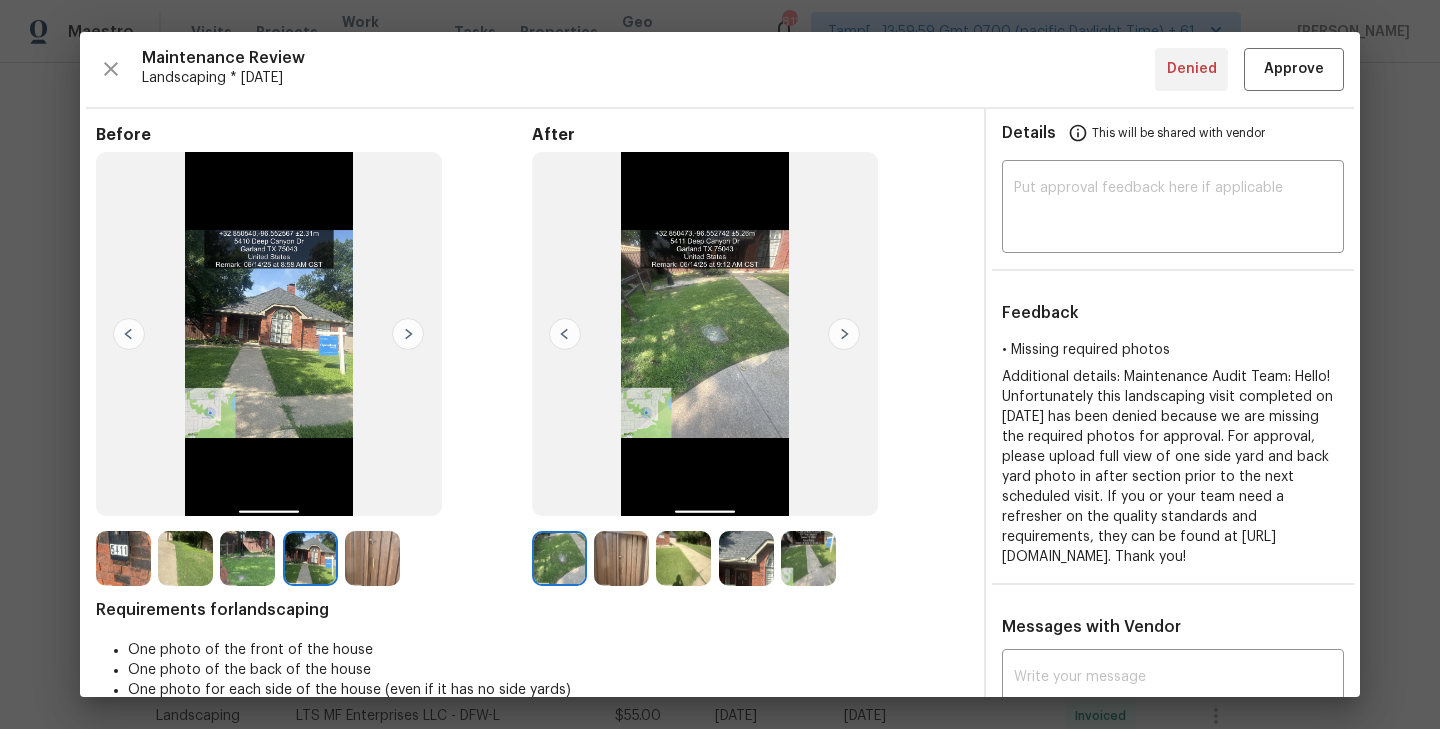 click at bounding box center (129, 334) 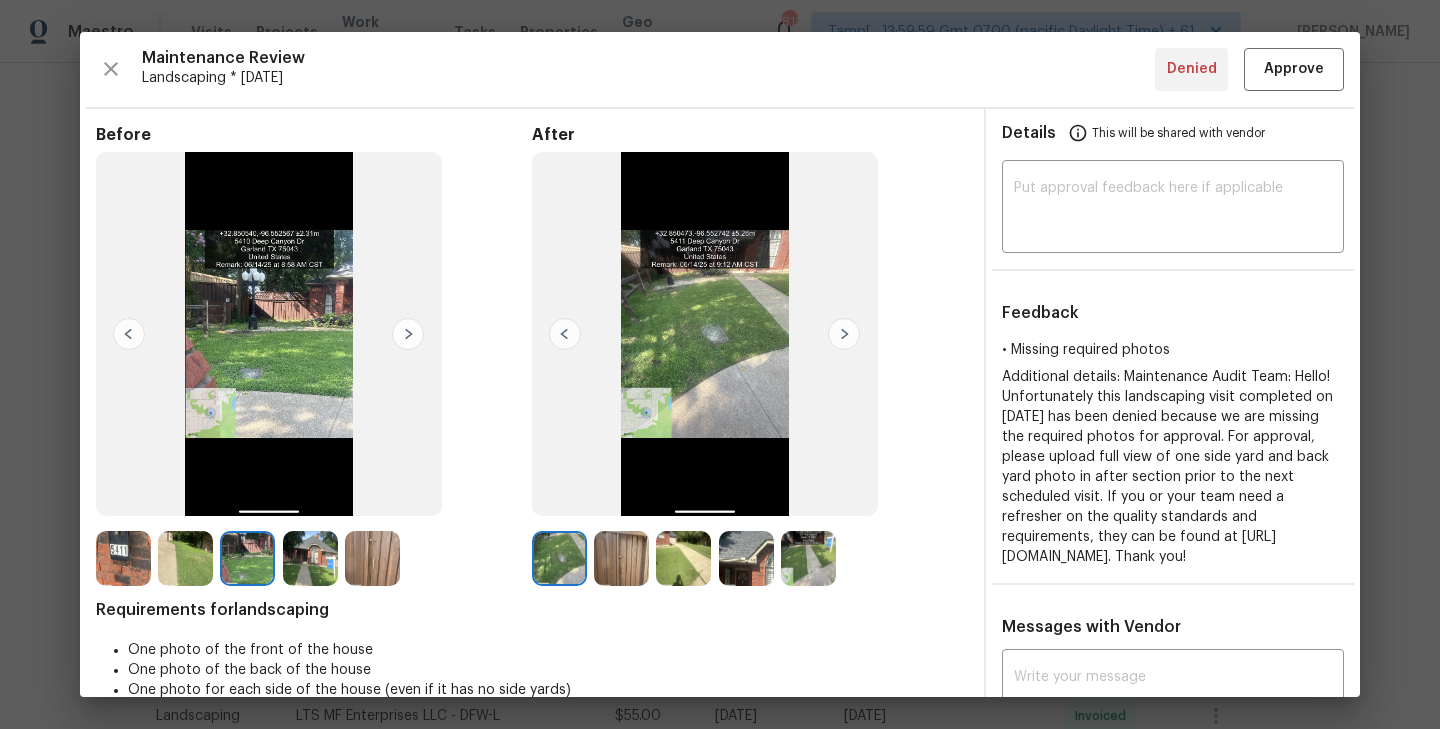 click at bounding box center [408, 334] 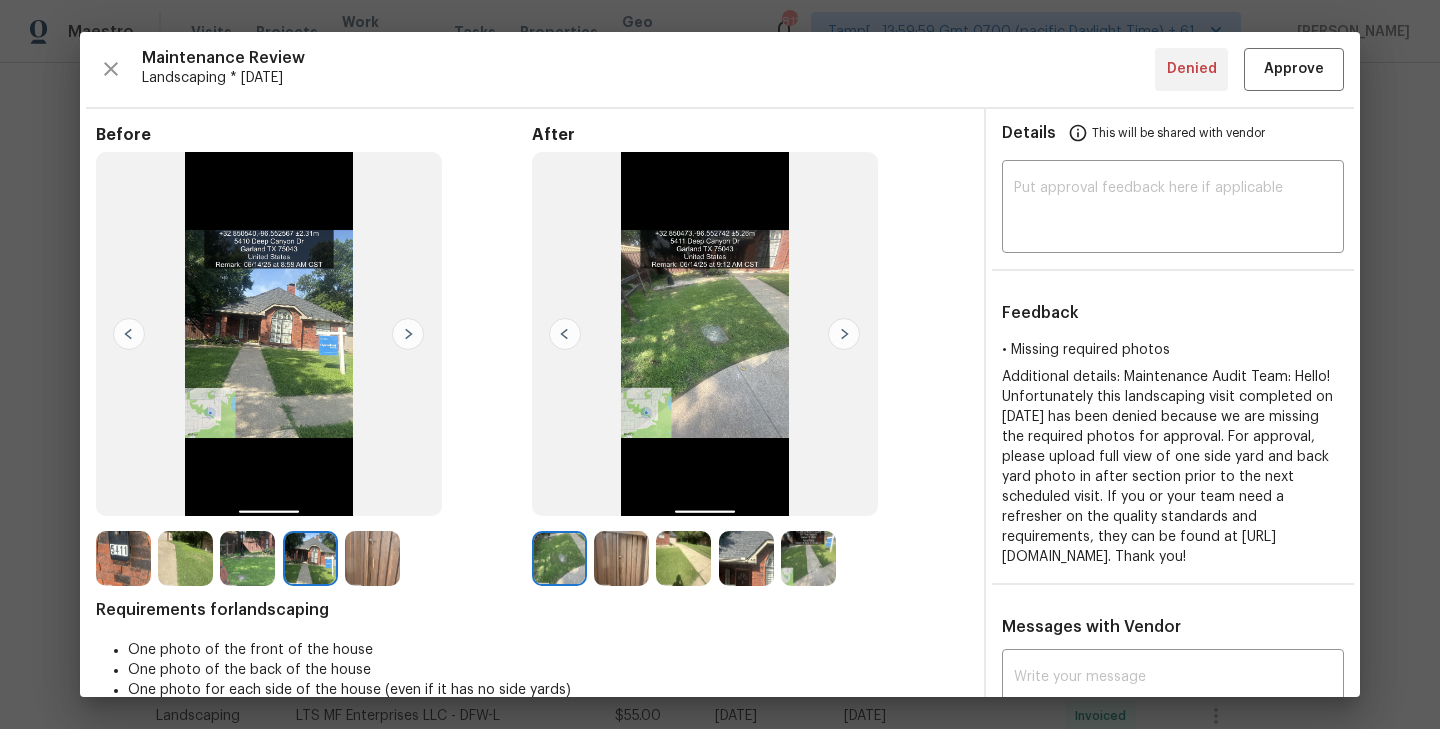 click at bounding box center [408, 334] 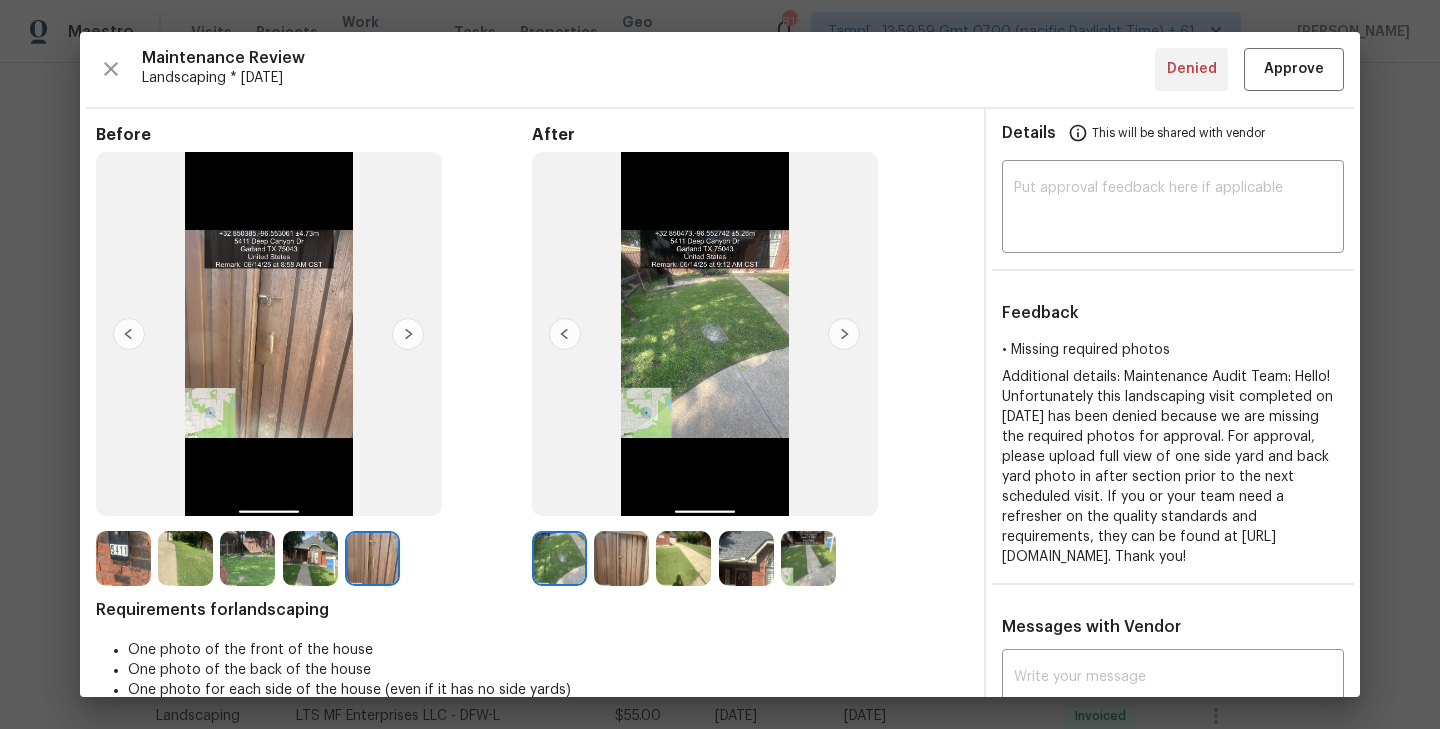 click at bounding box center [844, 334] 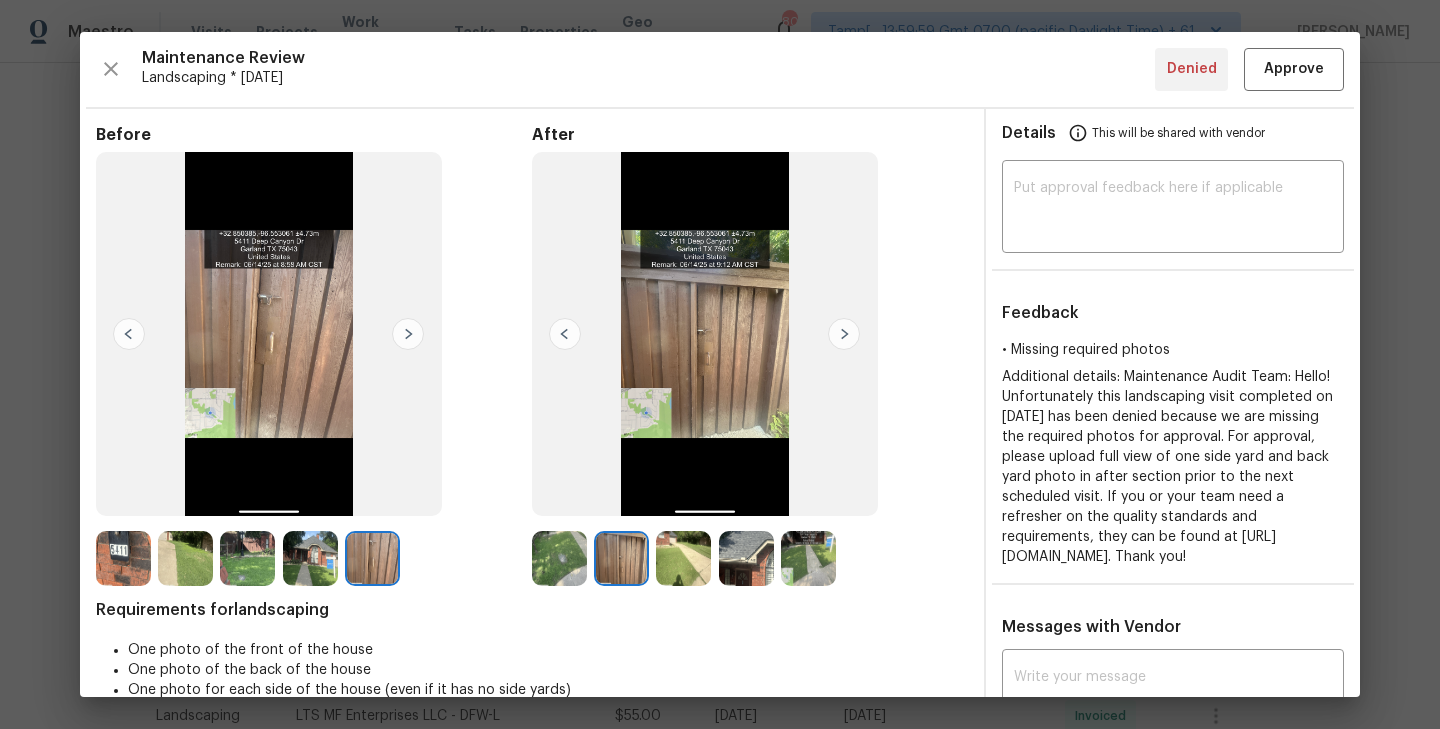 click at bounding box center [844, 334] 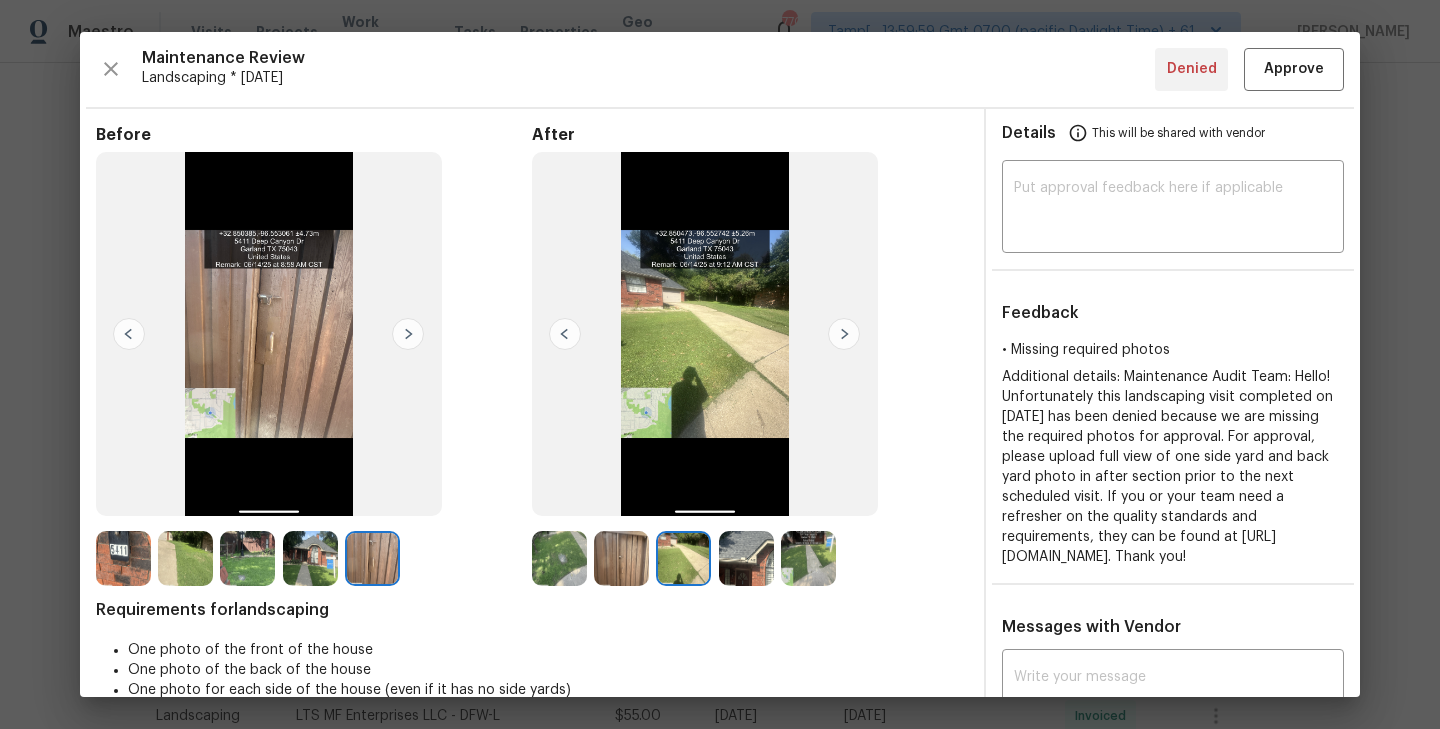 click at bounding box center [123, 558] 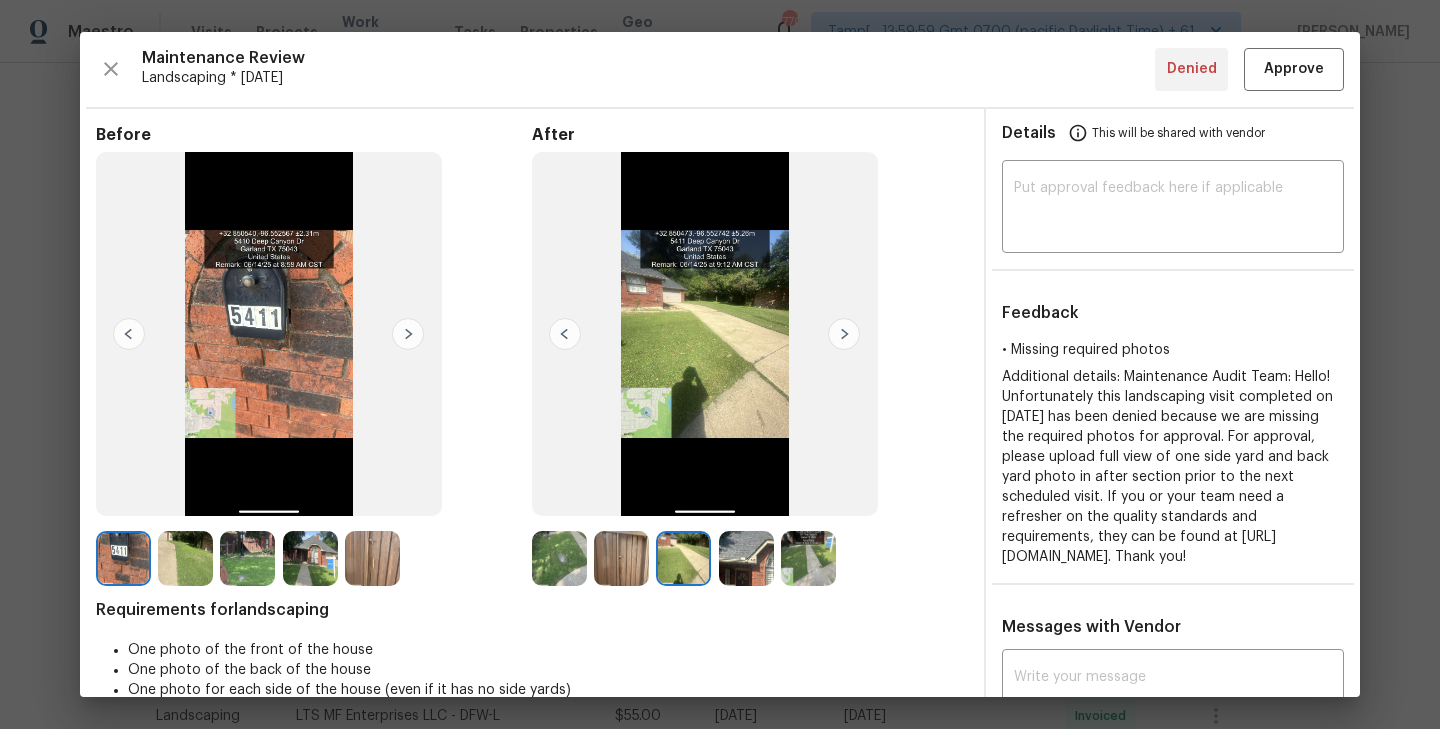 click at bounding box center (408, 334) 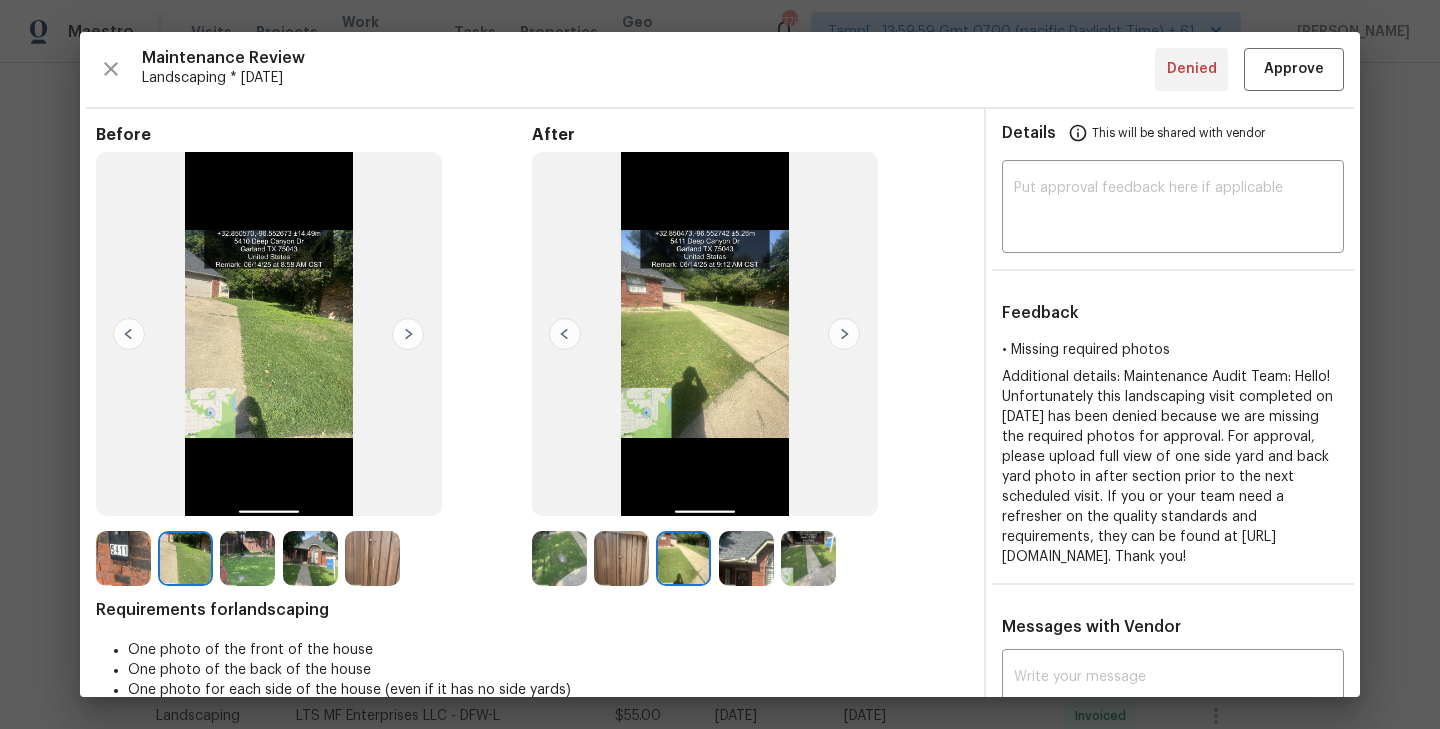 click at bounding box center [559, 558] 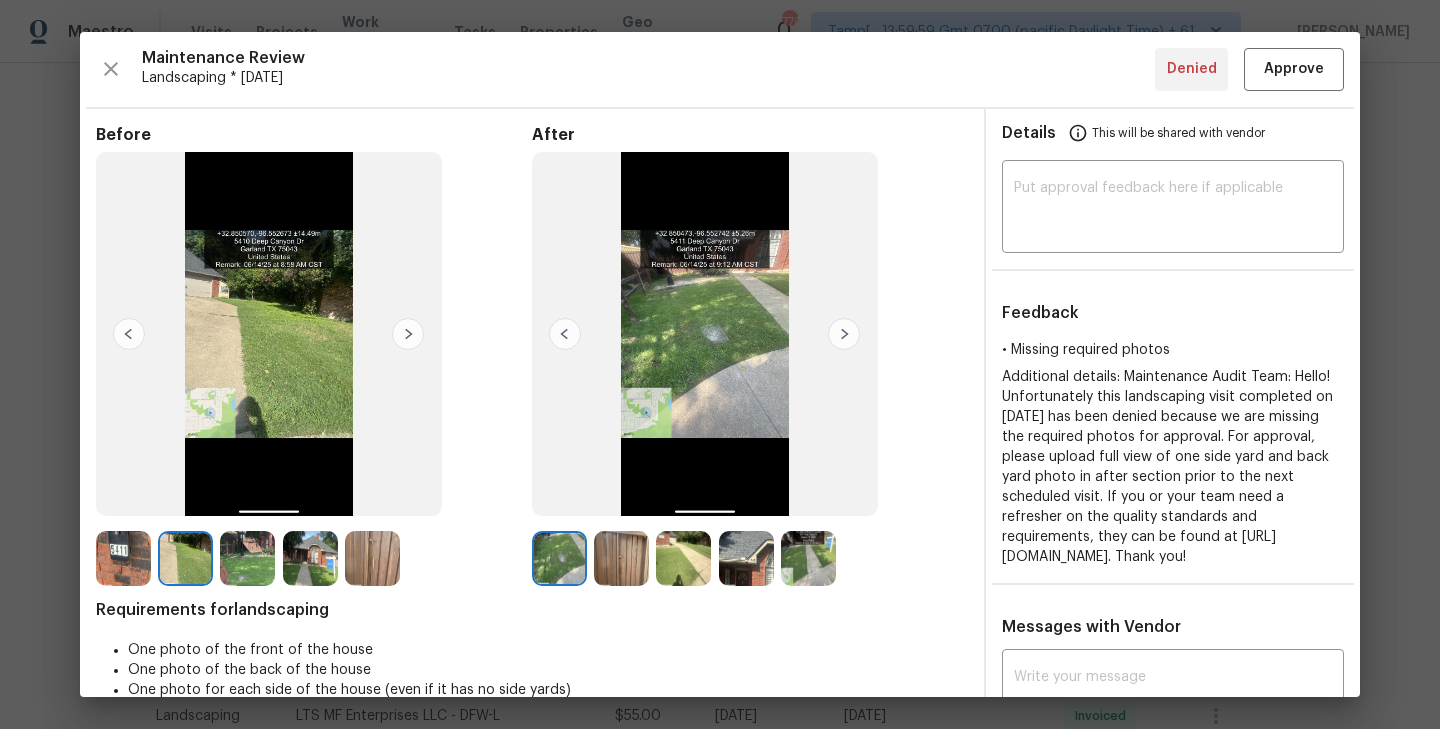 click at bounding box center (621, 558) 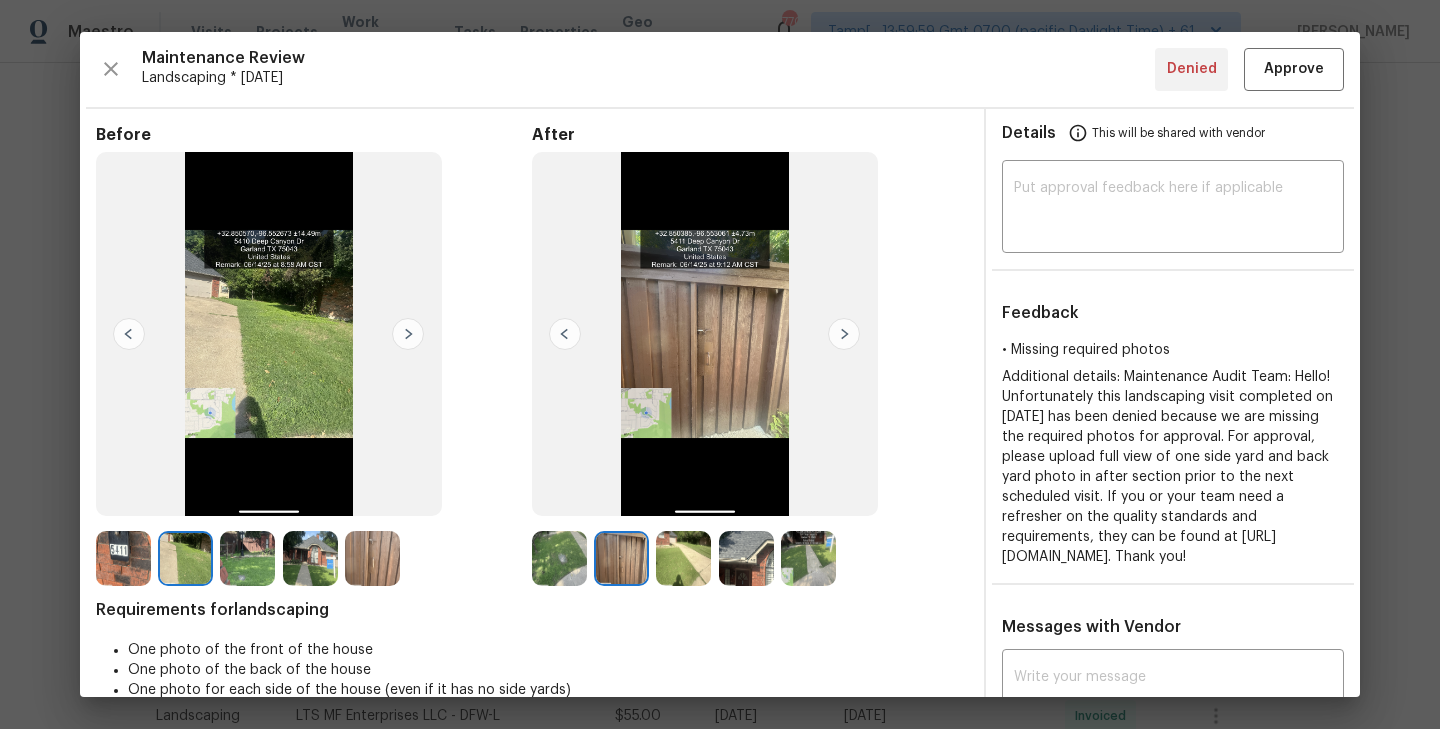 click at bounding box center [844, 334] 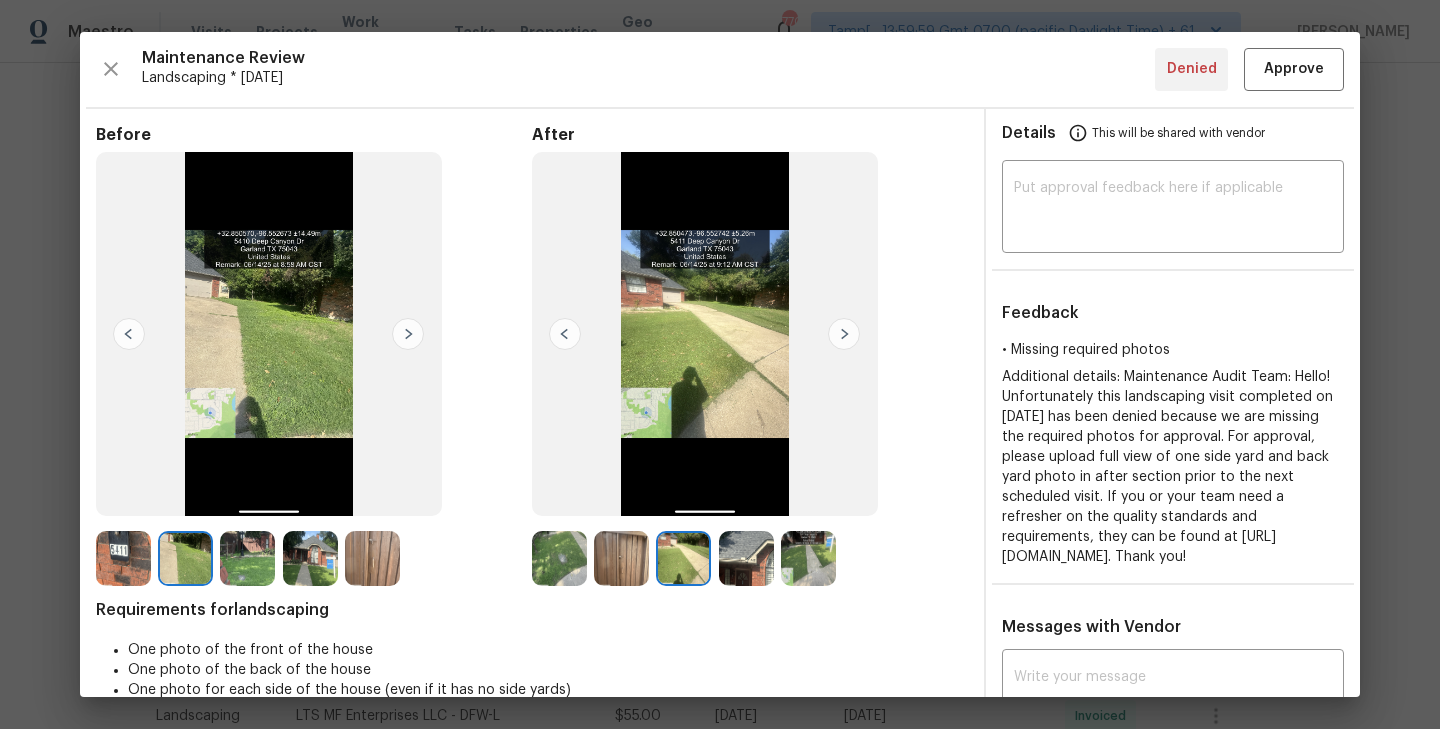 click at bounding box center [844, 334] 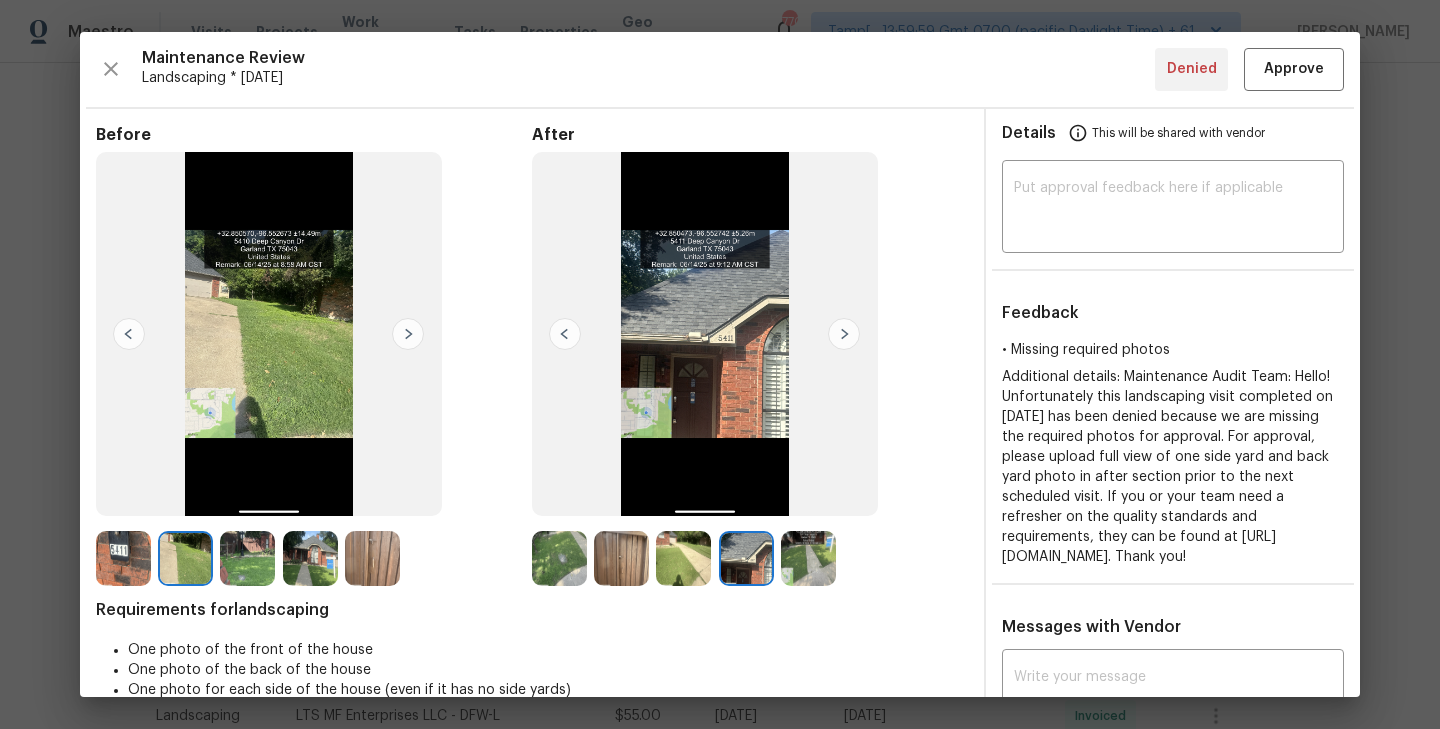 click at bounding box center (844, 334) 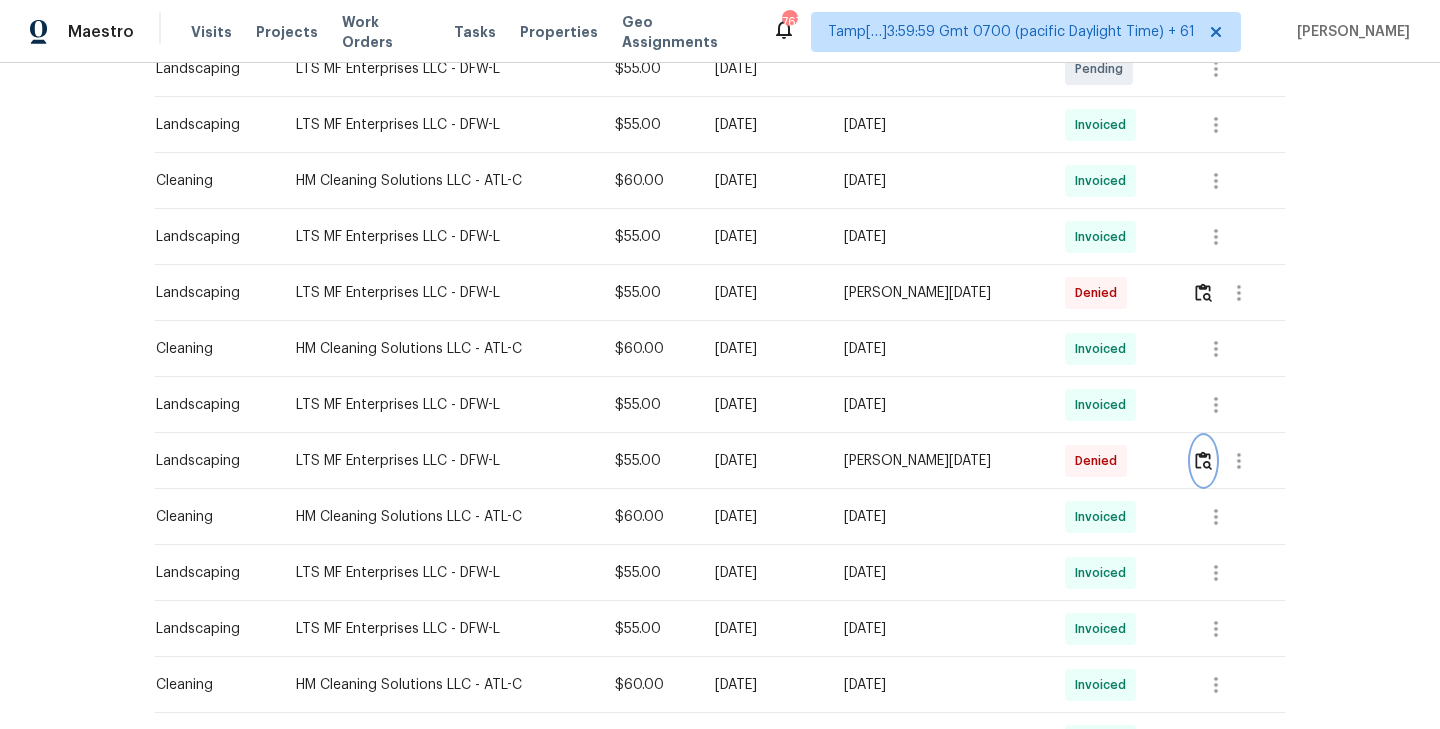 scroll, scrollTop: 605, scrollLeft: 0, axis: vertical 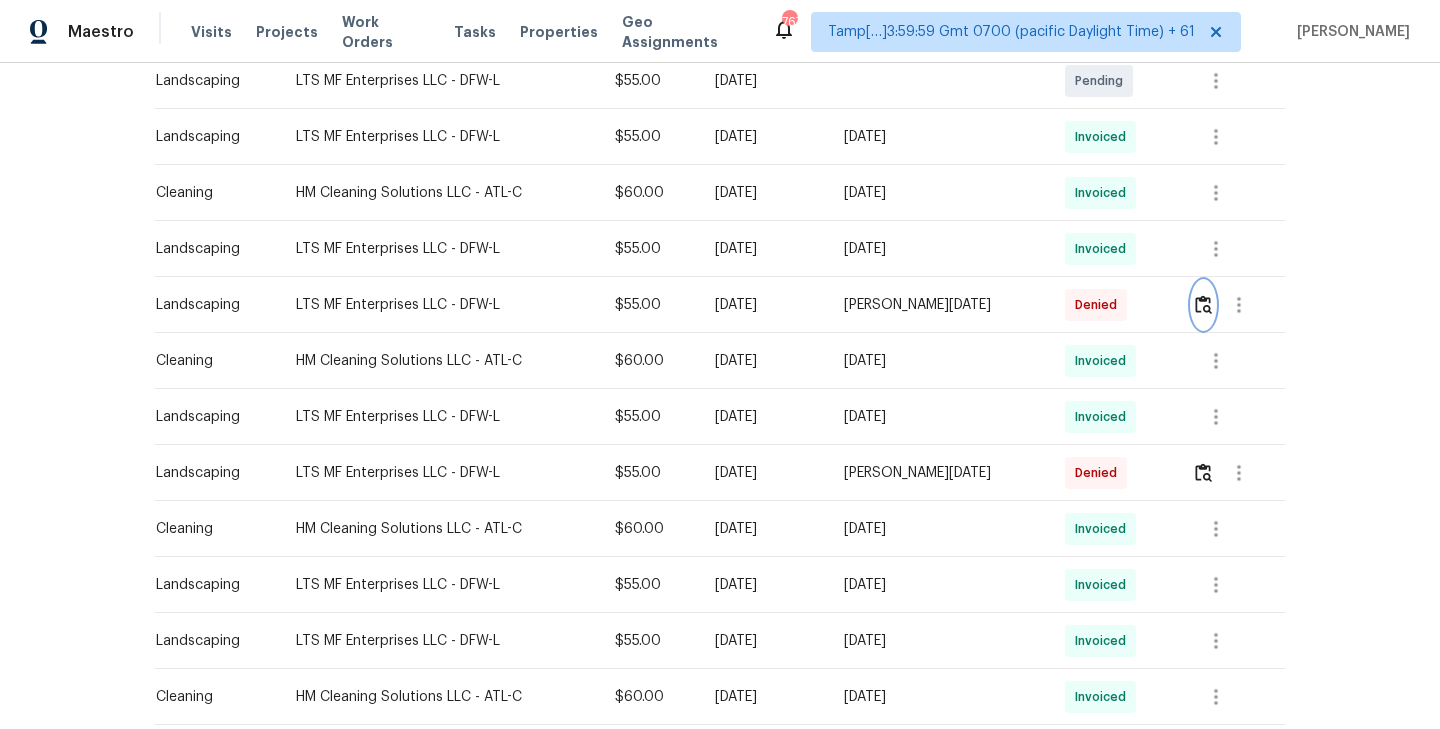 click at bounding box center (1203, 304) 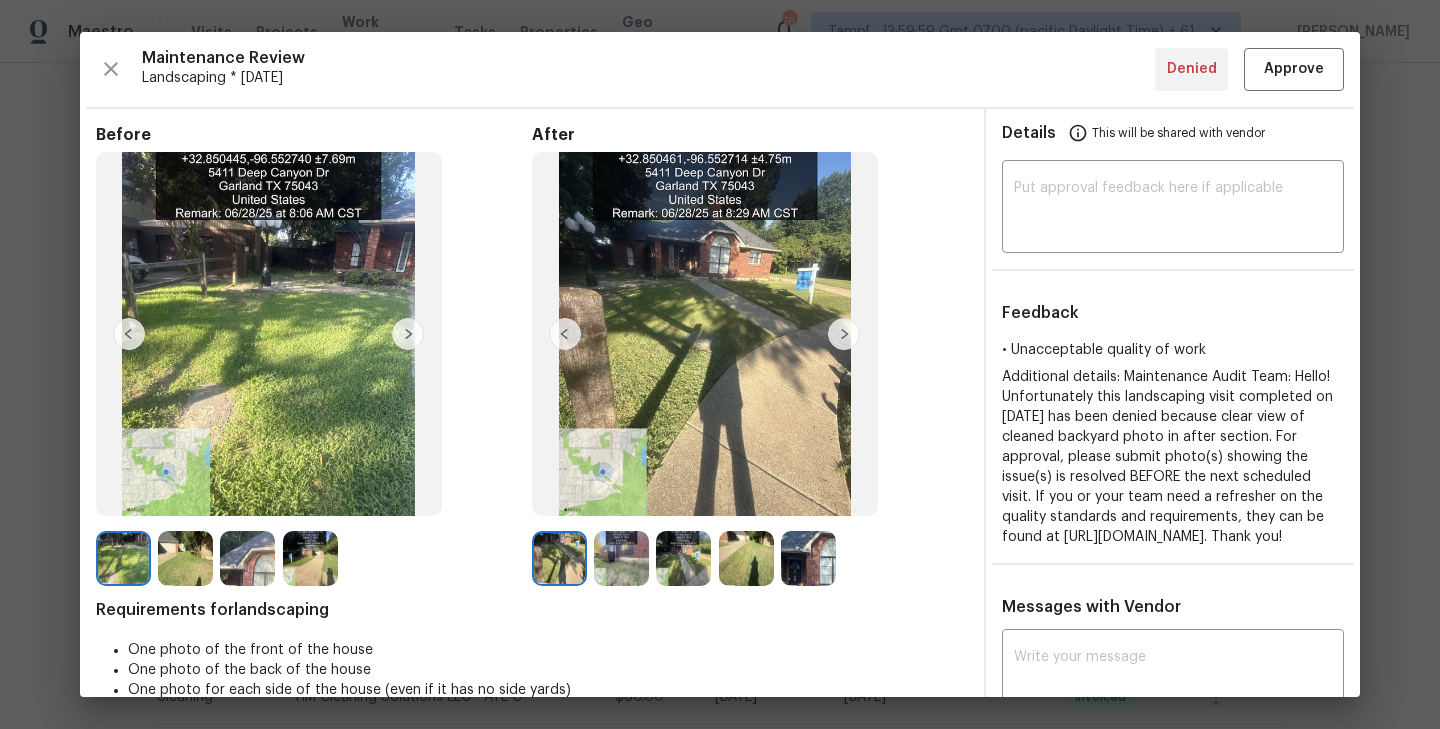 click at bounding box center (844, 334) 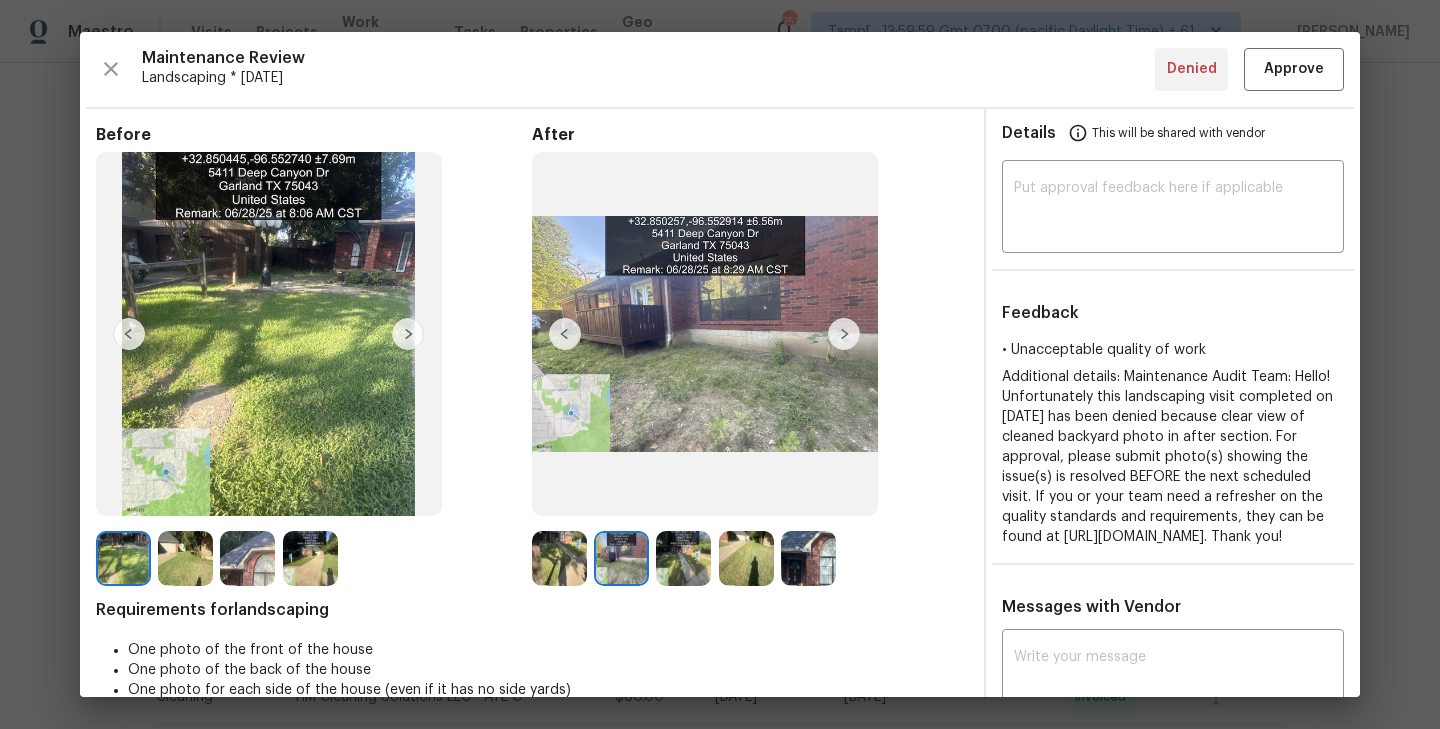 click at bounding box center [408, 334] 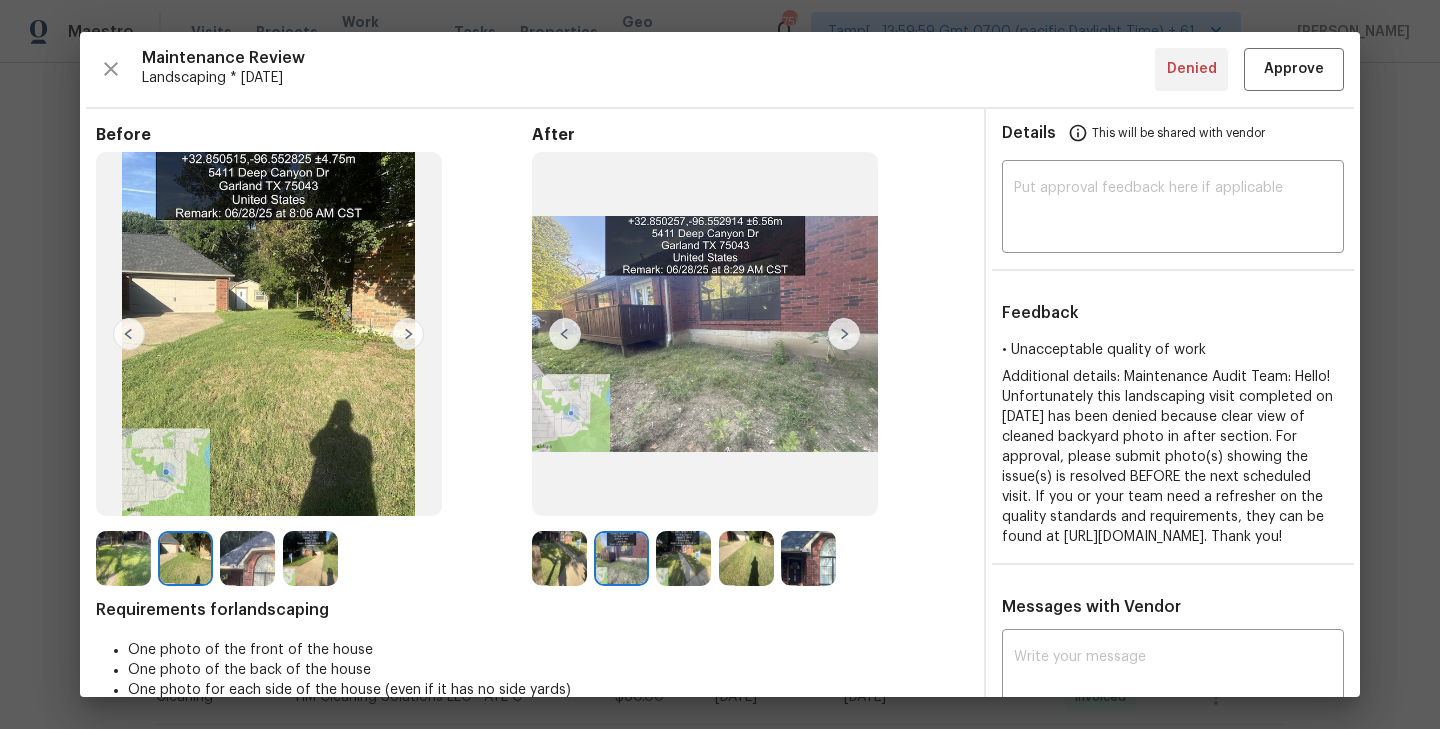 click at bounding box center (844, 334) 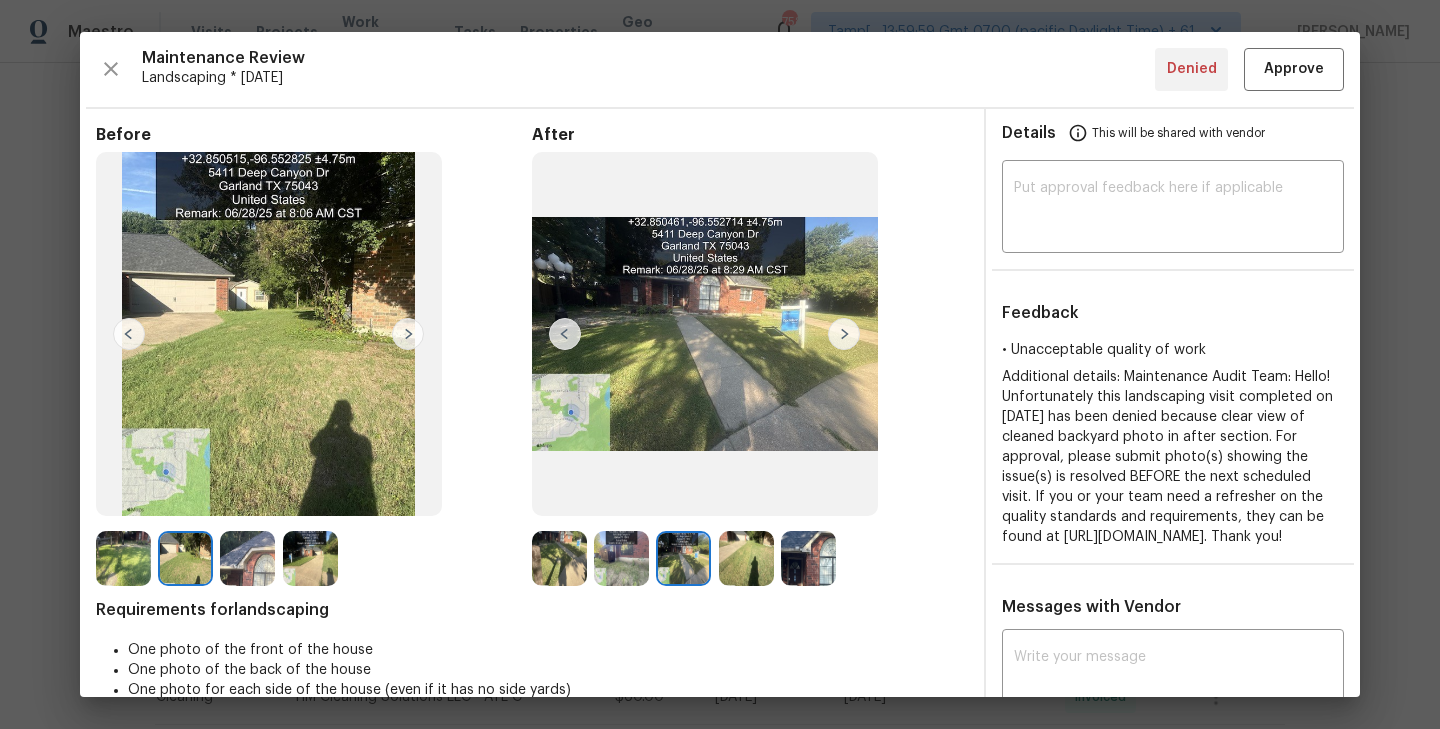 click at bounding box center [844, 334] 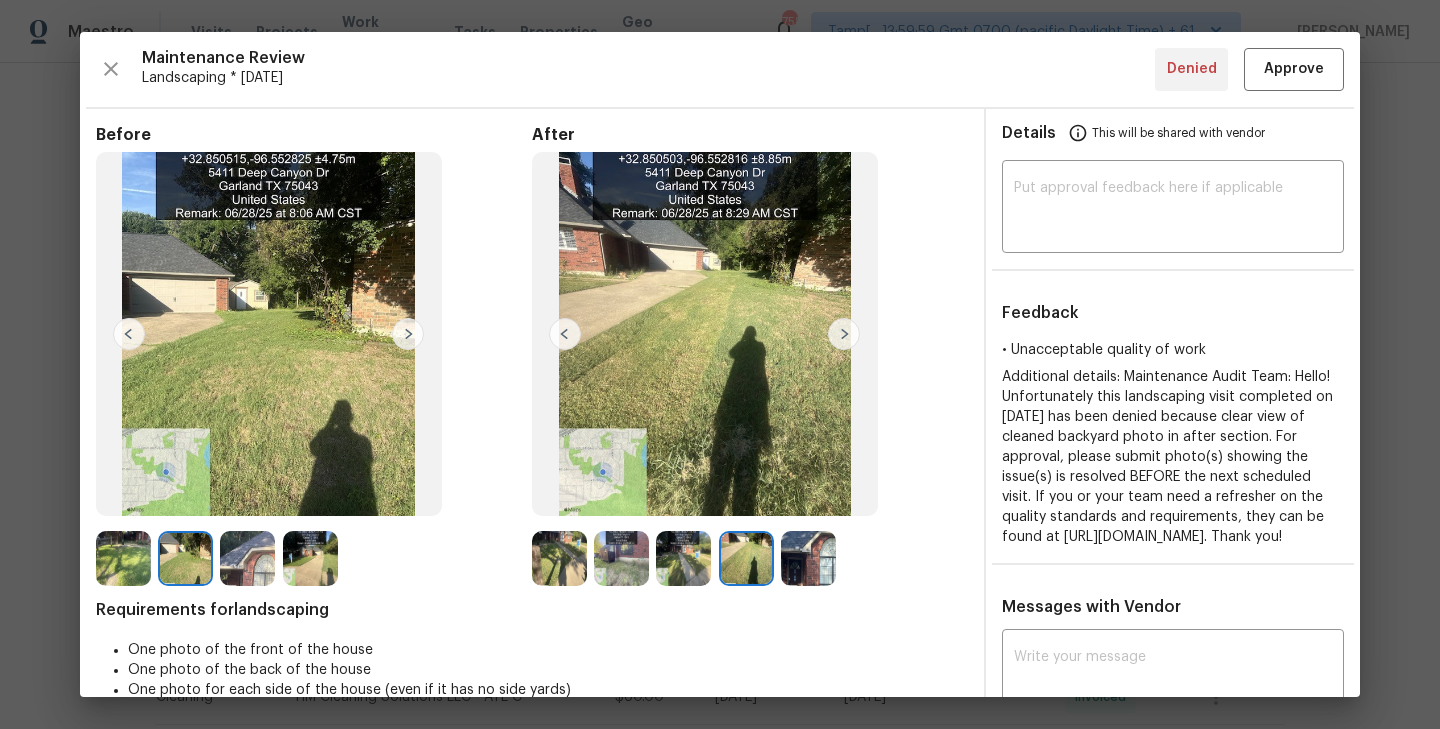 click at bounding box center [844, 334] 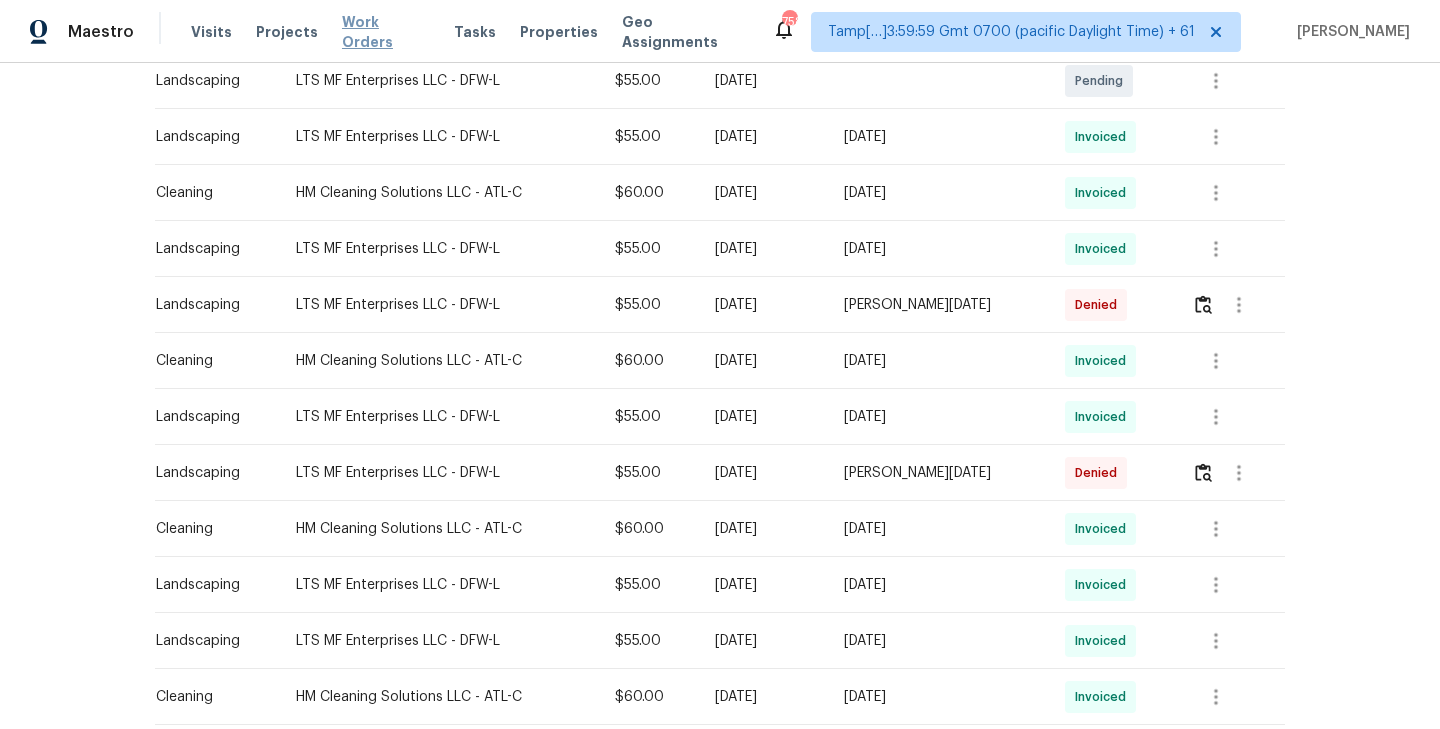 click on "Work Orders" at bounding box center (386, 32) 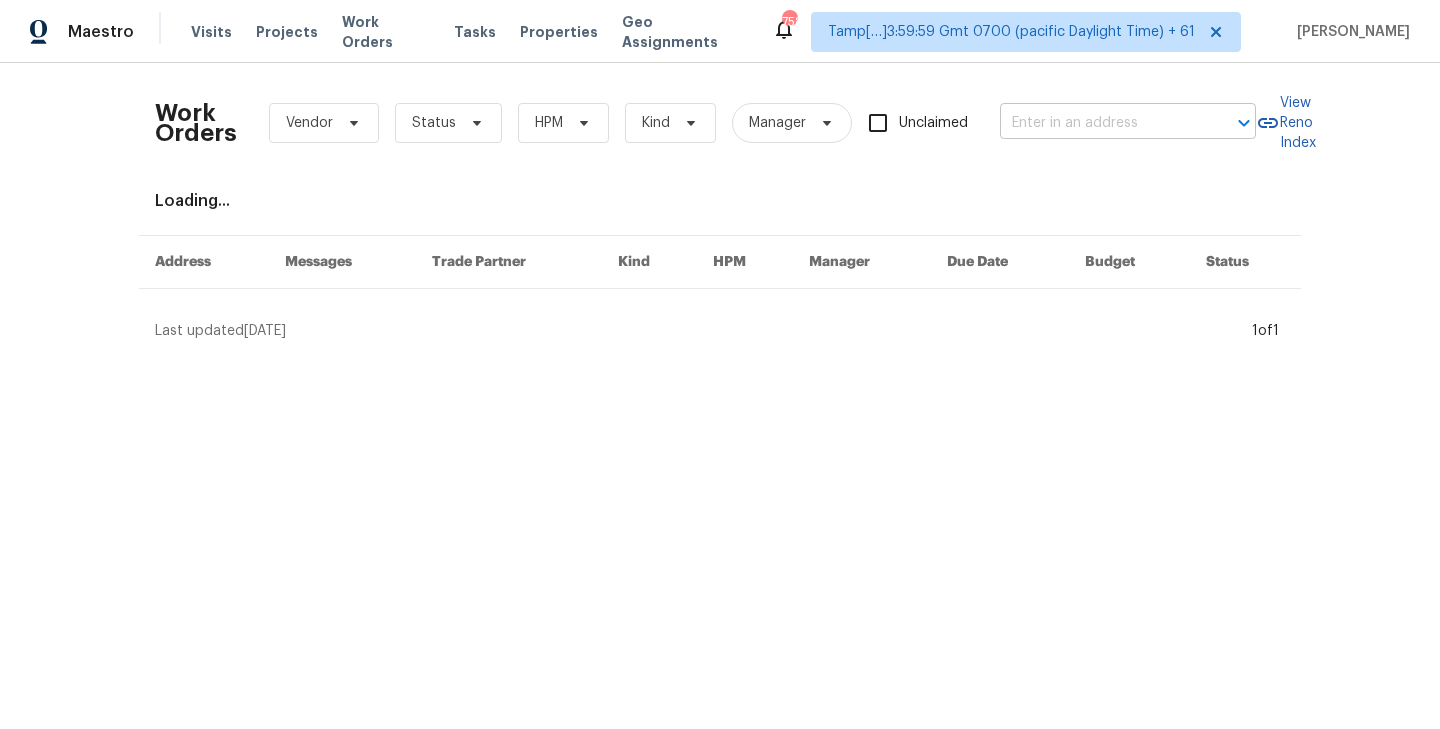 click at bounding box center (1100, 123) 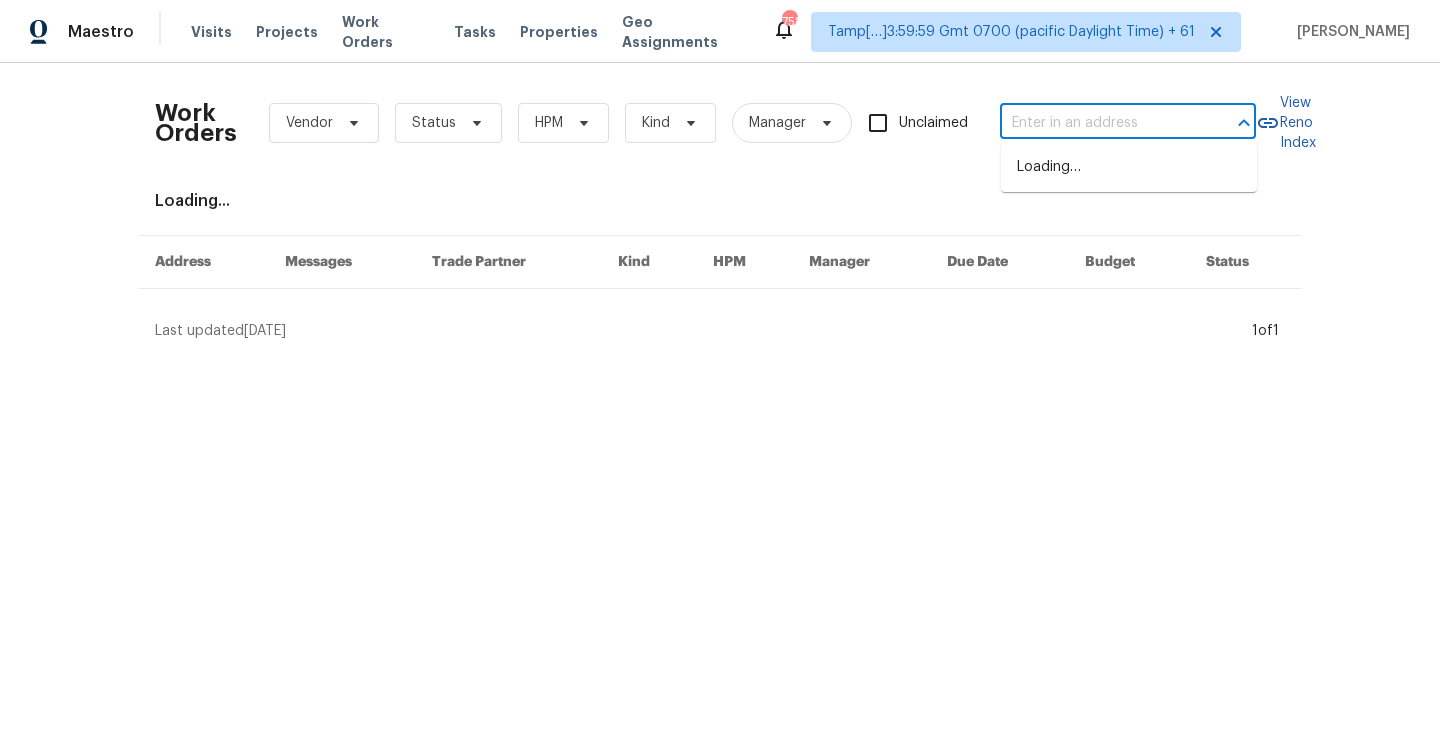 paste on "5453 Finbrooke Dr" 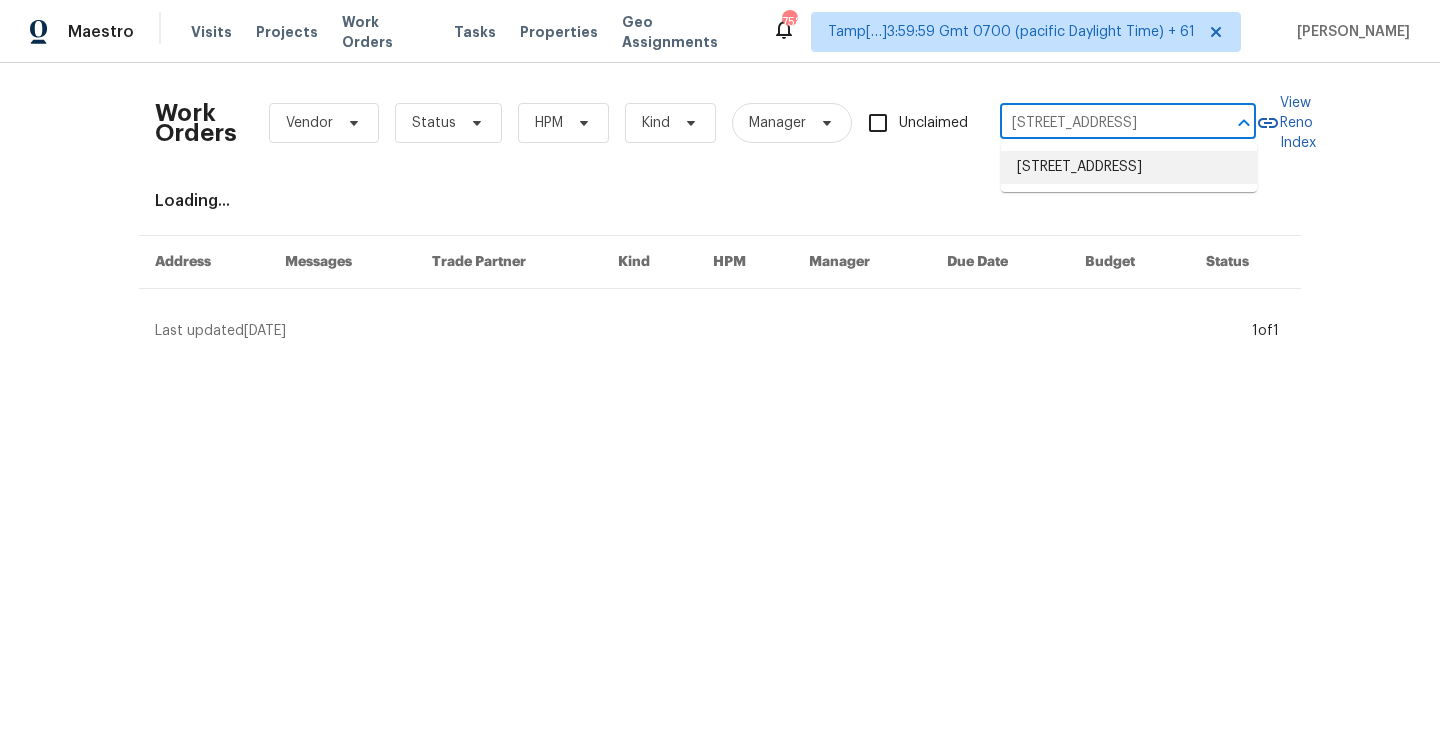 click on "5453 Finbrooke Dr, Princeton, TX 75407" at bounding box center (1129, 167) 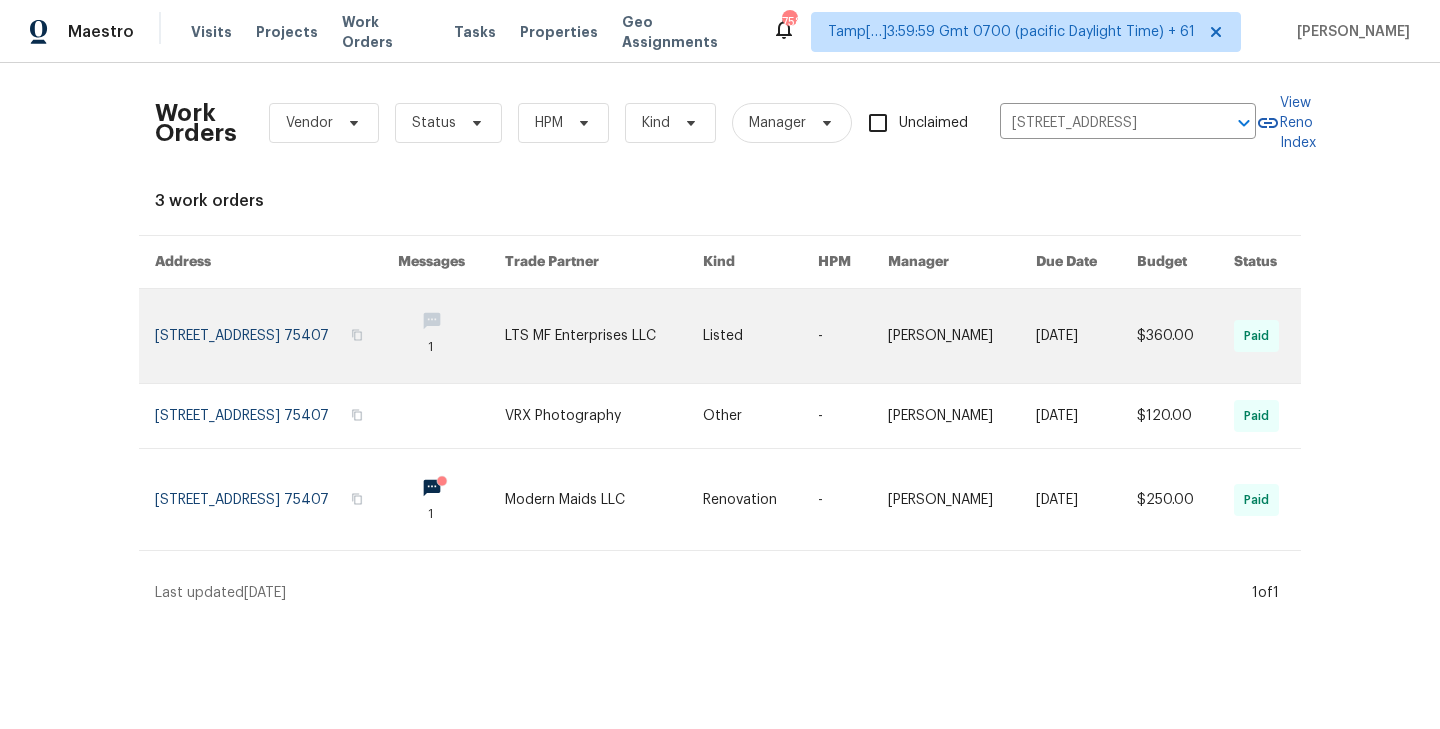 click at bounding box center [276, 336] 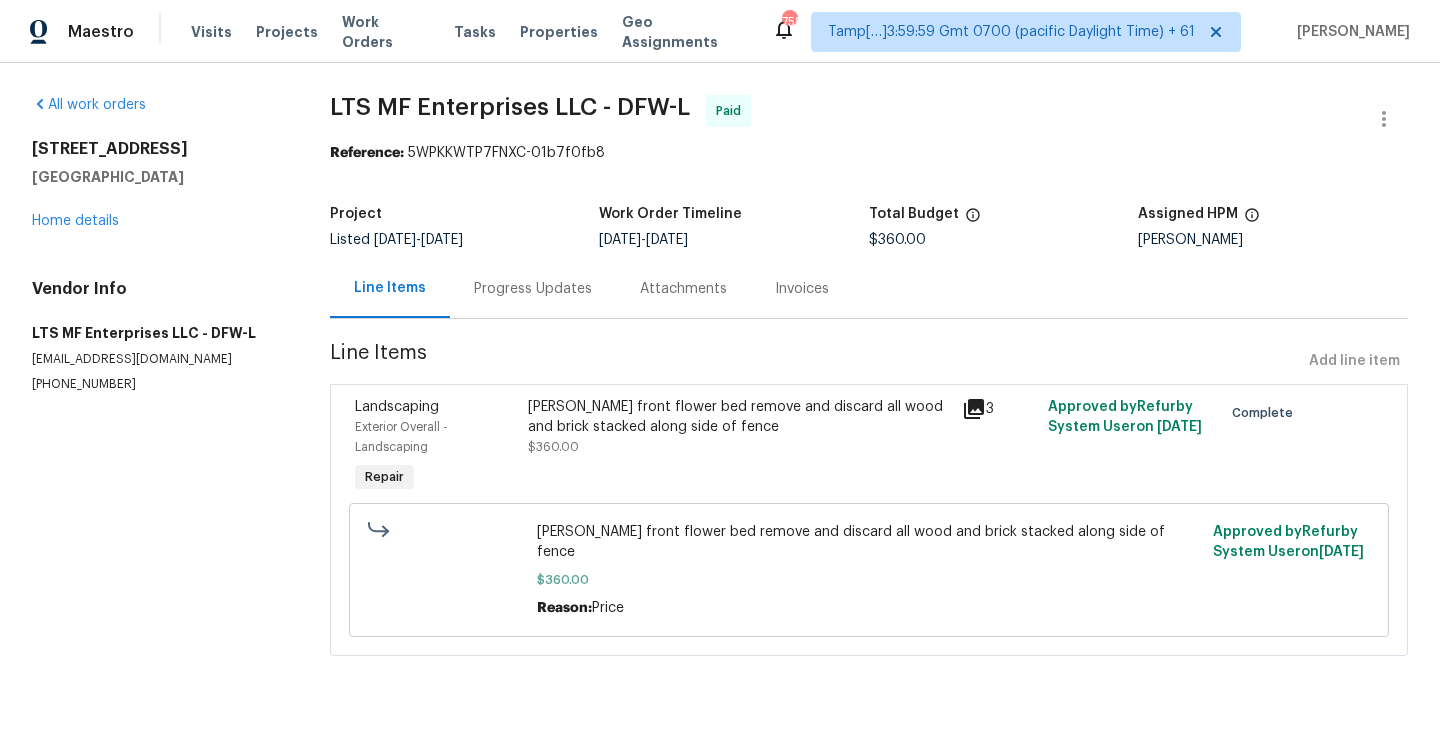 click on "All work orders 5453 Finbrooke Dr Princeton, TX 75407 Home details Vendor Info LTS MF Enterprises LLC - DFW-L lts.mf@outlook.com (817) 988-4131" at bounding box center [157, 244] 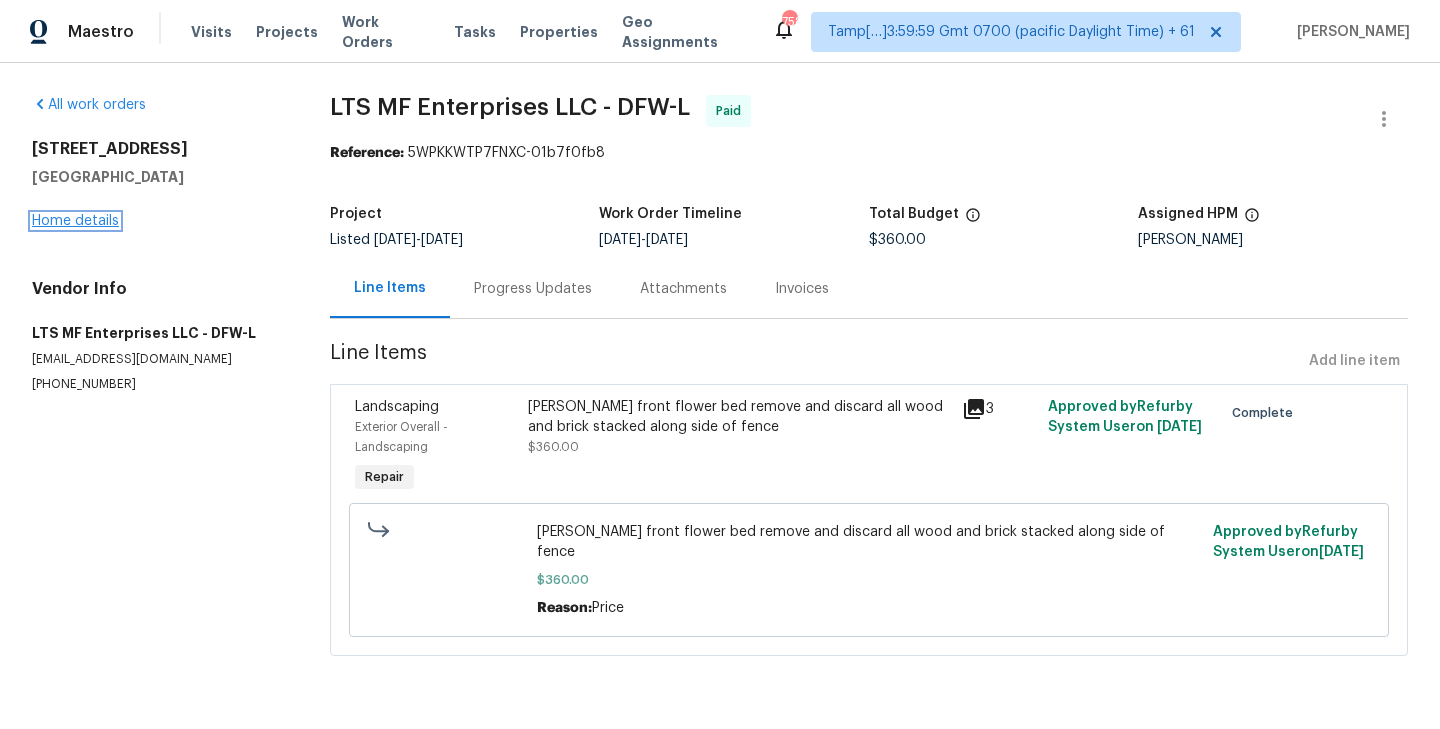 click on "Home details" at bounding box center [75, 221] 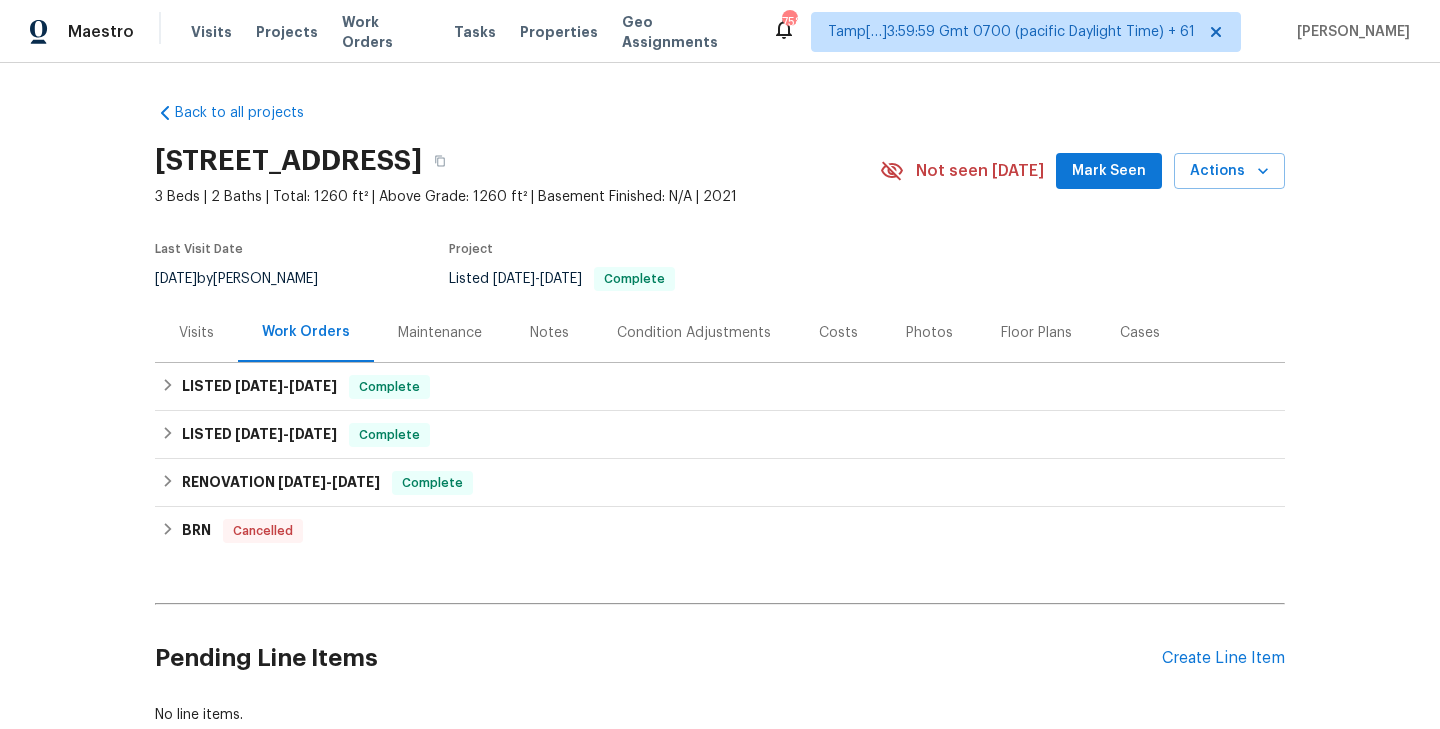 click on "Maintenance" at bounding box center [440, 333] 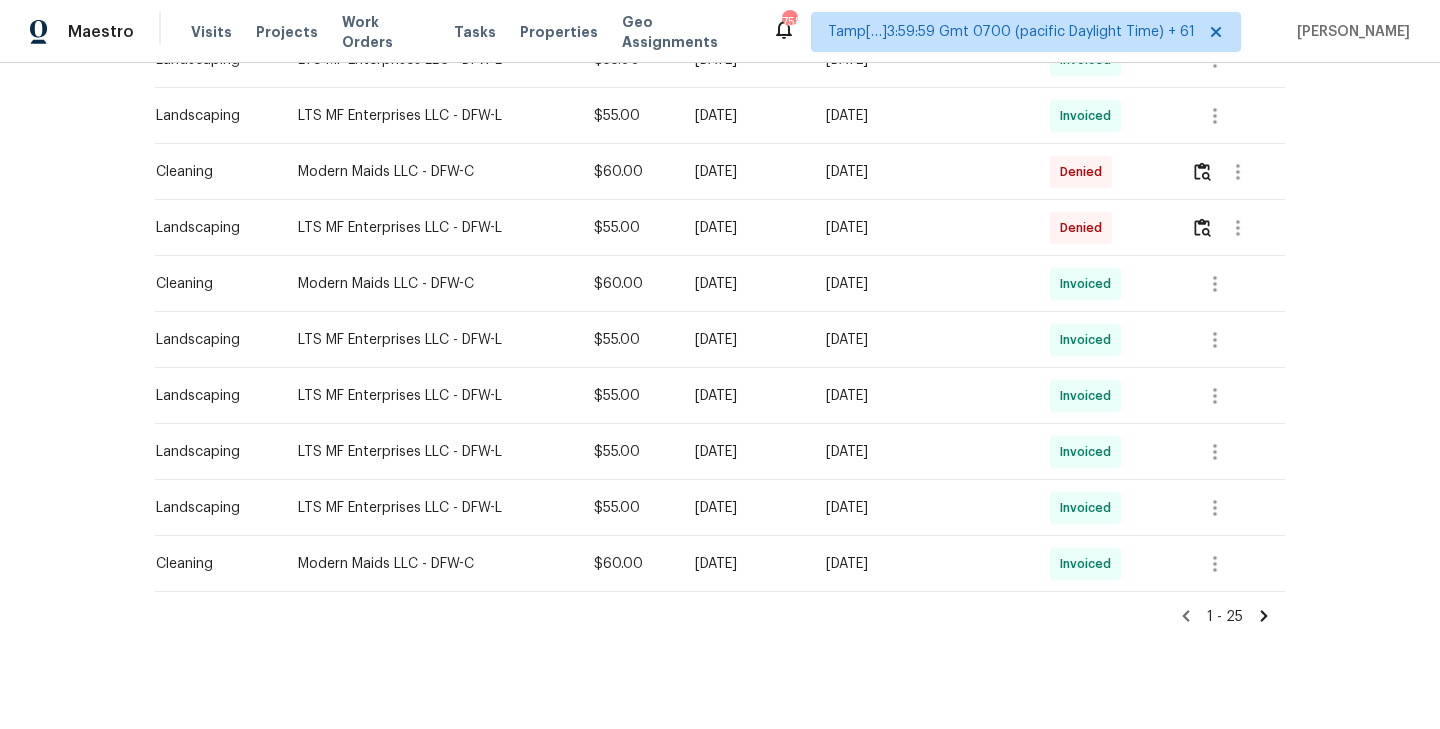 scroll, scrollTop: 1243, scrollLeft: 0, axis: vertical 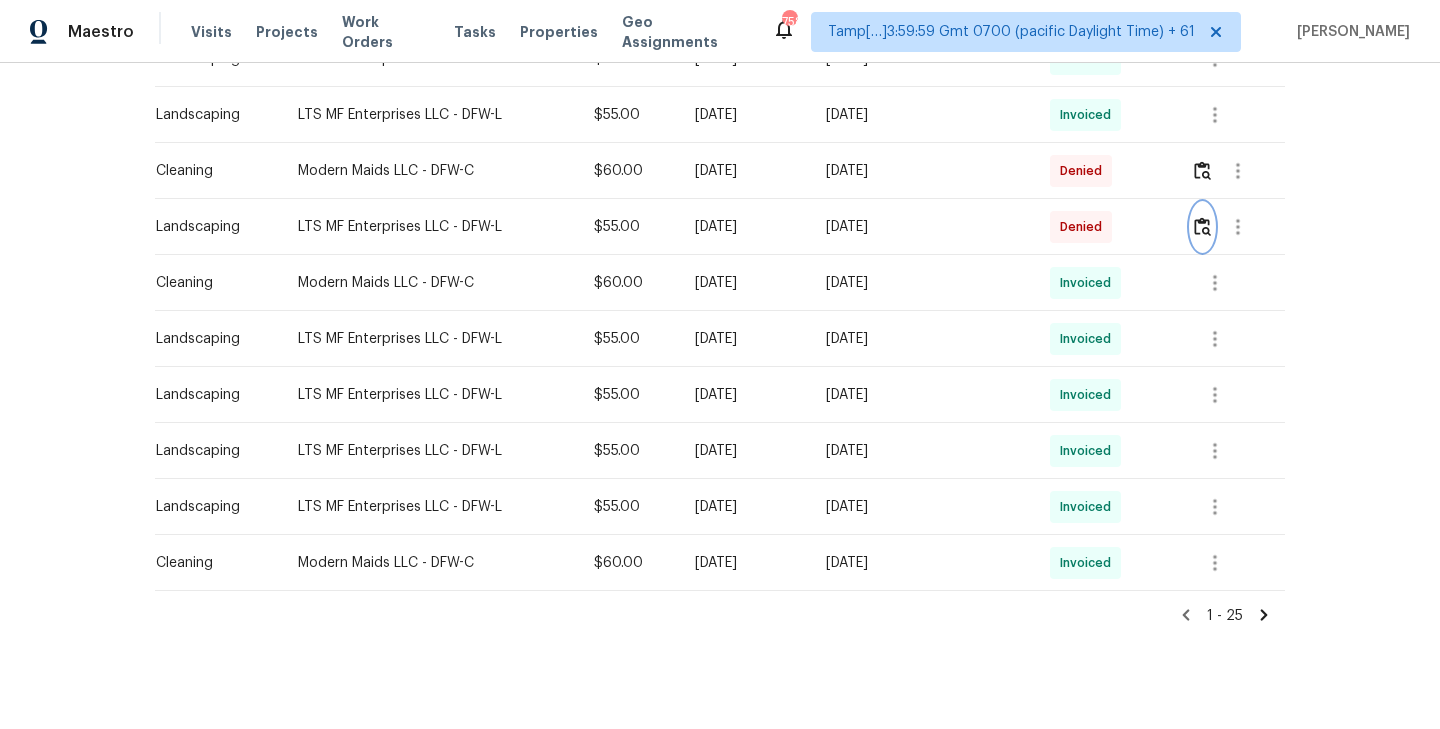 click at bounding box center [1202, 226] 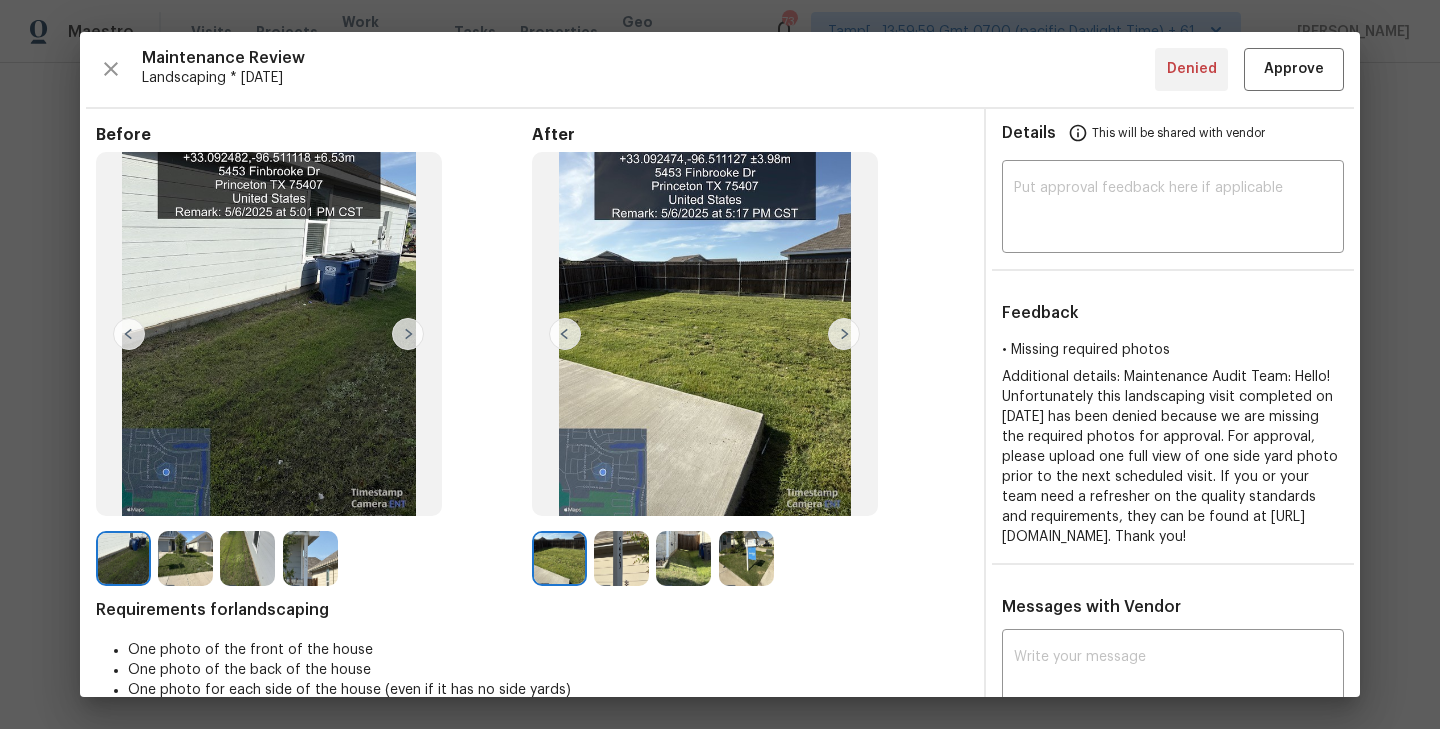 click at bounding box center [844, 334] 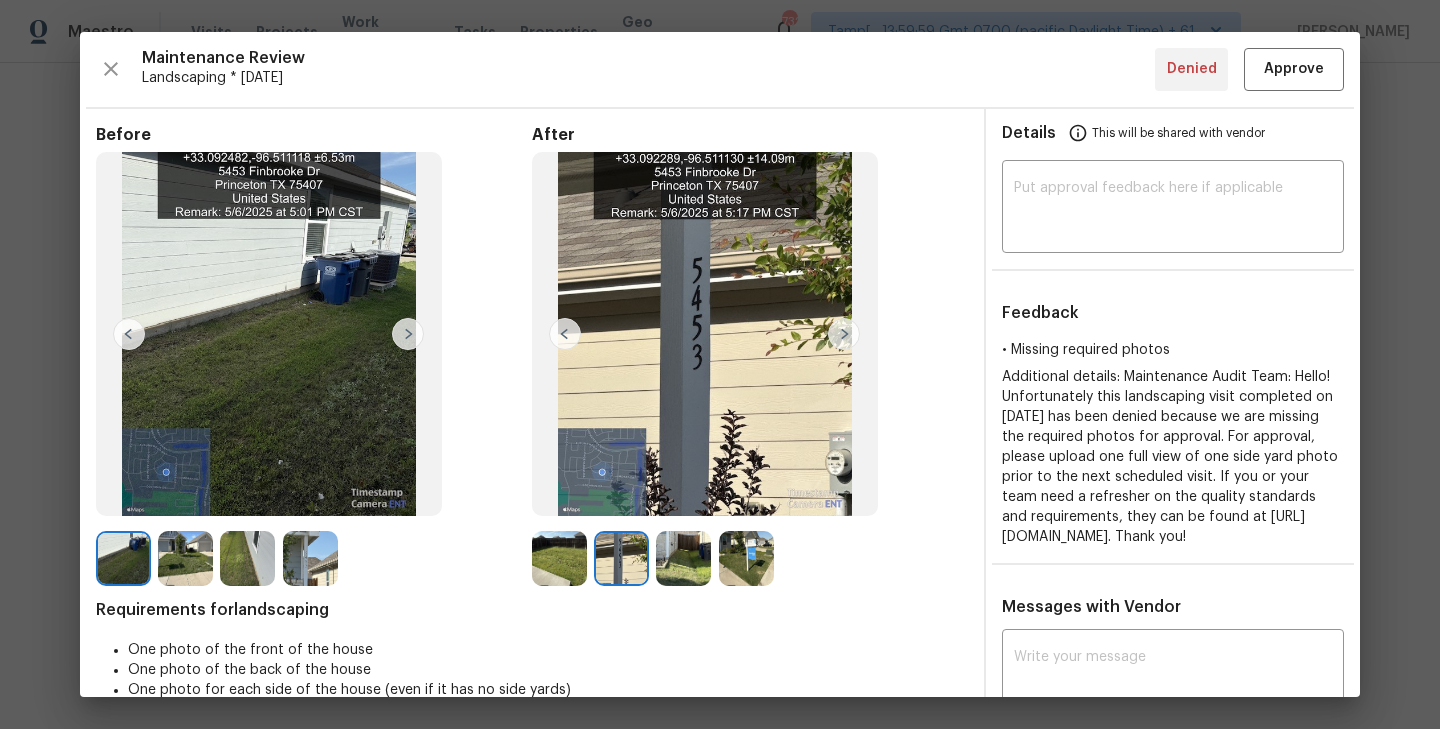 click at bounding box center [746, 558] 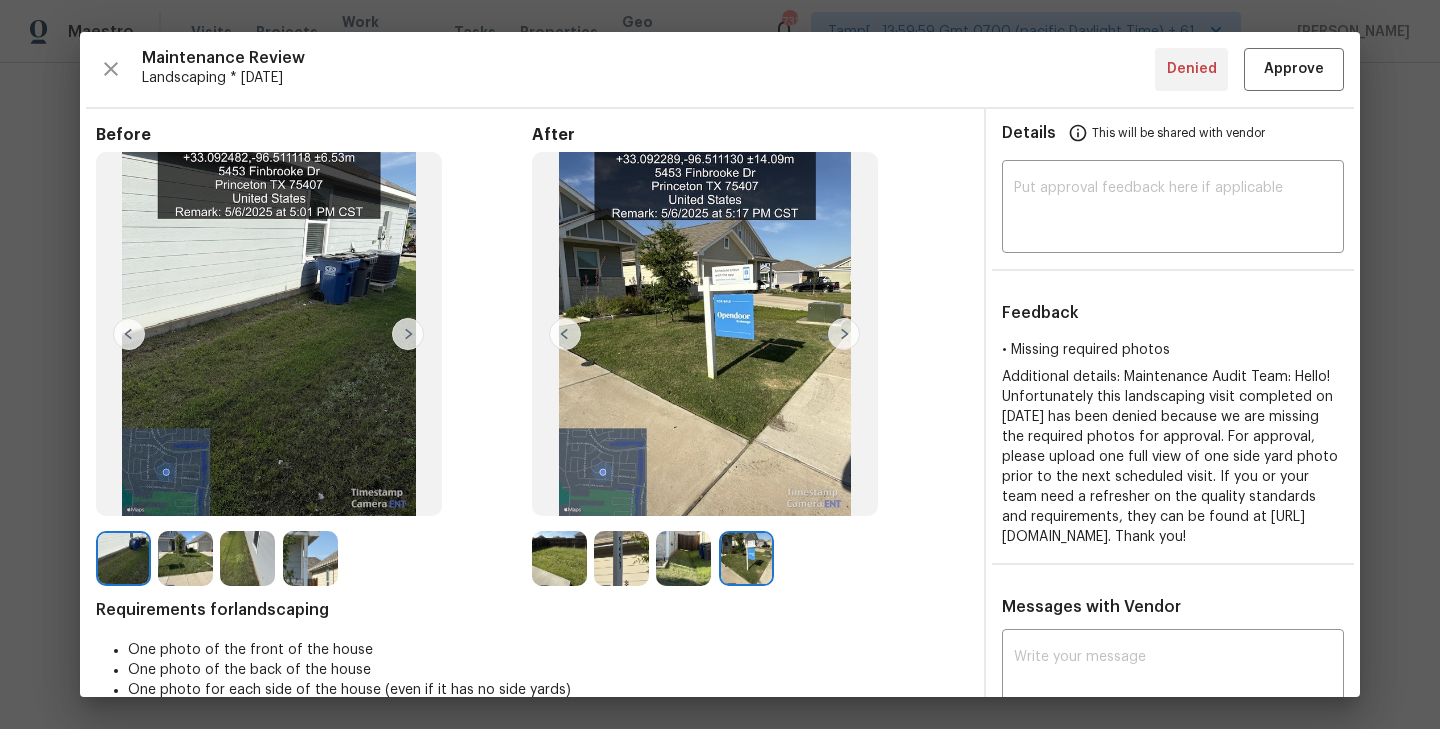 click at bounding box center (683, 558) 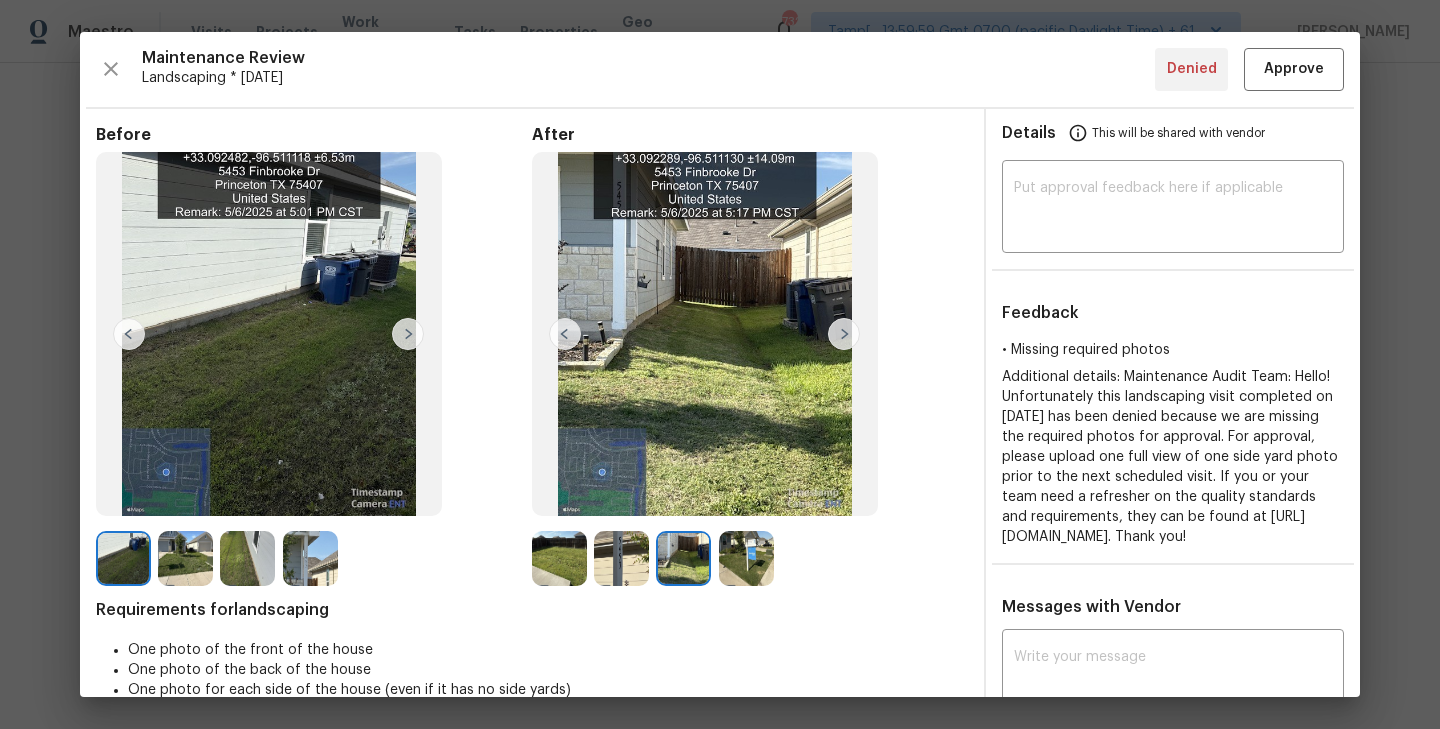 click at bounding box center (565, 334) 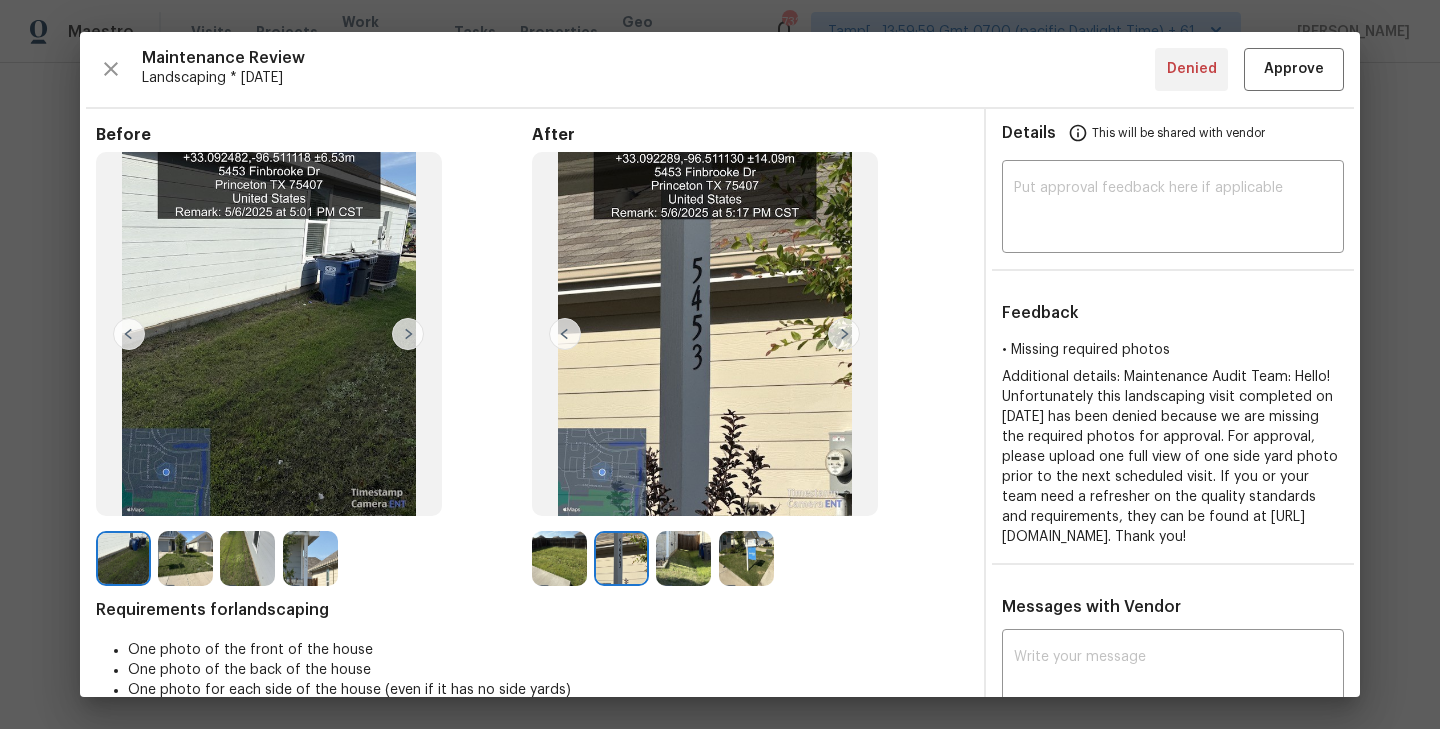 click at bounding box center (565, 334) 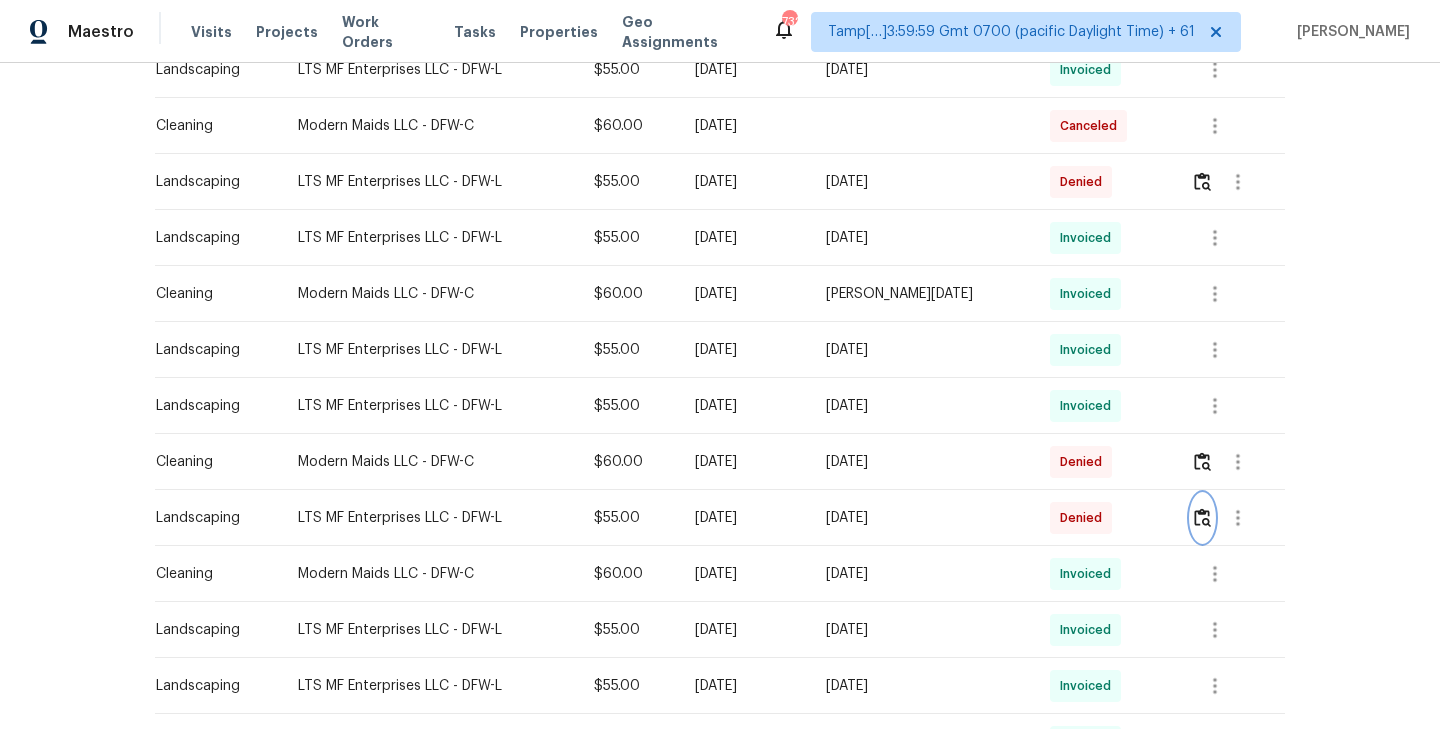 scroll, scrollTop: 946, scrollLeft: 0, axis: vertical 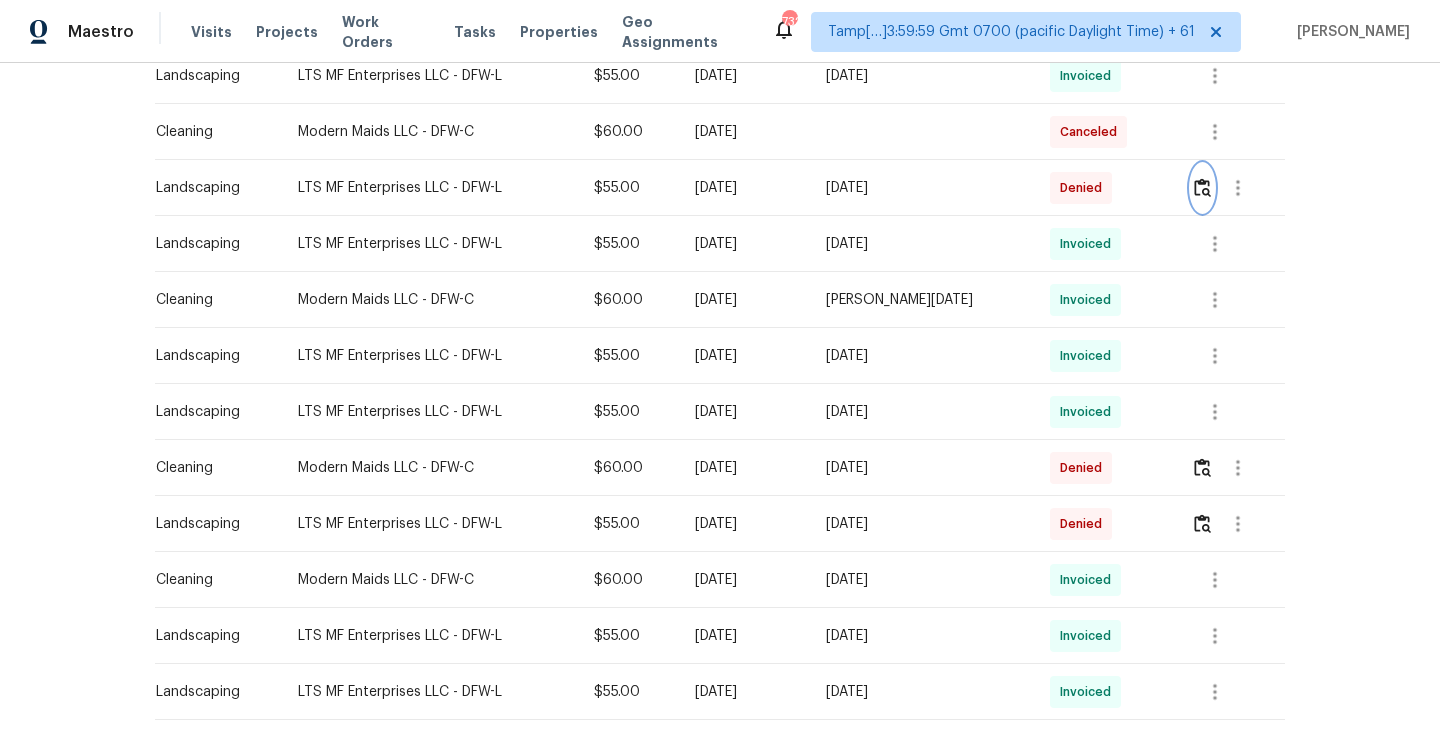 click at bounding box center (1202, 188) 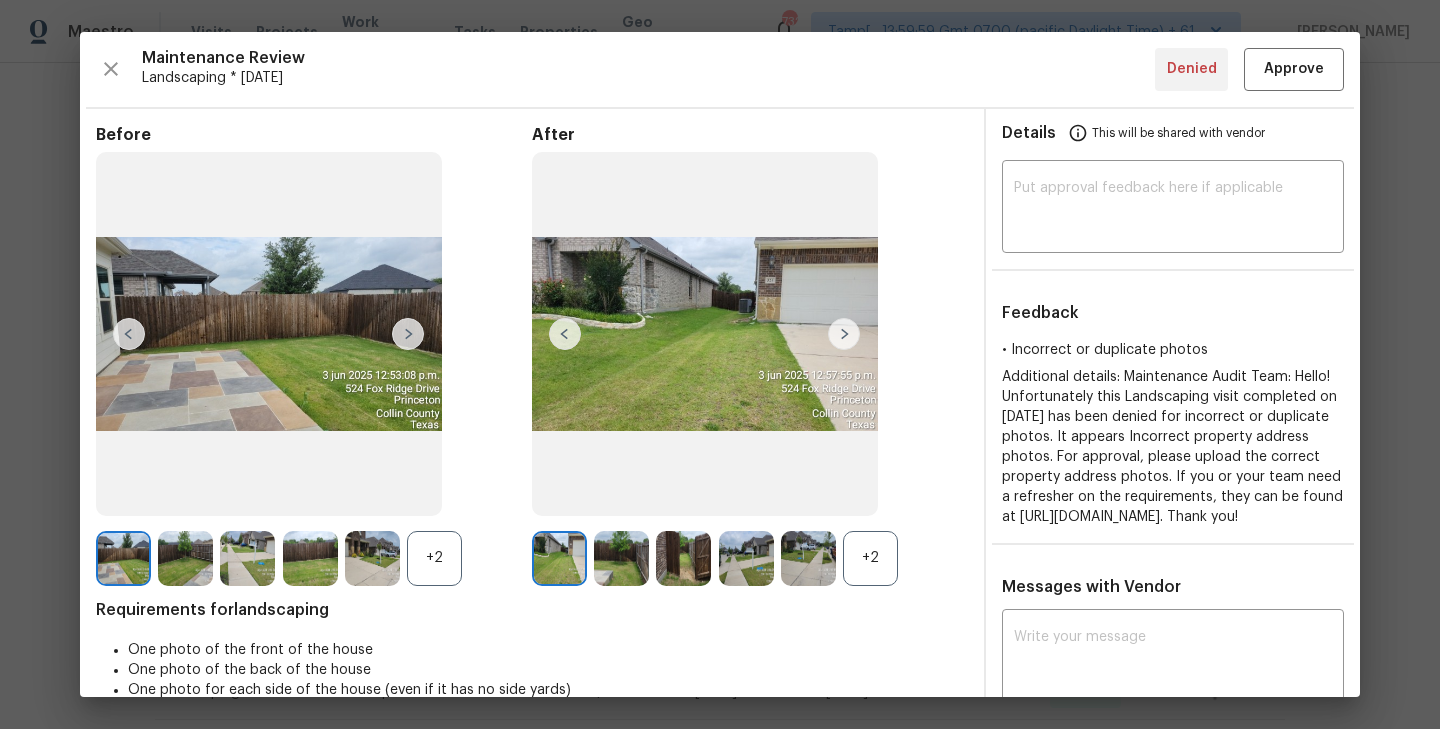 click on "+2" at bounding box center (870, 558) 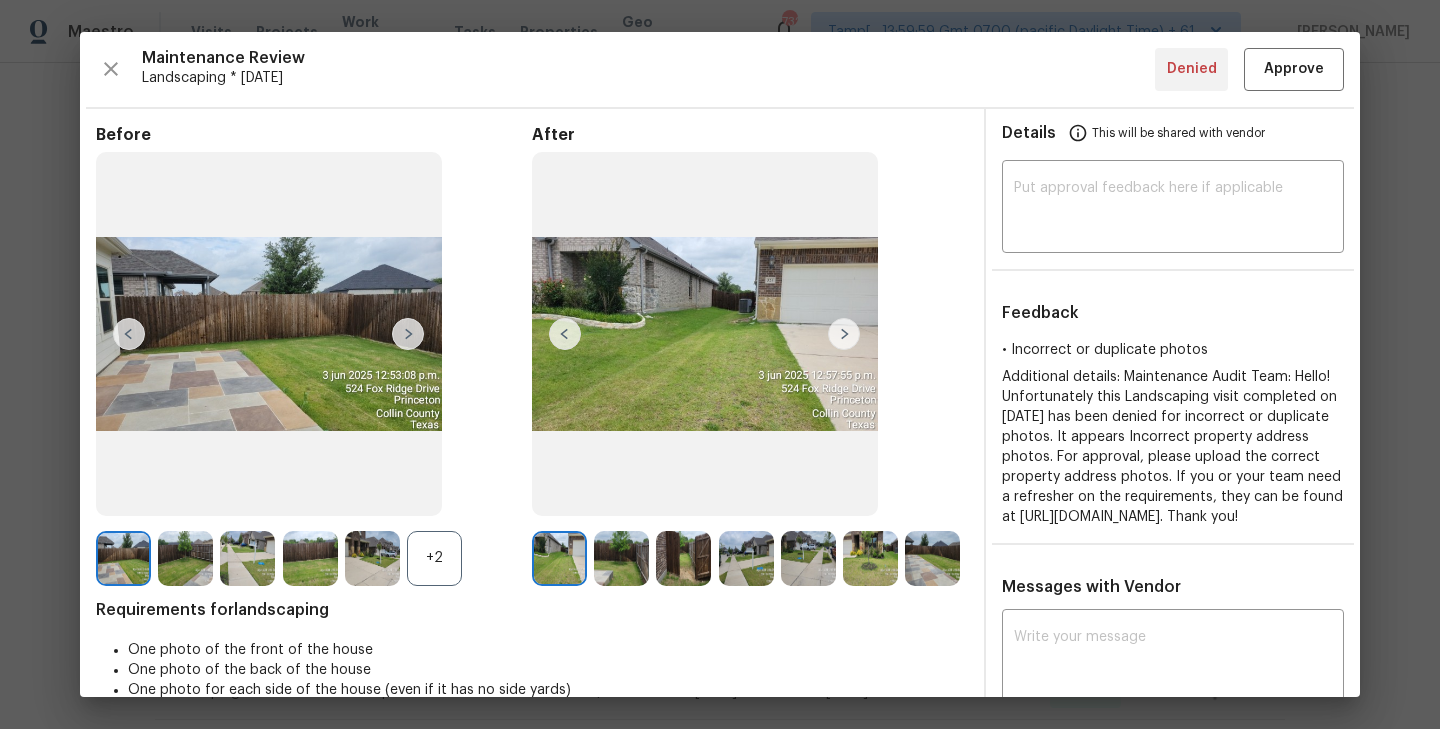click on "+2" at bounding box center [434, 558] 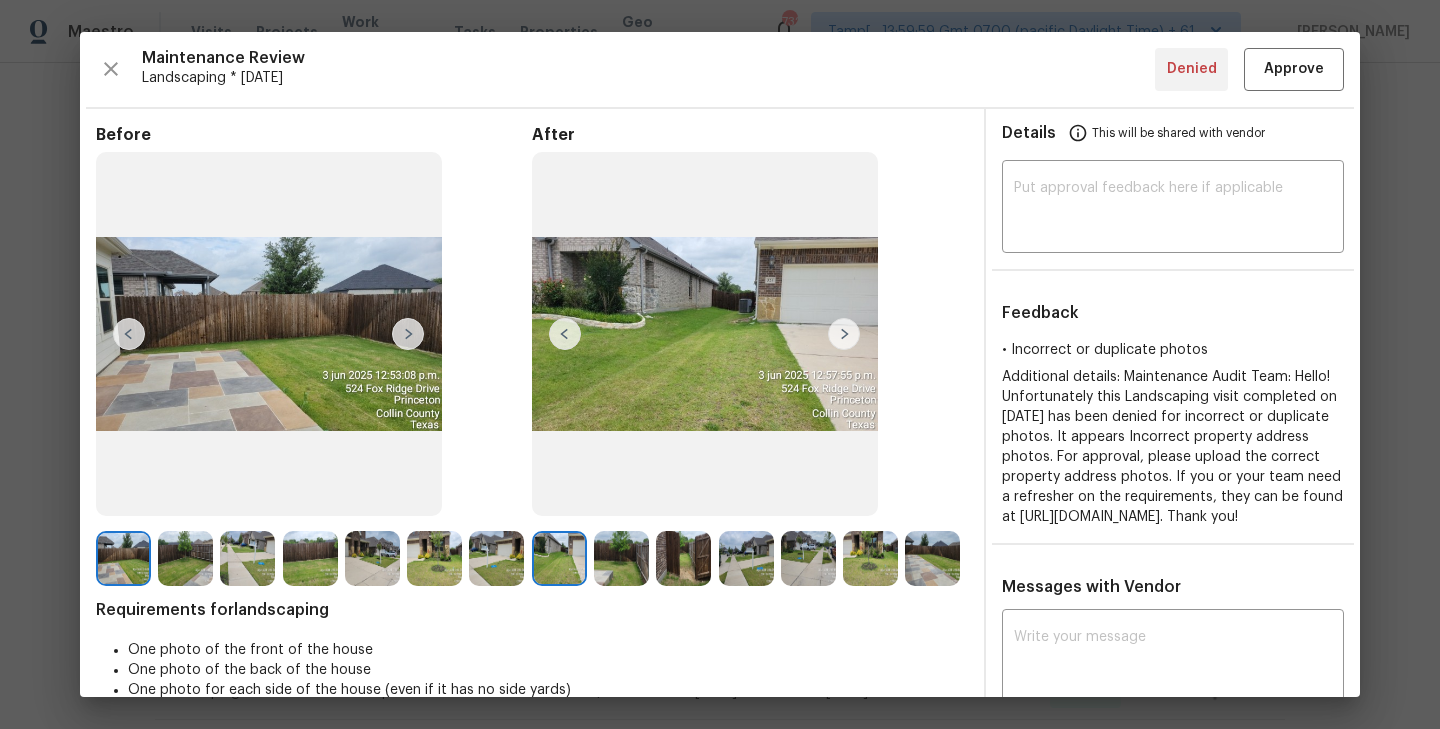 click at bounding box center (844, 334) 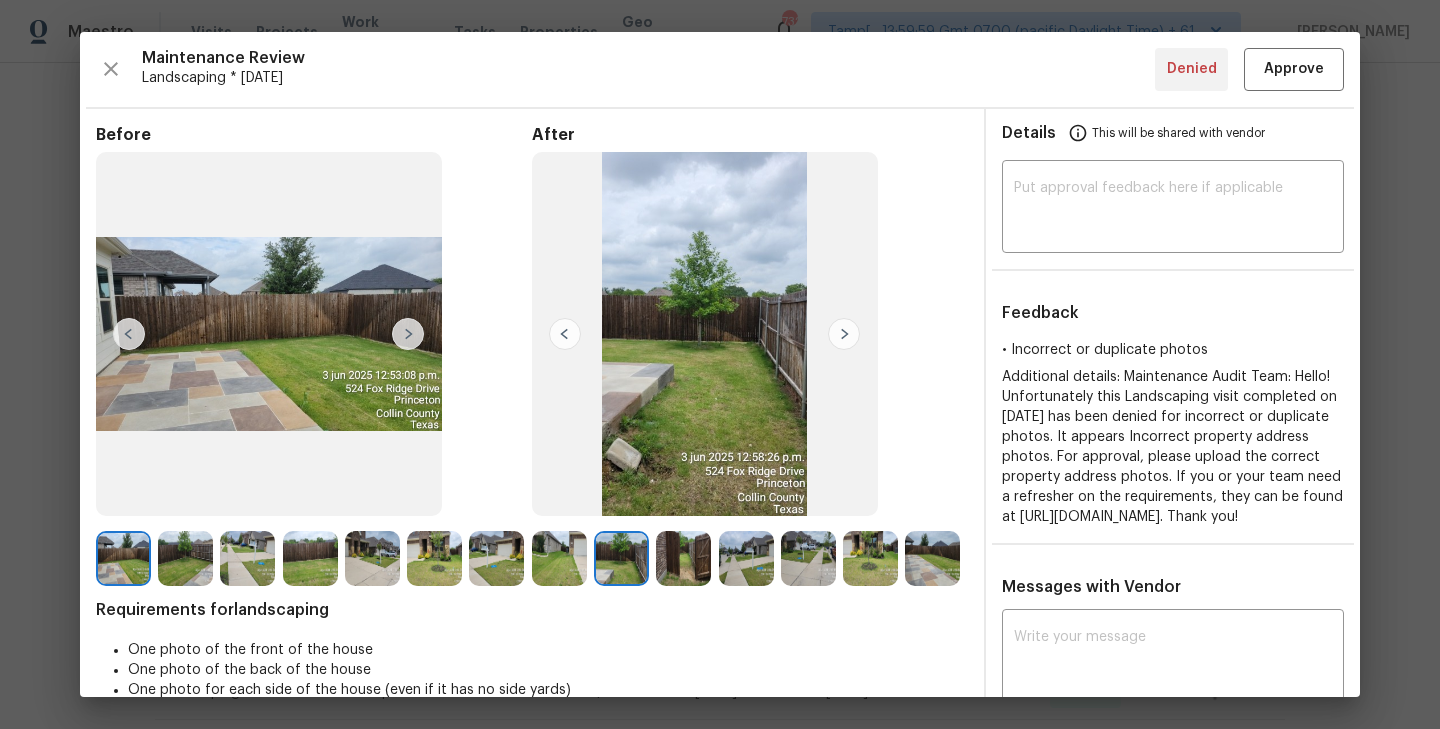 click at bounding box center [565, 334] 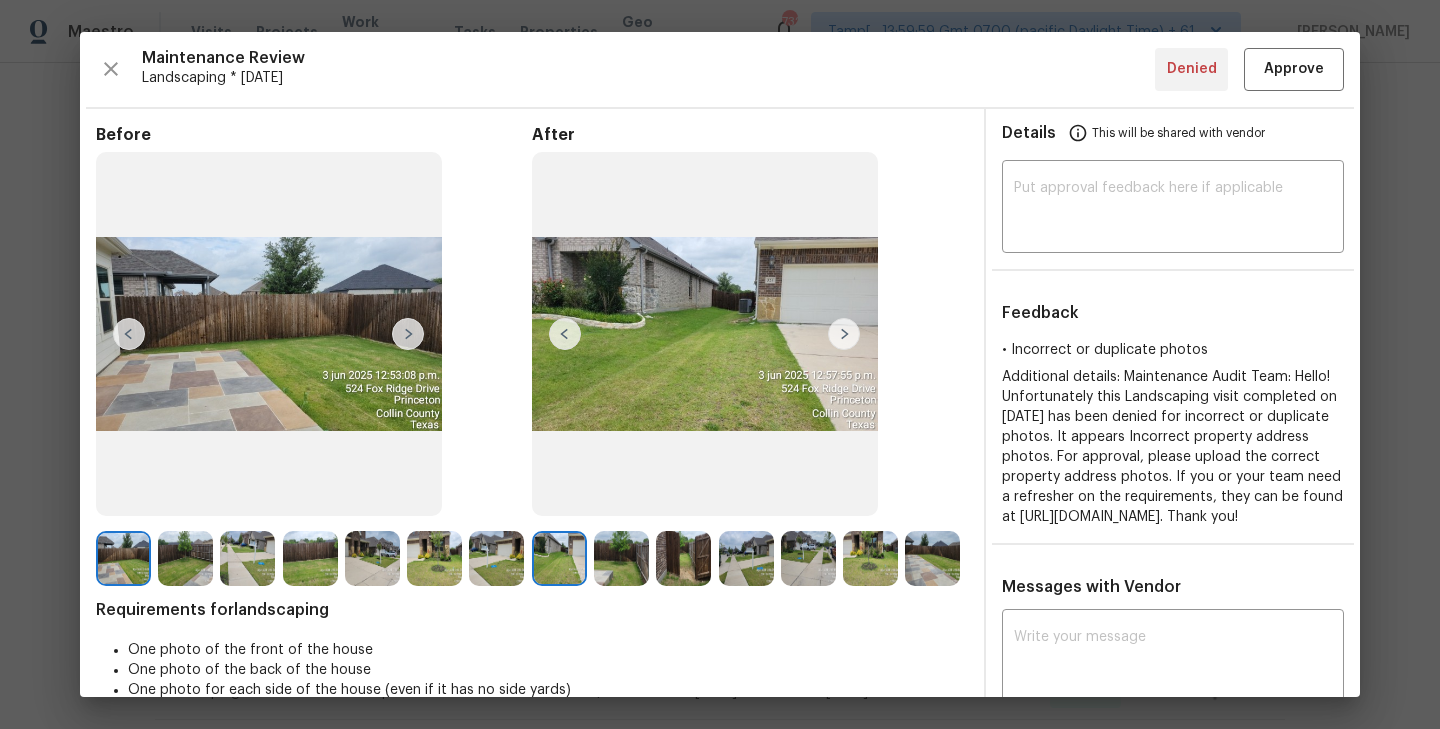 click at bounding box center (844, 334) 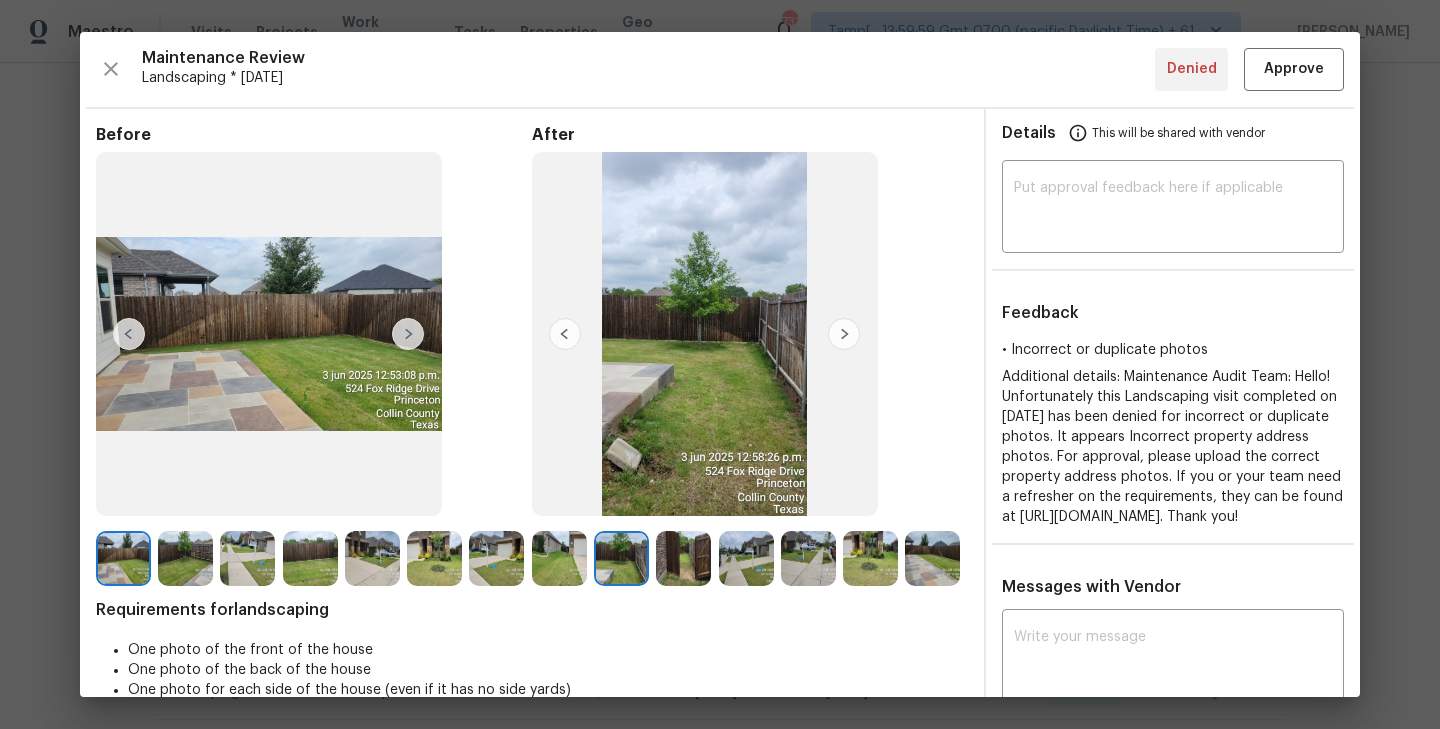 click at bounding box center [844, 334] 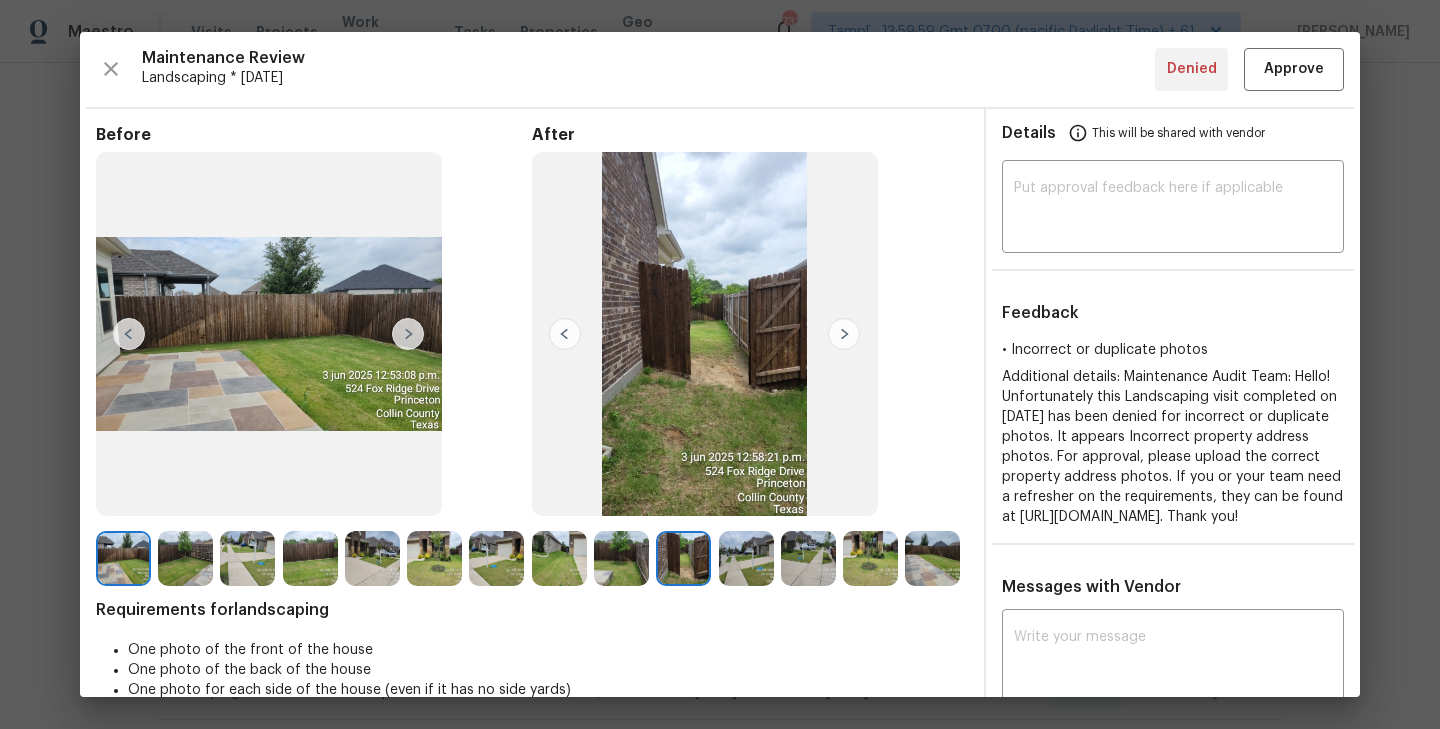 click at bounding box center [844, 334] 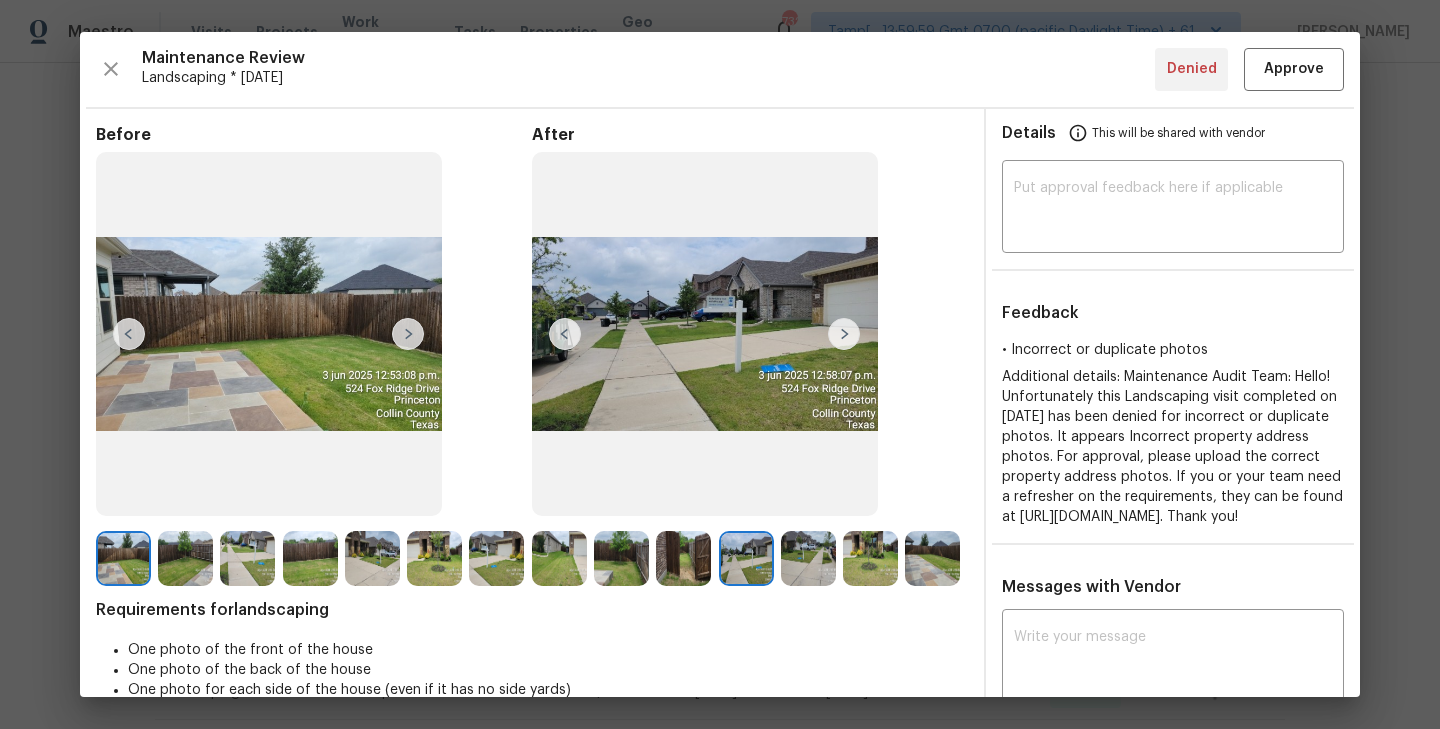 click at bounding box center [844, 334] 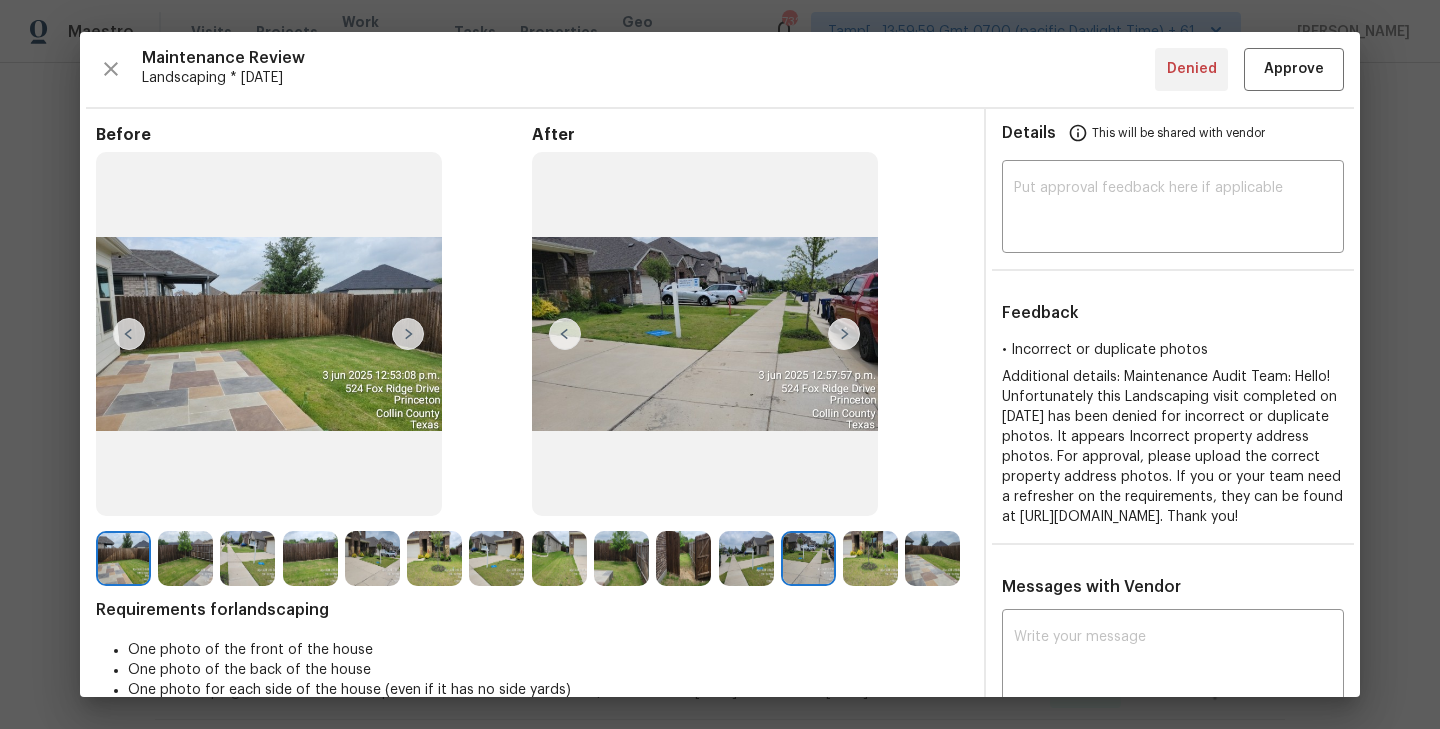 click at bounding box center (844, 334) 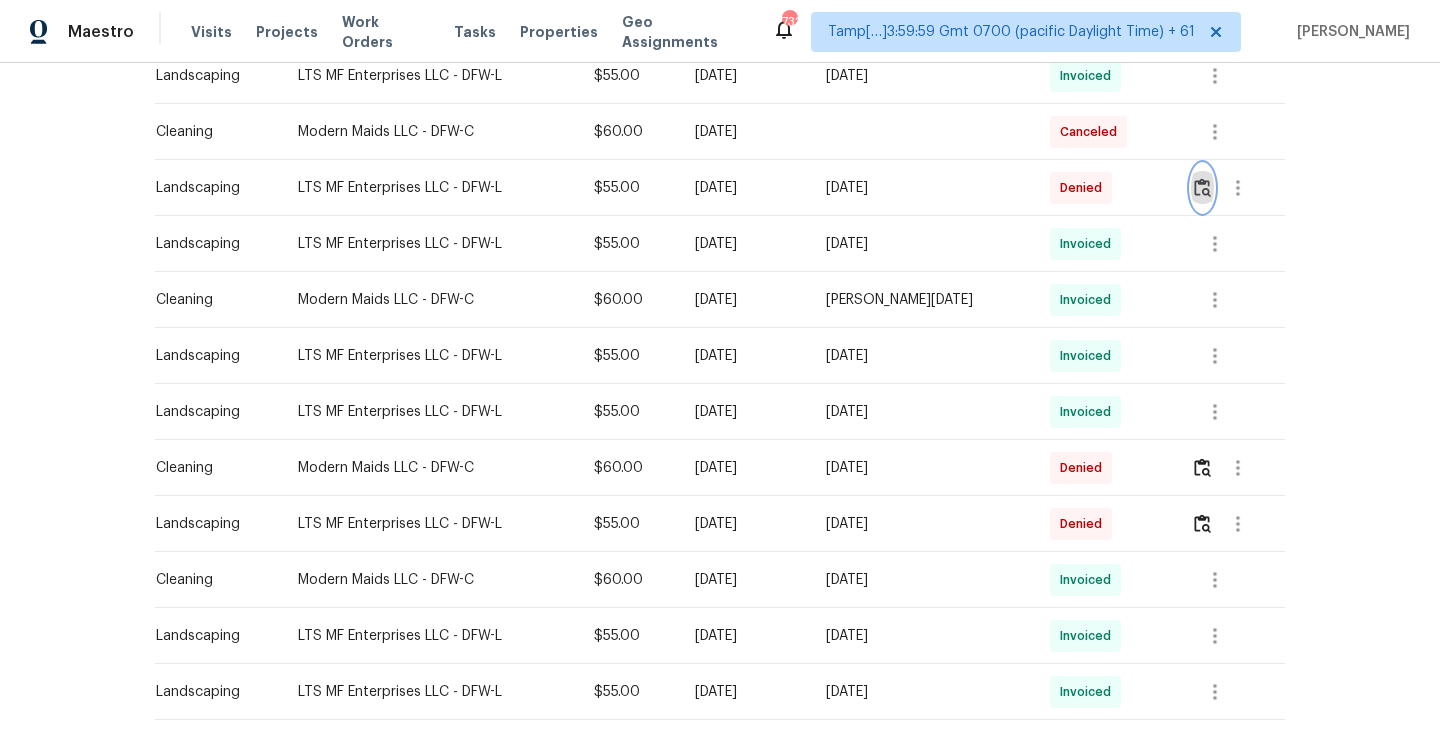 click at bounding box center [1202, 187] 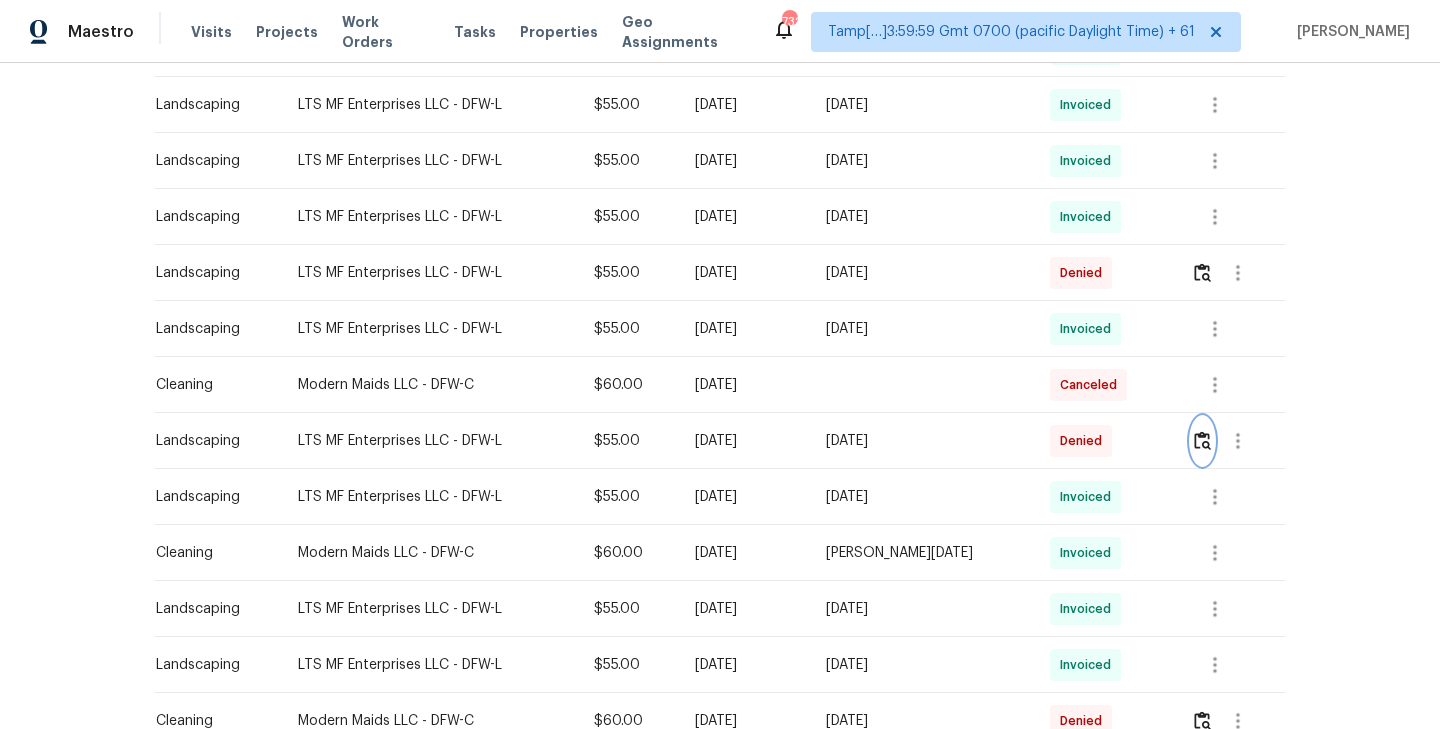 scroll, scrollTop: 684, scrollLeft: 0, axis: vertical 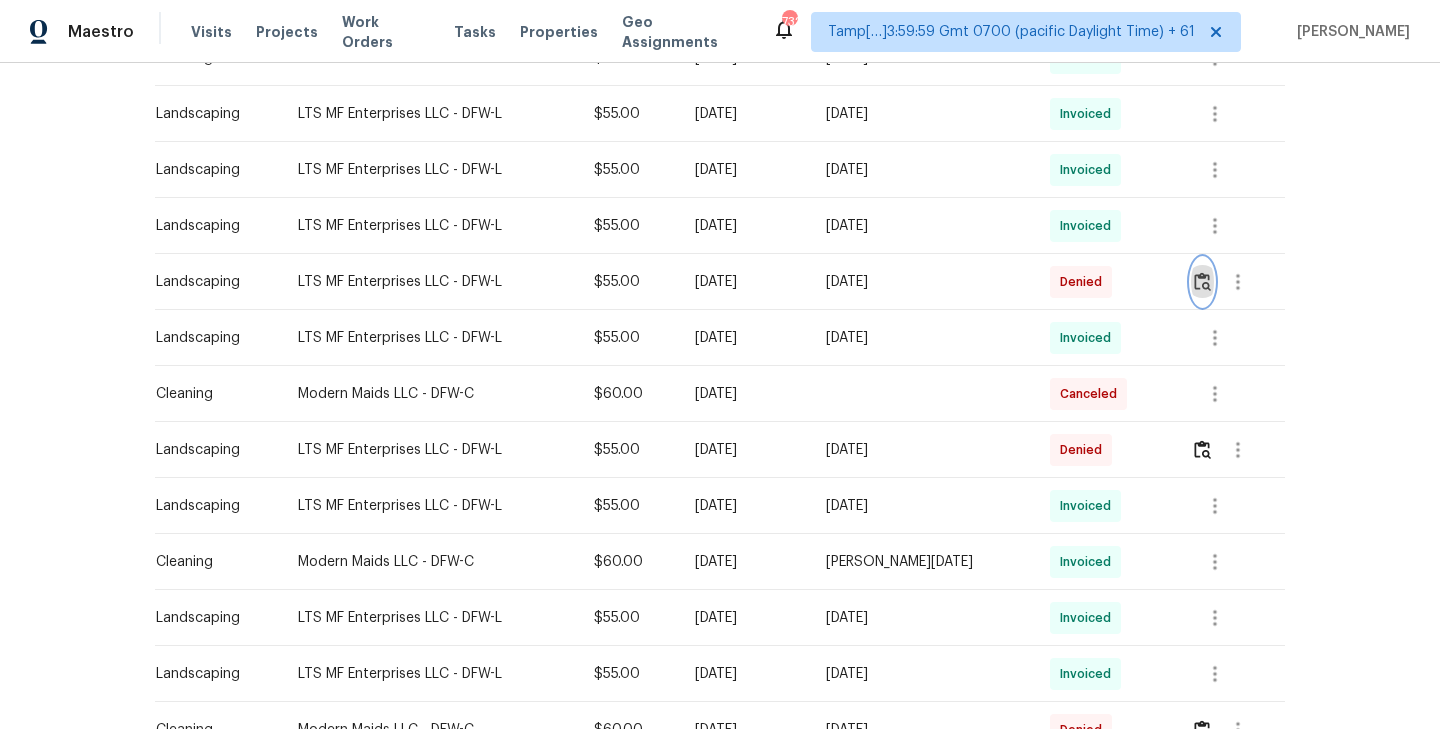 click at bounding box center (1202, 281) 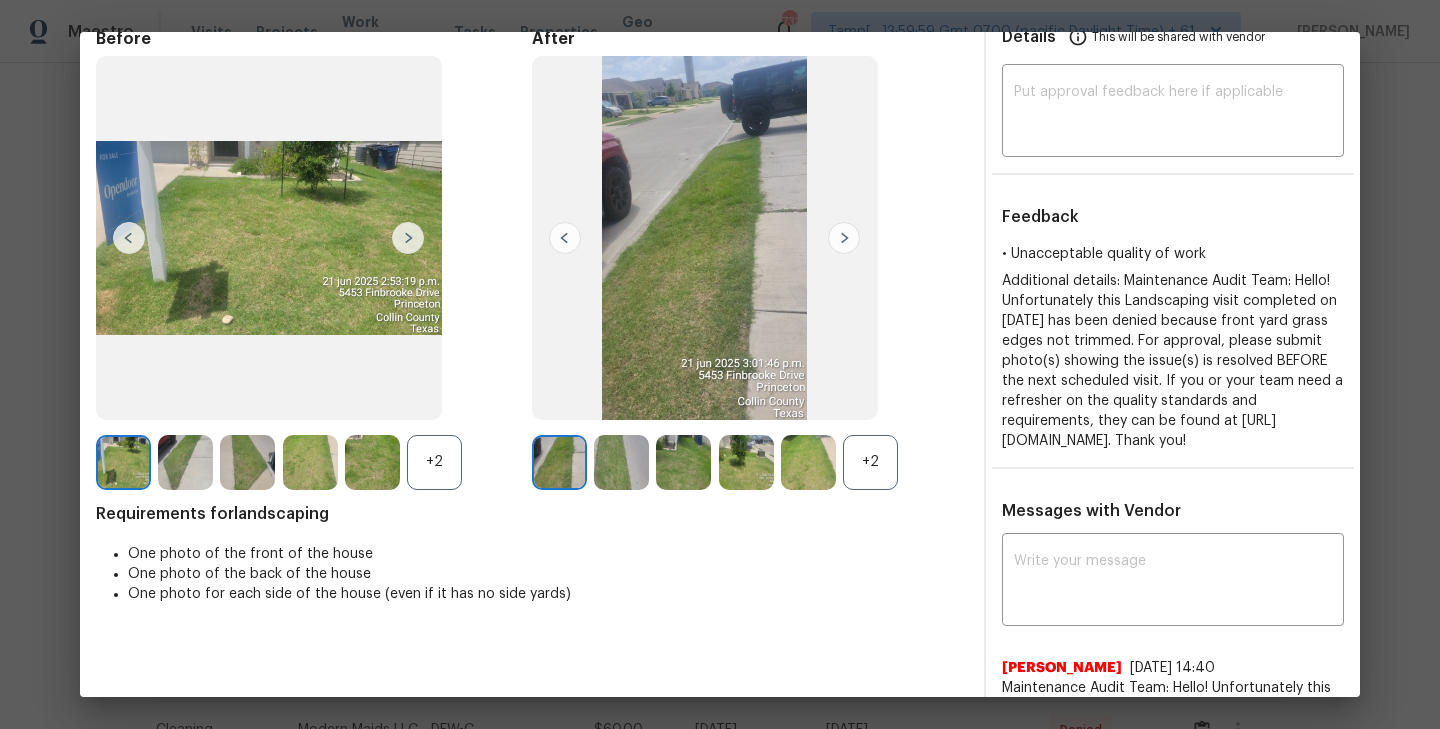 scroll, scrollTop: 95, scrollLeft: 0, axis: vertical 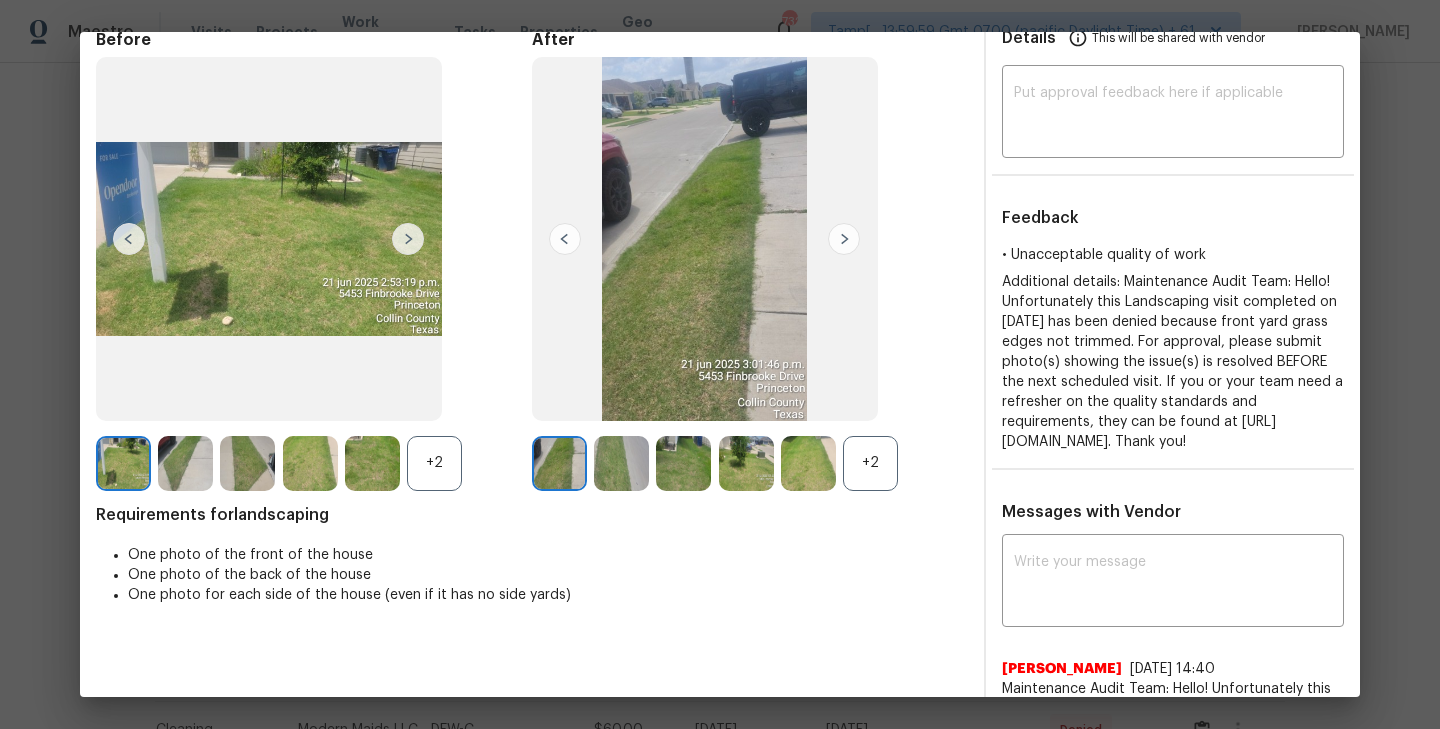 click on "+2" at bounding box center (870, 463) 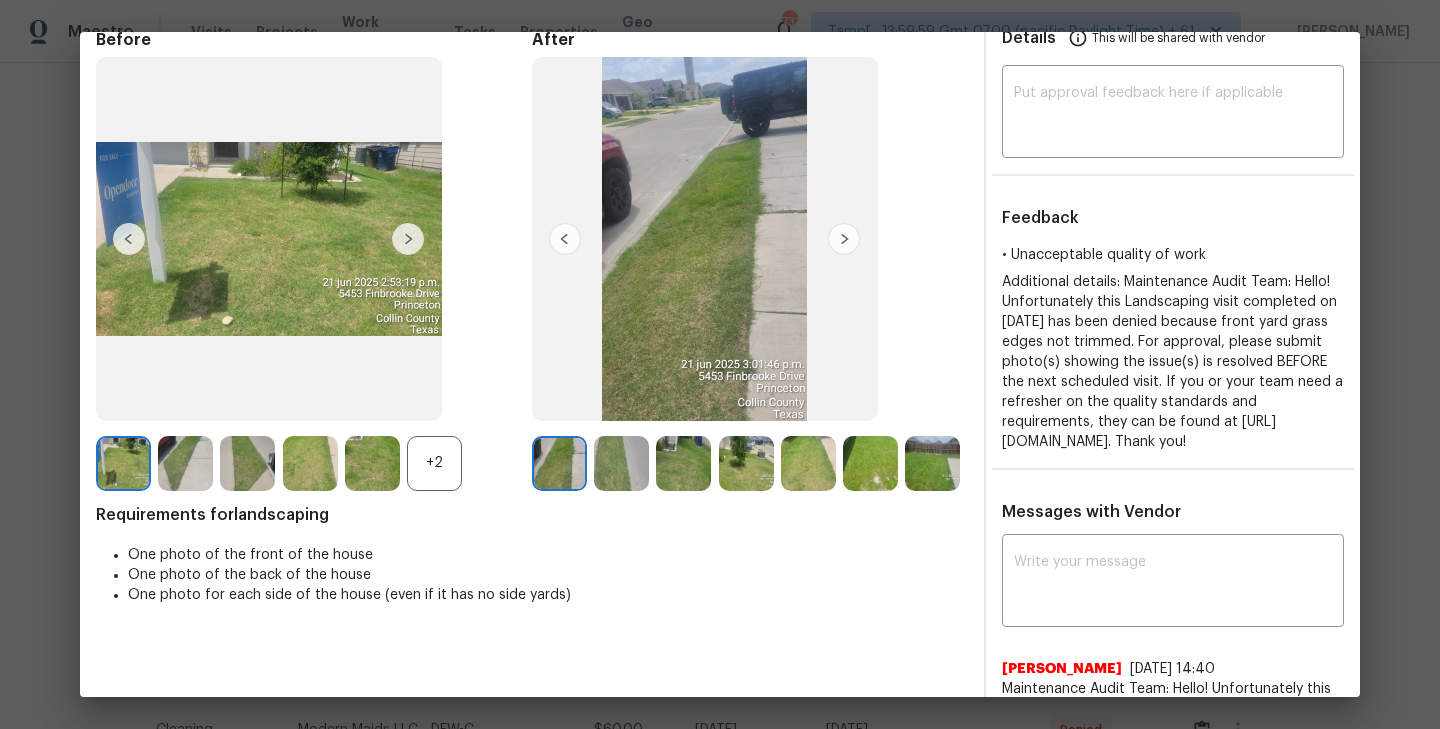 click on "+2" at bounding box center (434, 463) 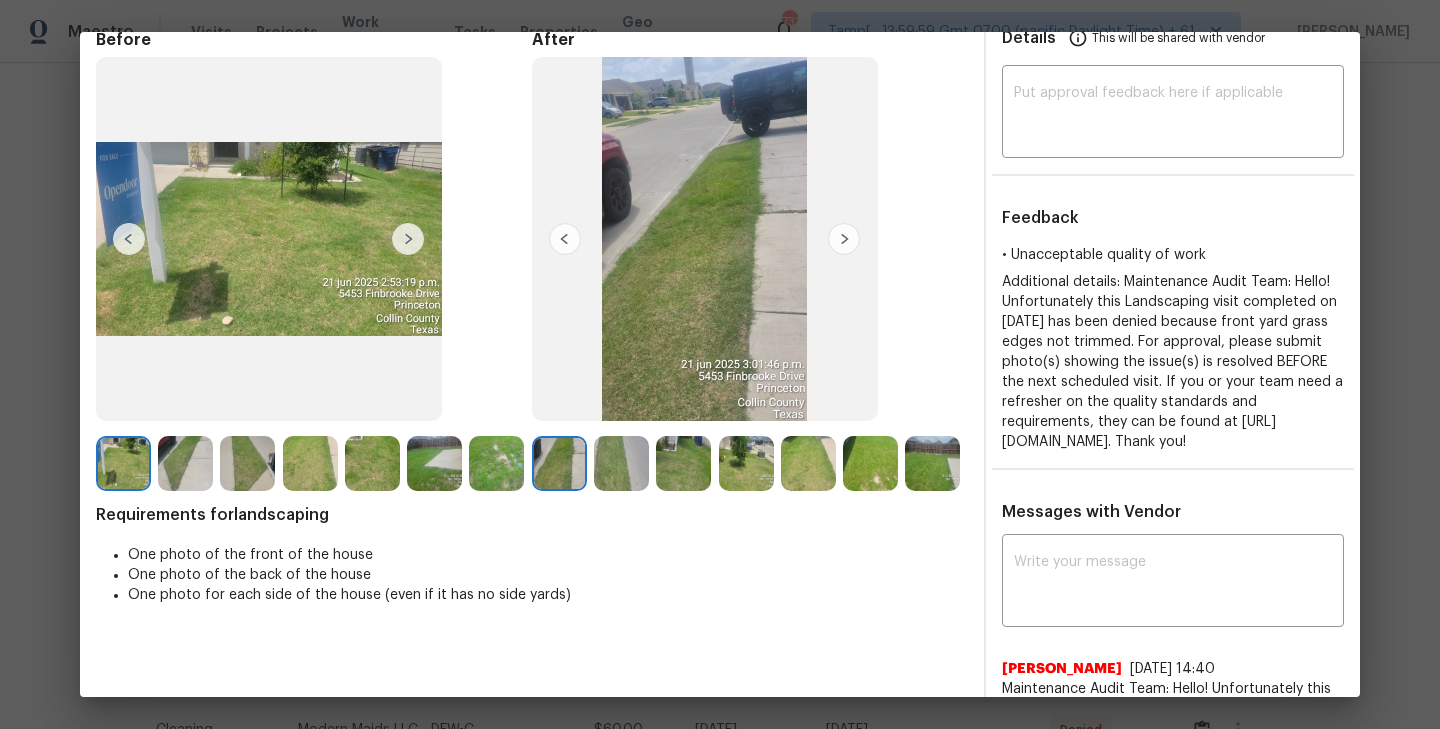 scroll, scrollTop: 56, scrollLeft: 0, axis: vertical 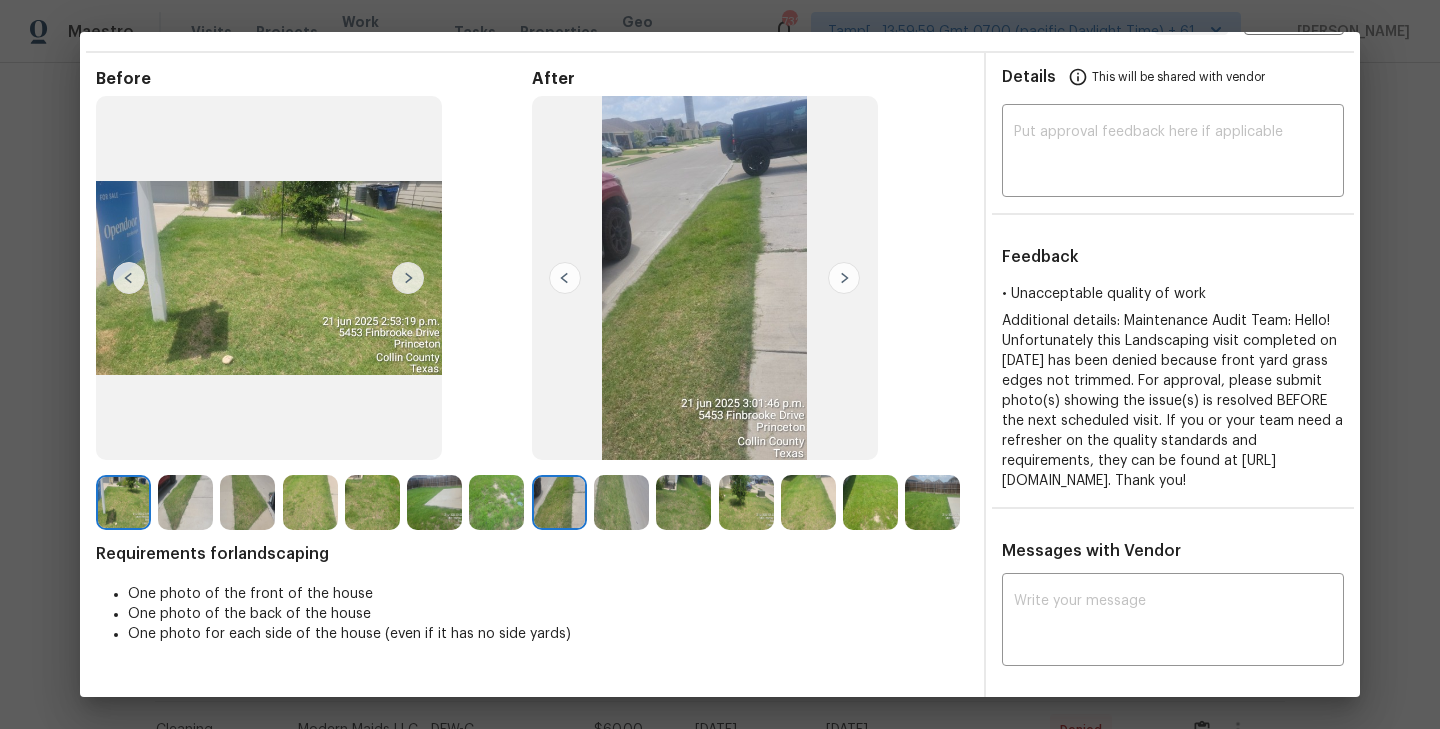 click at bounding box center (844, 278) 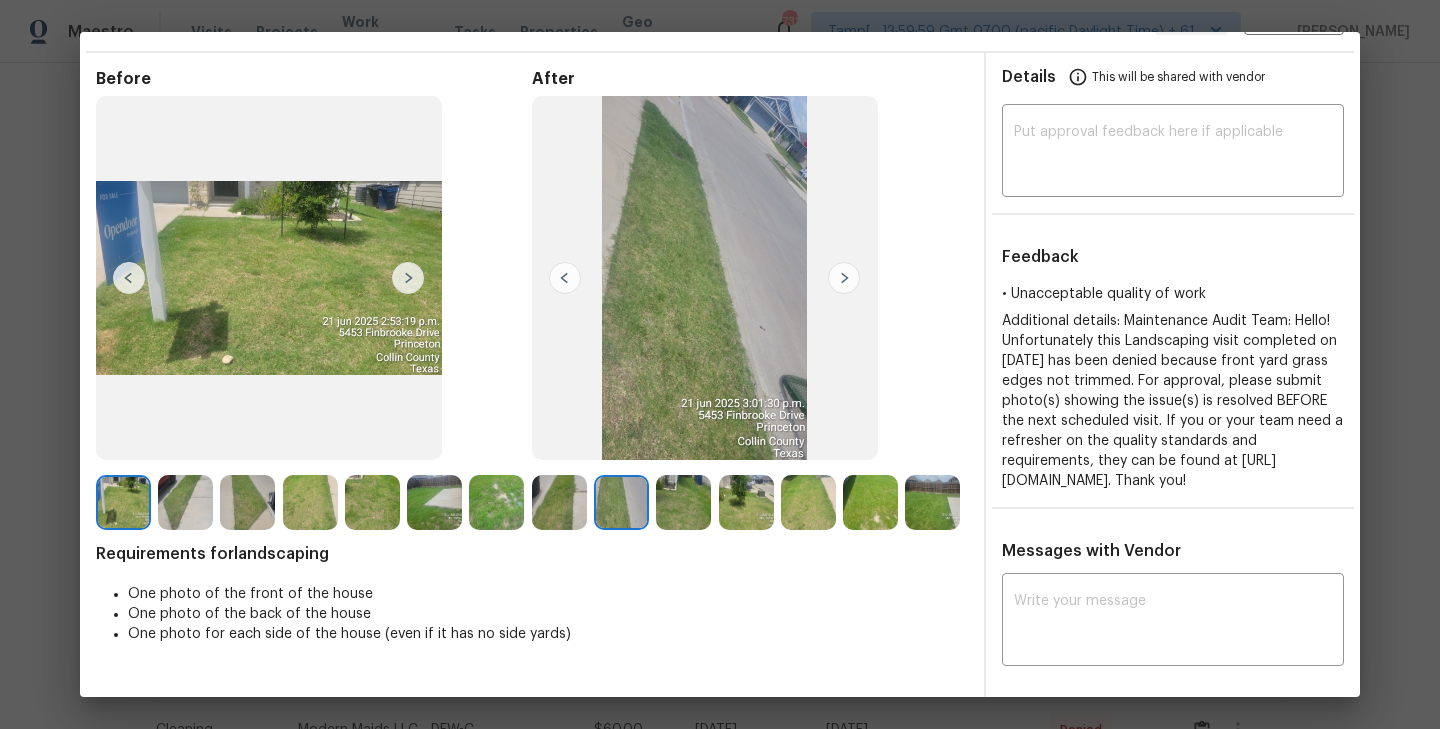 click at bounding box center [844, 278] 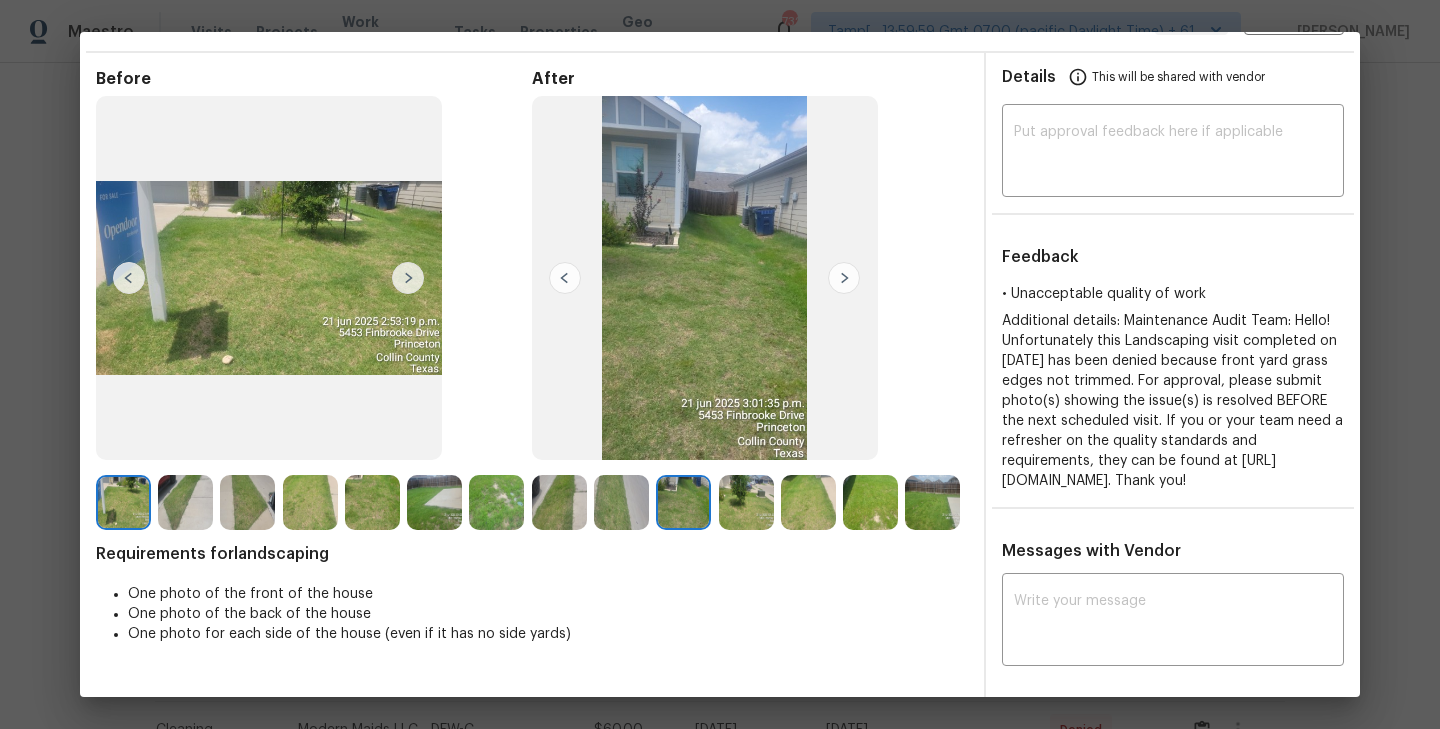 click at bounding box center [844, 278] 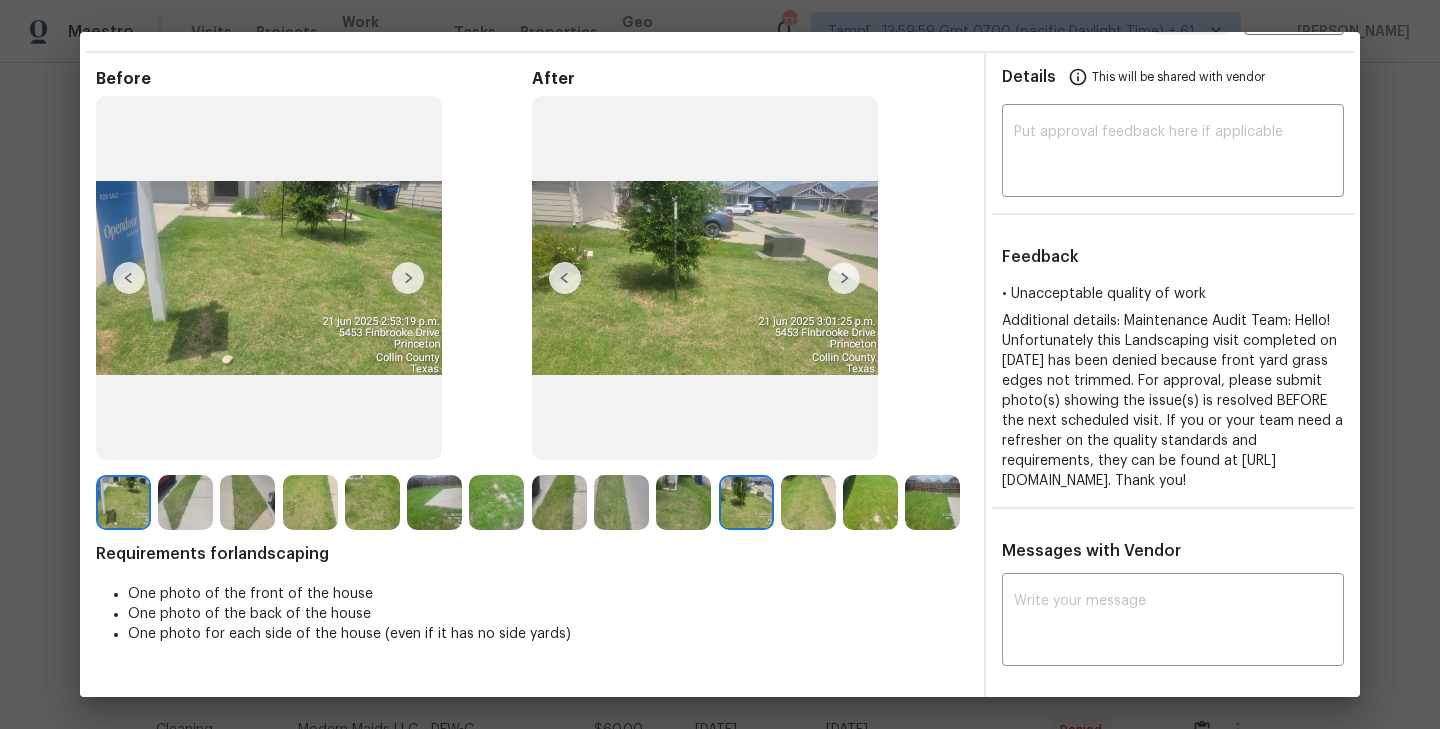 click at bounding box center (844, 278) 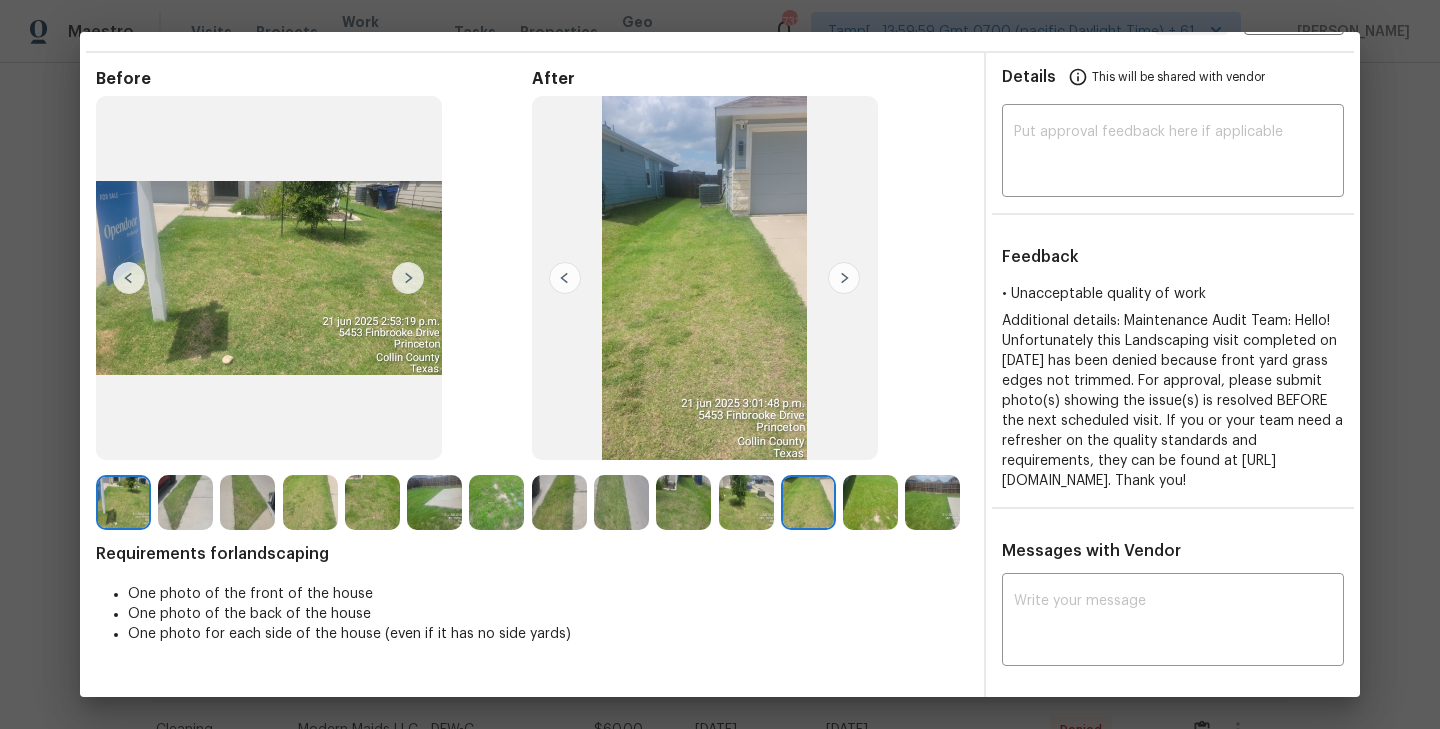 click at bounding box center [844, 278] 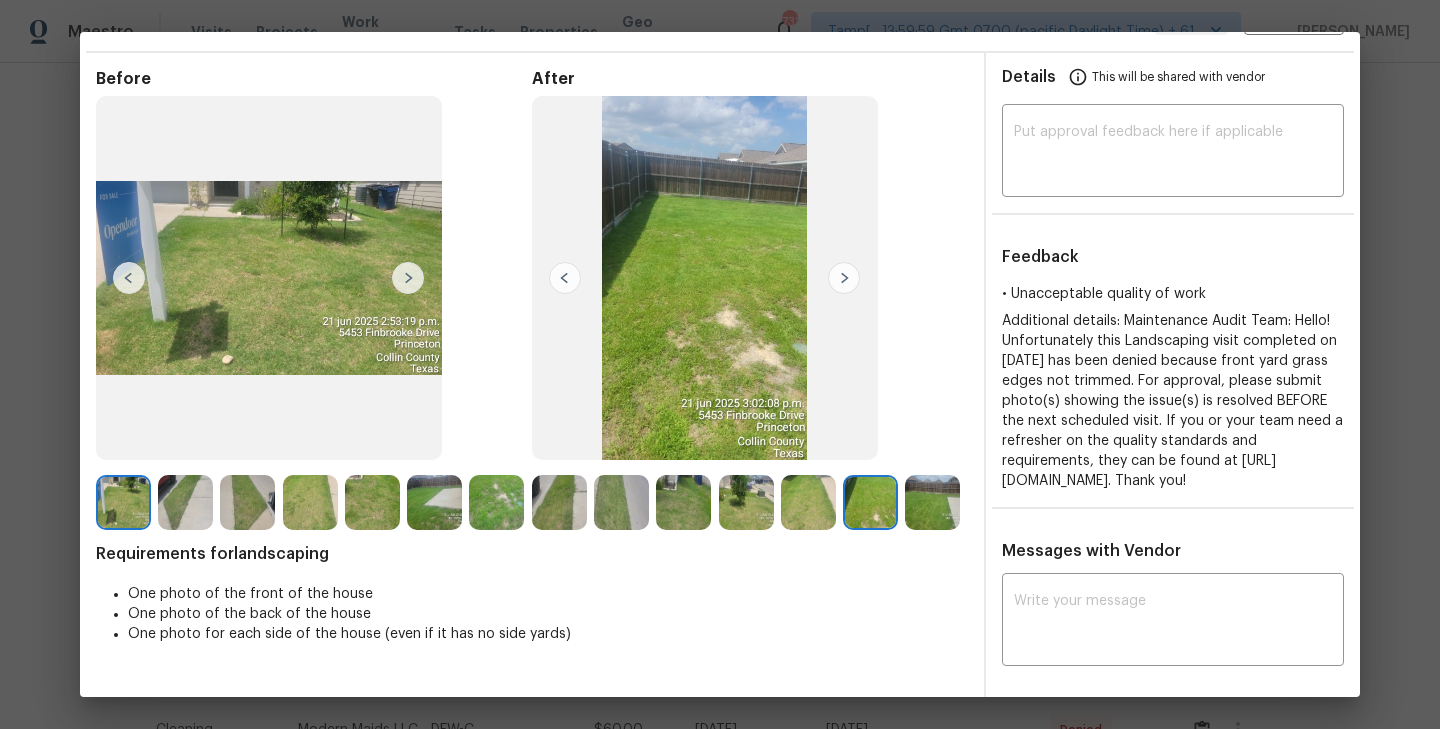 click at bounding box center [844, 278] 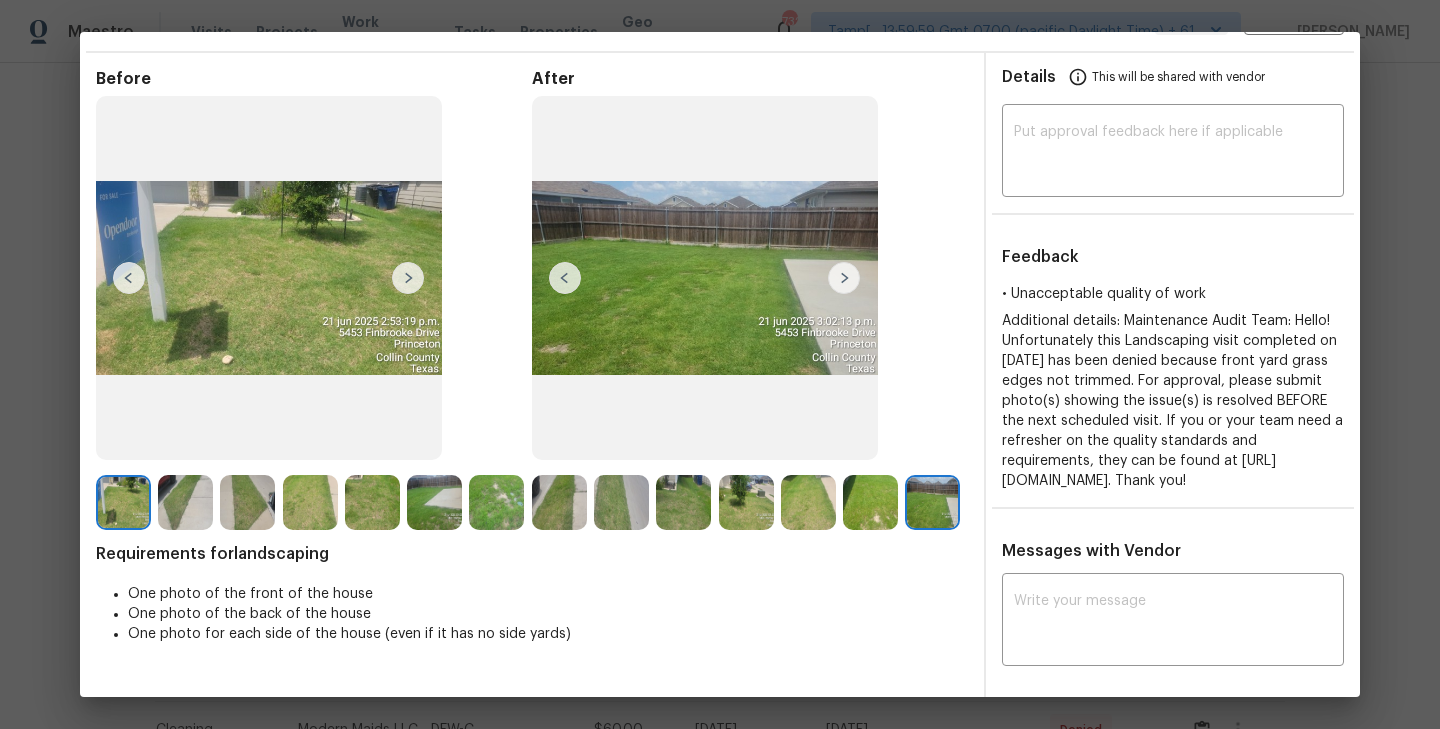 click at bounding box center (434, 502) 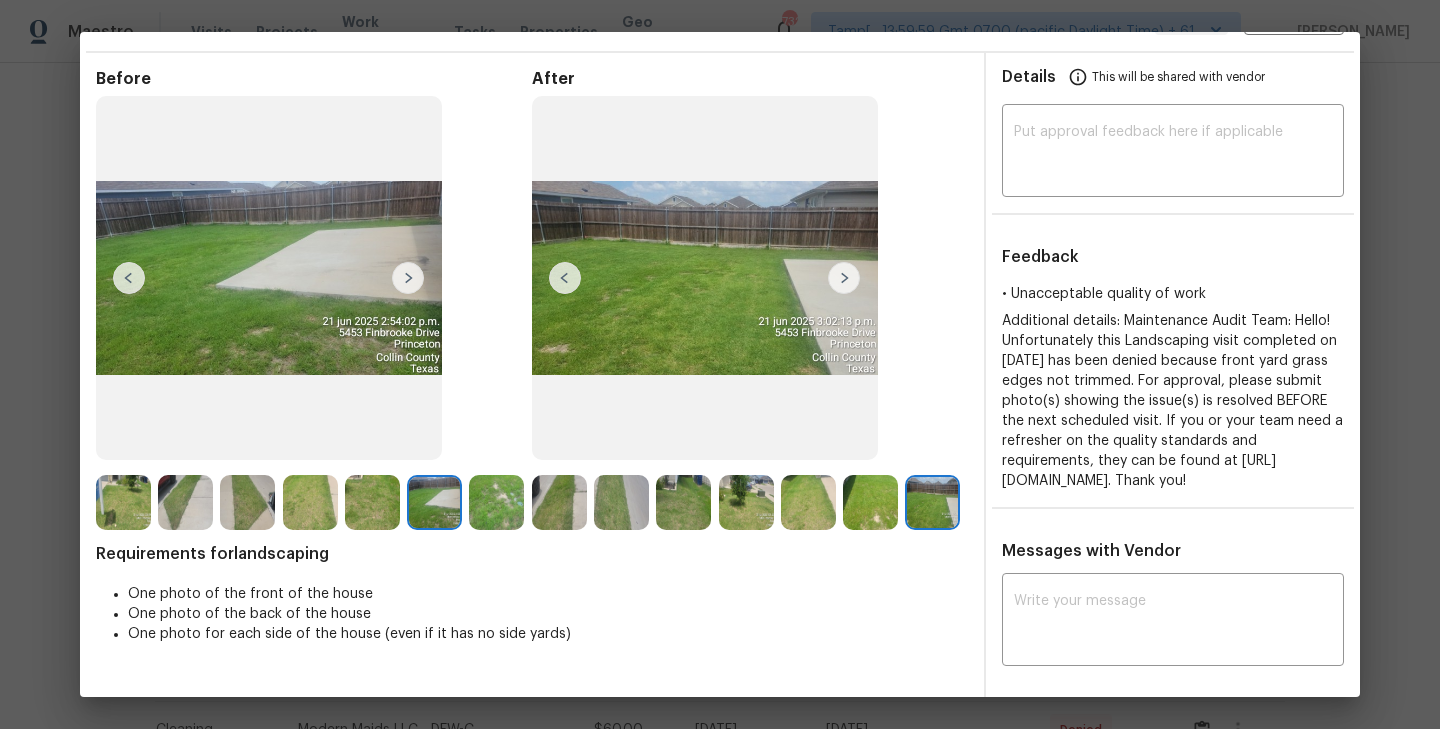 click at bounding box center [565, 278] 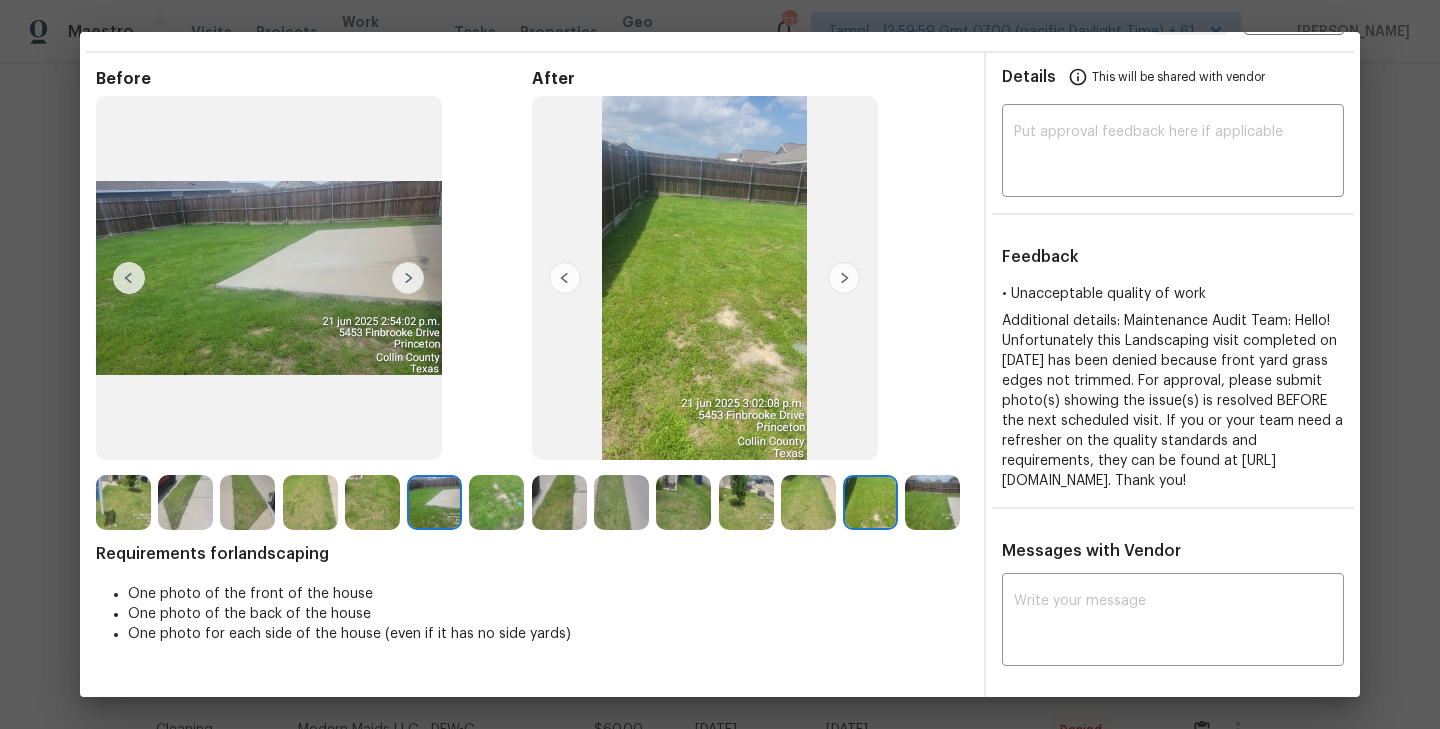 click at bounding box center (372, 502) 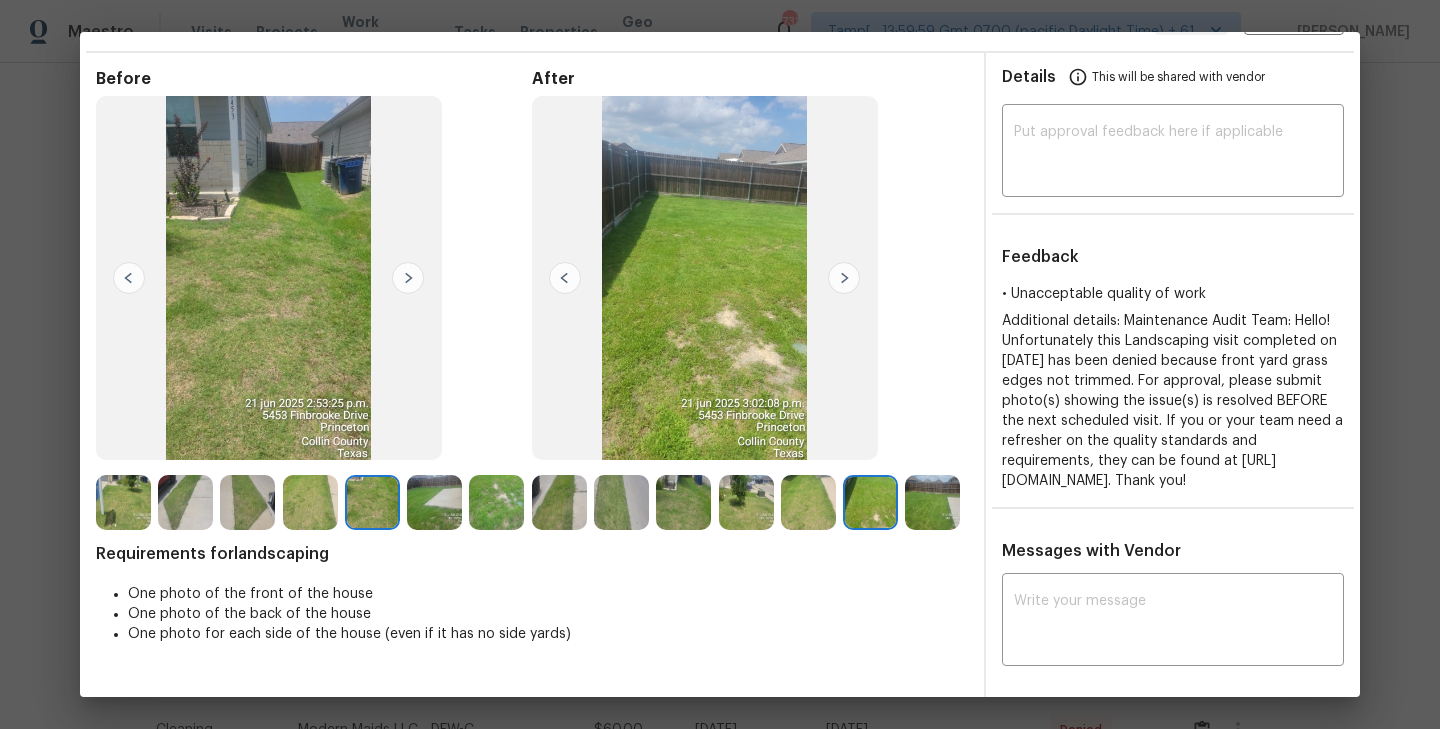 click at bounding box center (683, 502) 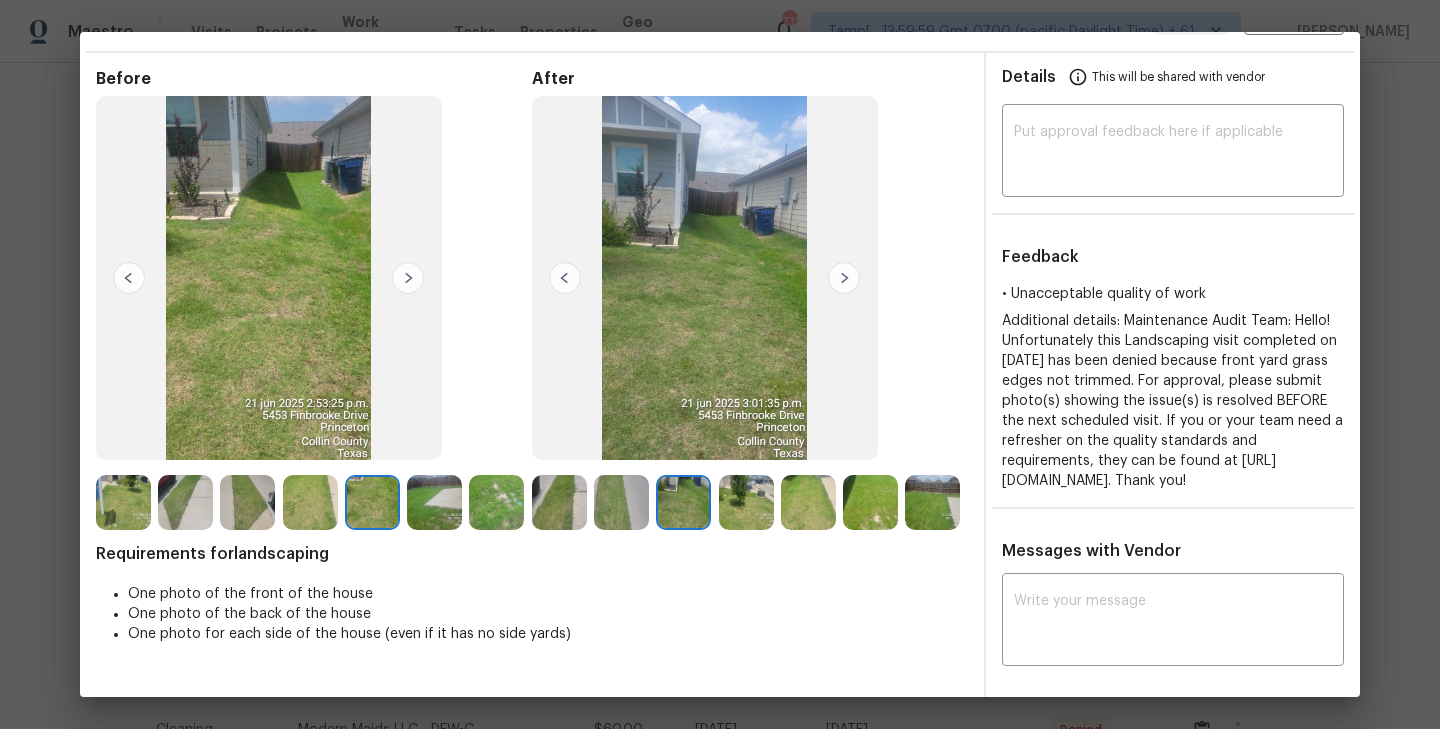 click at bounding box center (310, 502) 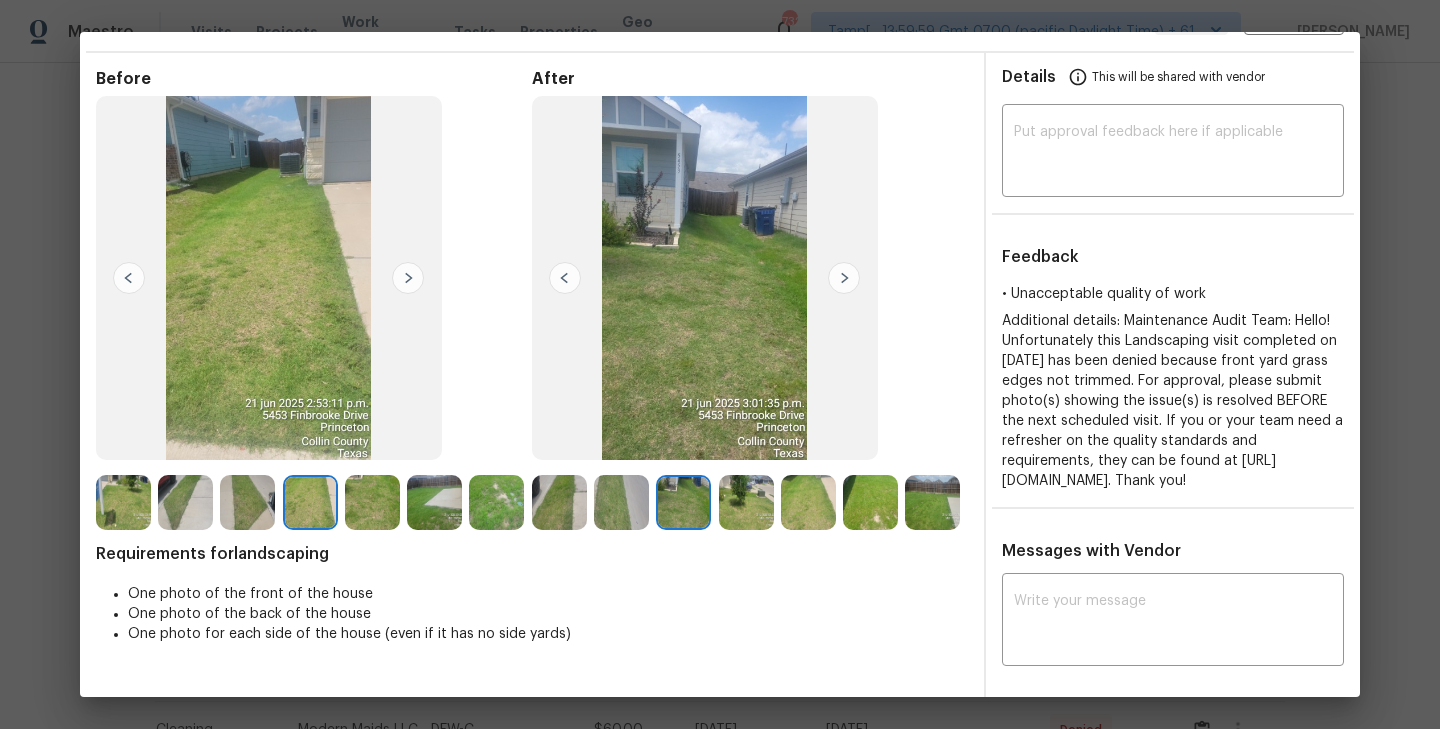click at bounding box center (808, 502) 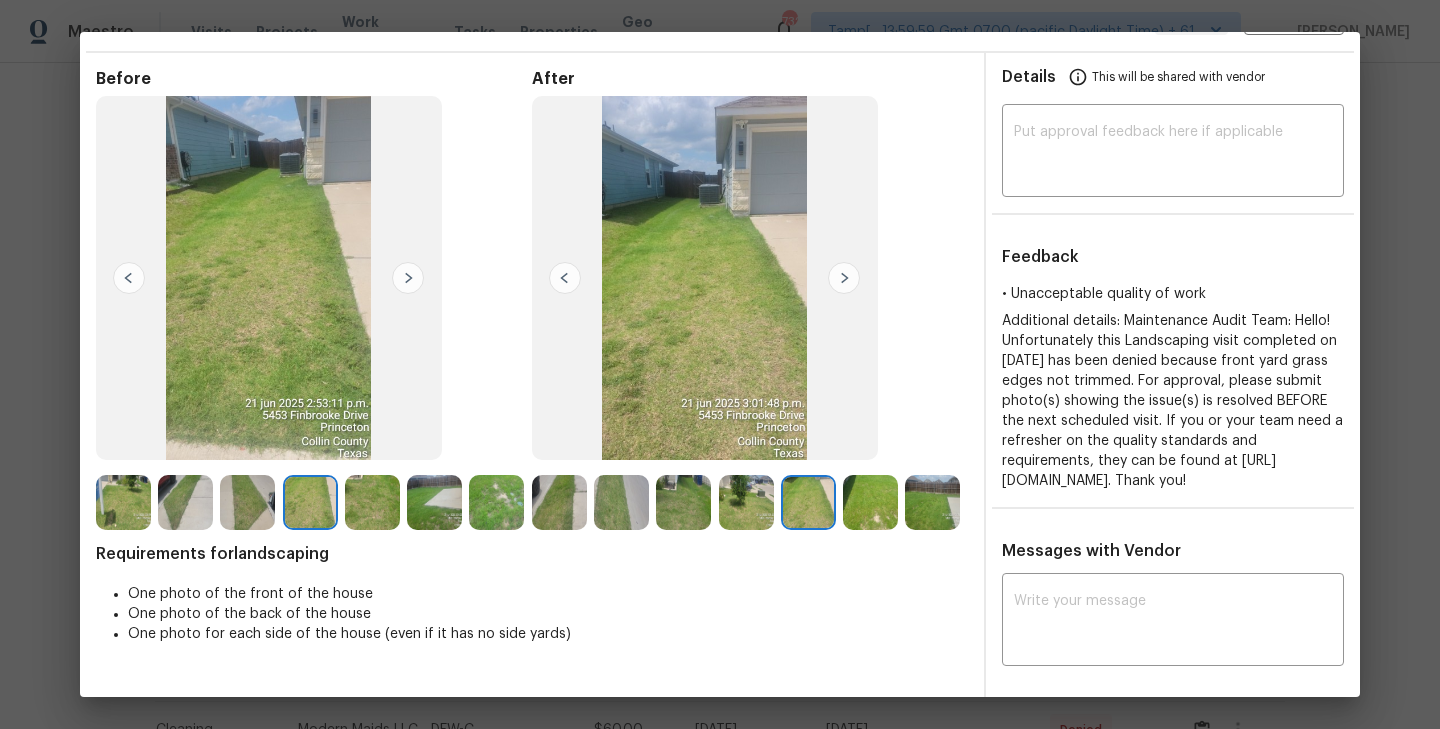 click at bounding box center (269, 278) 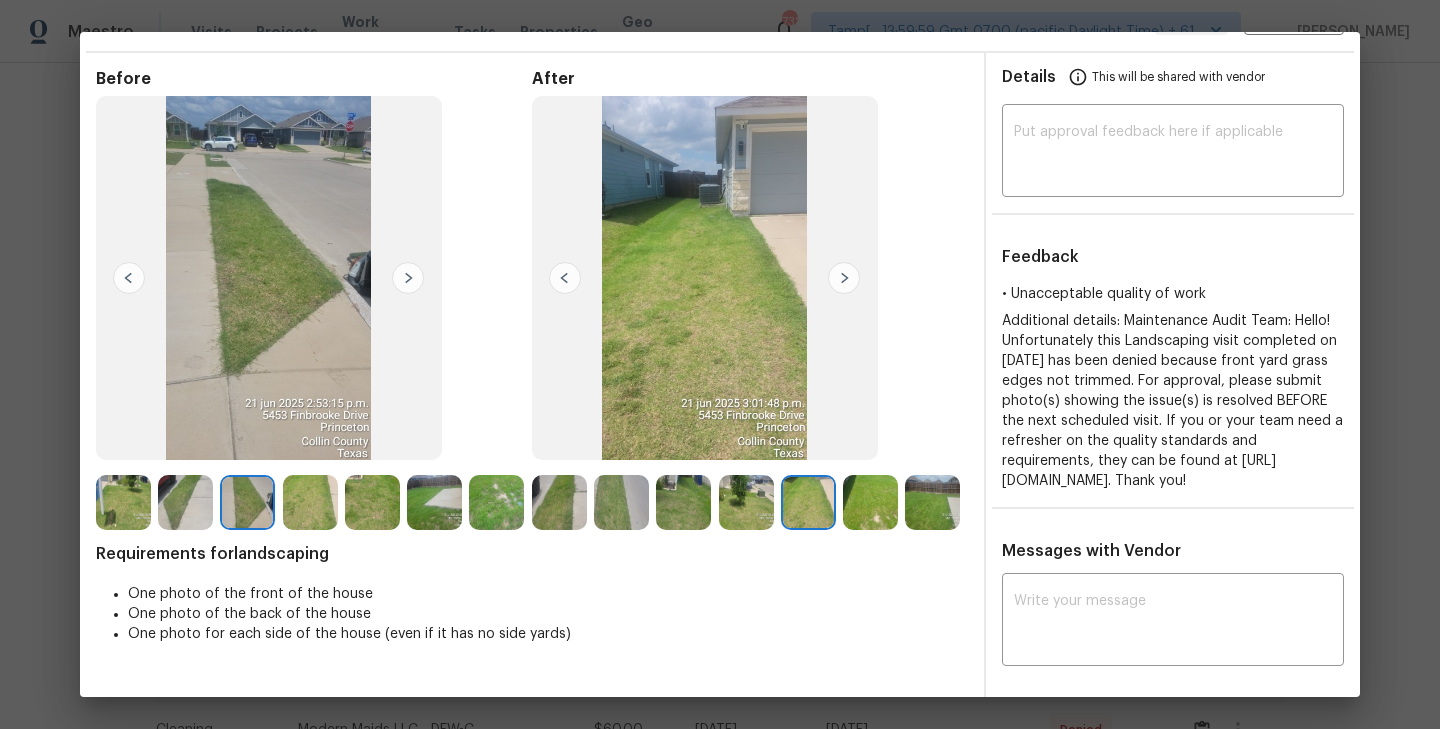 click at bounding box center (559, 502) 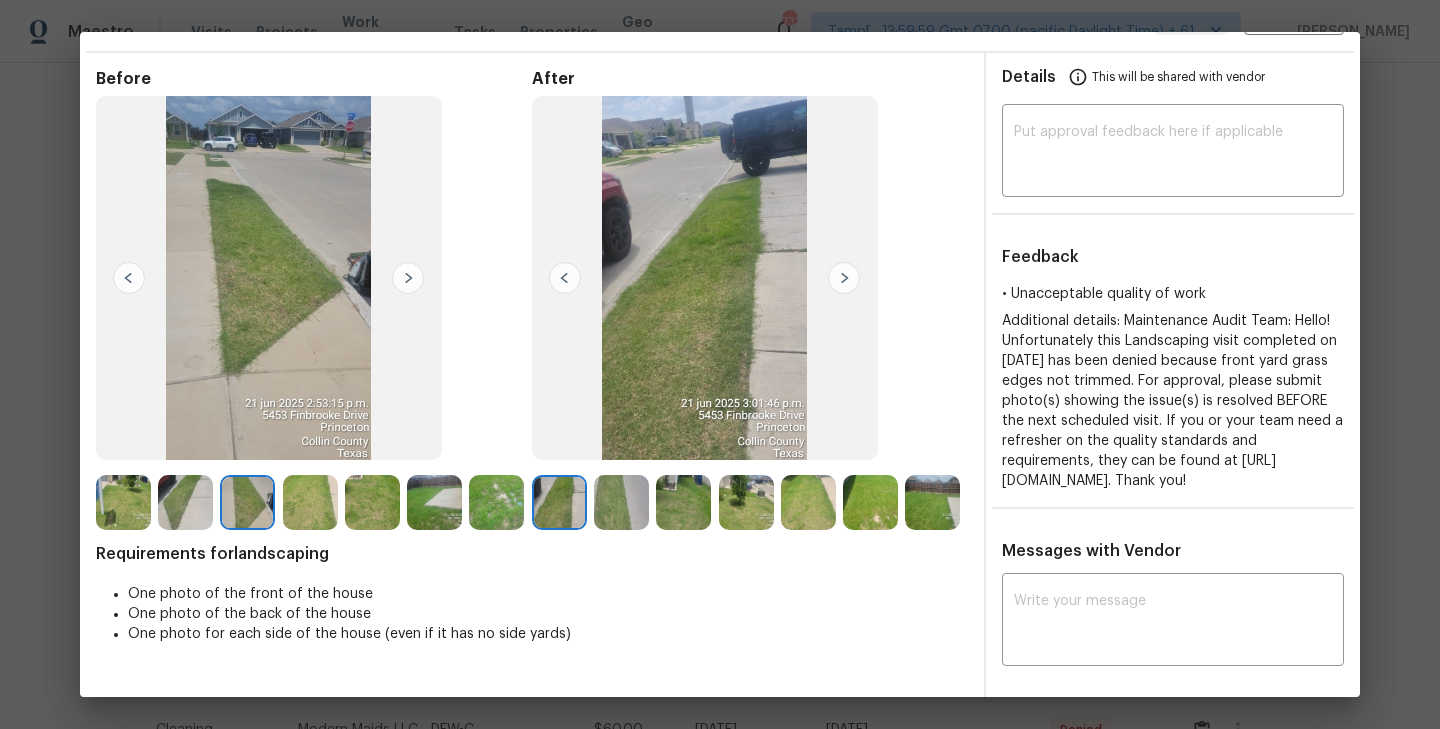 click at bounding box center (621, 502) 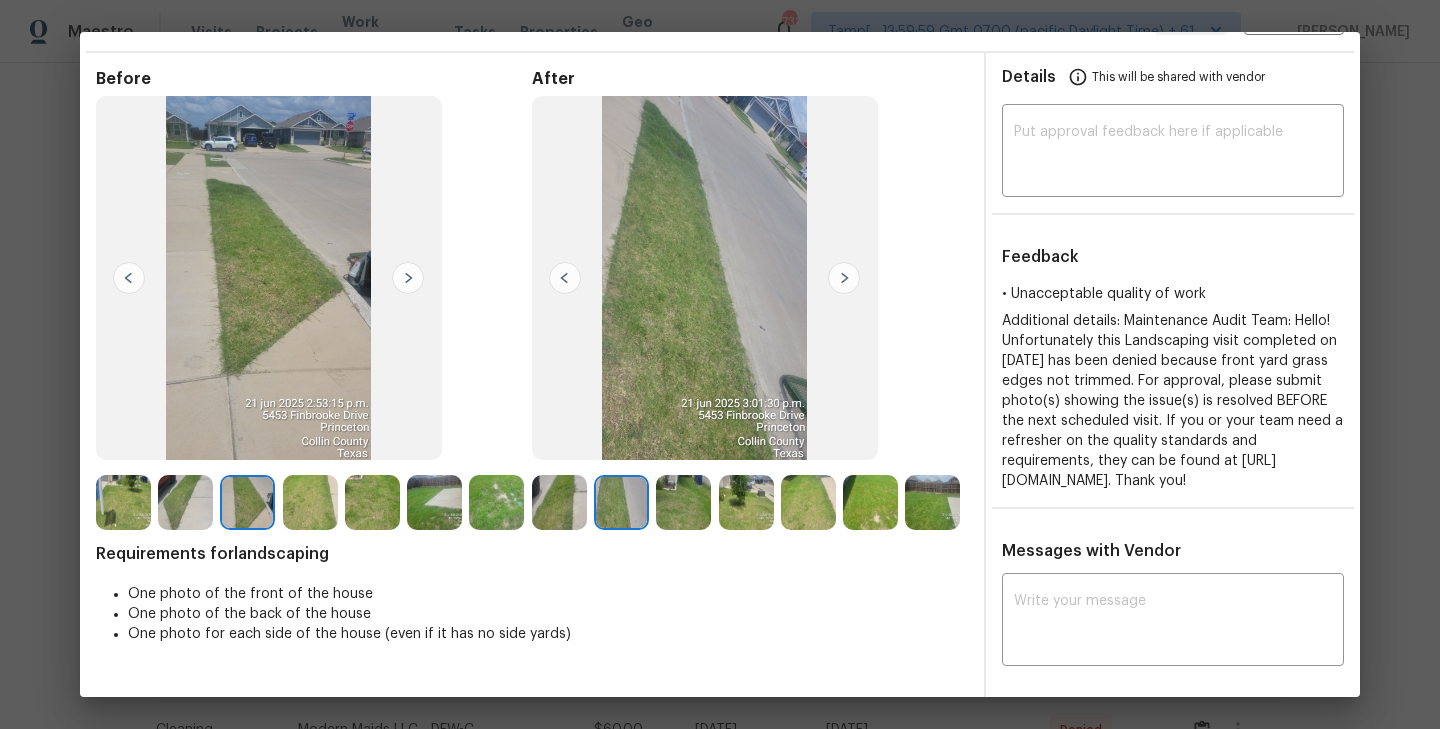 click at bounding box center [559, 502] 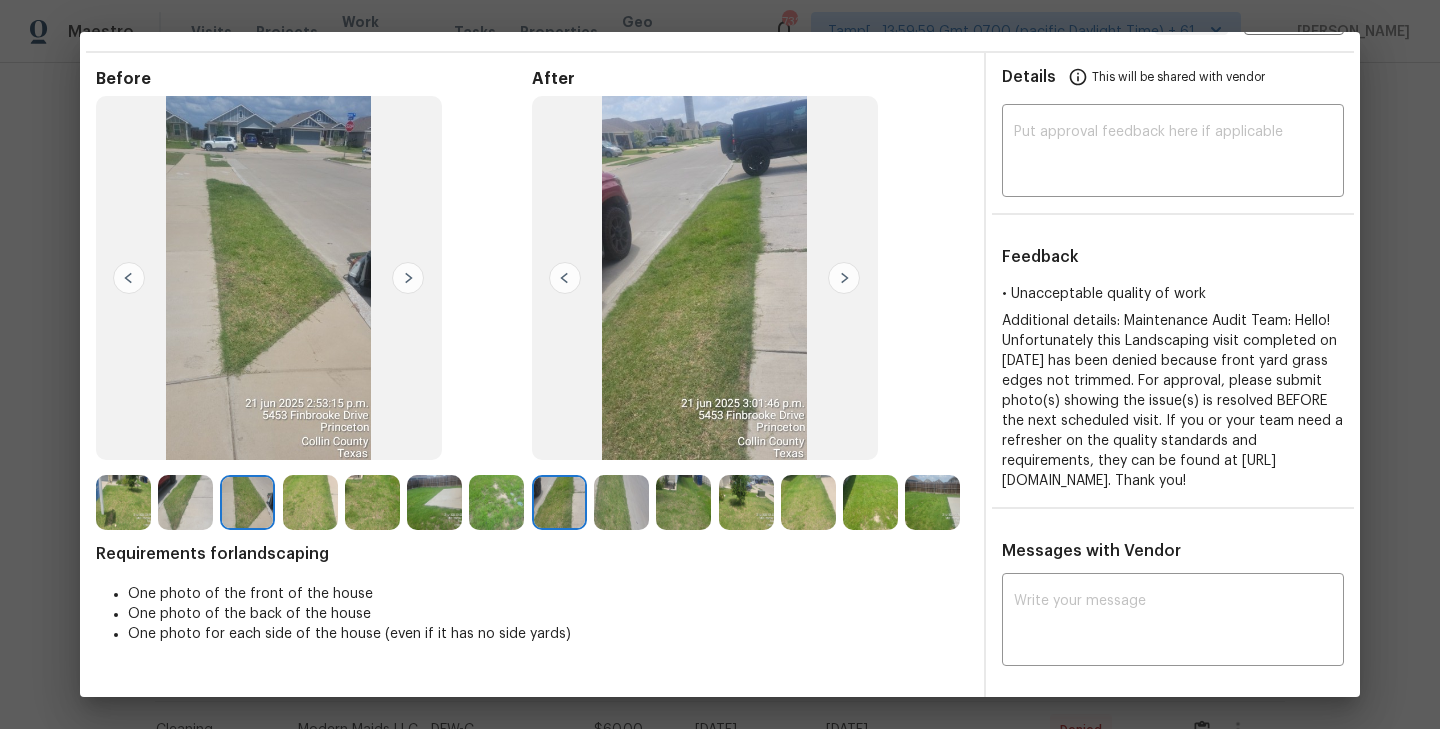 click at bounding box center [185, 502] 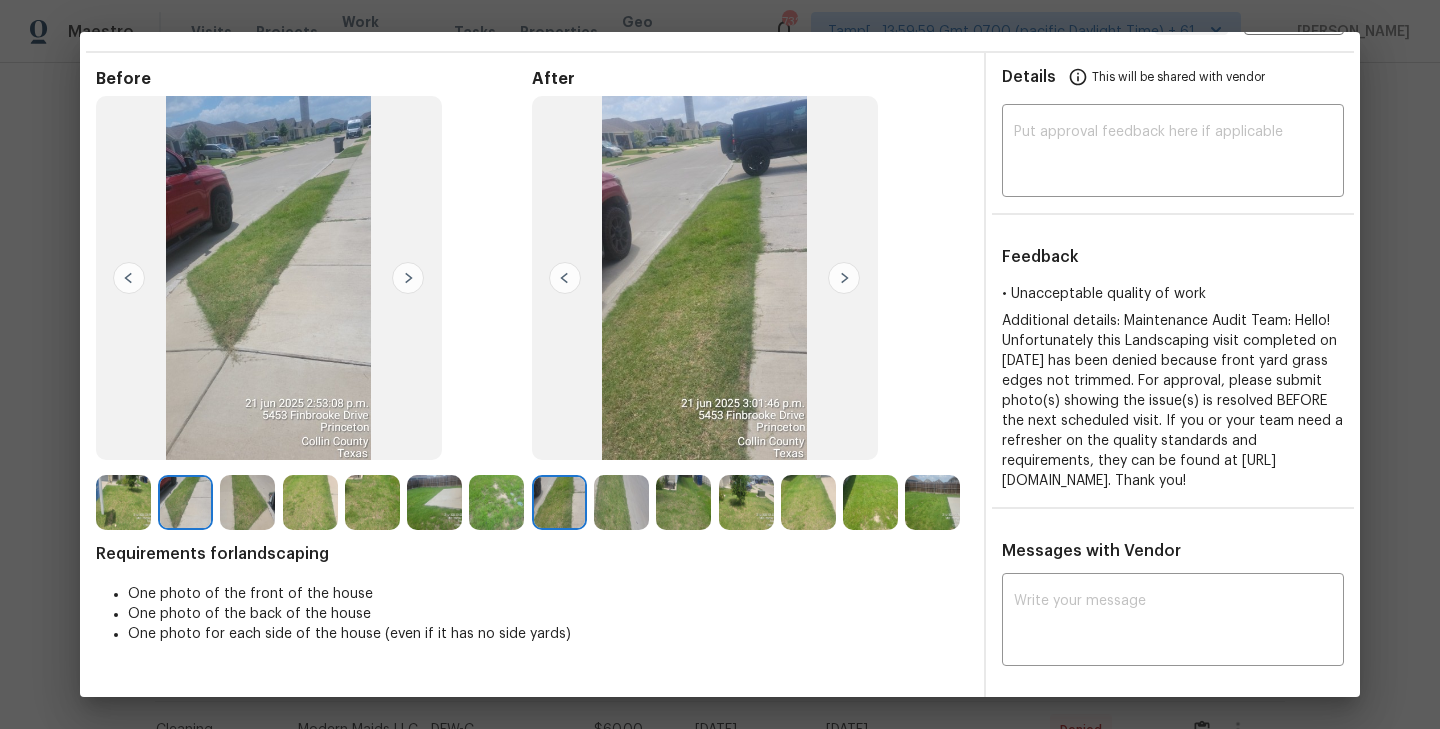 click at bounding box center (123, 502) 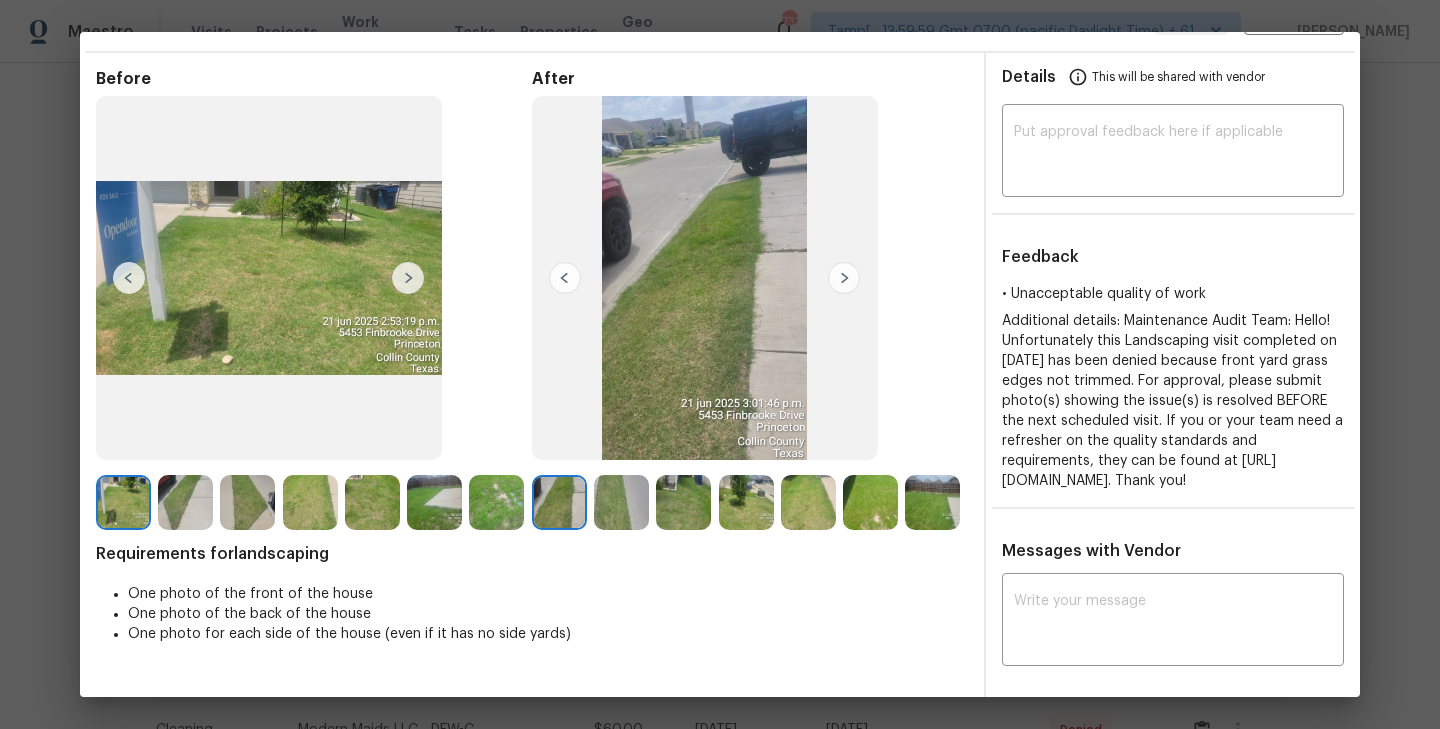 click at bounding box center (746, 502) 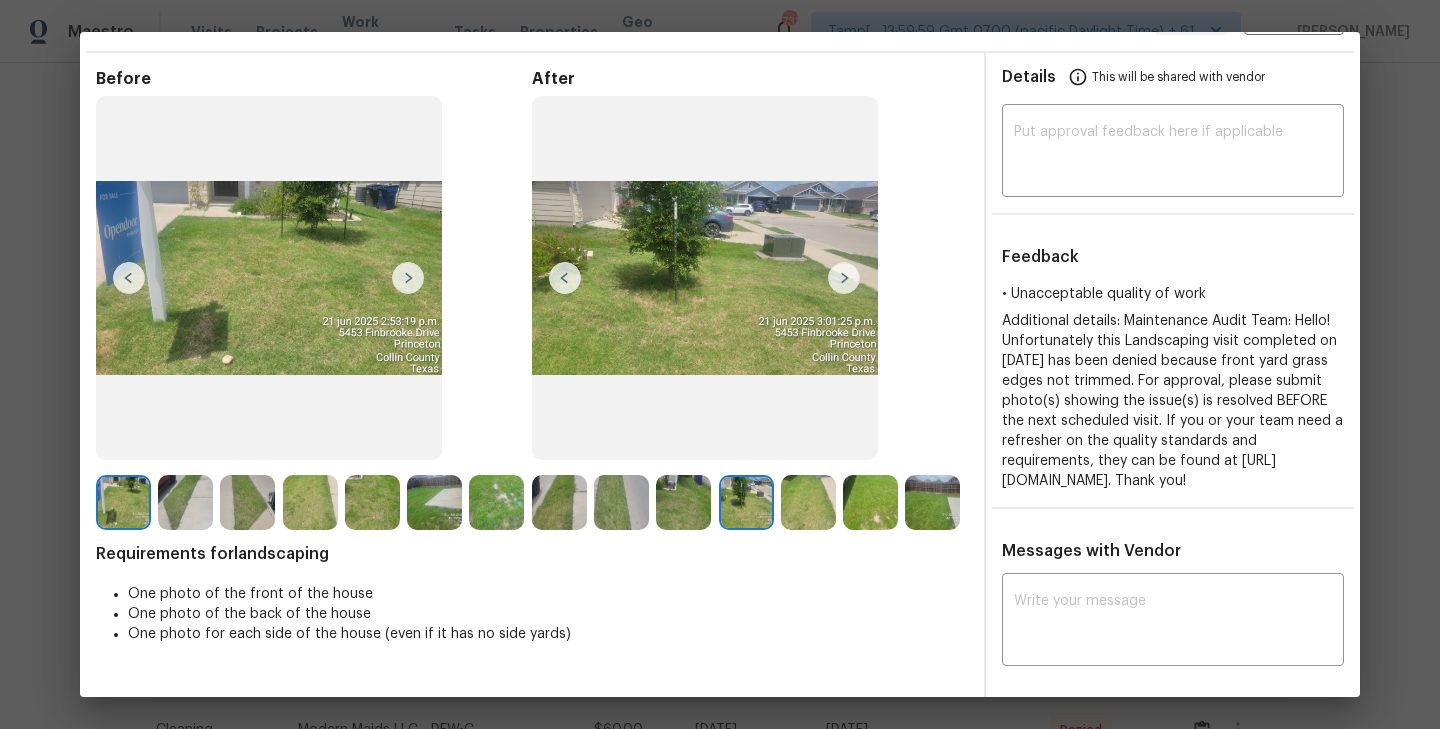 click at bounding box center (683, 502) 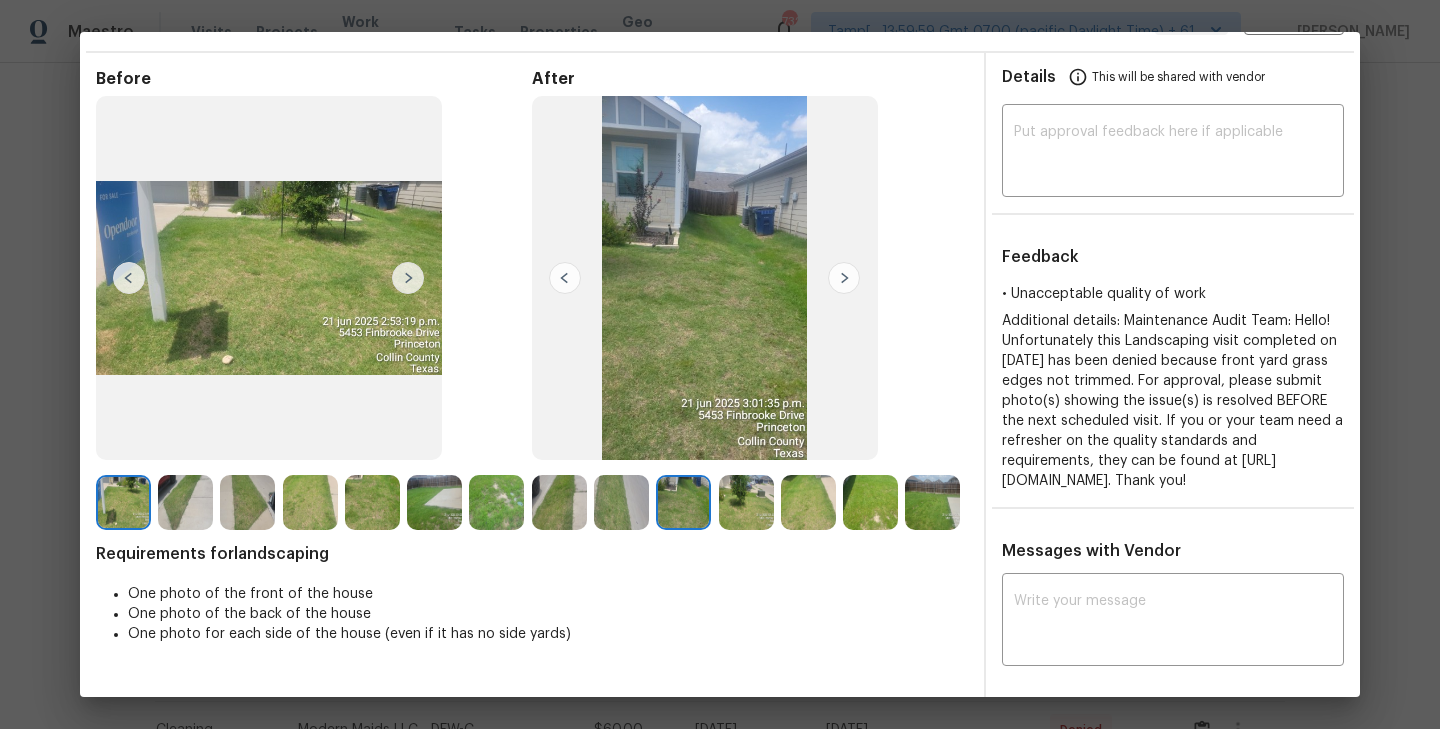 click at bounding box center (621, 502) 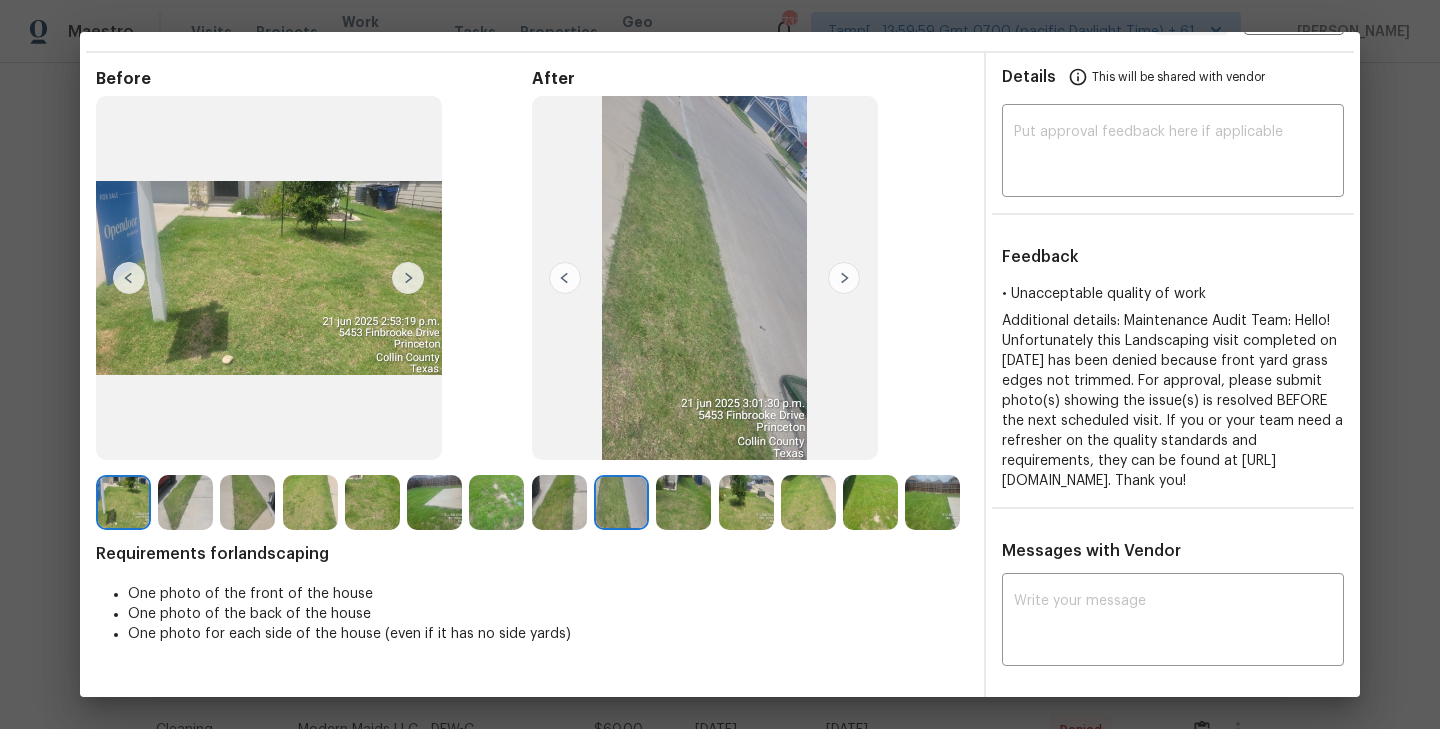 click at bounding box center [559, 502] 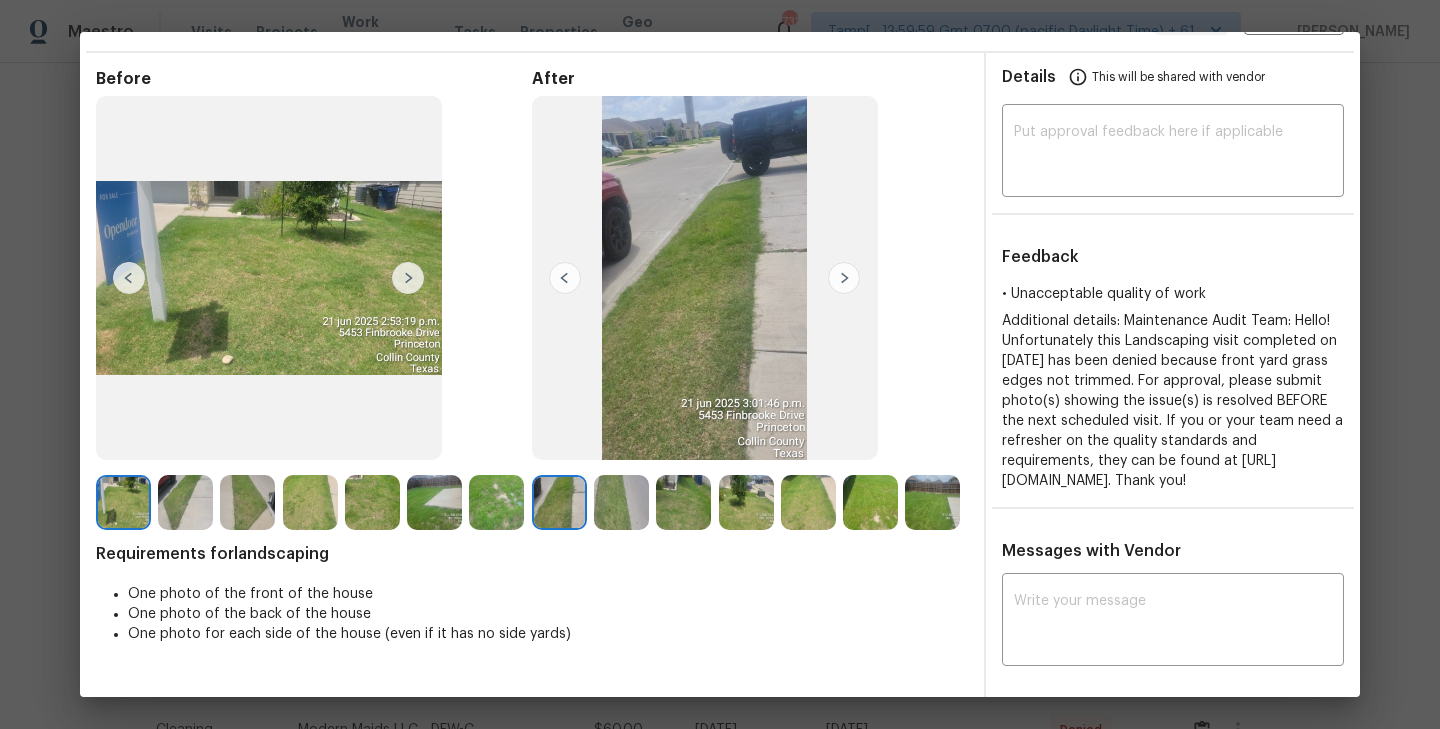 click at bounding box center (496, 502) 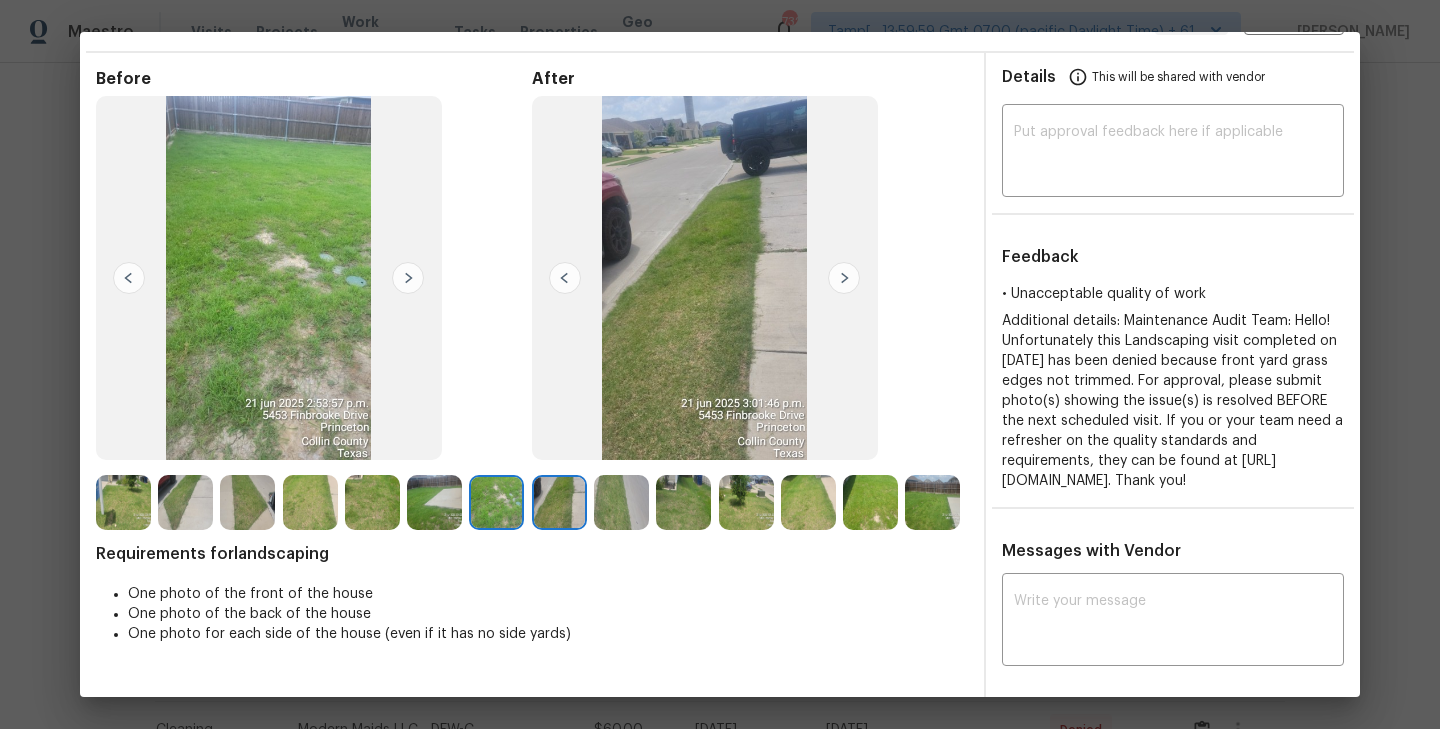 click at bounding box center [123, 502] 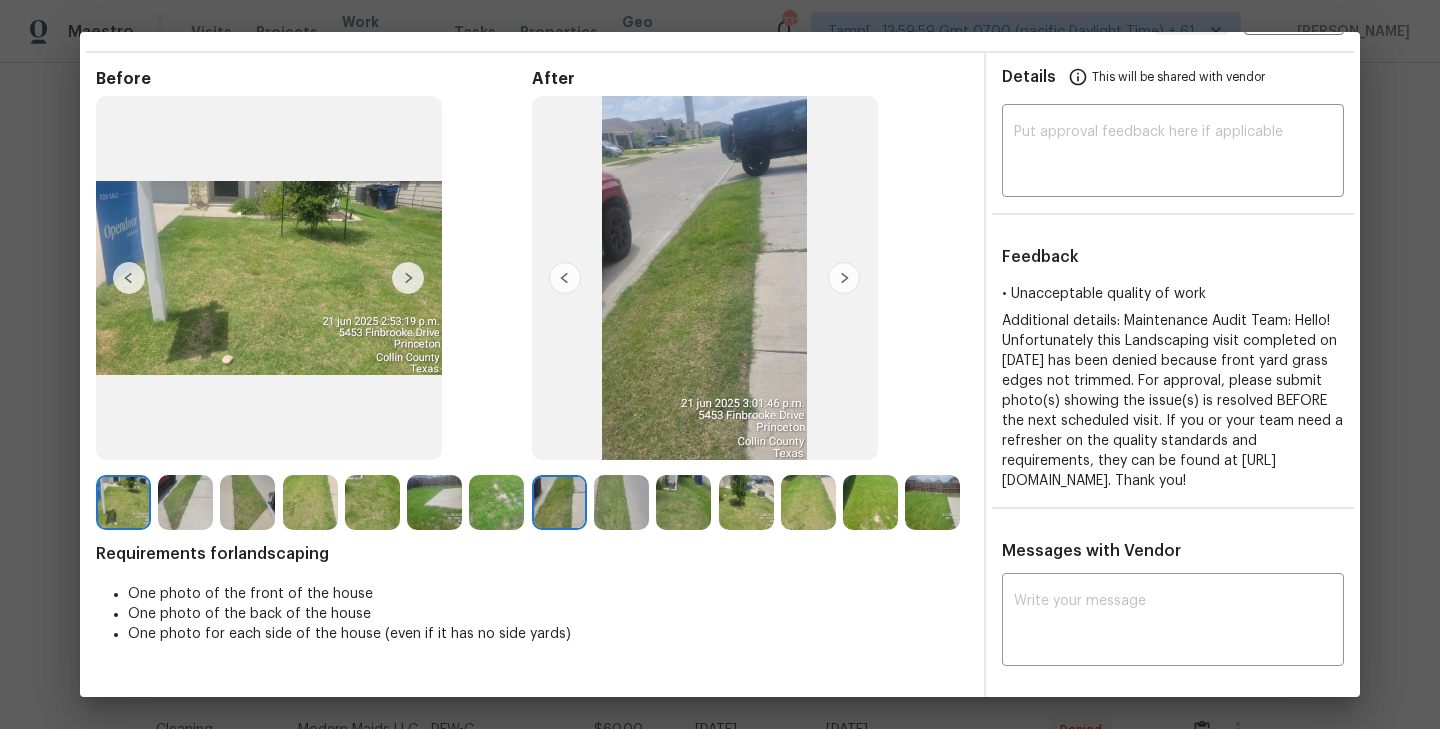 click at bounding box center (559, 502) 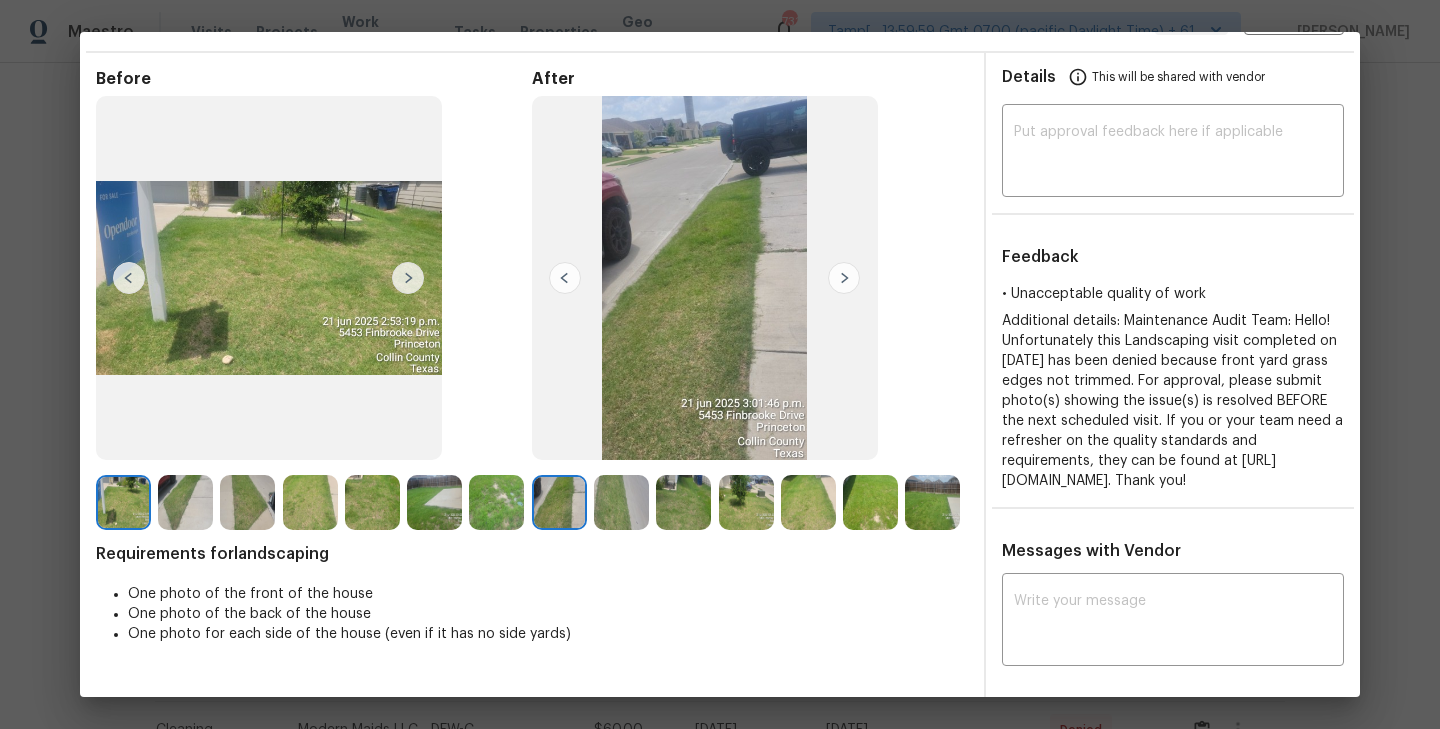 click at bounding box center [185, 502] 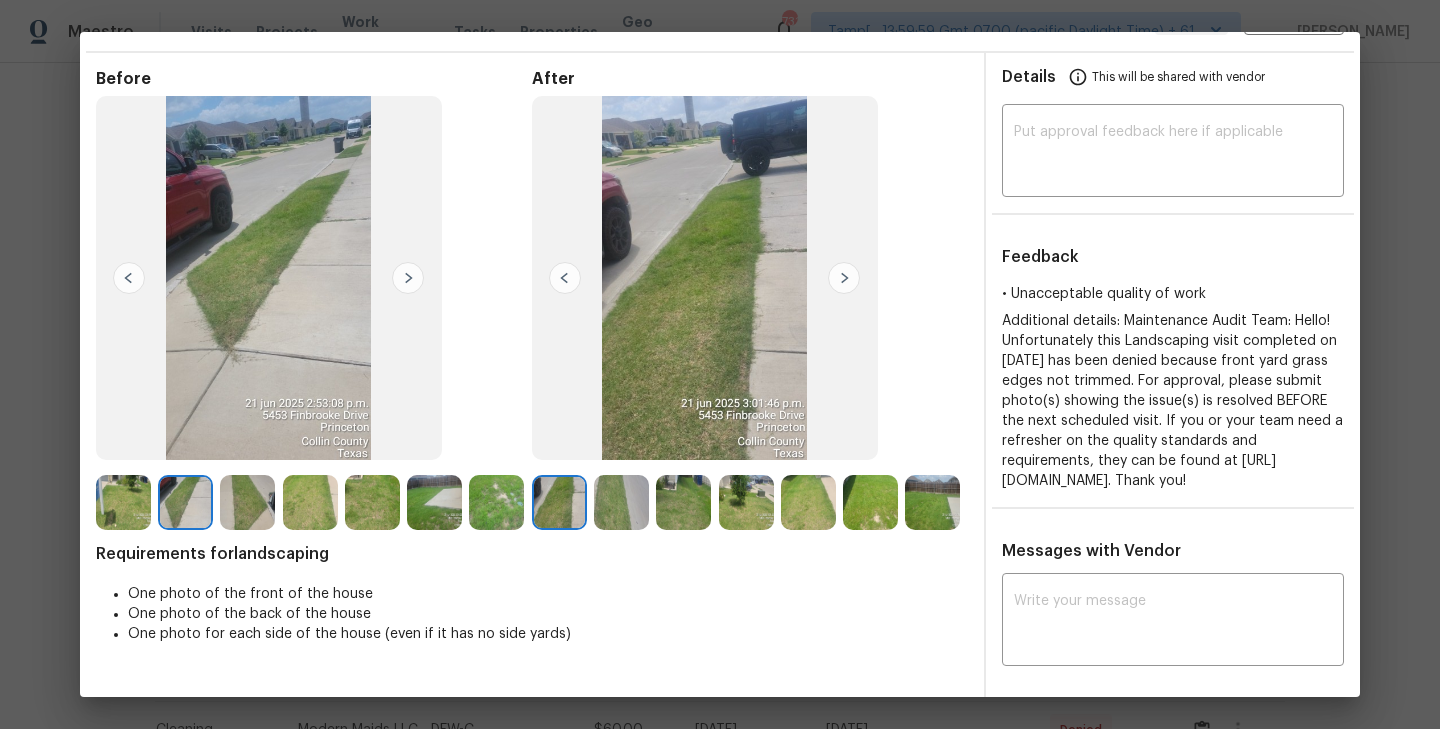 click at bounding box center [844, 278] 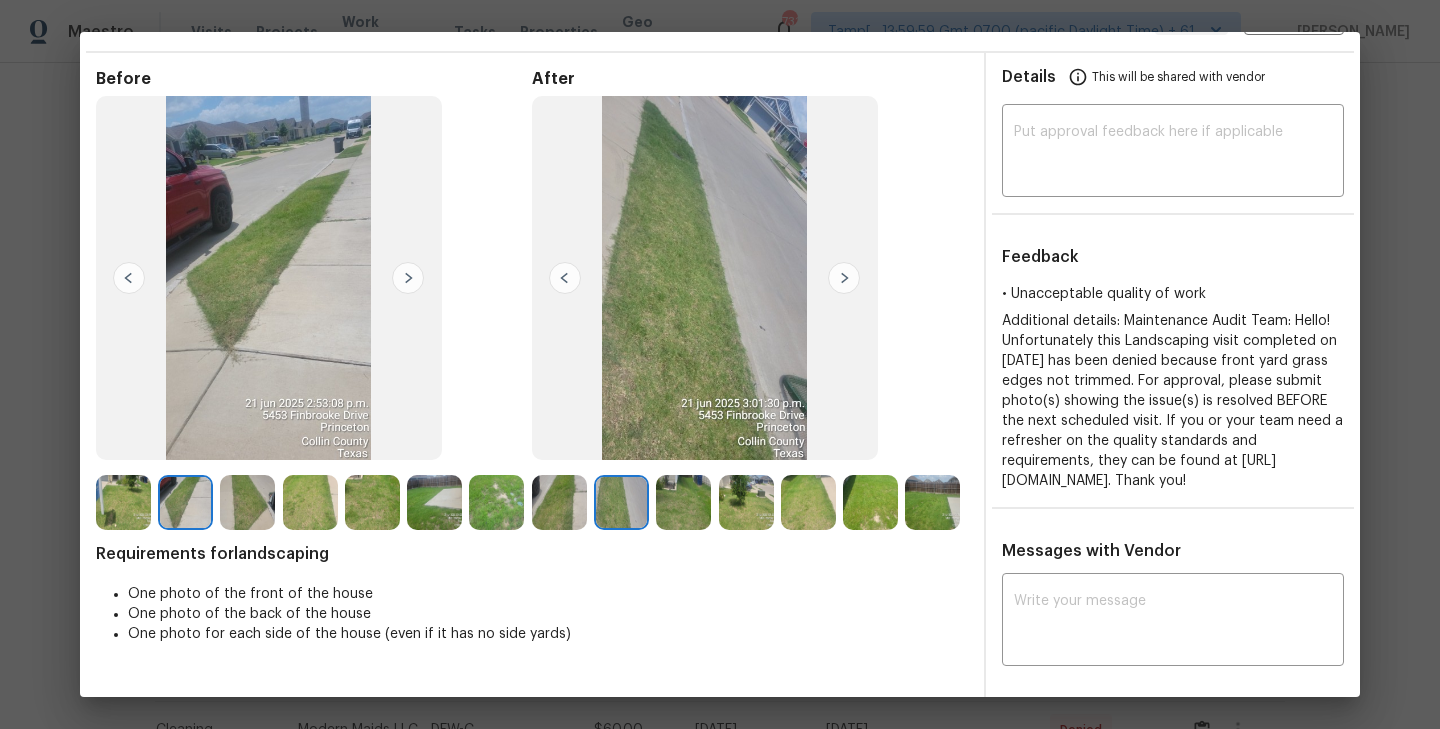 click at bounding box center [408, 278] 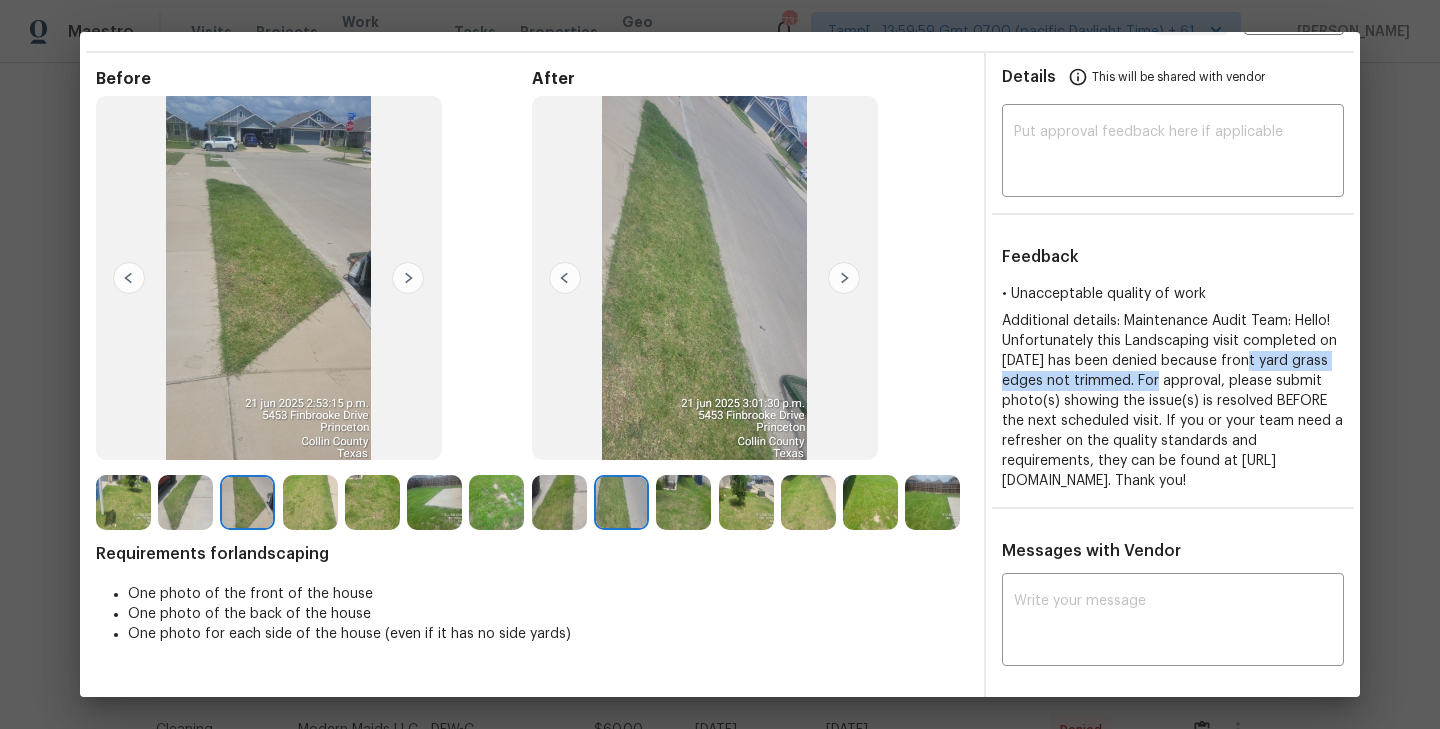 drag, startPoint x: 1252, startPoint y: 360, endPoint x: 1169, endPoint y: 381, distance: 85.61542 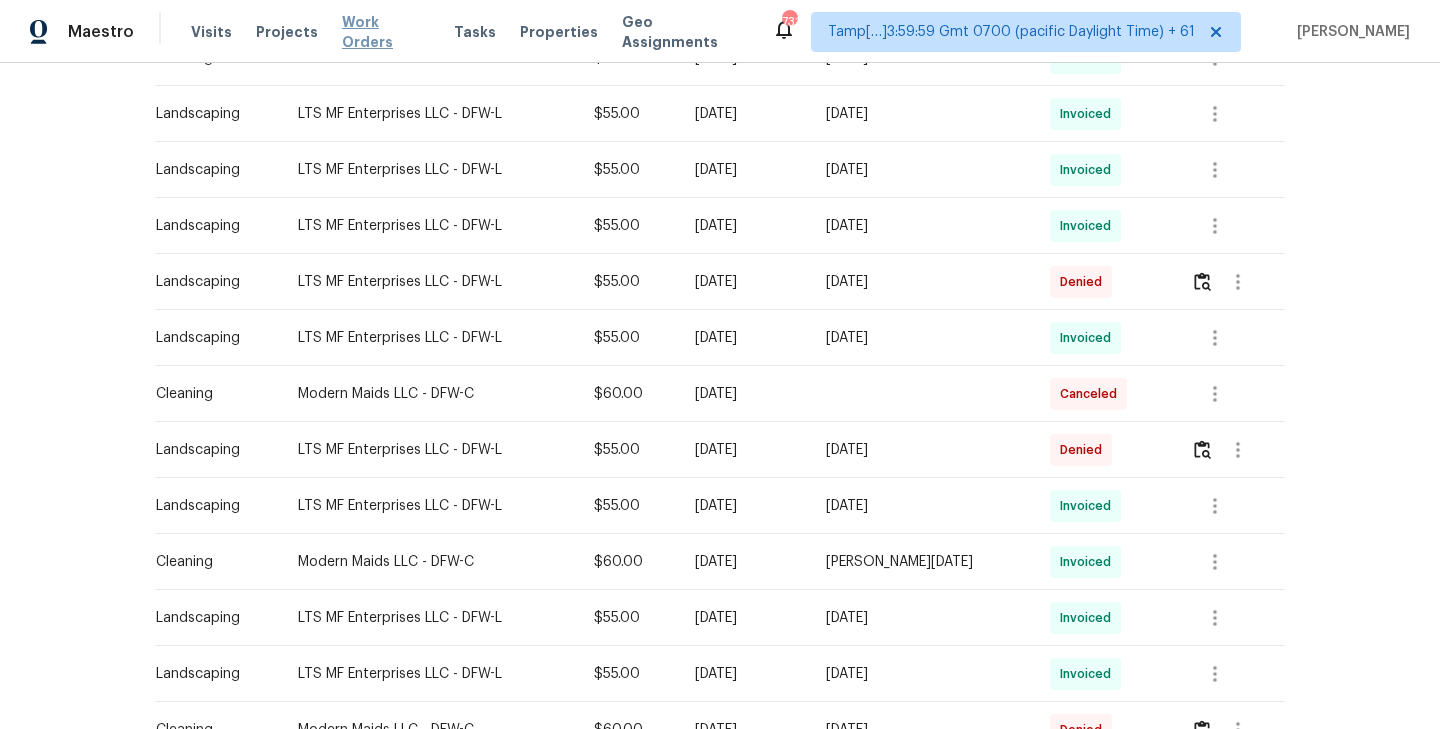 click on "Work Orders" at bounding box center (386, 32) 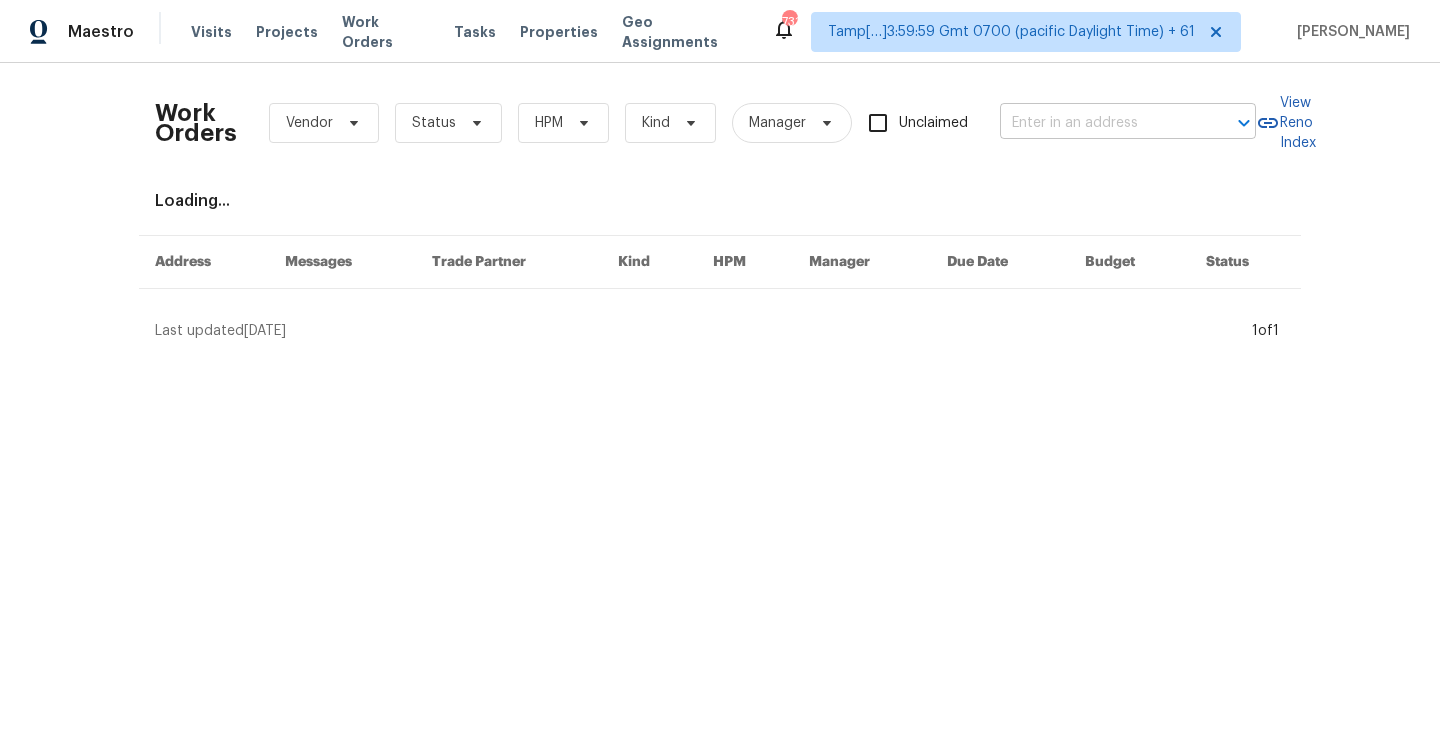 click at bounding box center (1100, 123) 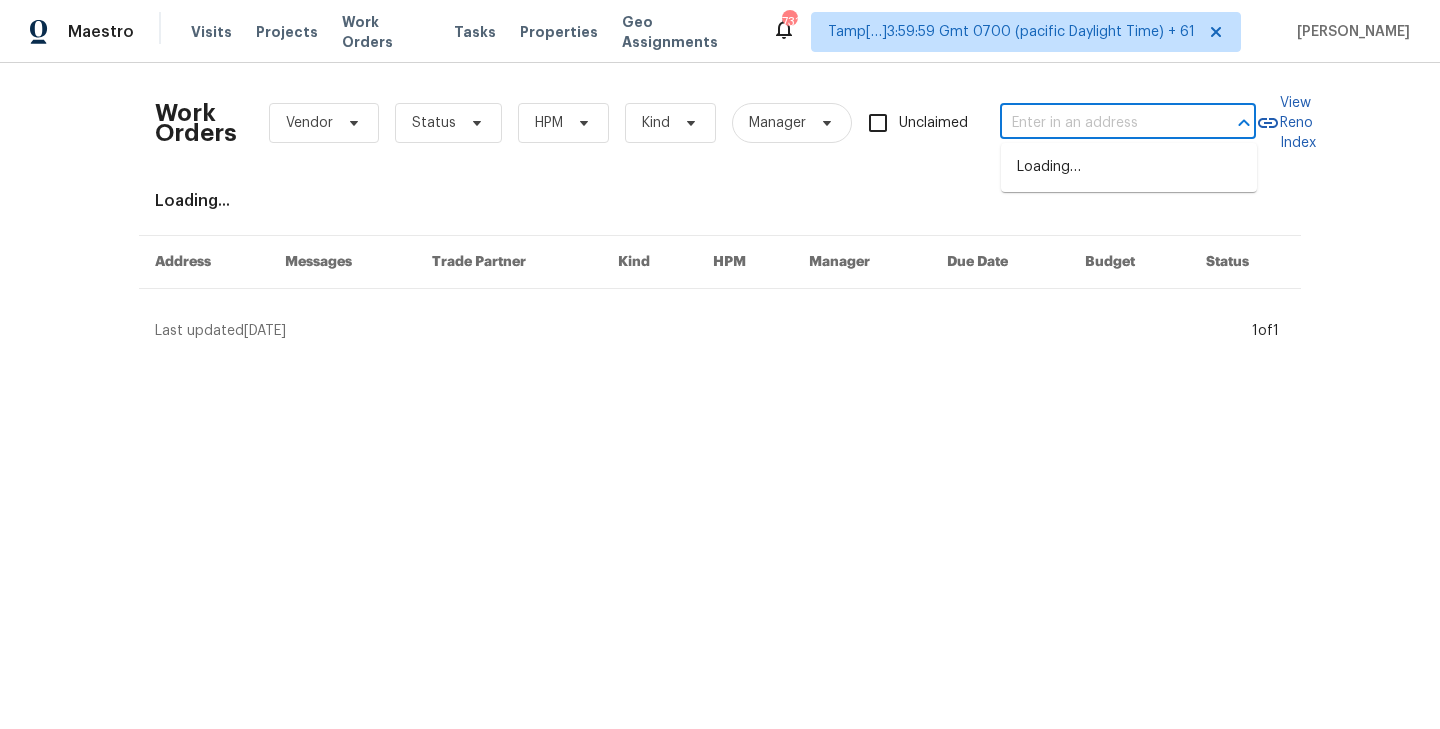 paste on "5565 Justine Pl" 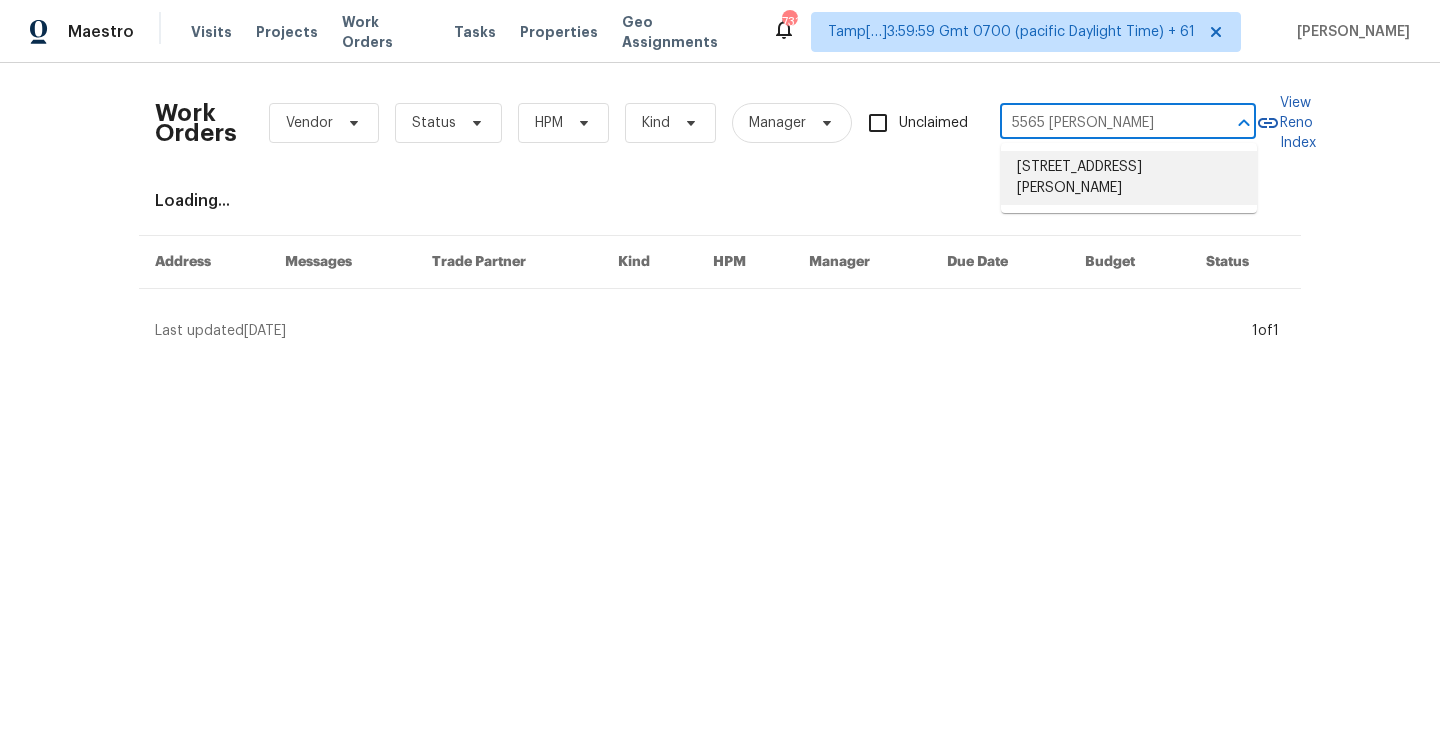 click on "5565 Justine Pl, Fort Worth, TX 76126" at bounding box center [1129, 178] 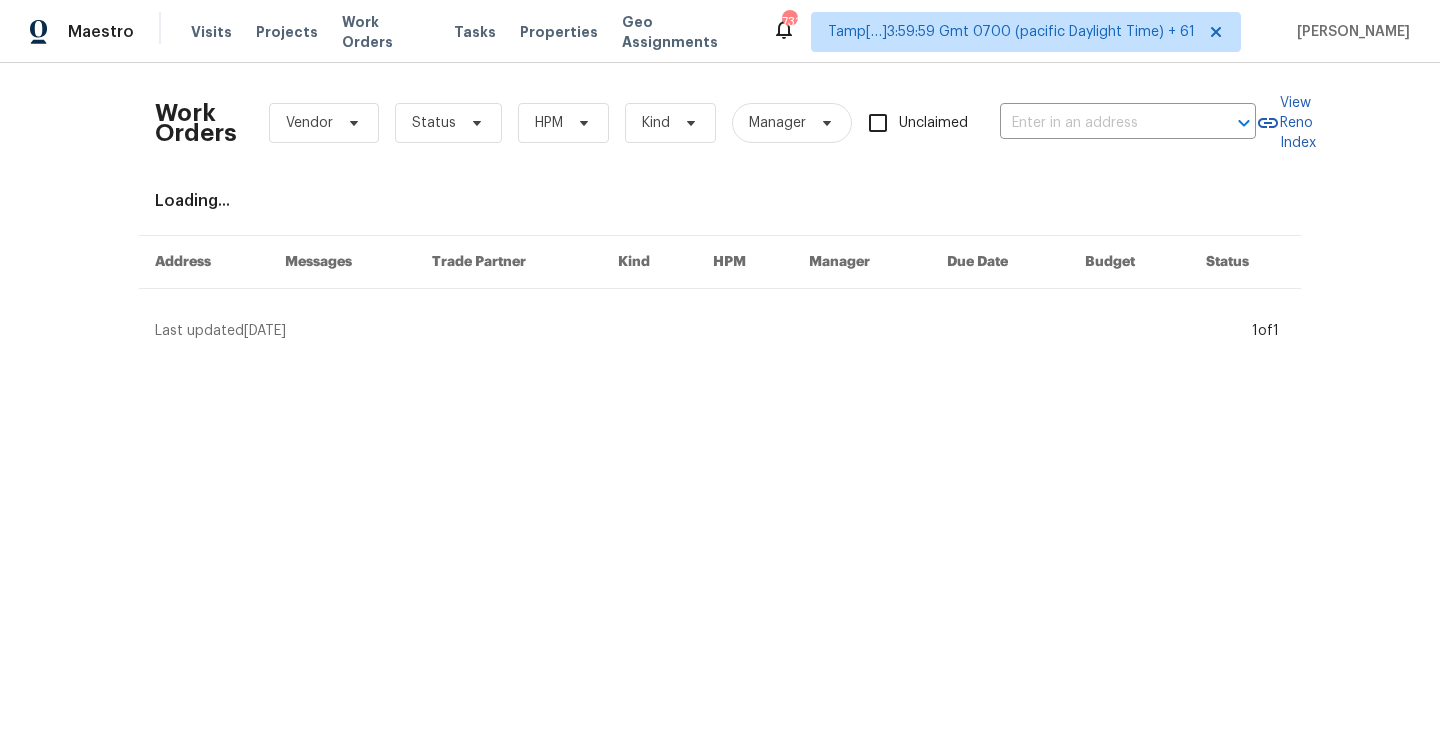 type on "5565 Justine Pl, Fort Worth, TX 76126" 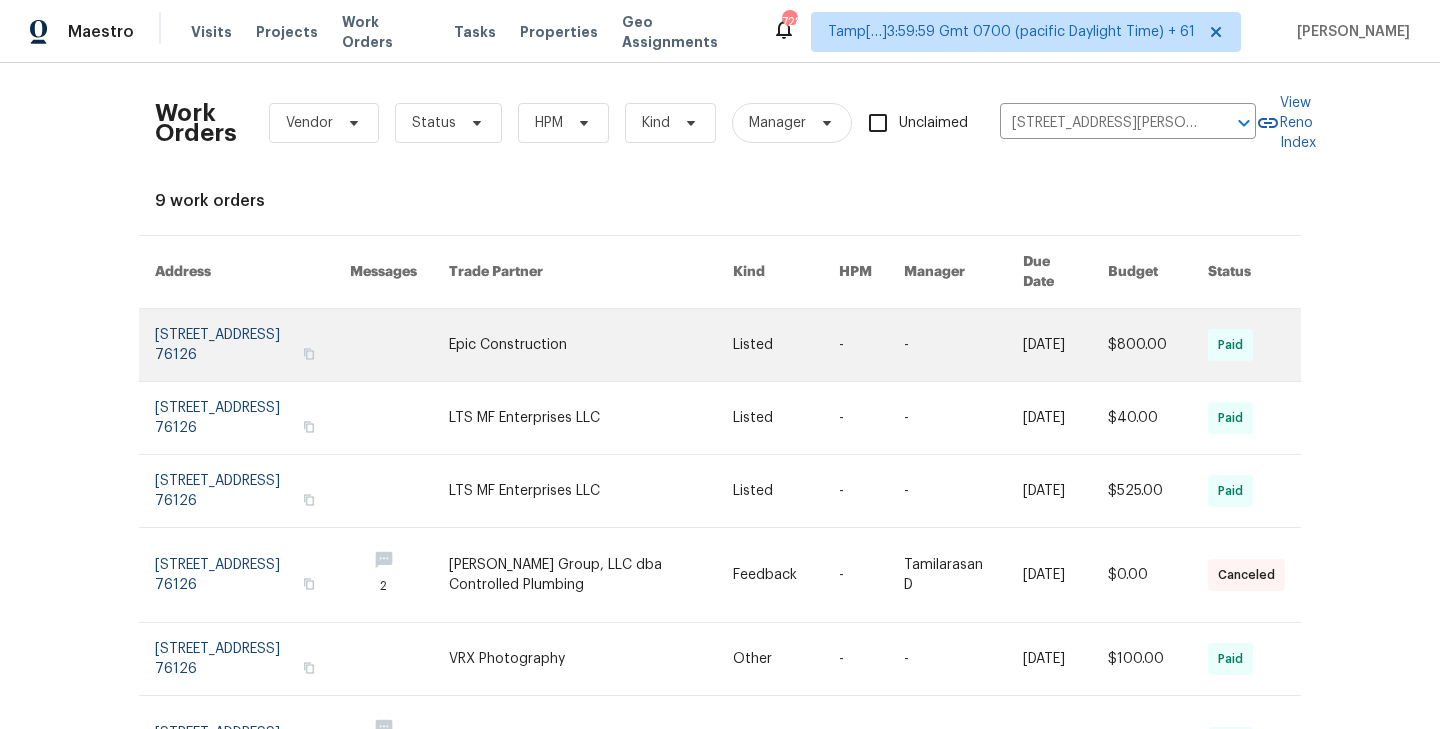 click at bounding box center (252, 345) 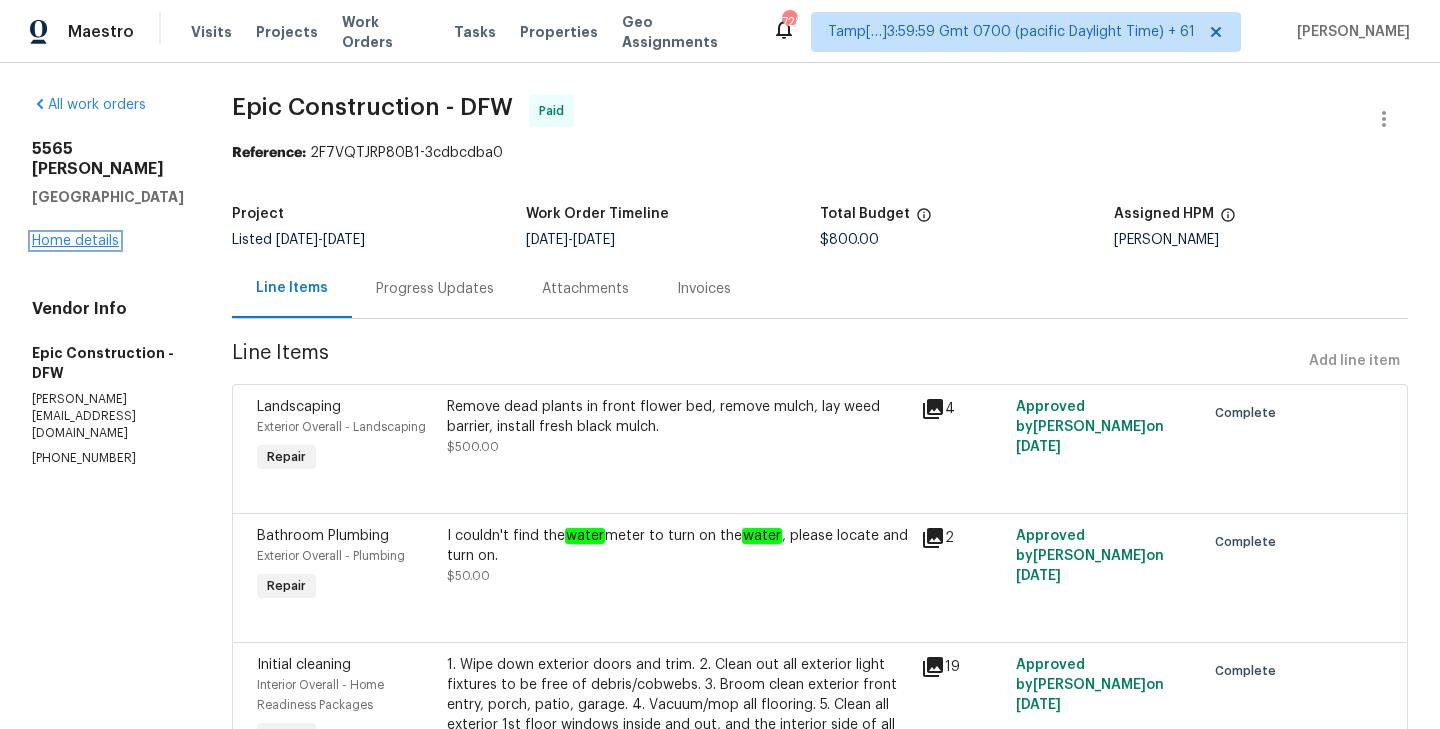 click on "Home details" at bounding box center (75, 241) 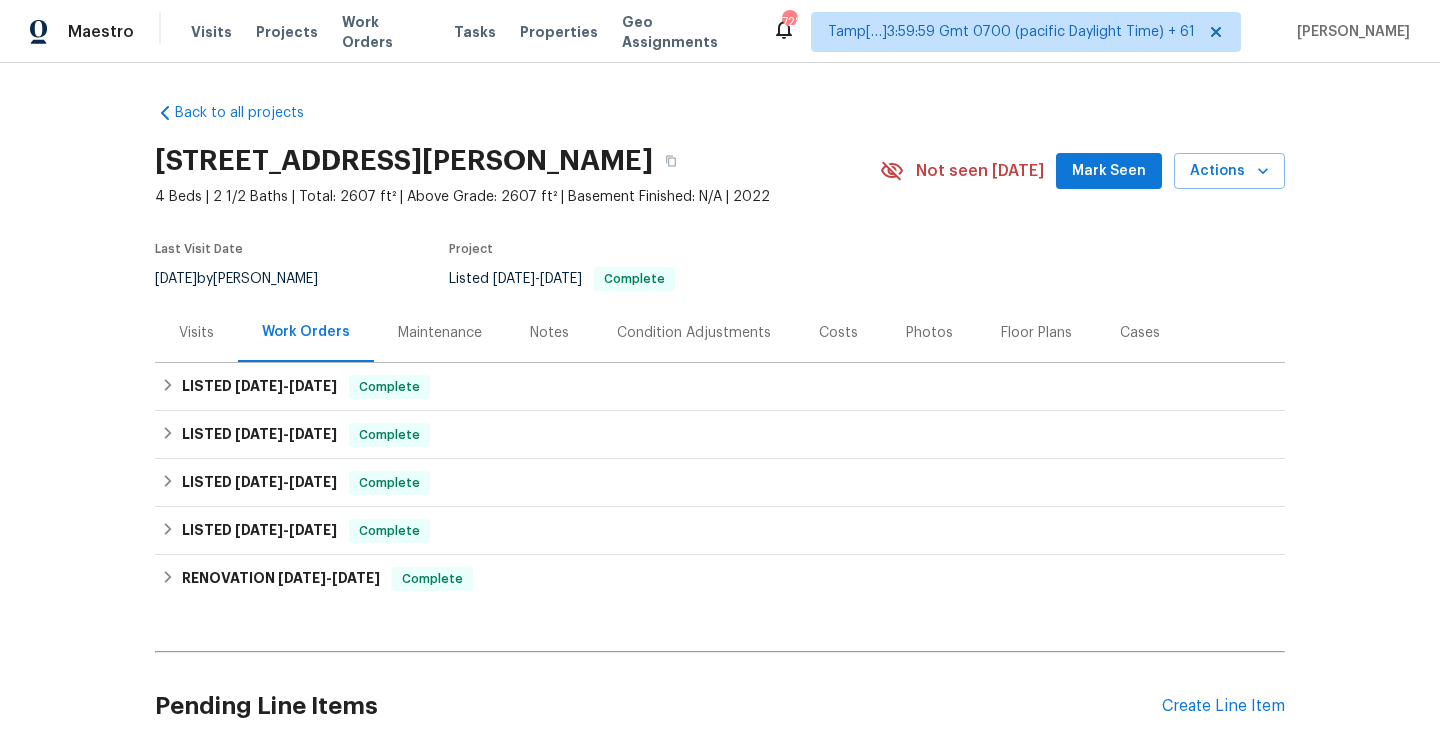 click on "Maintenance" at bounding box center [440, 332] 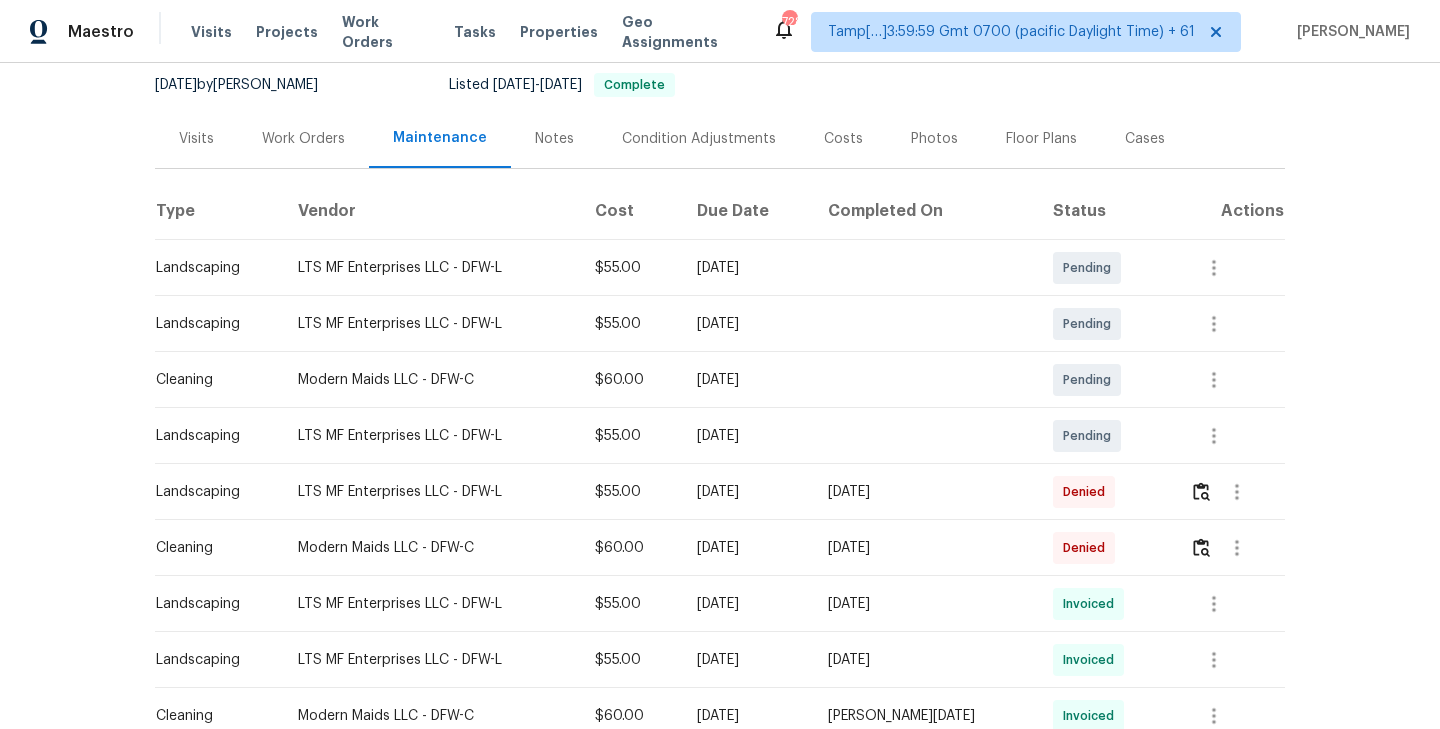 scroll, scrollTop: 205, scrollLeft: 0, axis: vertical 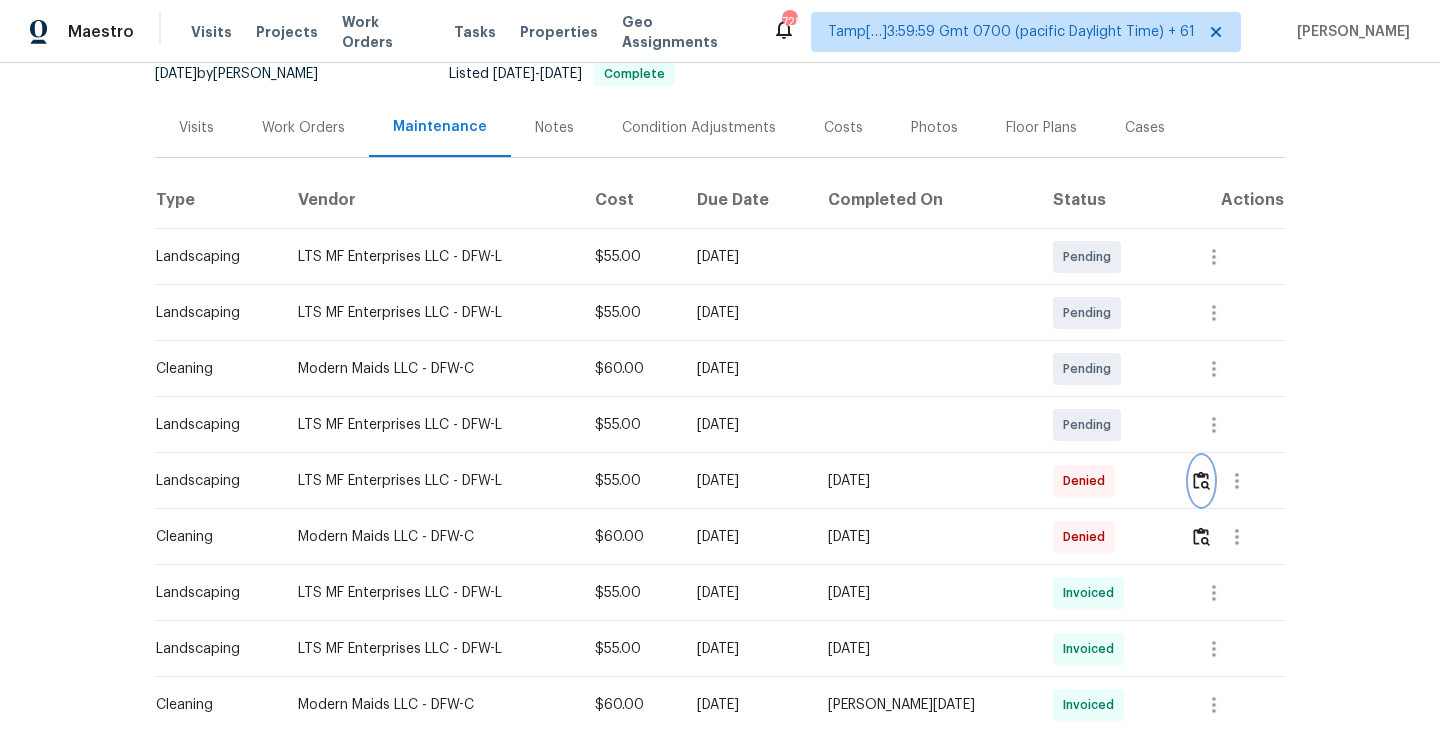 click at bounding box center [1201, 480] 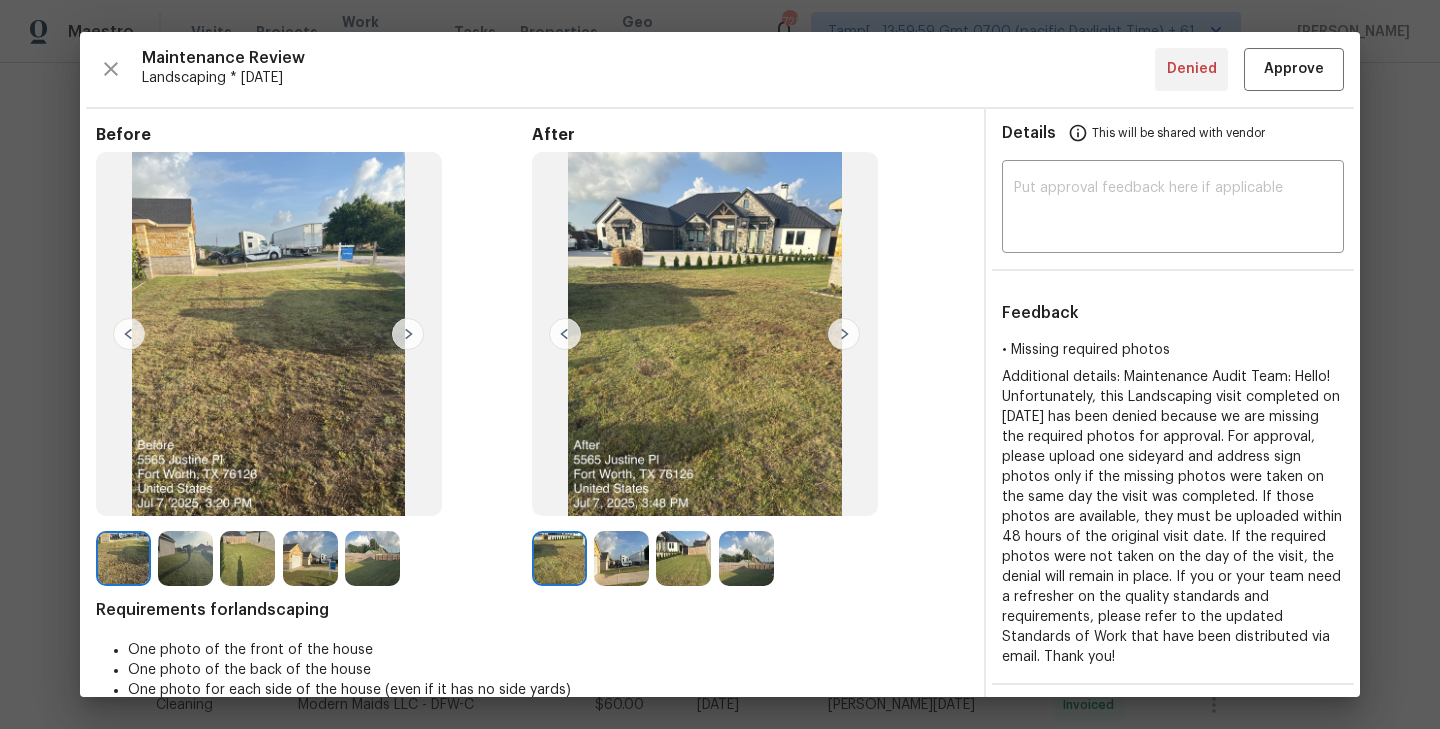 click at bounding box center [408, 334] 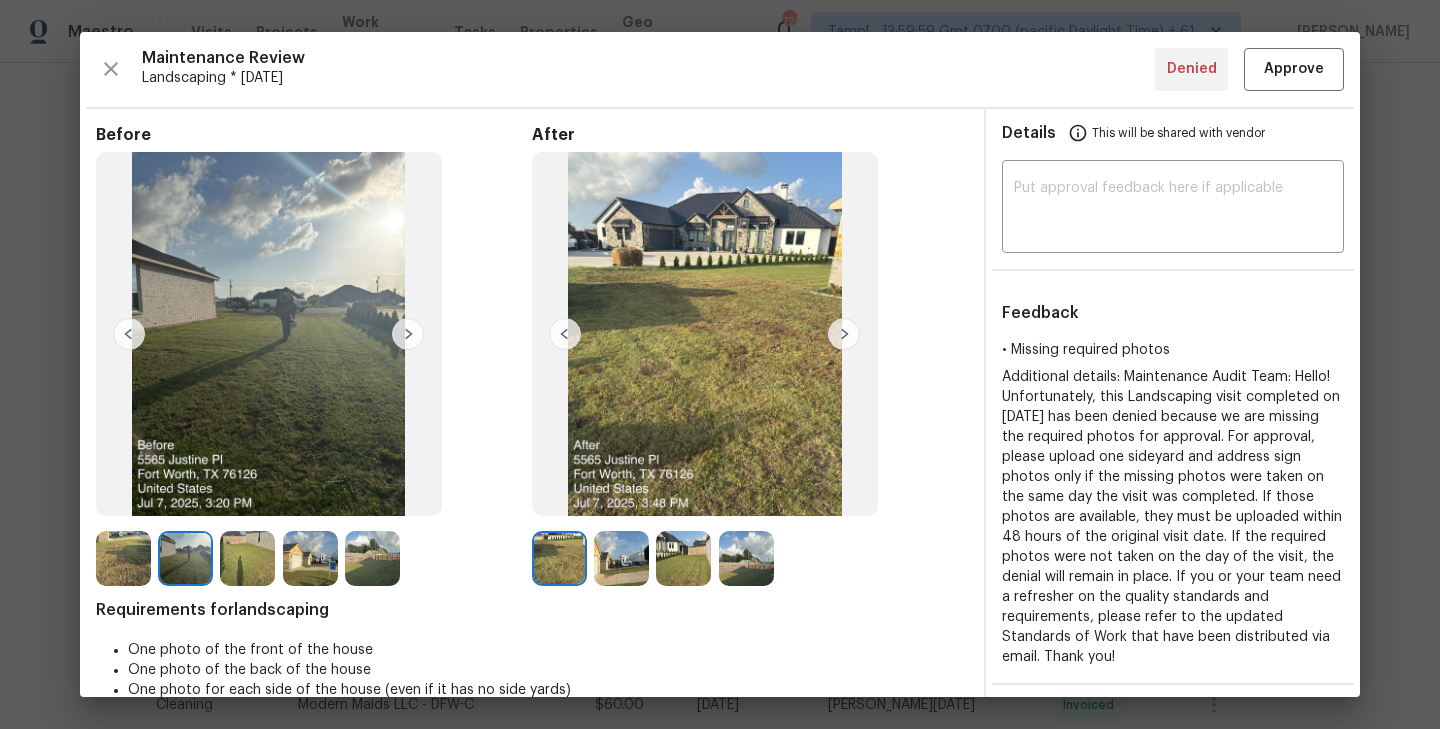 click at bounding box center (408, 334) 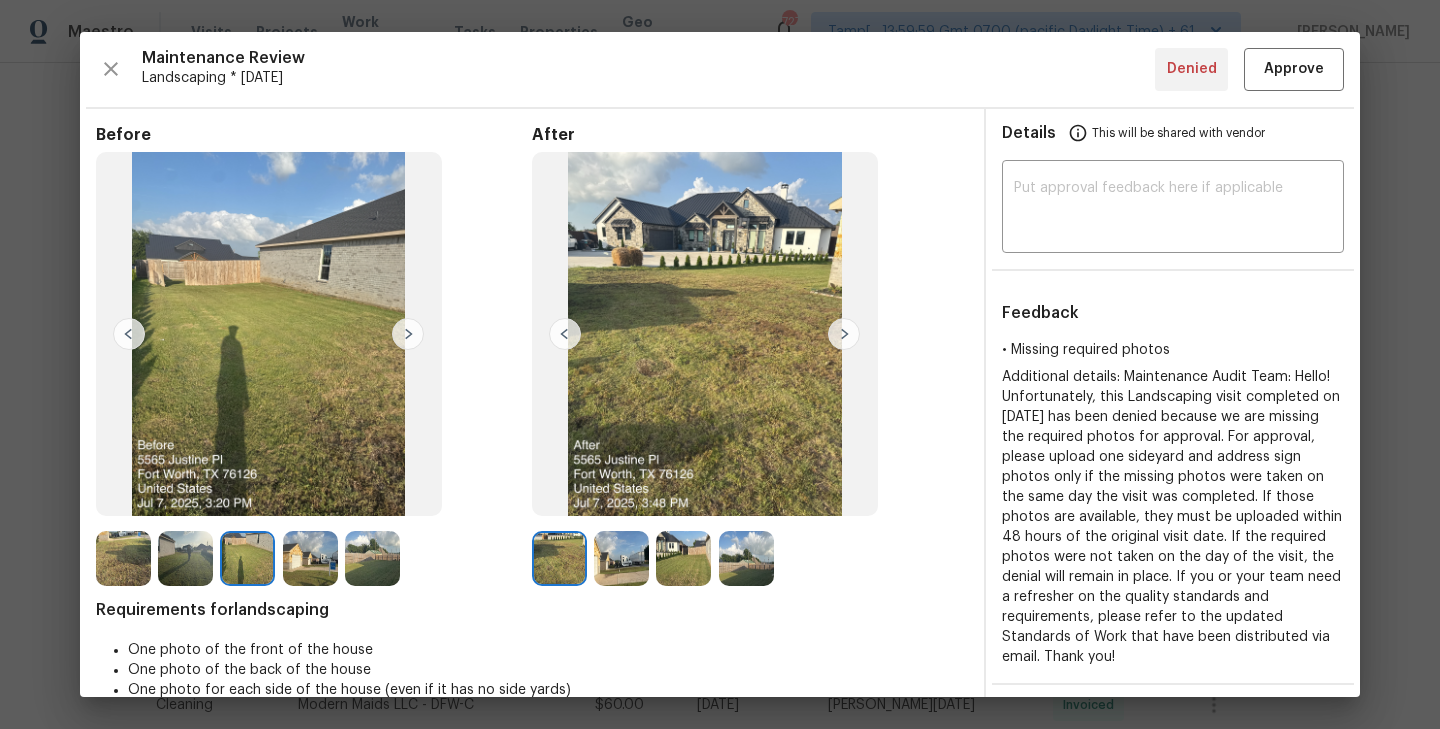 click at bounding box center [408, 334] 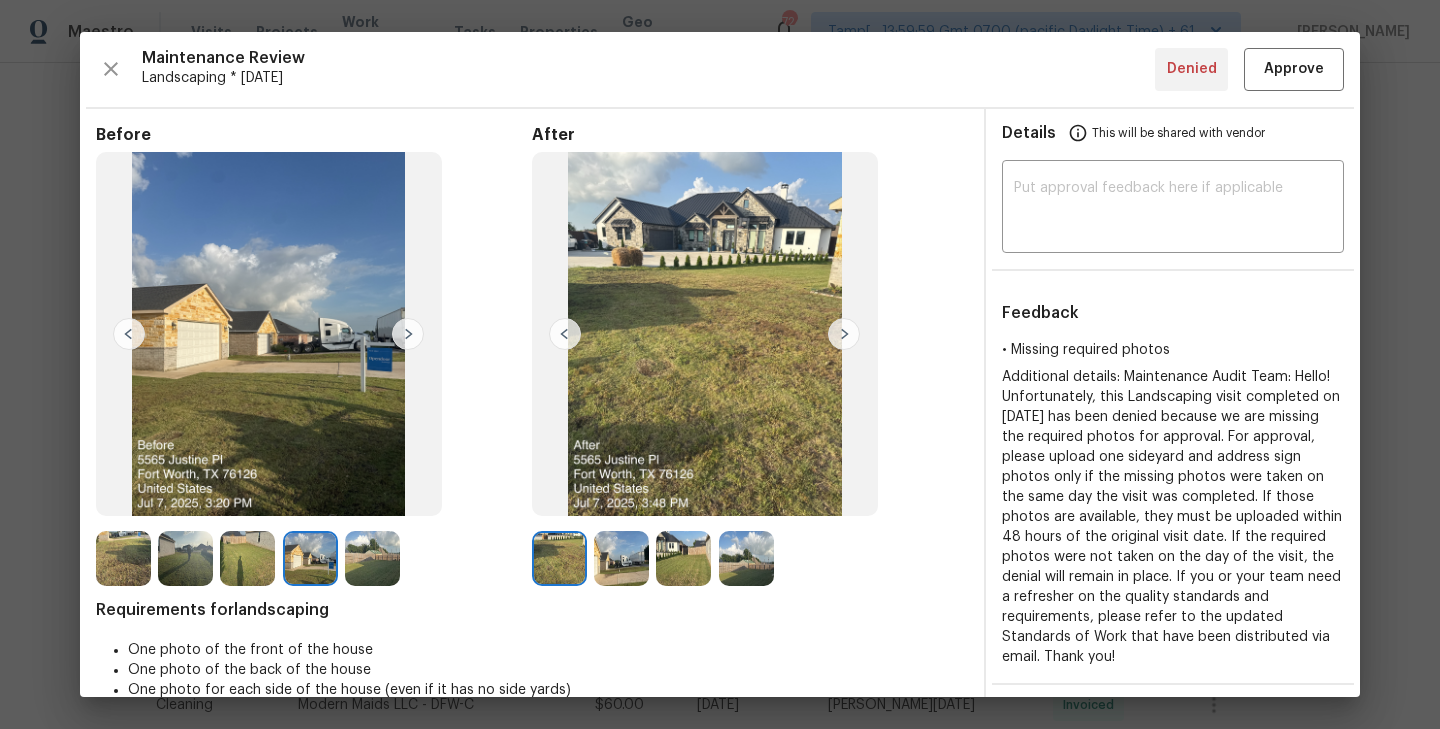 click at bounding box center (844, 334) 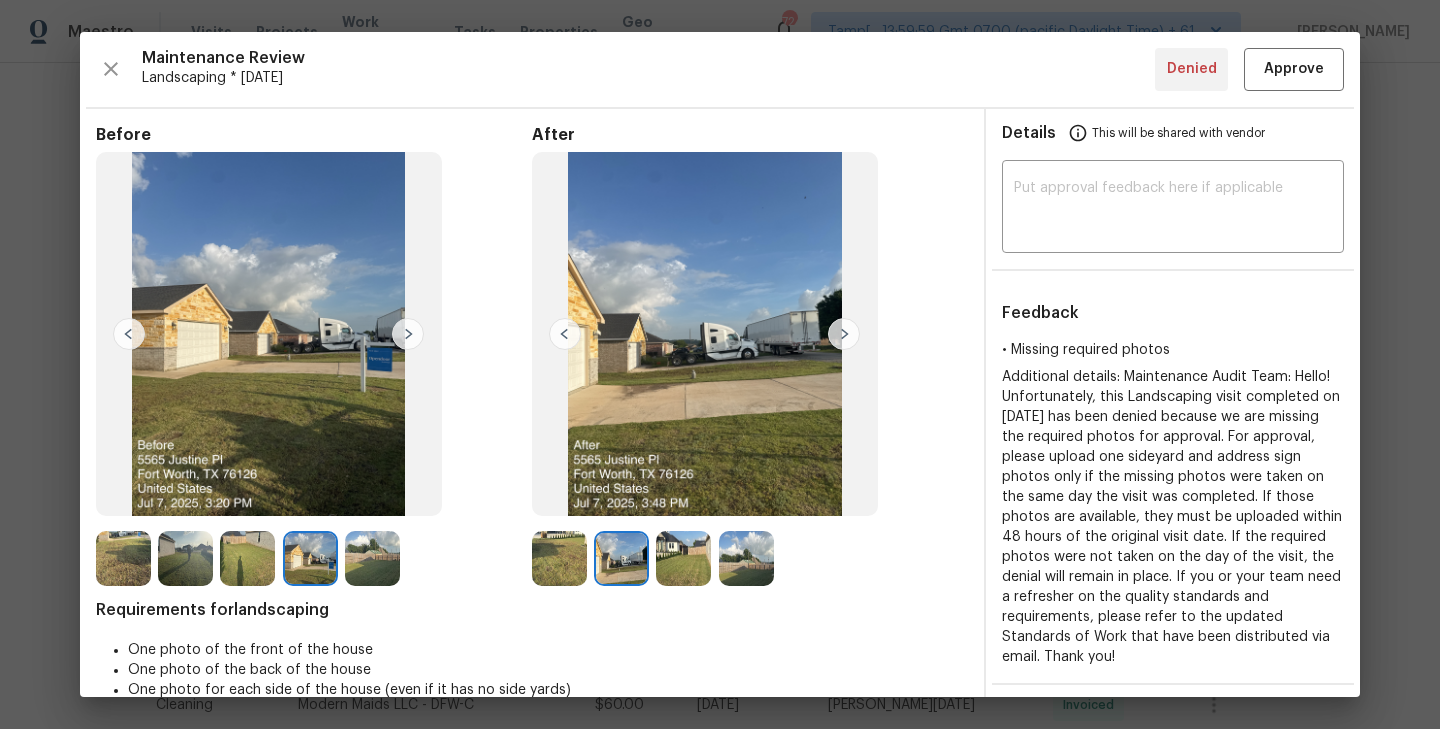 click at bounding box center [844, 334] 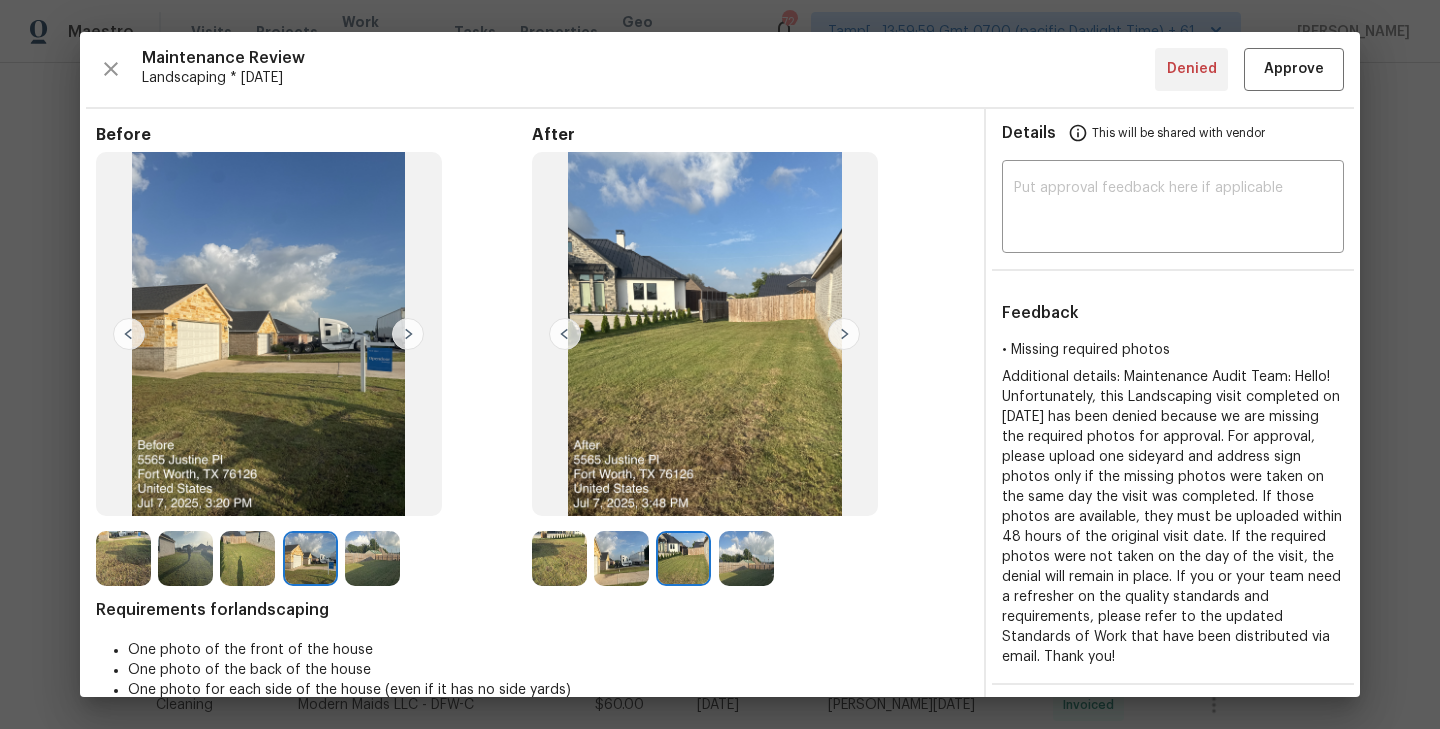 click at bounding box center [844, 334] 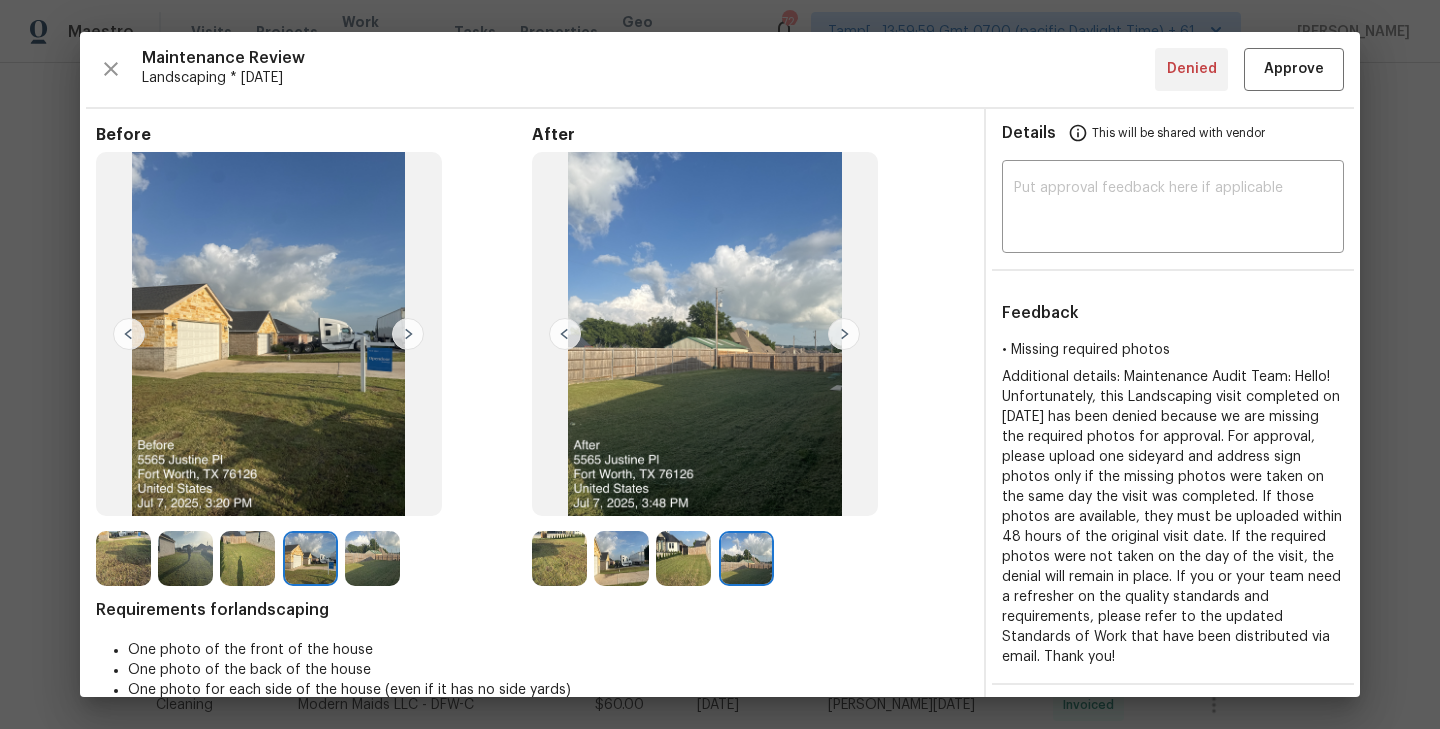 click at bounding box center (565, 334) 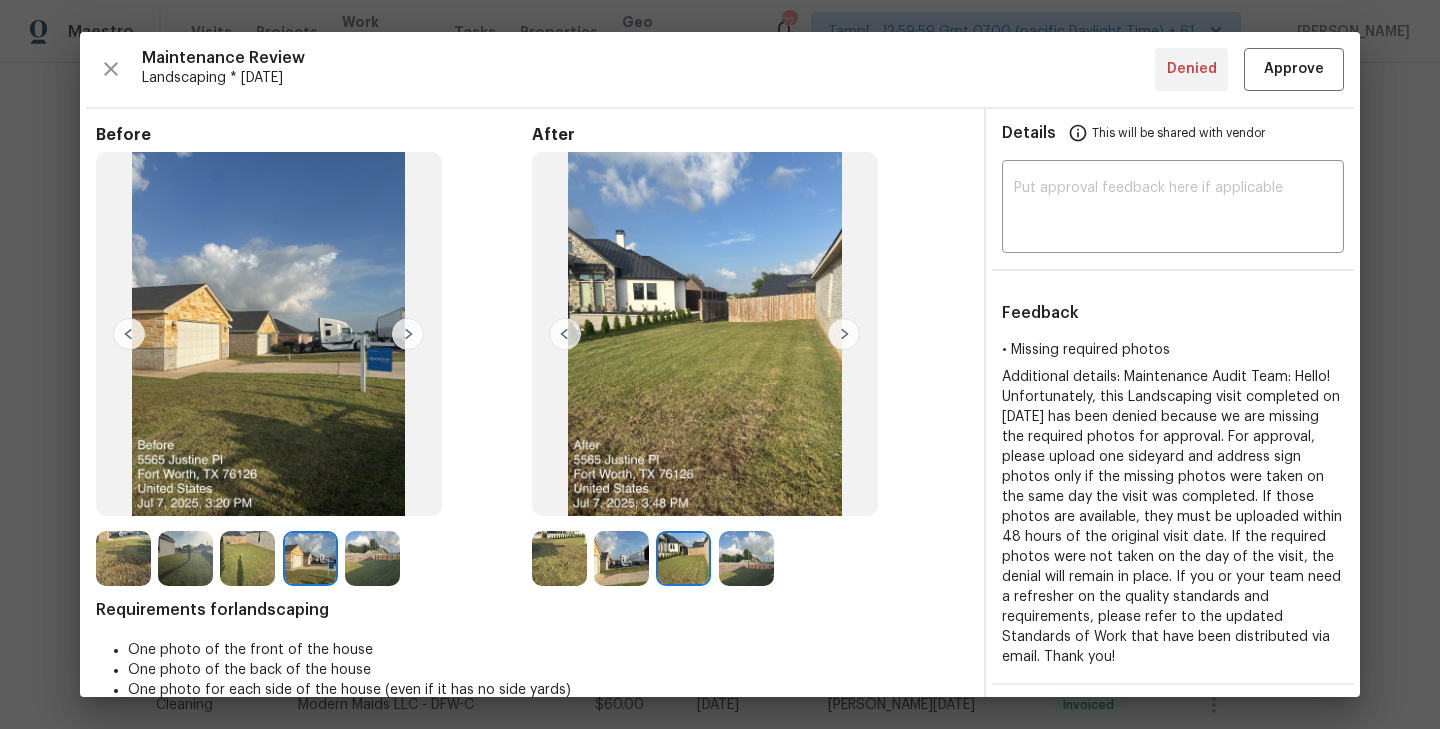 click at bounding box center [123, 558] 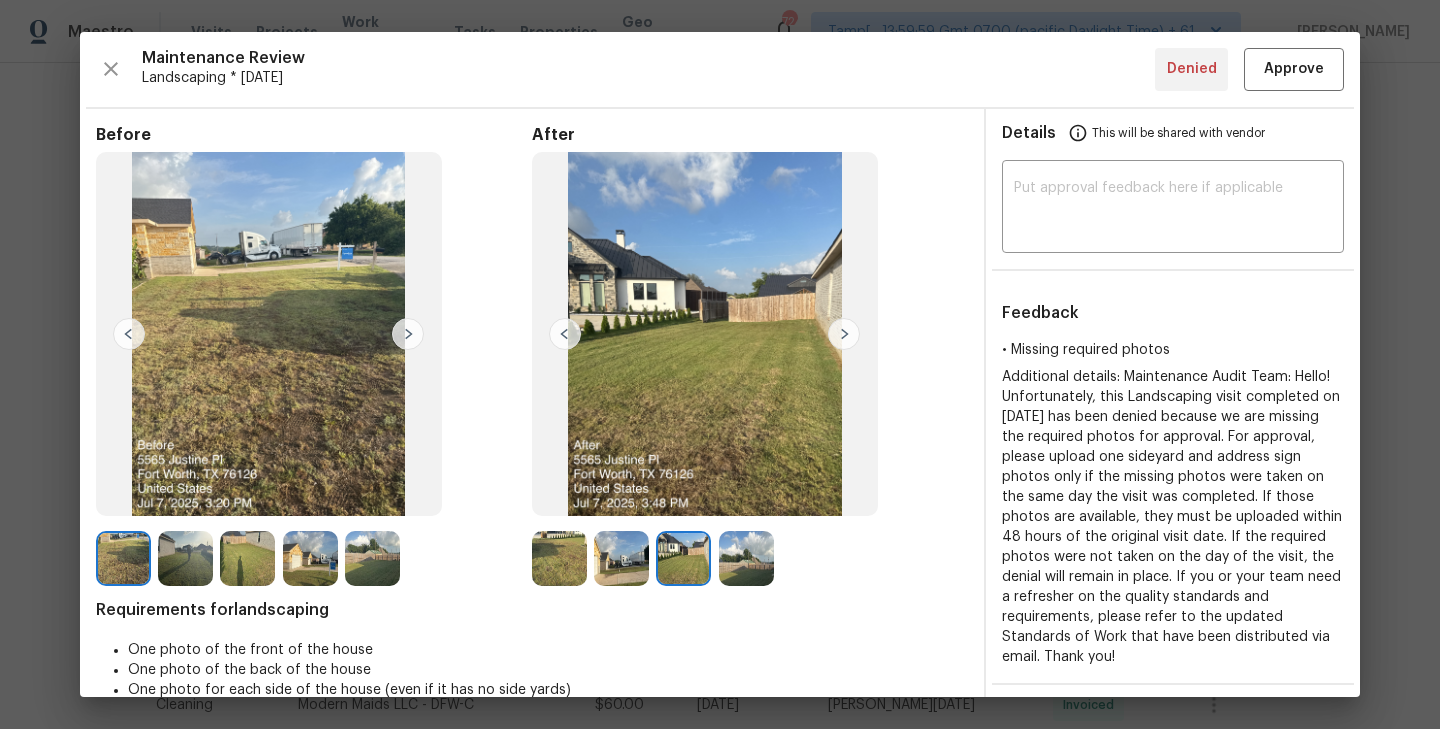 click at bounding box center (408, 334) 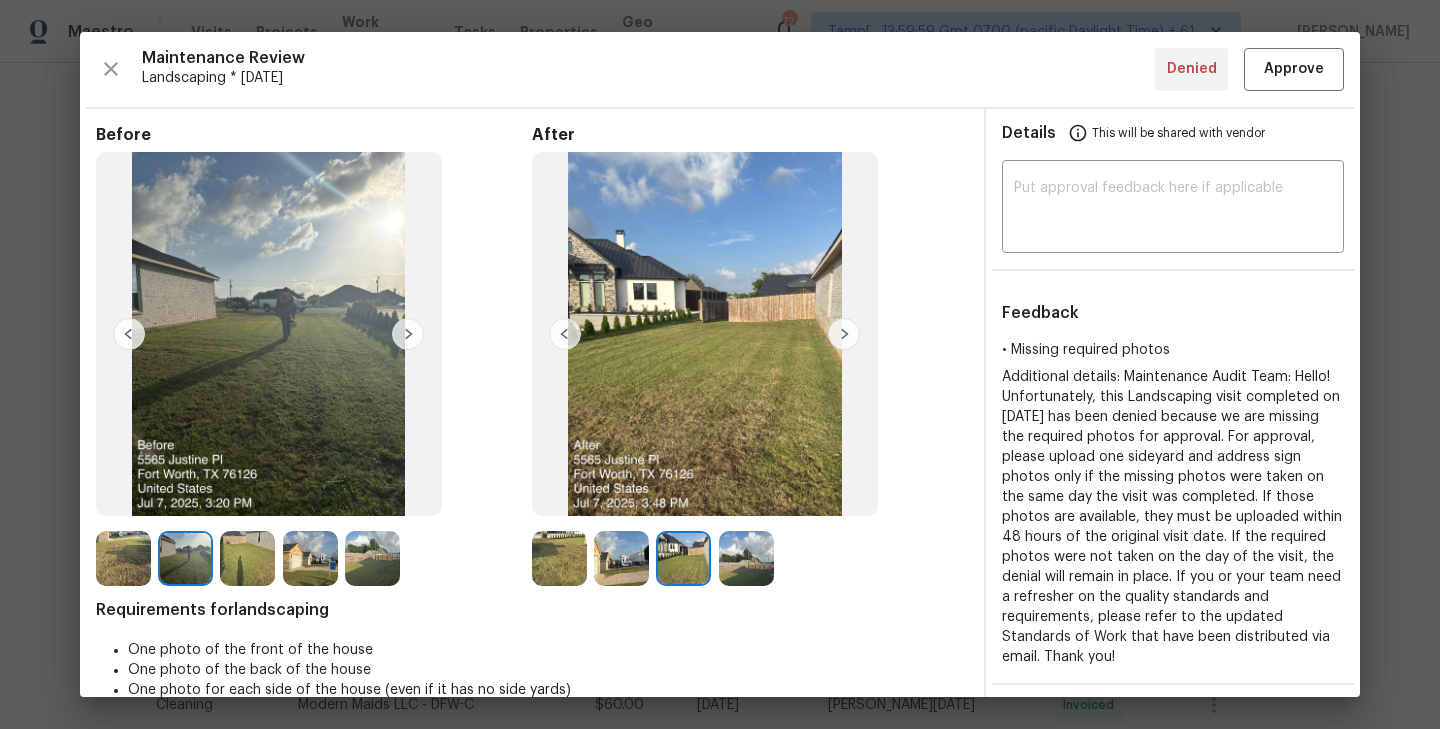 click at bounding box center (408, 334) 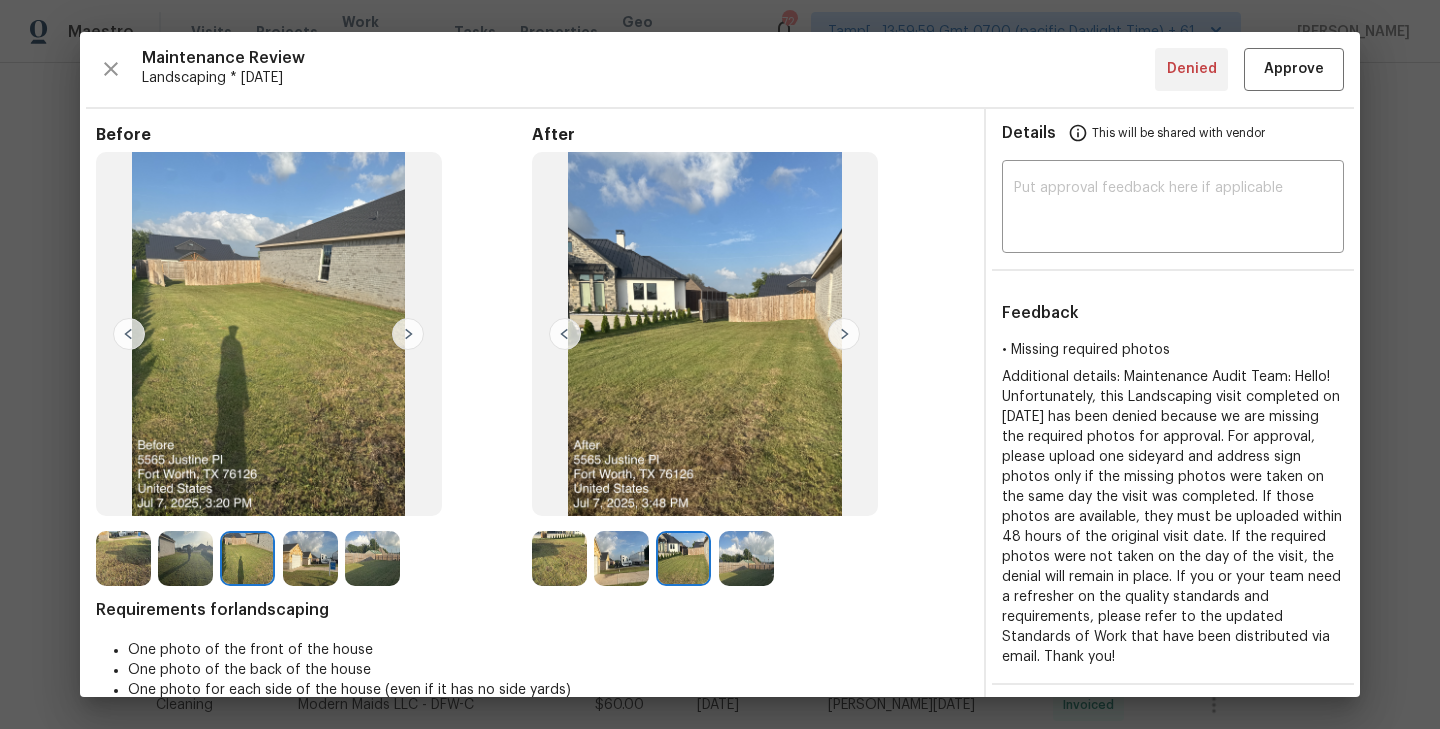click at bounding box center (129, 334) 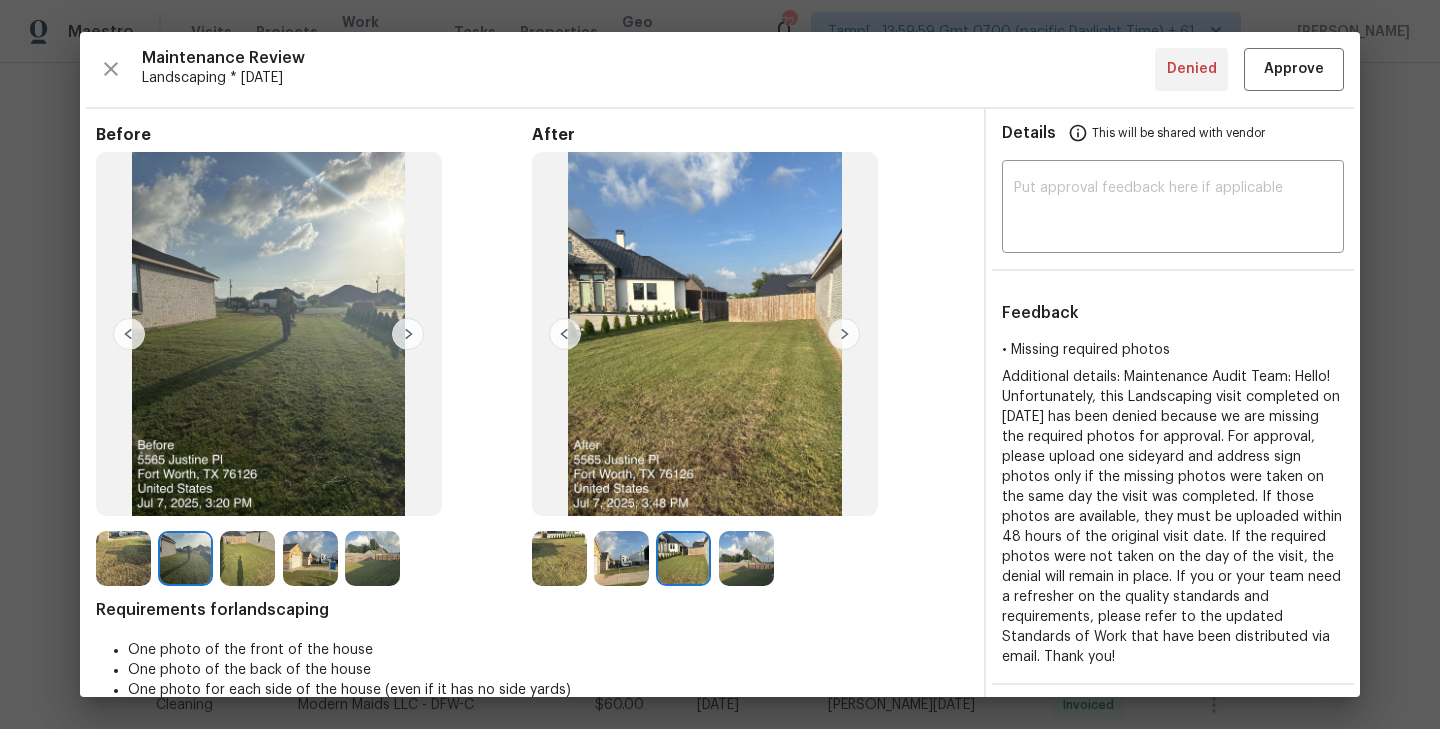 click at bounding box center [844, 334] 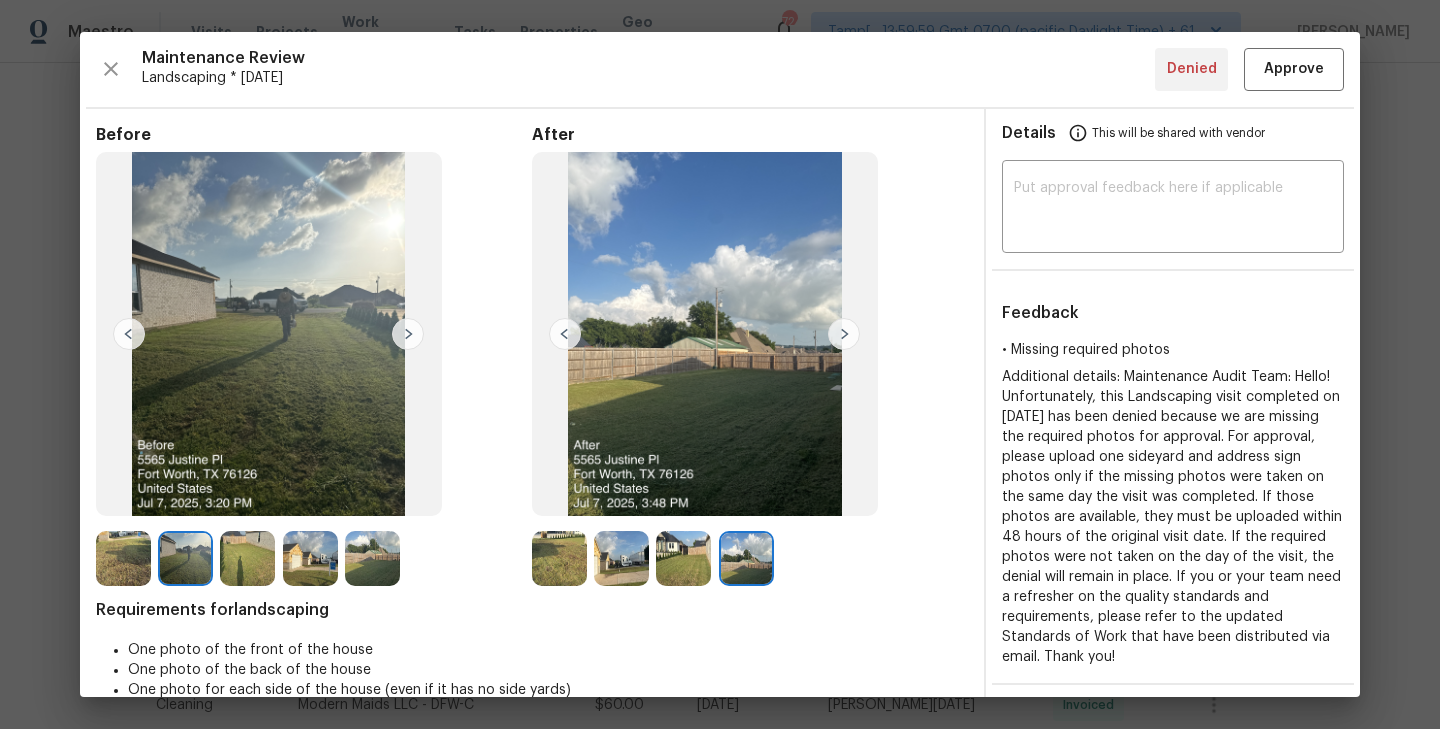 click at bounding box center [565, 334] 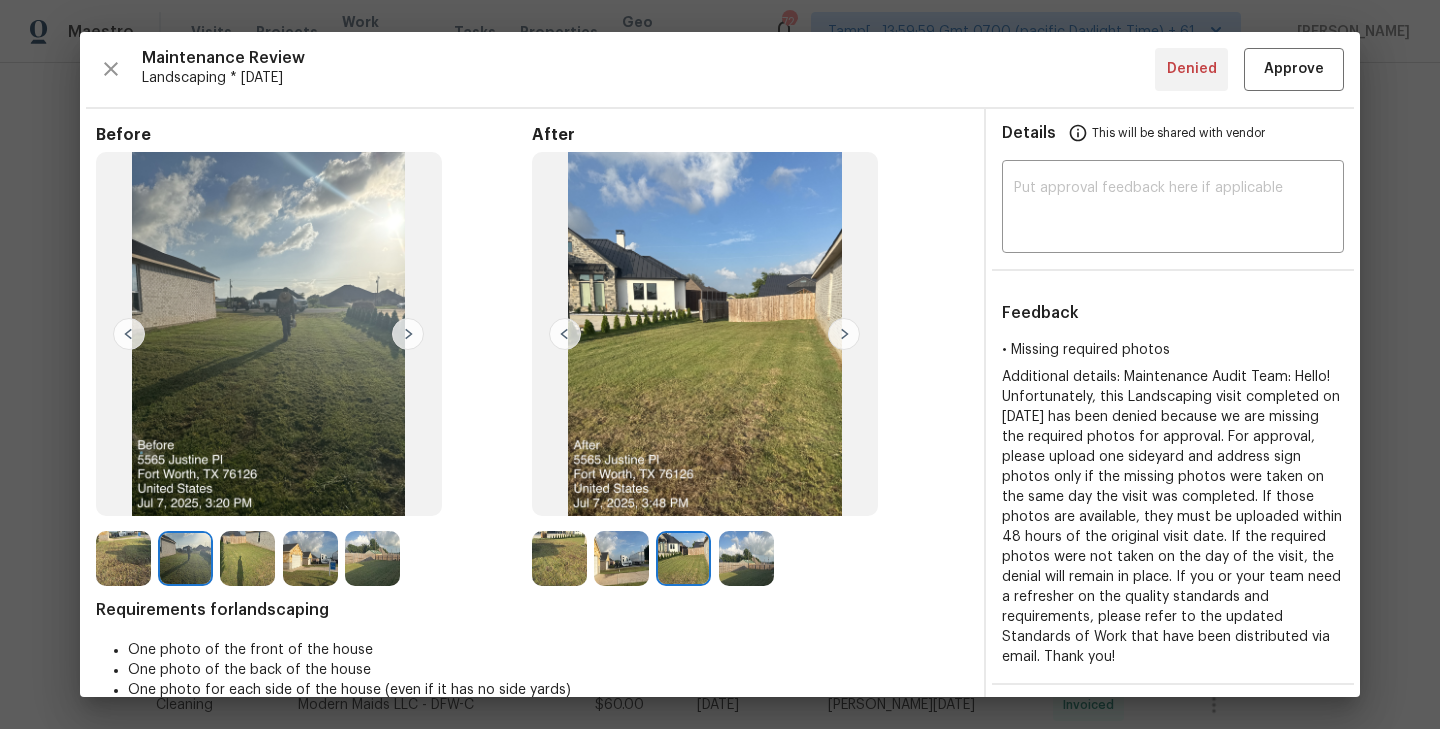 click at bounding box center [565, 334] 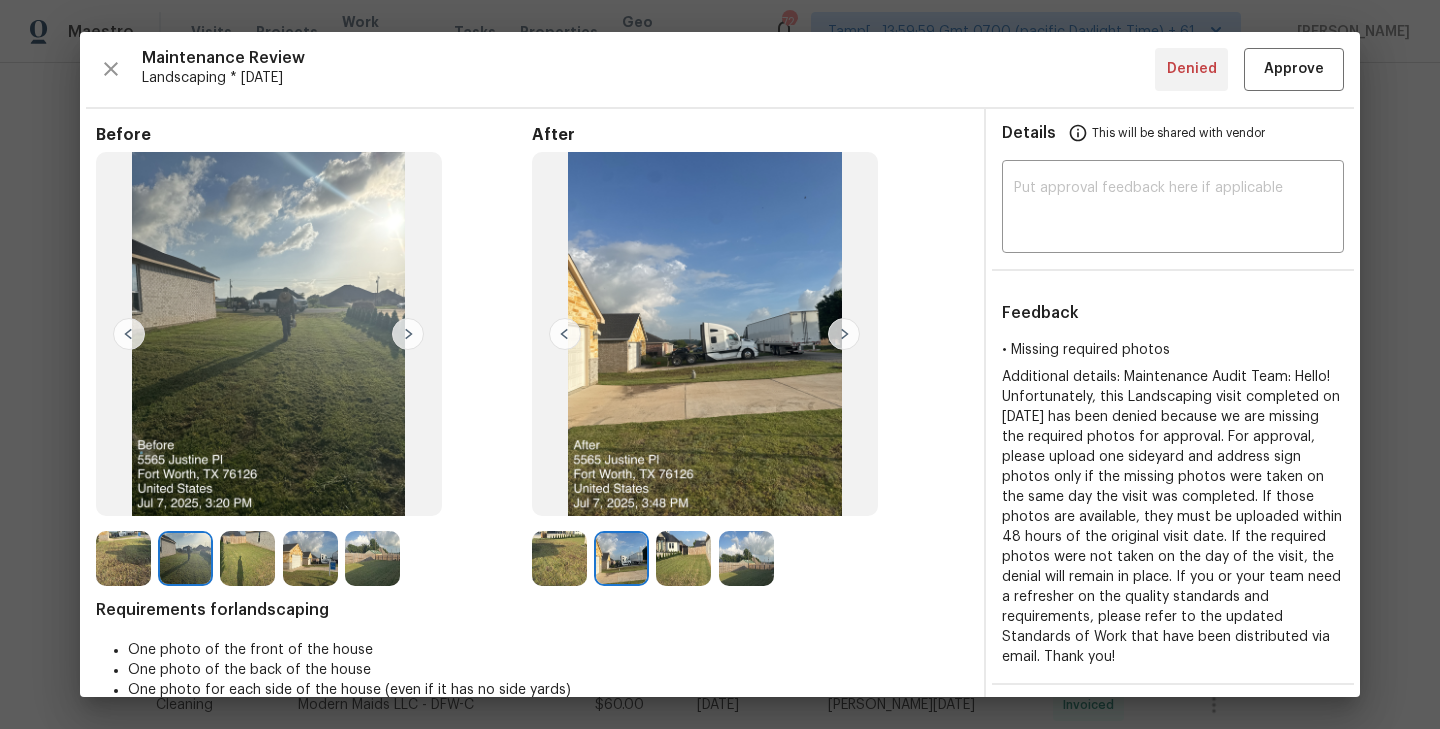 click at bounding box center (565, 334) 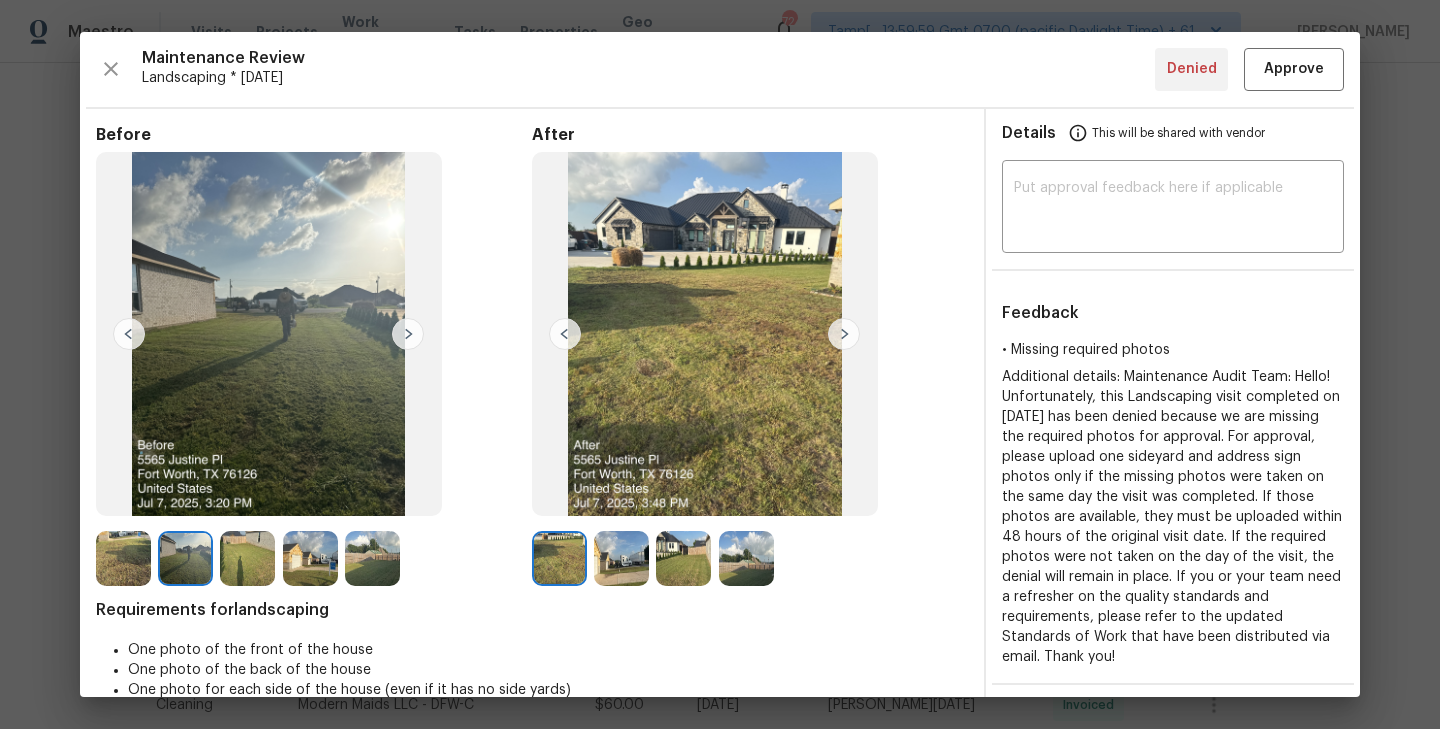 click at bounding box center (123, 558) 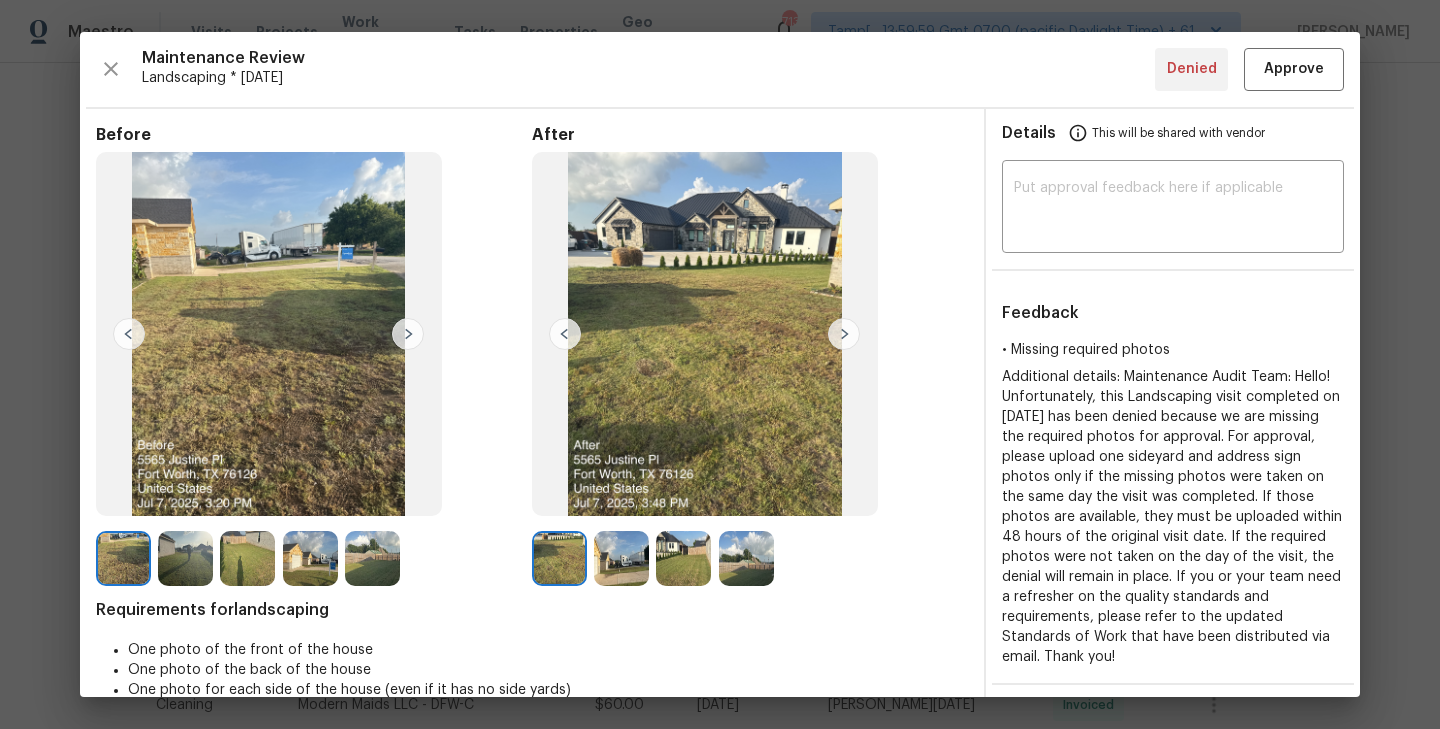 click at bounding box center (844, 334) 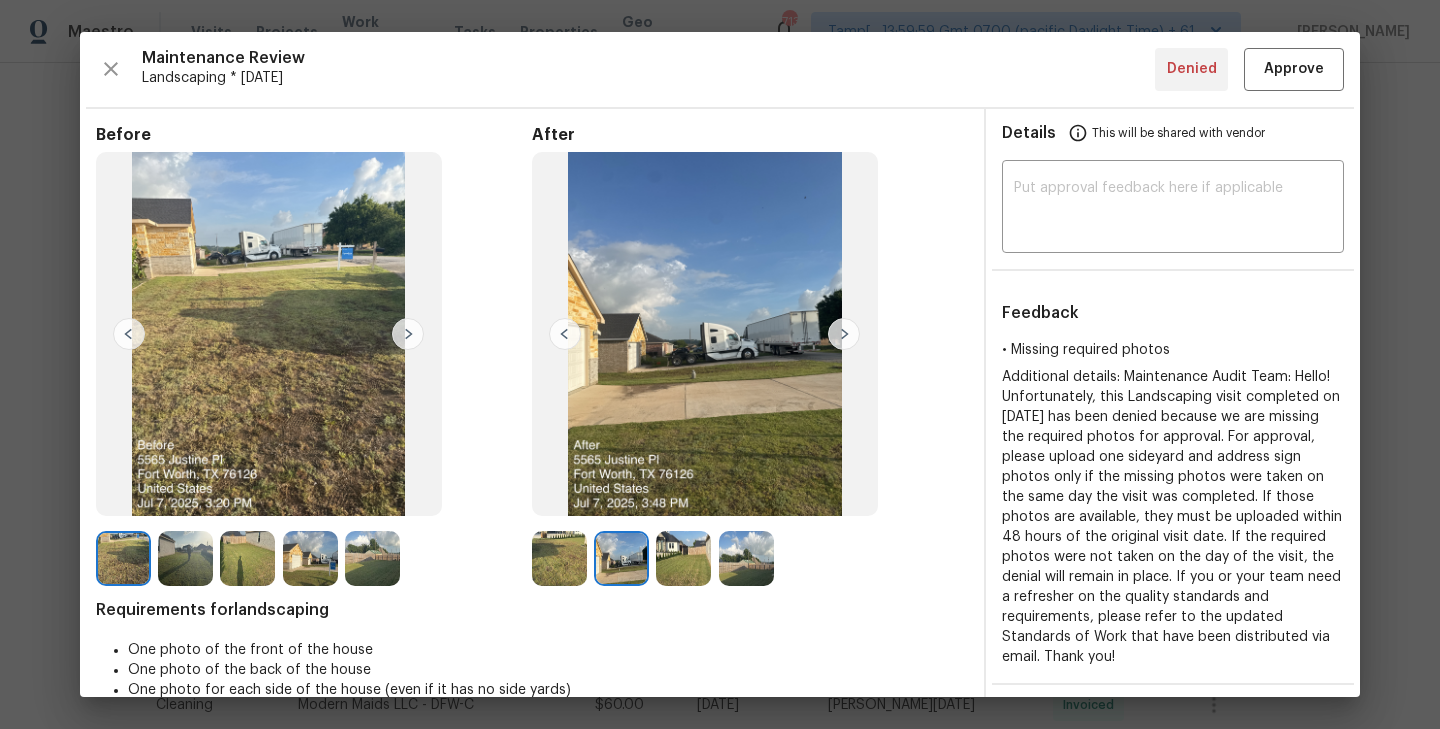 click at bounding box center [844, 334] 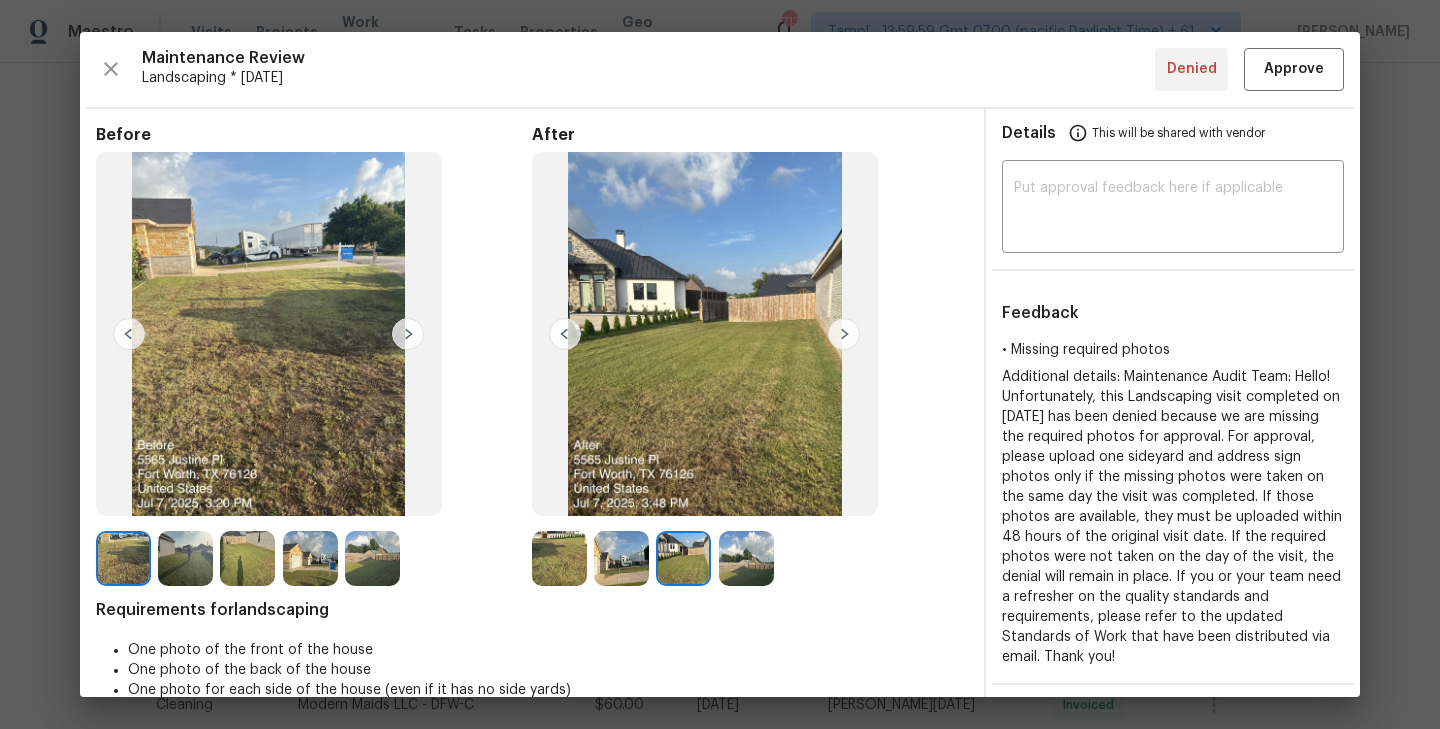click at bounding box center (844, 334) 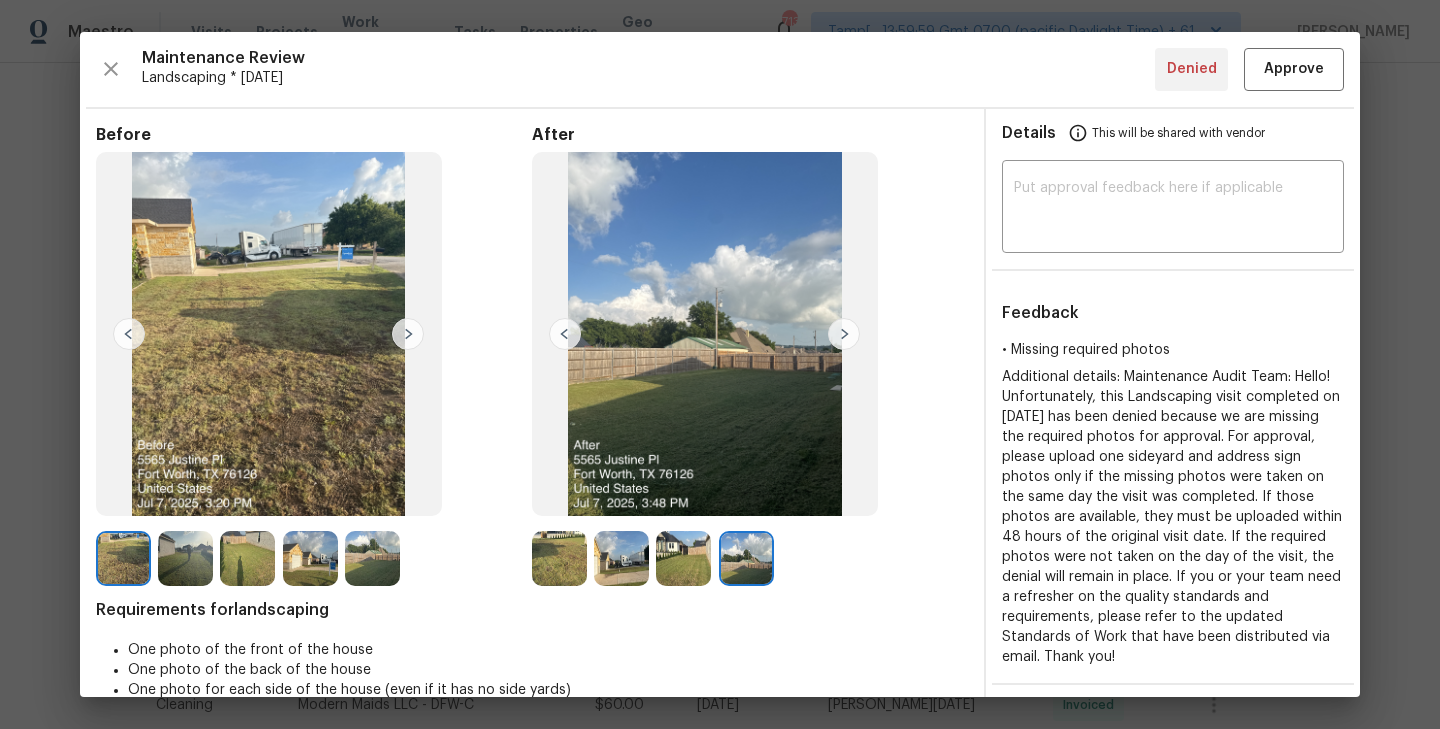 click at bounding box center [844, 334] 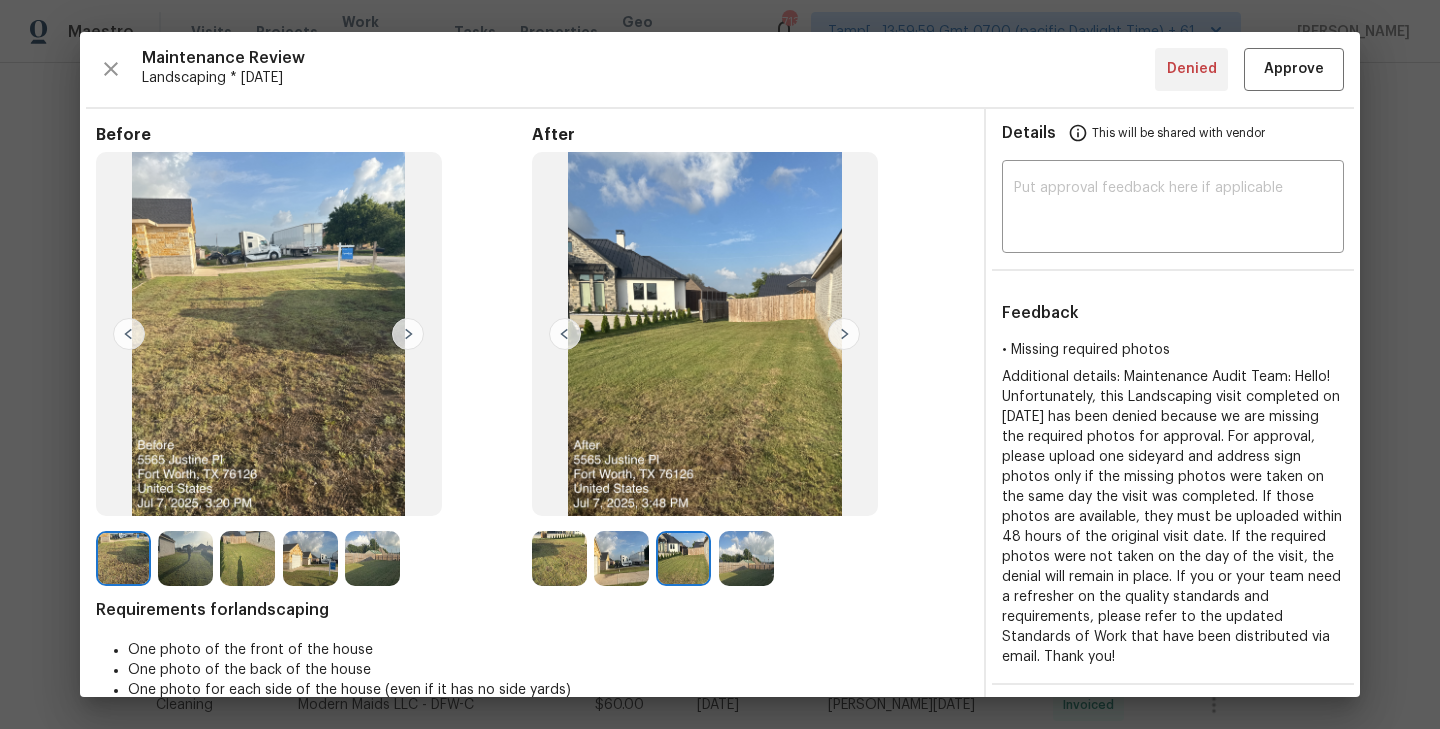 click at bounding box center [565, 334] 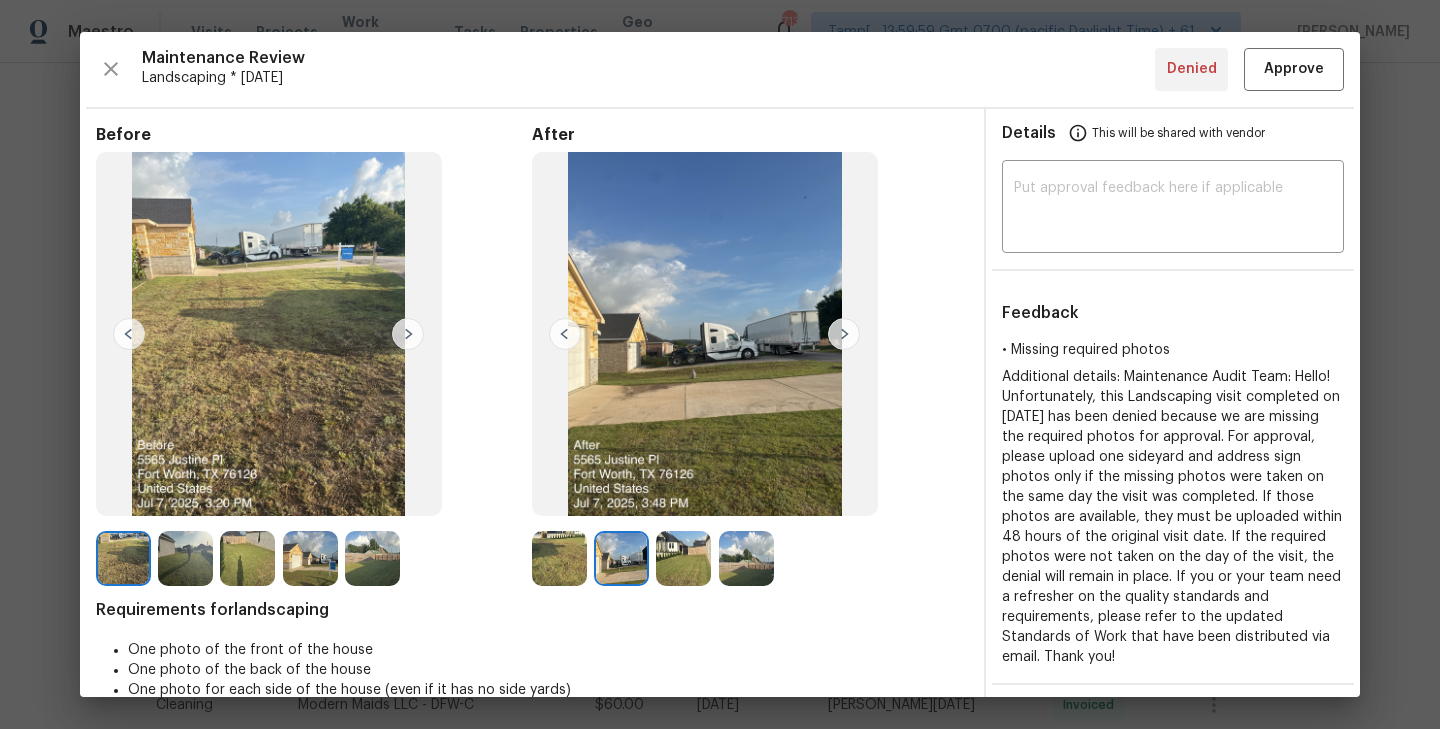click at bounding box center [565, 334] 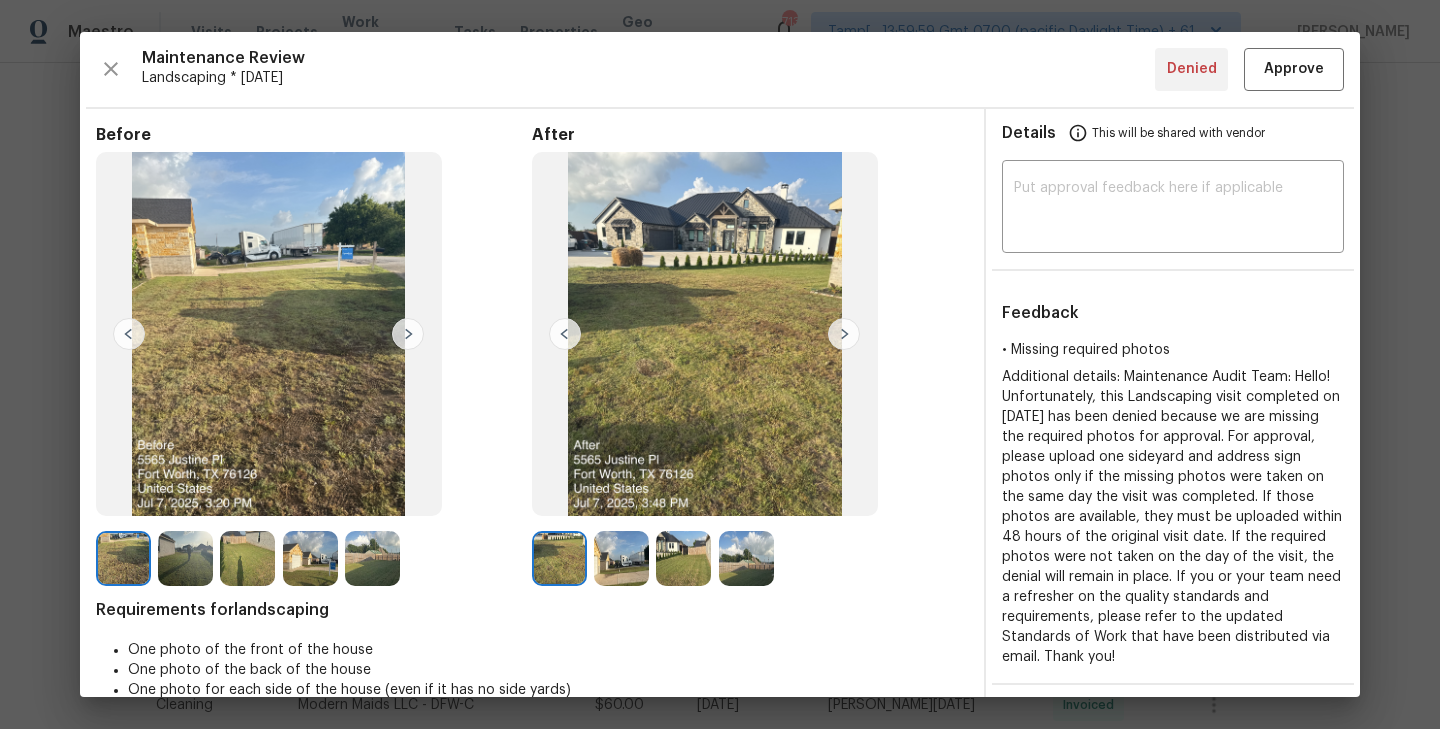 click at bounding box center (565, 334) 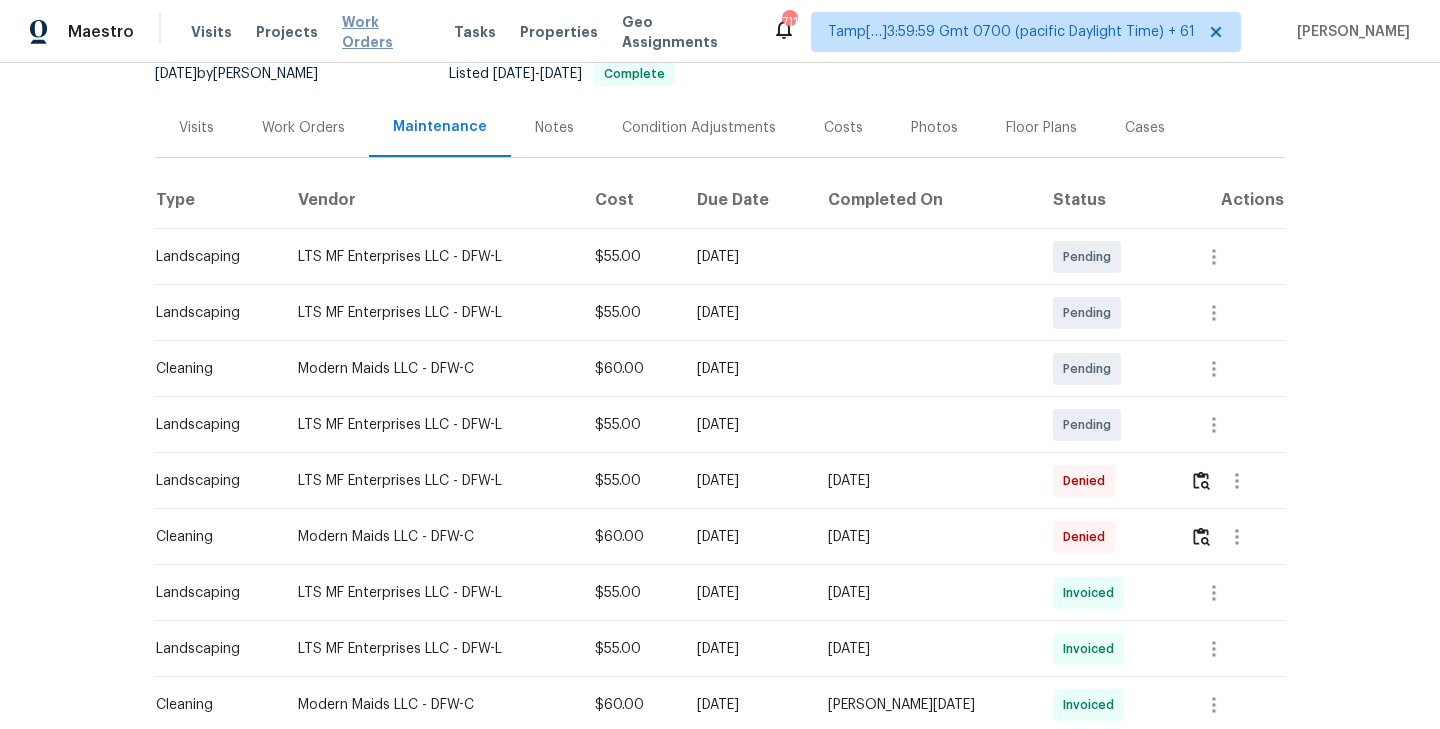 click on "Work Orders" at bounding box center (386, 32) 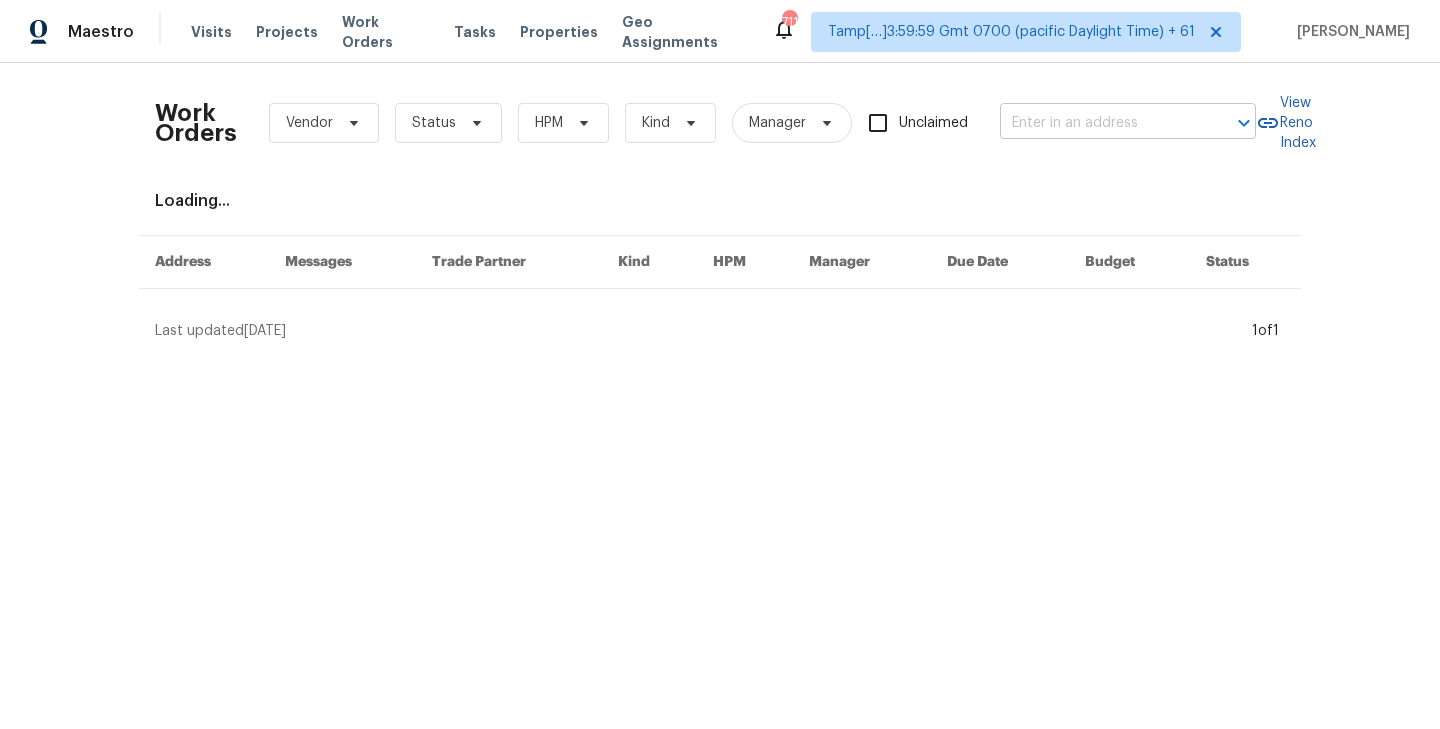 click at bounding box center (1100, 123) 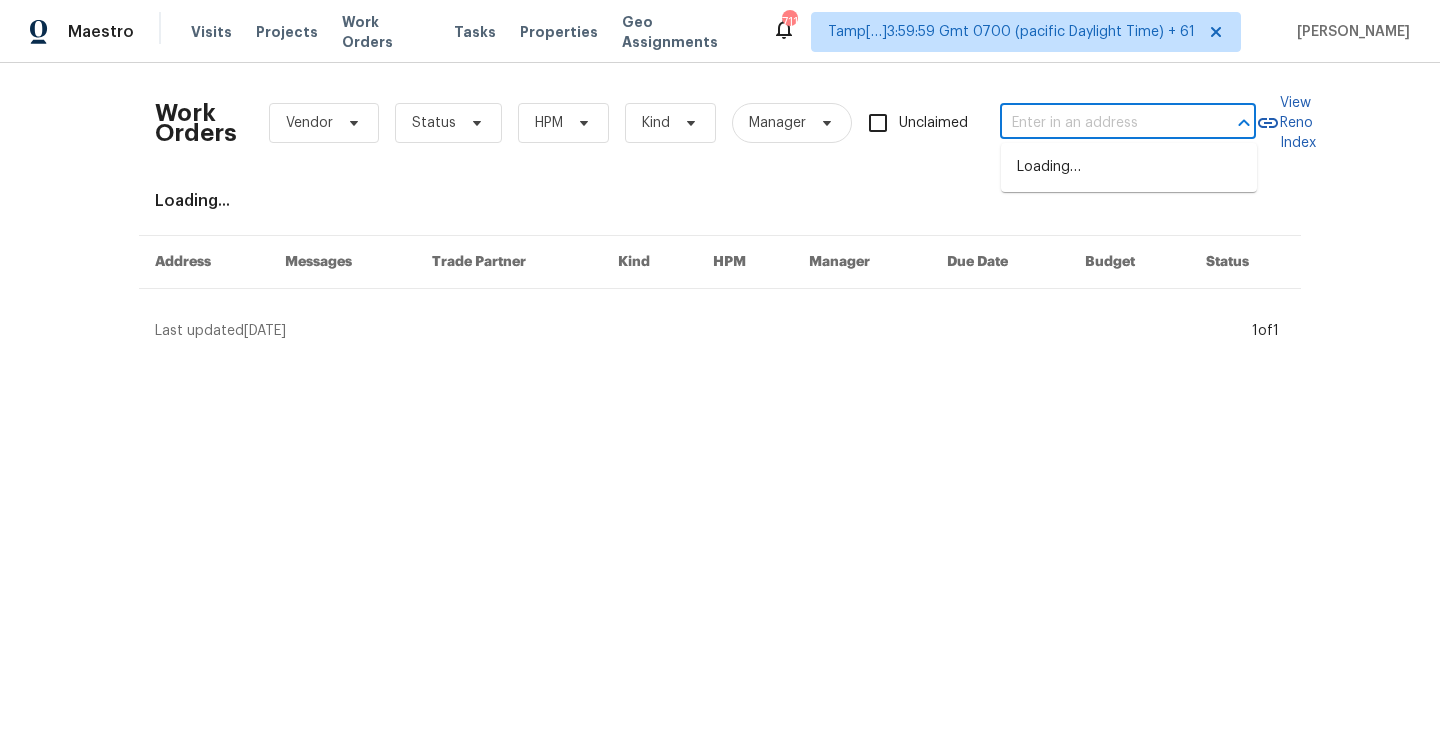 paste on "570 Olive Branch Rd" 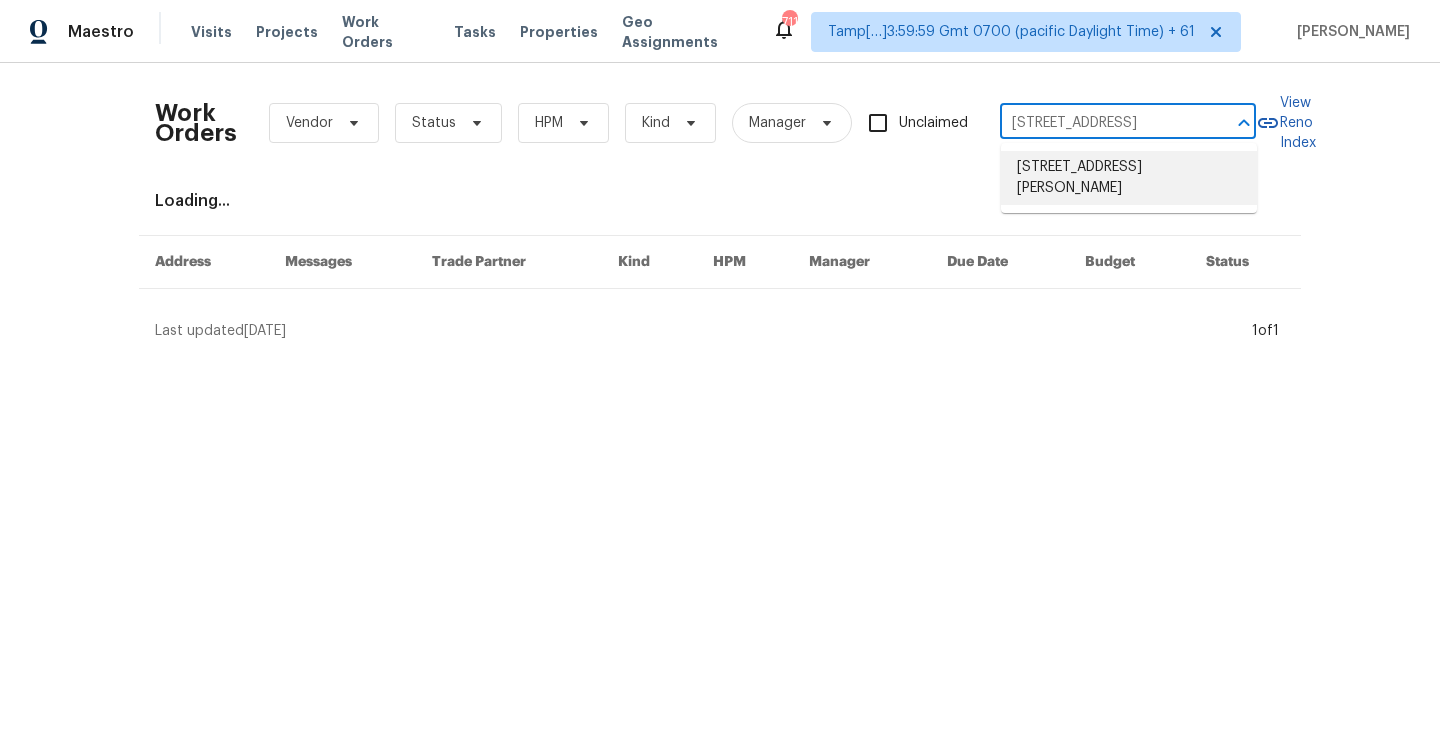 click on "570 Olive Branch Rd, Brock, TX 76087" at bounding box center (1129, 178) 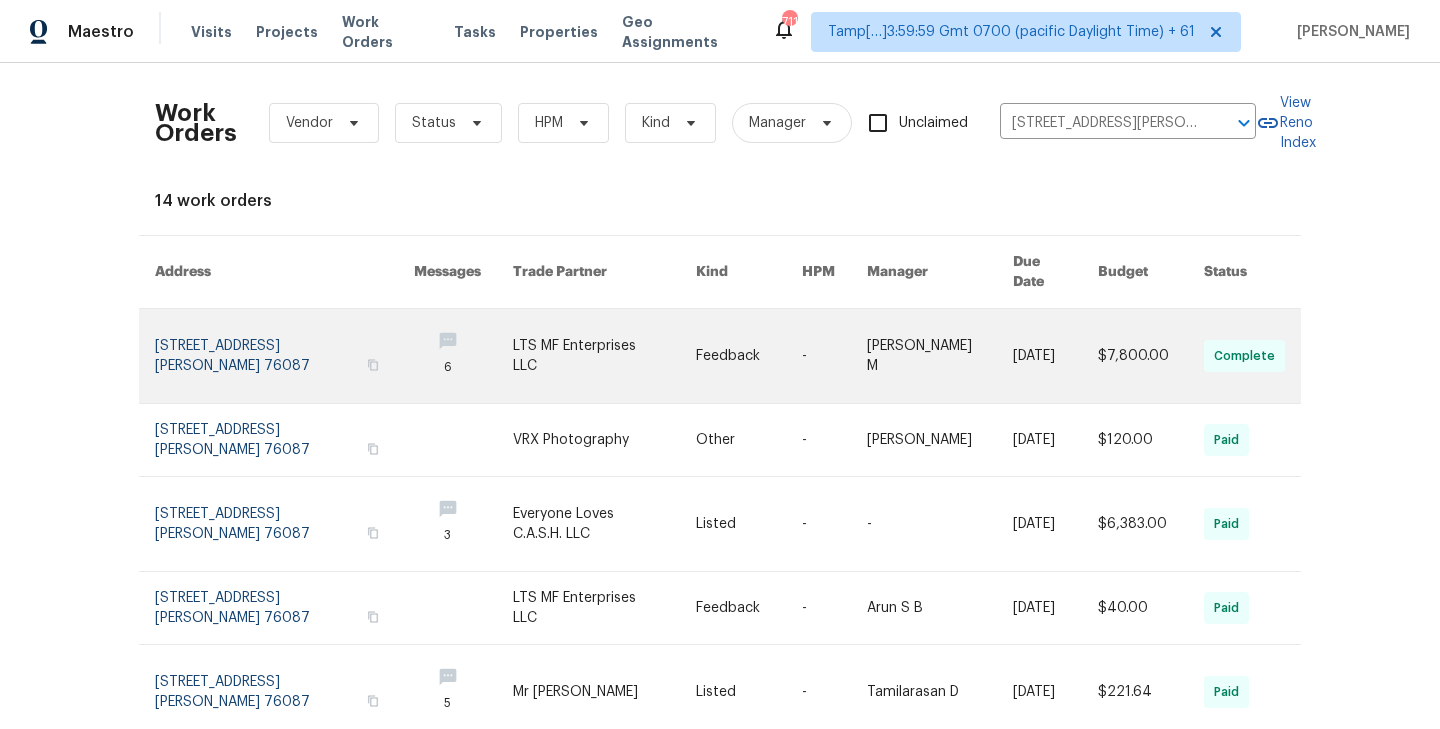 click at bounding box center [284, 356] 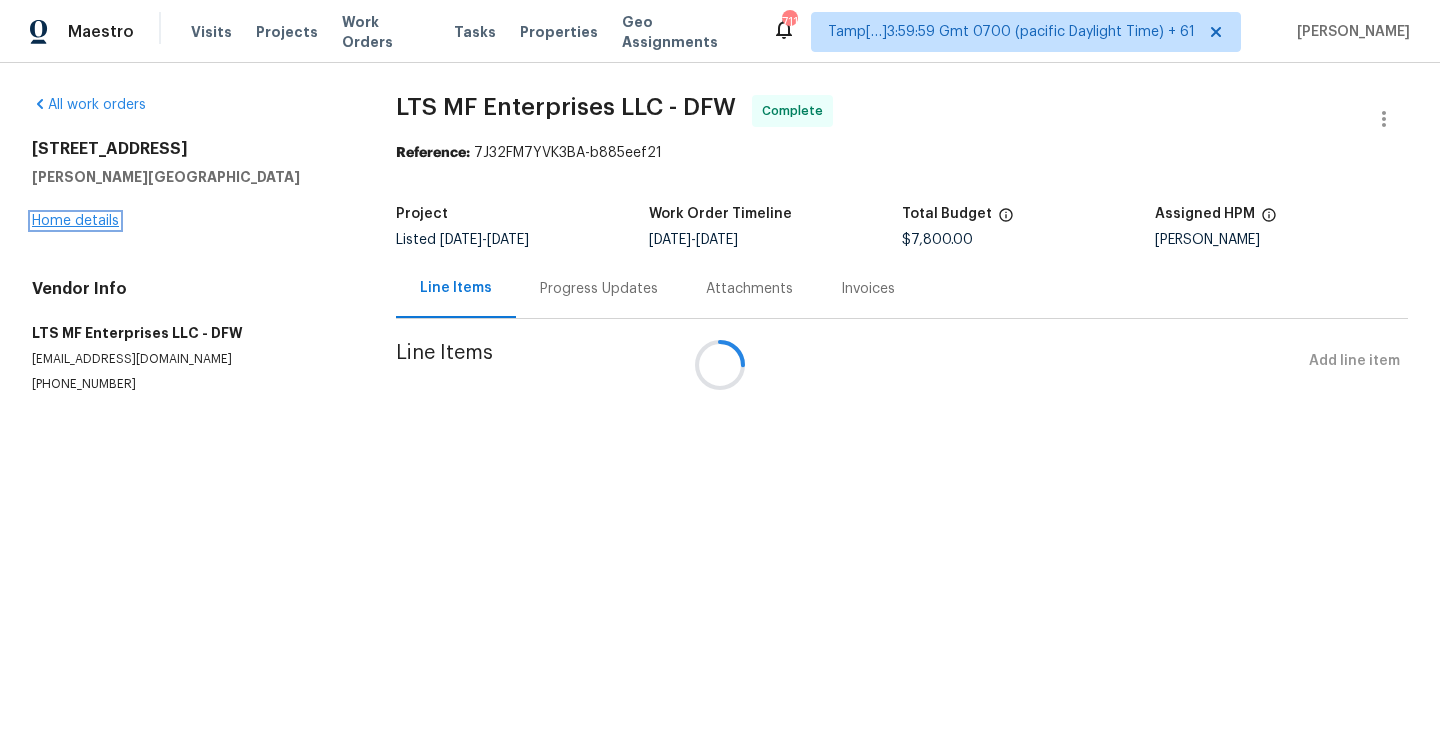 click on "Home details" at bounding box center [75, 221] 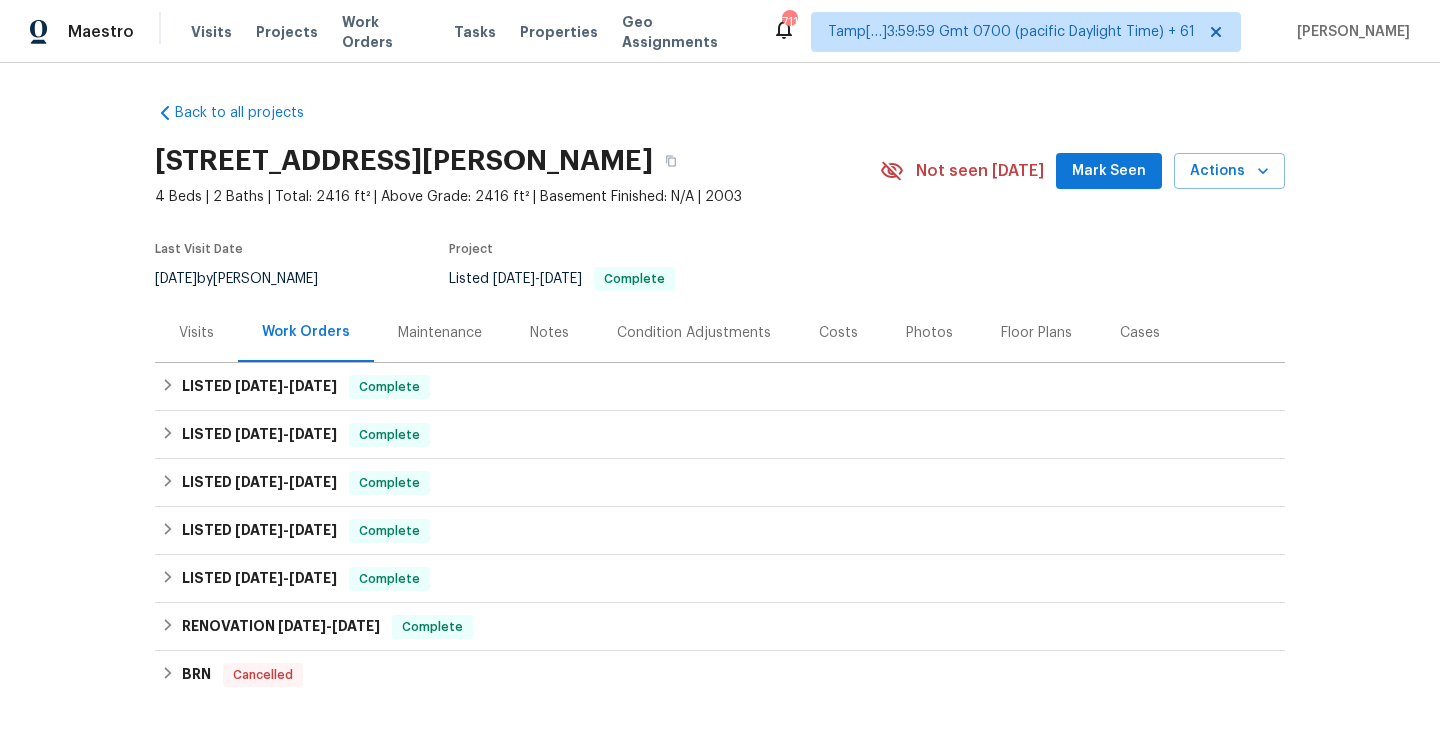 click on "Maintenance" at bounding box center (440, 333) 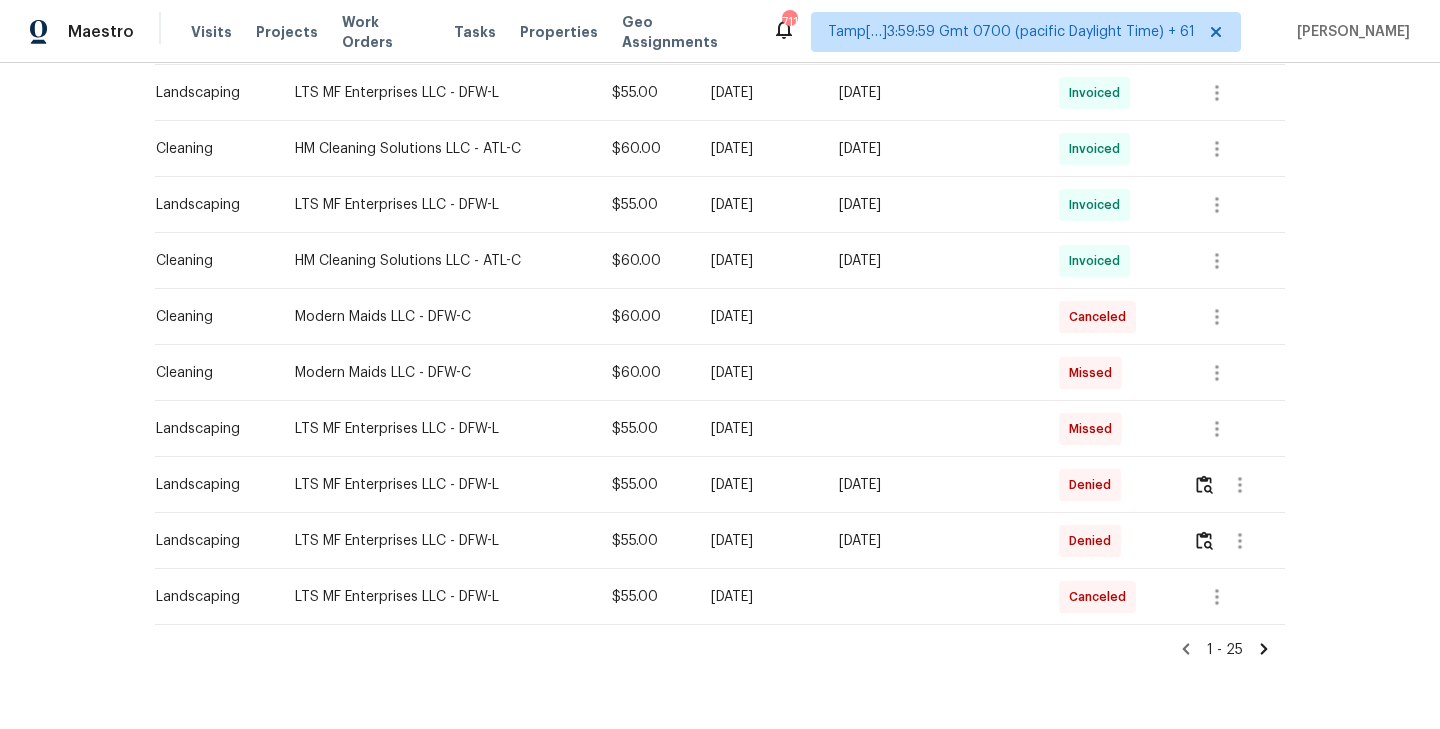 scroll, scrollTop: 1259, scrollLeft: 0, axis: vertical 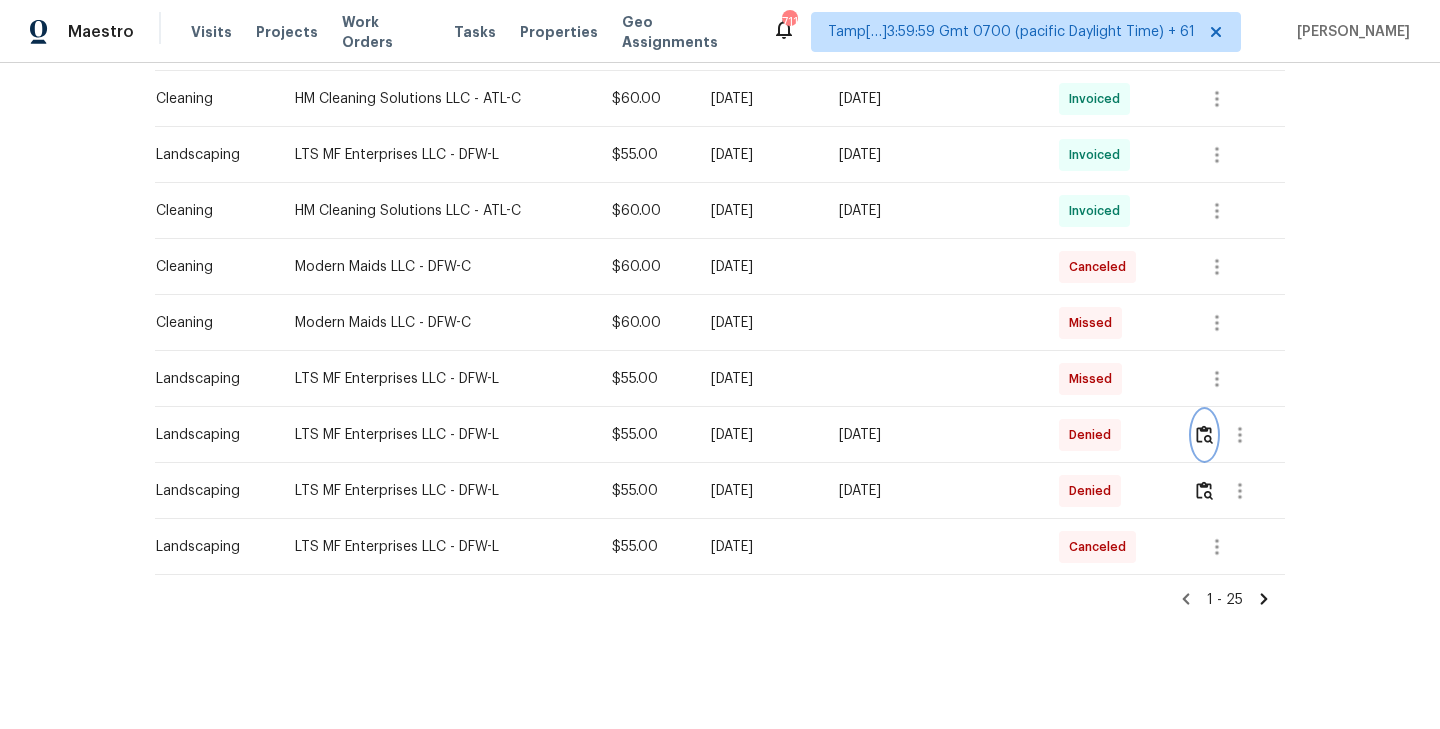 click at bounding box center (1204, 434) 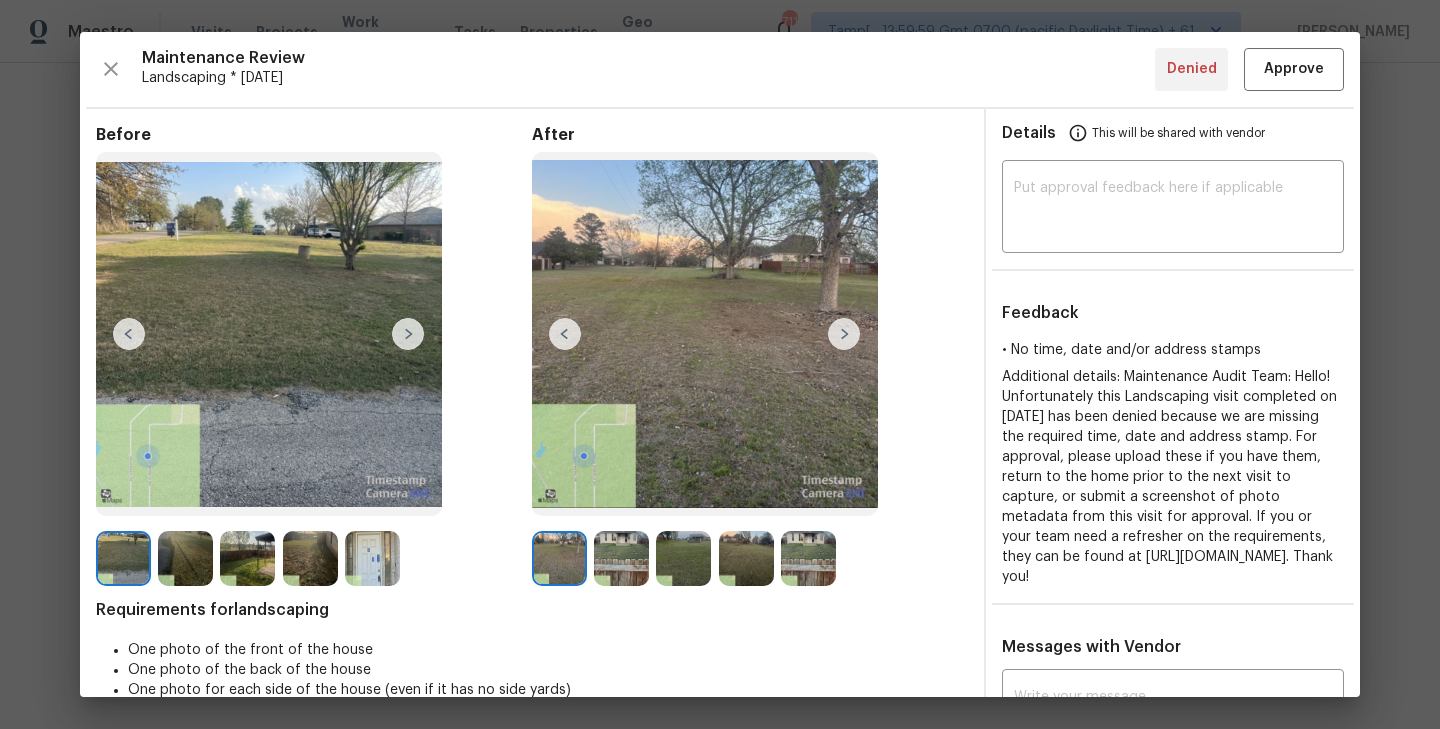click at bounding box center (844, 334) 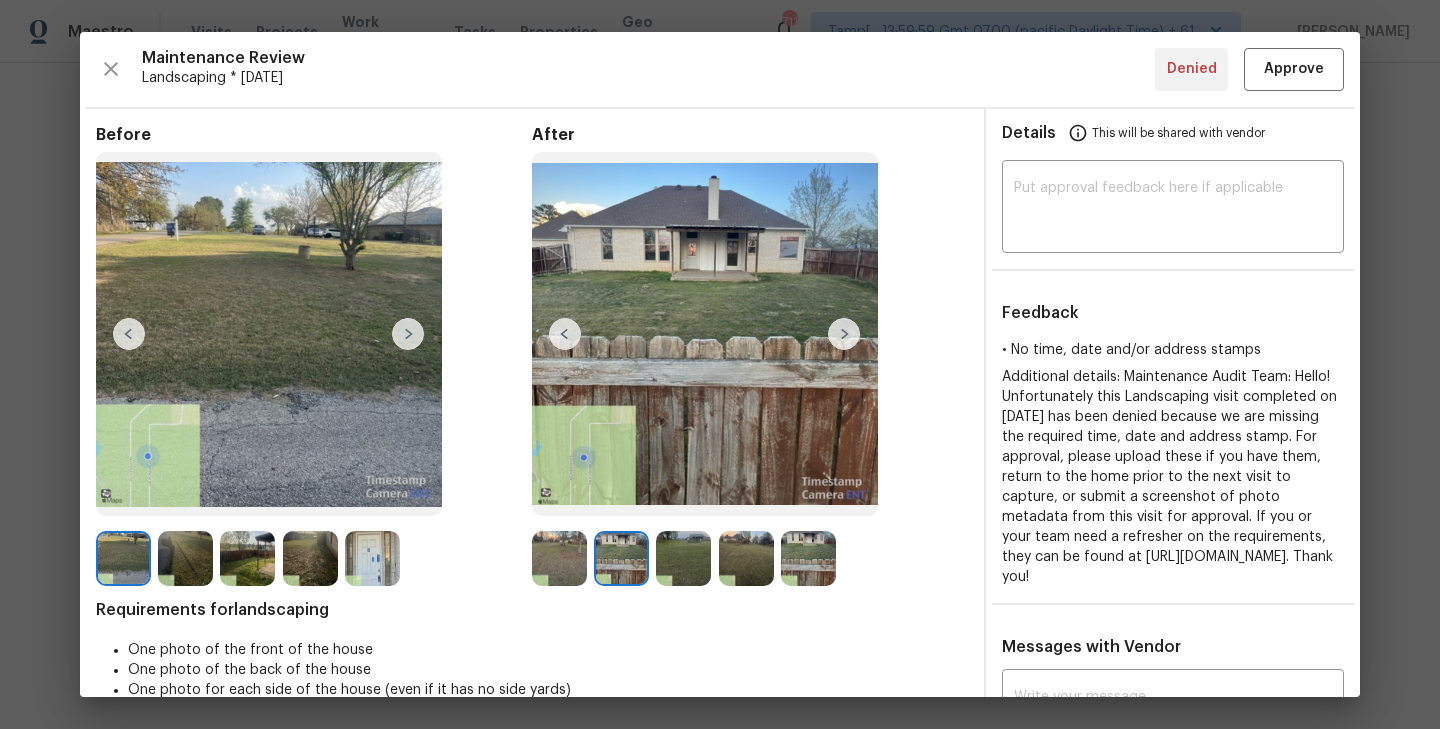 click at bounding box center [844, 334] 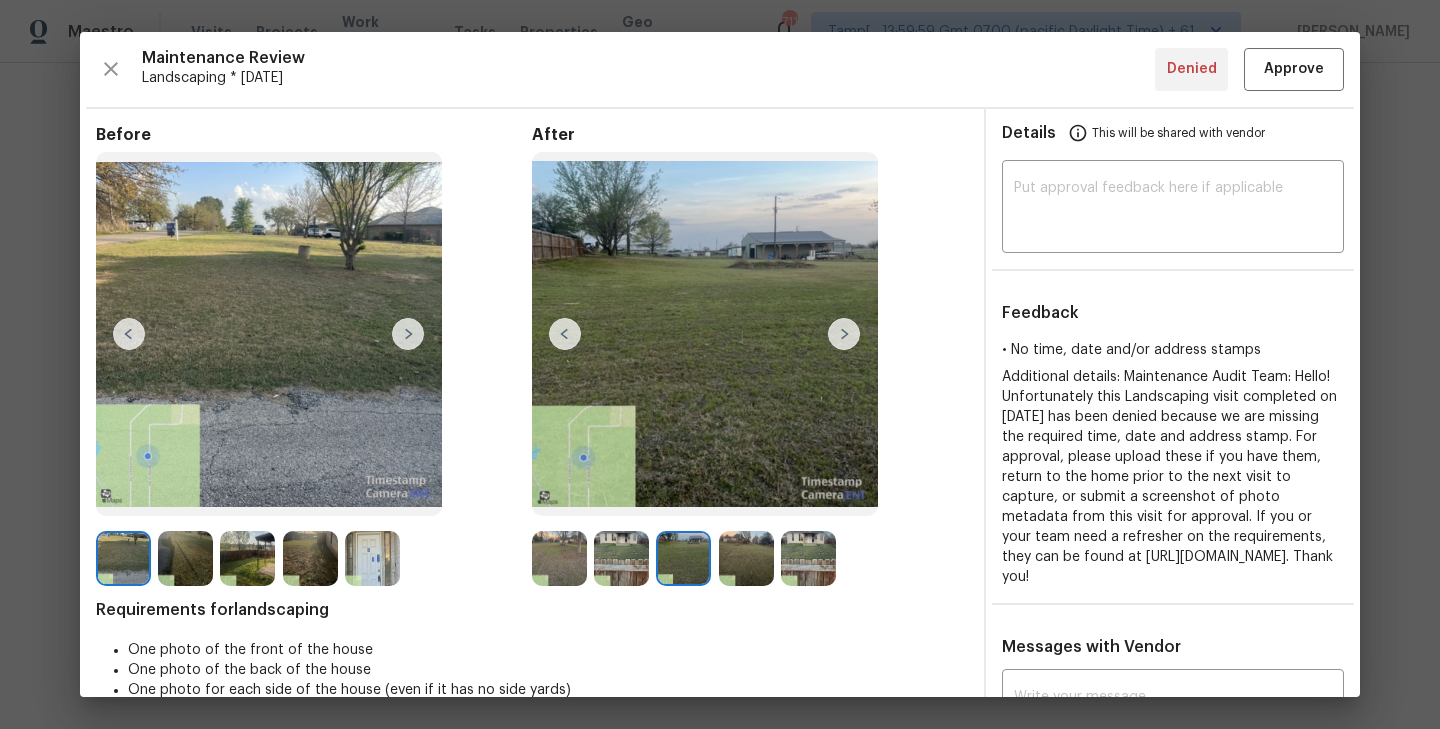 click at bounding box center (844, 334) 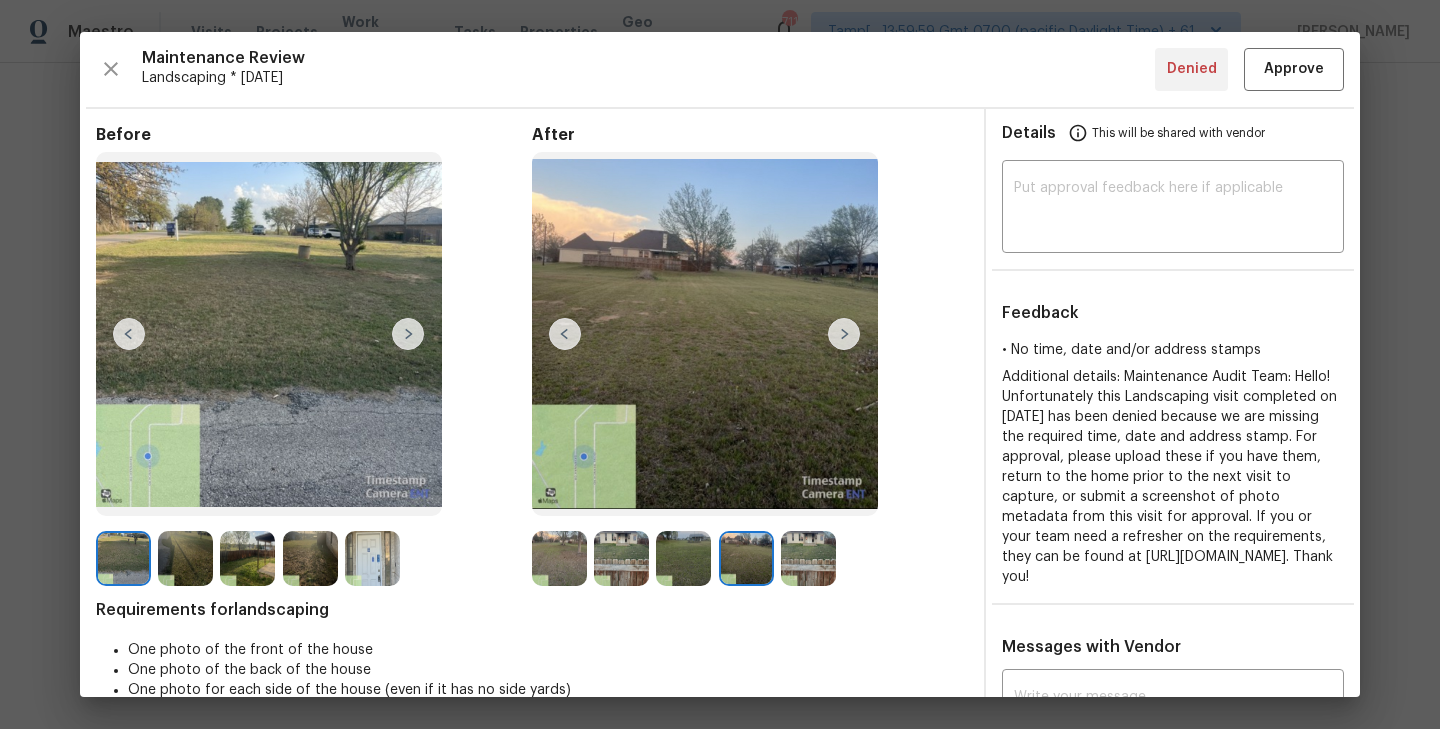 click at bounding box center [844, 334] 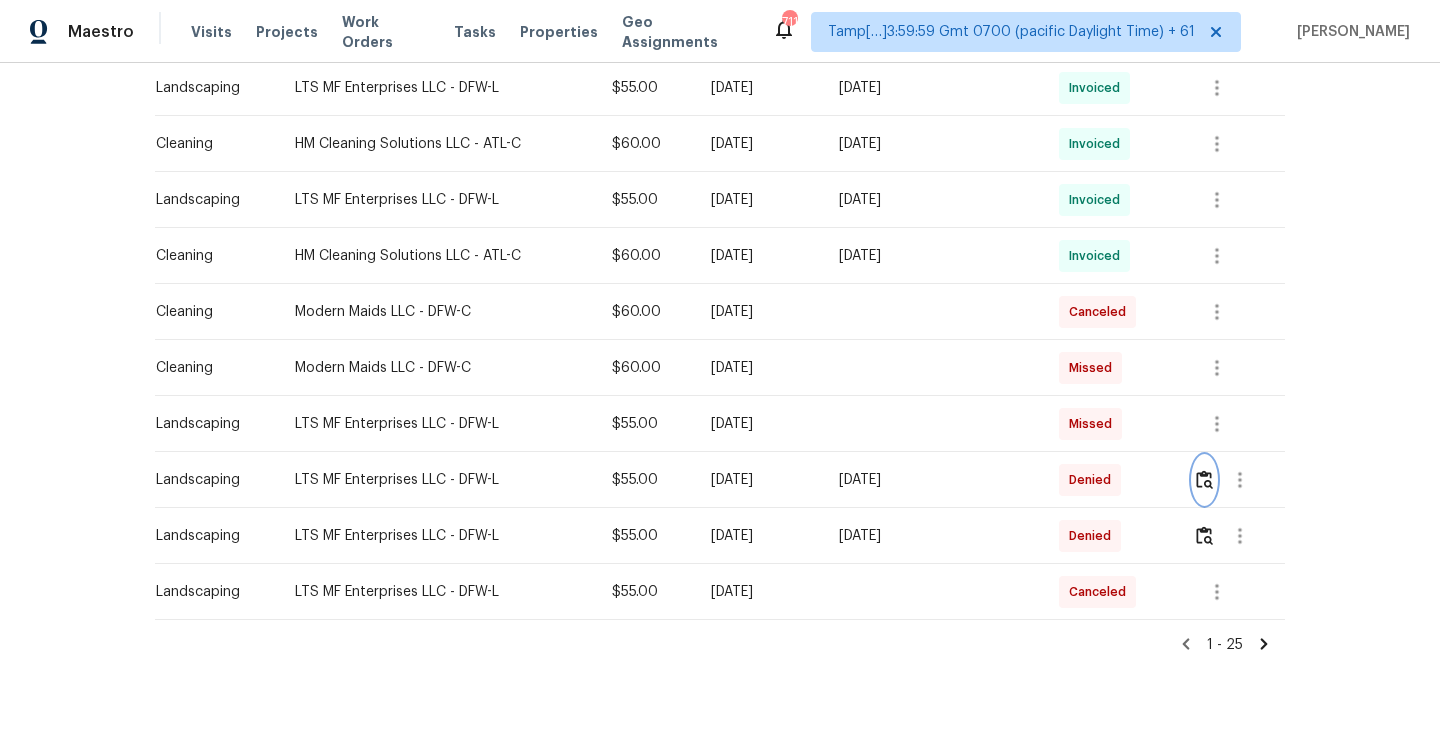scroll, scrollTop: 1197, scrollLeft: 0, axis: vertical 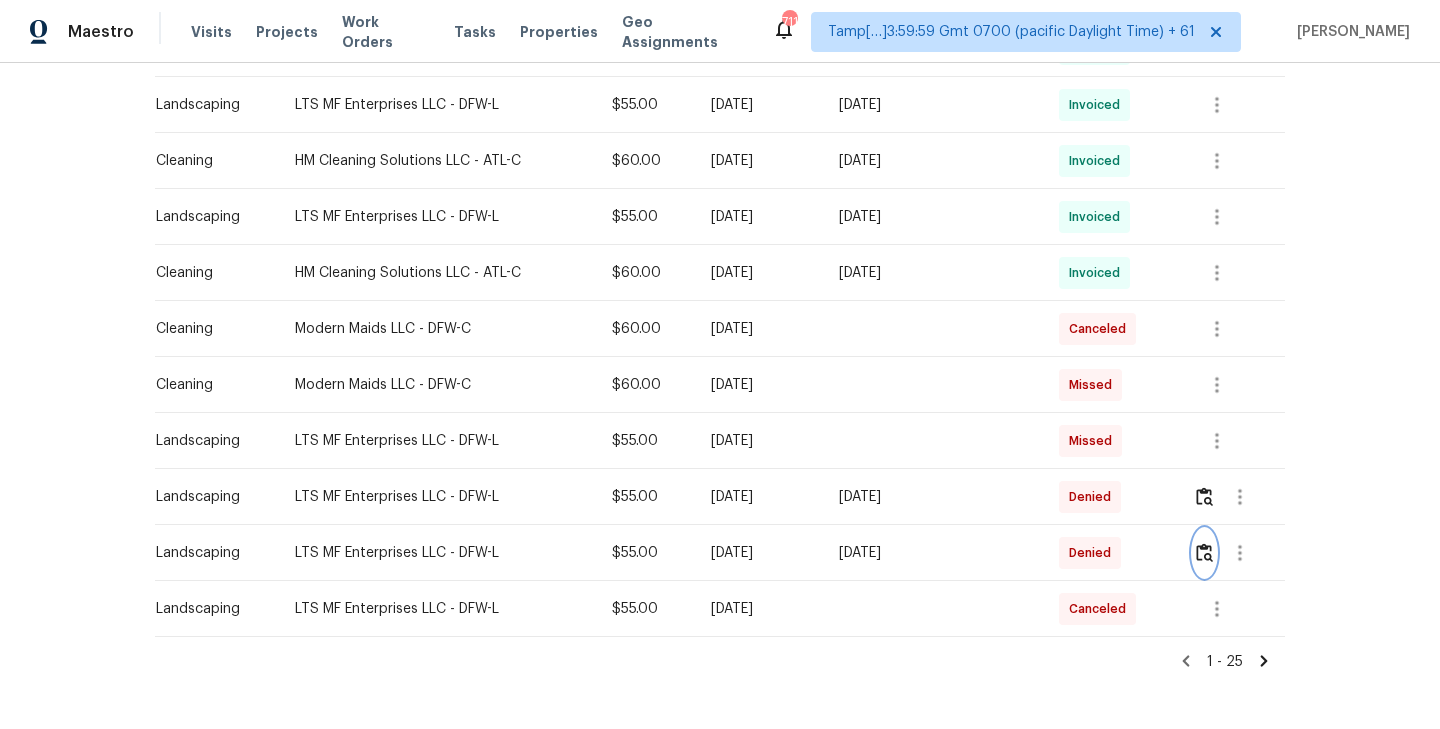 click at bounding box center (1204, 552) 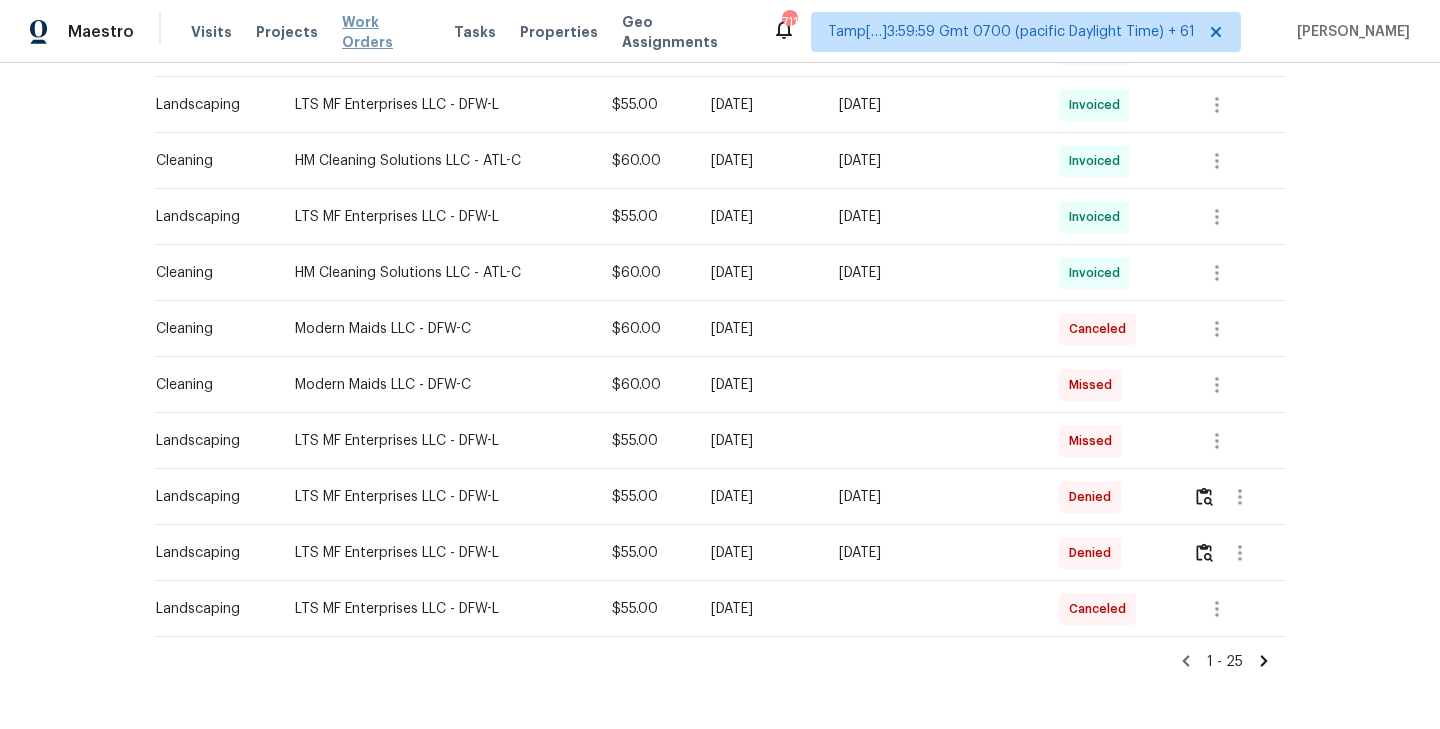 click on "Work Orders" at bounding box center [386, 32] 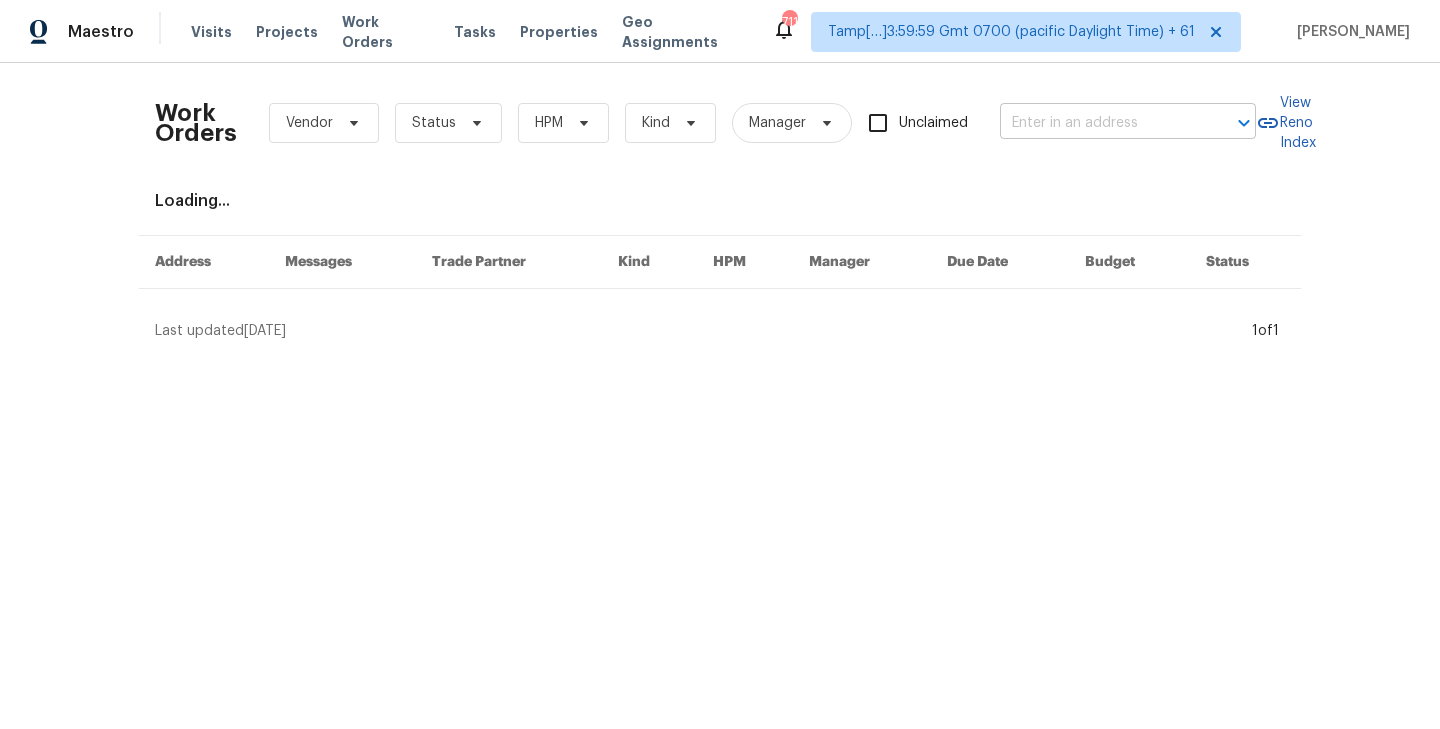 click at bounding box center [1100, 123] 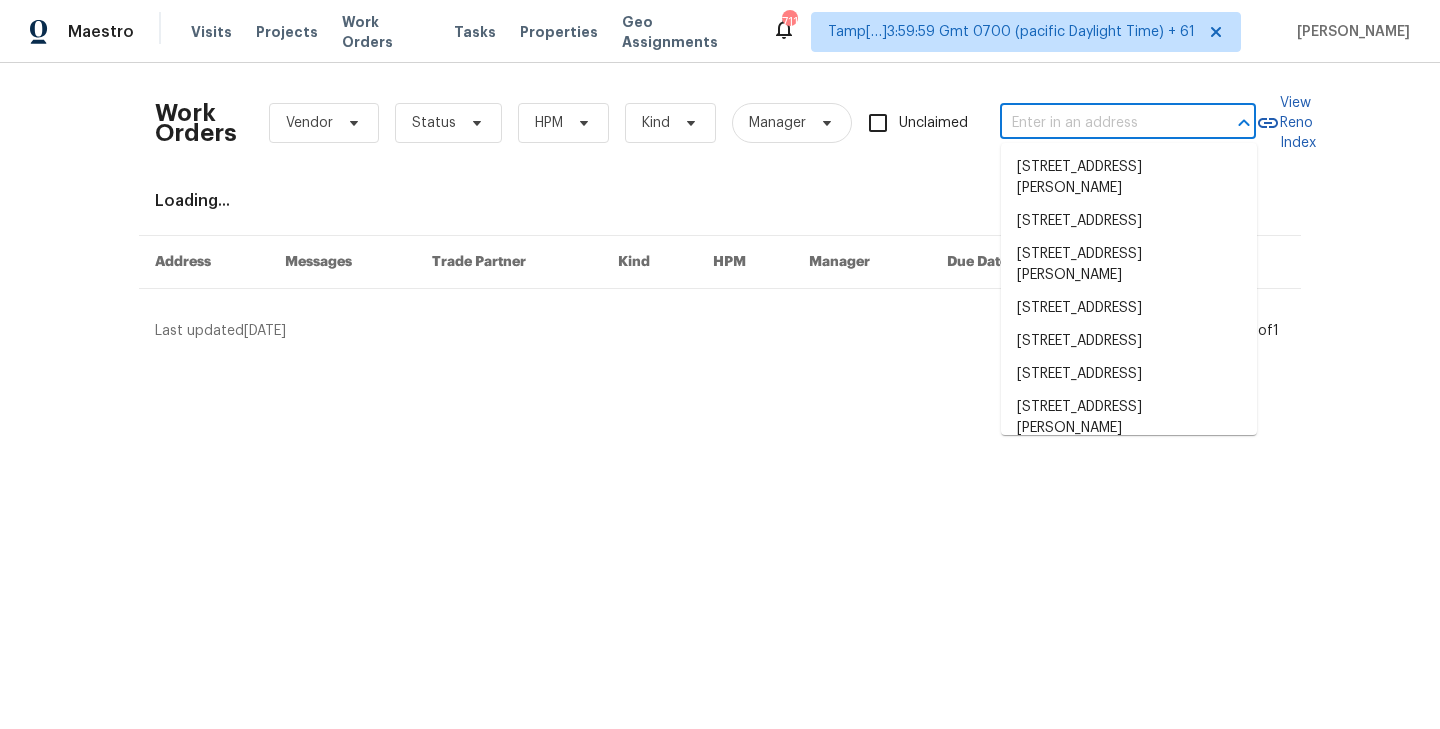 paste on "5752 Fountain Flat Dr" 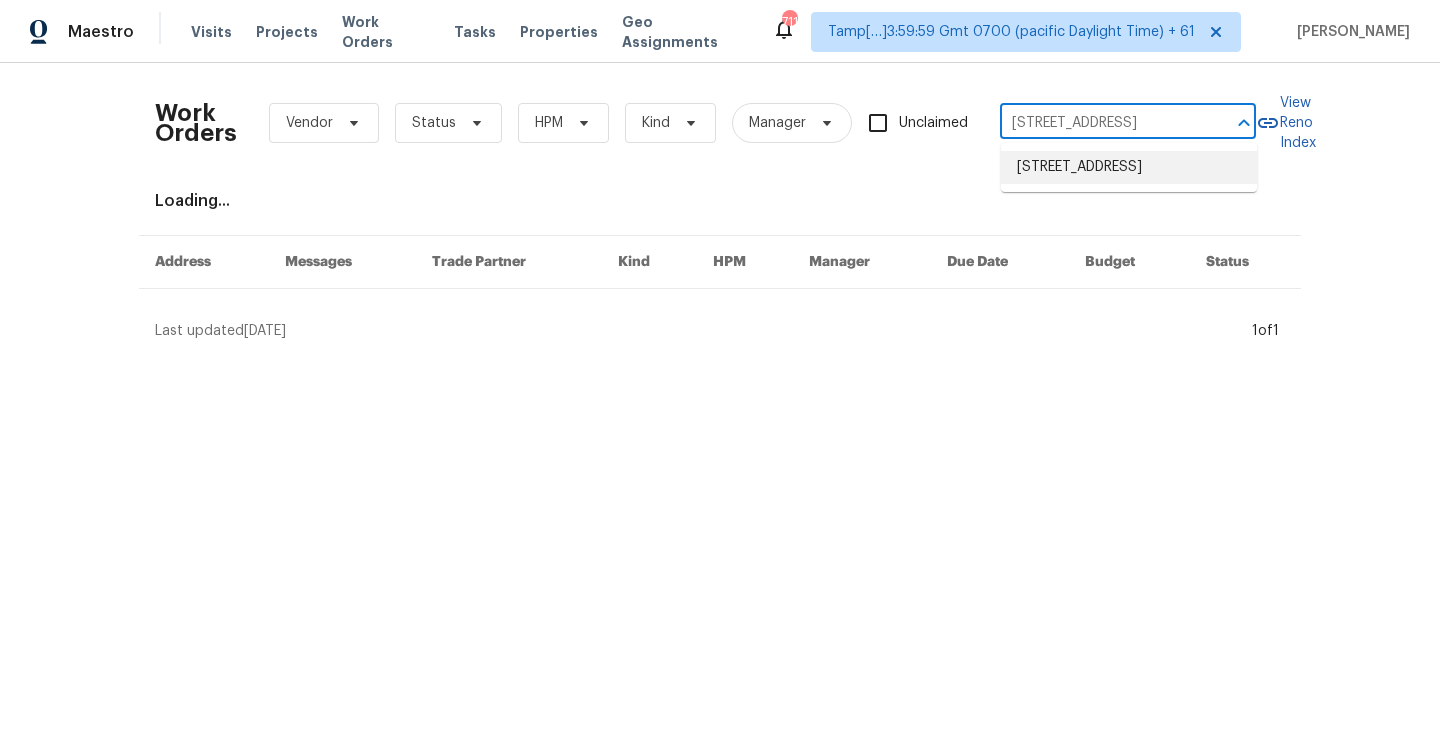 click on "5752 Fountain Flat Dr, Fort Worth, TX 76244" at bounding box center [1129, 167] 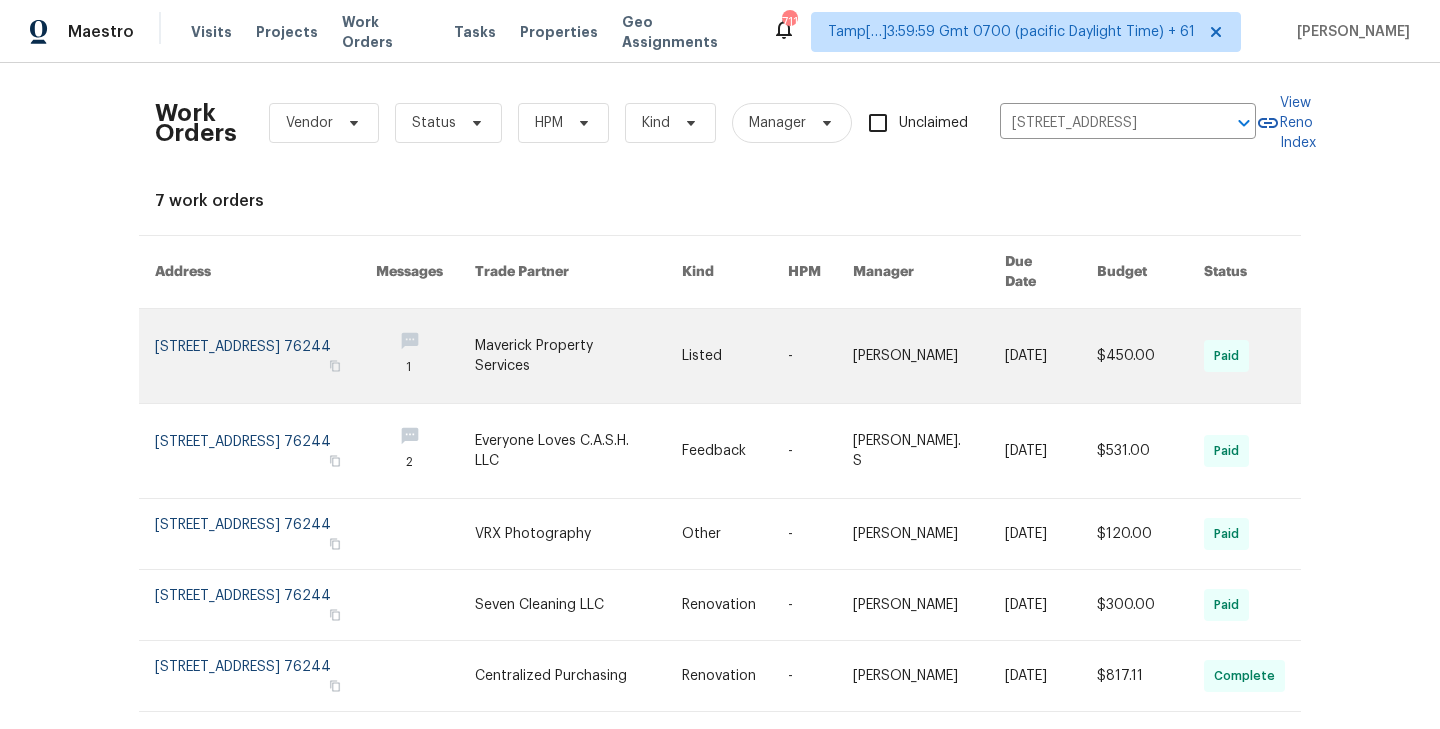 click at bounding box center (265, 356) 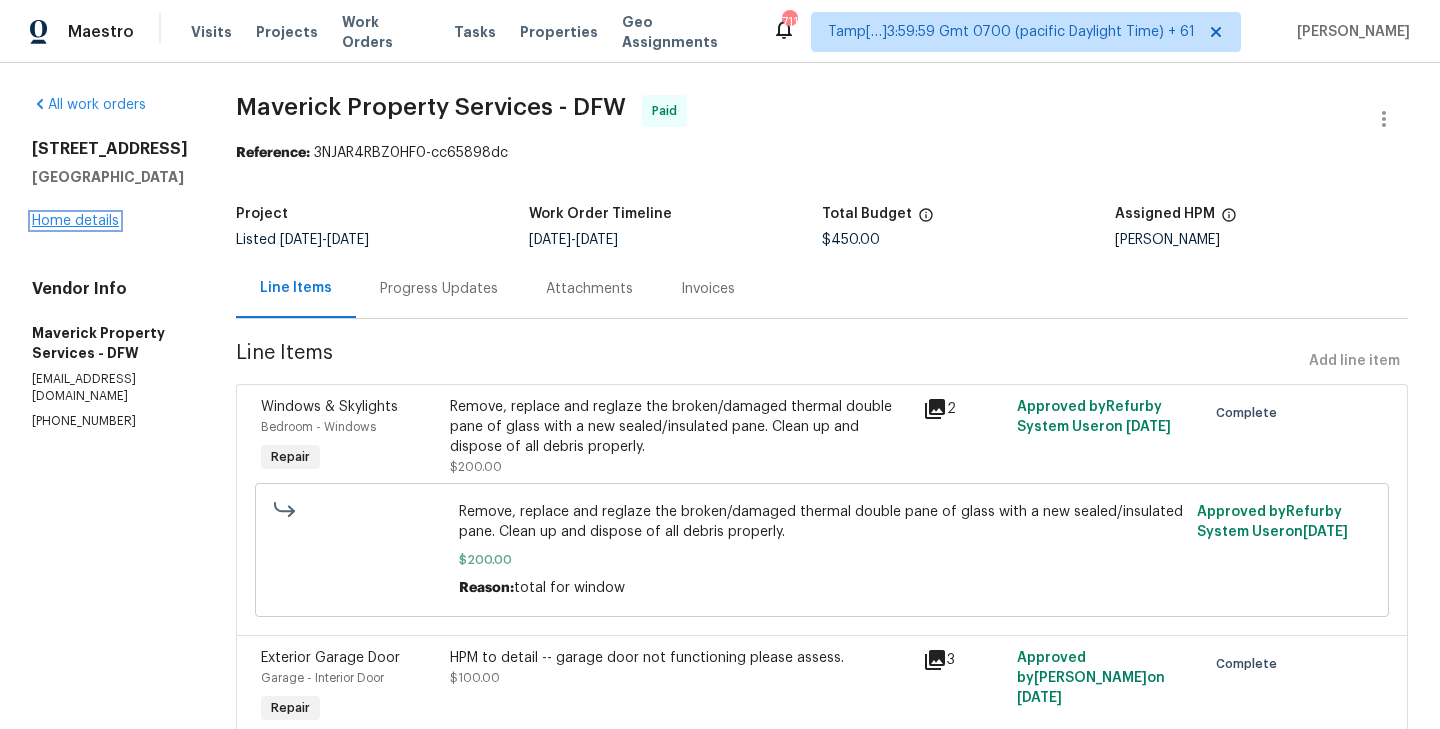 click on "Home details" at bounding box center (75, 221) 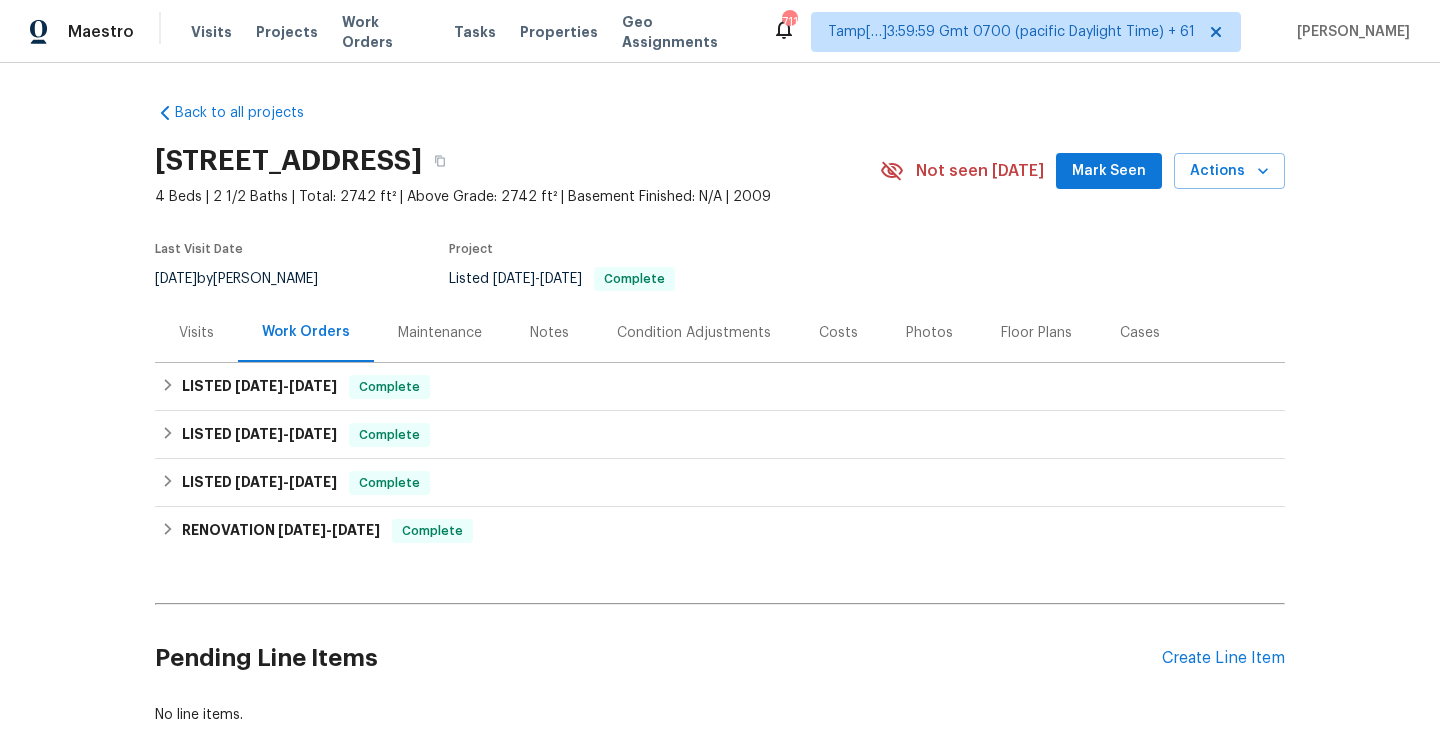click on "Maintenance" at bounding box center [440, 333] 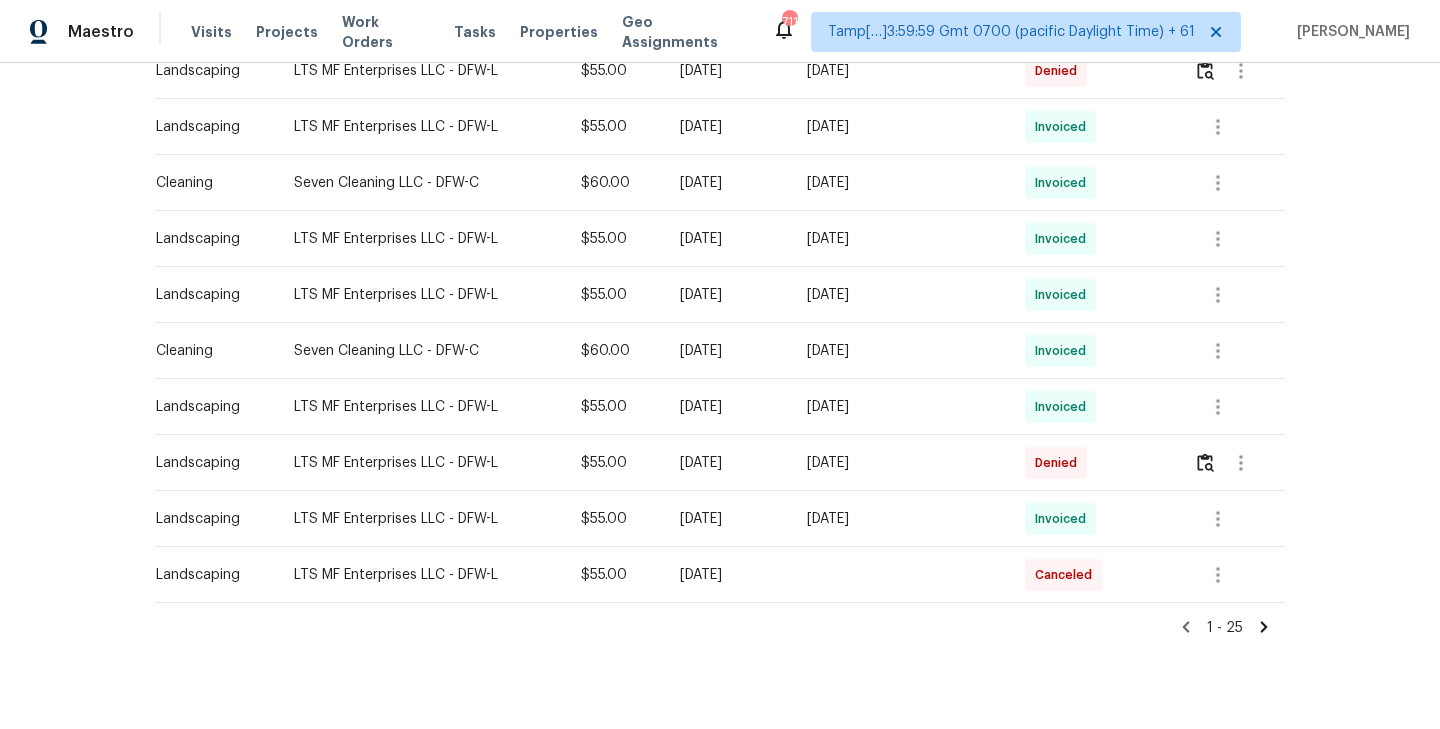 scroll, scrollTop: 1259, scrollLeft: 0, axis: vertical 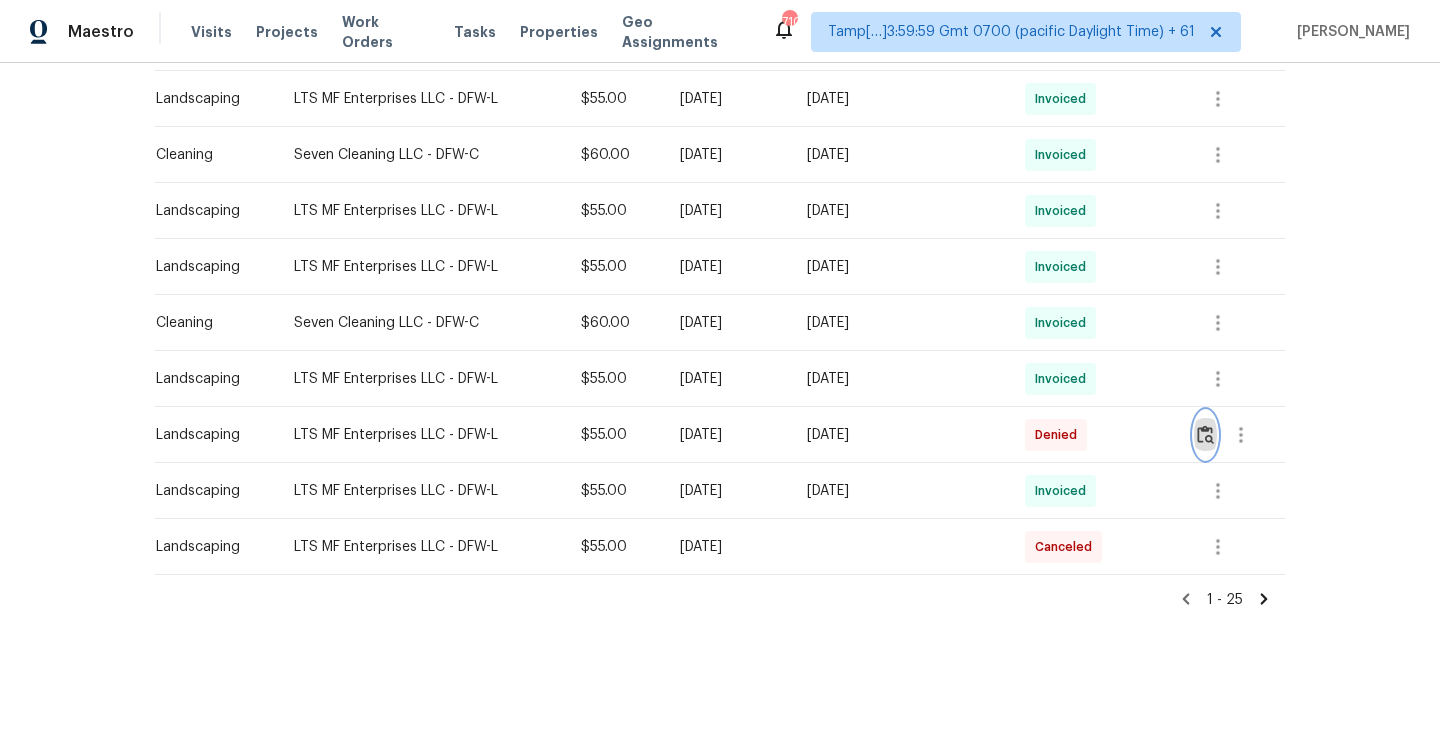 click at bounding box center [1205, 434] 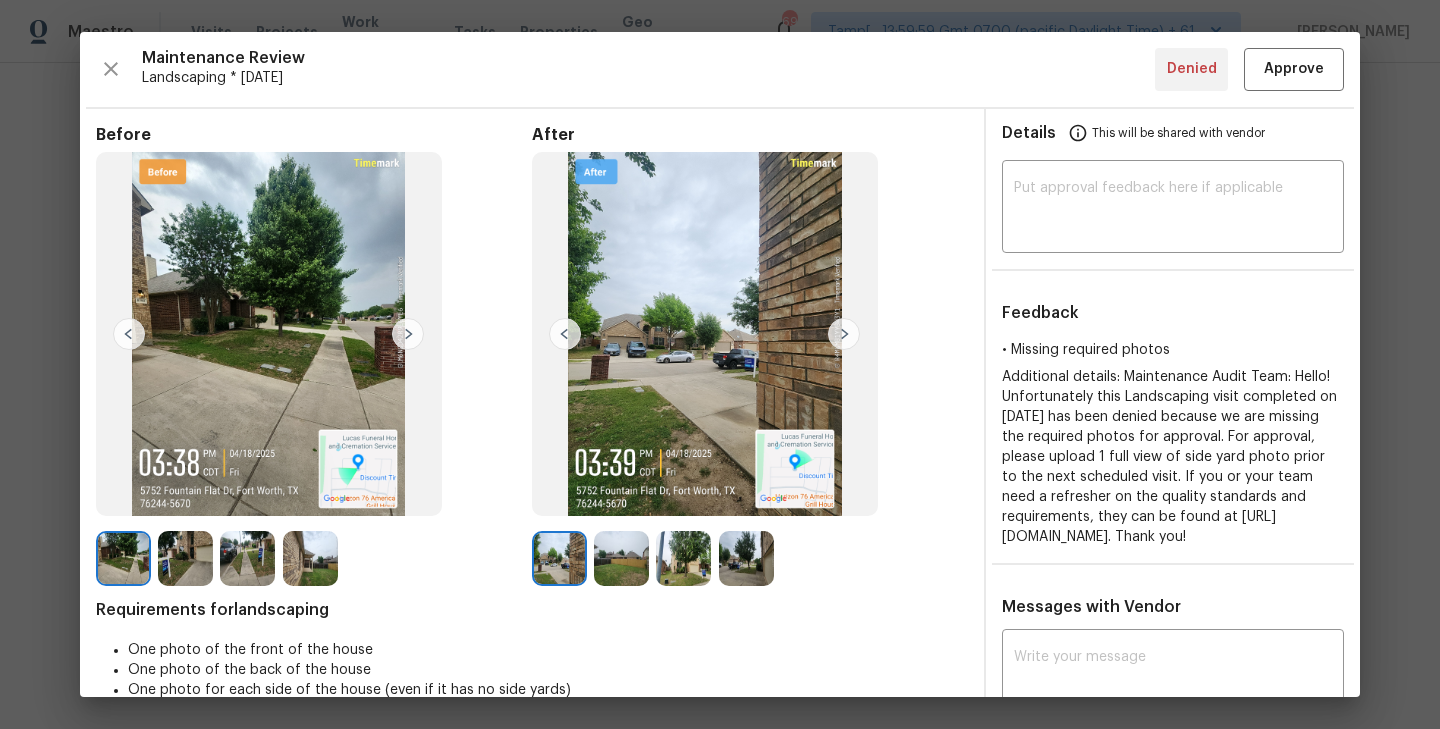 click at bounding box center (683, 558) 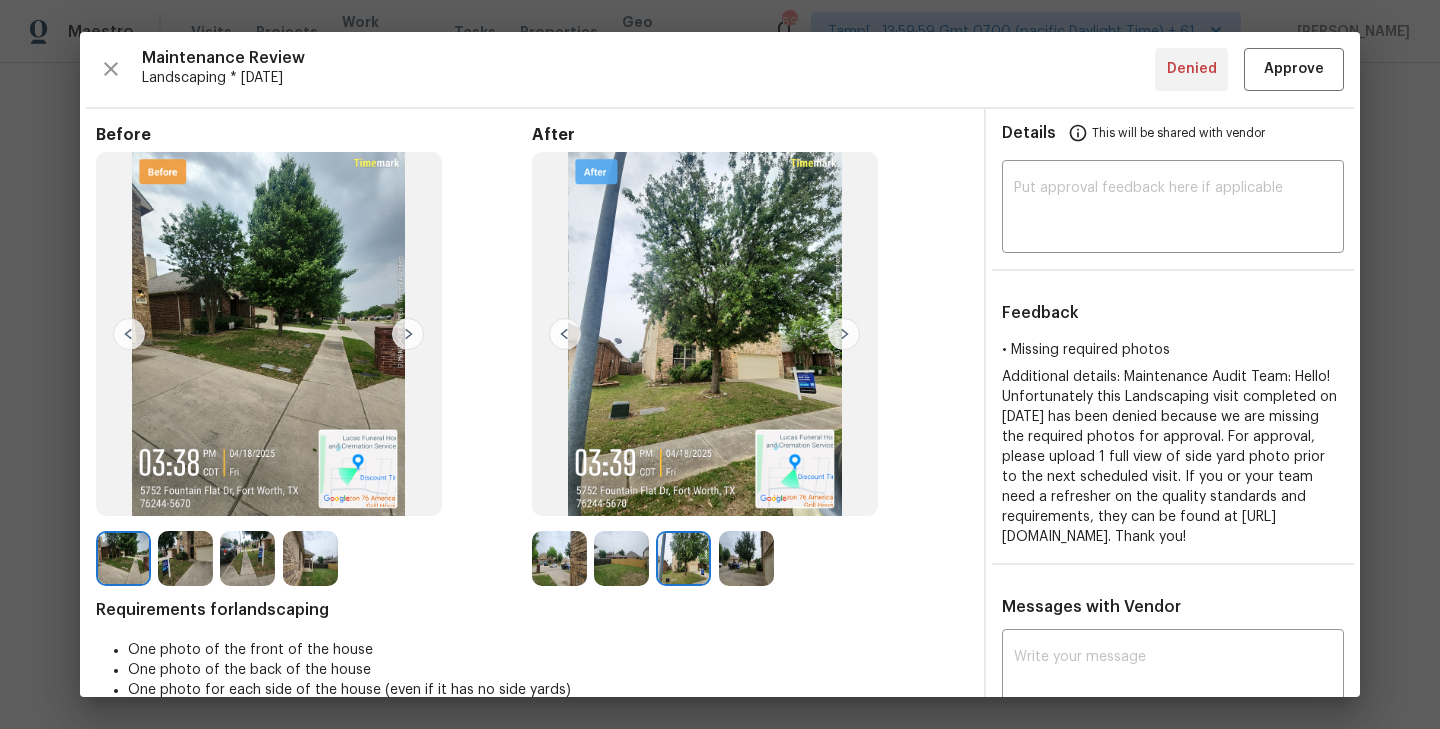 click at bounding box center (185, 558) 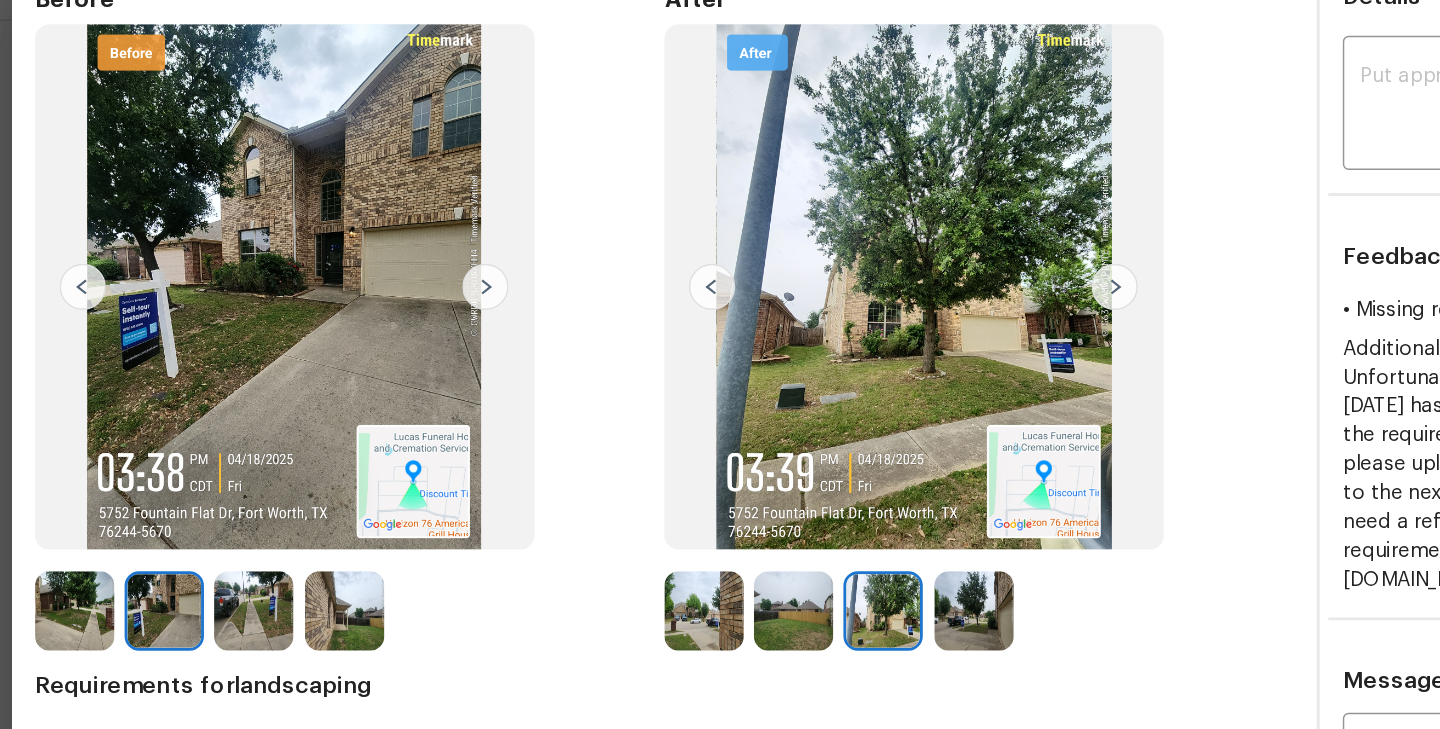 scroll, scrollTop: 51, scrollLeft: 0, axis: vertical 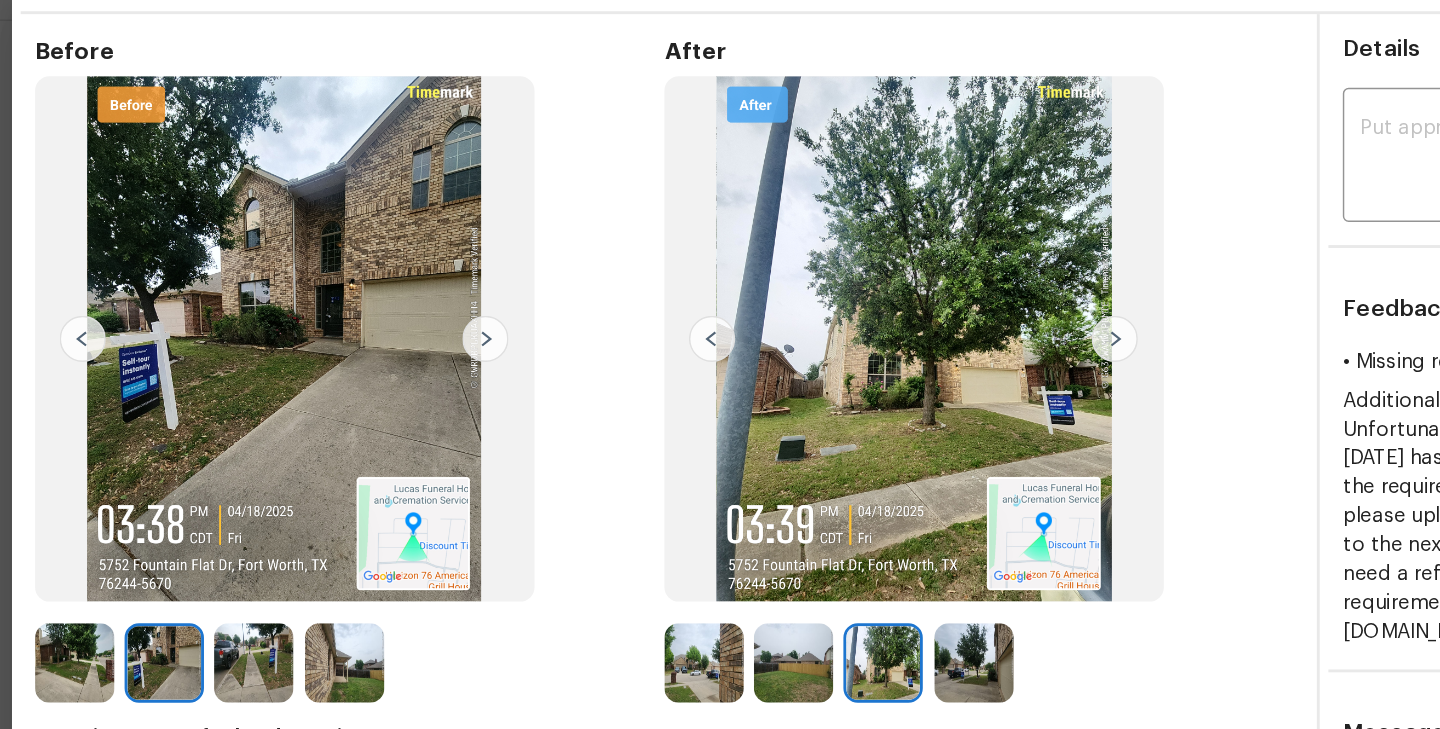 click at bounding box center (408, 283) 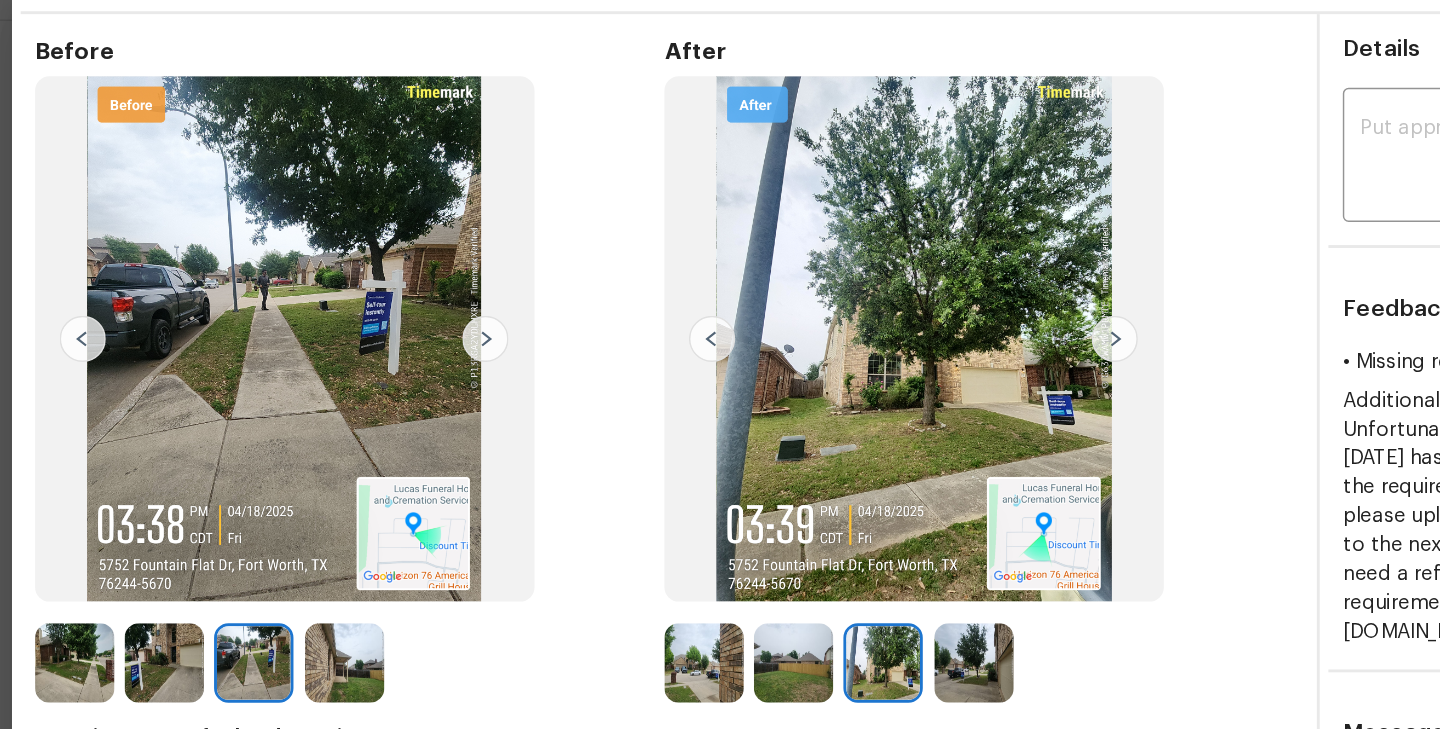 click at bounding box center (123, 507) 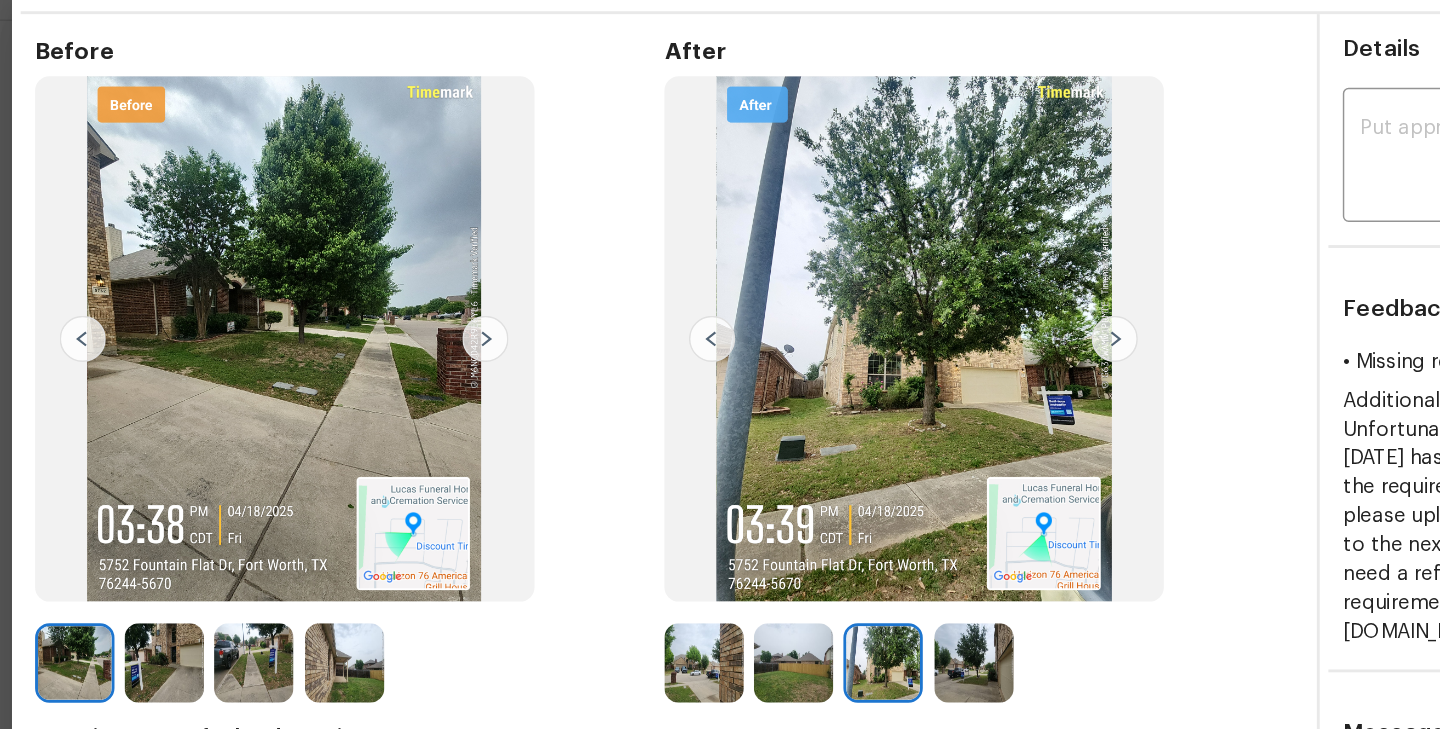 click at bounding box center (408, 283) 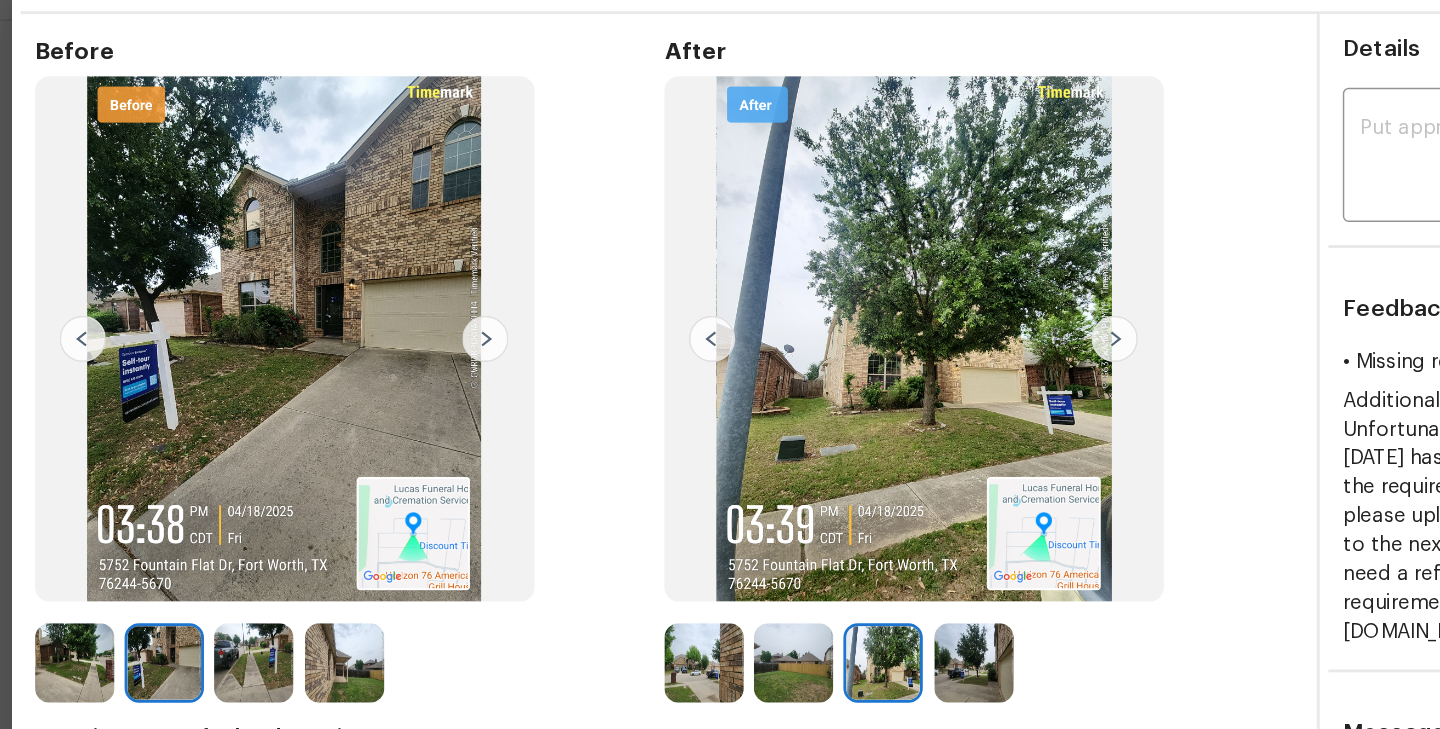 click at bounding box center [408, 283] 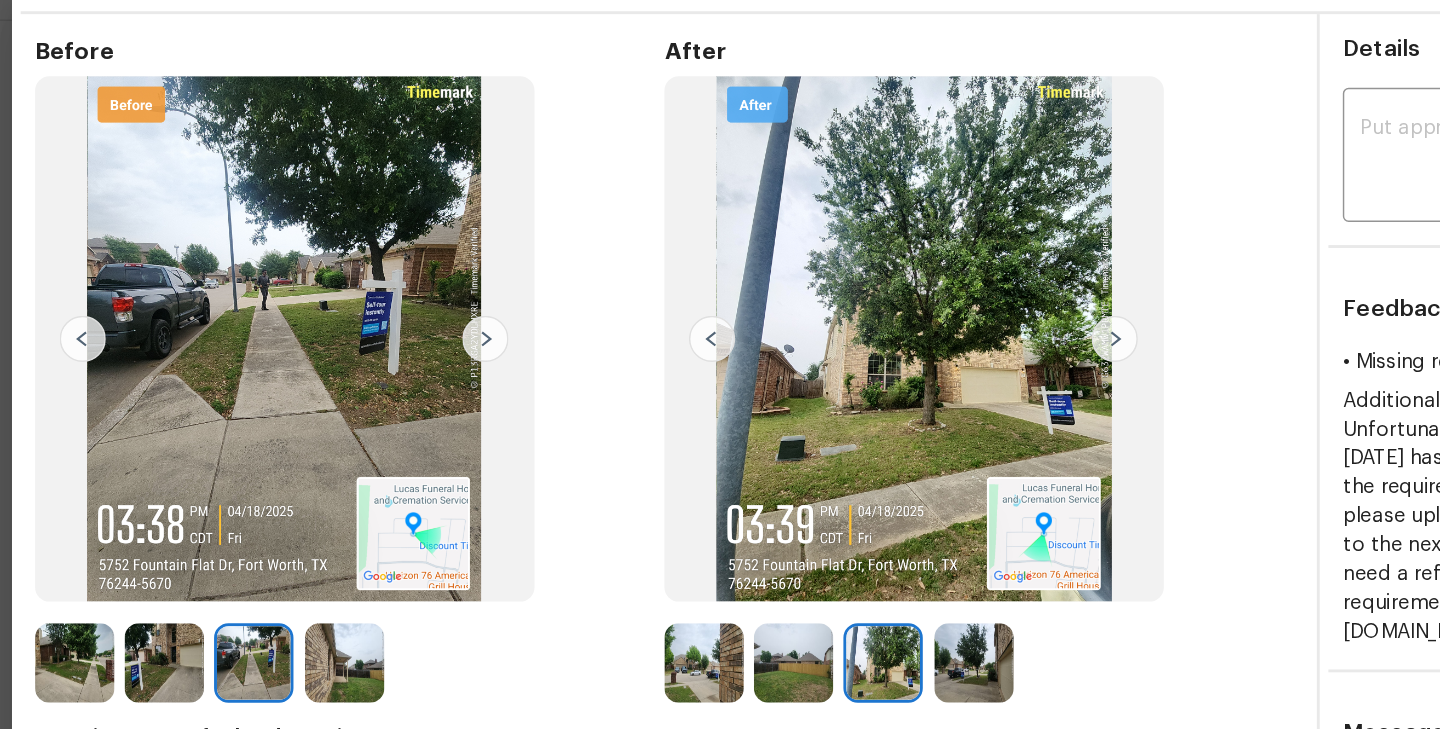 click at bounding box center [408, 283] 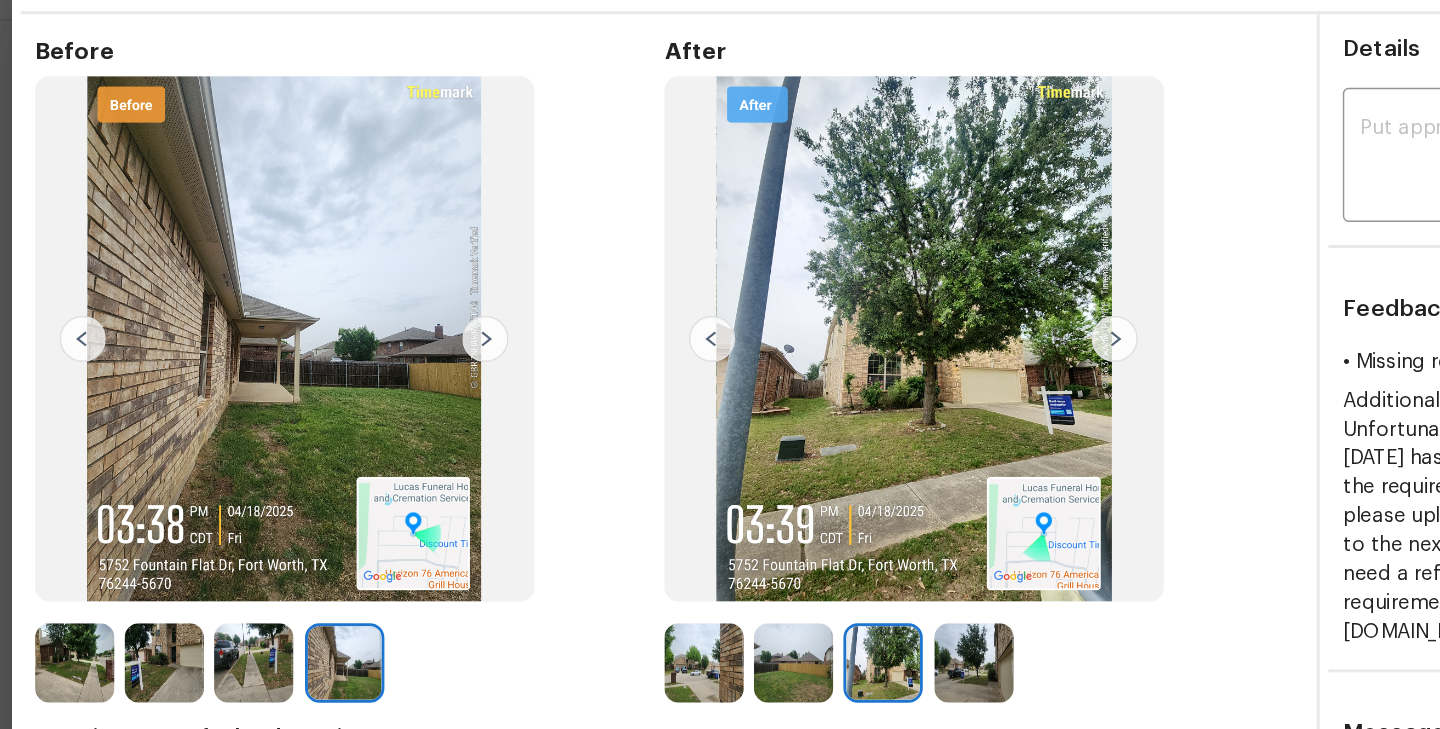 click at bounding box center [559, 507] 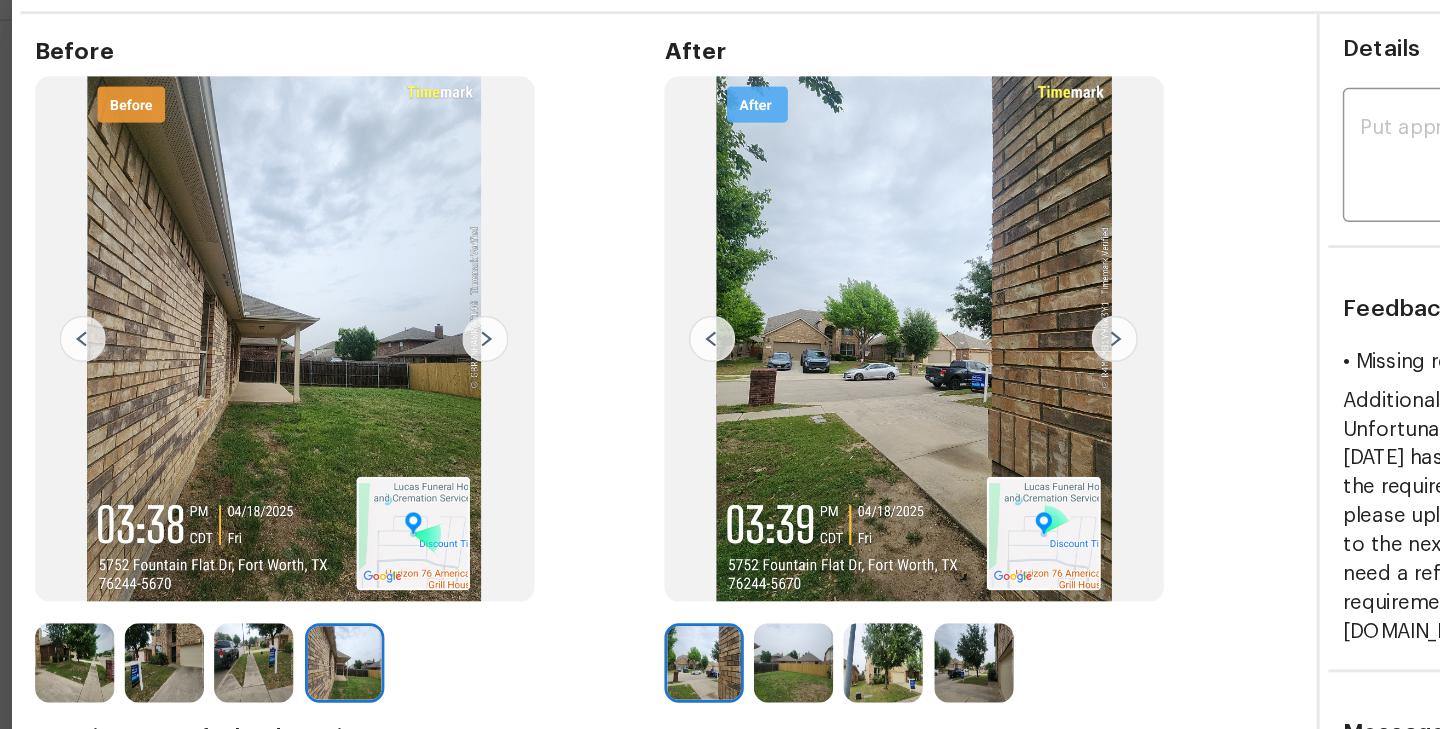 click at bounding box center (844, 283) 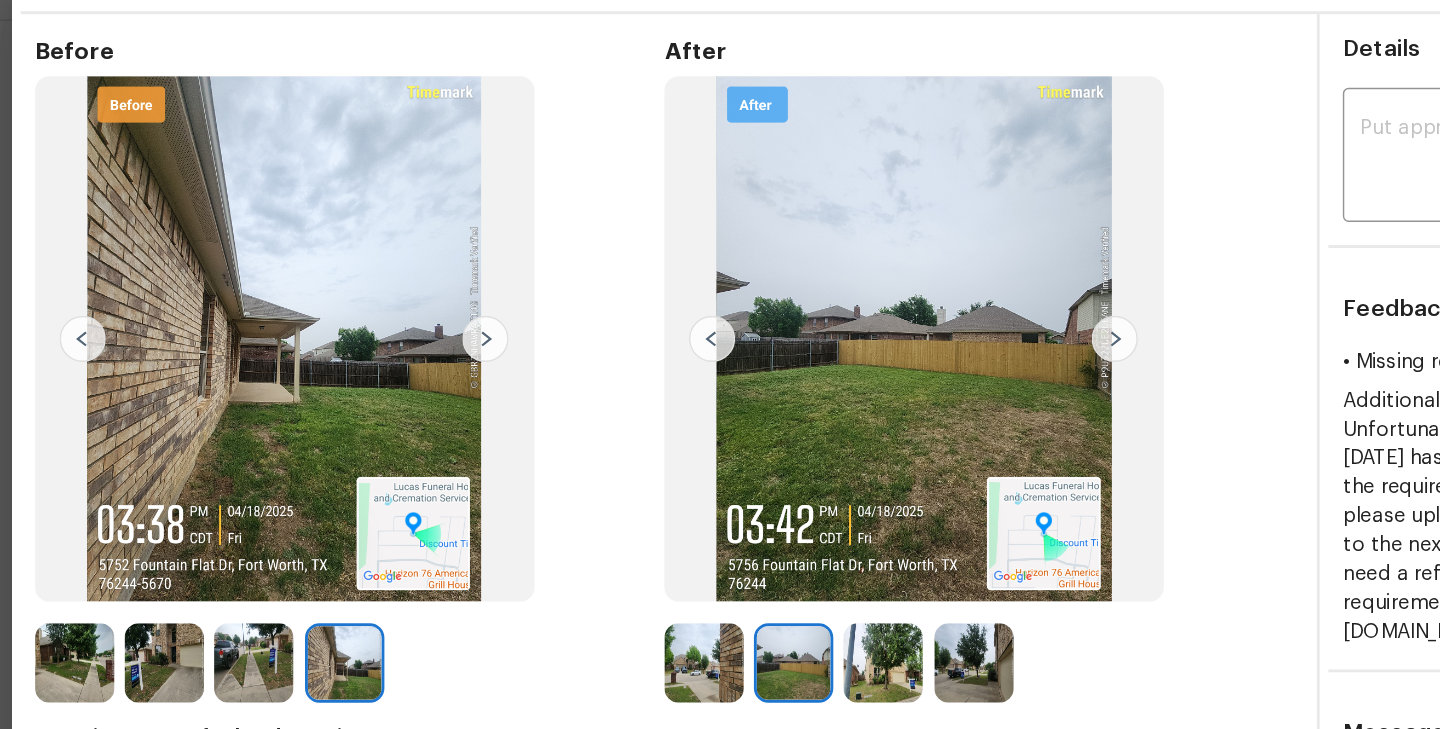 click at bounding box center (844, 283) 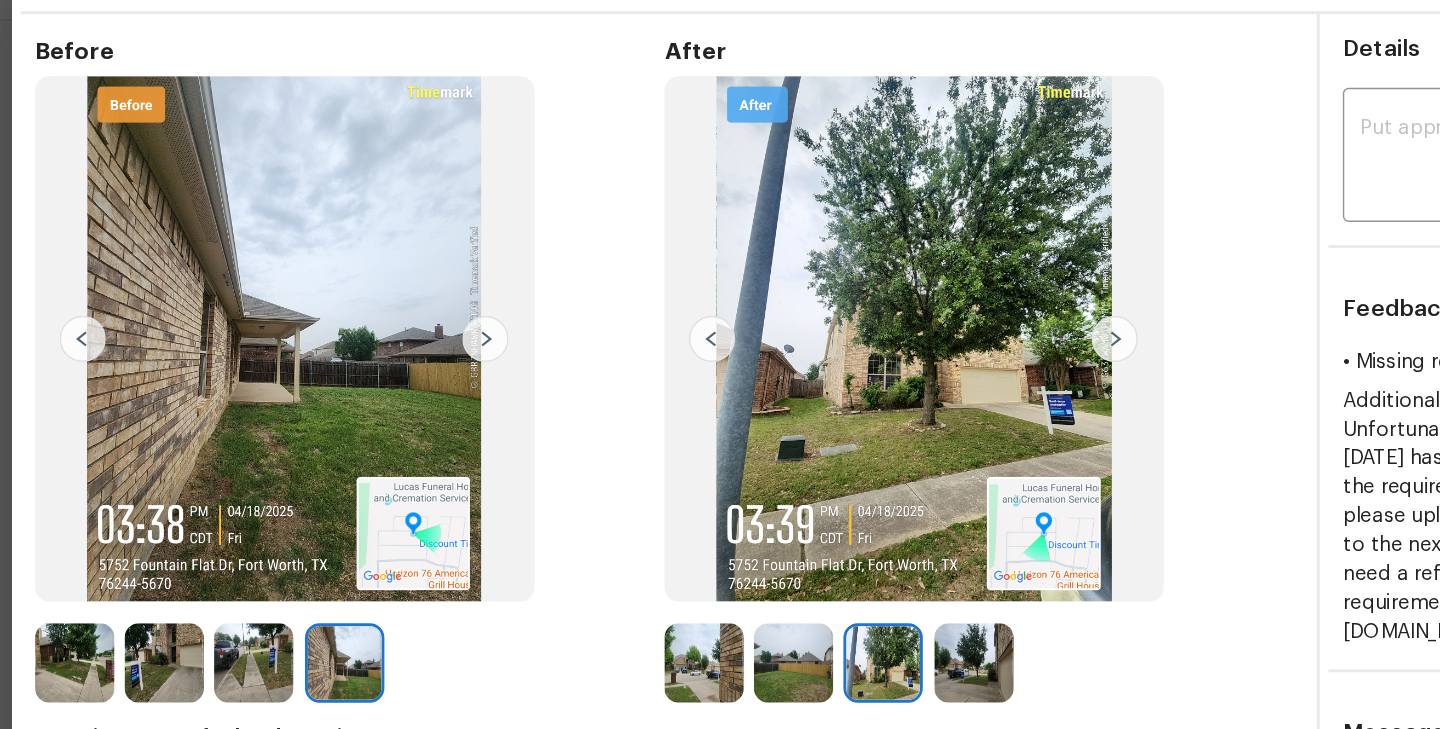 click at bounding box center [844, 283] 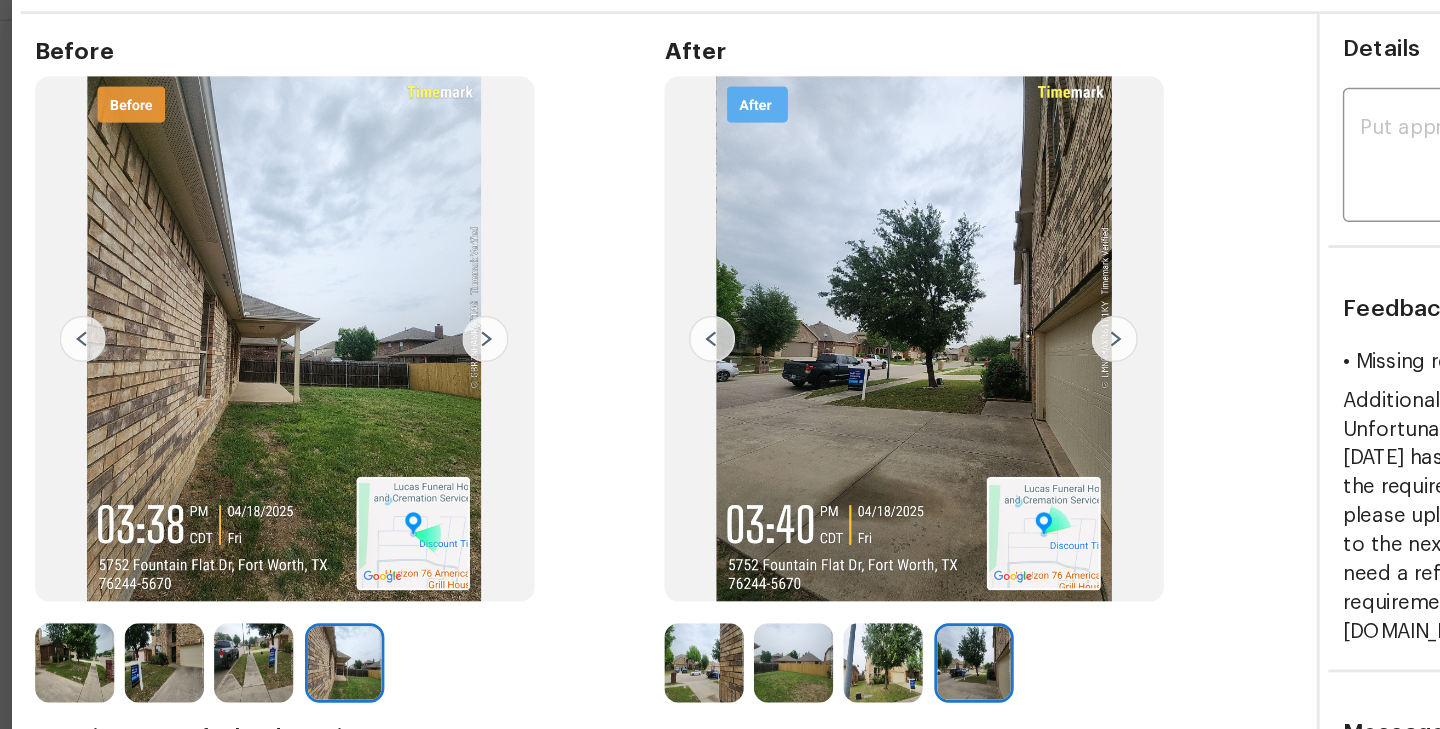 click at bounding box center [559, 507] 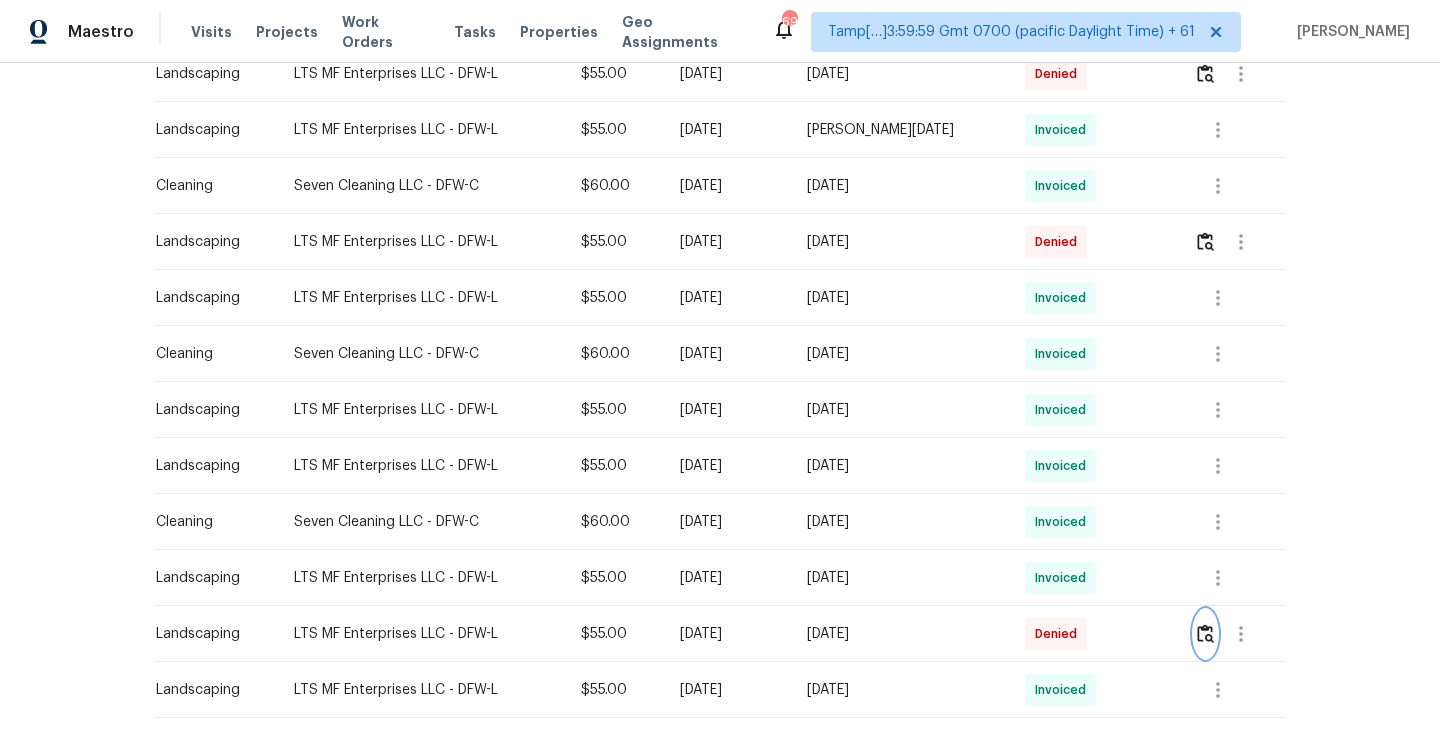 scroll, scrollTop: 1034, scrollLeft: 0, axis: vertical 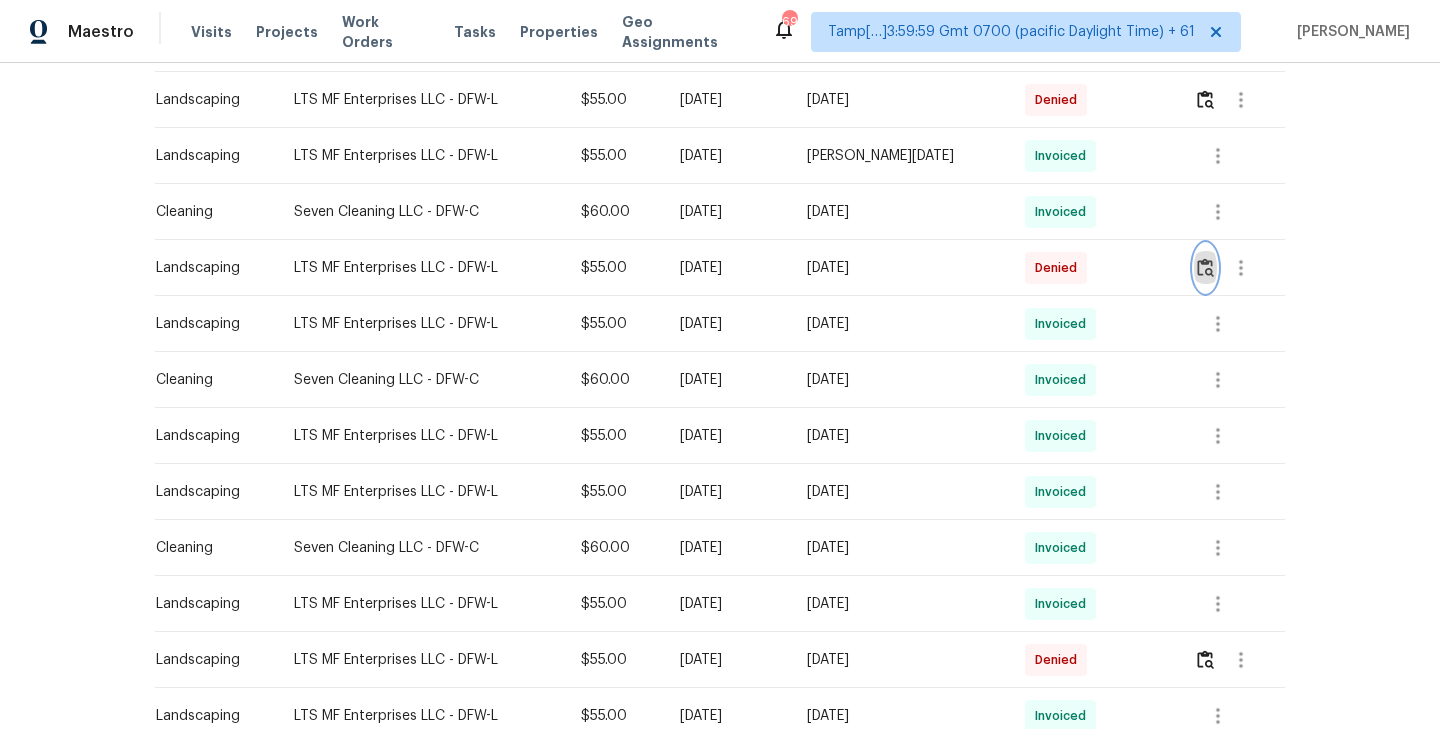 click at bounding box center [1205, 267] 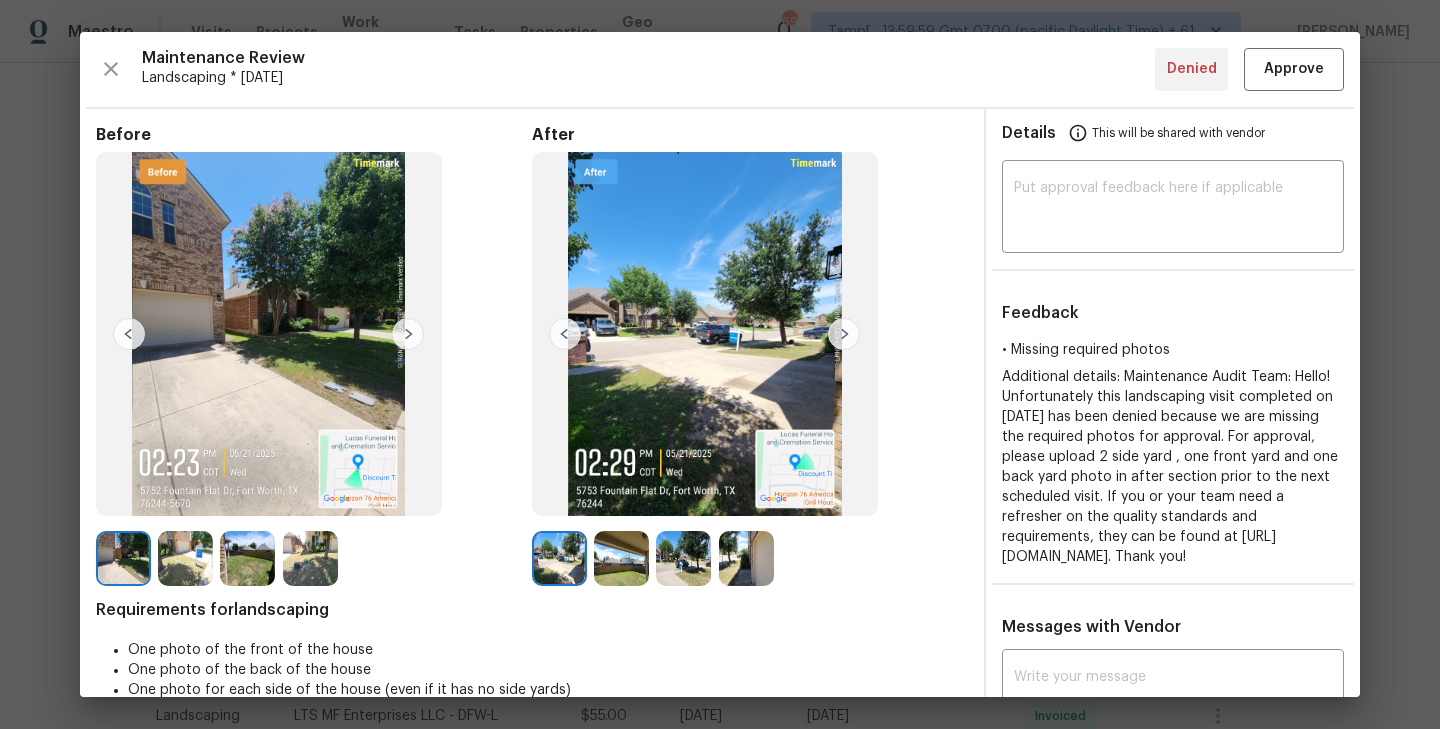 click at bounding box center (844, 334) 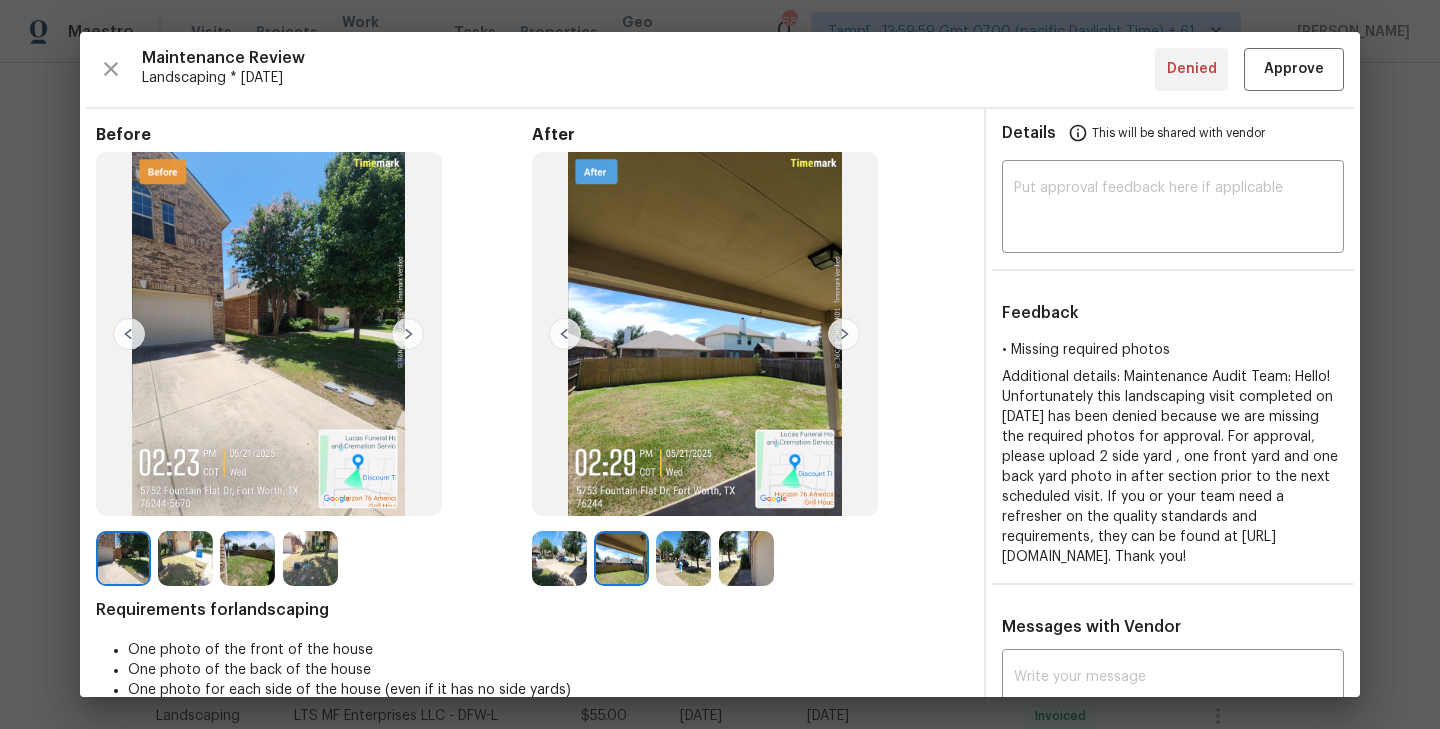 click at bounding box center [844, 334] 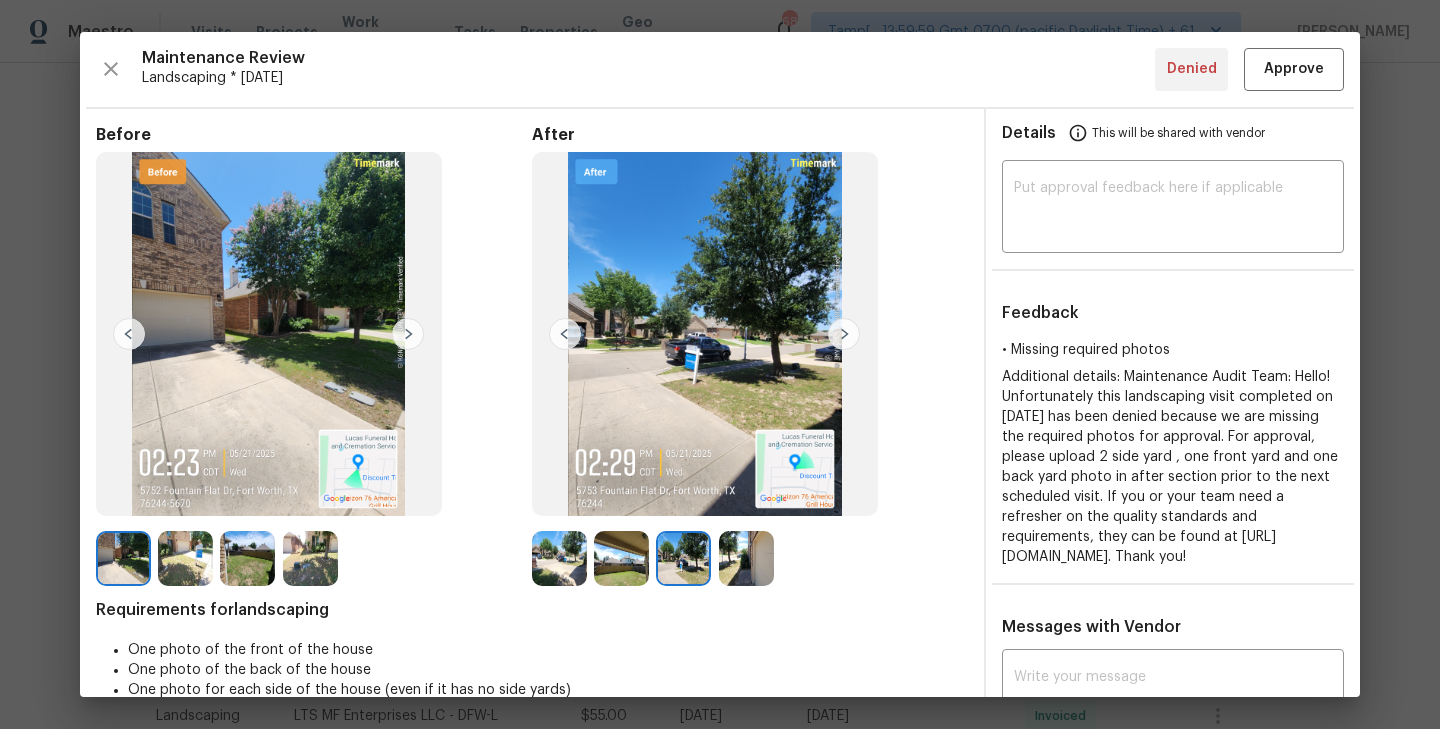 click at bounding box center [844, 334] 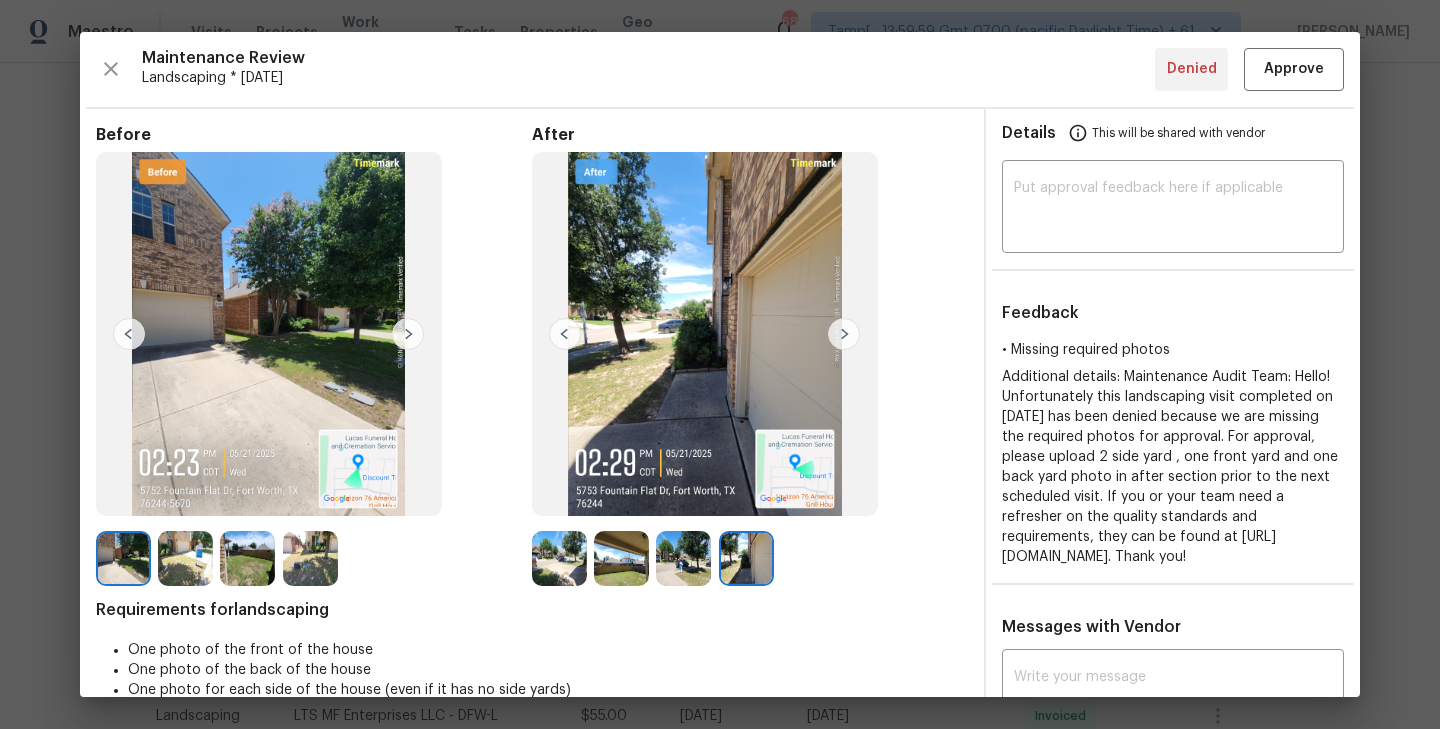 click at bounding box center (559, 558) 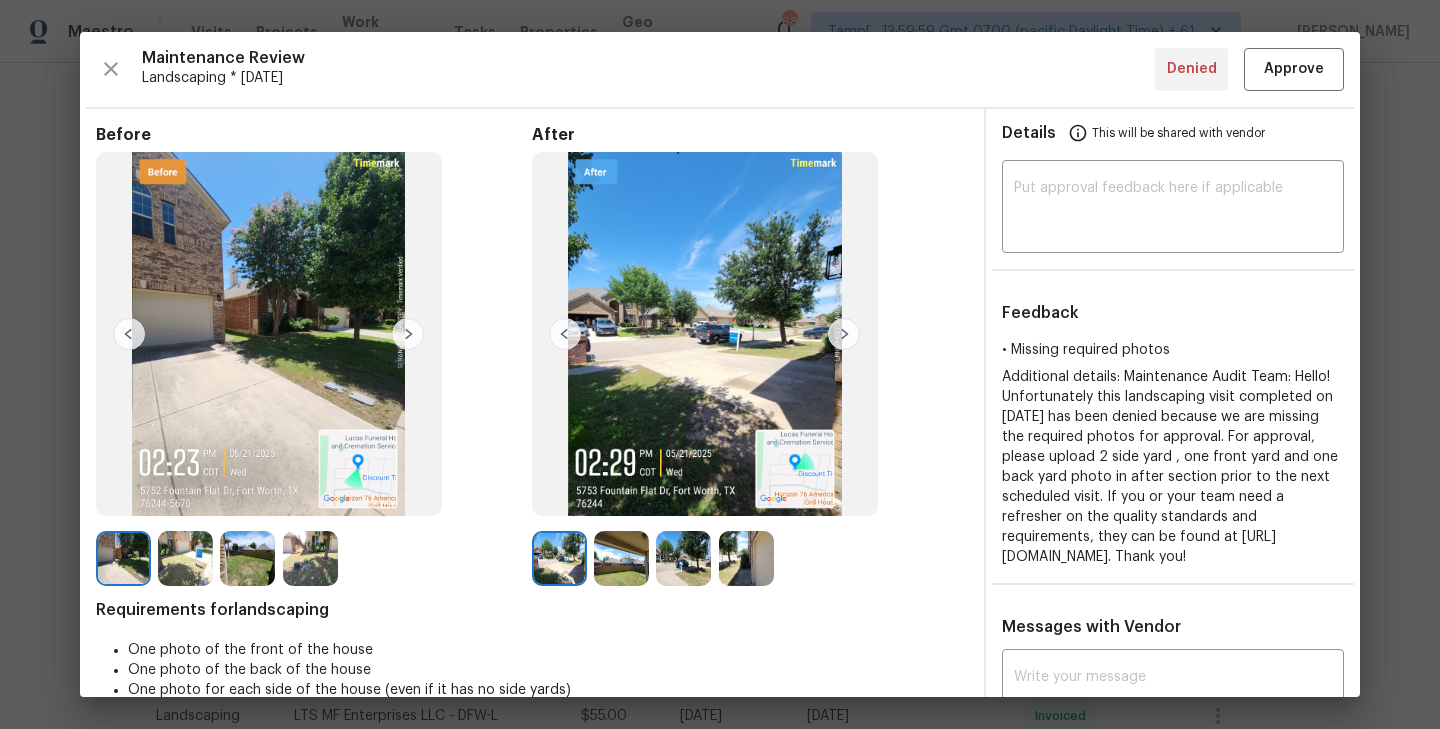 click at bounding box center [844, 334] 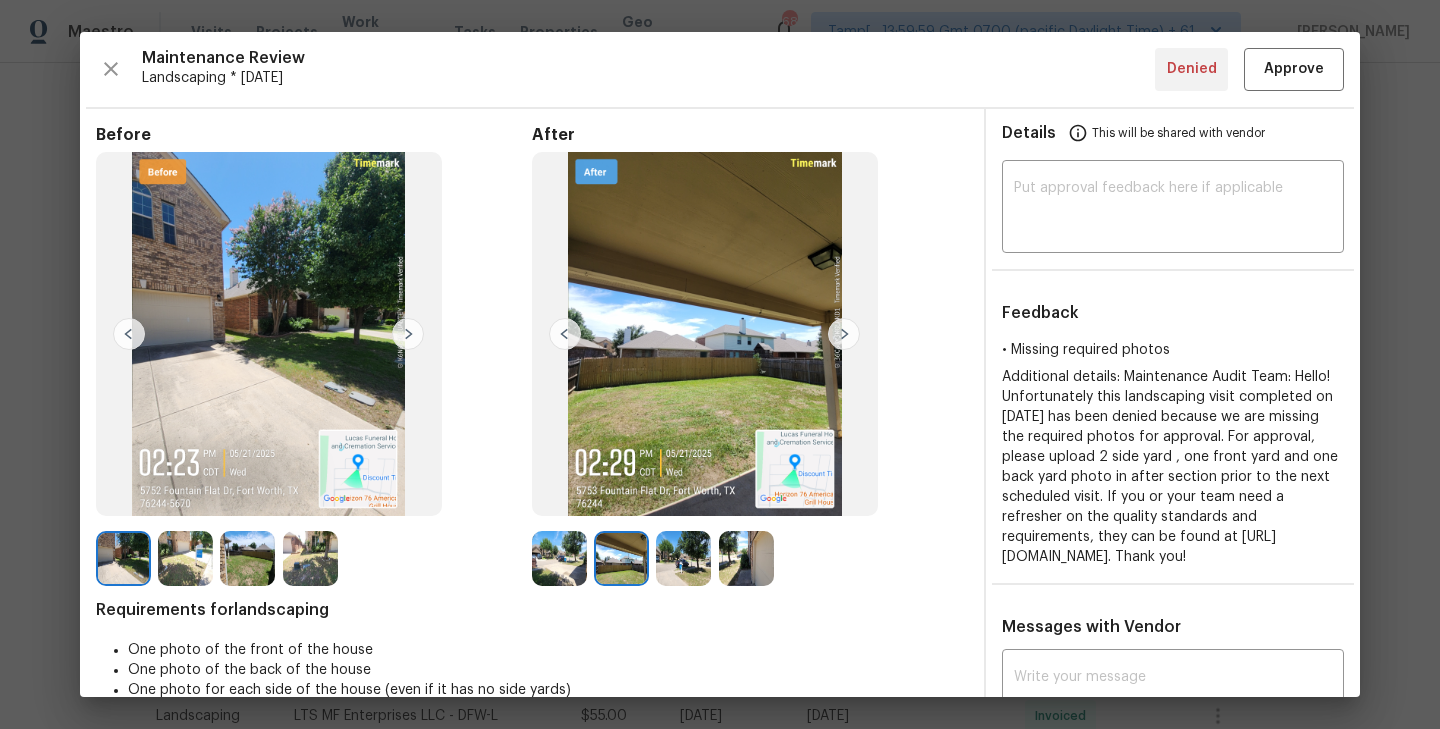click at bounding box center [844, 334] 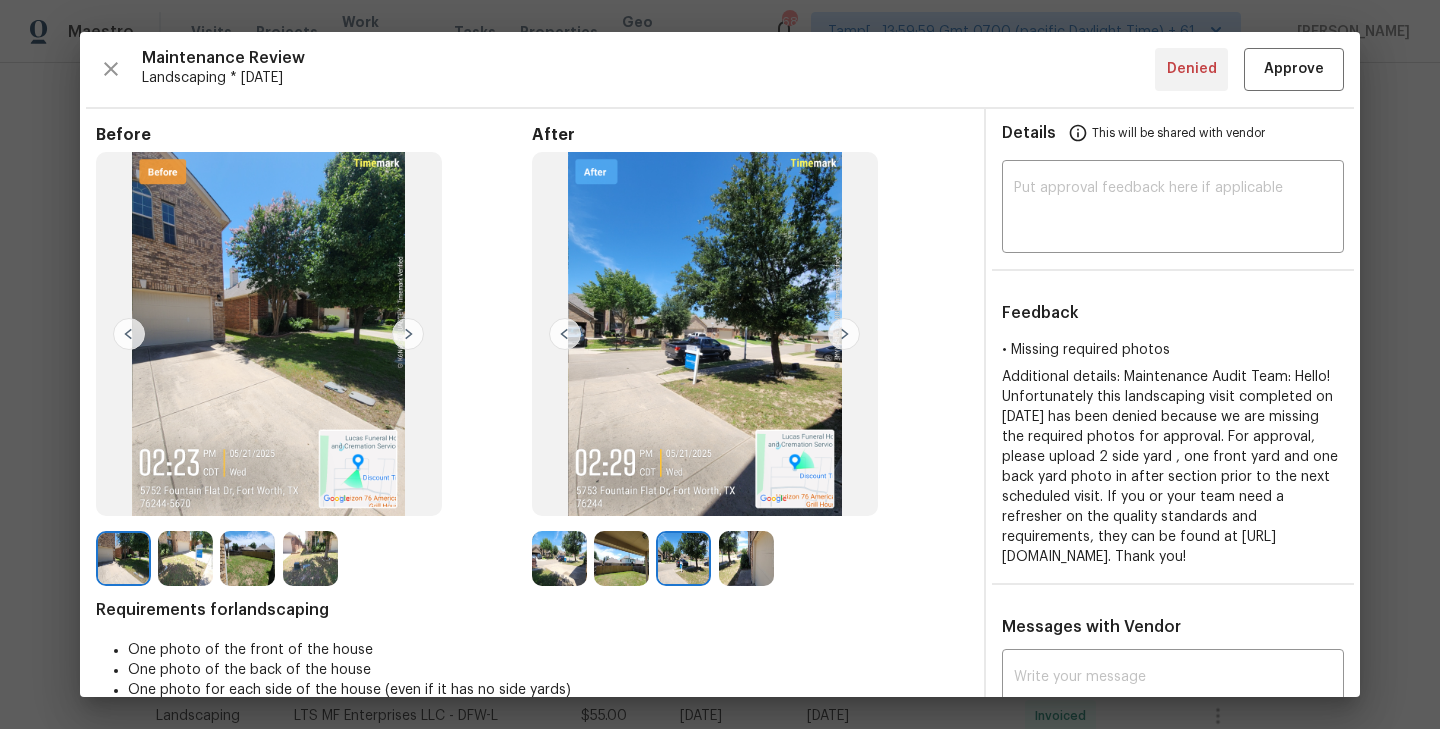click at bounding box center [844, 334] 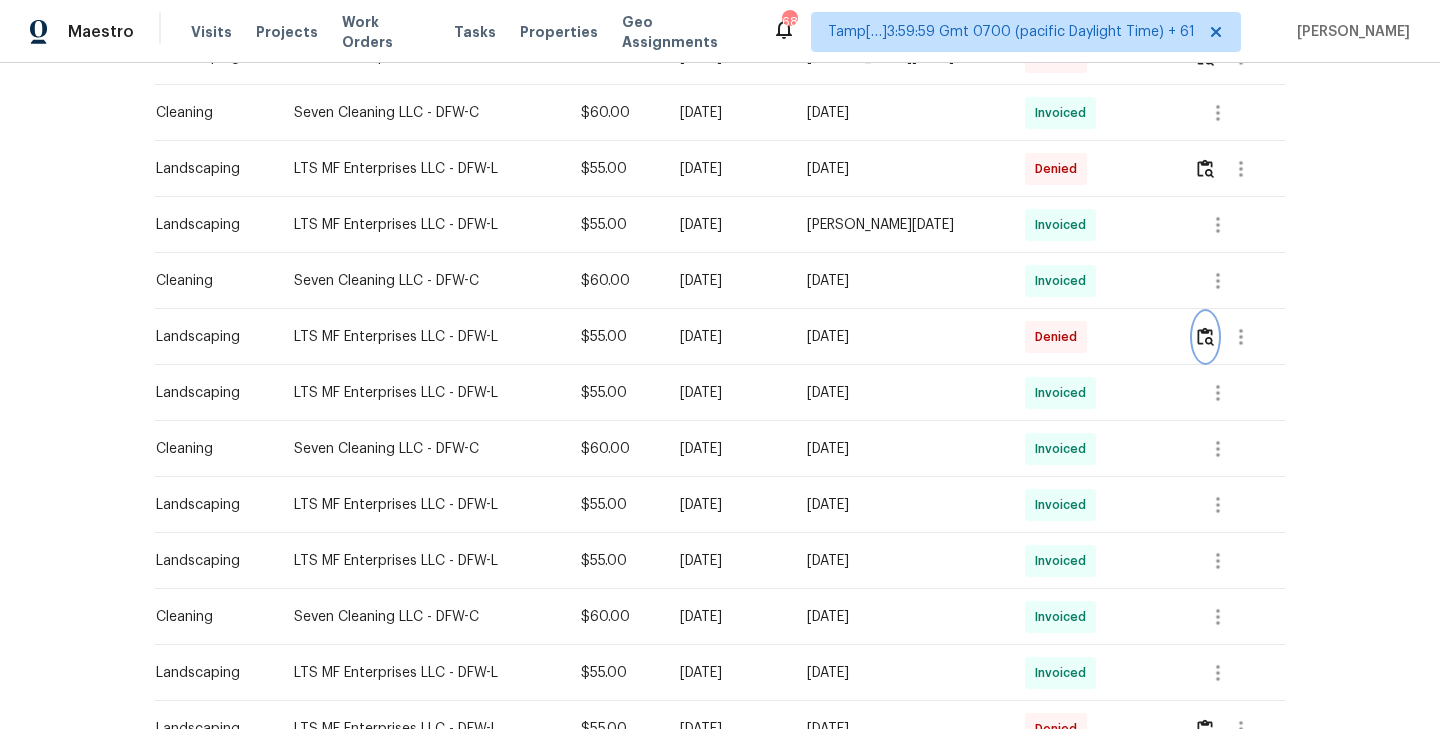 scroll, scrollTop: 924, scrollLeft: 0, axis: vertical 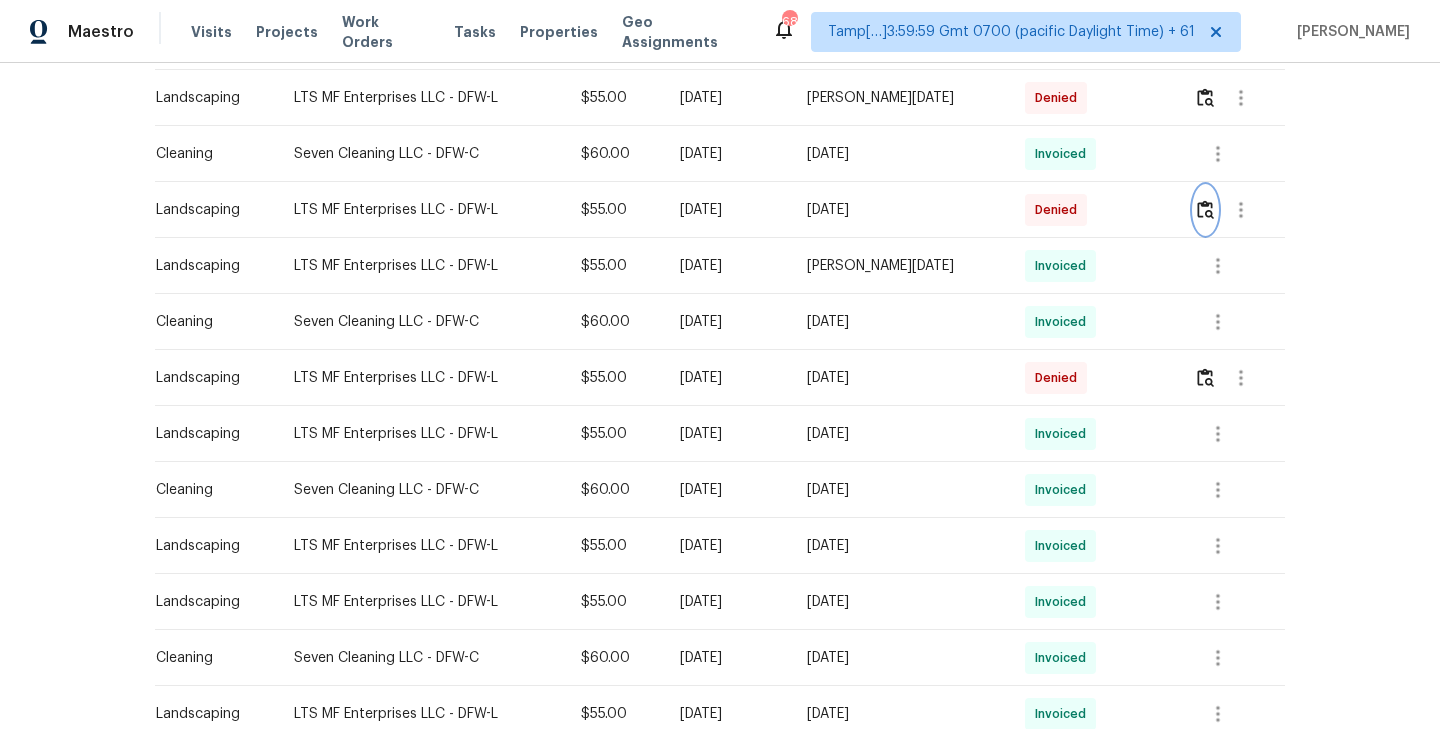 click at bounding box center (1205, 209) 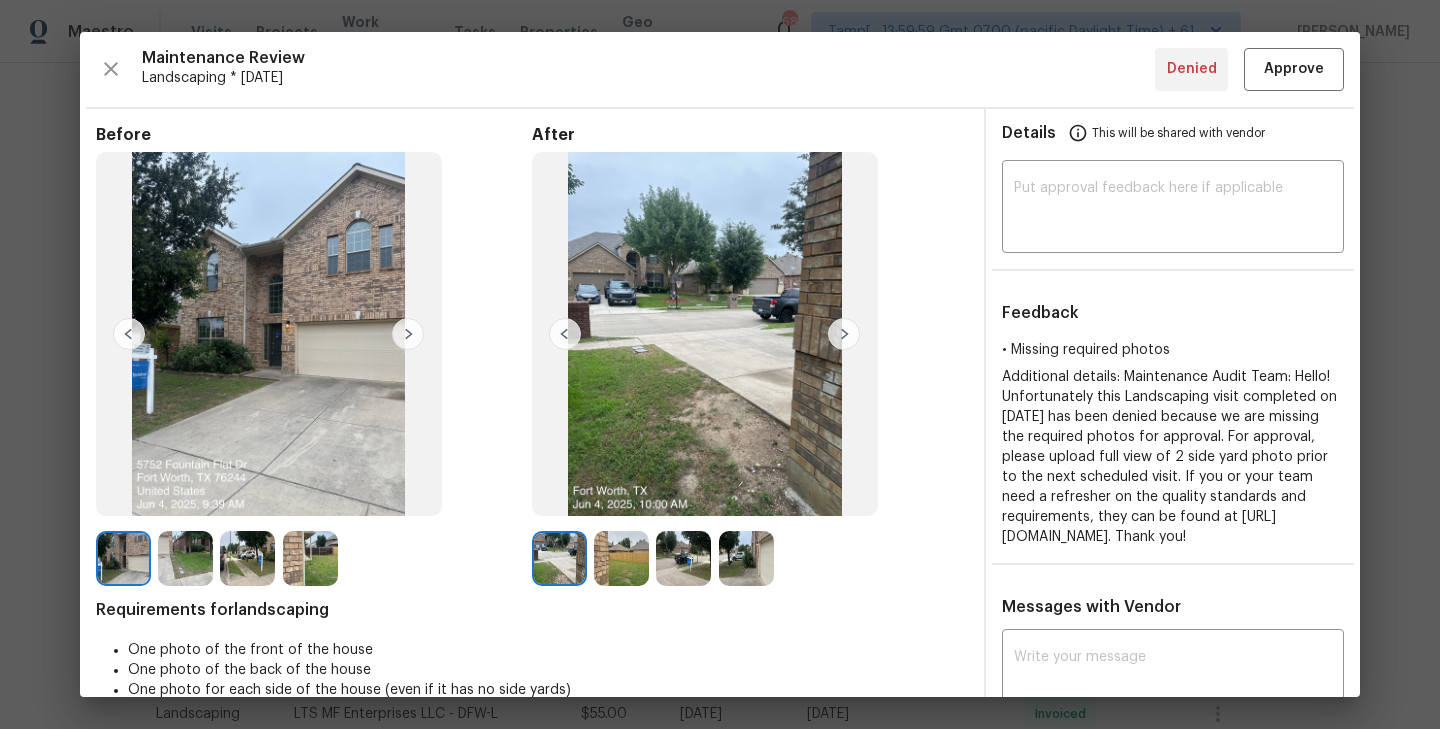 click at bounding box center [621, 558] 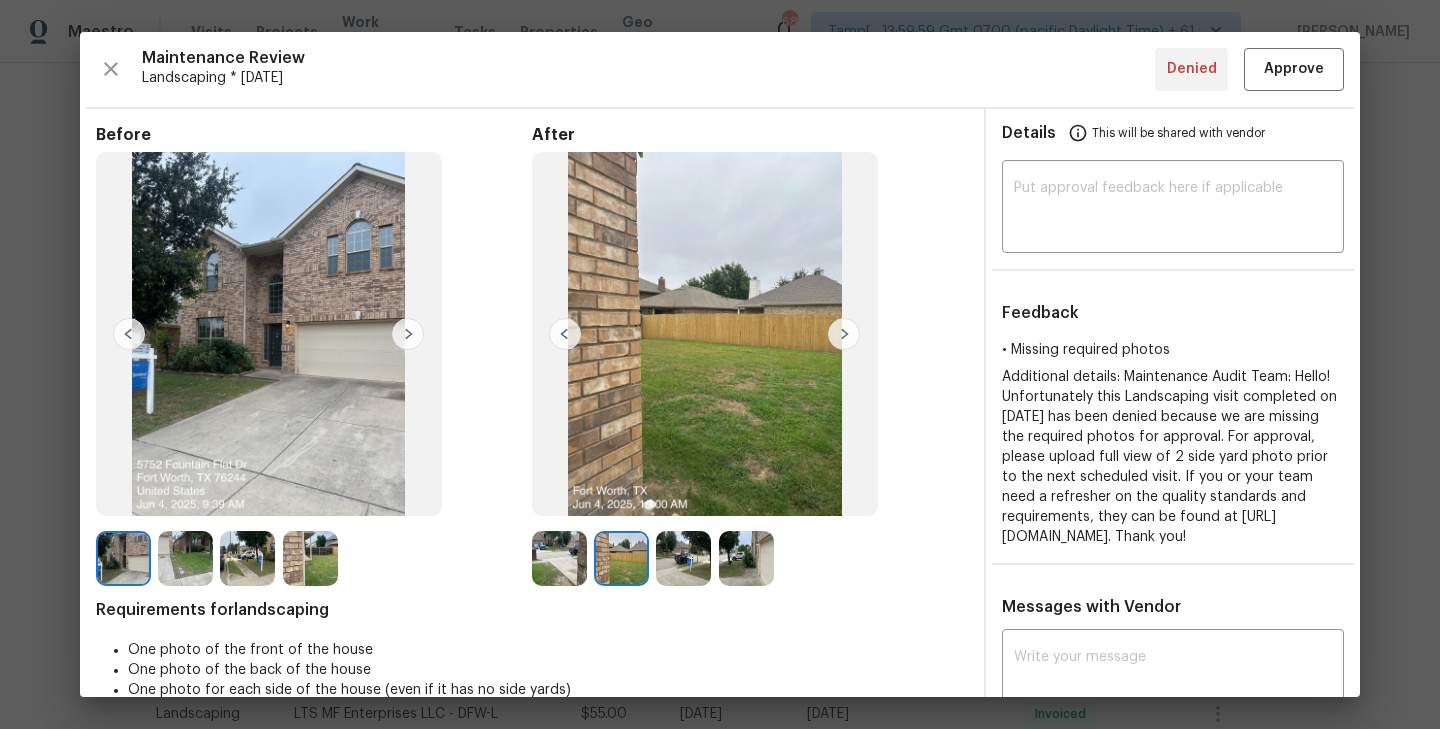click at bounding box center (844, 334) 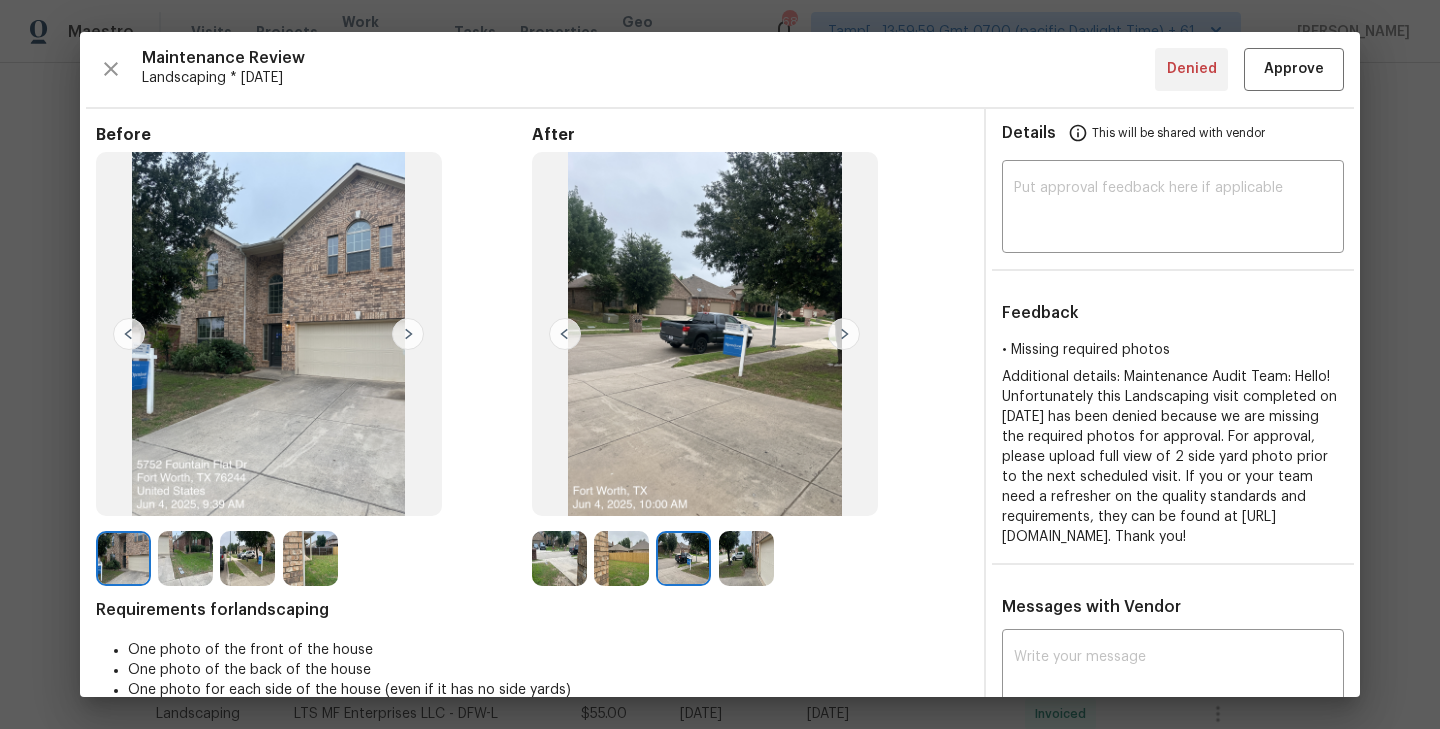 click at bounding box center (844, 334) 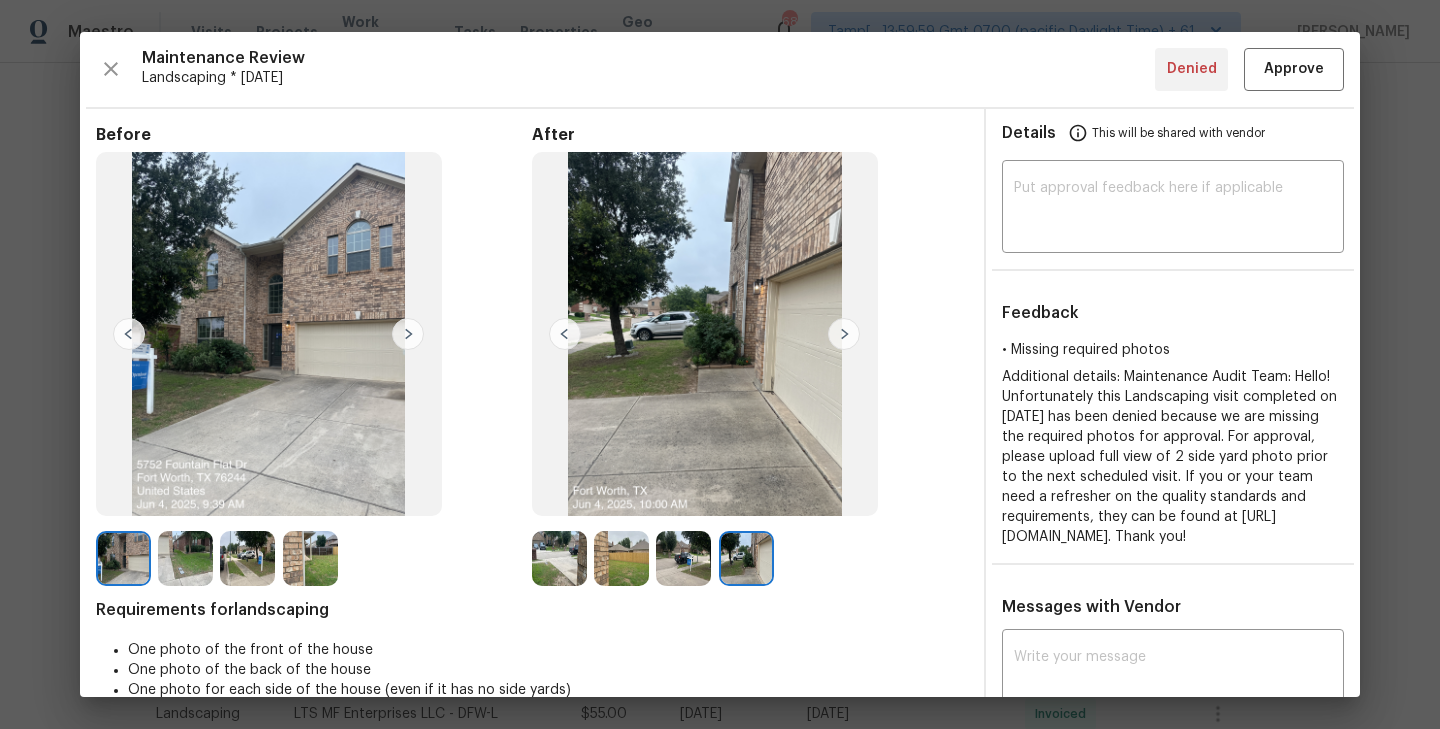 click at bounding box center [565, 334] 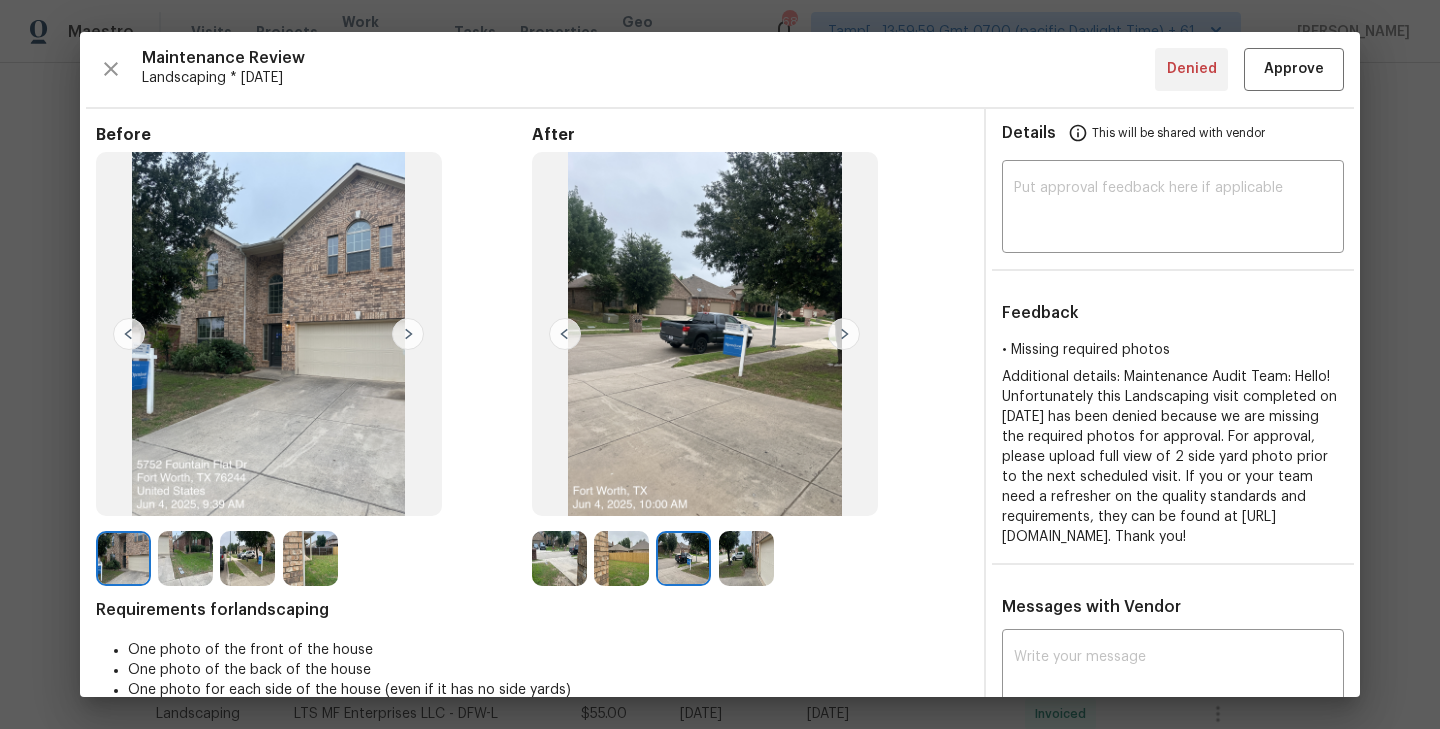 click at bounding box center [565, 334] 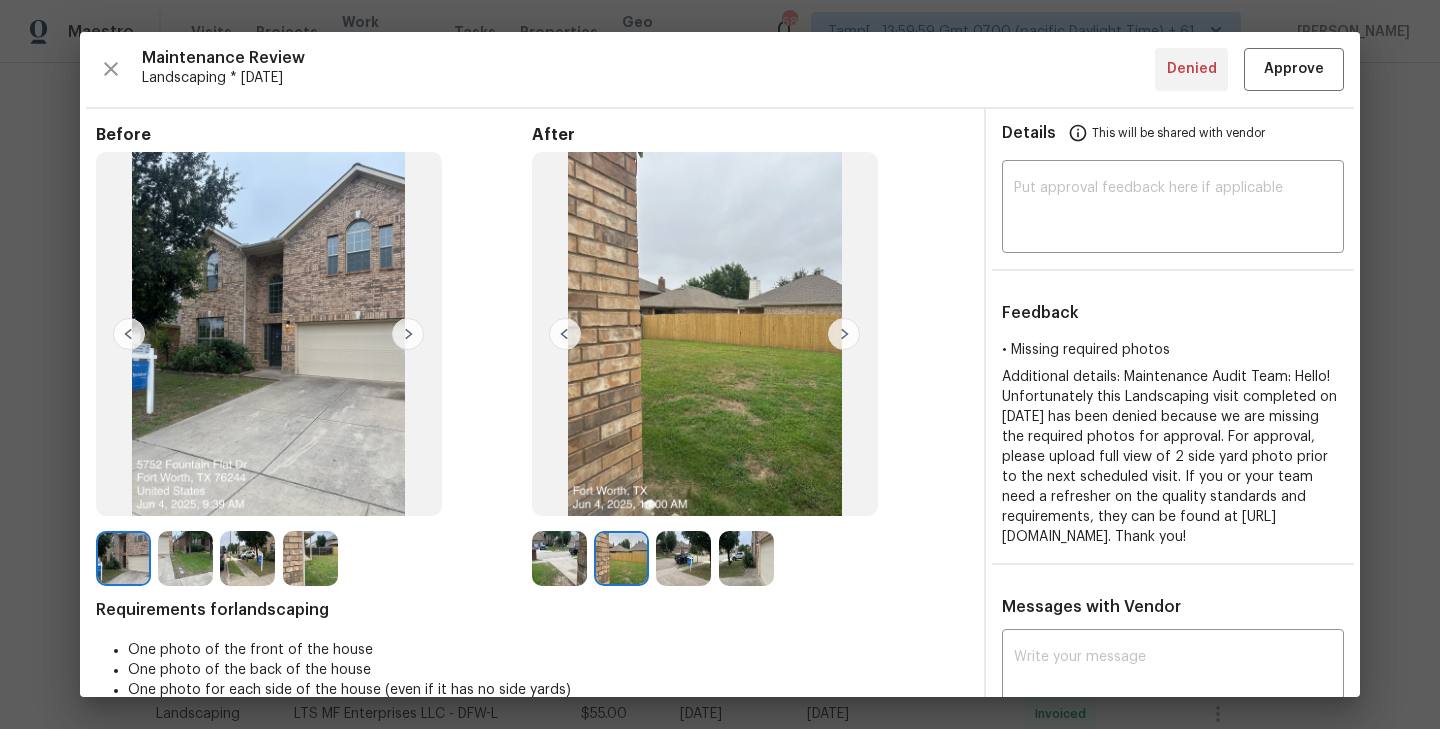 click at bounding box center (565, 334) 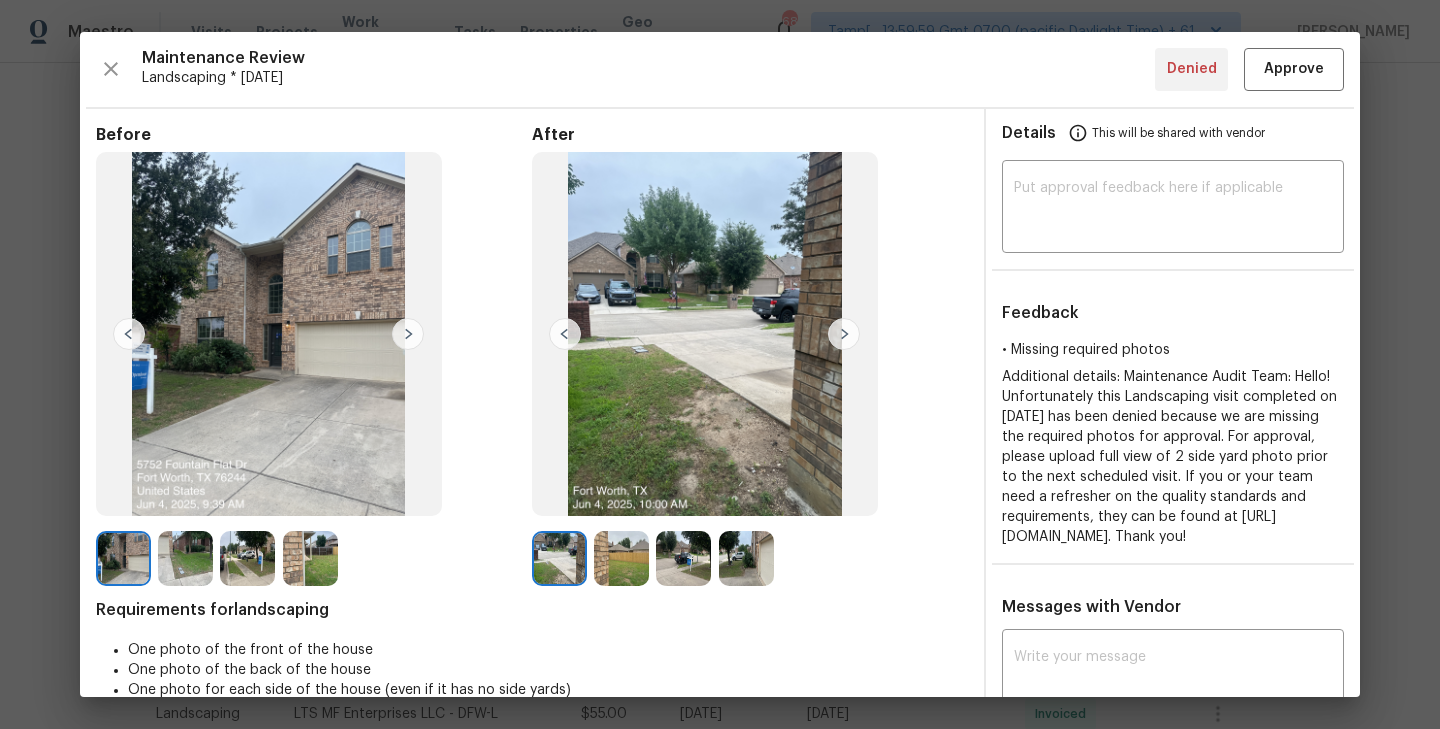 click at bounding box center (129, 334) 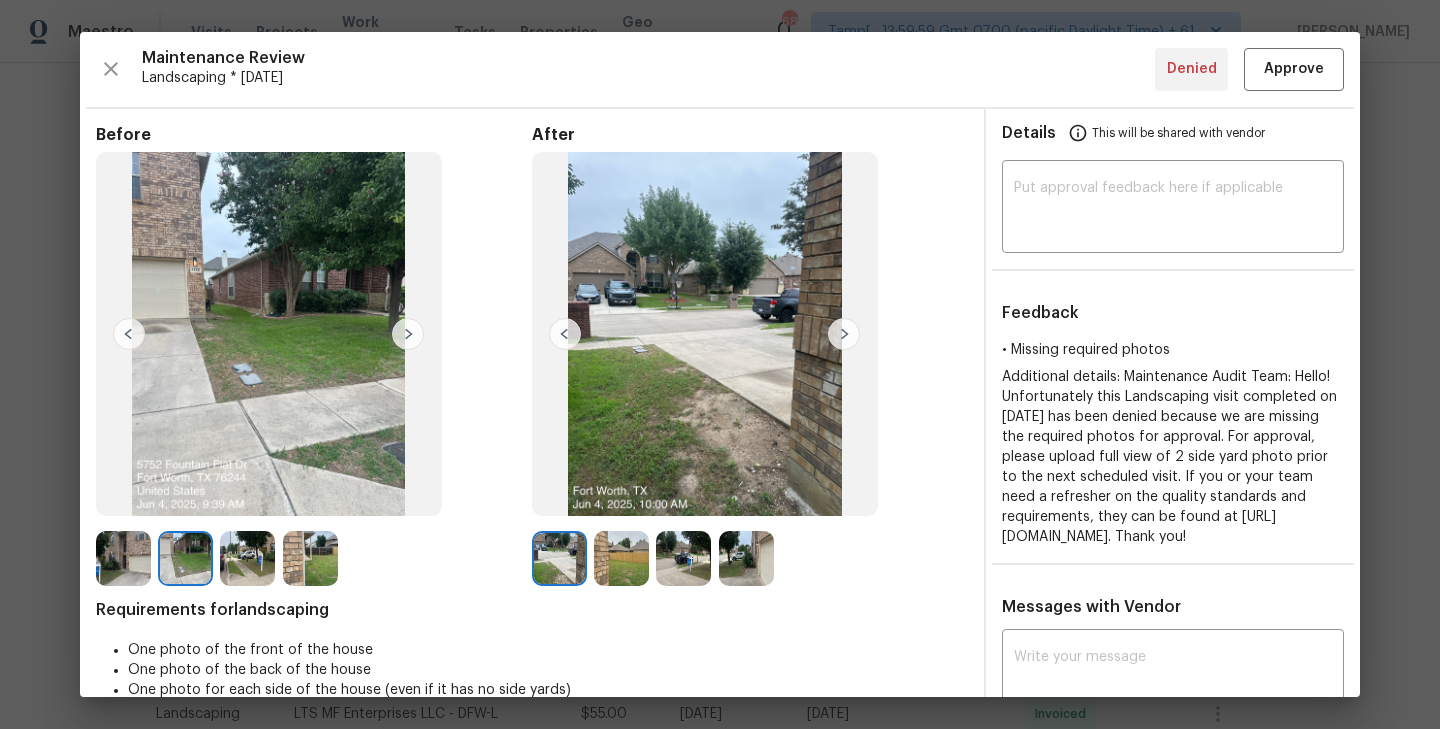 click at bounding box center (247, 558) 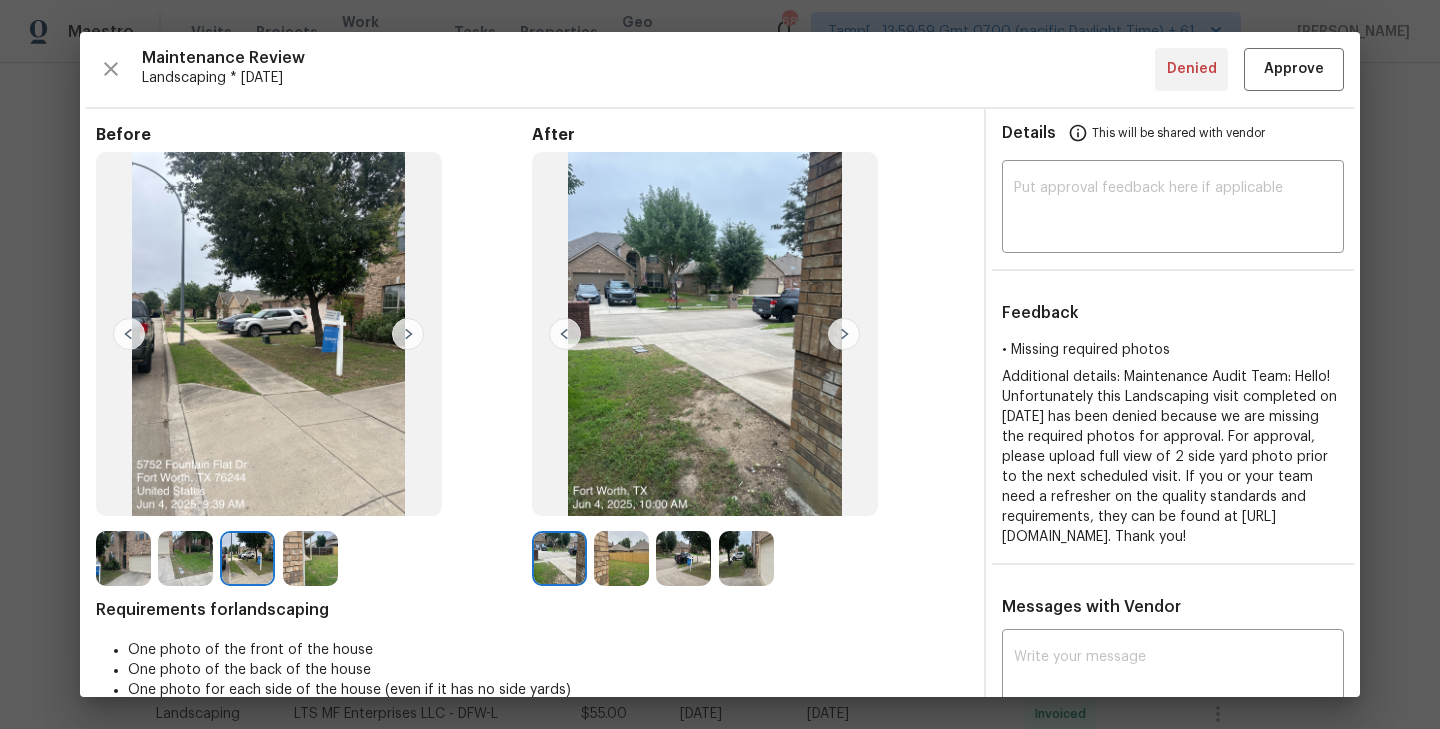 click at bounding box center (310, 558) 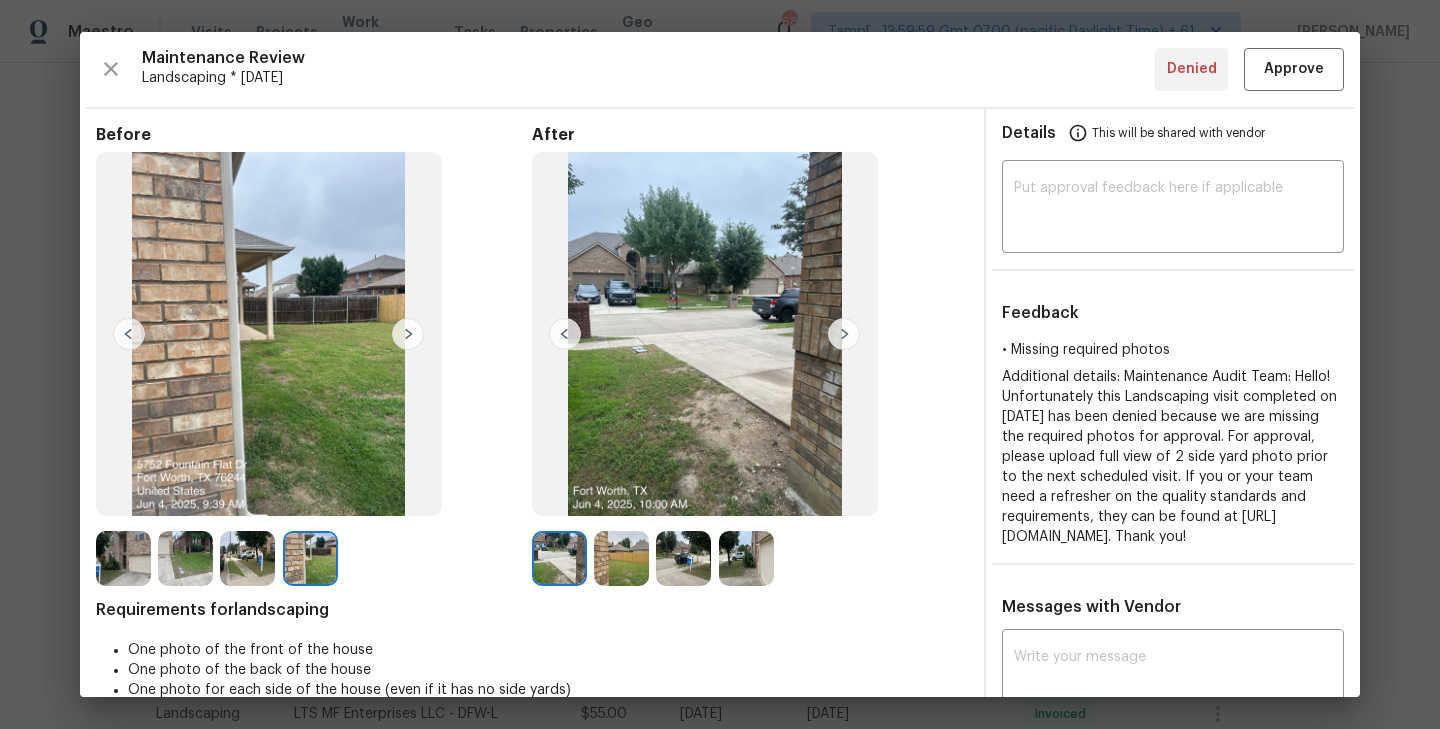 click at bounding box center [123, 558] 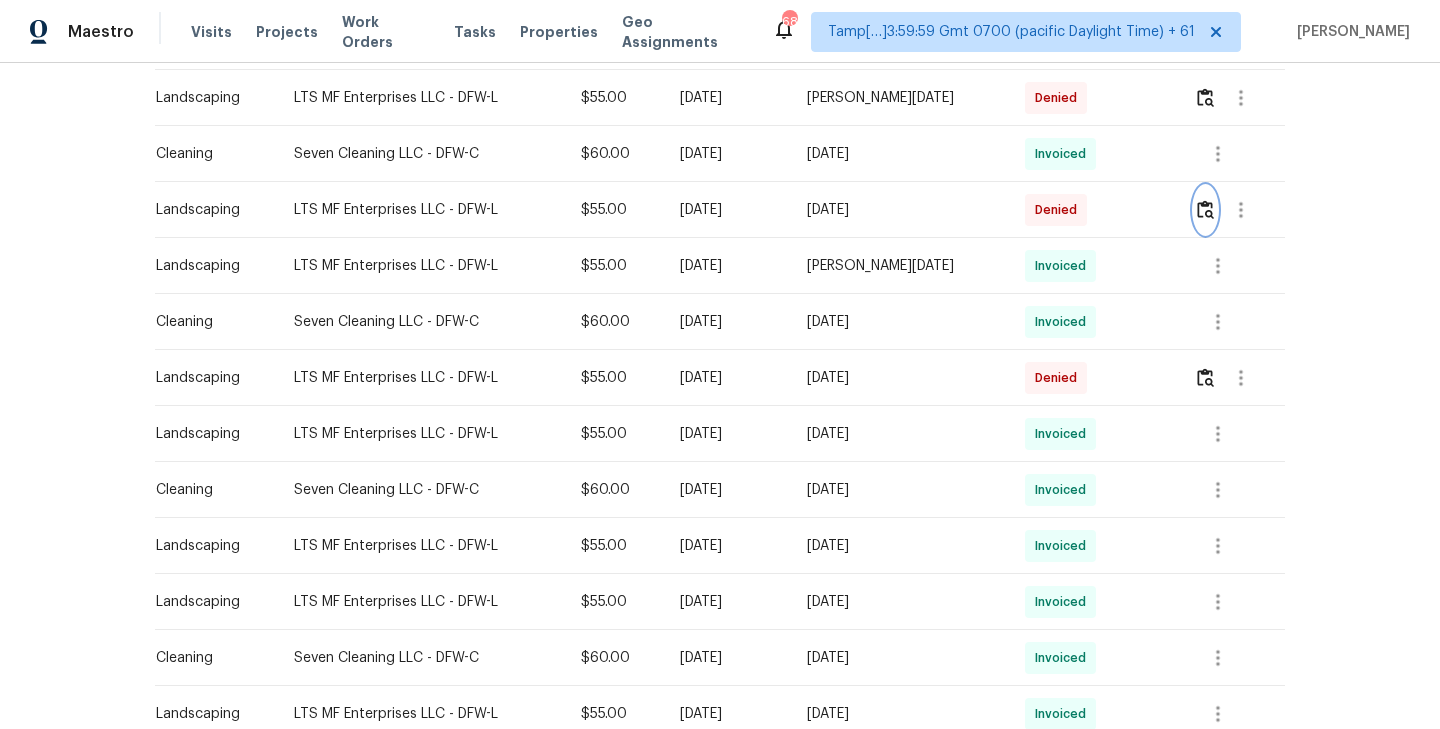 scroll, scrollTop: 862, scrollLeft: 0, axis: vertical 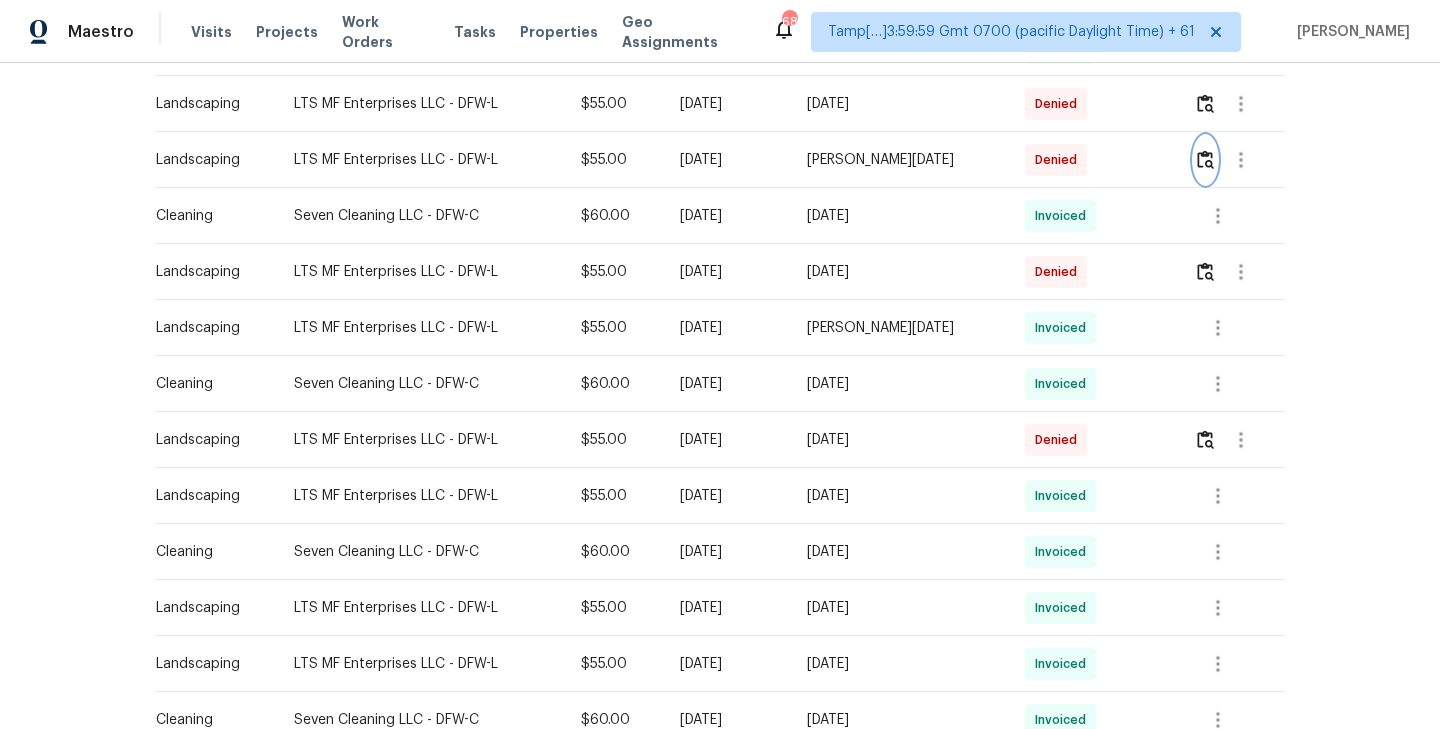 click at bounding box center [1205, 159] 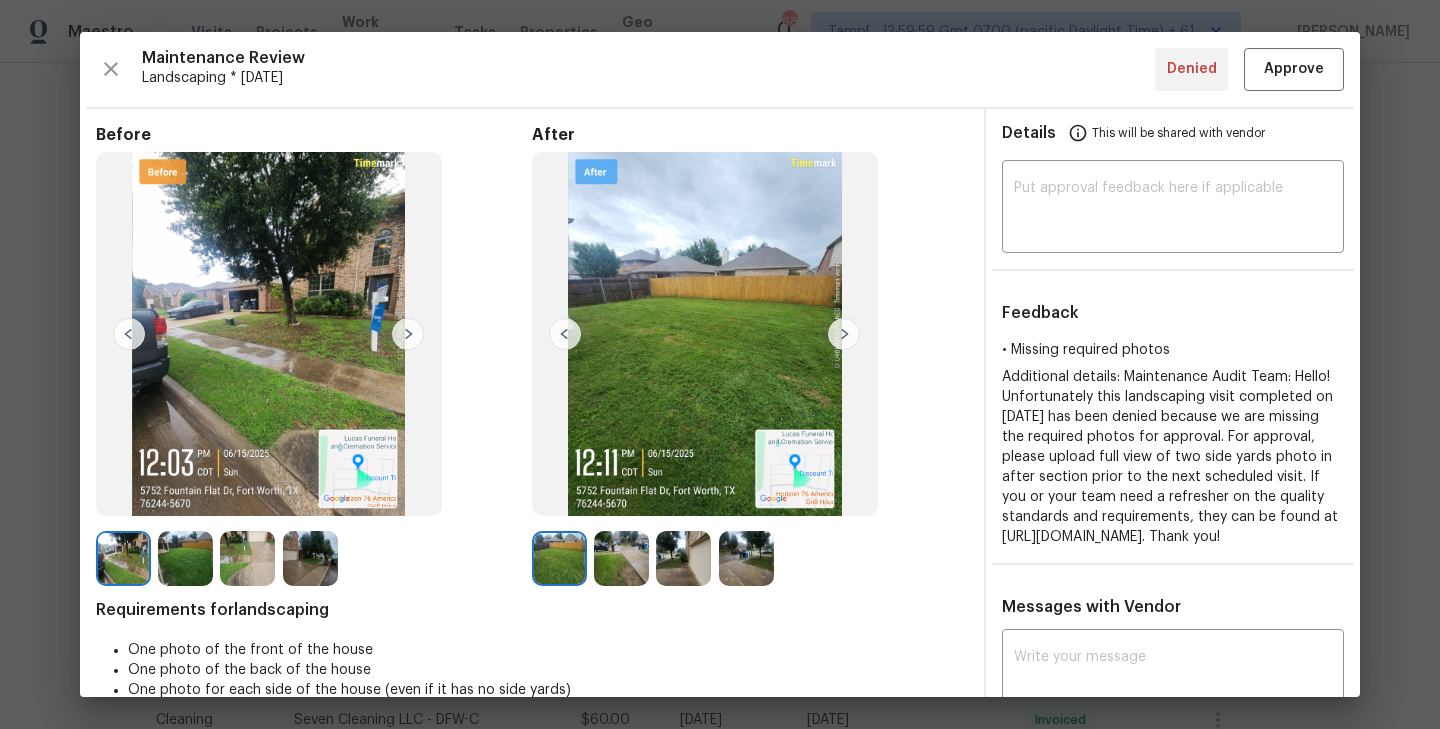 click at bounding box center (844, 334) 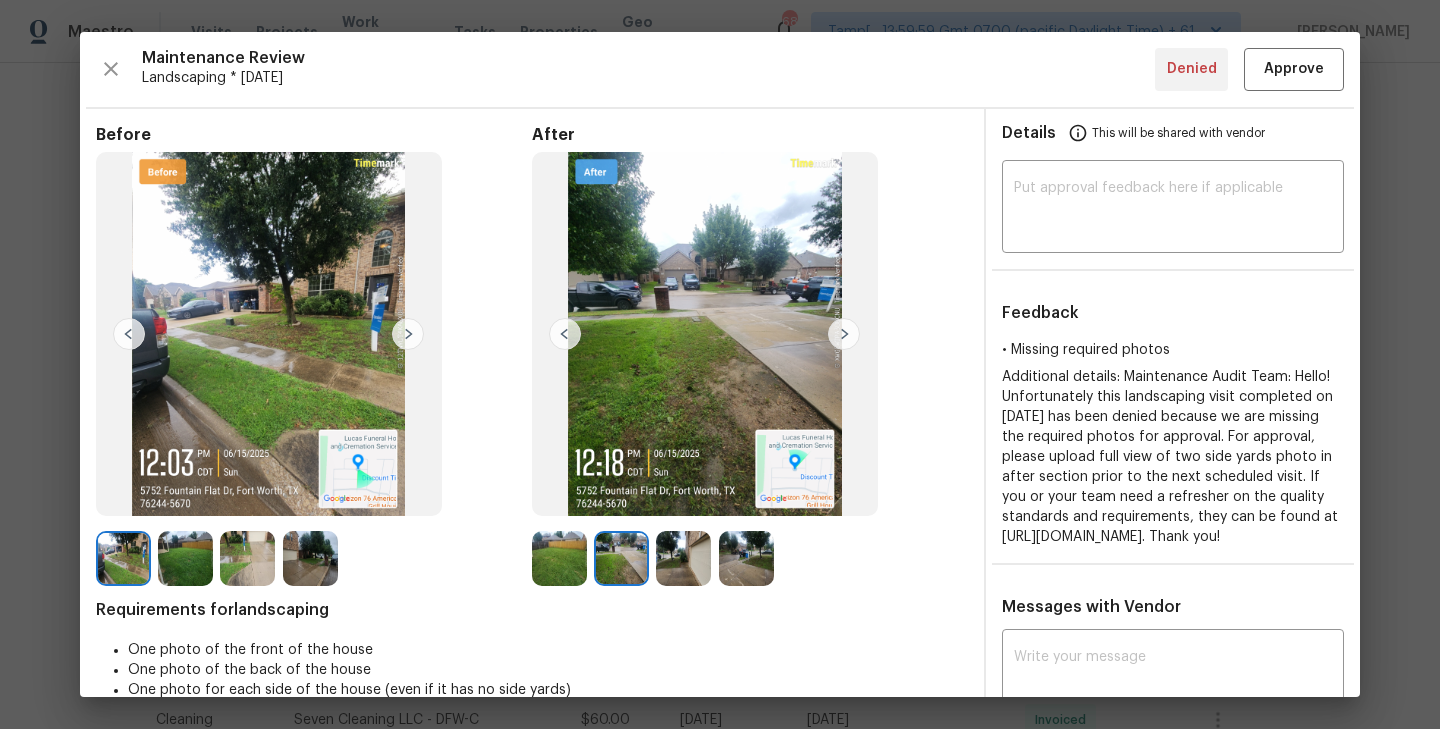 click at bounding box center (844, 334) 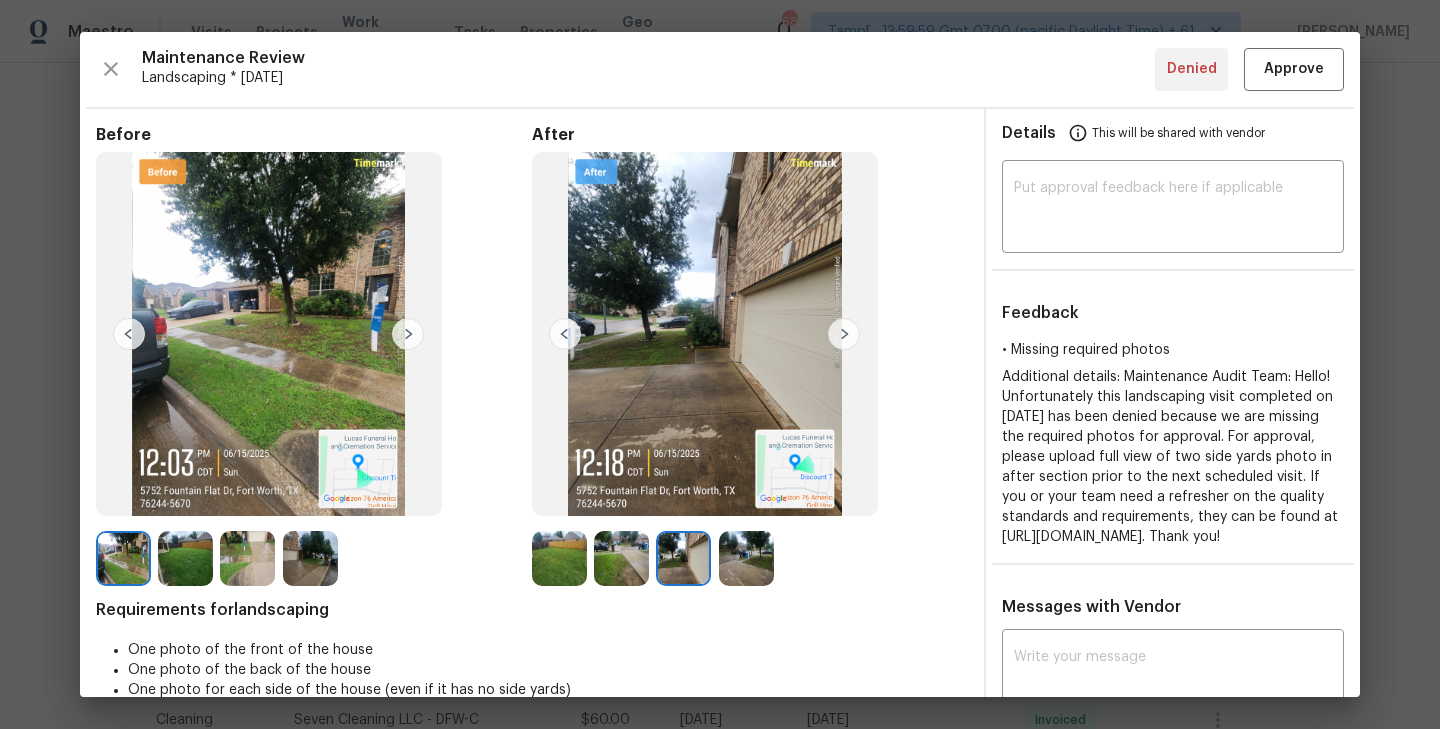 click at bounding box center [844, 334] 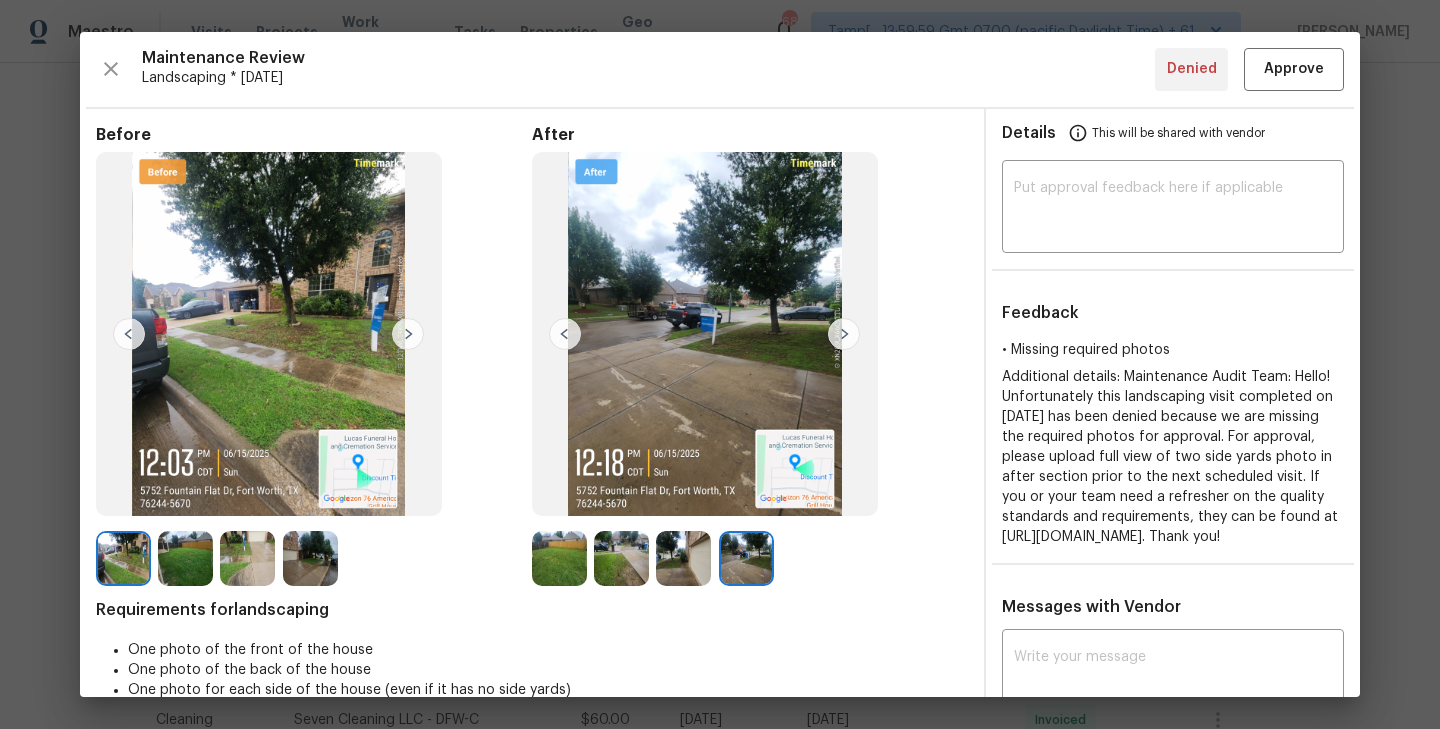 click at bounding box center (844, 334) 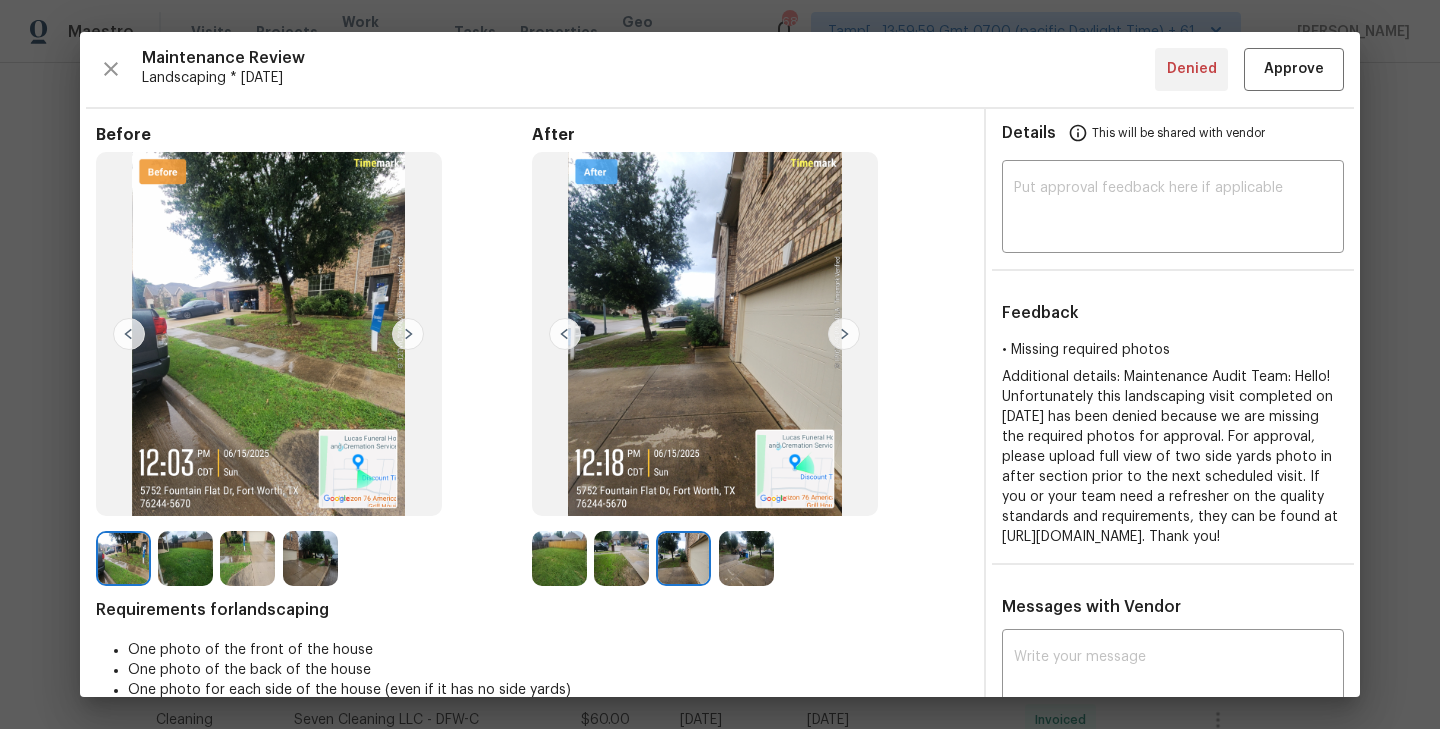 click at bounding box center (565, 334) 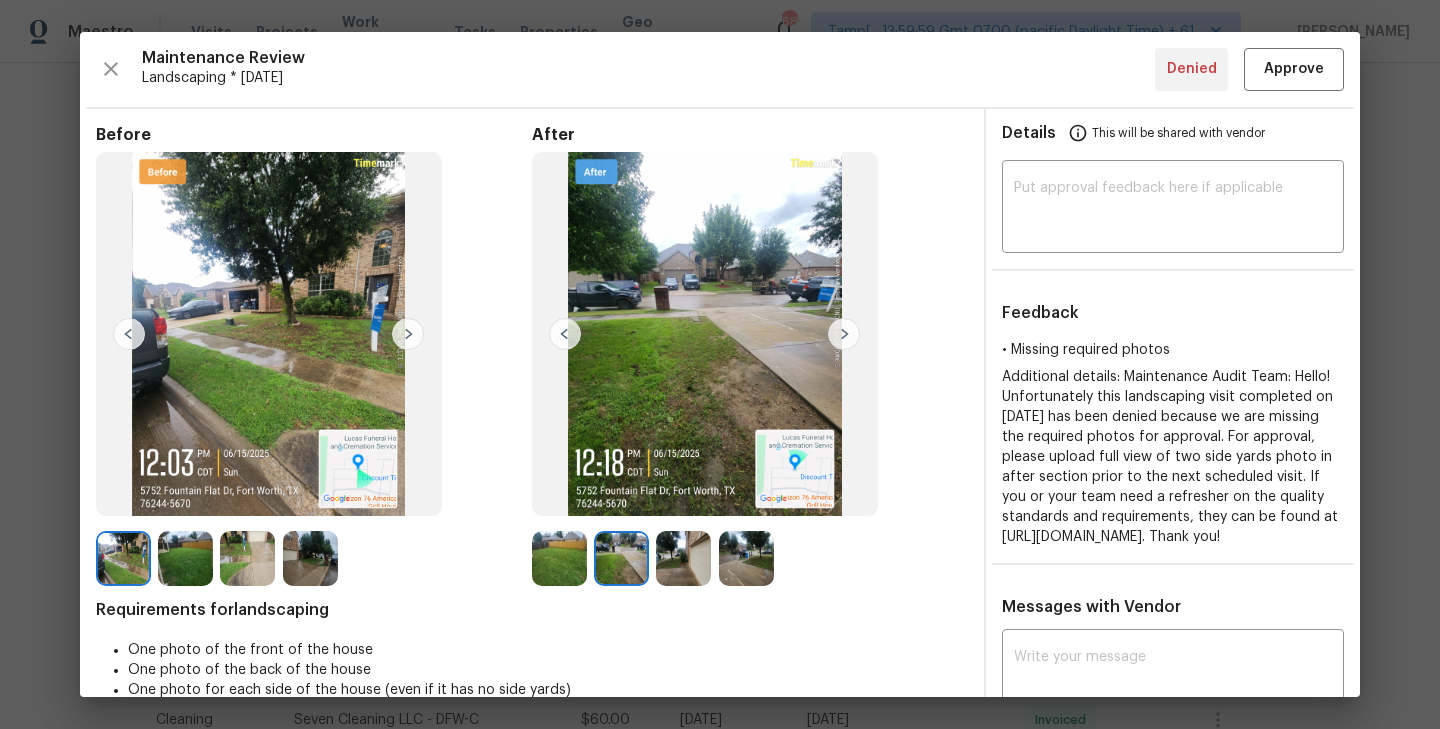 click at bounding box center (565, 334) 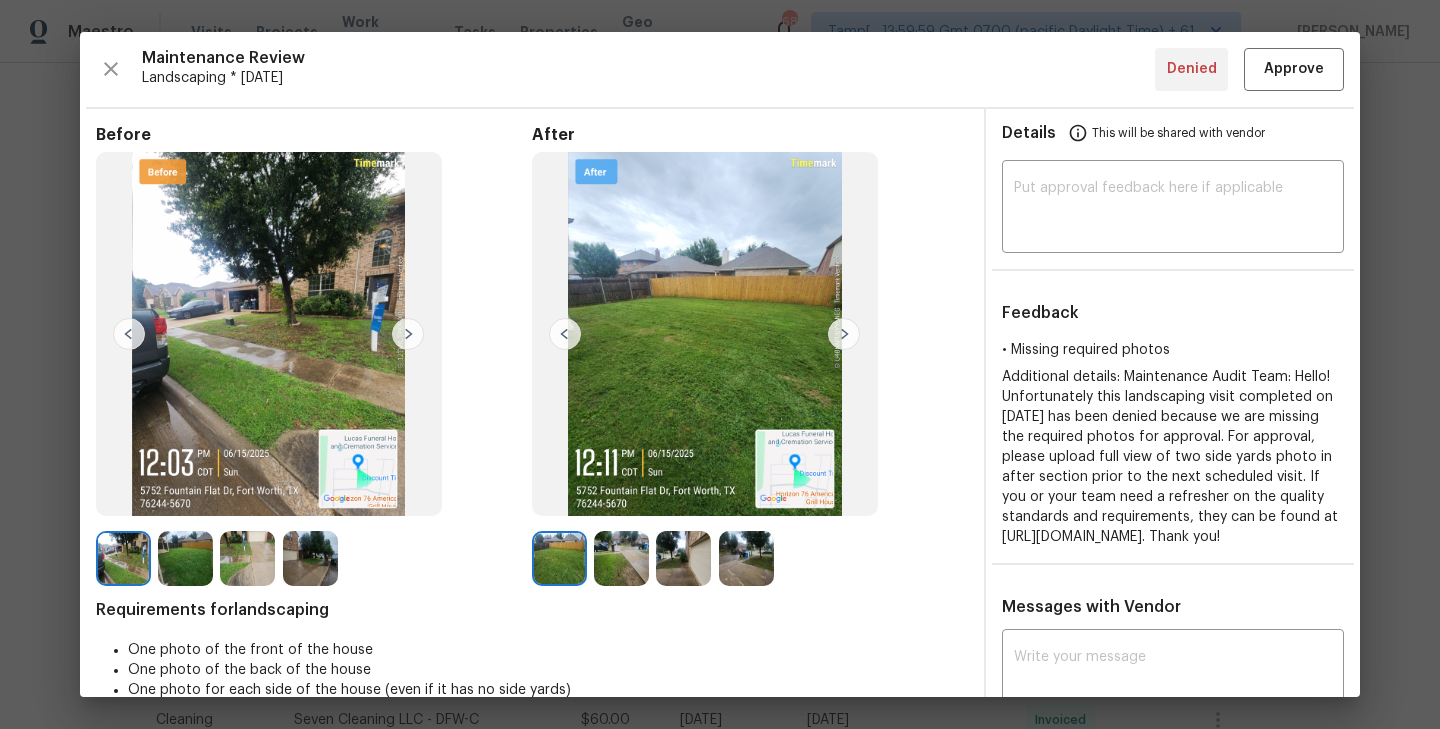 click at bounding box center (565, 334) 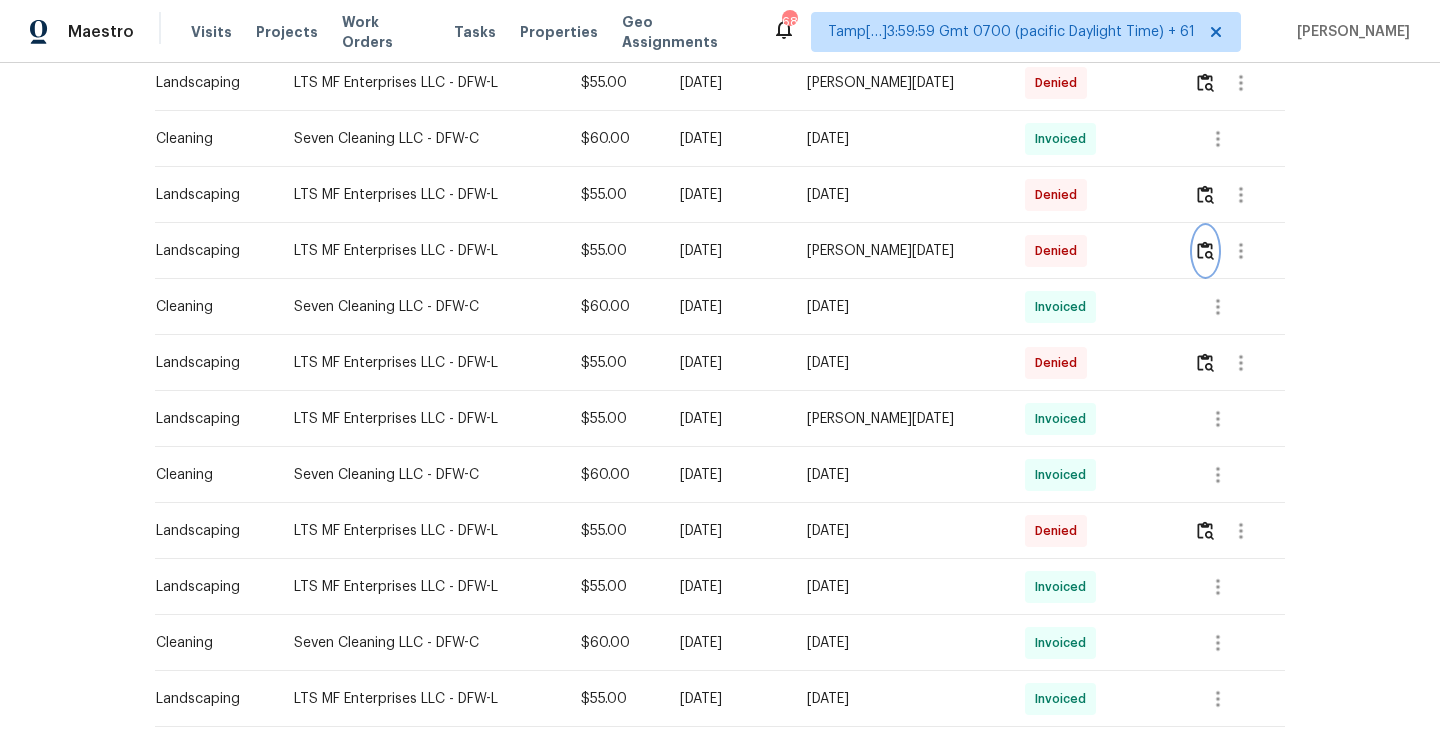 scroll, scrollTop: 747, scrollLeft: 0, axis: vertical 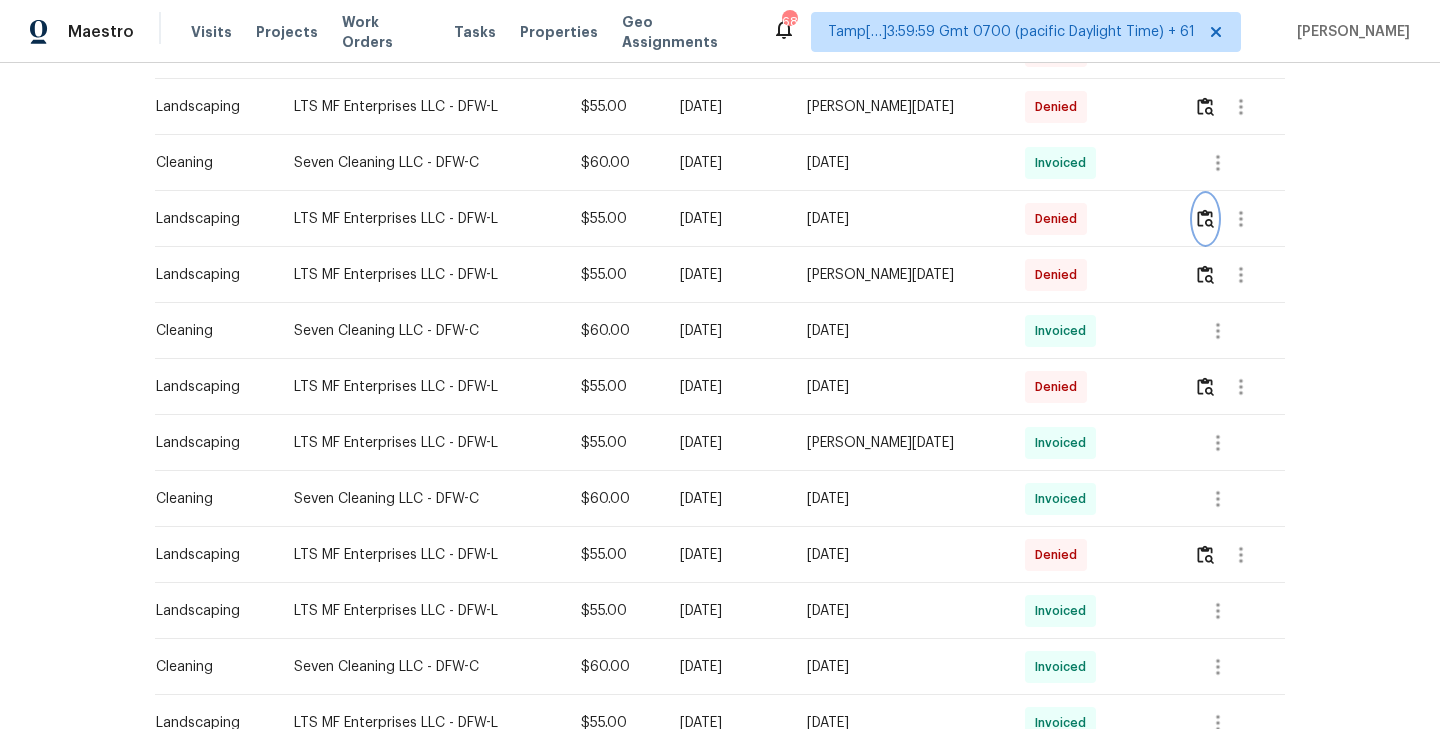 click at bounding box center (1205, 218) 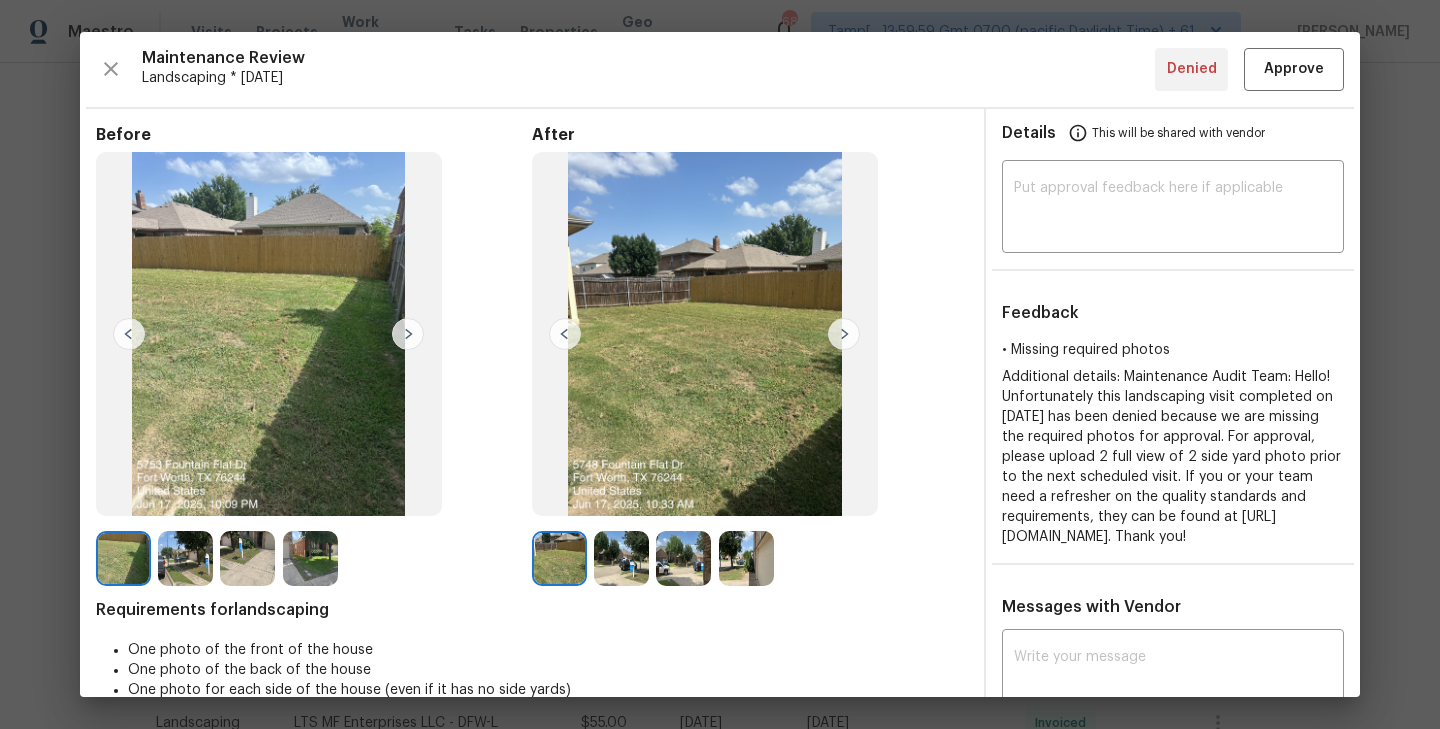 click at bounding box center (844, 334) 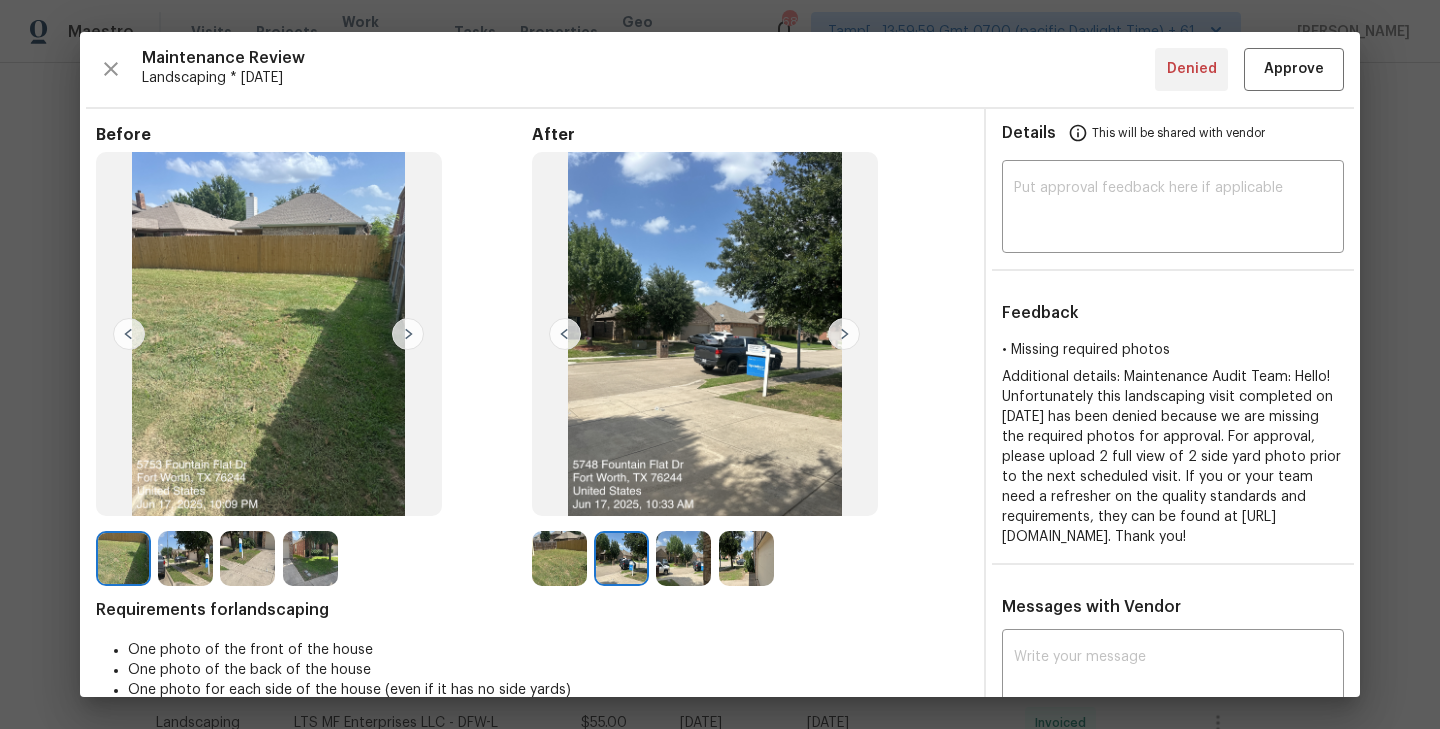 click at bounding box center (844, 334) 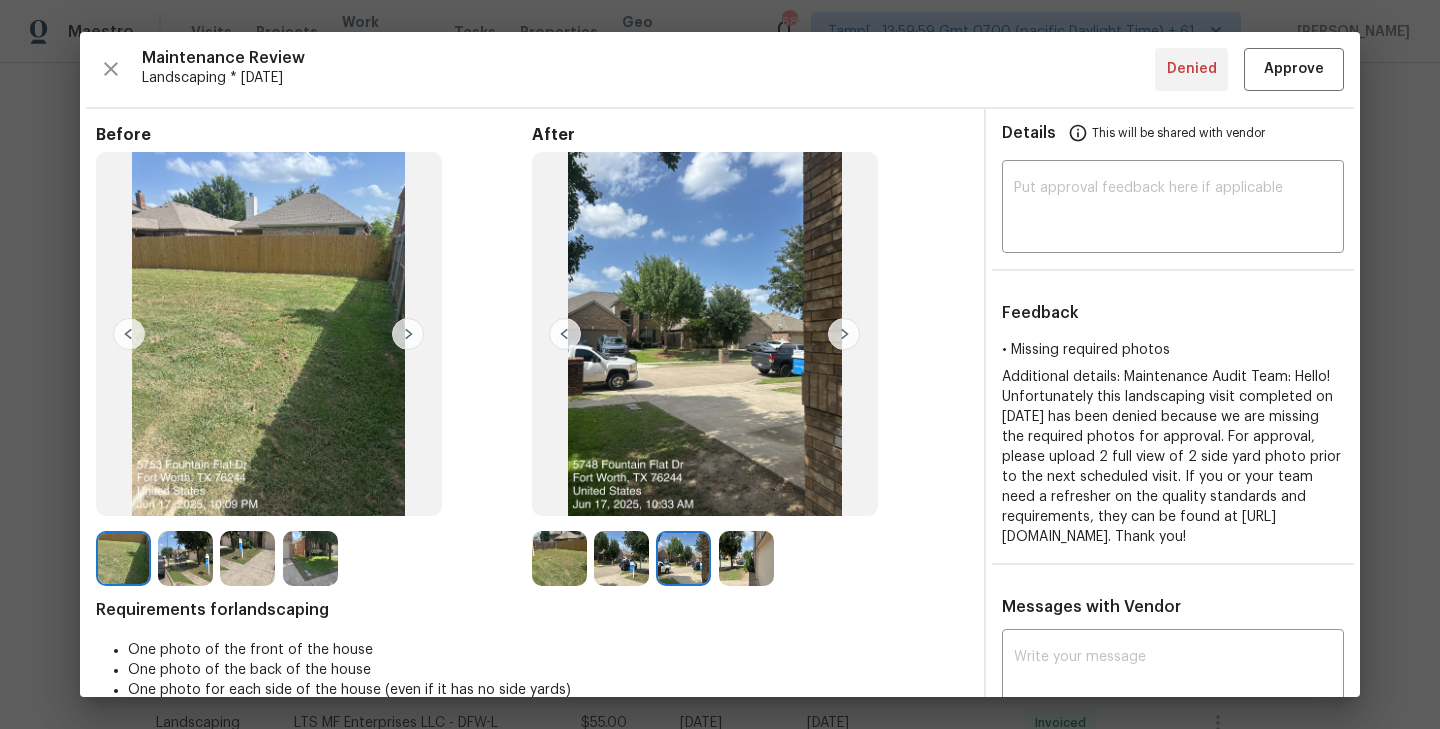 click at bounding box center [844, 334] 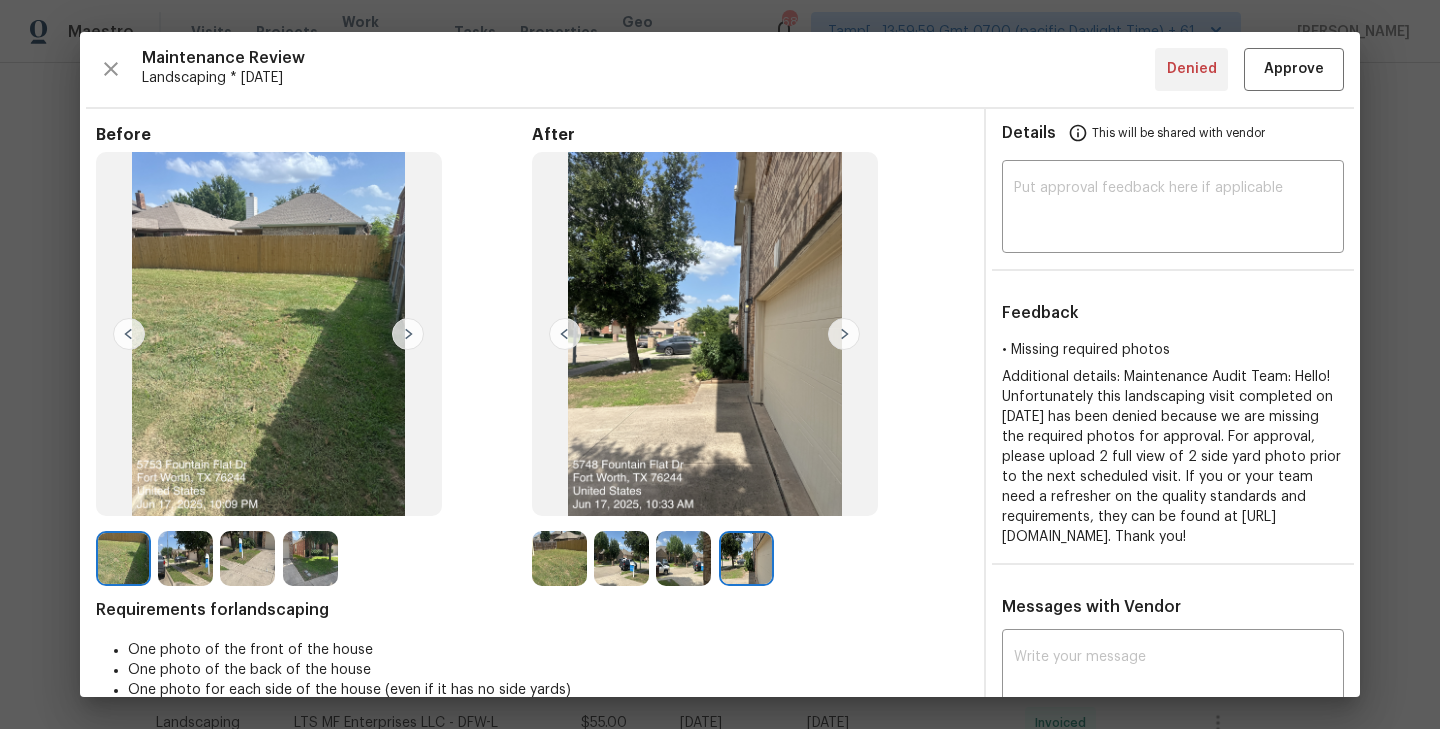 click at bounding box center [310, 558] 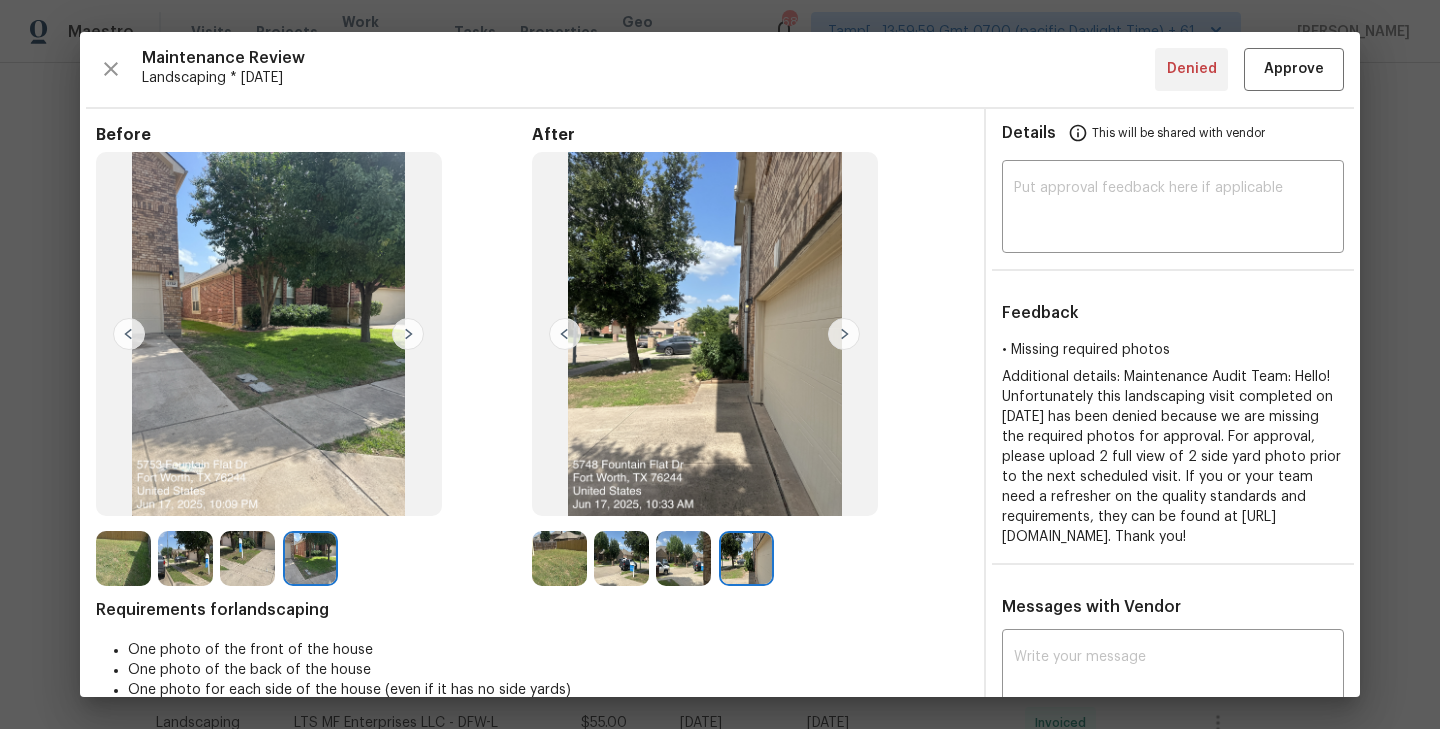 click at bounding box center (247, 558) 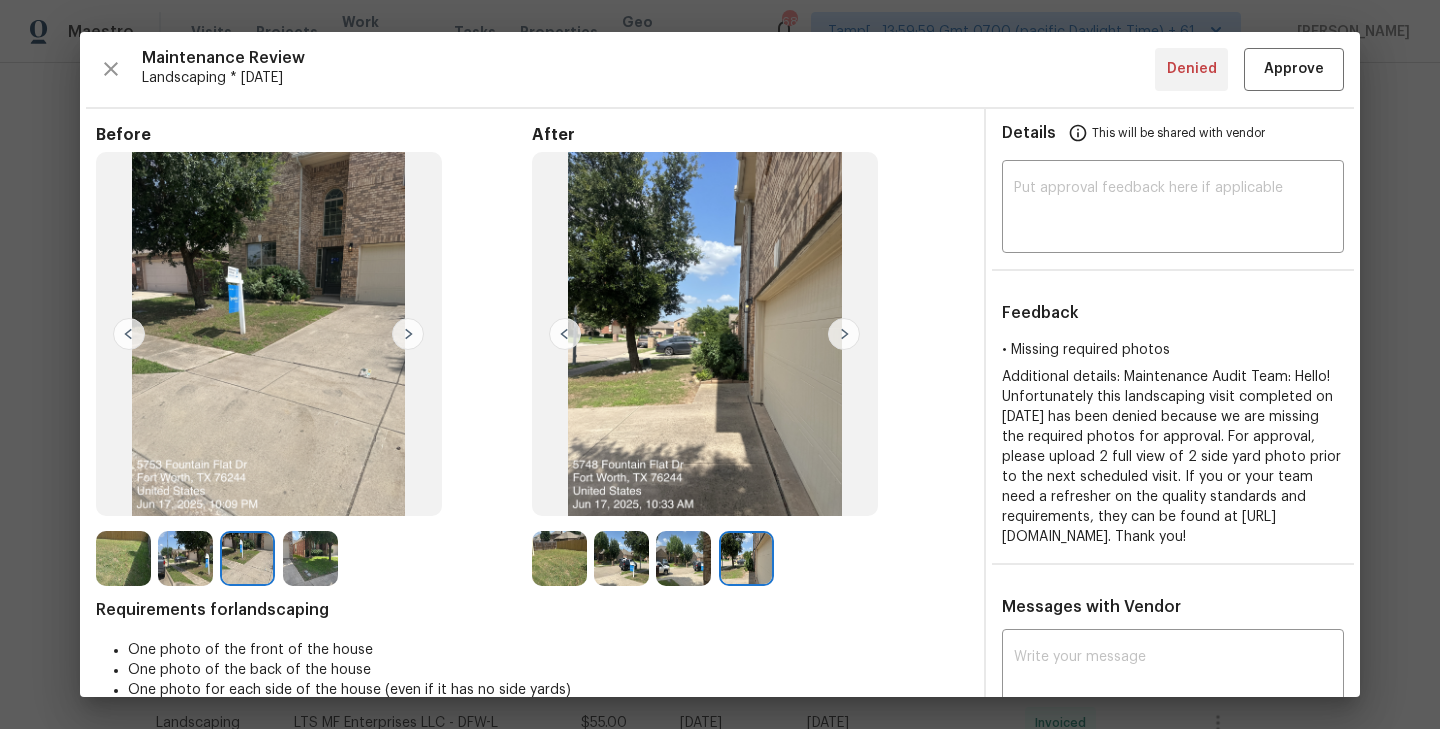 click at bounding box center [185, 558] 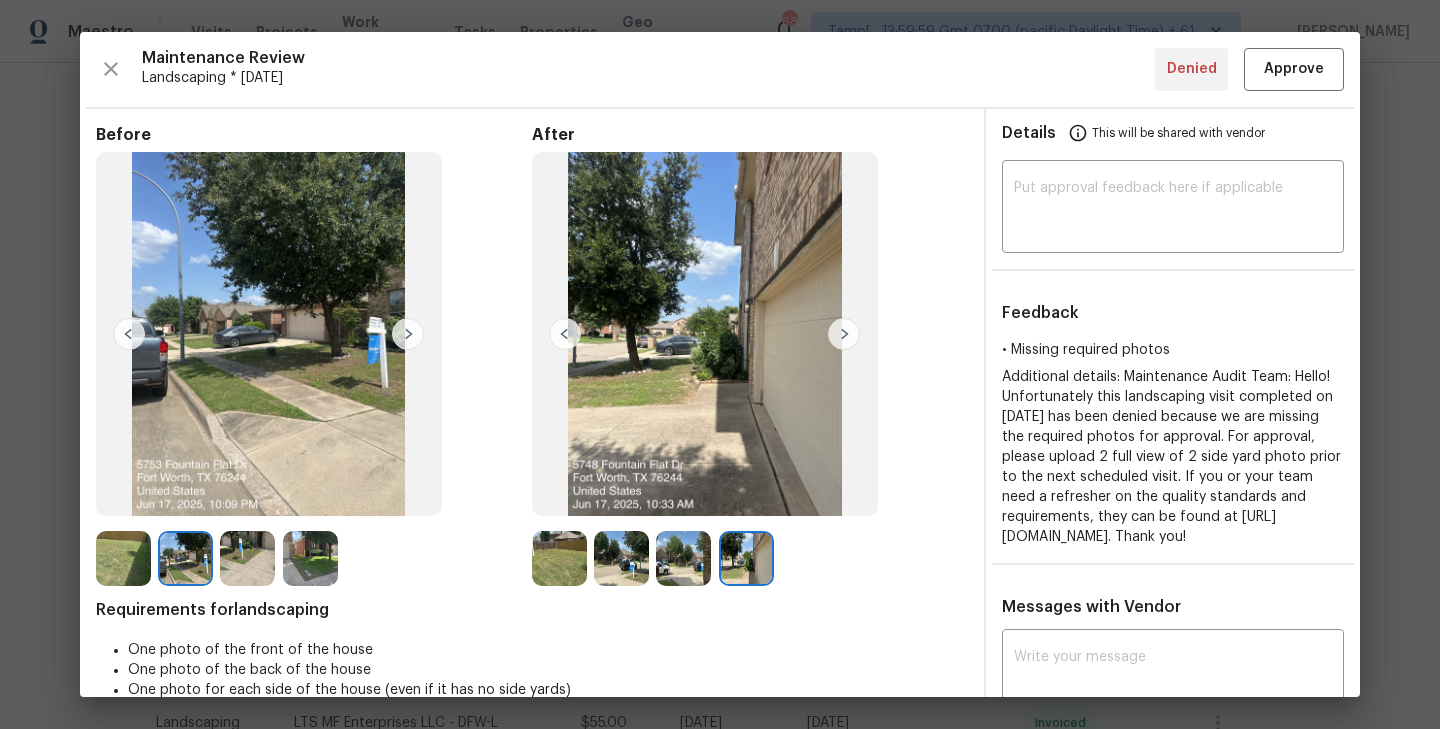 click at bounding box center (123, 558) 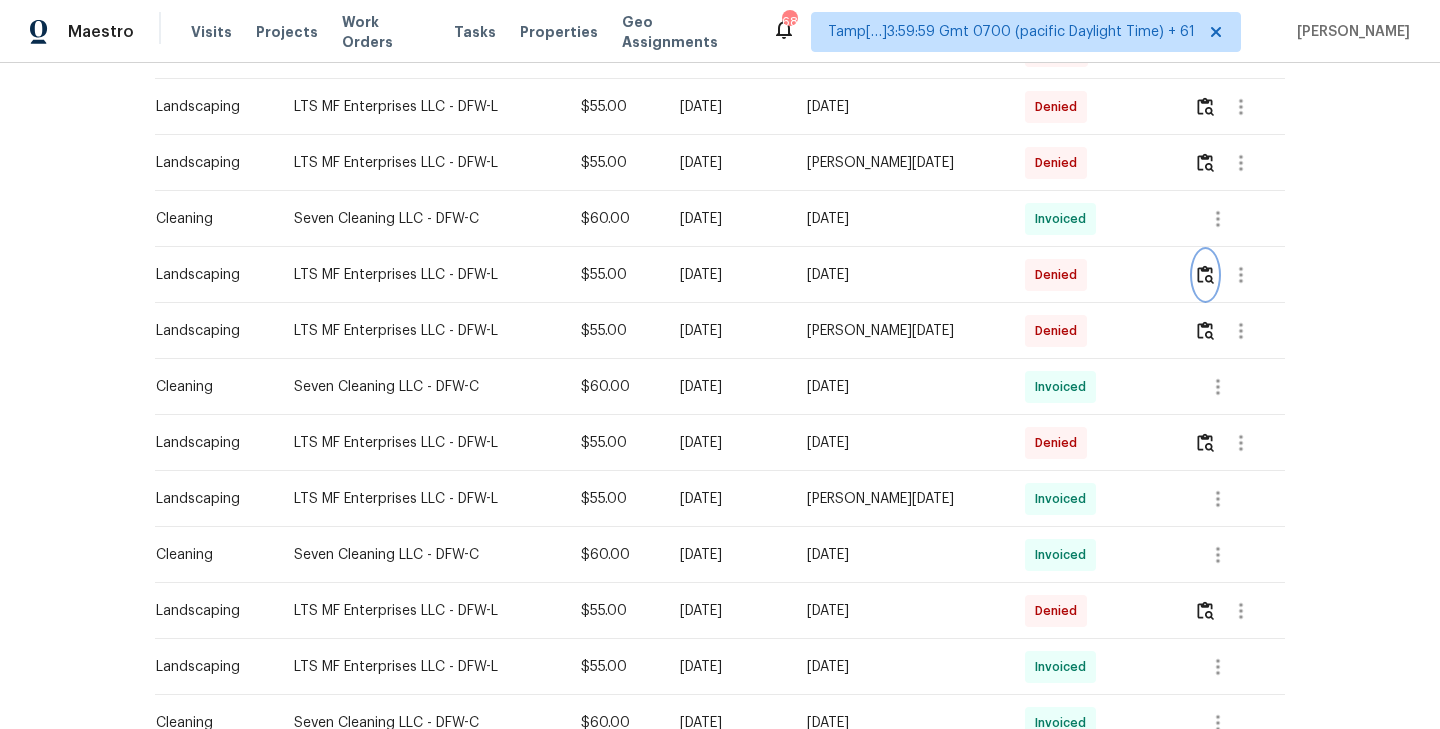 scroll, scrollTop: 669, scrollLeft: 0, axis: vertical 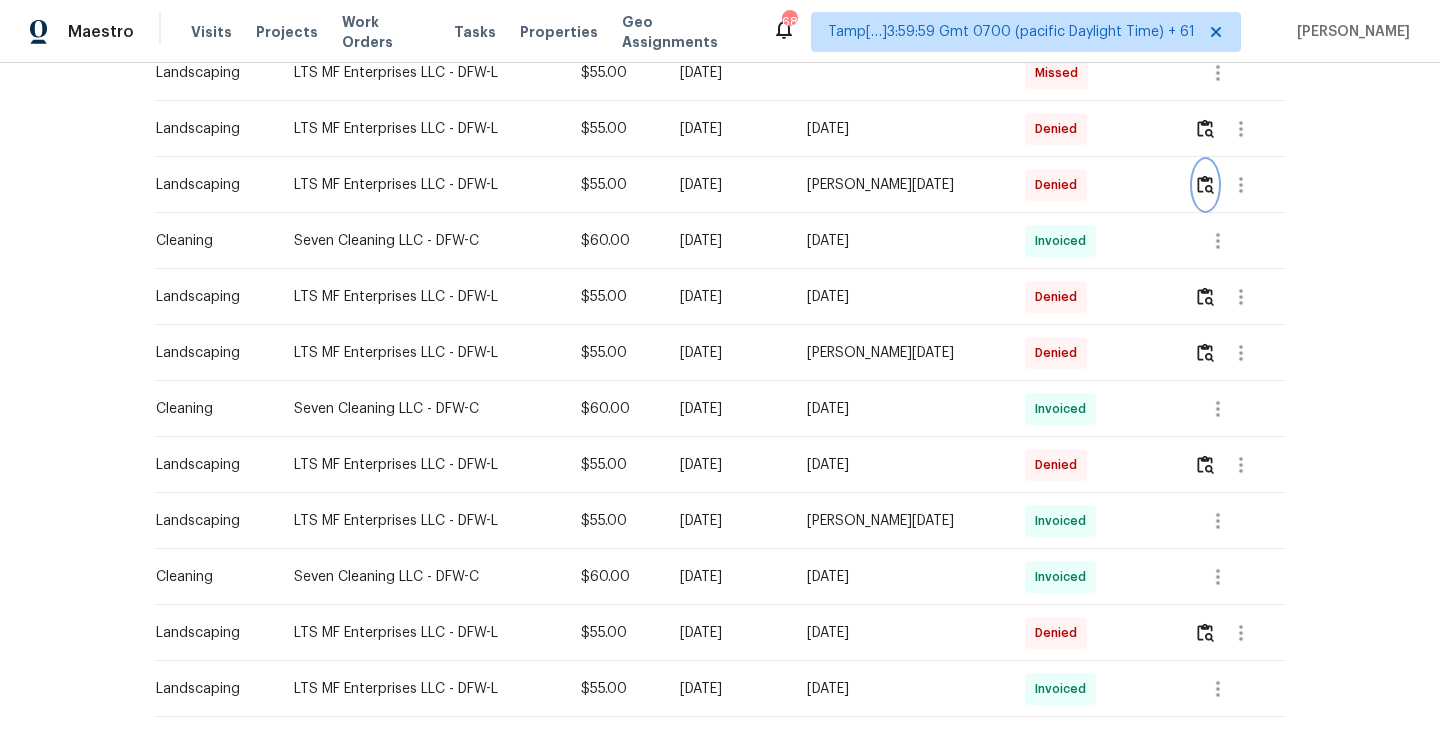 click at bounding box center (1205, 184) 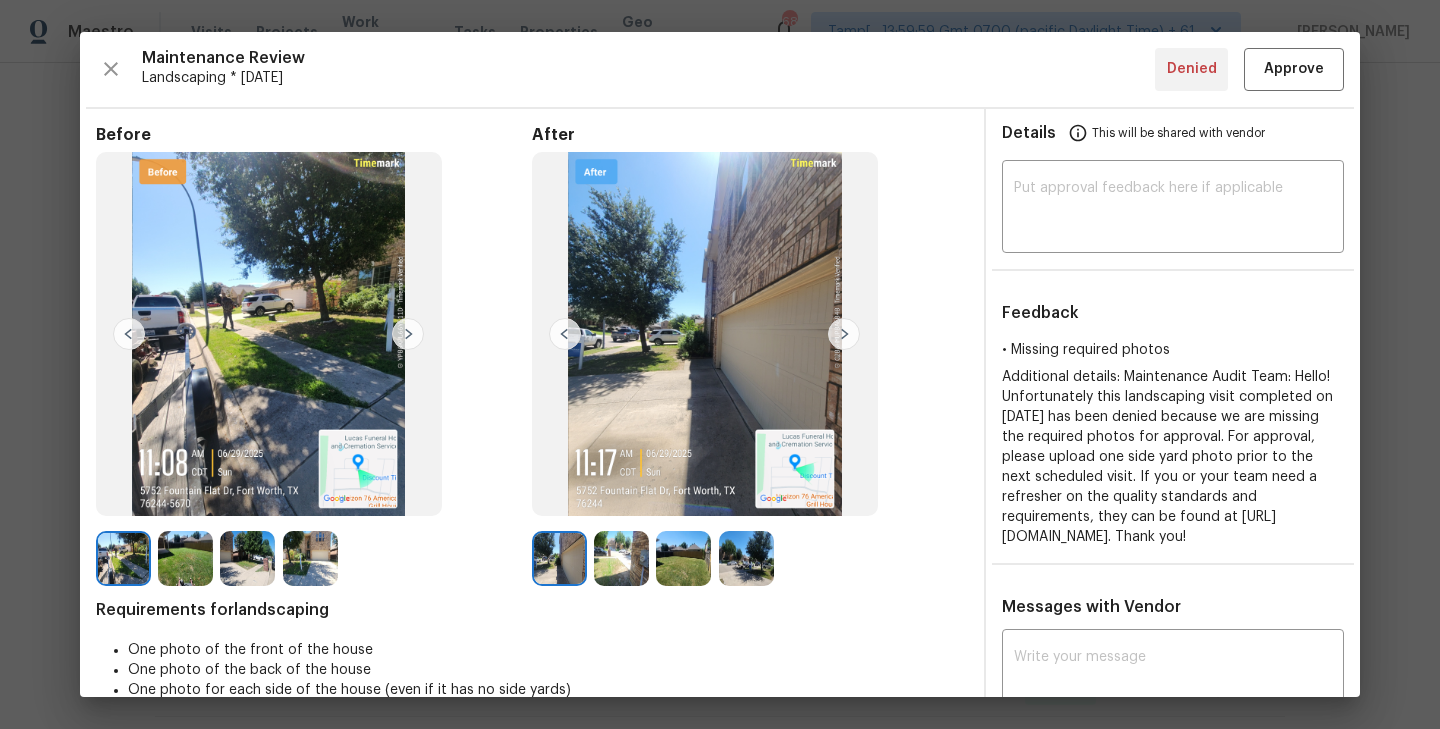 click at bounding box center (844, 334) 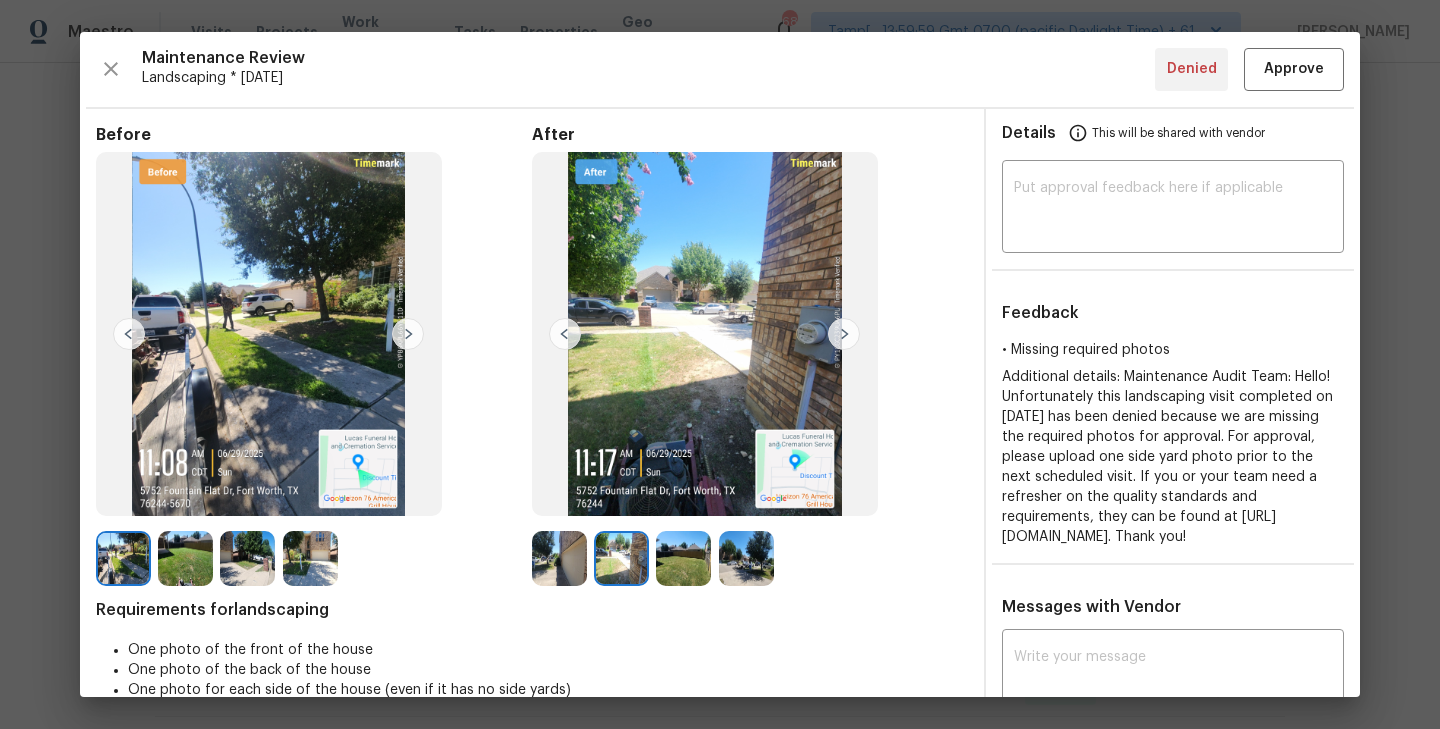 click at bounding box center (844, 334) 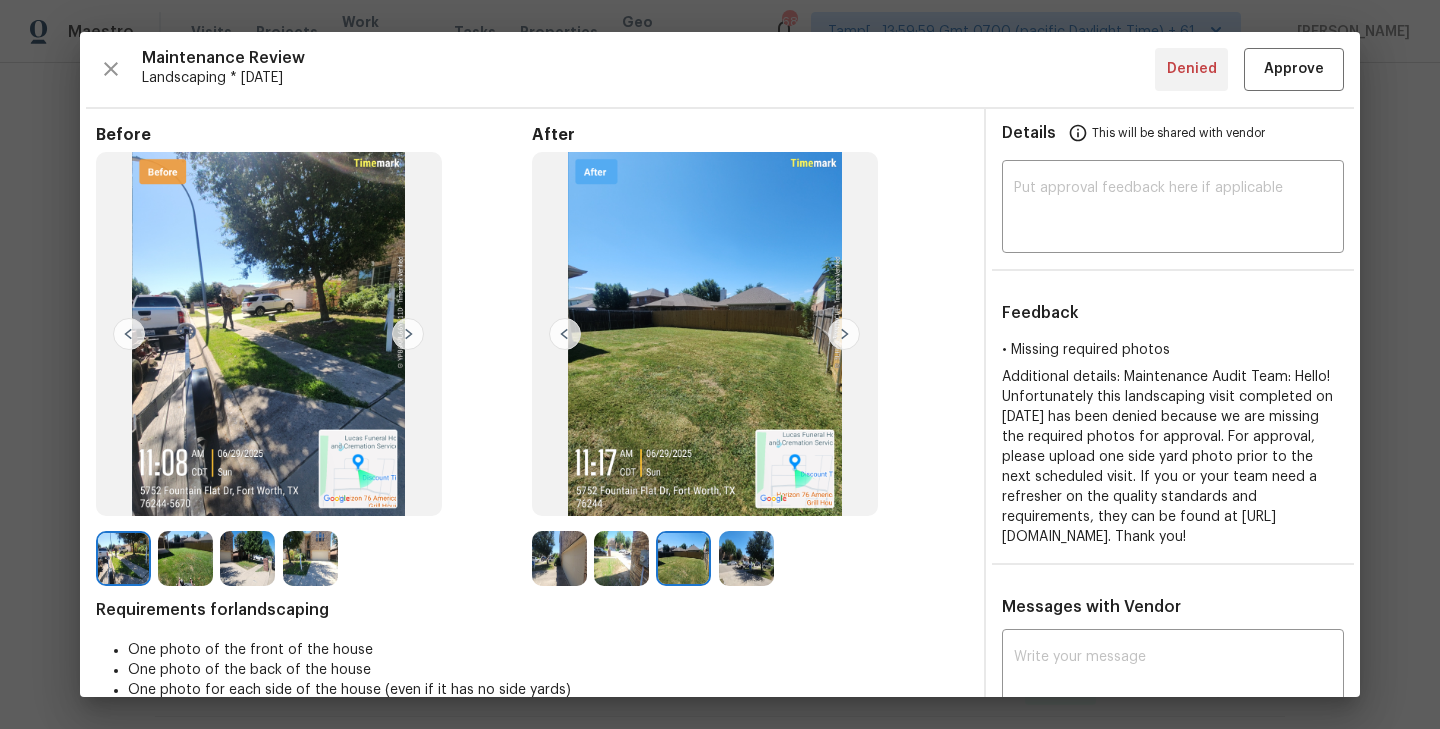 click at bounding box center [844, 334] 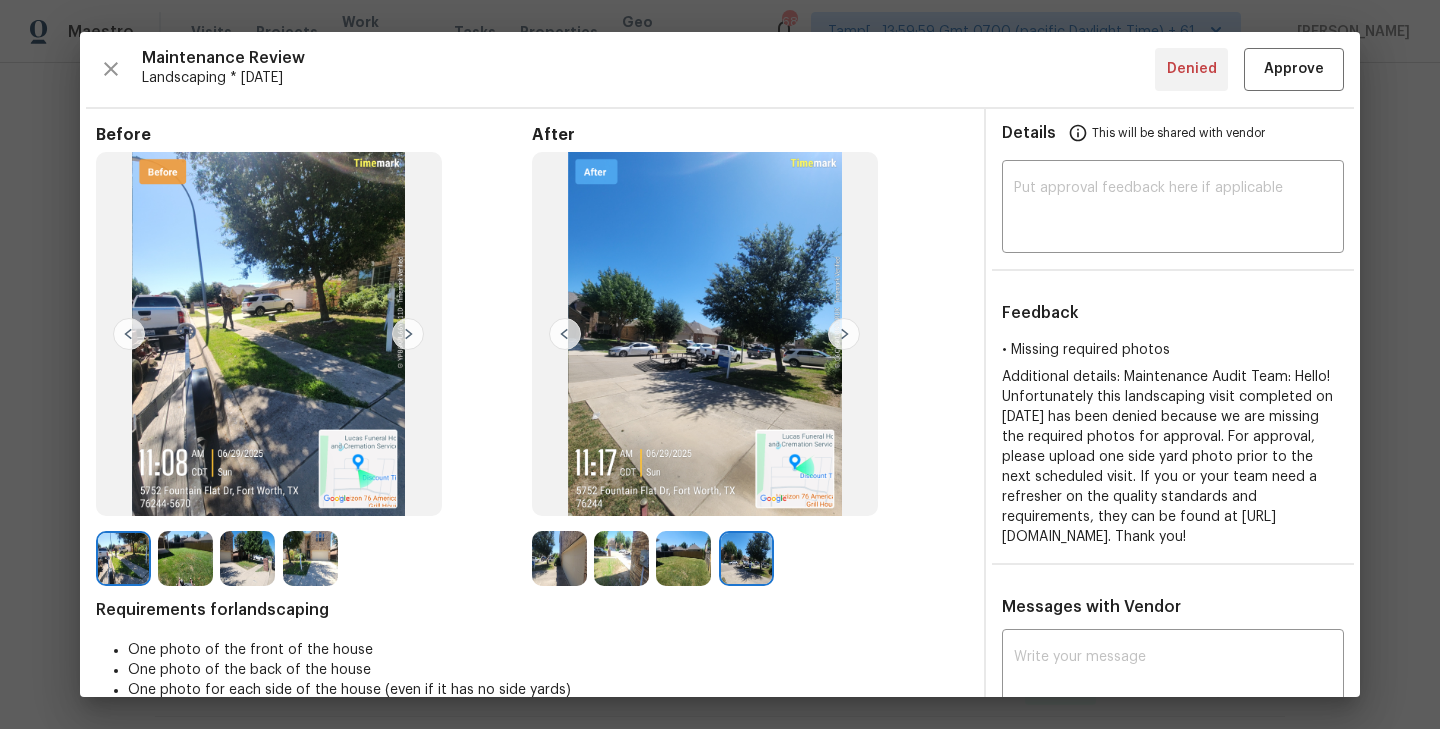 click at bounding box center (247, 558) 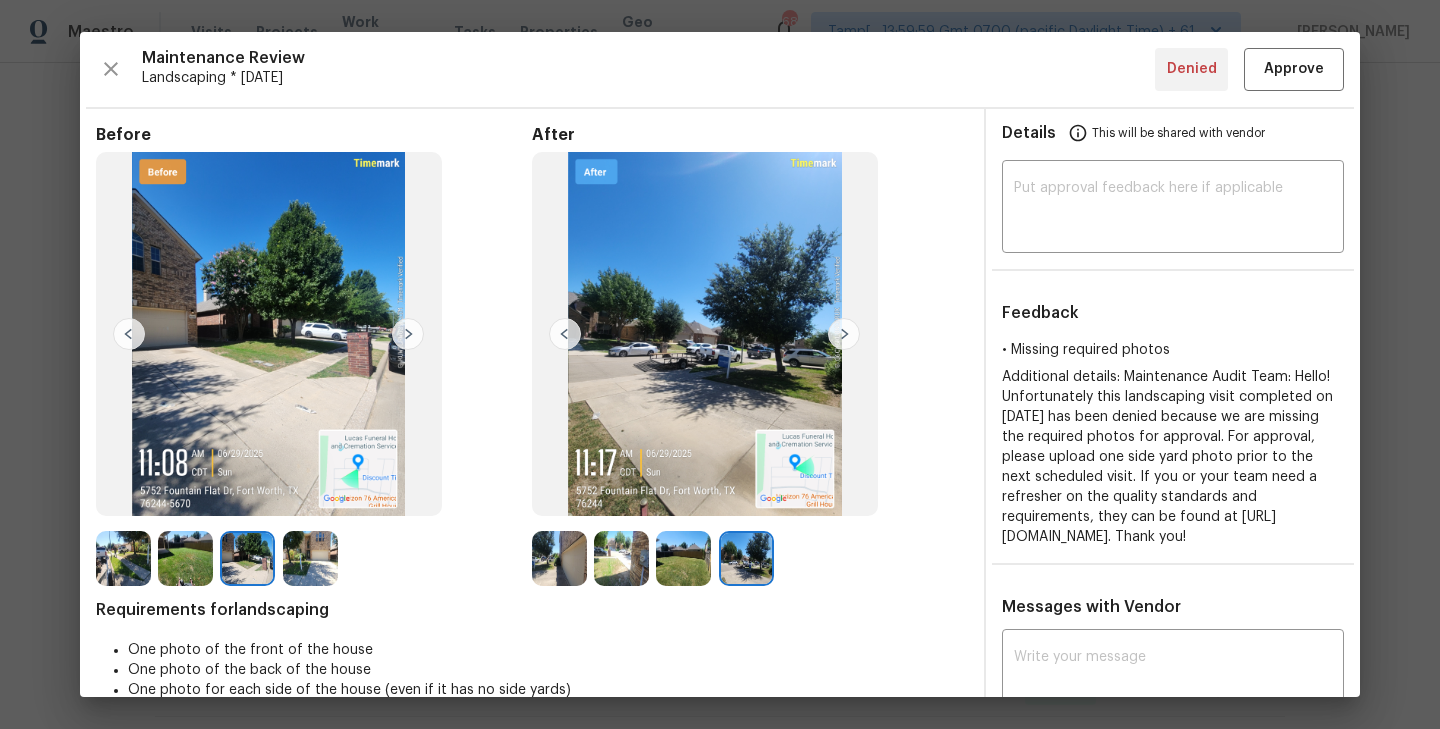 click at bounding box center (310, 558) 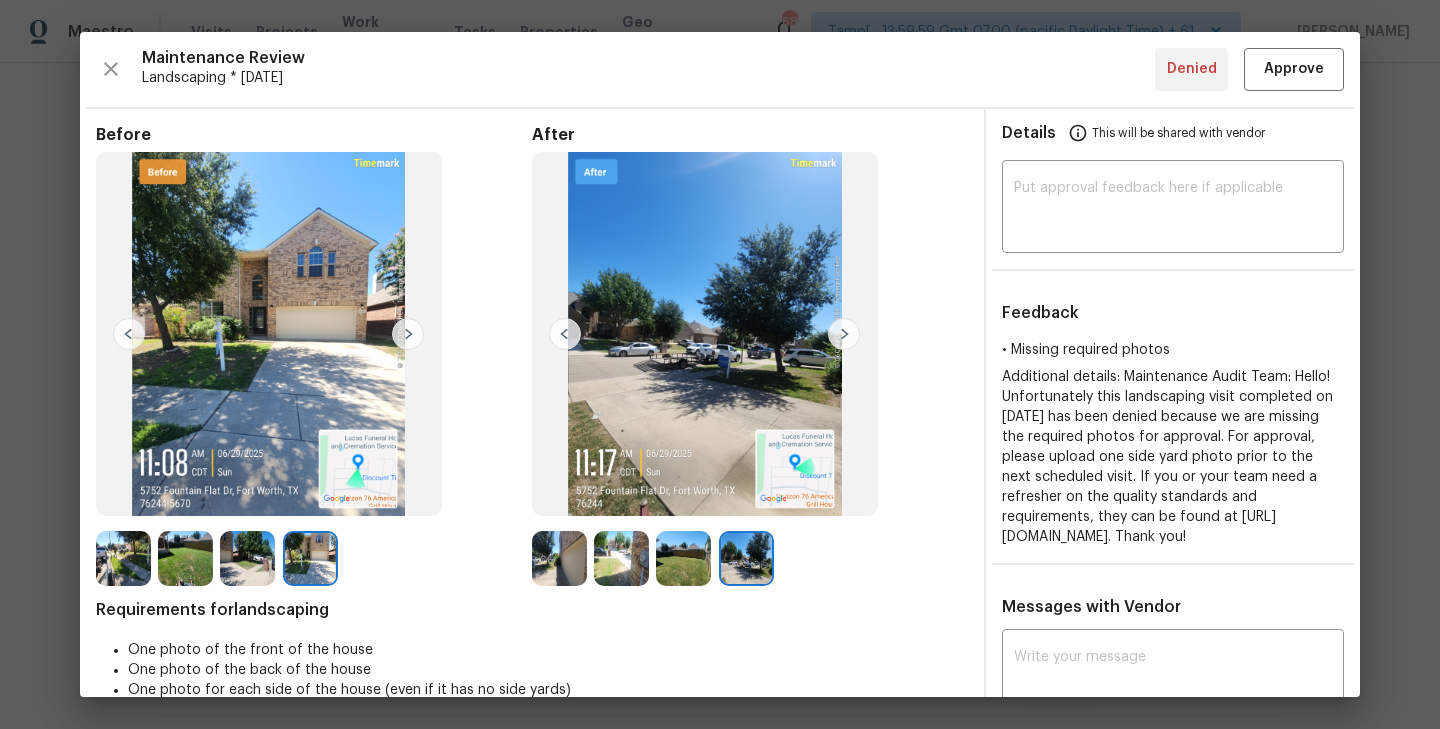 click at bounding box center (123, 558) 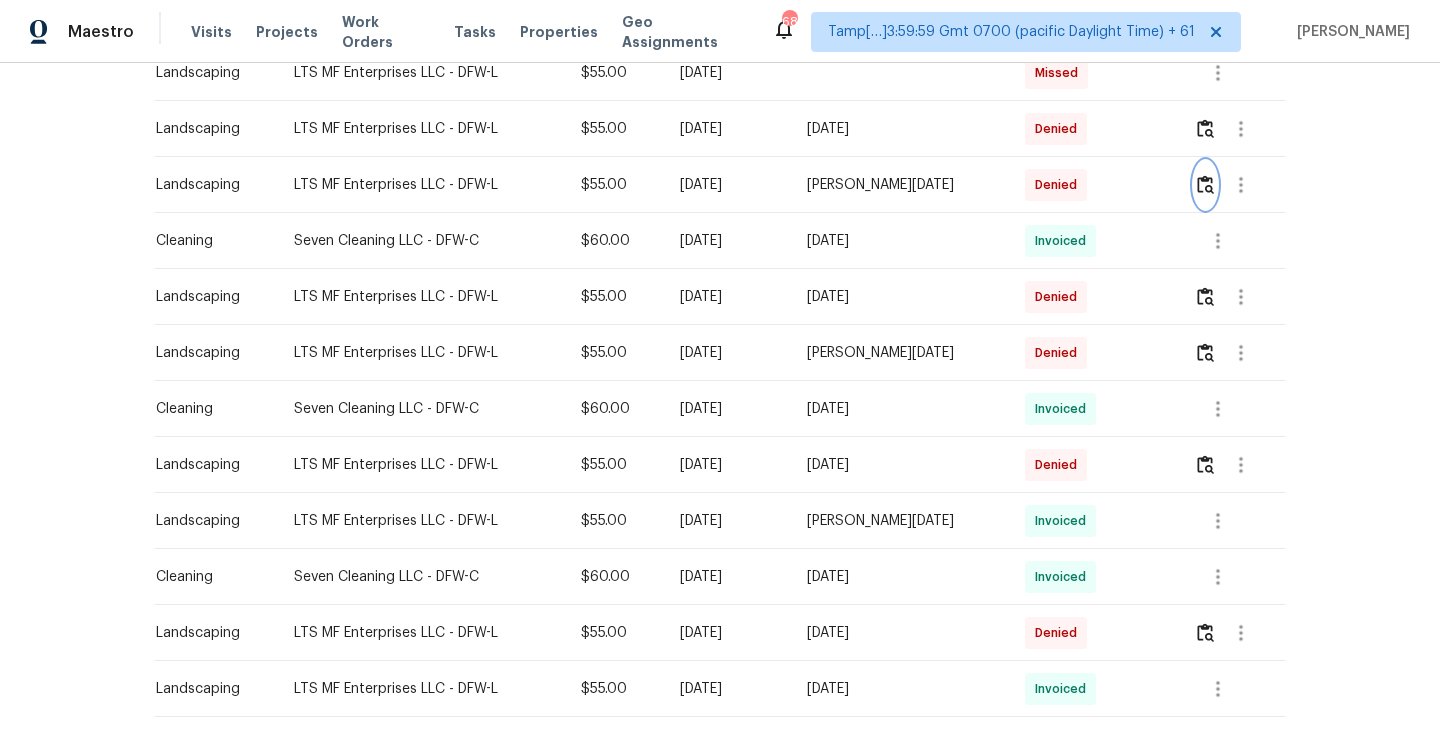 scroll, scrollTop: 609, scrollLeft: 0, axis: vertical 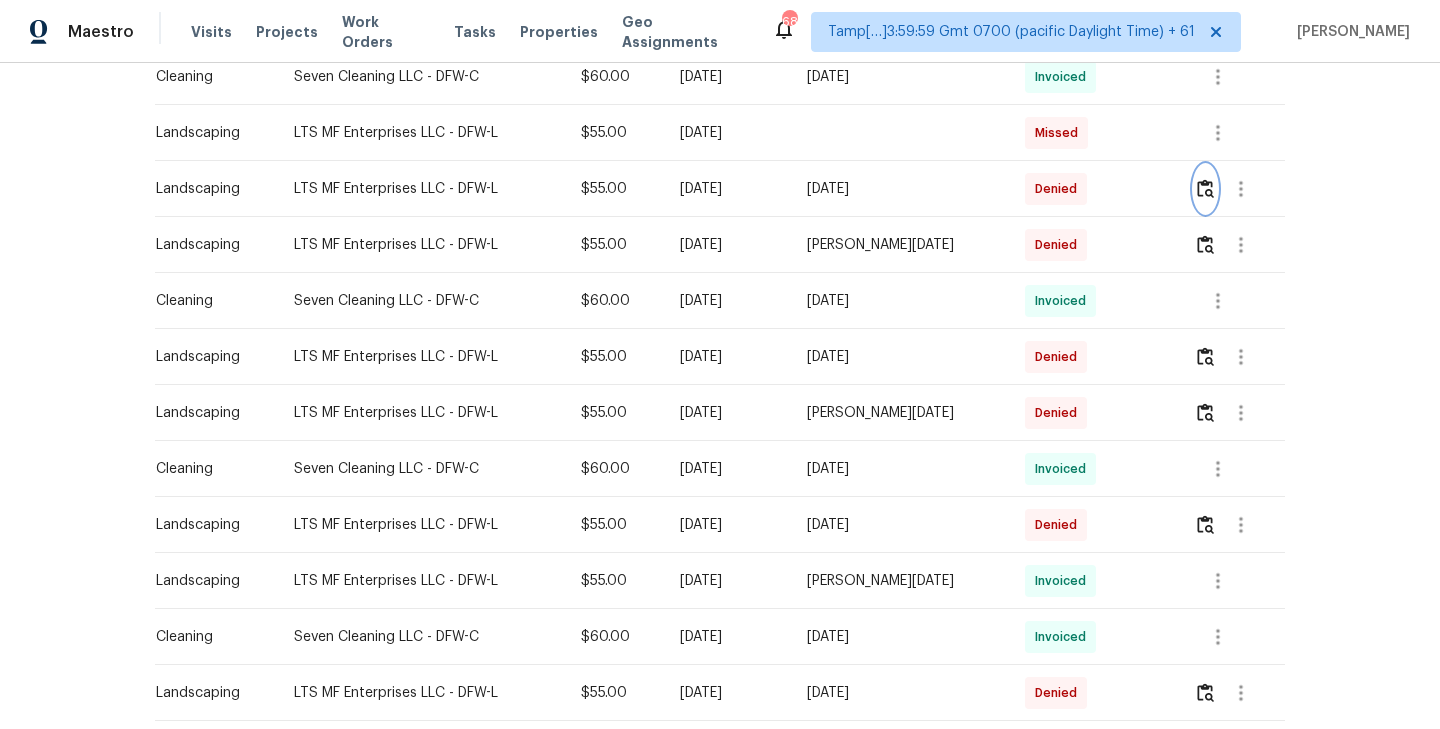 click at bounding box center [1205, 188] 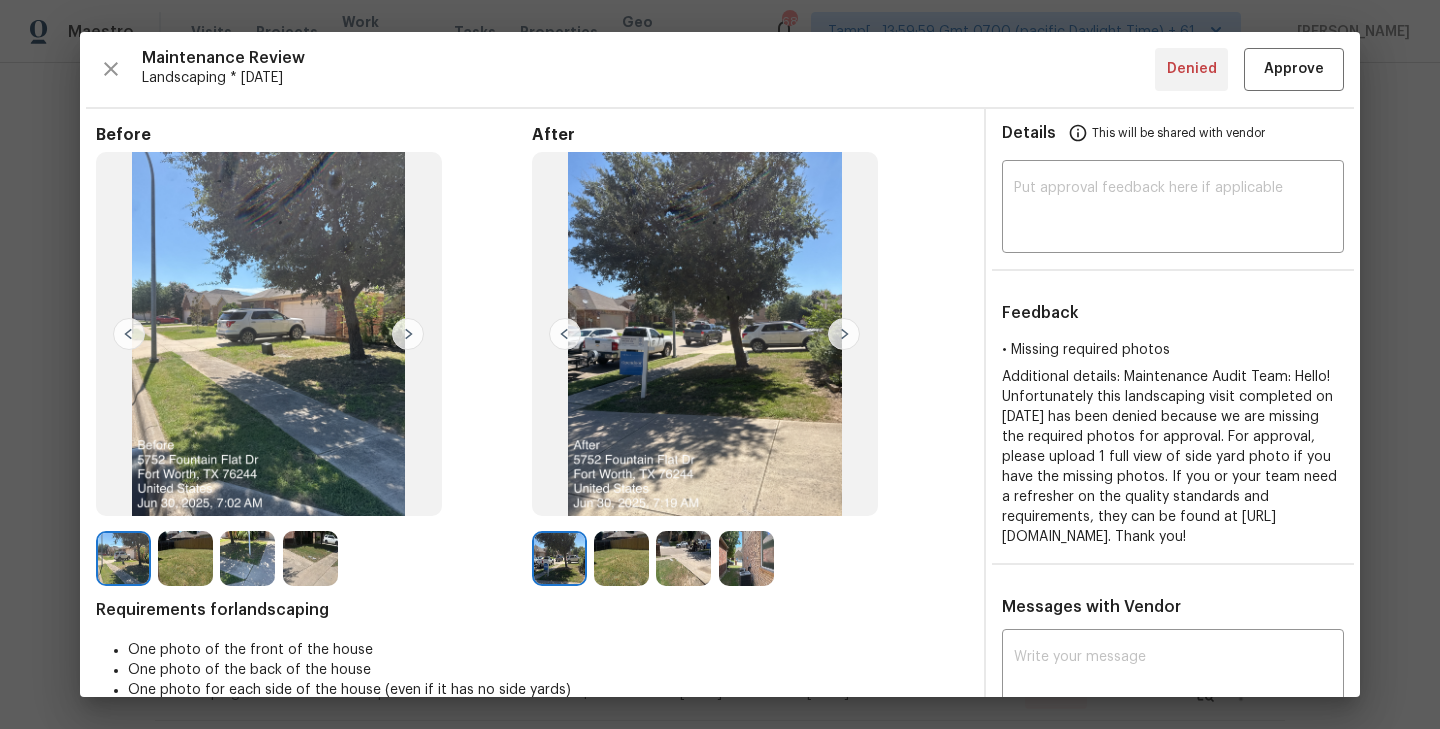click at bounding box center (844, 334) 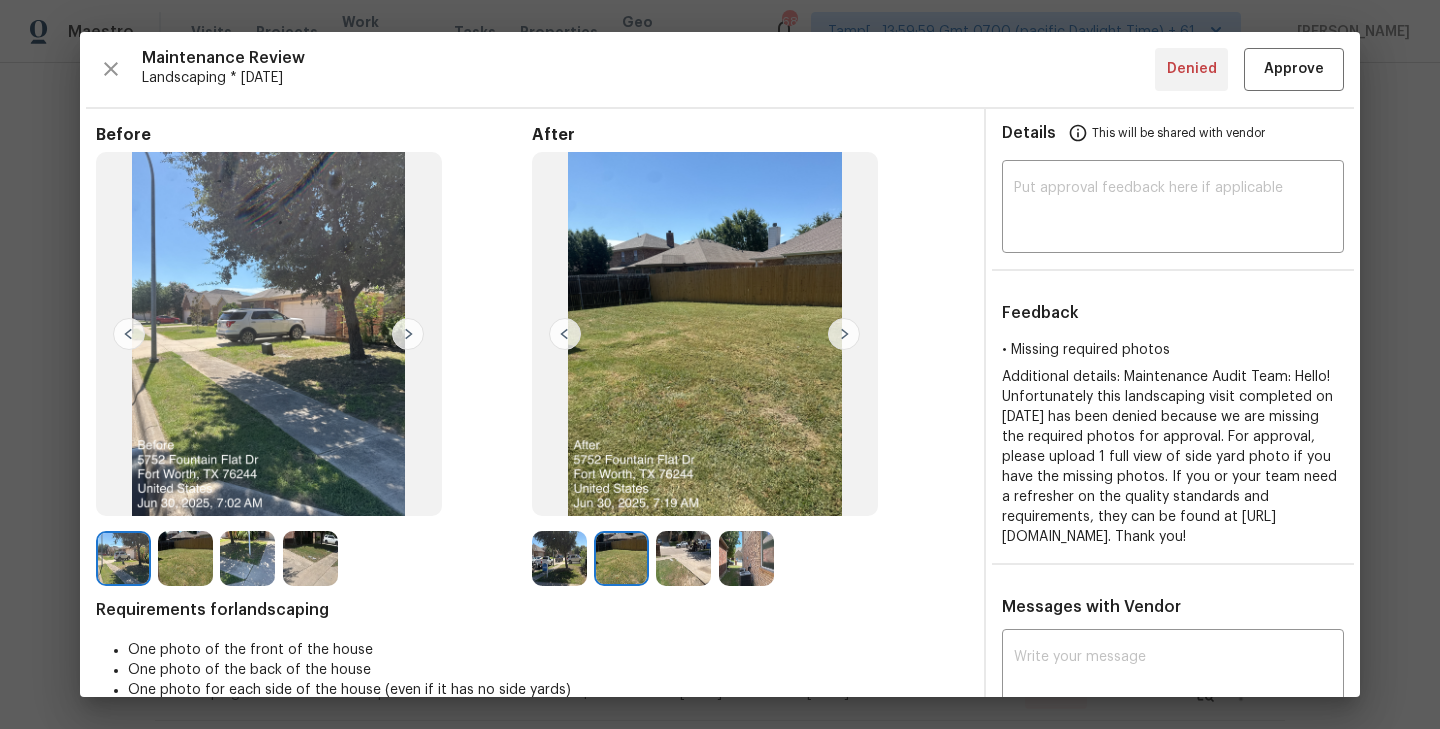 click at bounding box center [844, 334] 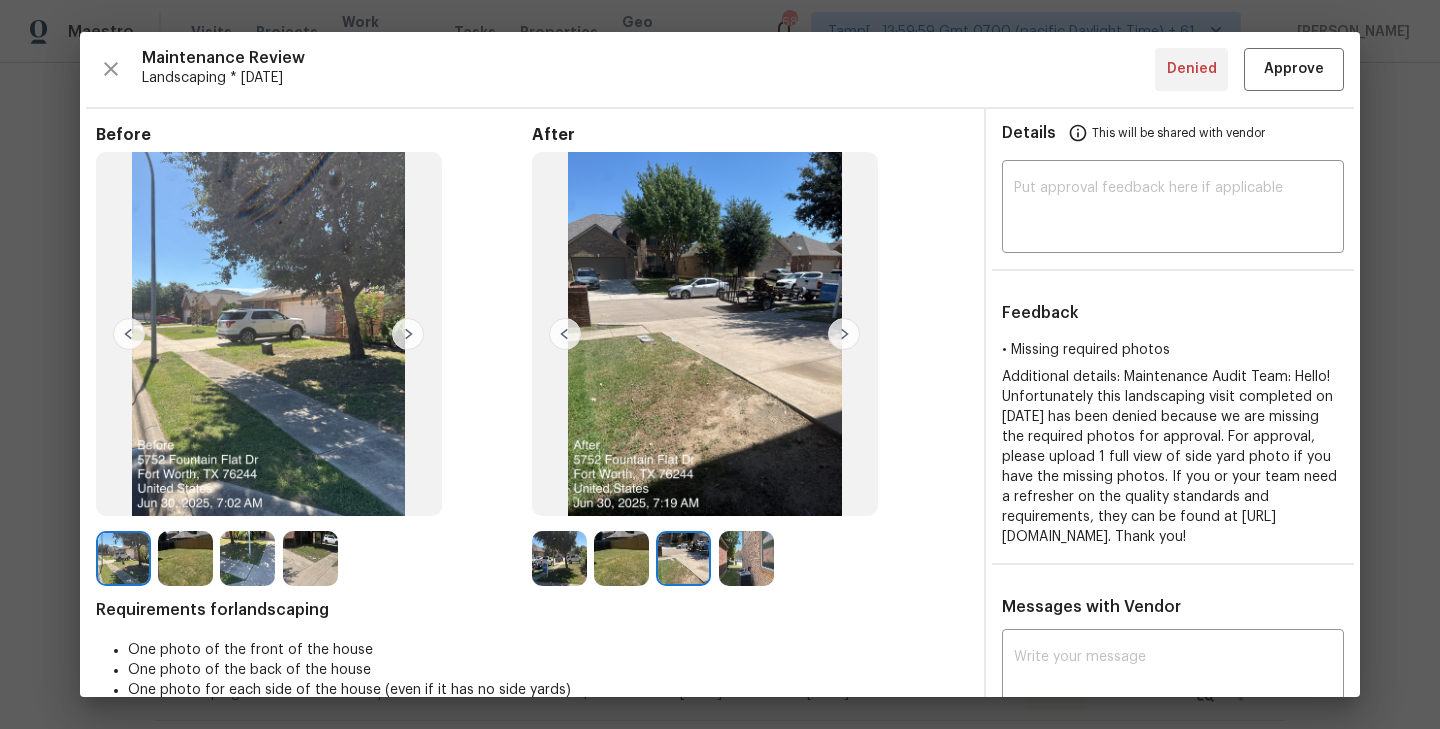 click at bounding box center (844, 334) 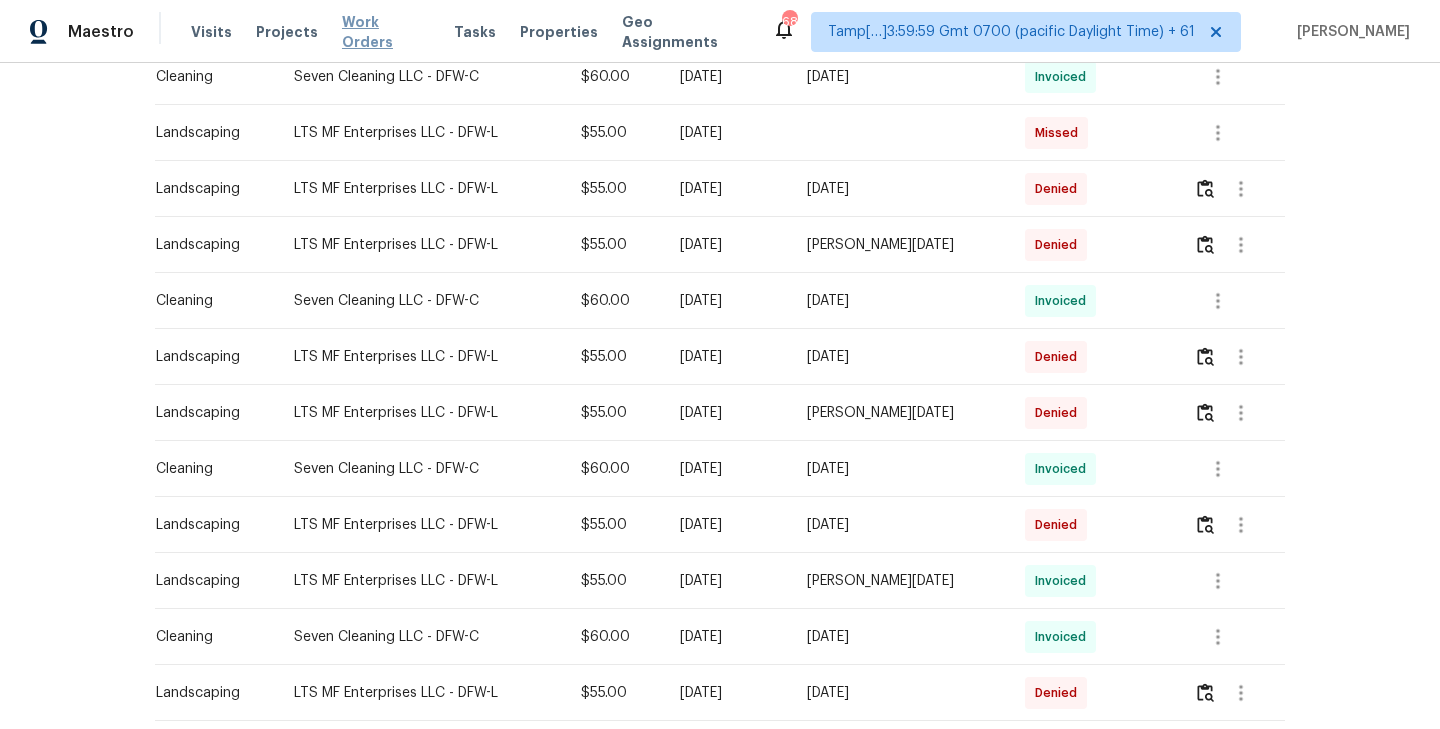 click on "Work Orders" at bounding box center (386, 32) 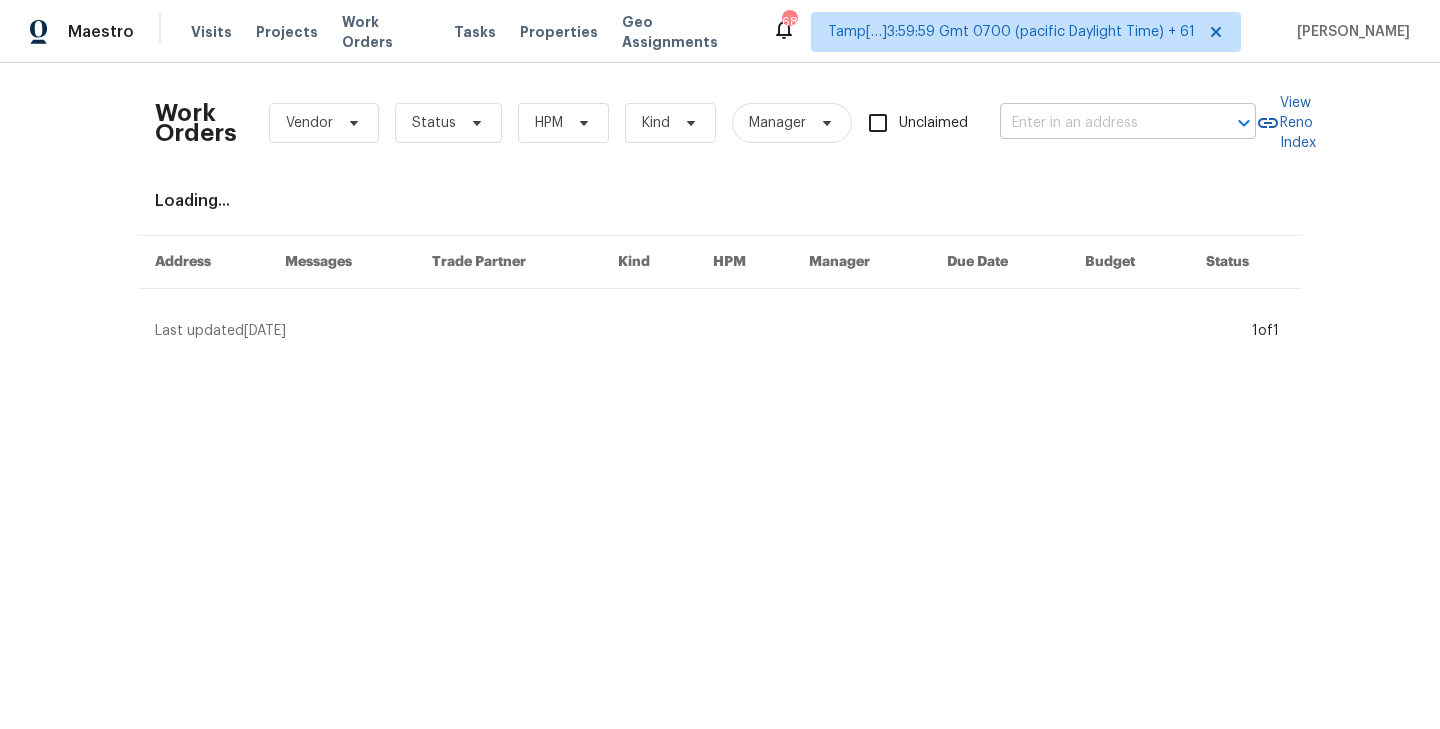 click at bounding box center [1100, 123] 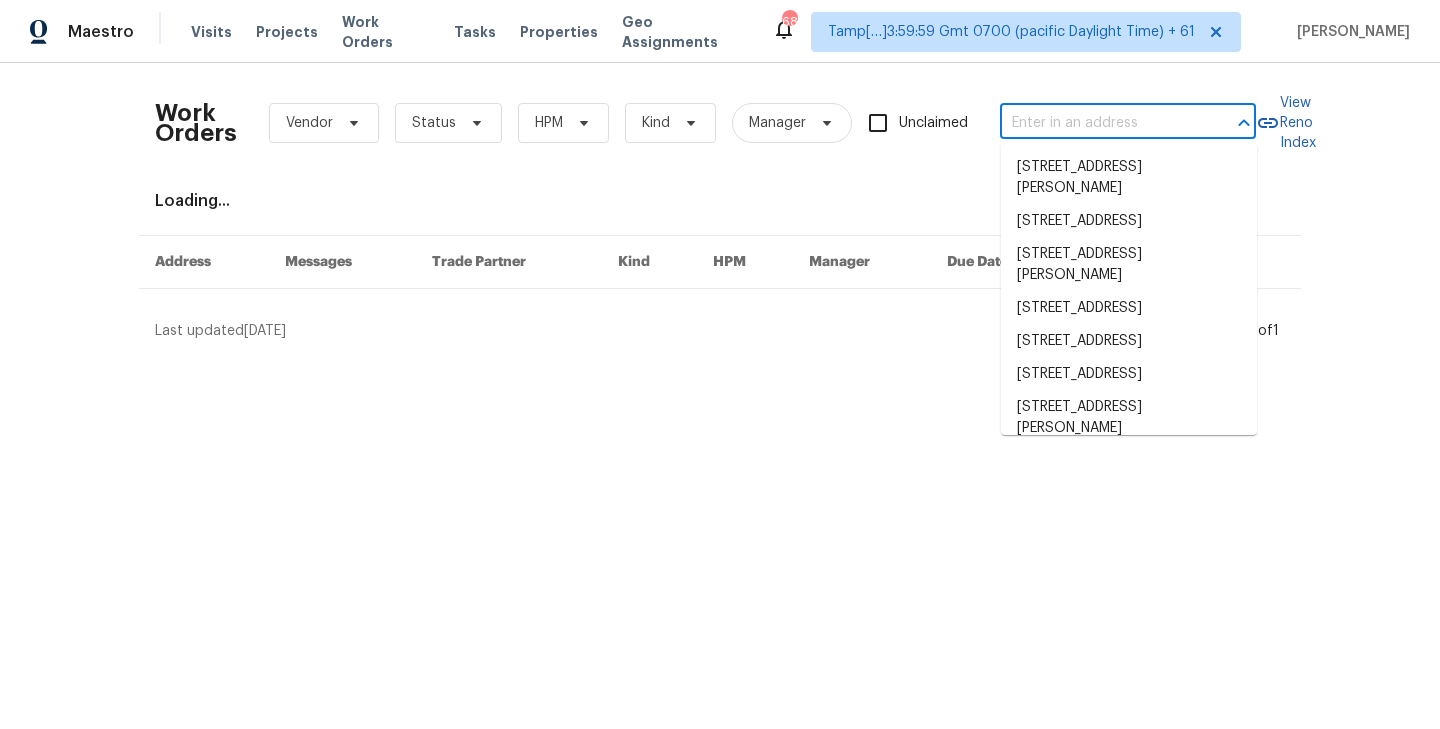 paste on "5770 Haverhill Ln" 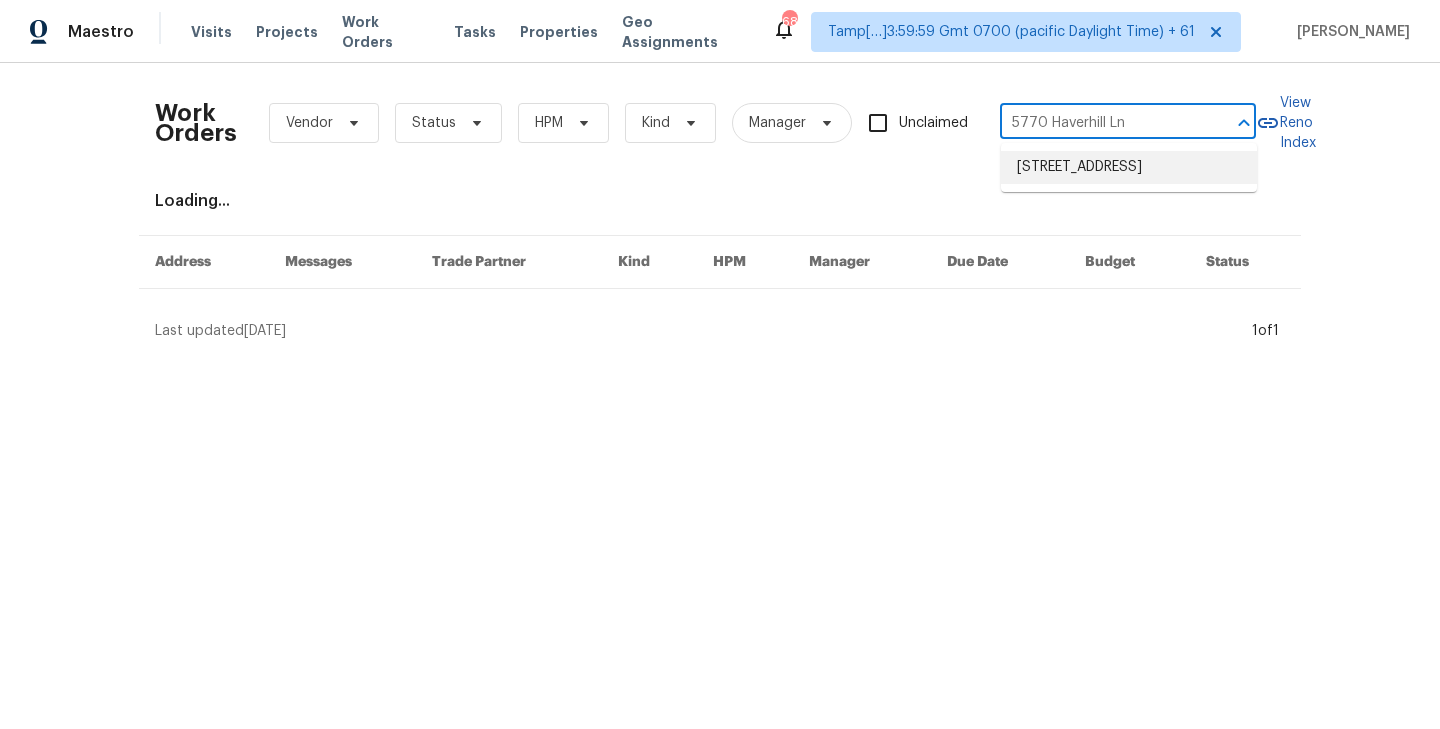click on "5770 Haverhill Ln, Frisco, TX 75033" at bounding box center (1129, 167) 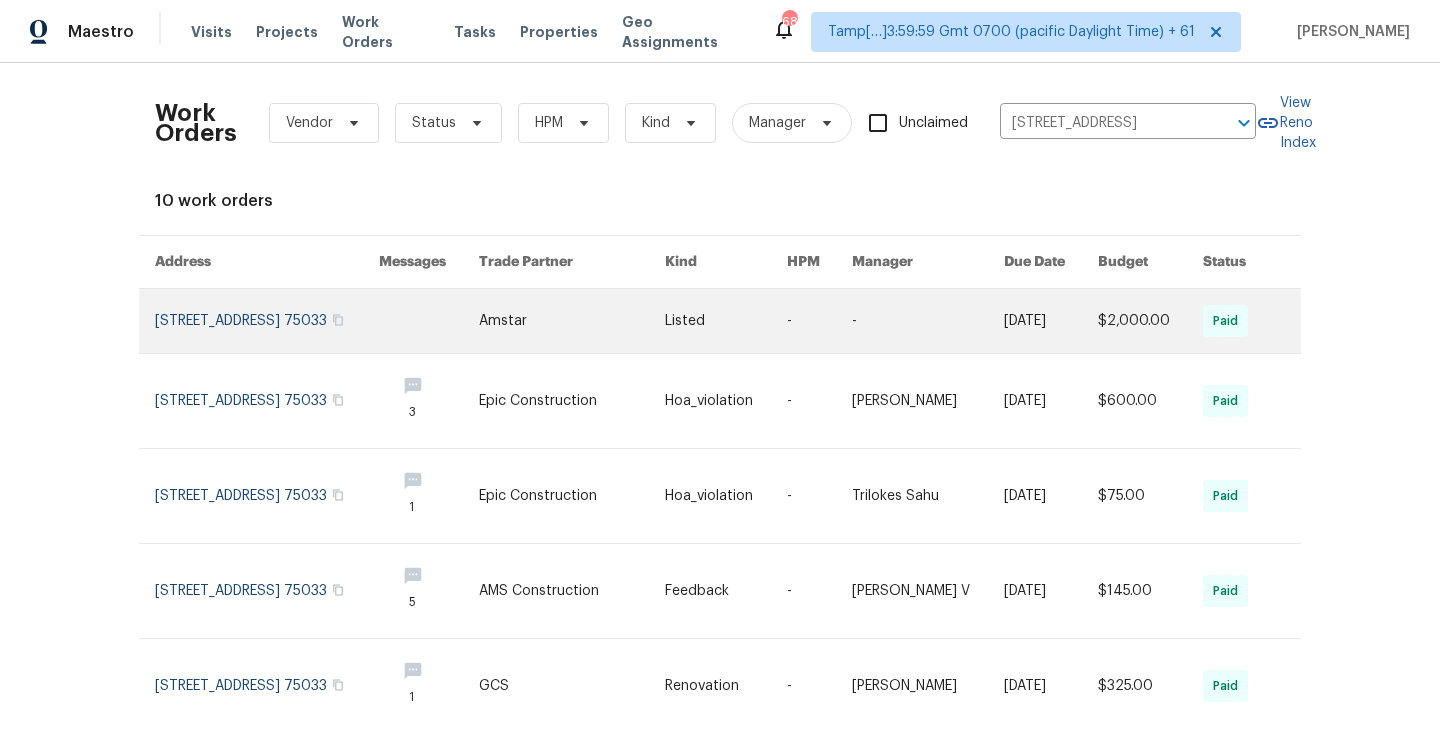 click at bounding box center [267, 321] 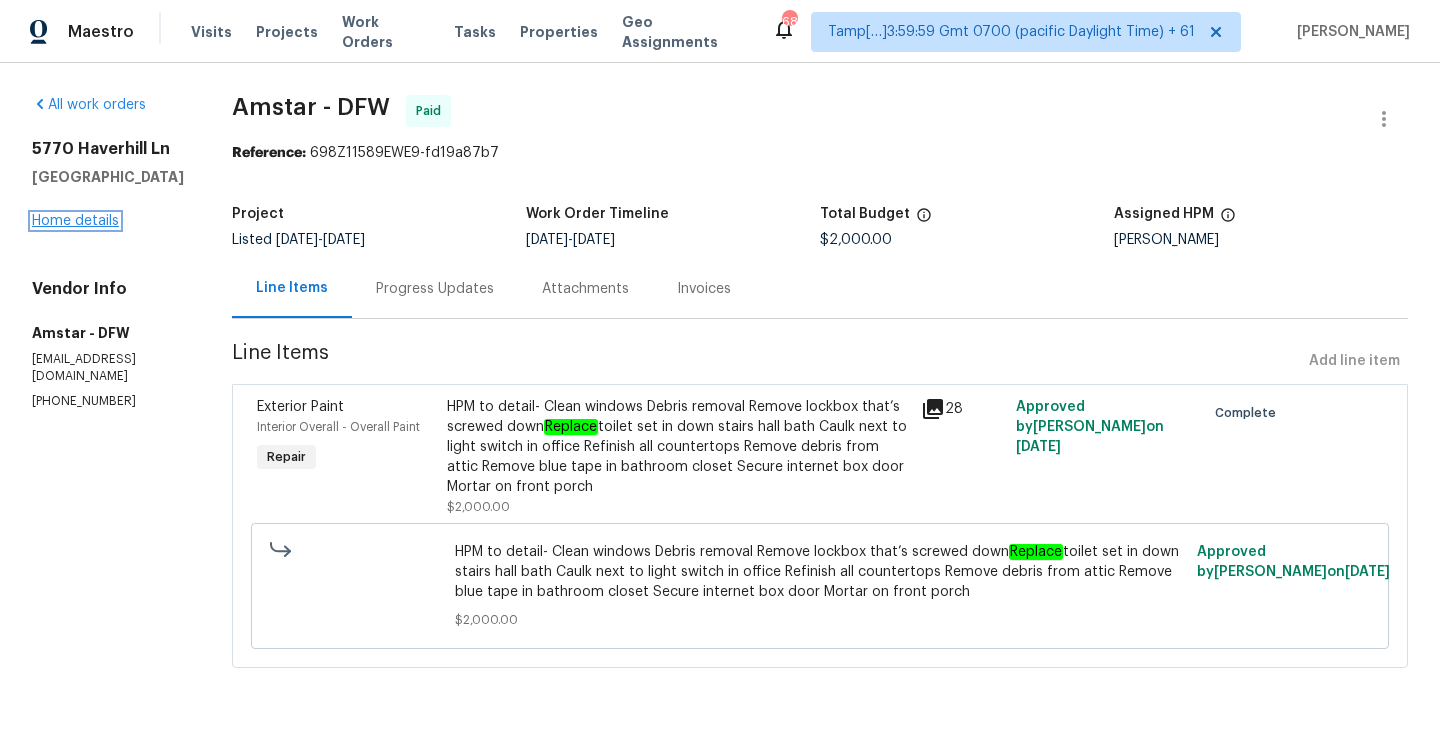 click on "Home details" at bounding box center [75, 221] 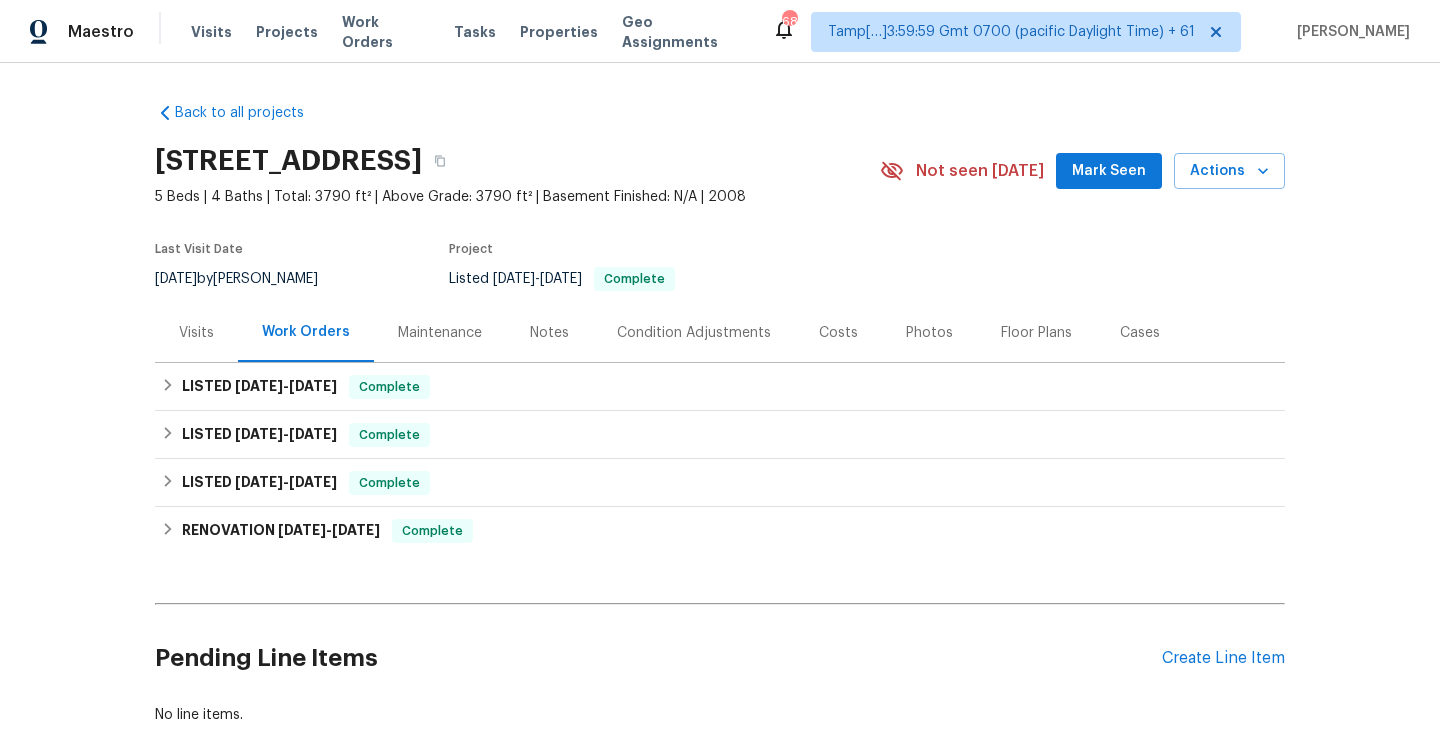 click on "Maintenance" at bounding box center [440, 333] 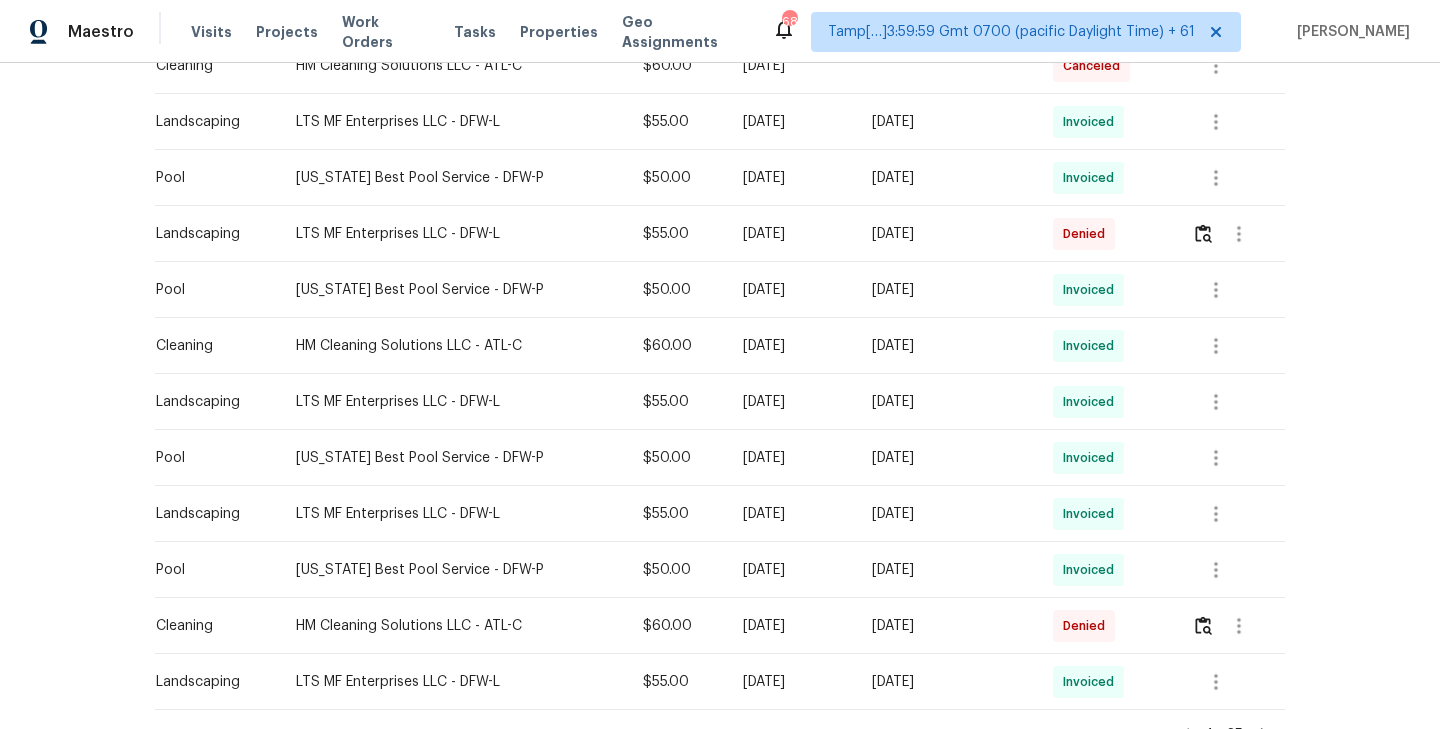 scroll, scrollTop: 1259, scrollLeft: 0, axis: vertical 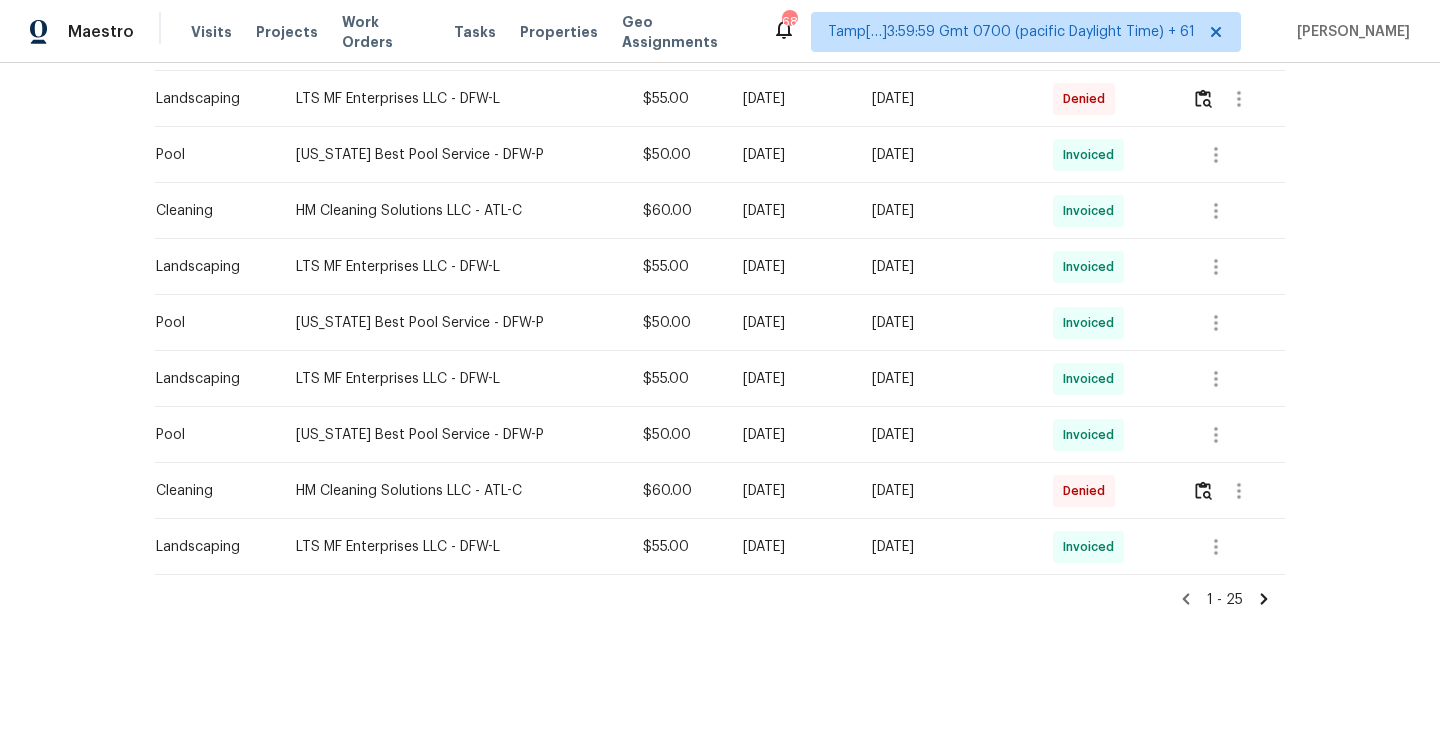 click 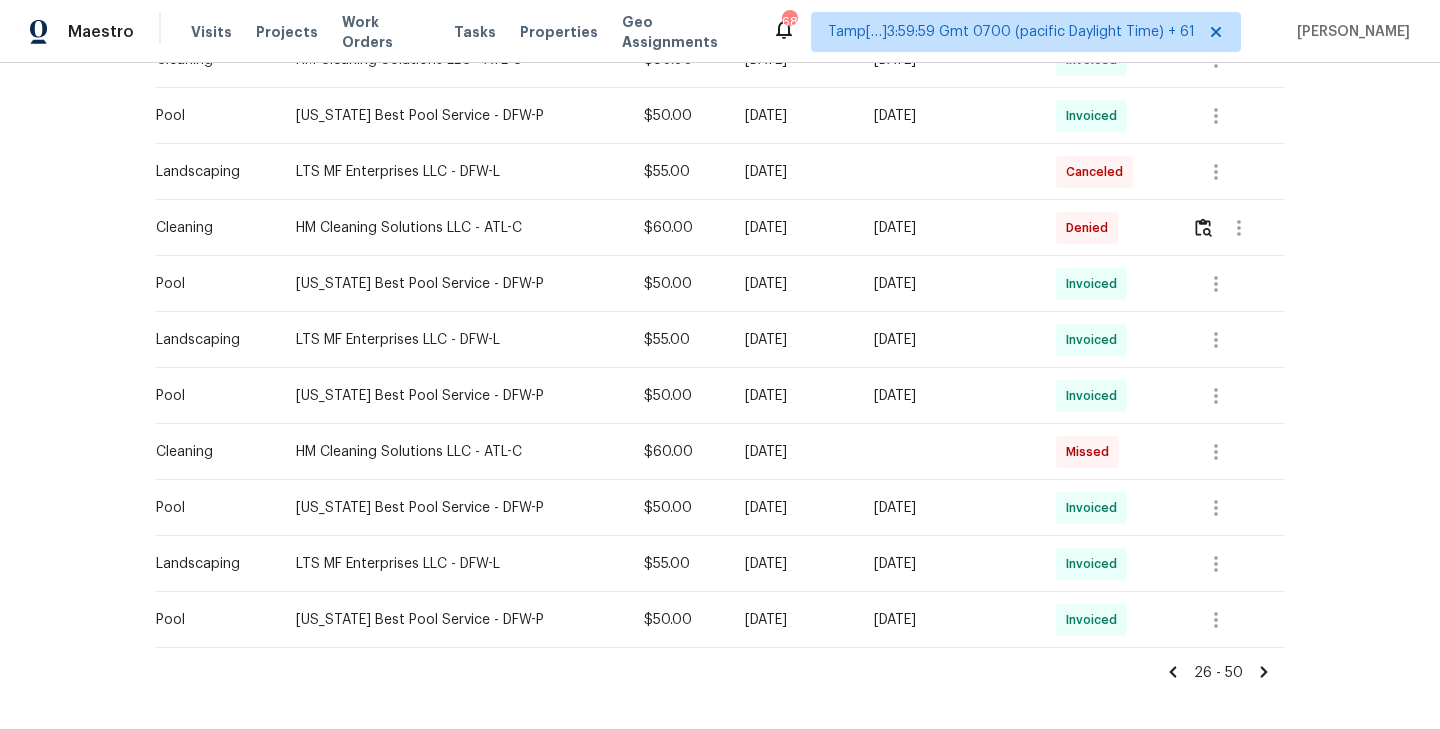 scroll, scrollTop: 1259, scrollLeft: 0, axis: vertical 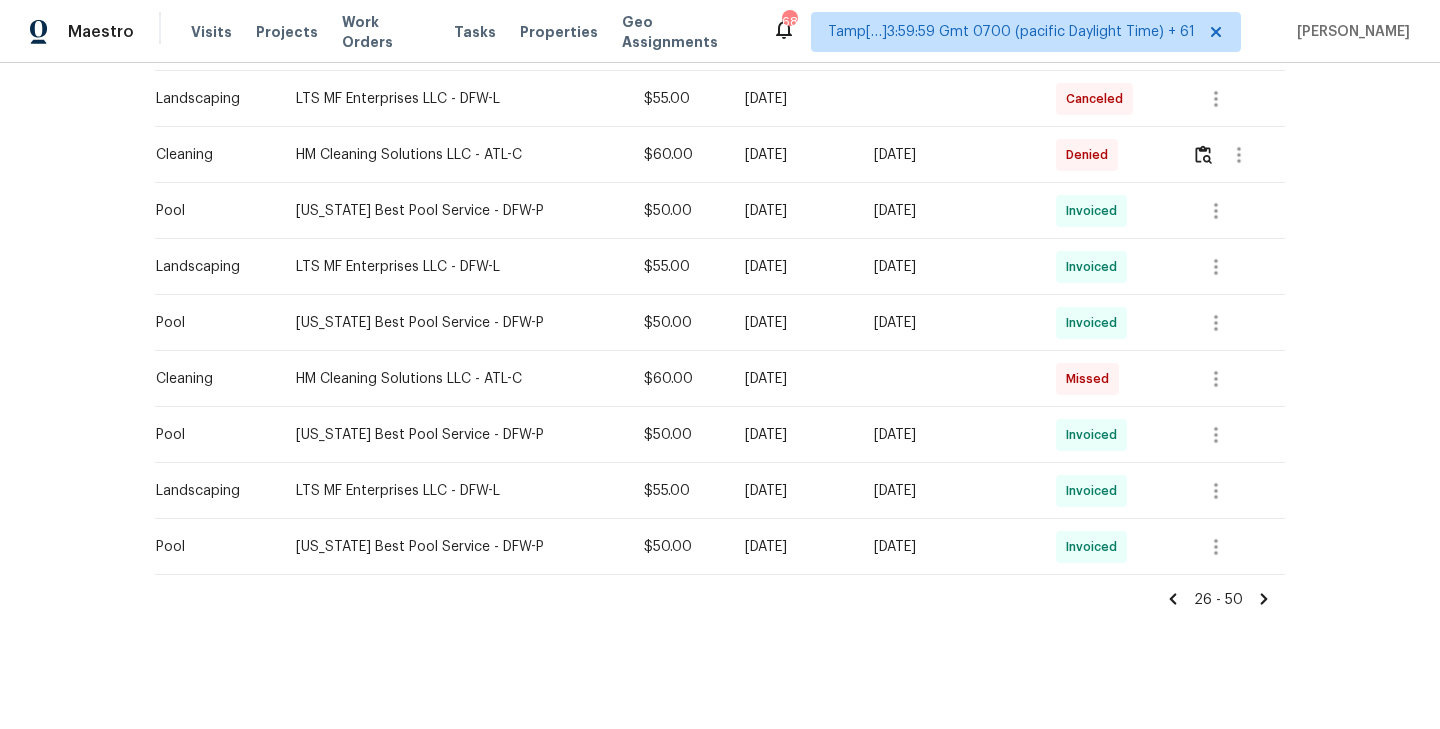 click 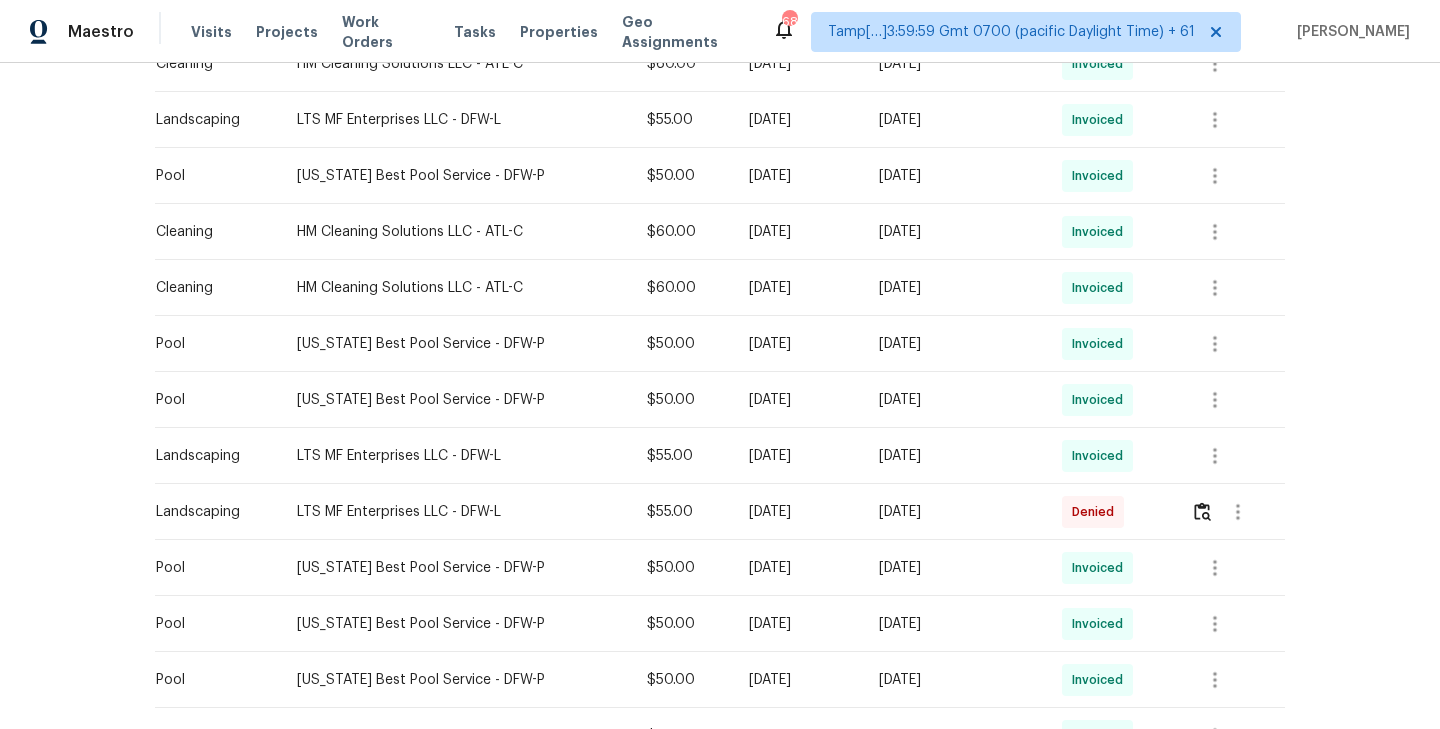 scroll, scrollTop: 699, scrollLeft: 0, axis: vertical 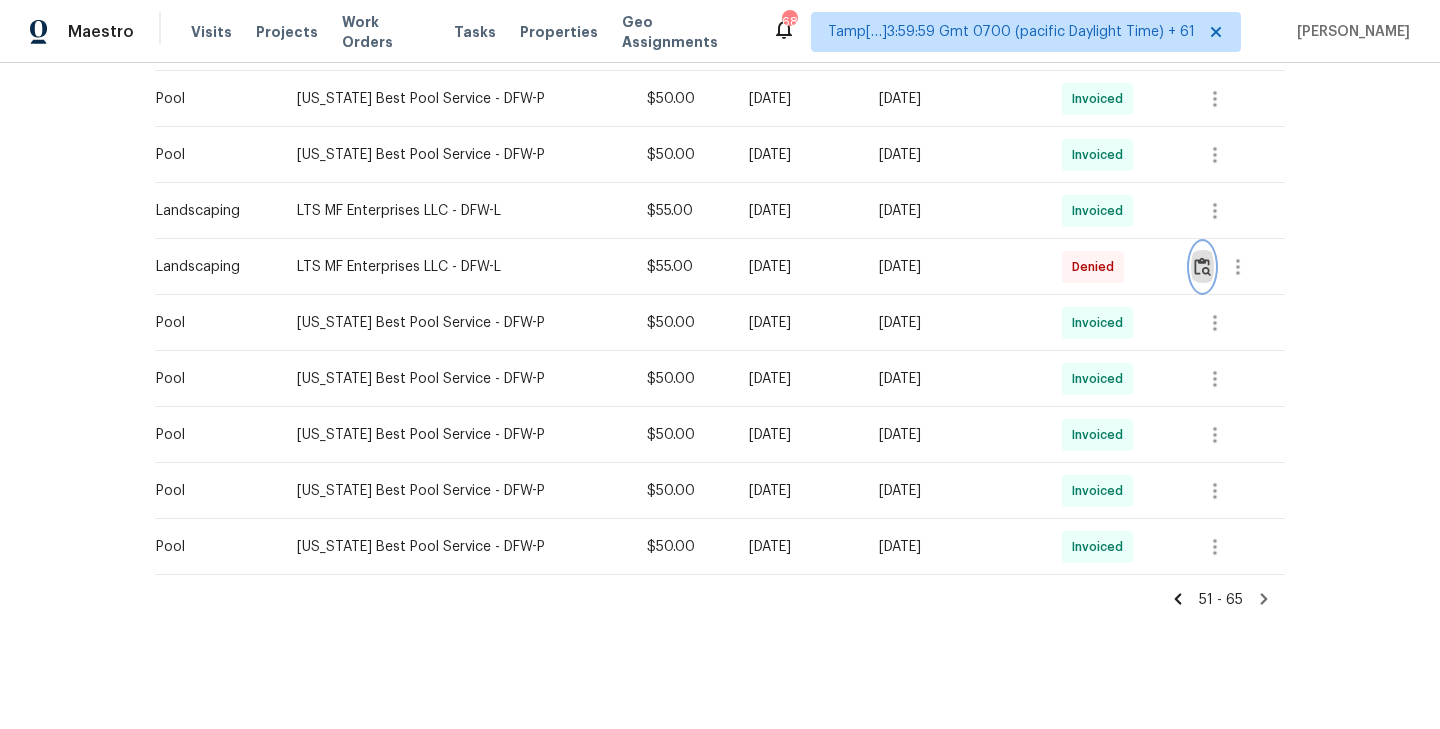 click at bounding box center (1202, 266) 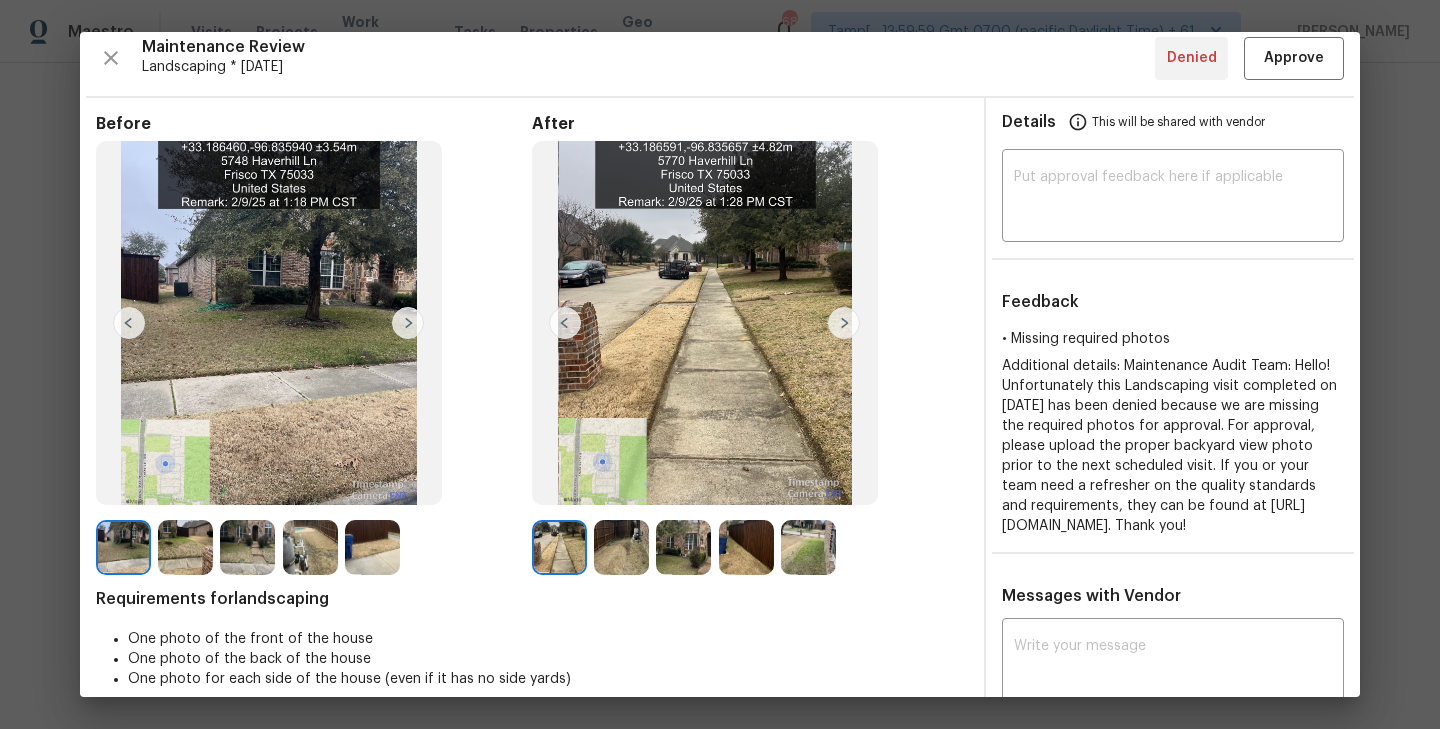 scroll, scrollTop: 0, scrollLeft: 0, axis: both 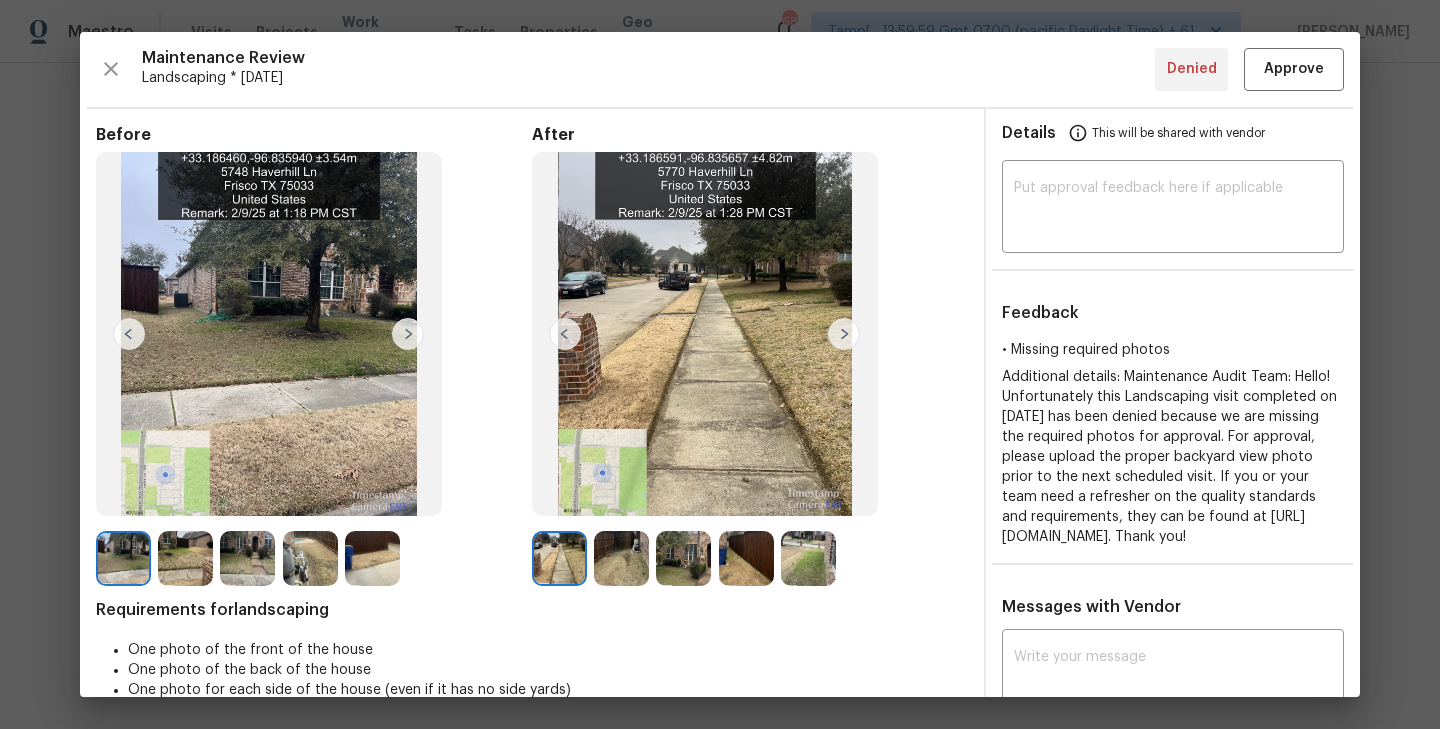 click at bounding box center [844, 334] 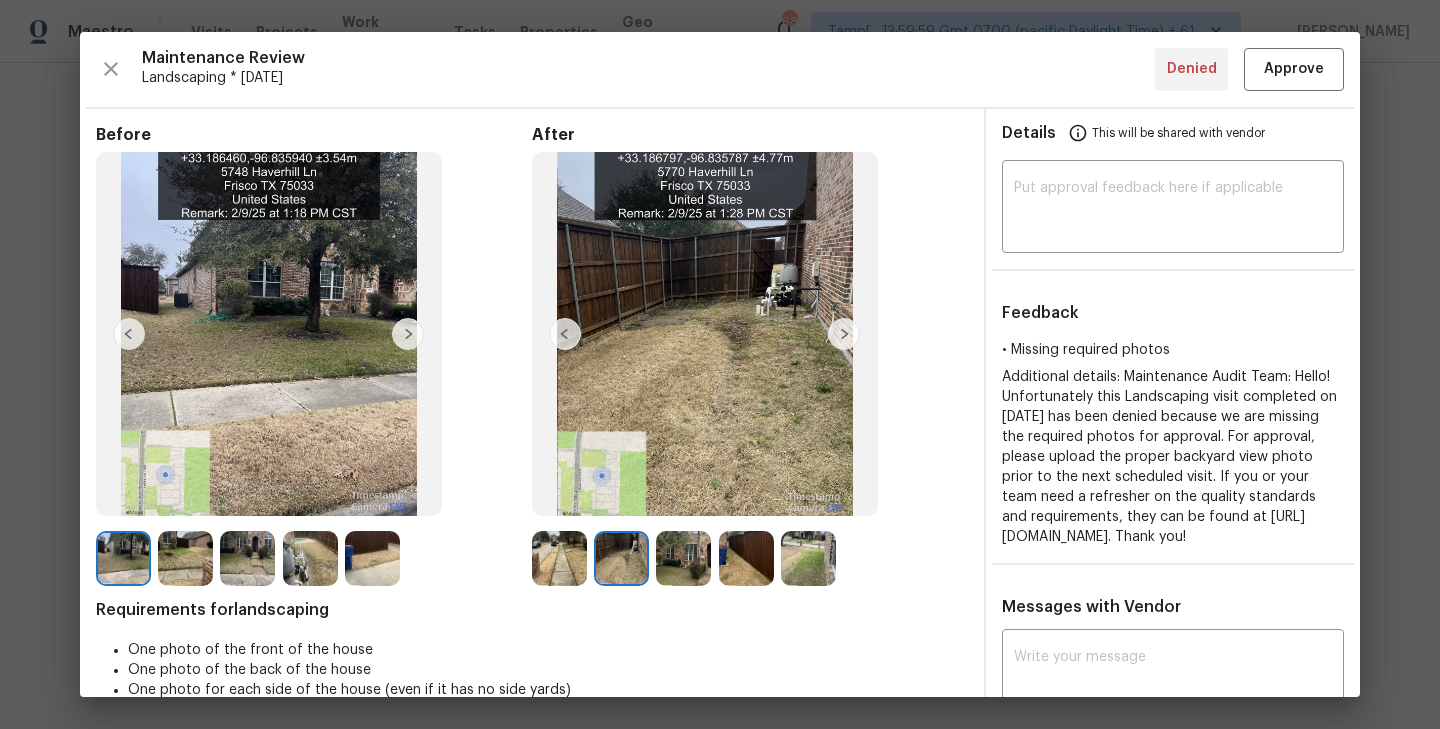 click at bounding box center (844, 334) 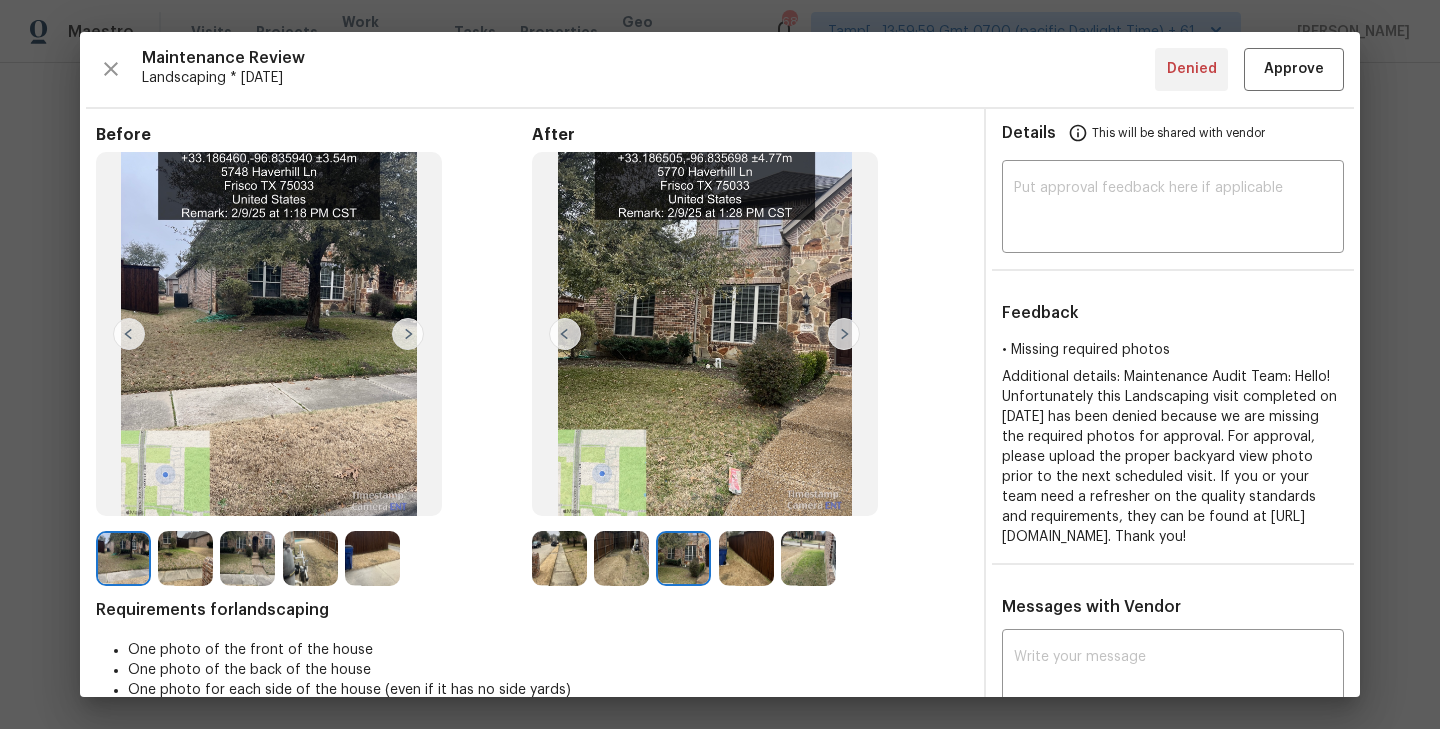 click at bounding box center [844, 334] 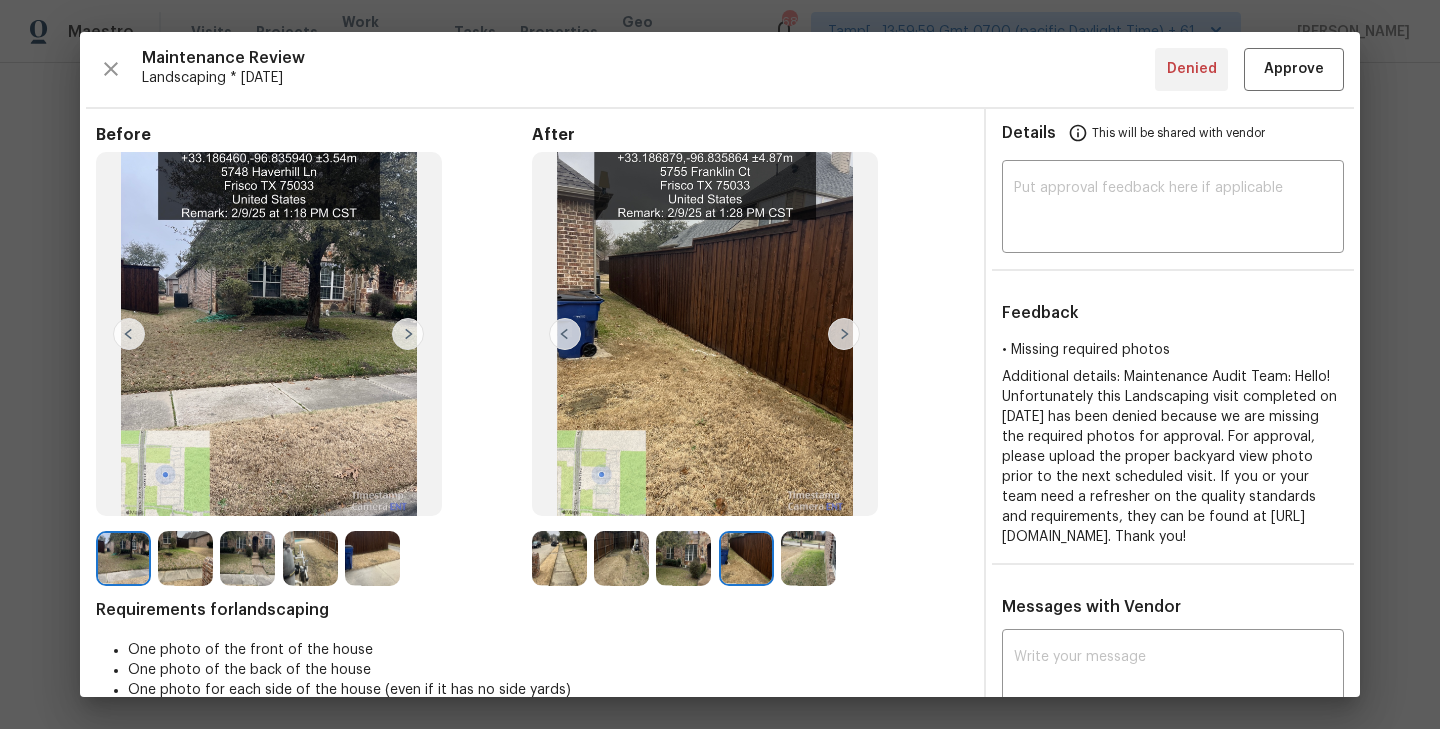 click at bounding box center (705, 334) 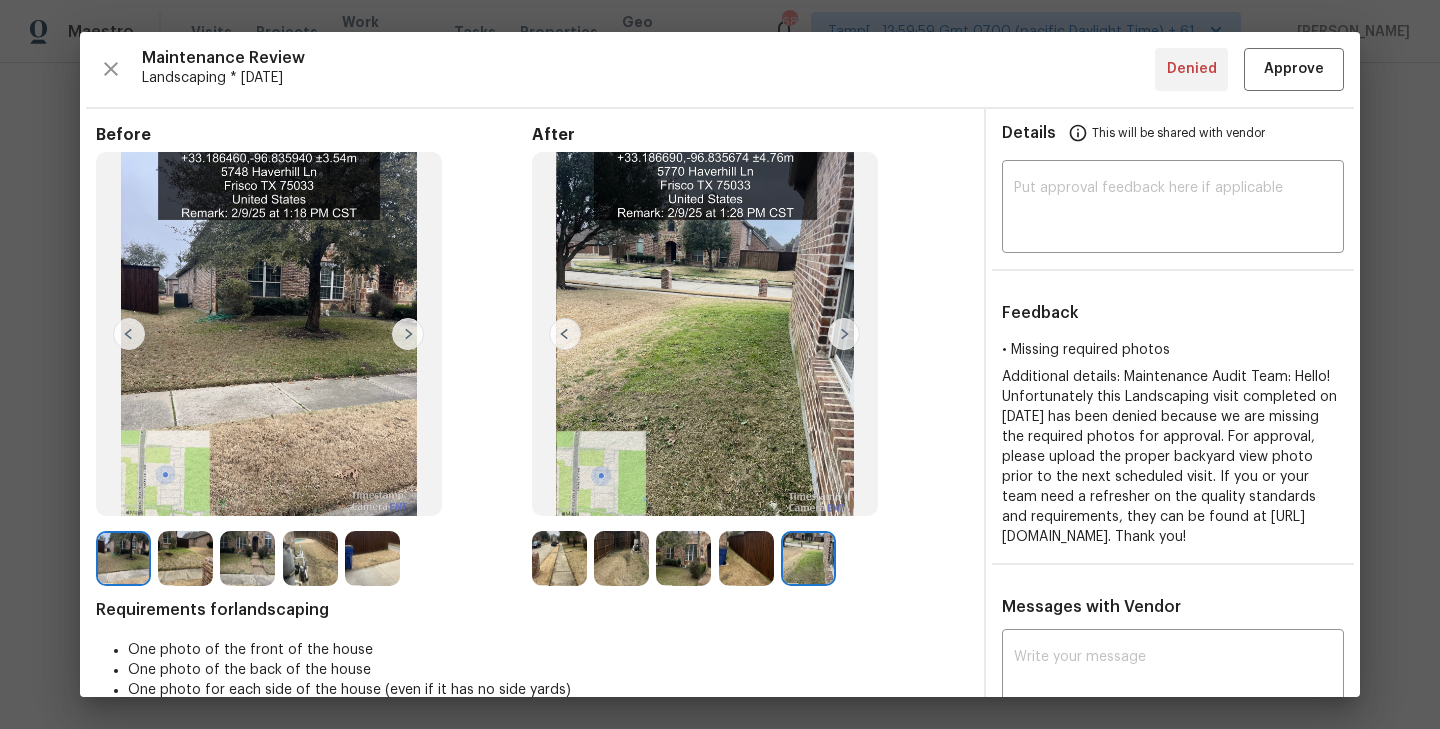 click at bounding box center (565, 334) 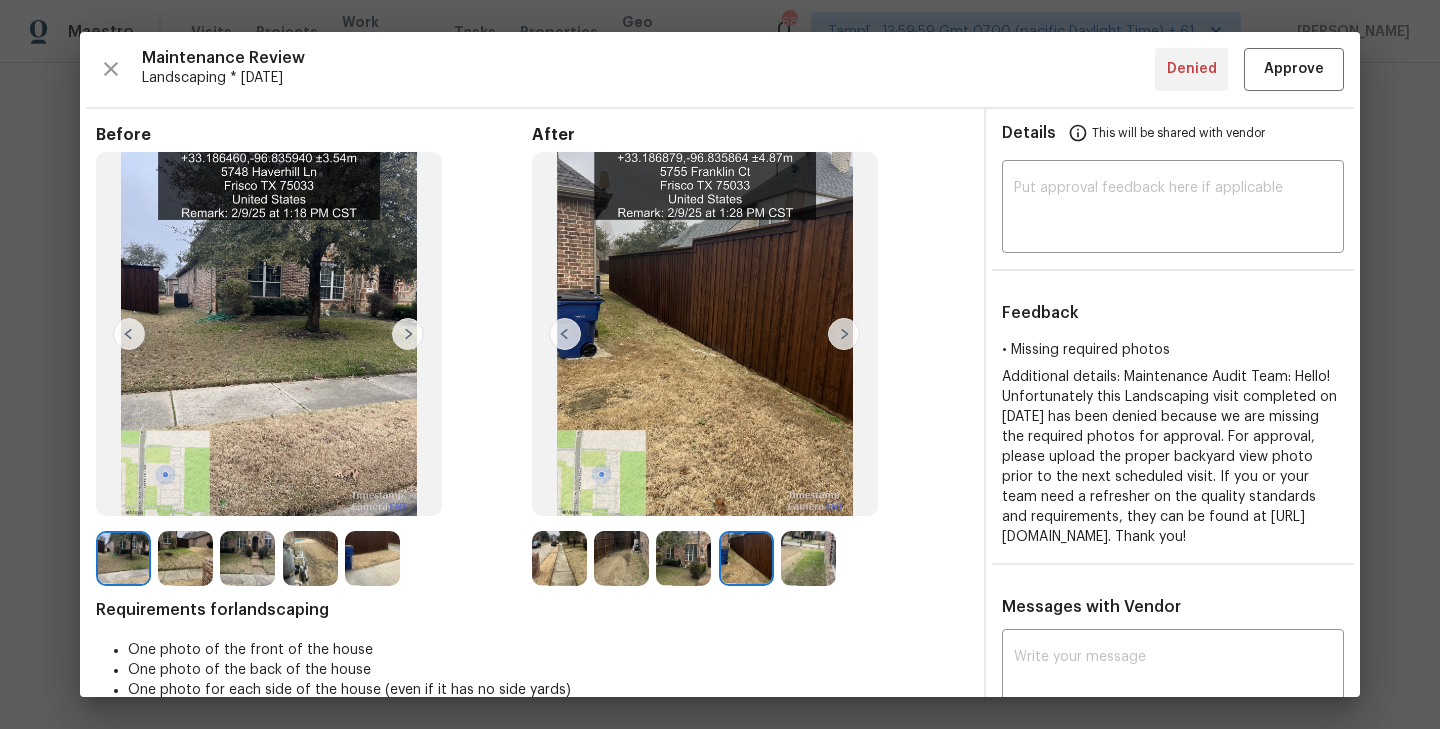 click at bounding box center (844, 334) 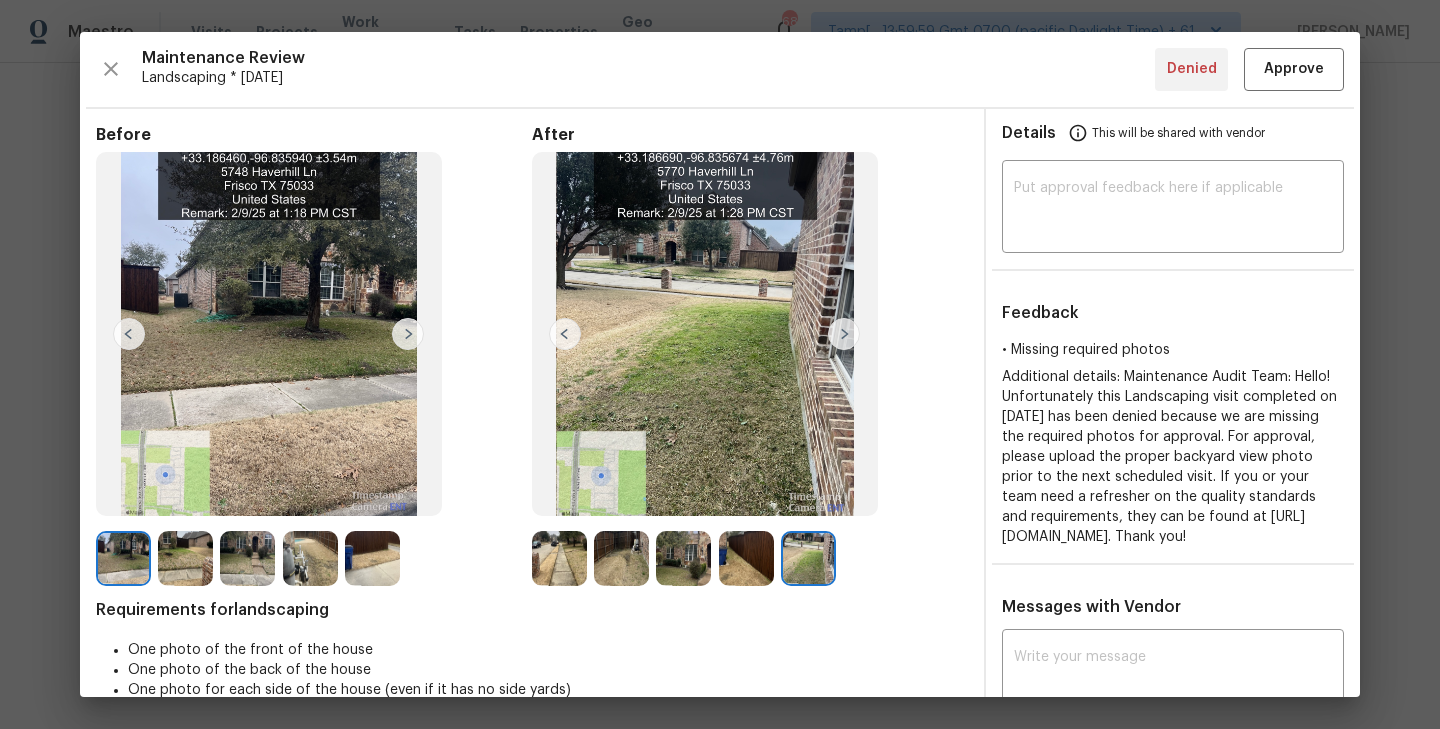 click at bounding box center (565, 334) 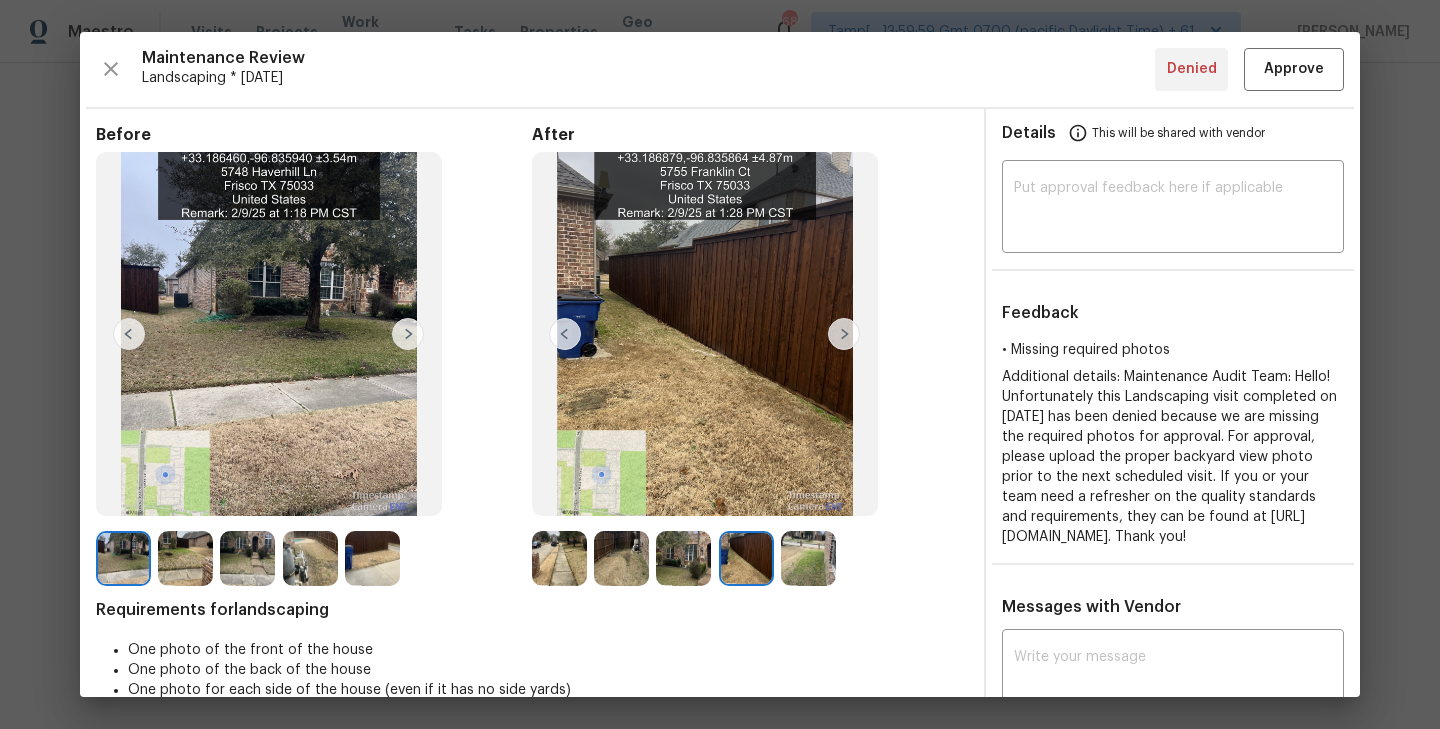 click at bounding box center (565, 334) 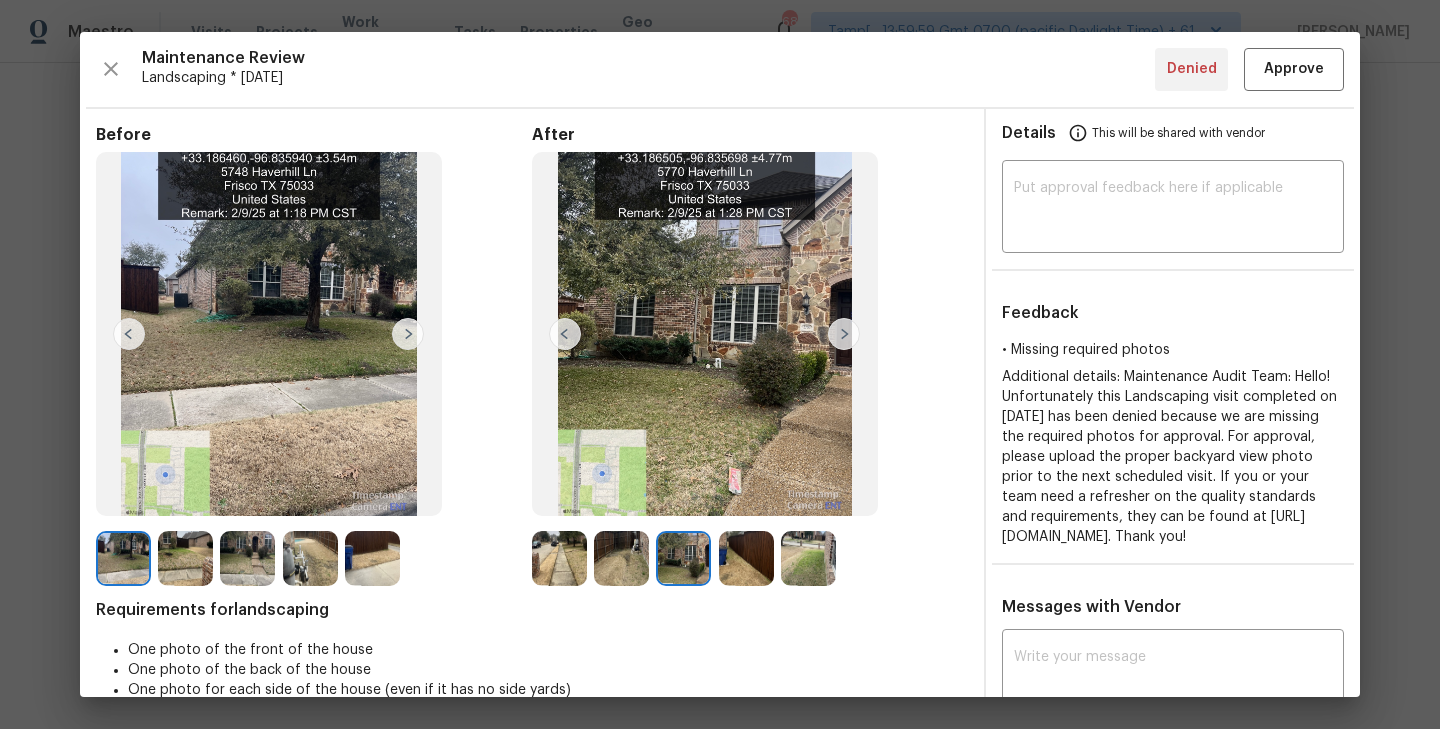 click at bounding box center [565, 334] 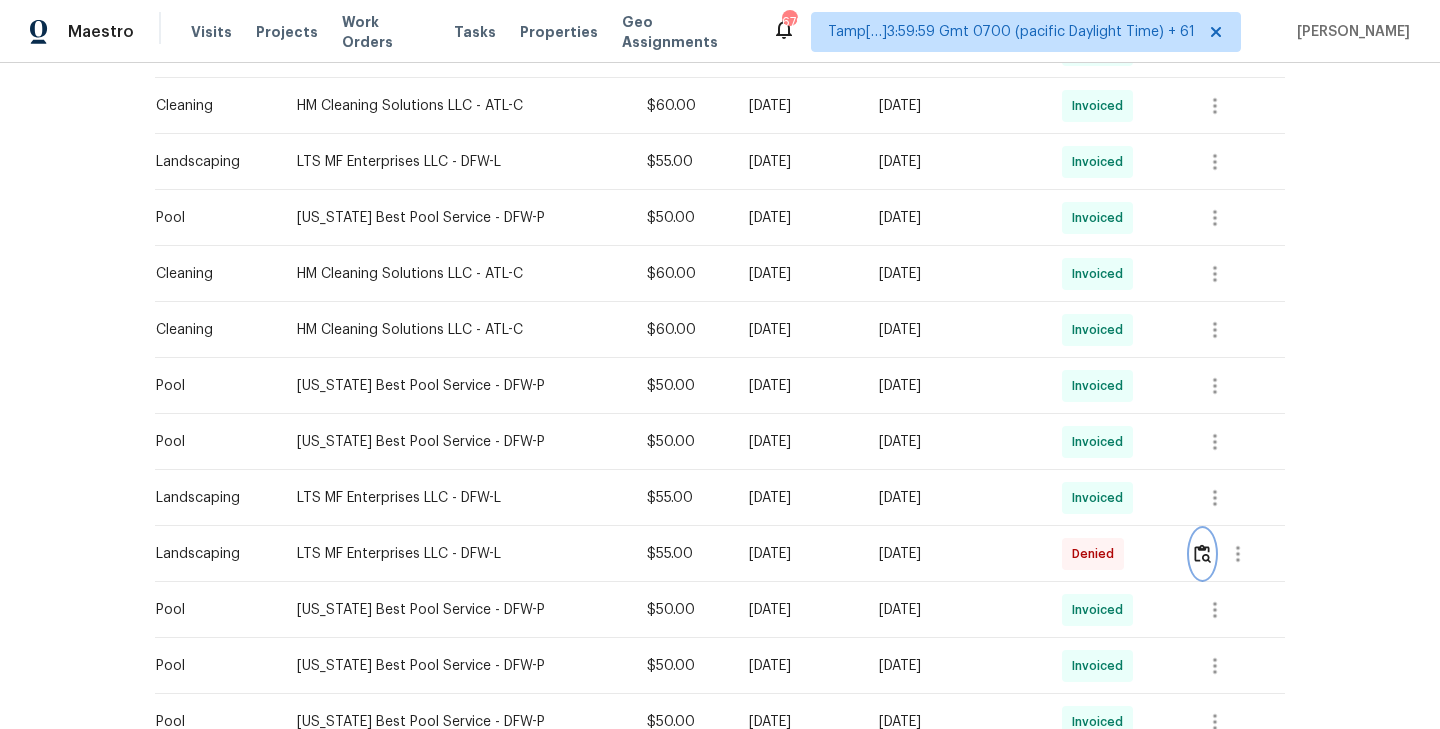 scroll, scrollTop: 699, scrollLeft: 0, axis: vertical 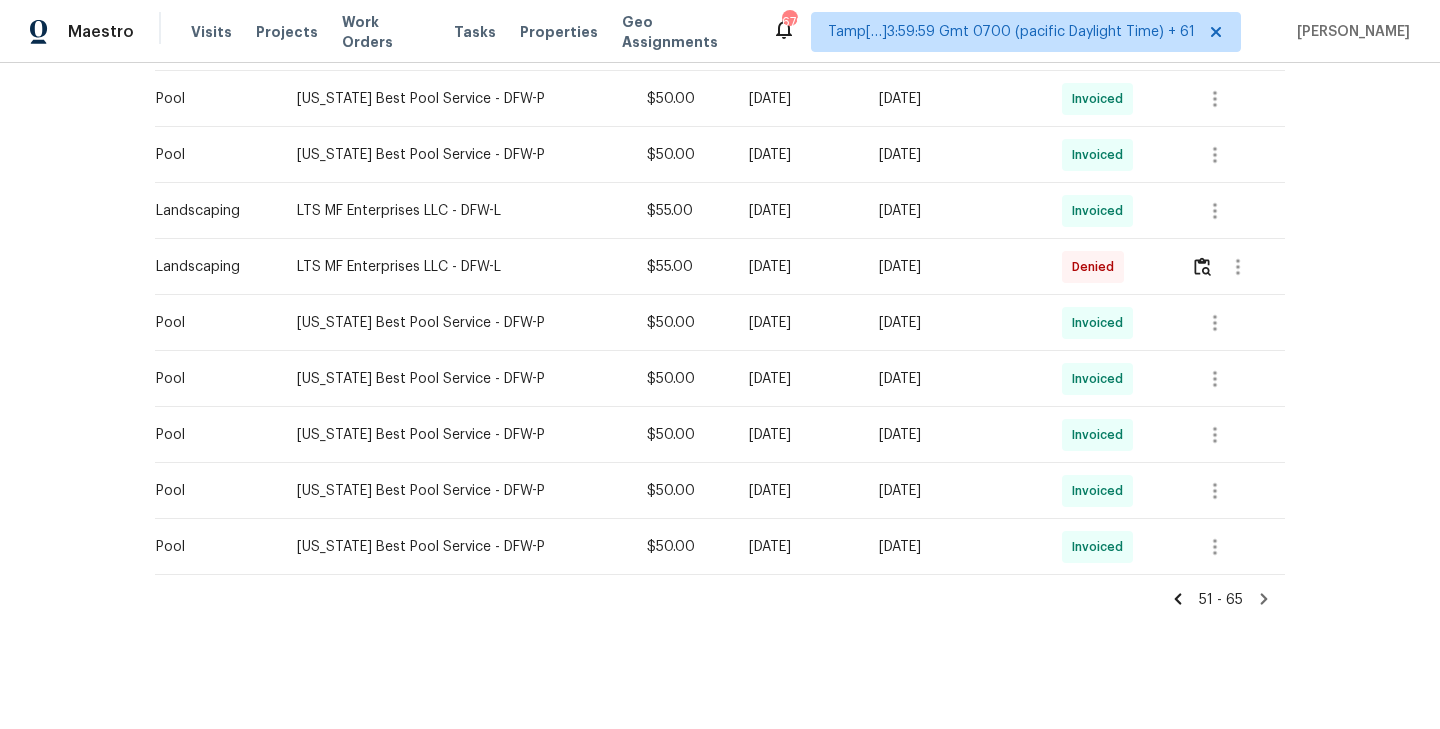 click 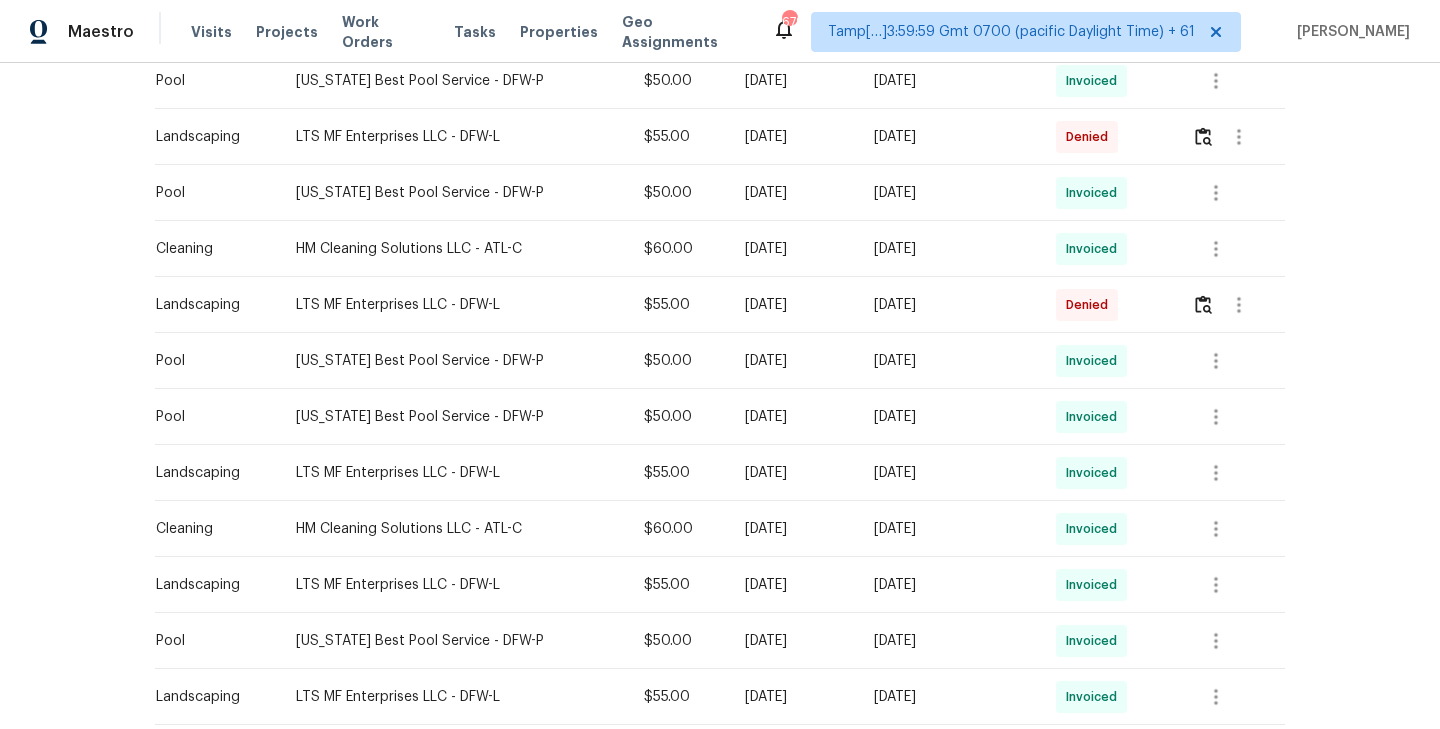 scroll, scrollTop: 377, scrollLeft: 0, axis: vertical 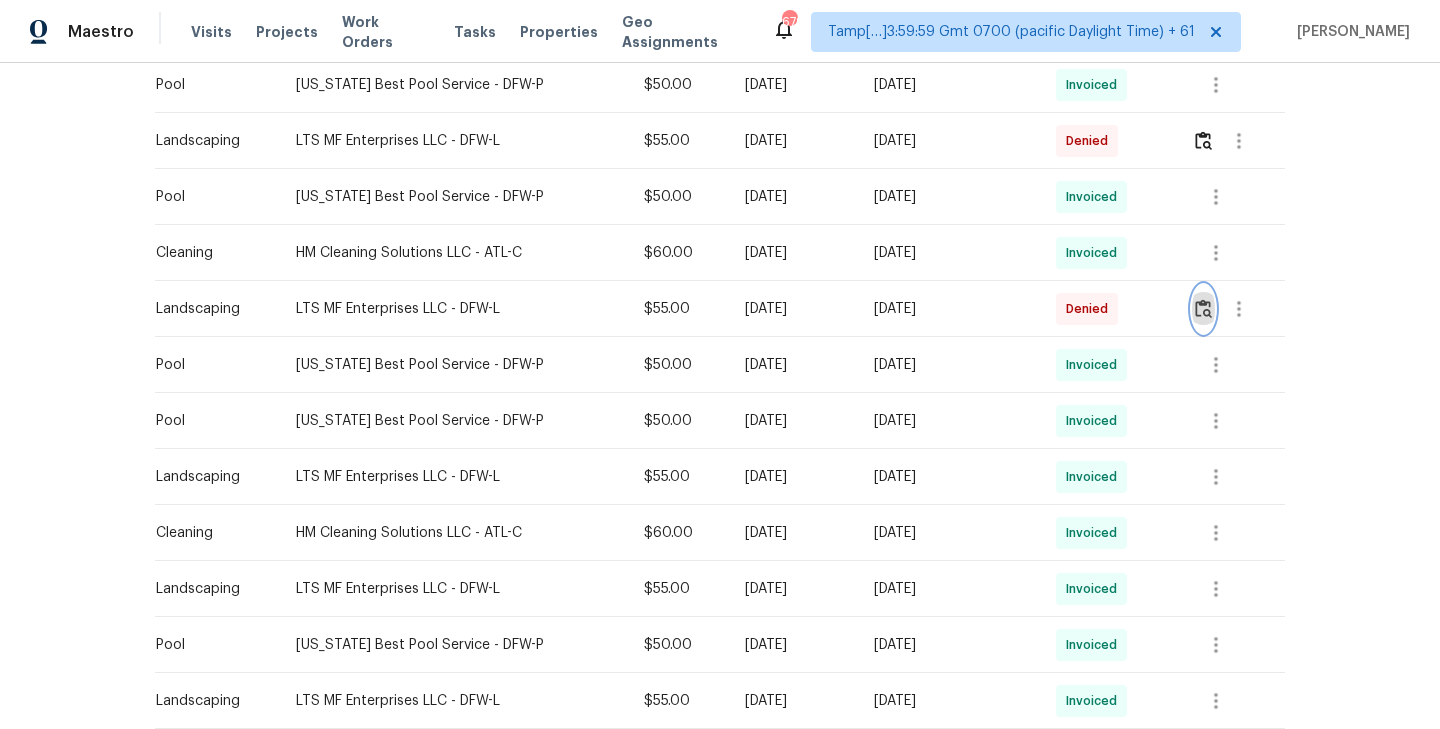 click at bounding box center [1203, 308] 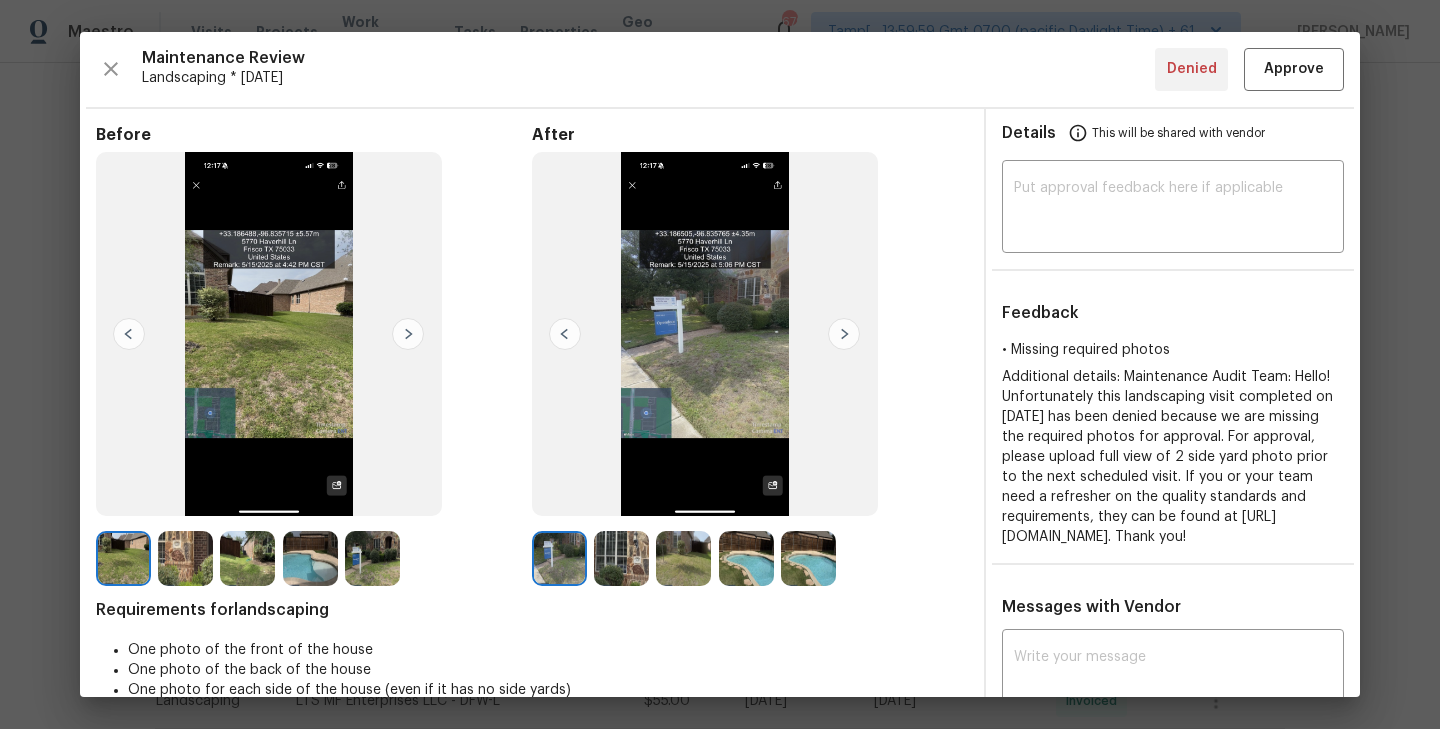 click at bounding box center (844, 334) 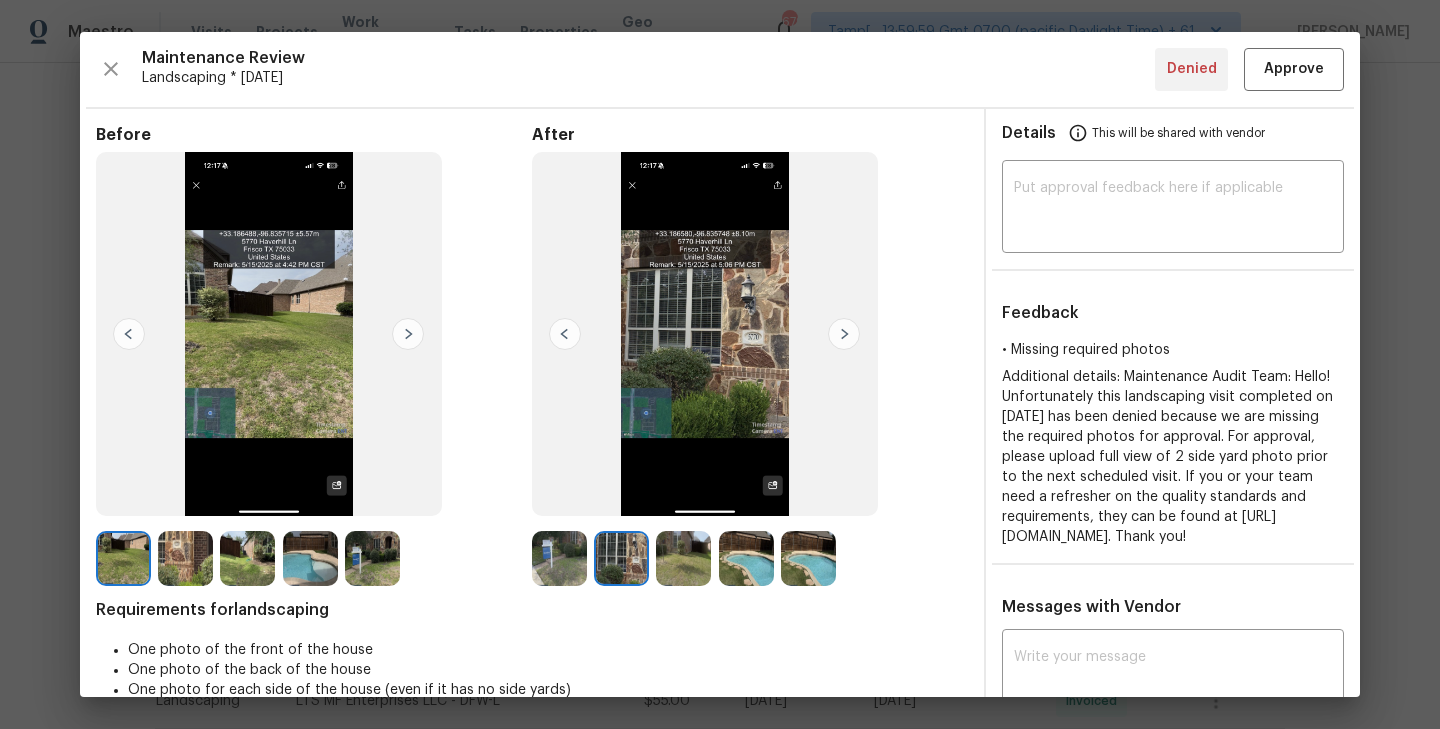 click at bounding box center (844, 334) 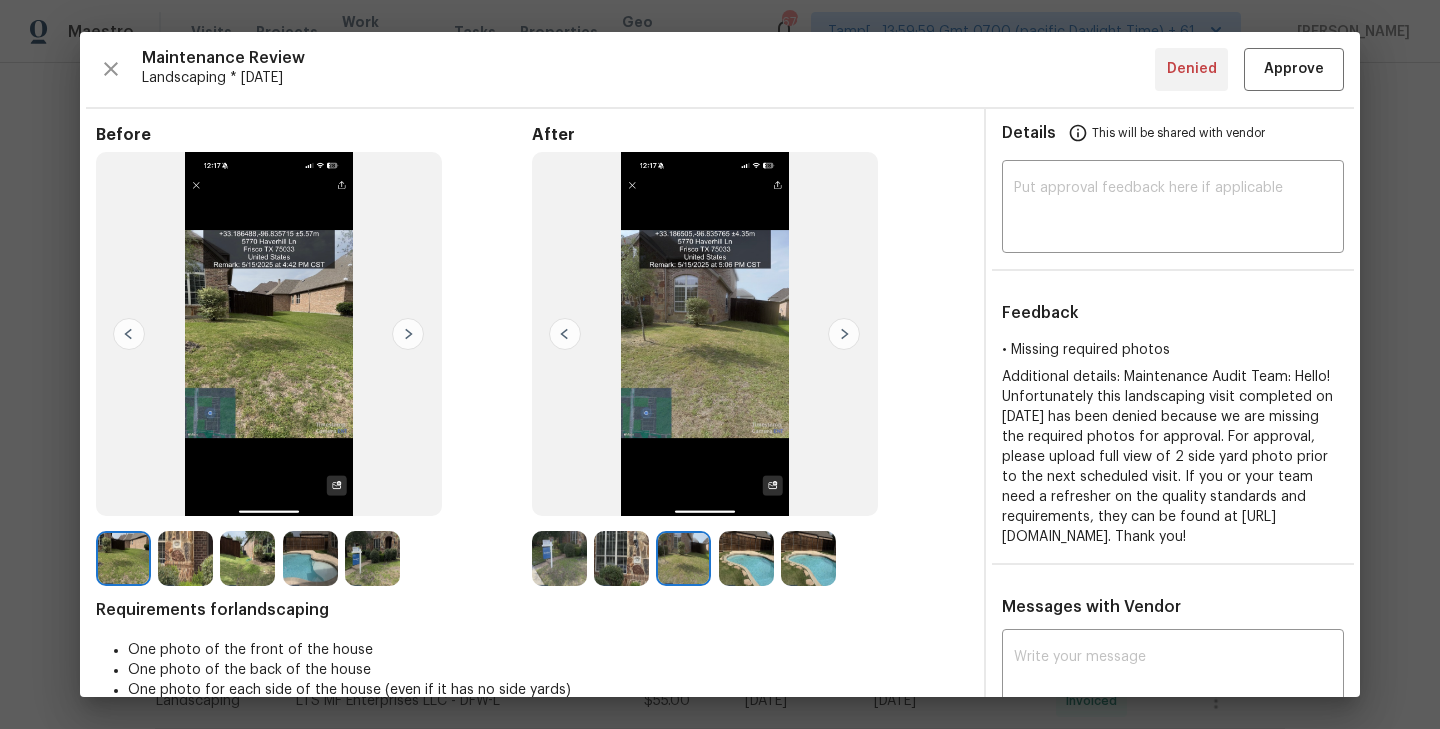click at bounding box center [247, 558] 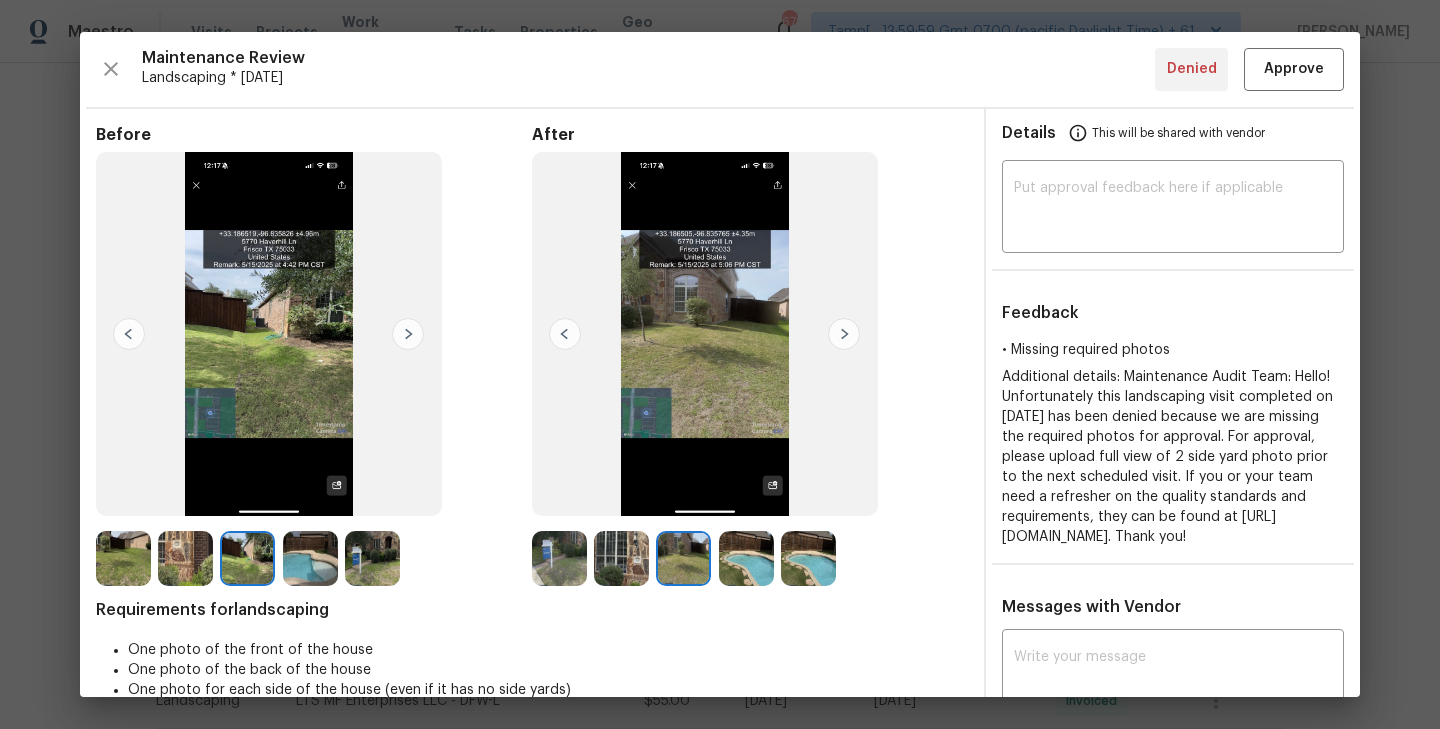 click at bounding box center [844, 334] 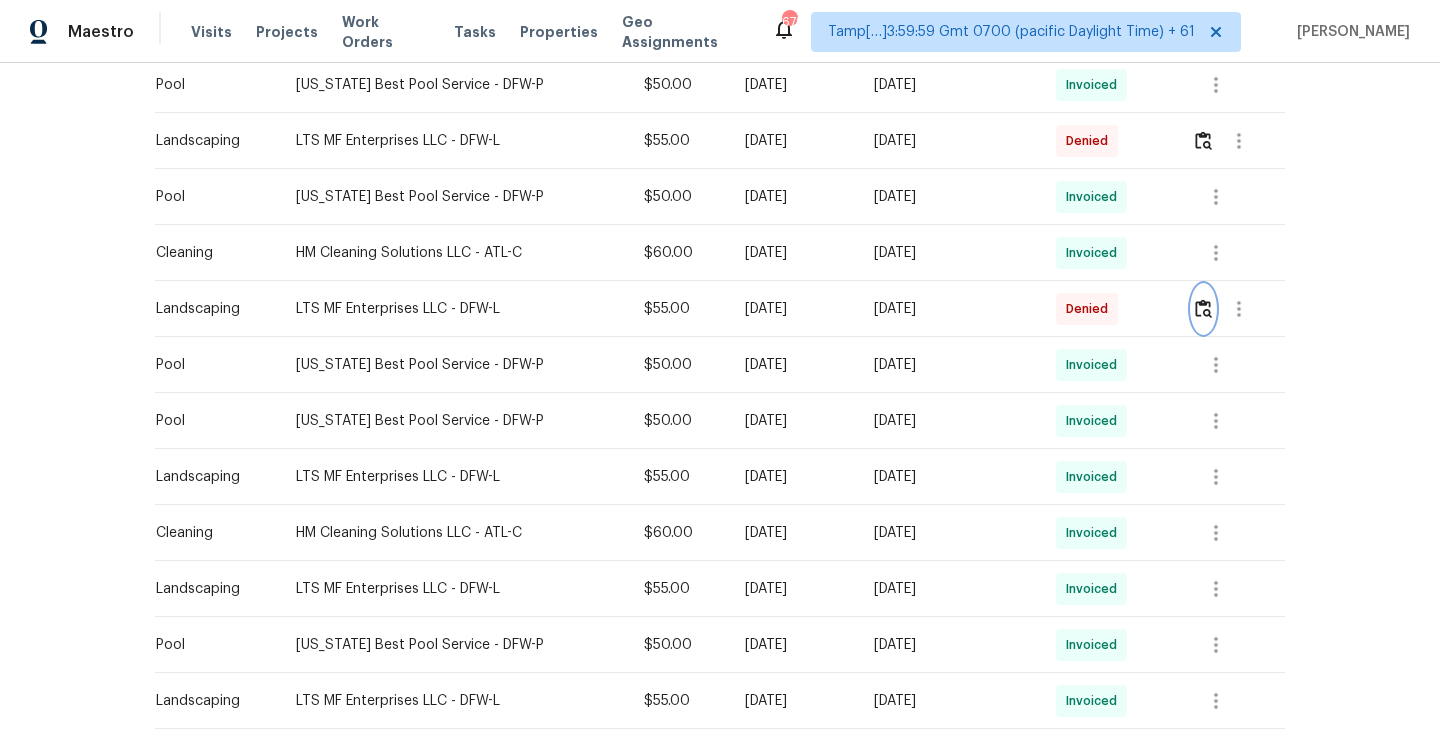 scroll, scrollTop: 303, scrollLeft: 0, axis: vertical 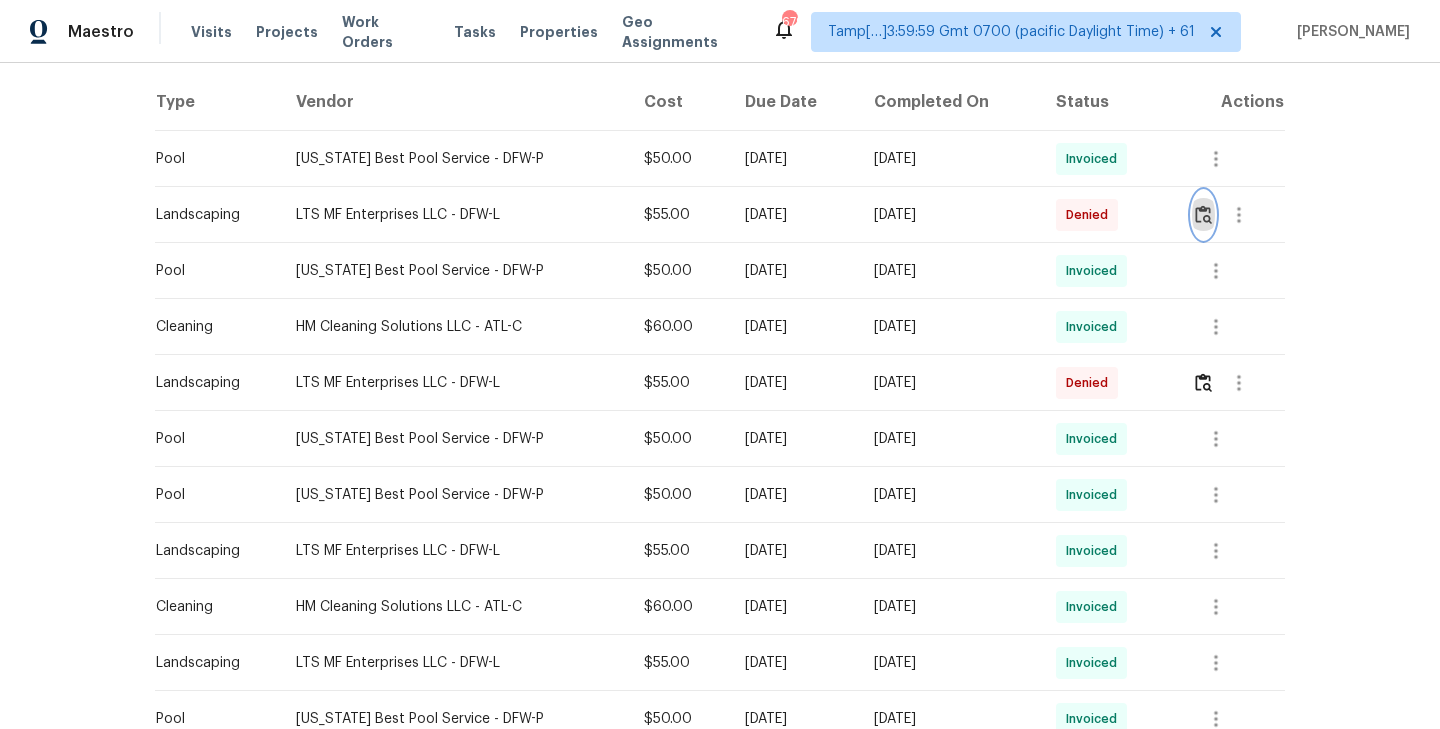 click at bounding box center [1203, 214] 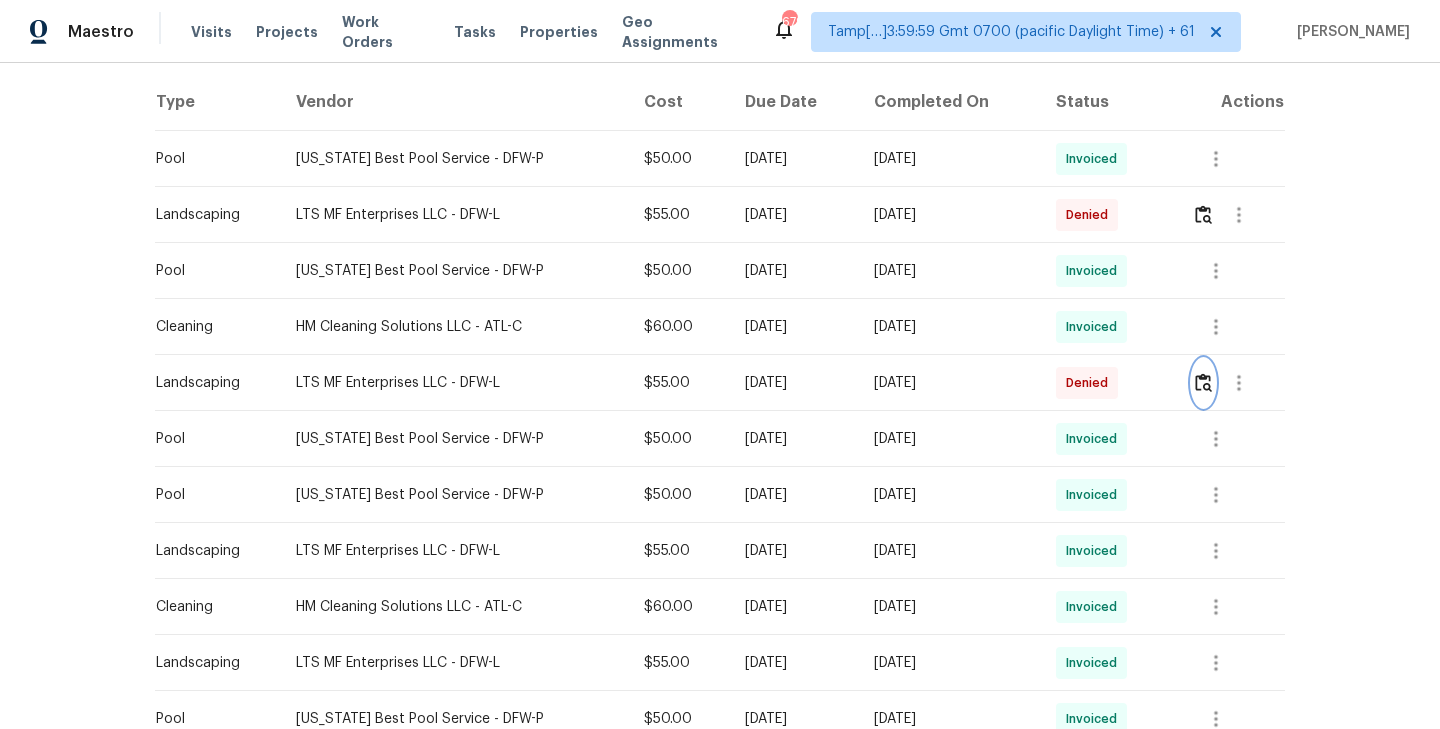 click at bounding box center [1203, 382] 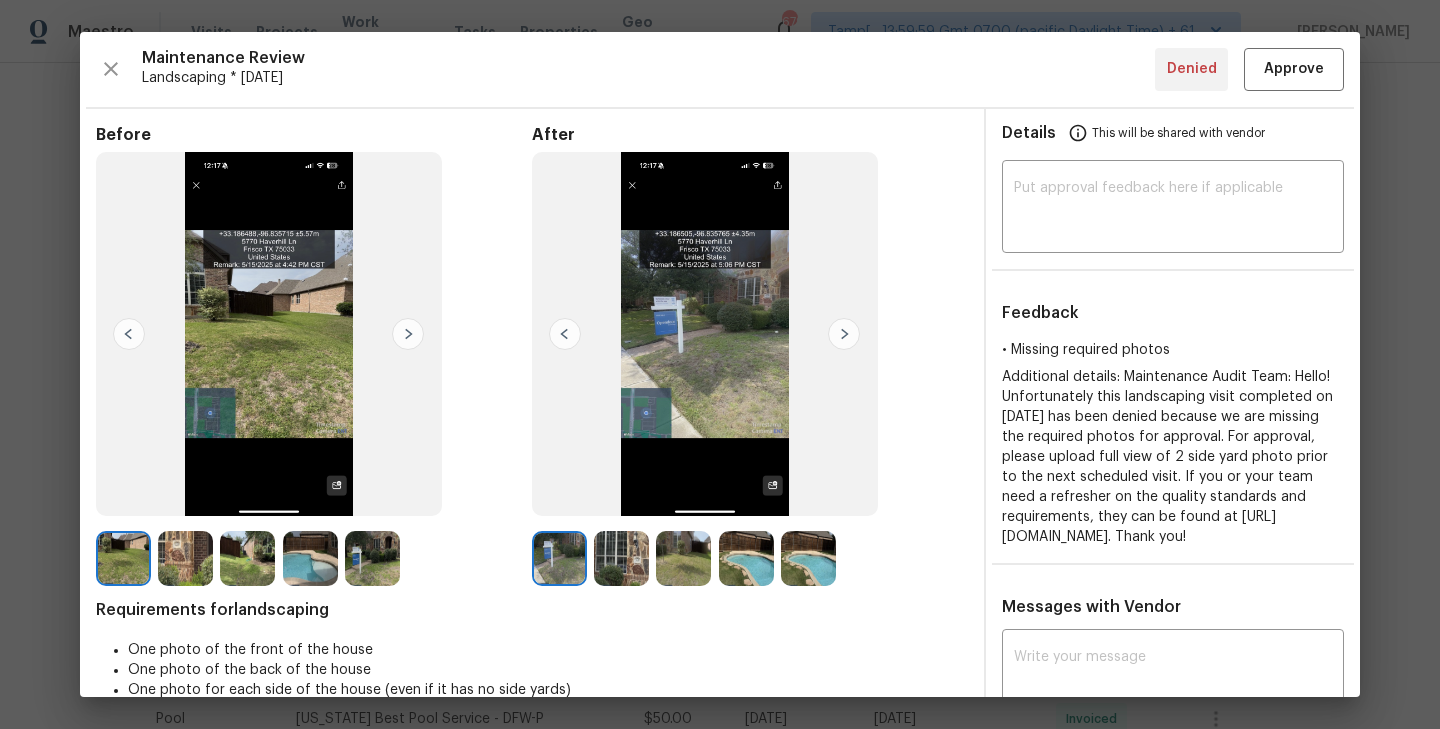 click at bounding box center (844, 334) 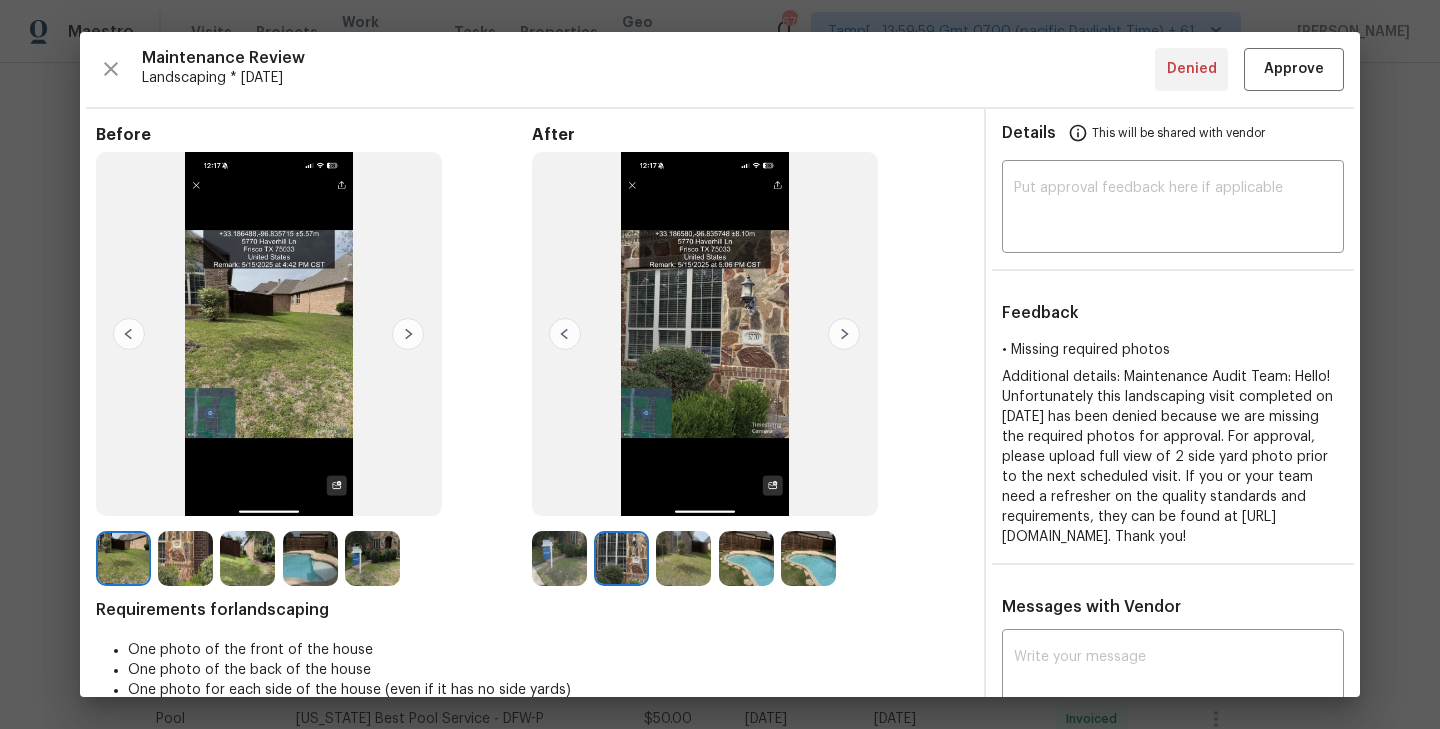 click at bounding box center (844, 334) 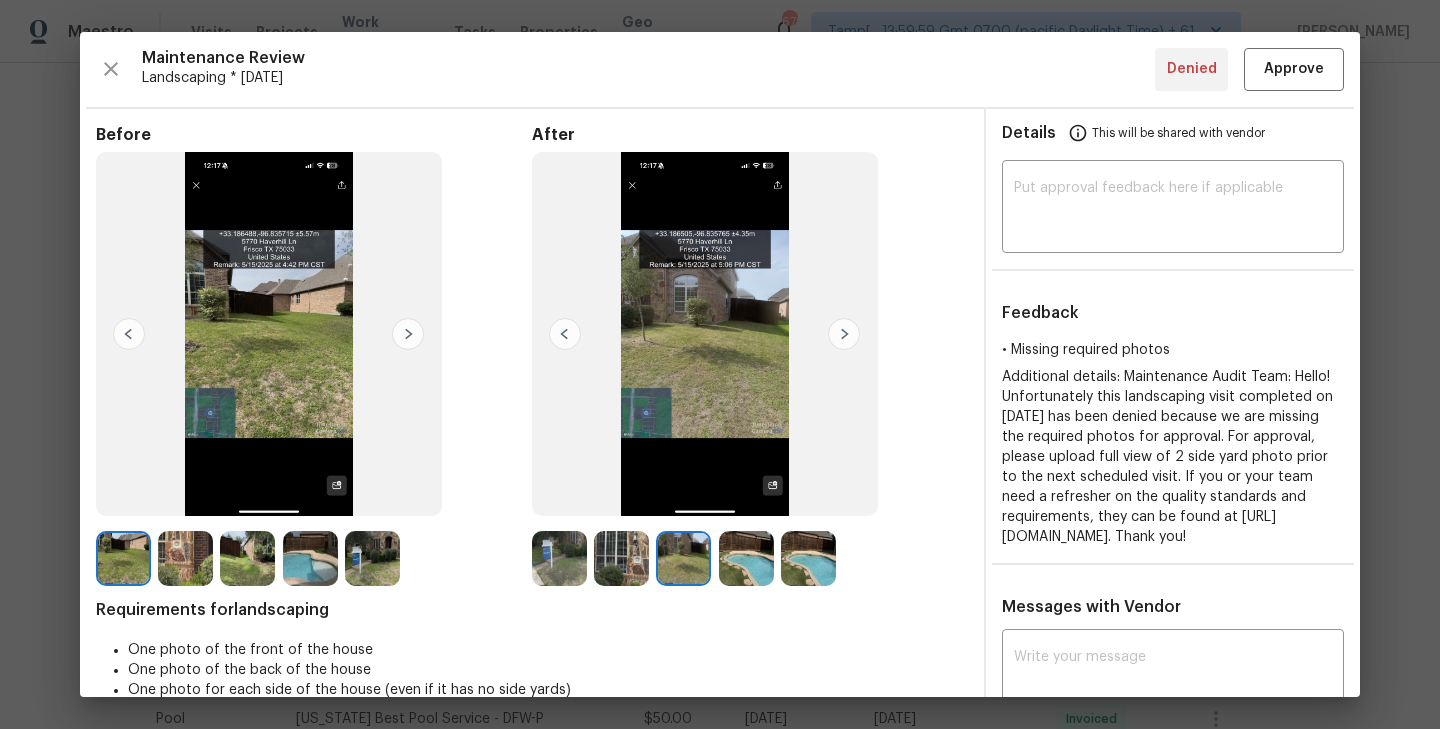 click at bounding box center [844, 334] 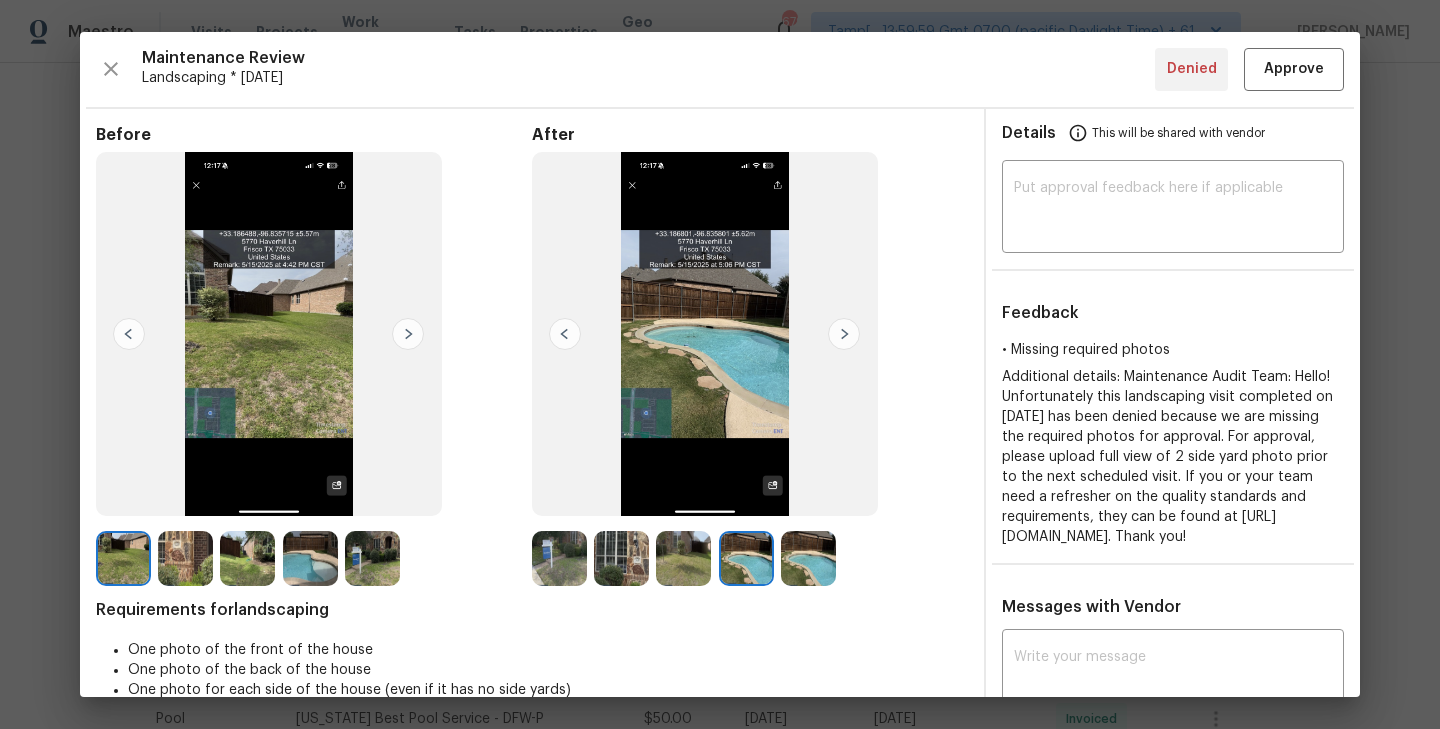 click at bounding box center (844, 334) 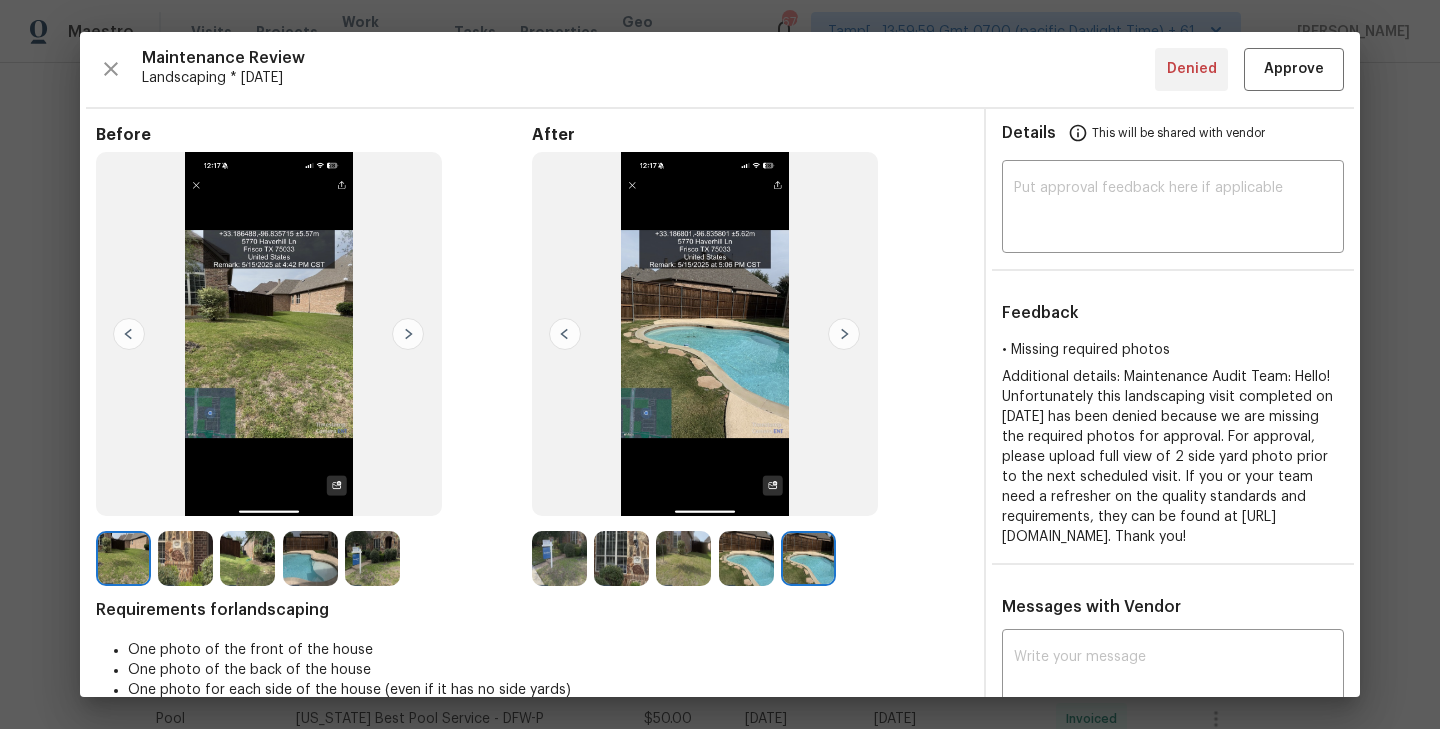 click at bounding box center [565, 334] 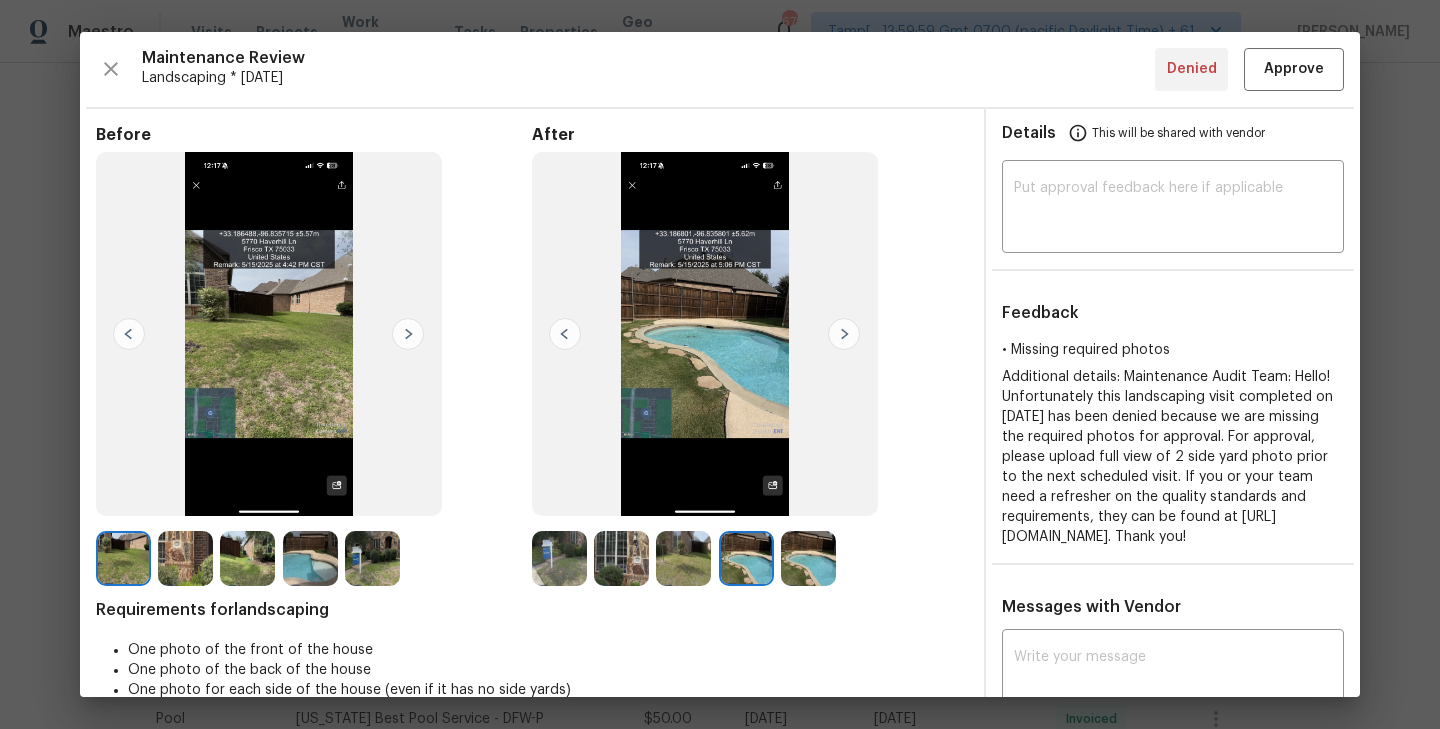 click at bounding box center [565, 334] 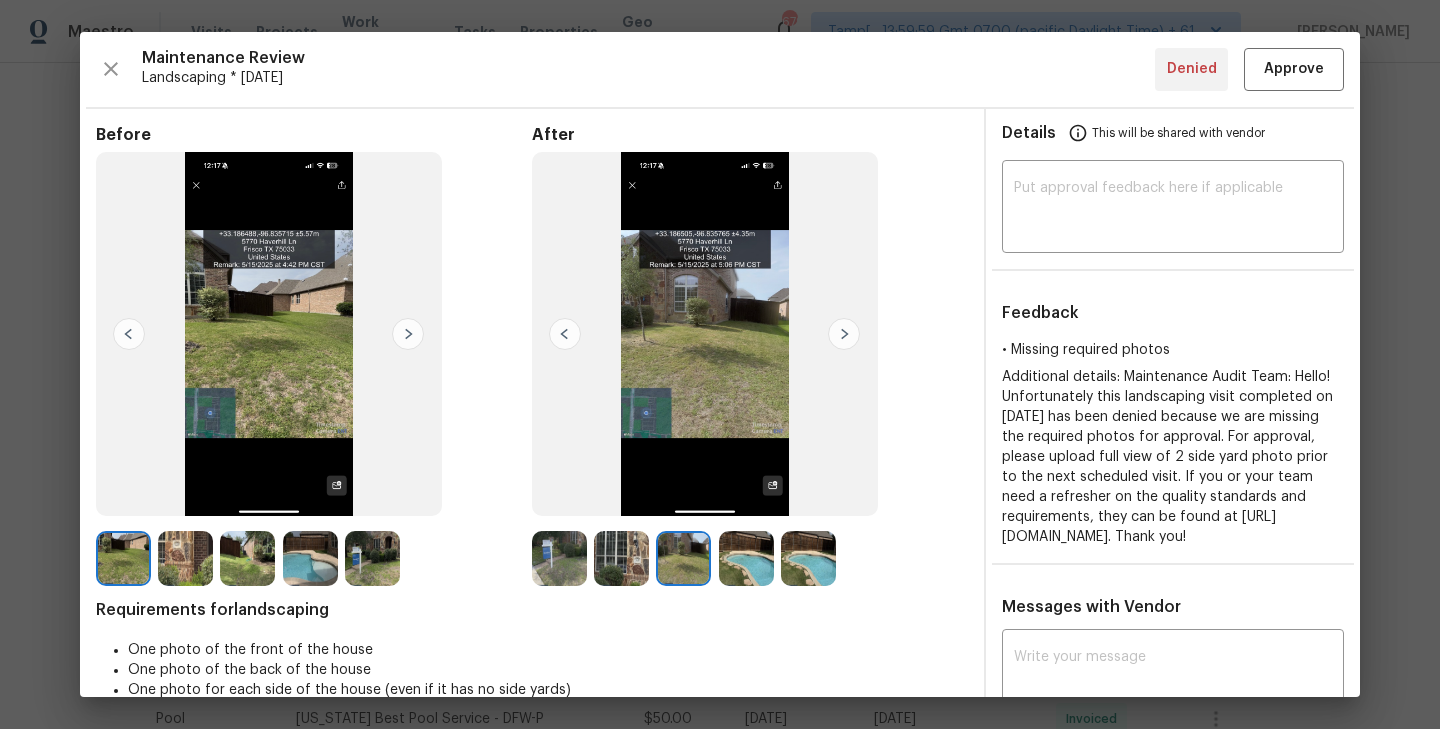 click at bounding box center [559, 558] 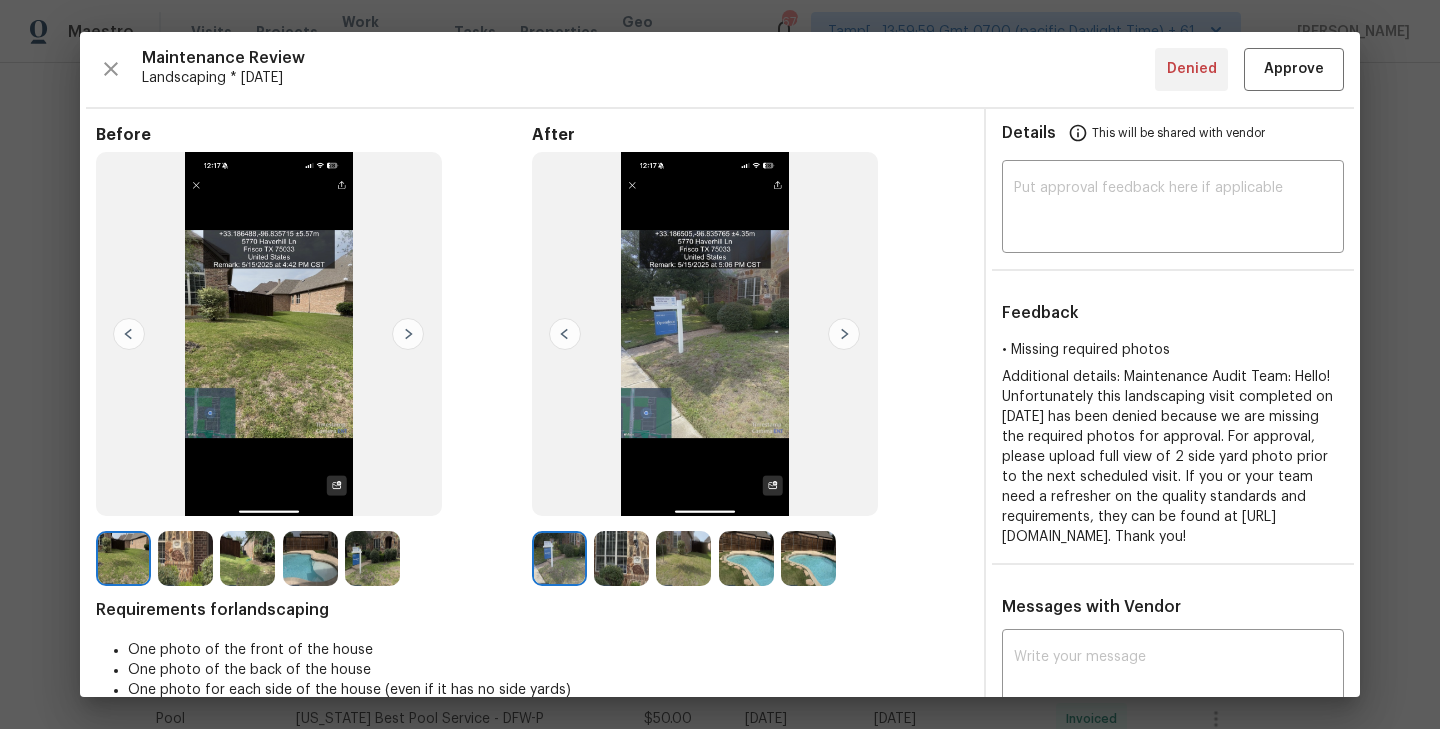 click at bounding box center (844, 334) 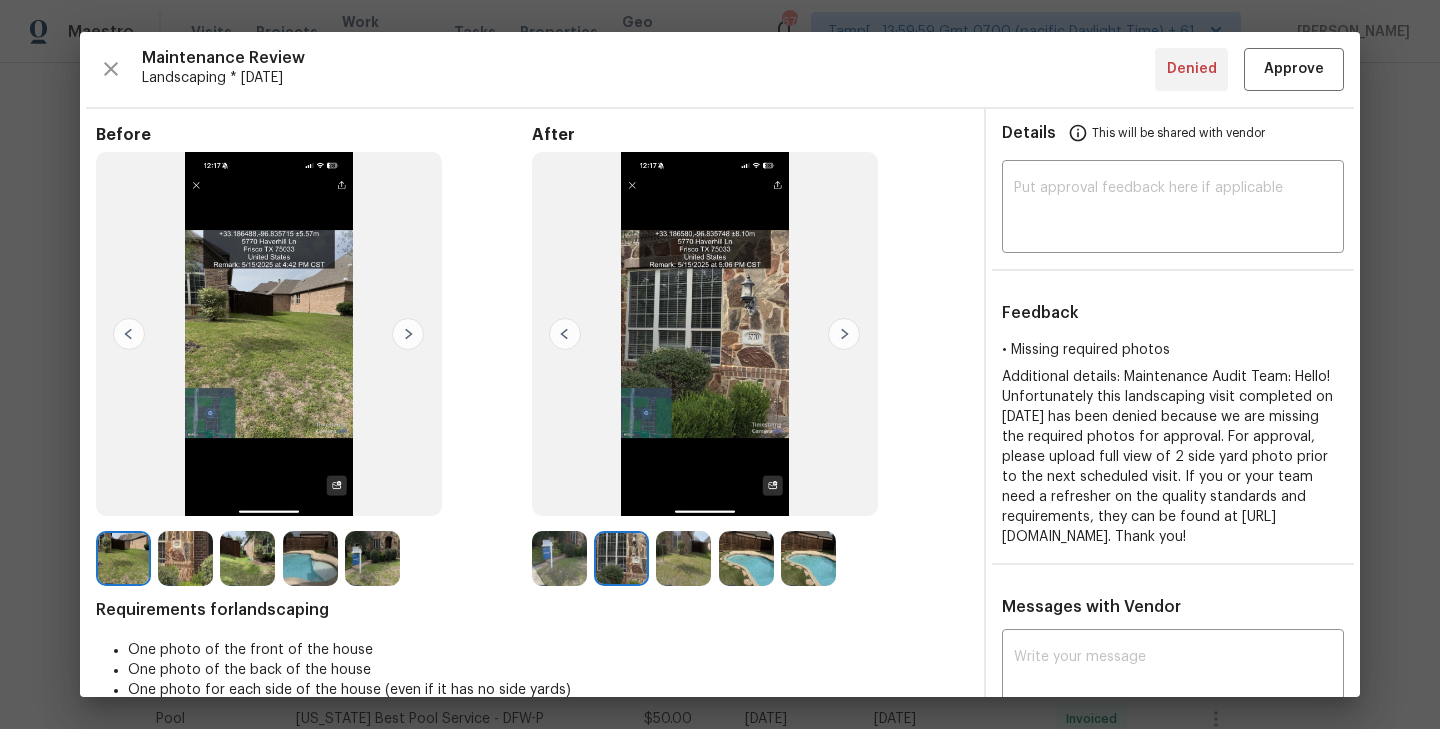 click at bounding box center (844, 334) 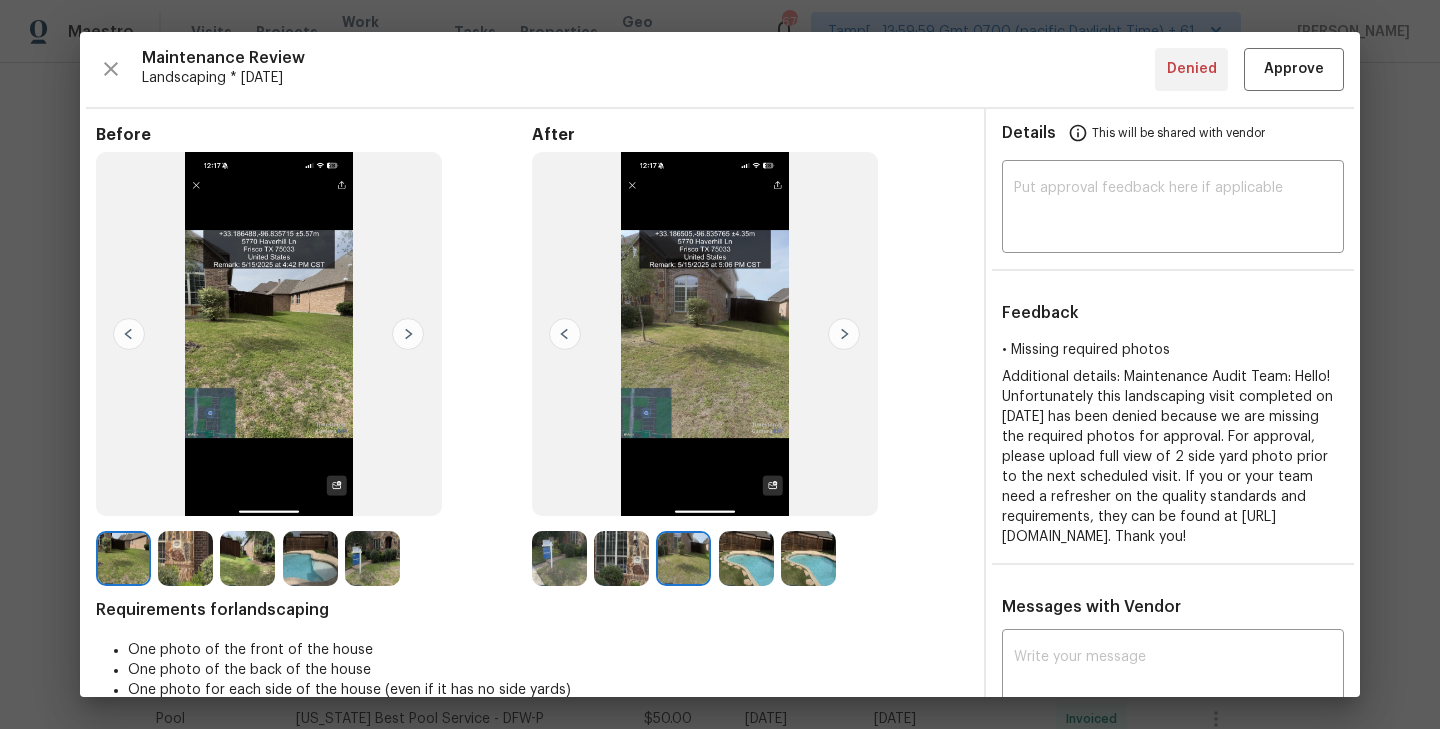 click at bounding box center [844, 334] 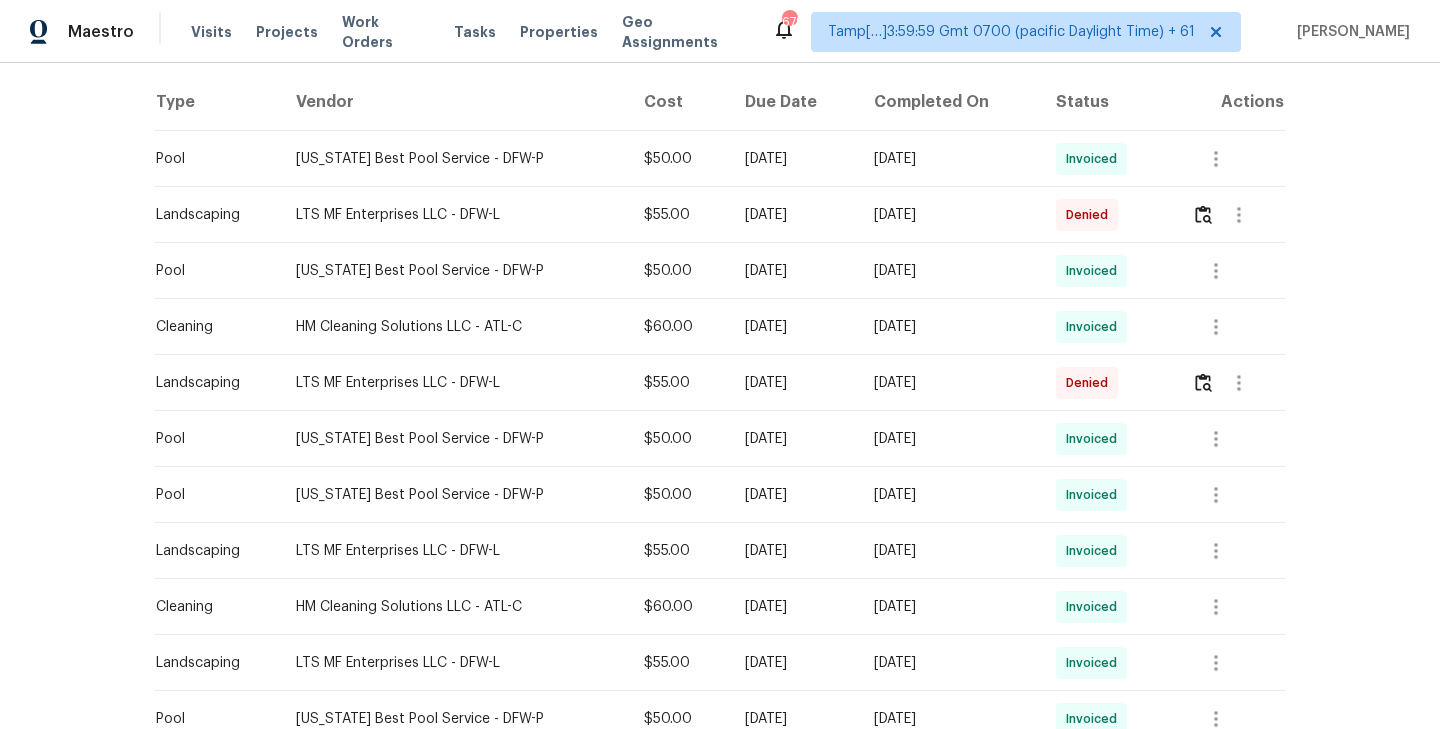 click at bounding box center (1230, 215) 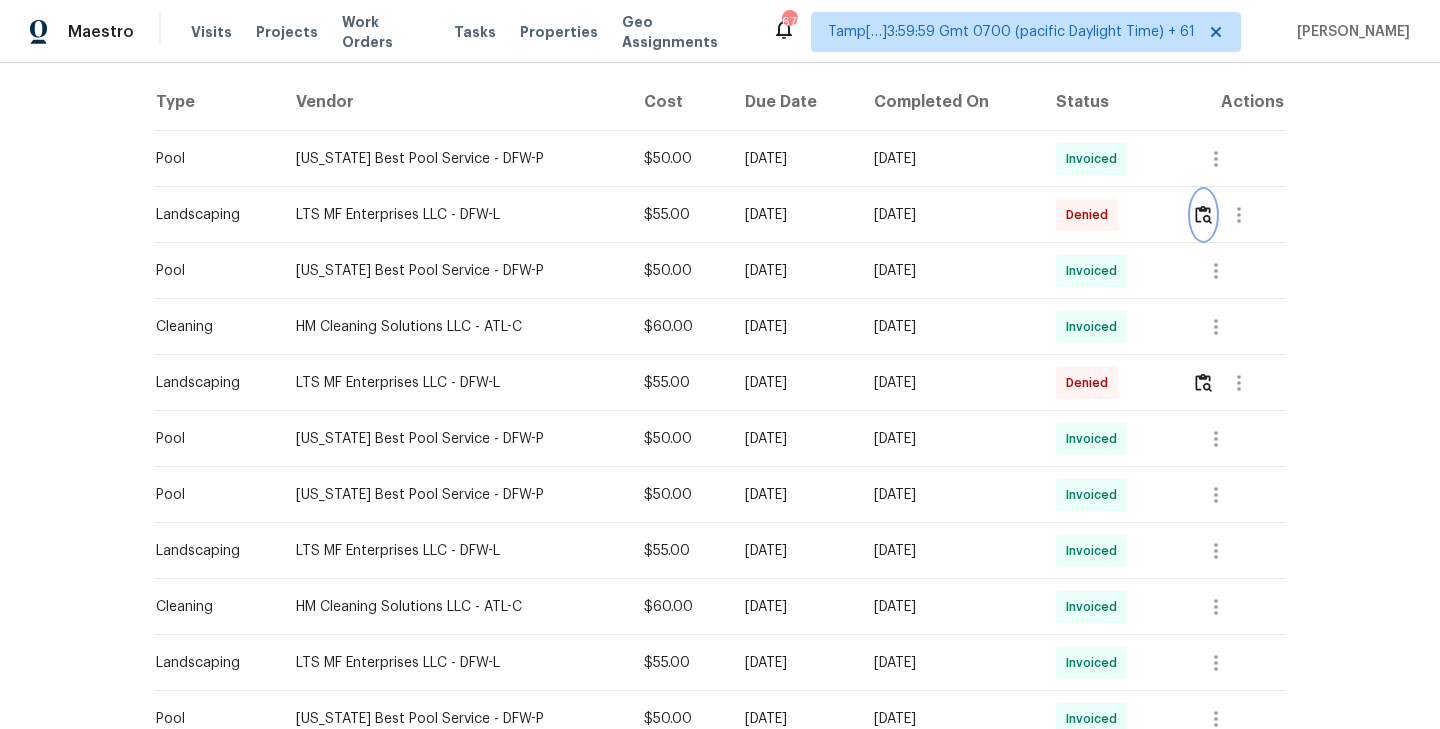 click at bounding box center [1203, 214] 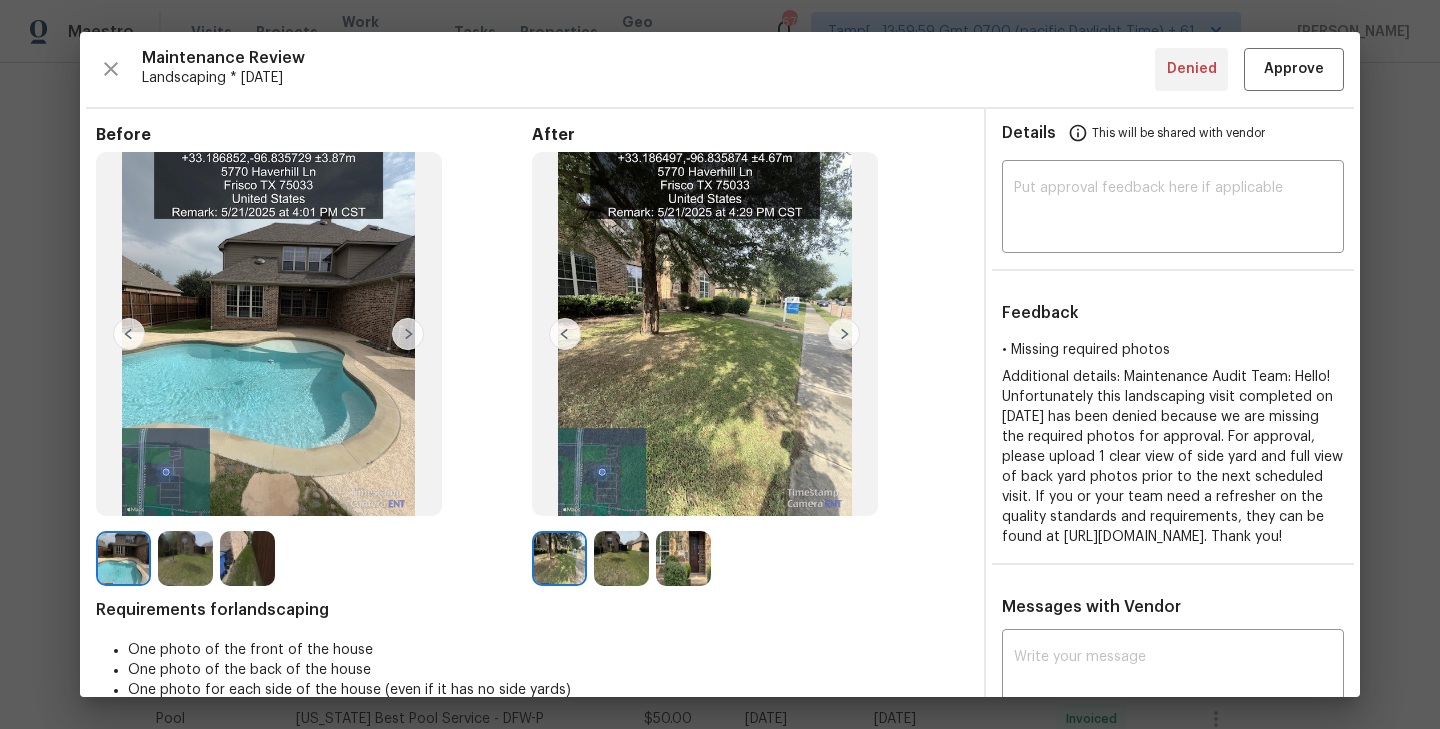 click at bounding box center (844, 334) 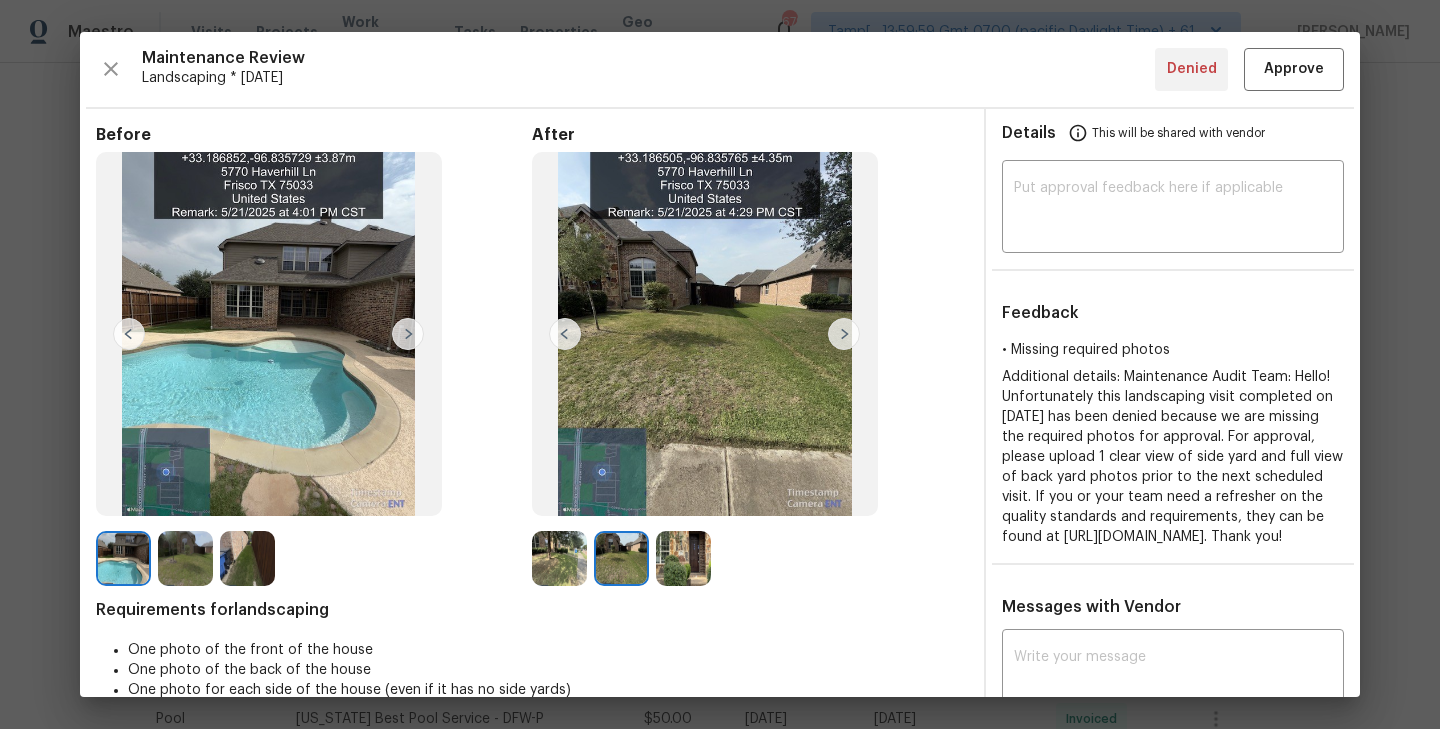 click at bounding box center [844, 334] 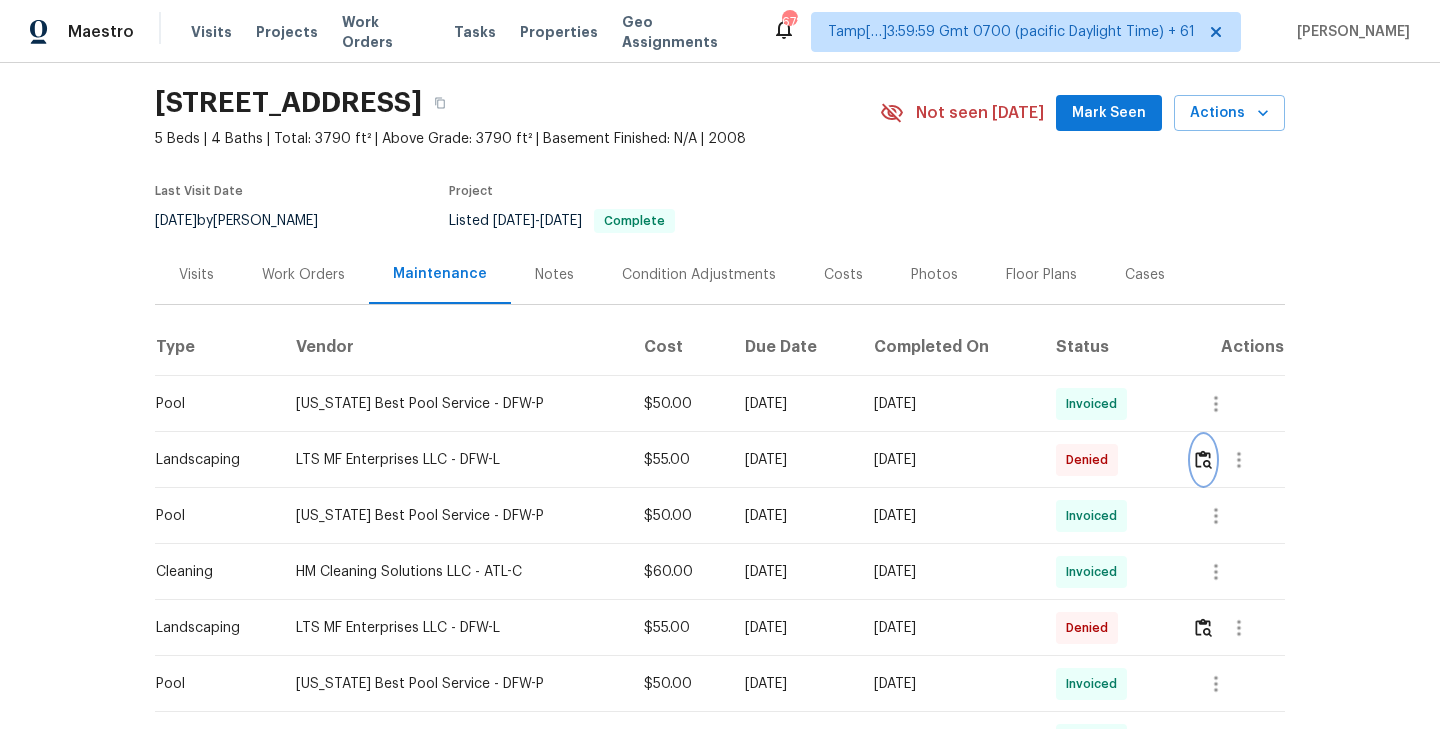 scroll, scrollTop: 1259, scrollLeft: 0, axis: vertical 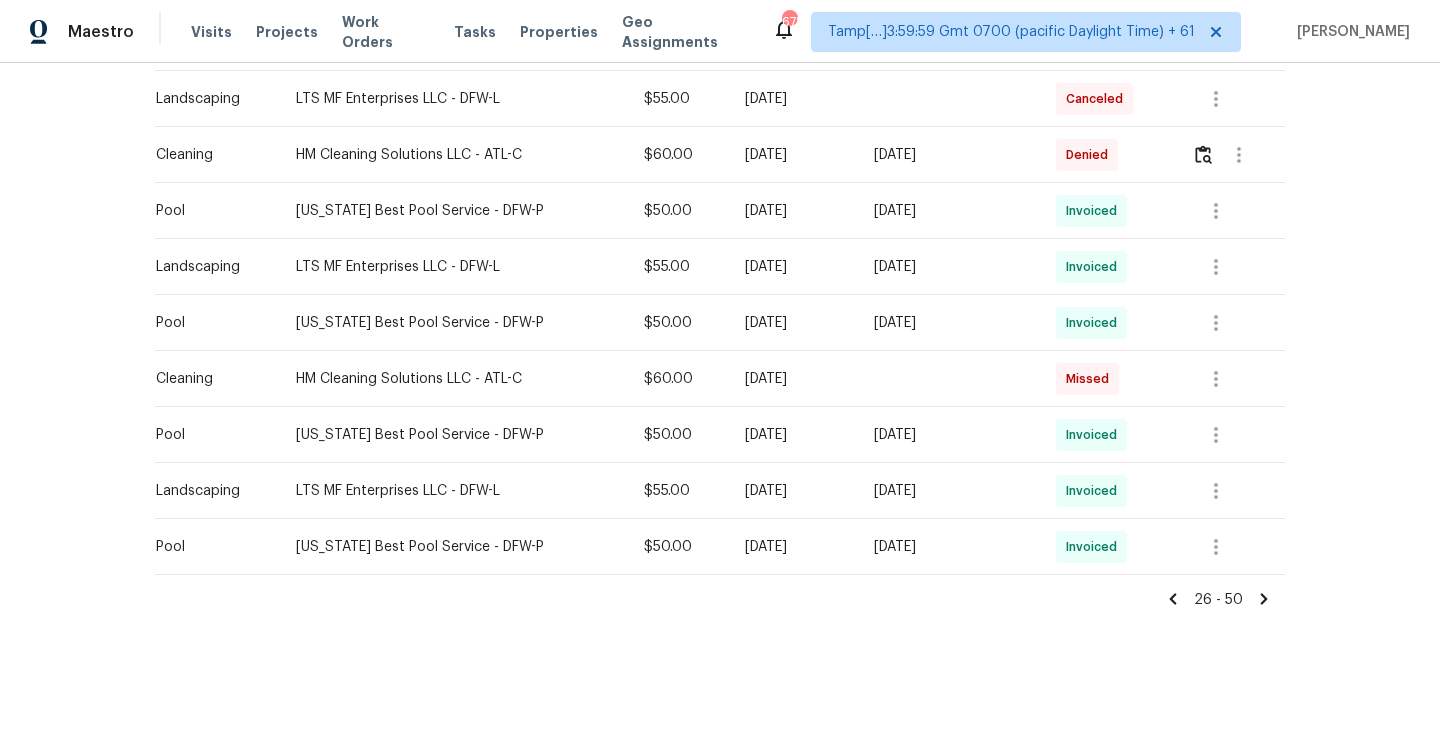 click 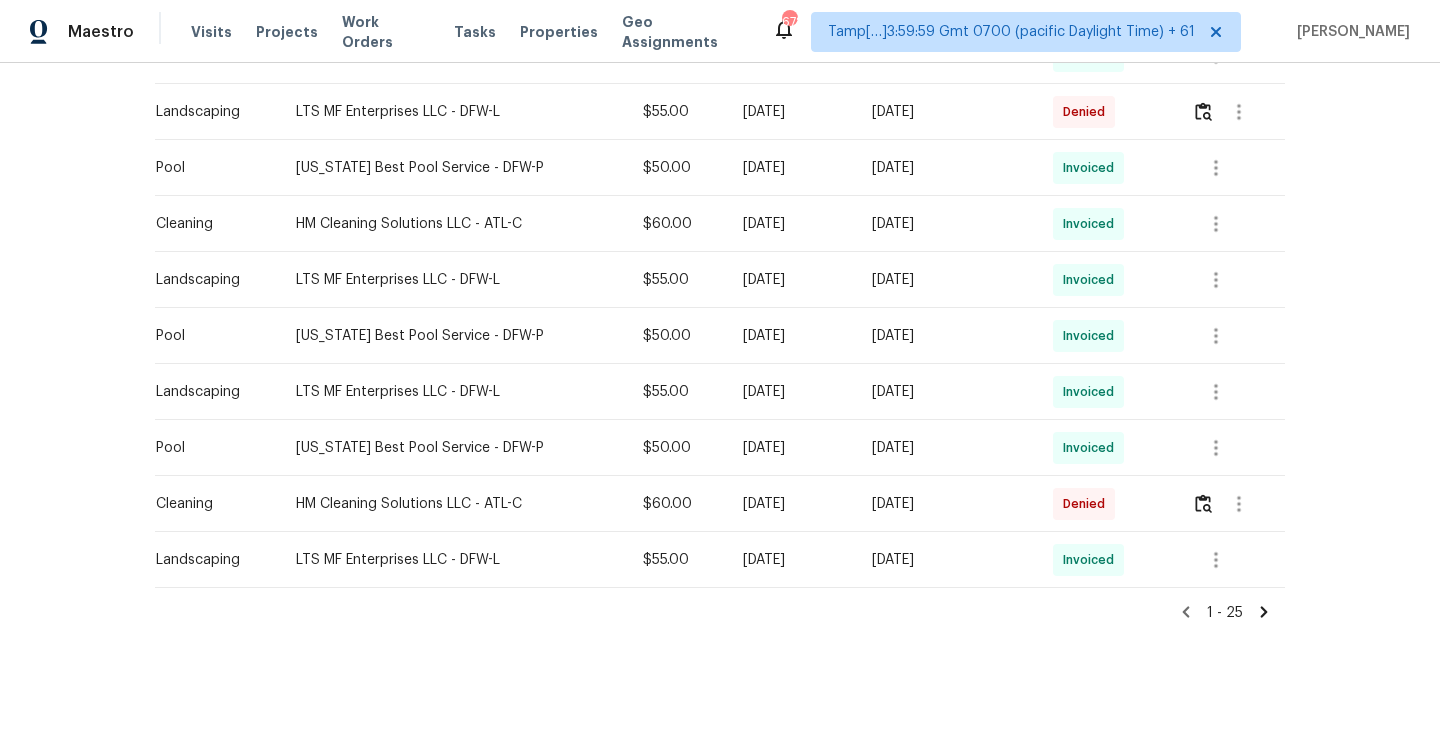 scroll, scrollTop: 1205, scrollLeft: 0, axis: vertical 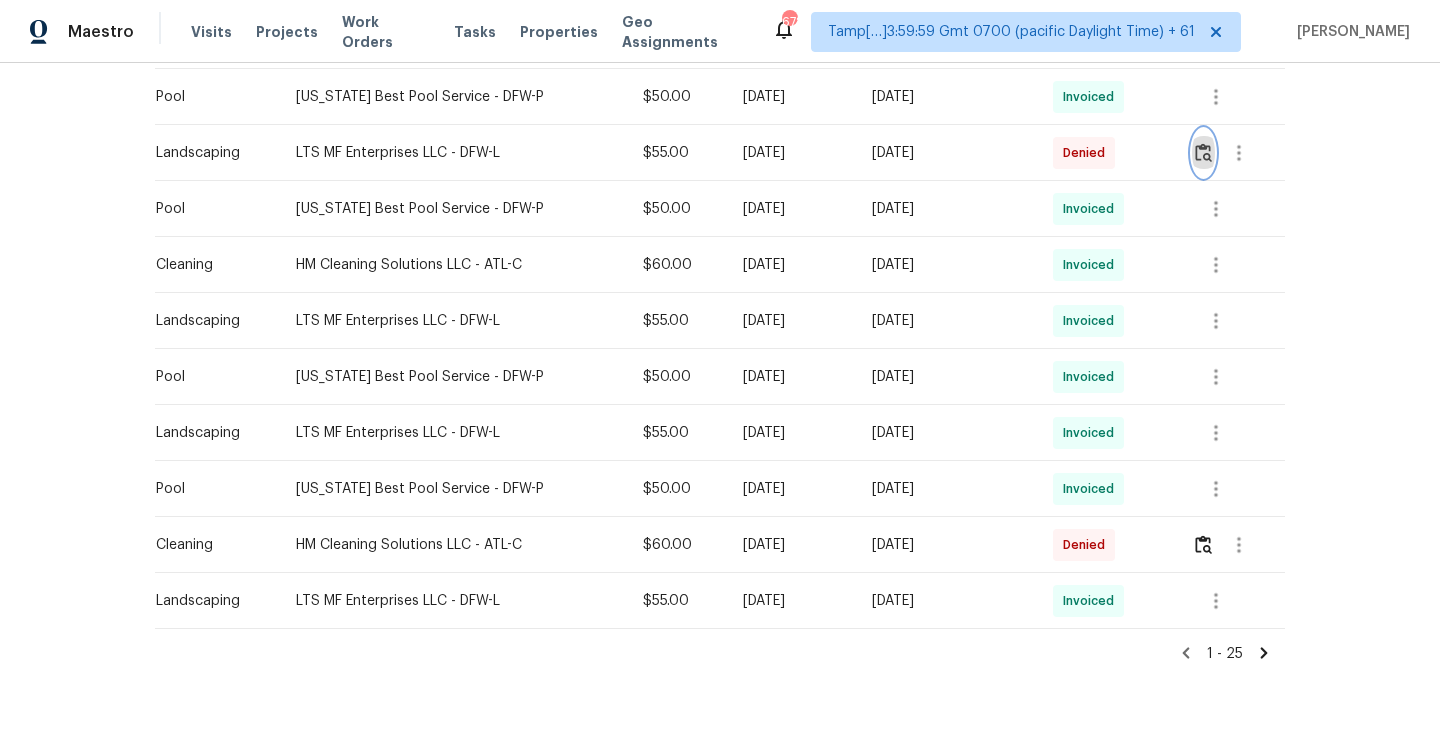 click at bounding box center [1203, 152] 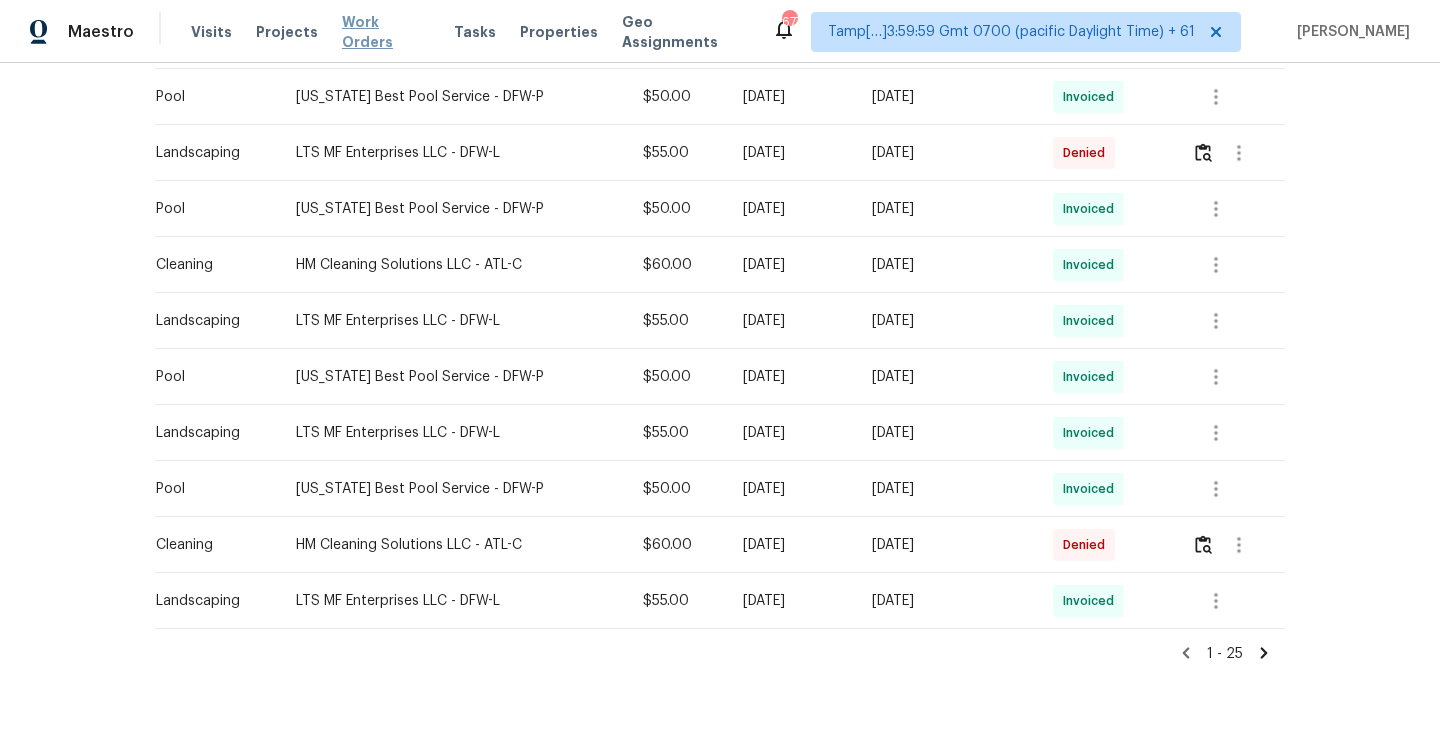 click on "Work Orders" at bounding box center (386, 32) 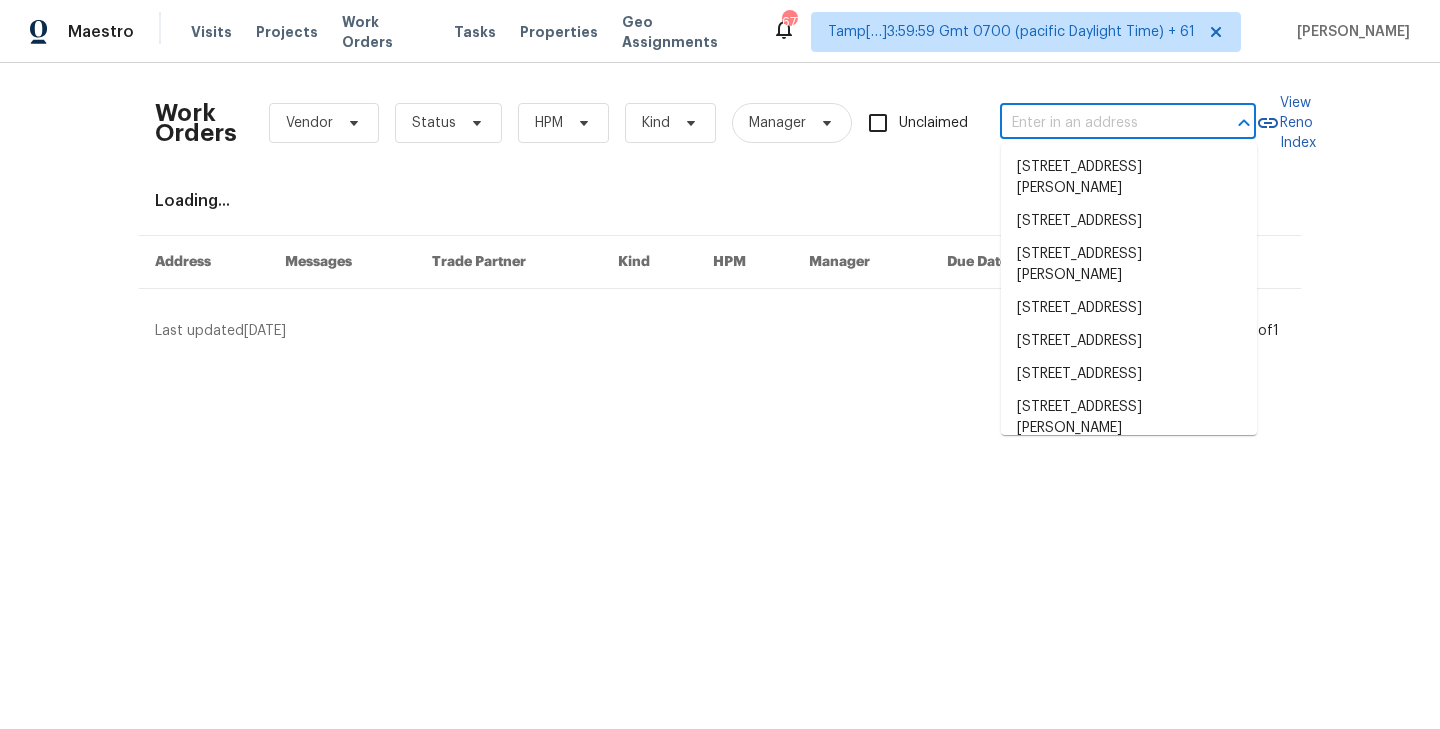 click at bounding box center (1100, 123) 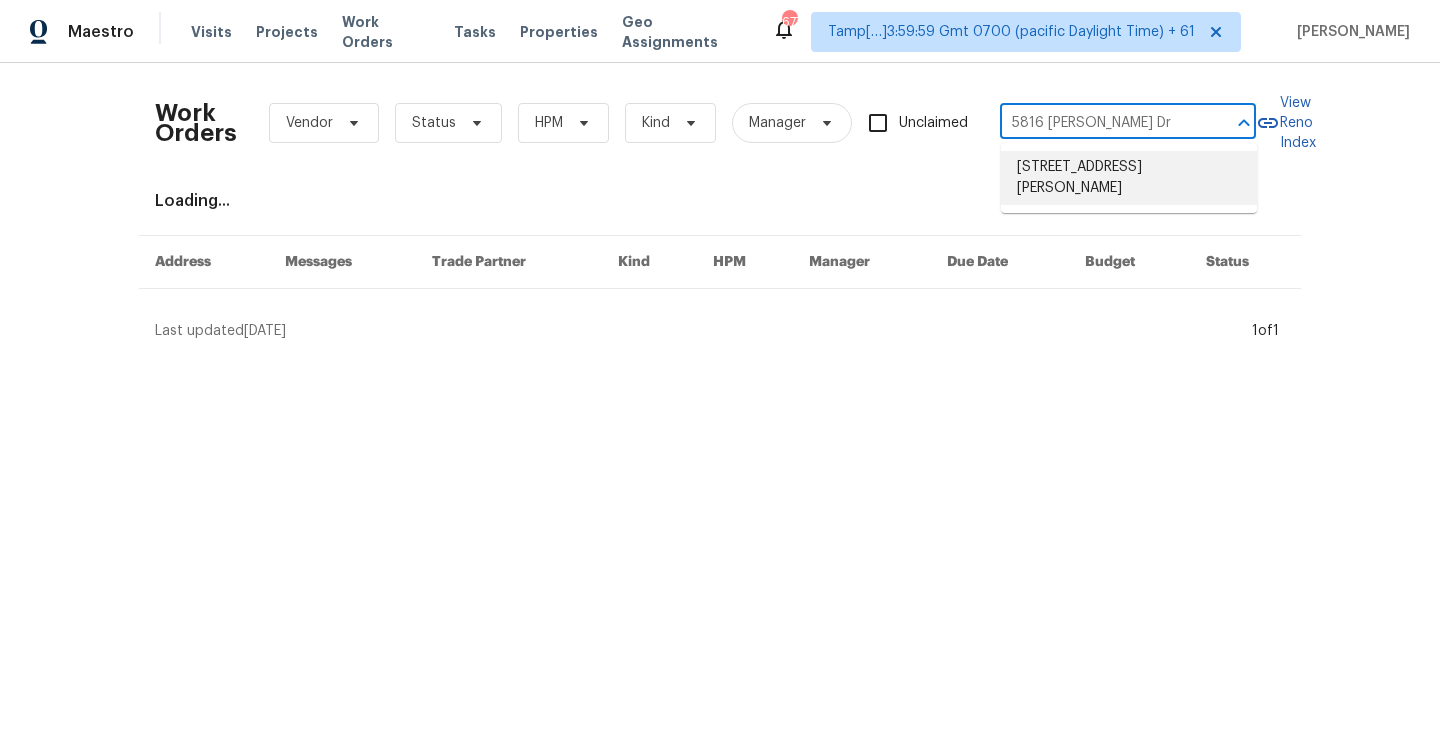 click on "5816 Yolanda Dr, Fort Worth, TX 76112" at bounding box center (1129, 178) 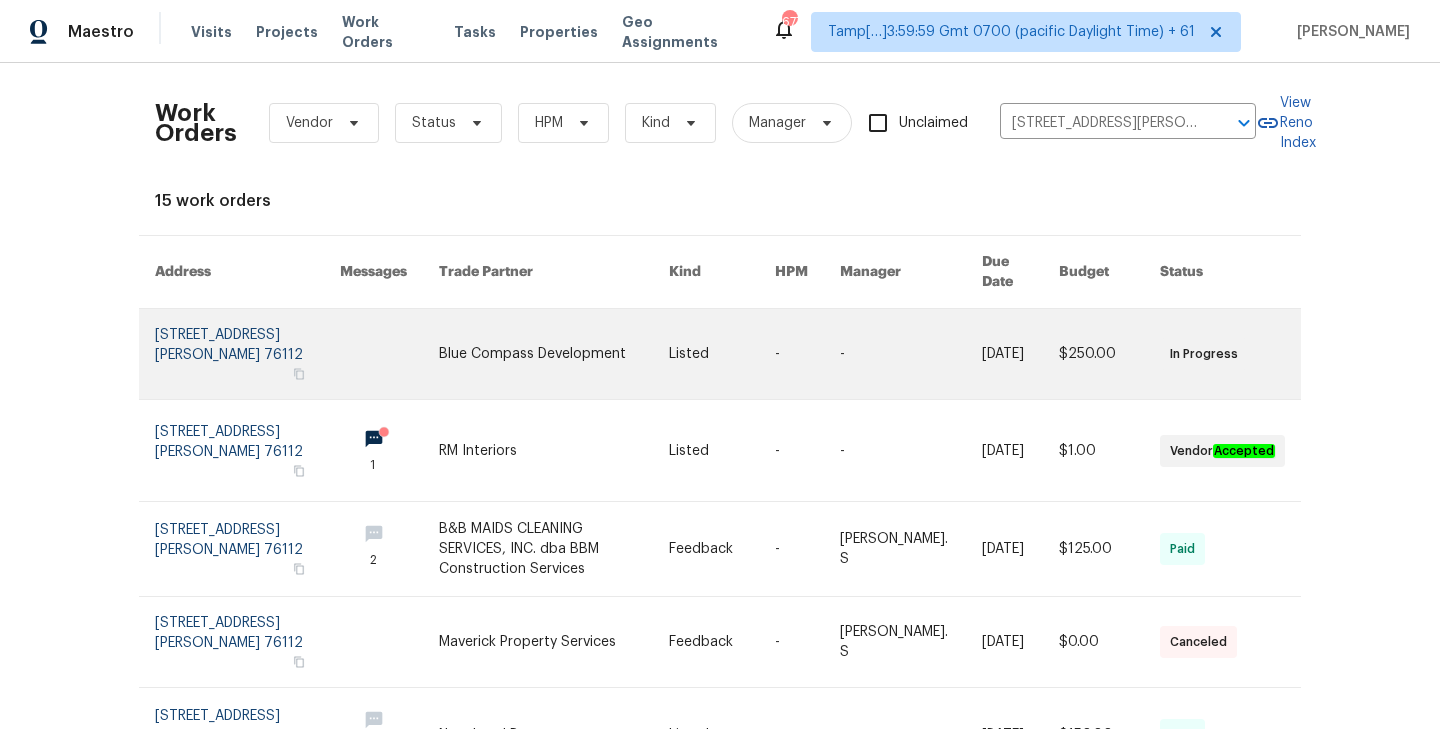 click at bounding box center (247, 354) 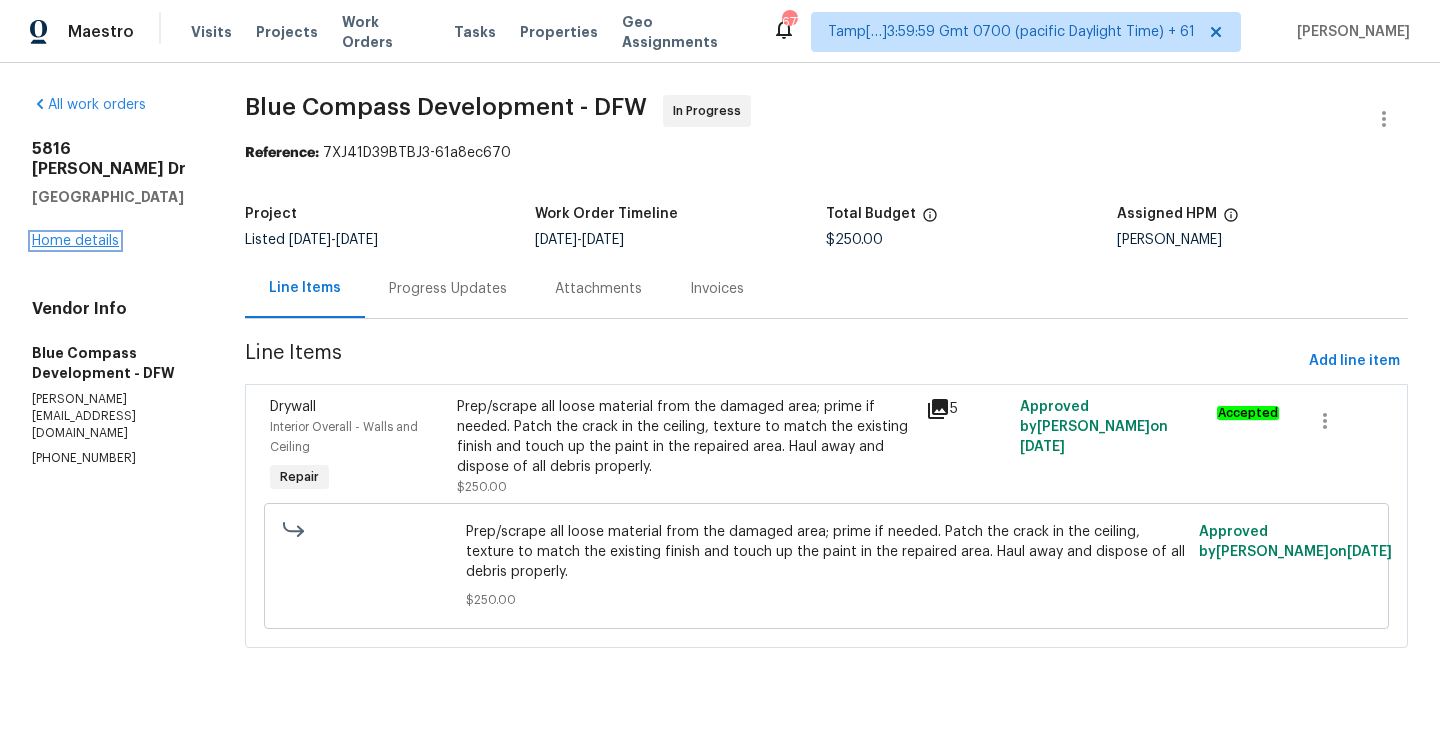 click on "Home details" at bounding box center [75, 241] 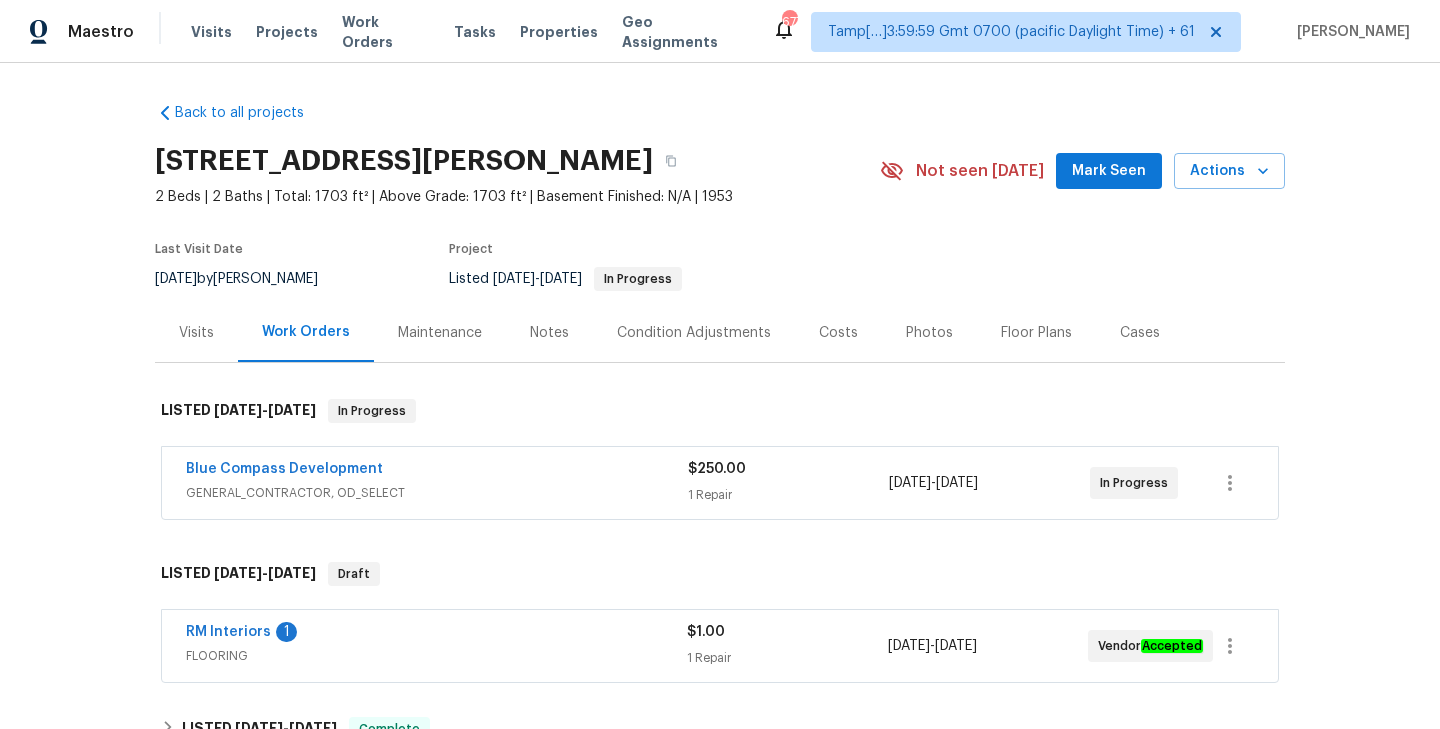 click on "Maintenance" at bounding box center [440, 333] 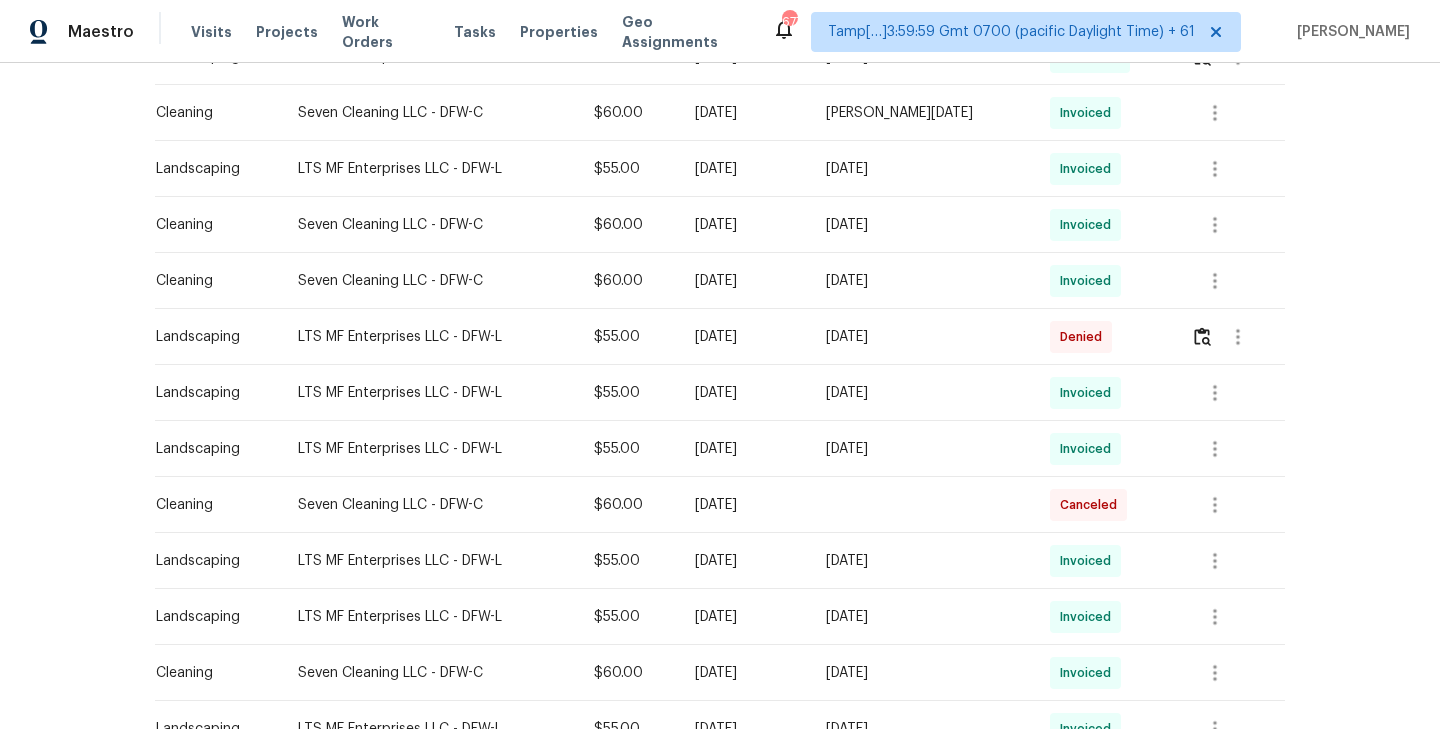 scroll, scrollTop: 756, scrollLeft: 0, axis: vertical 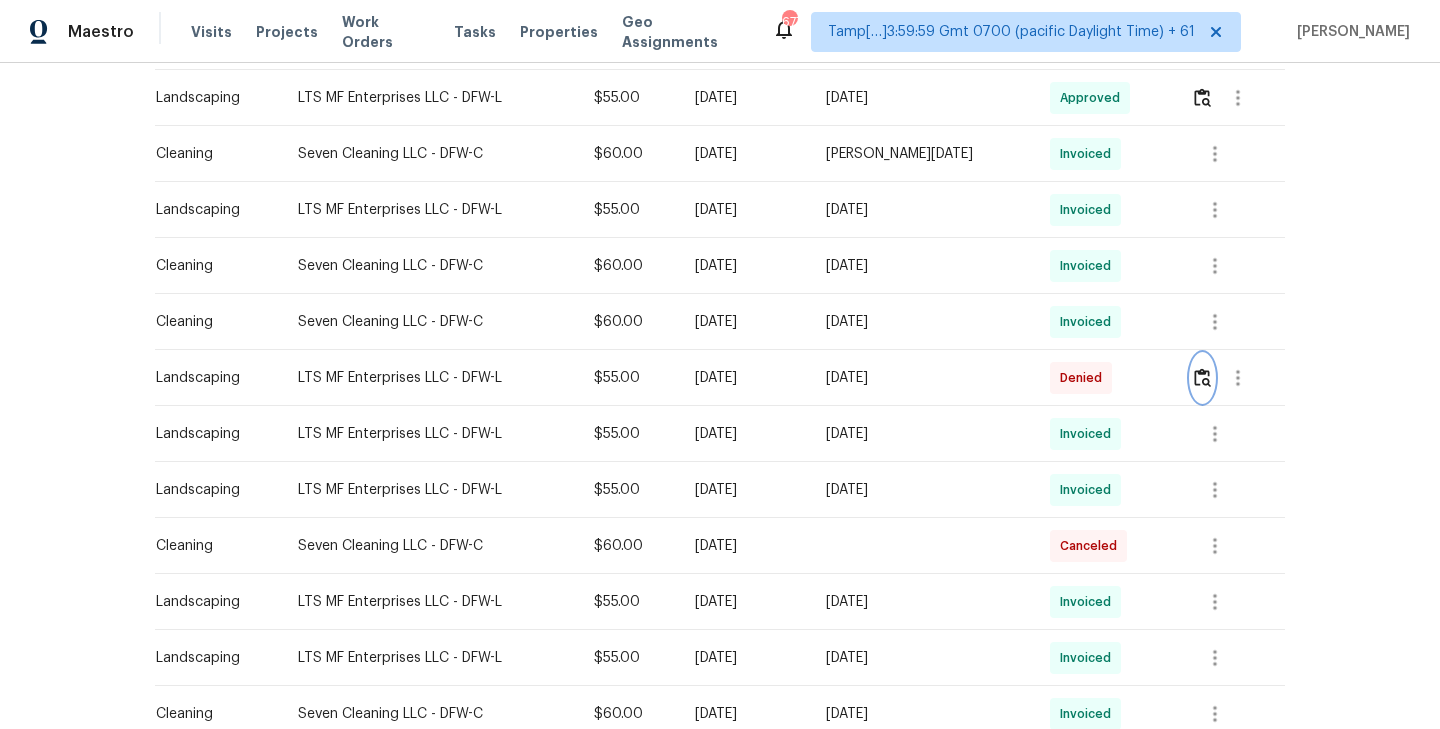 click at bounding box center (1202, 377) 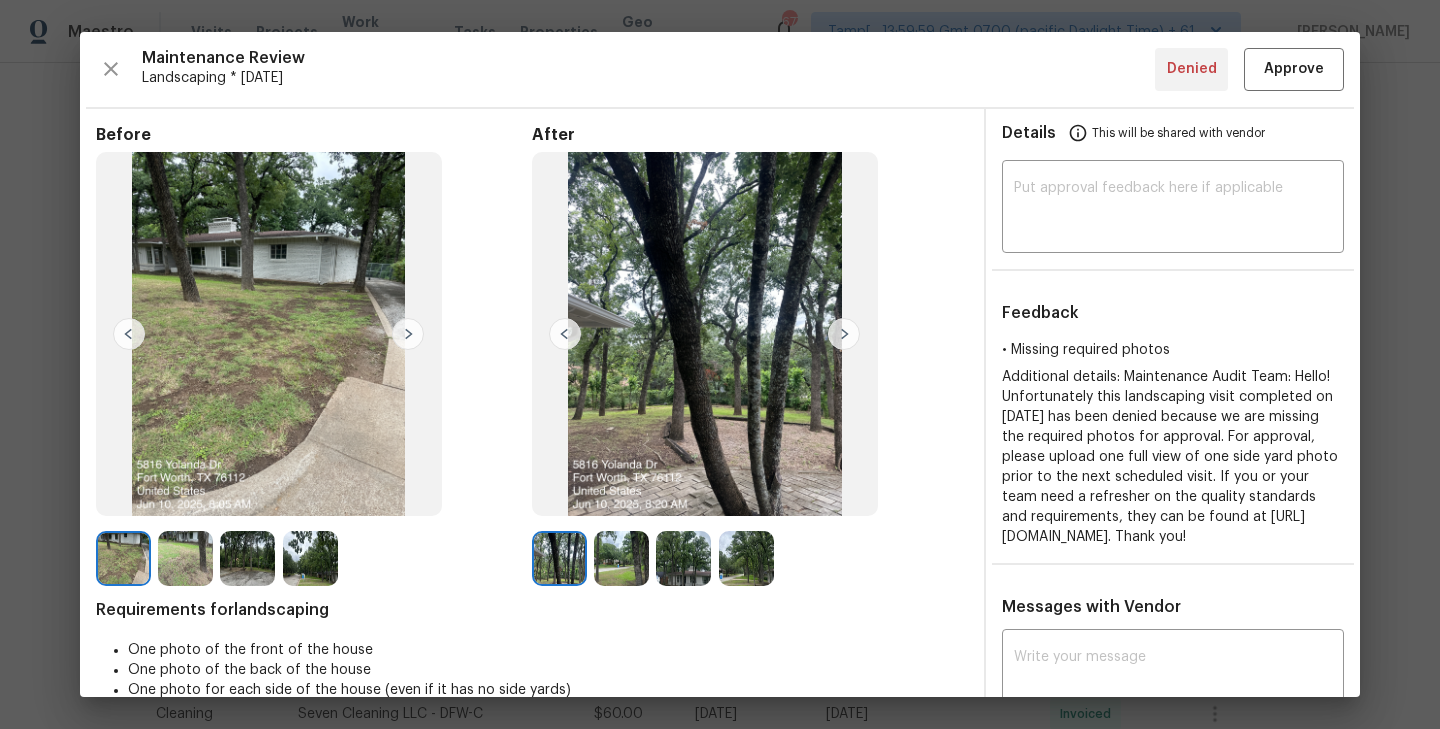 click at bounding box center [844, 334] 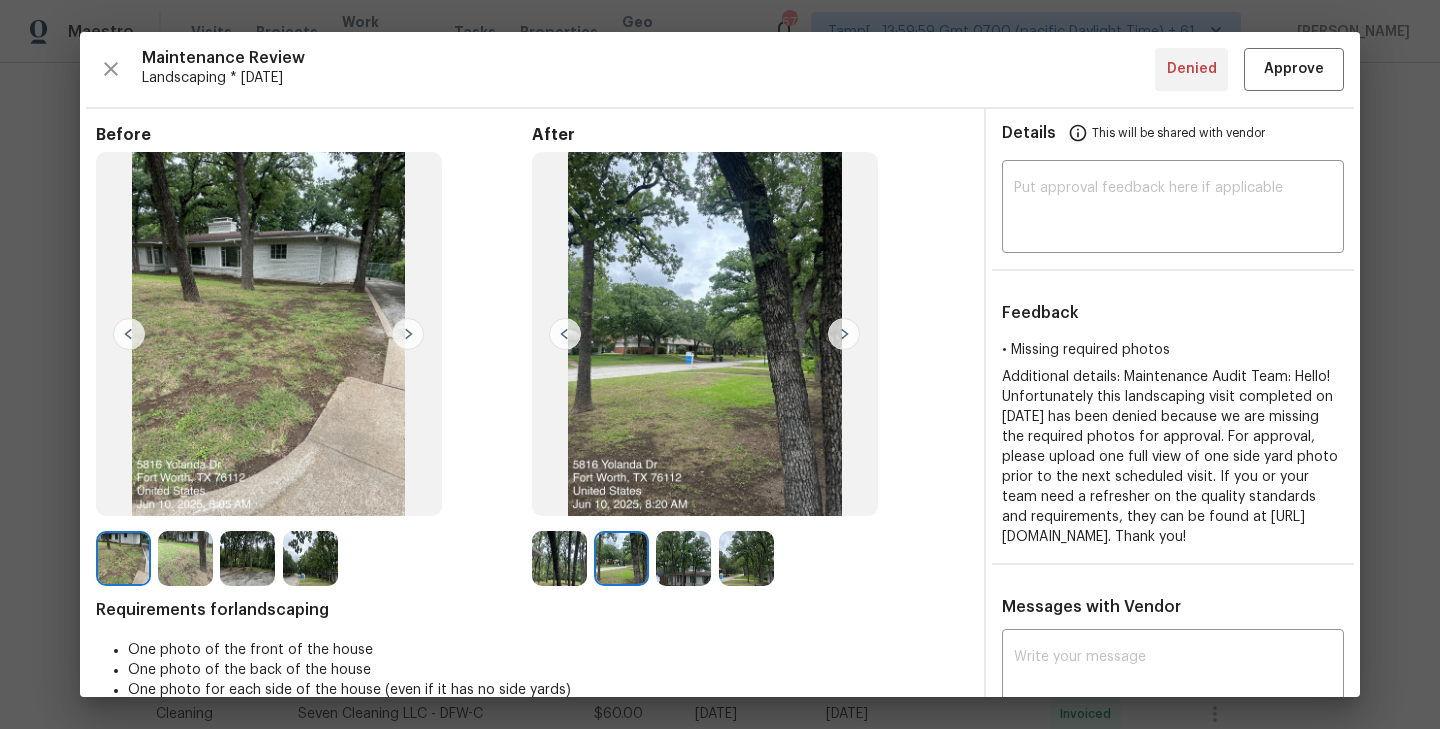 click at bounding box center (844, 334) 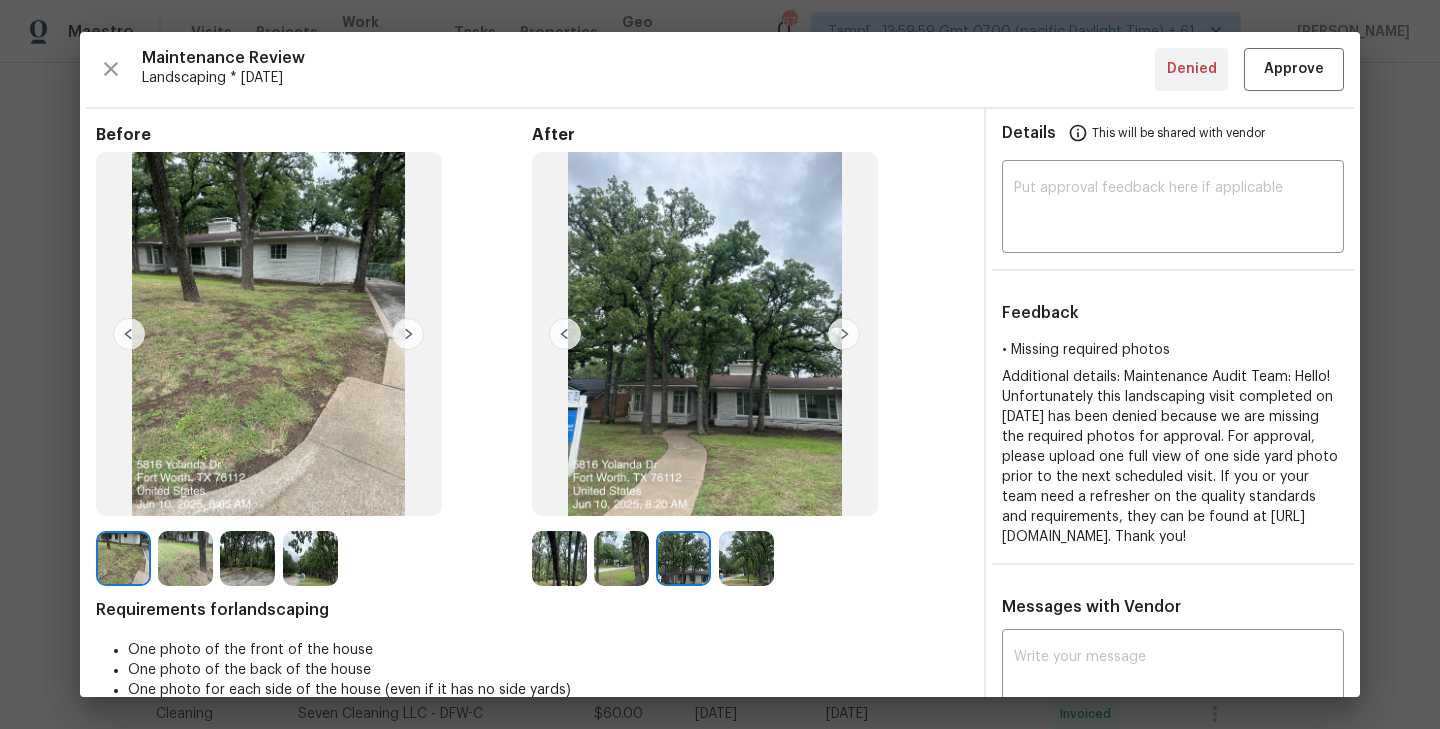 click at bounding box center (844, 334) 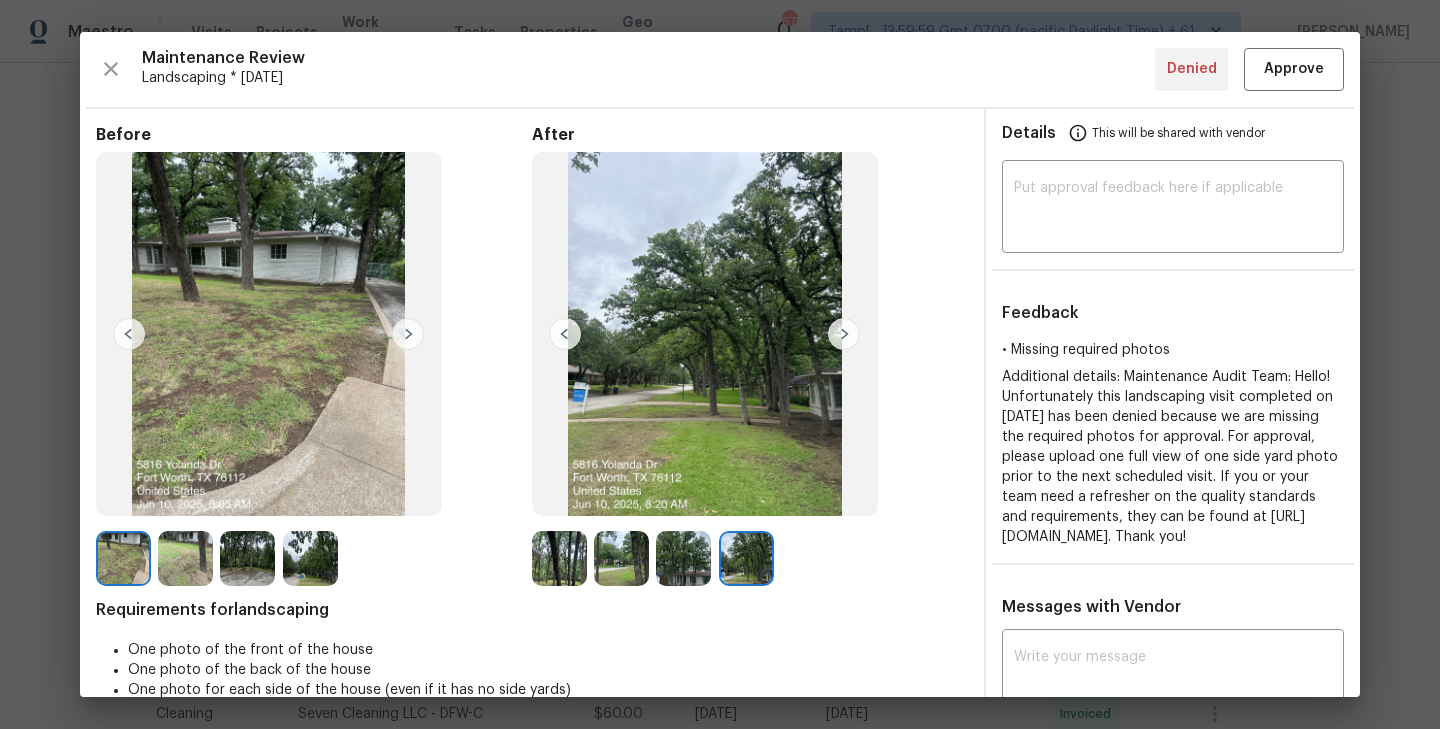 click at bounding box center (844, 334) 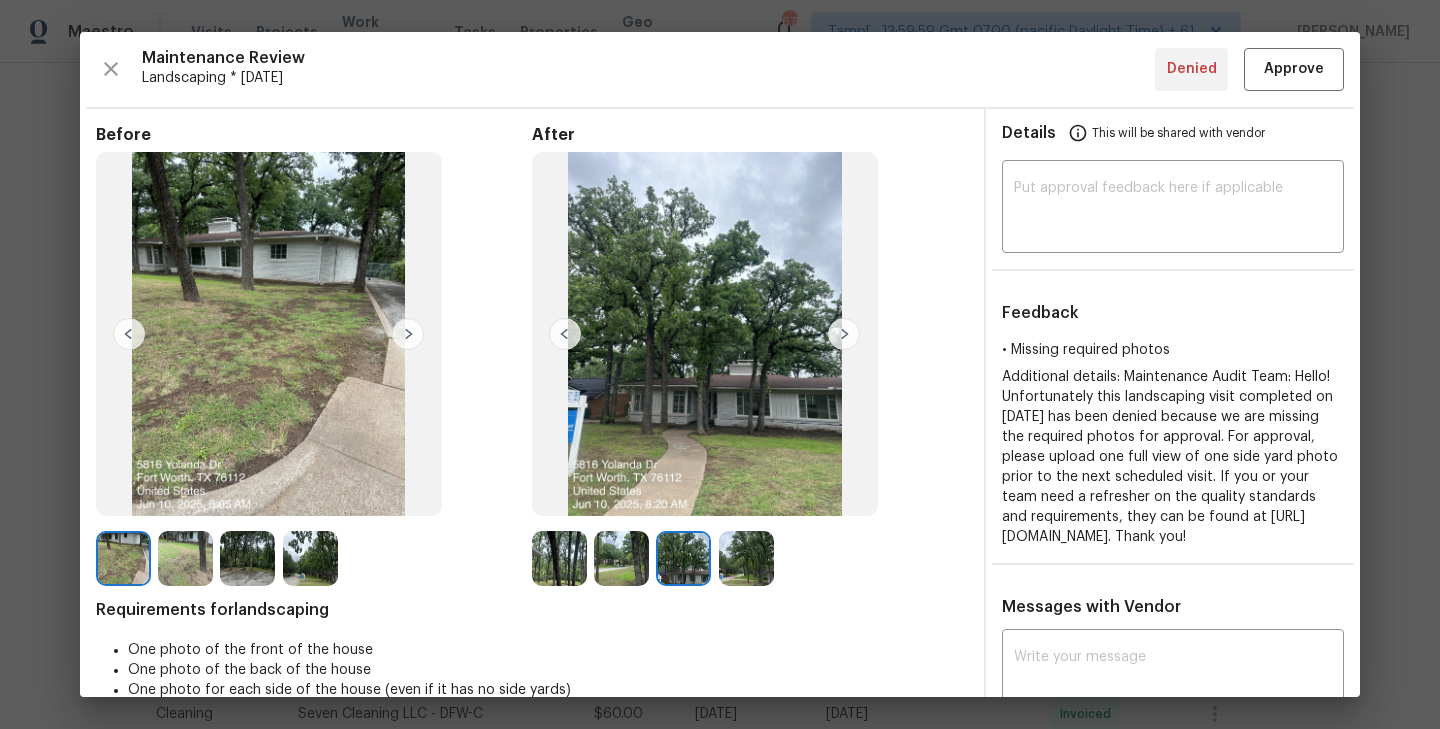 click at bounding box center (565, 334) 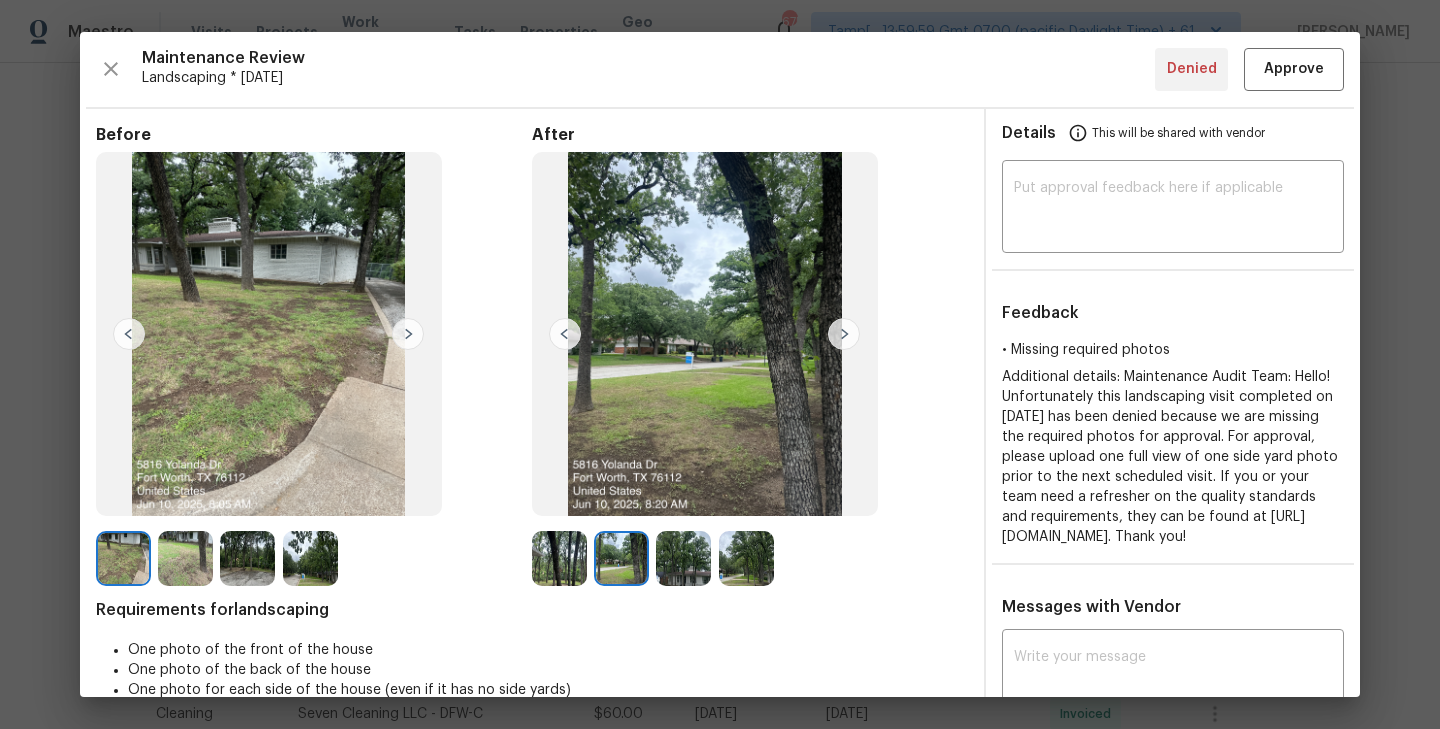 click at bounding box center (565, 334) 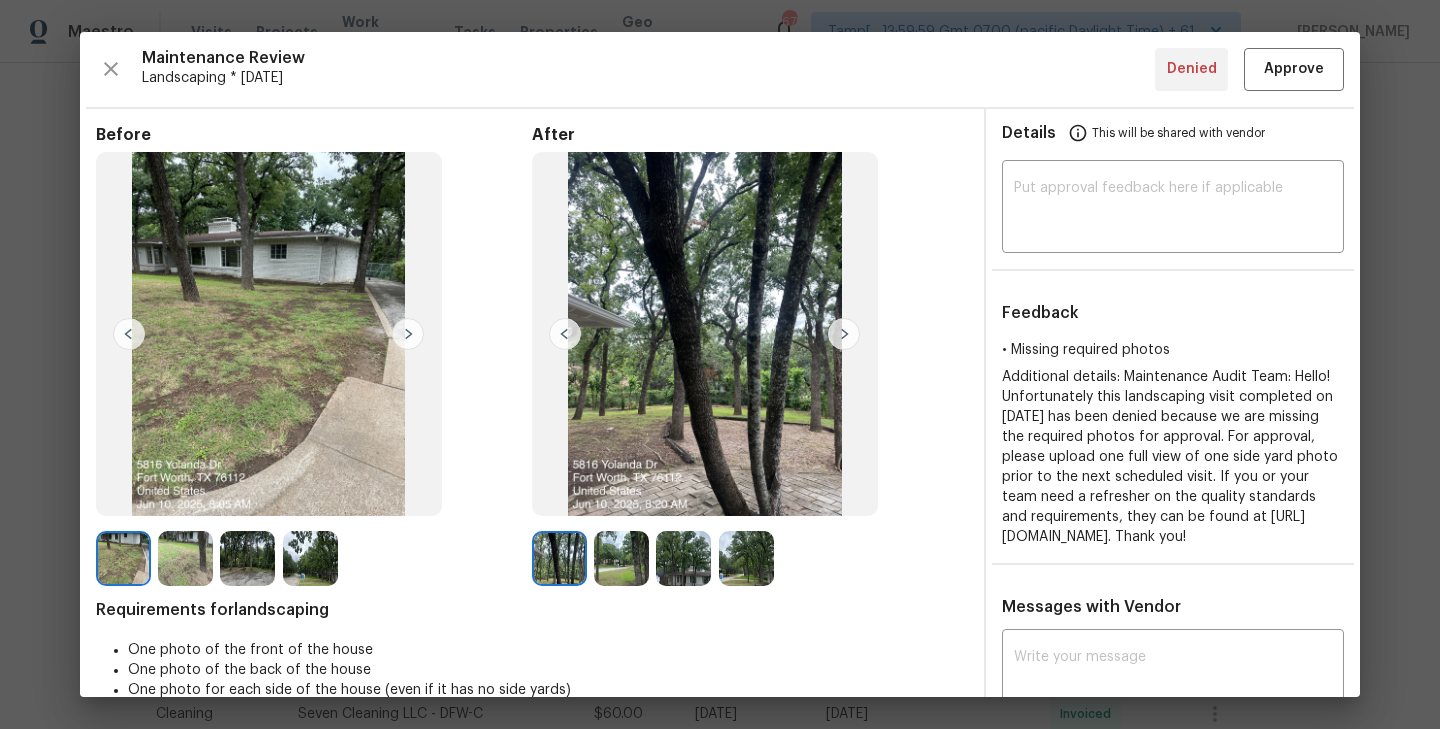 click at bounding box center (844, 334) 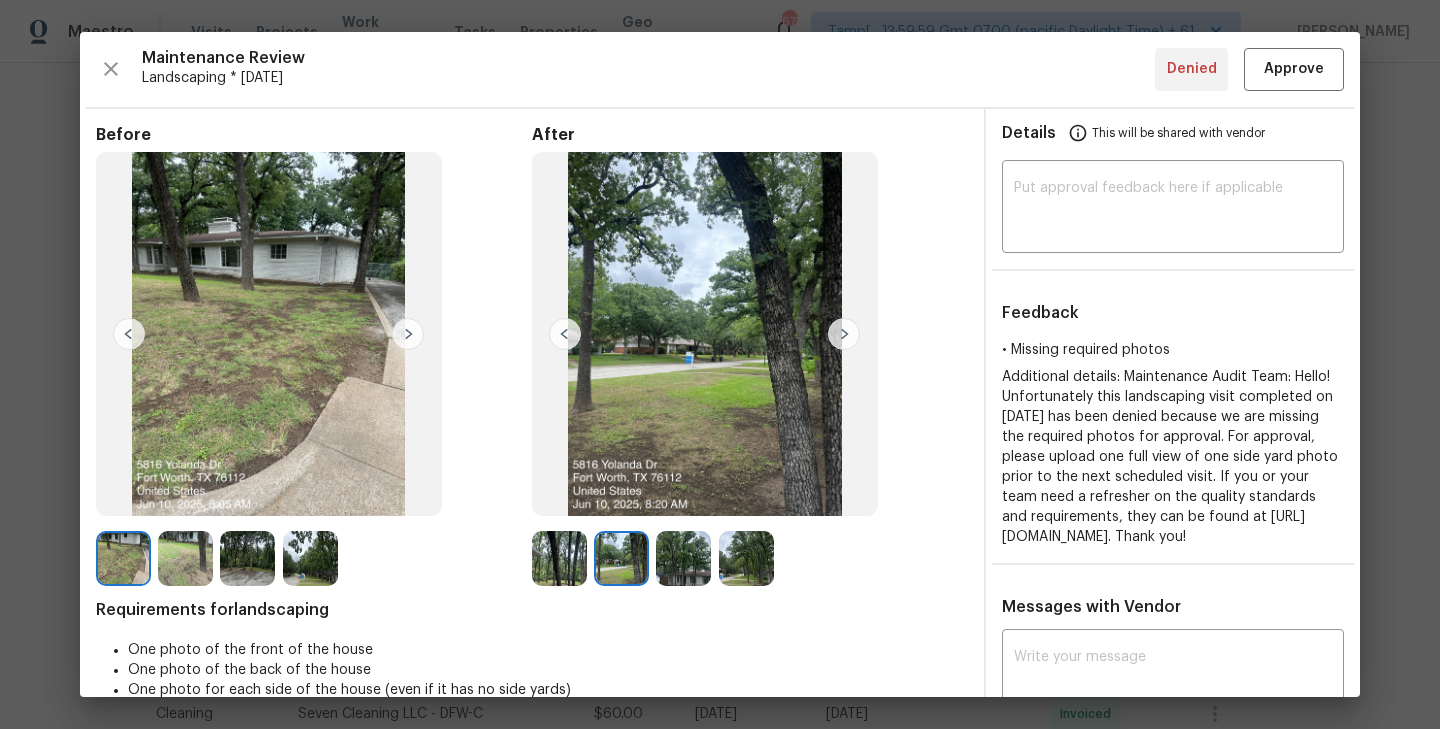click at bounding box center [565, 334] 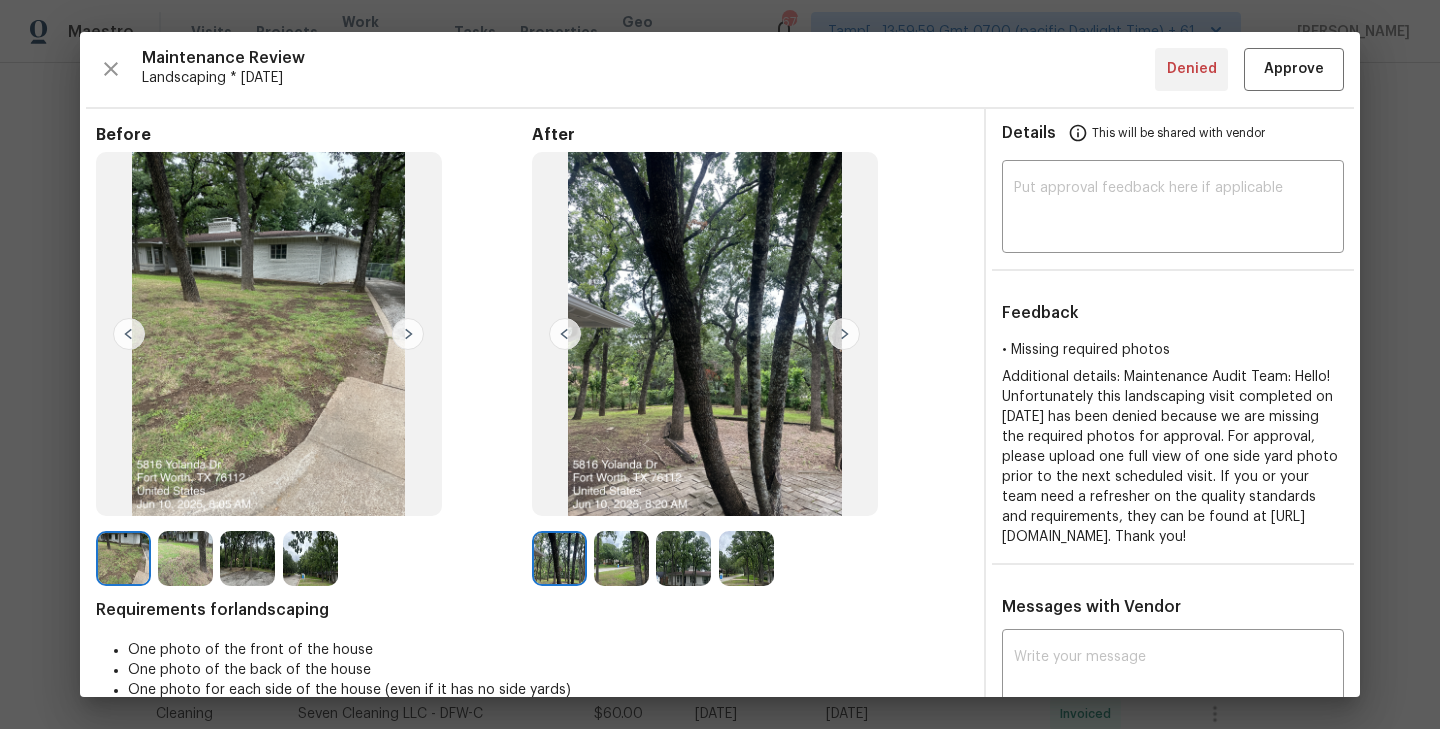 click at bounding box center (844, 334) 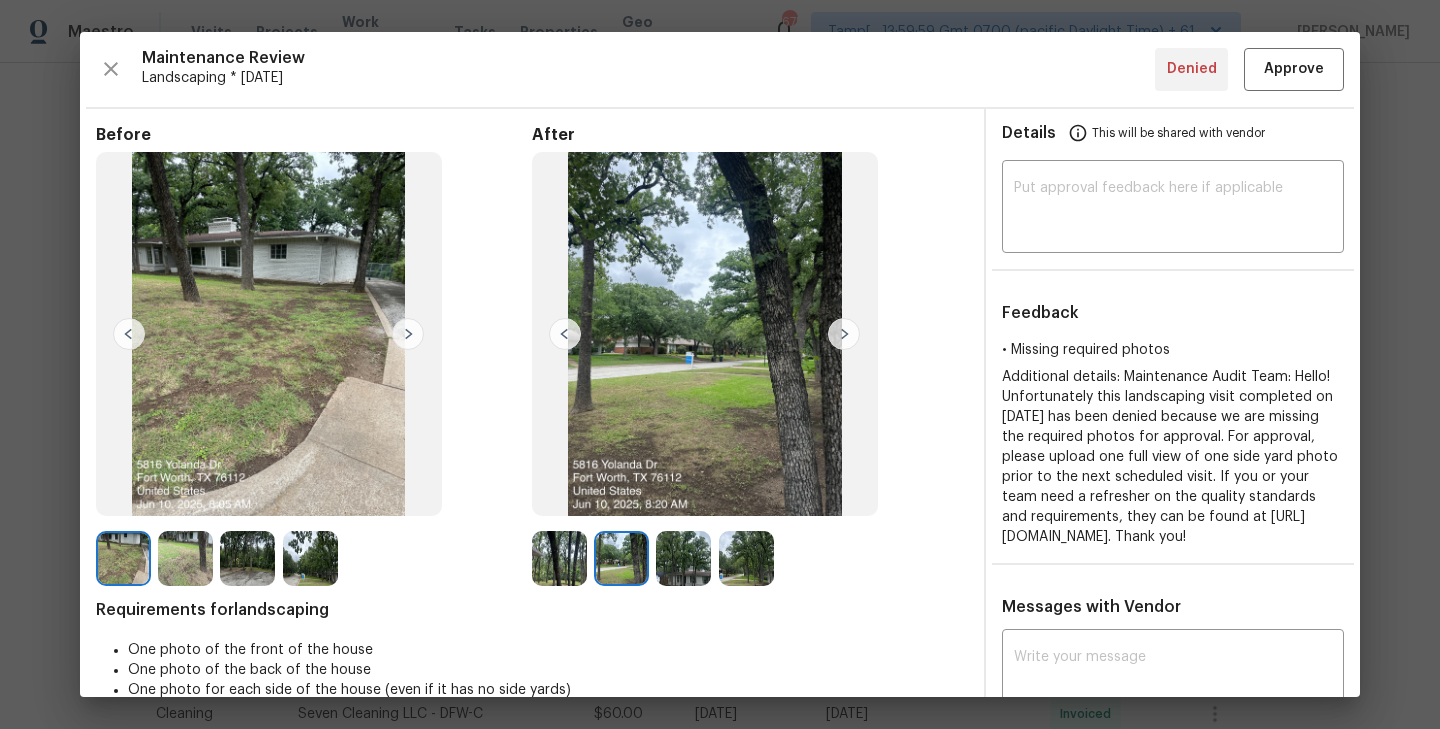 click at bounding box center [844, 334] 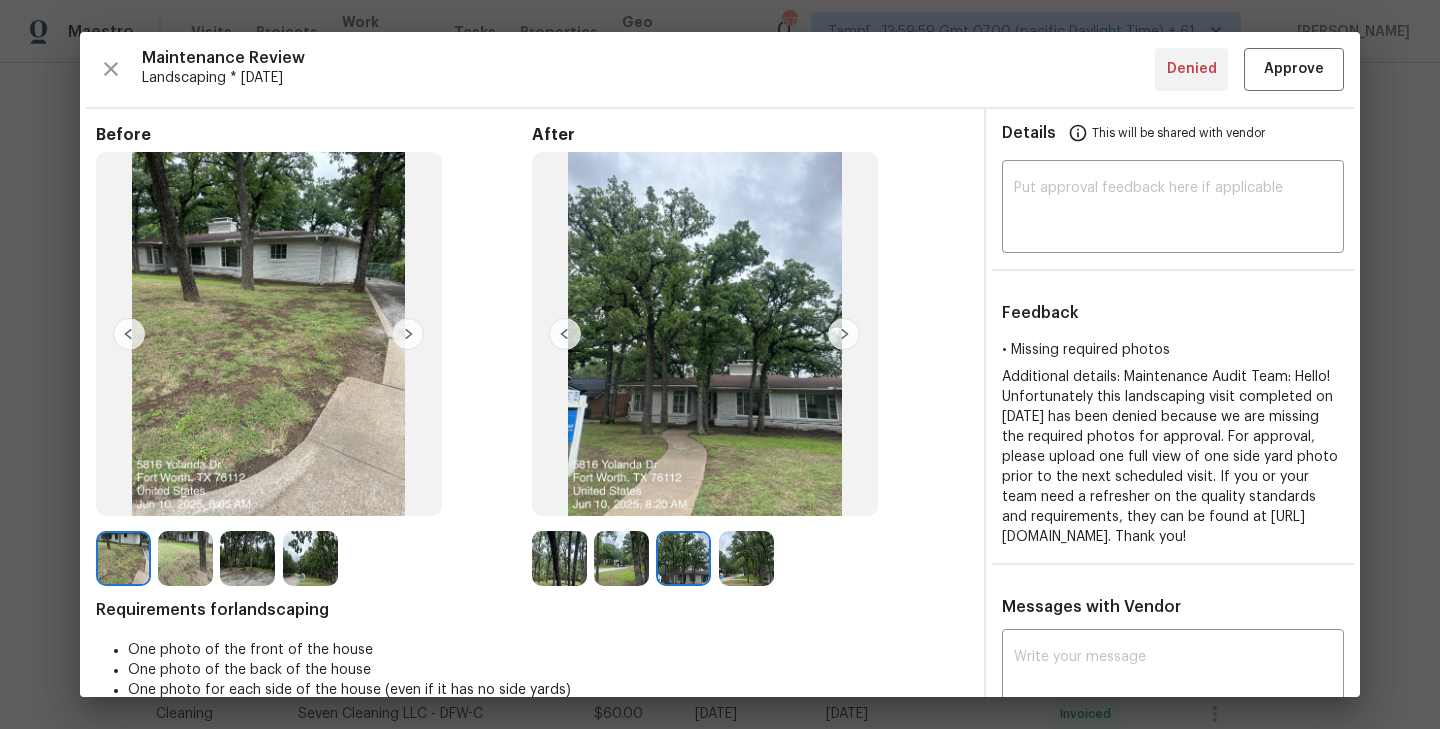 click at bounding box center [844, 334] 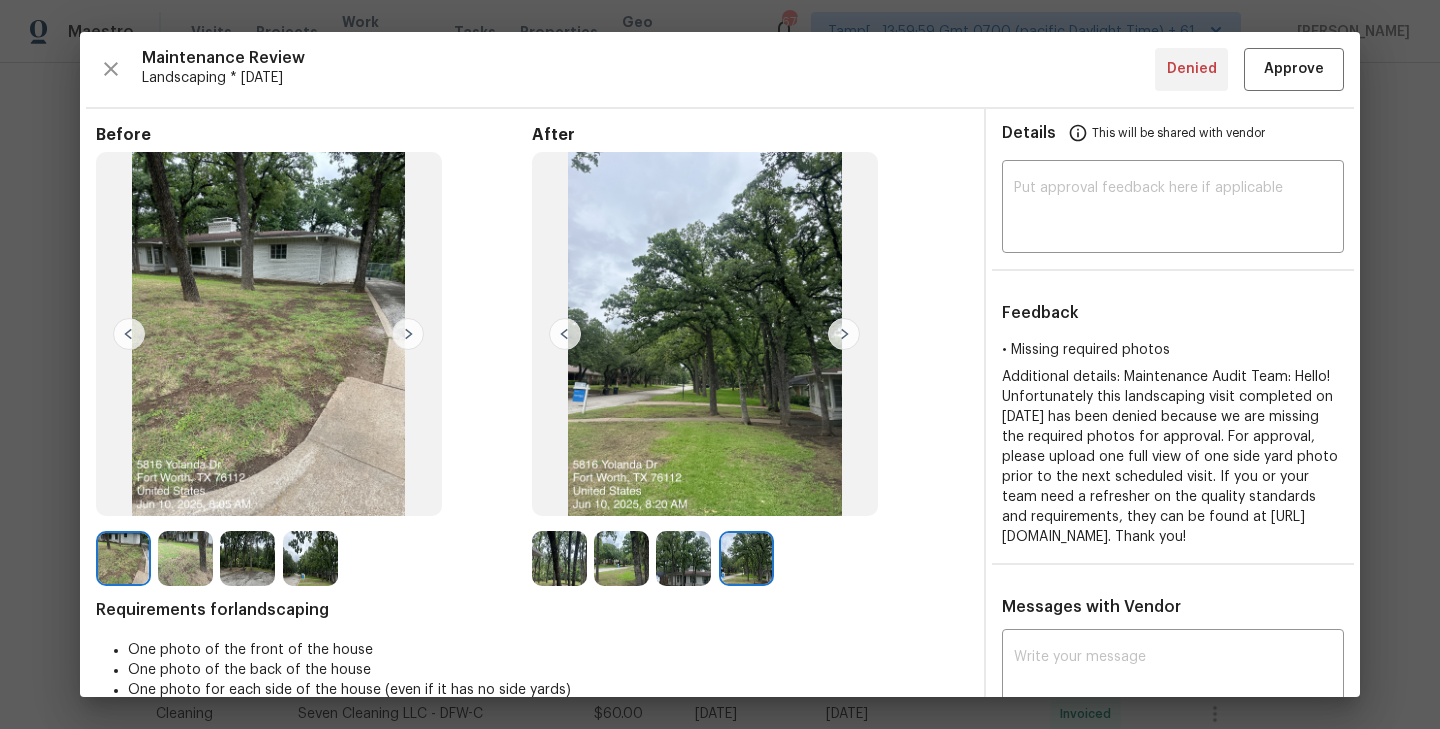click at bounding box center (408, 334) 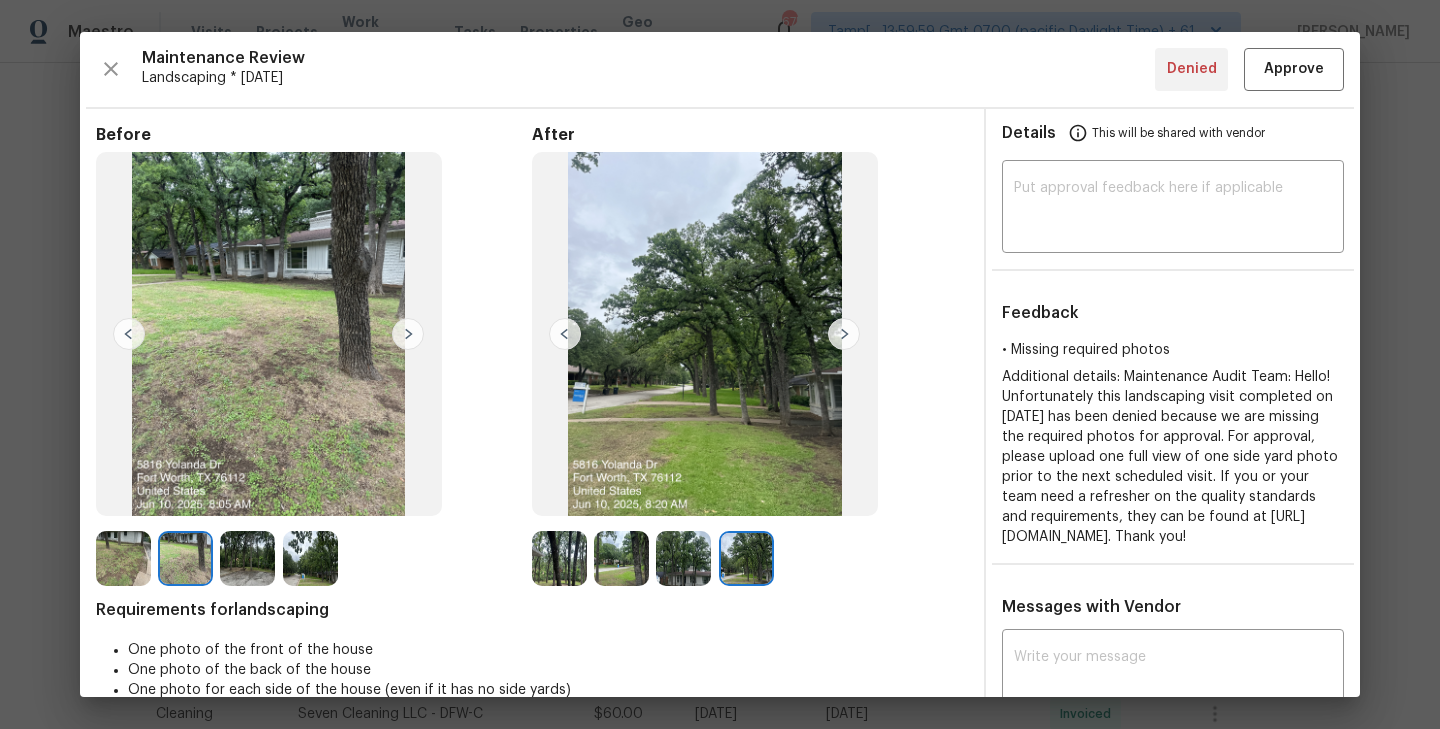 click at bounding box center [408, 334] 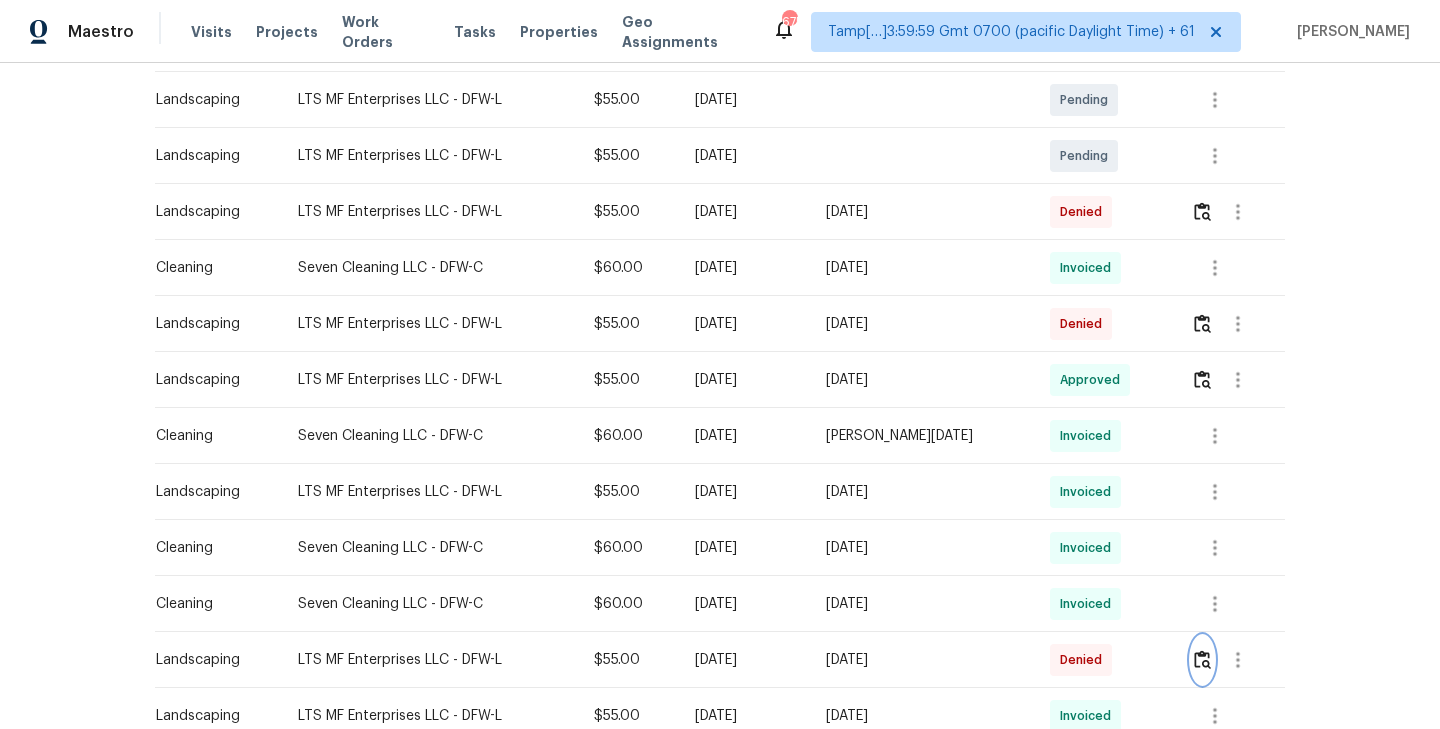 scroll, scrollTop: 440, scrollLeft: 0, axis: vertical 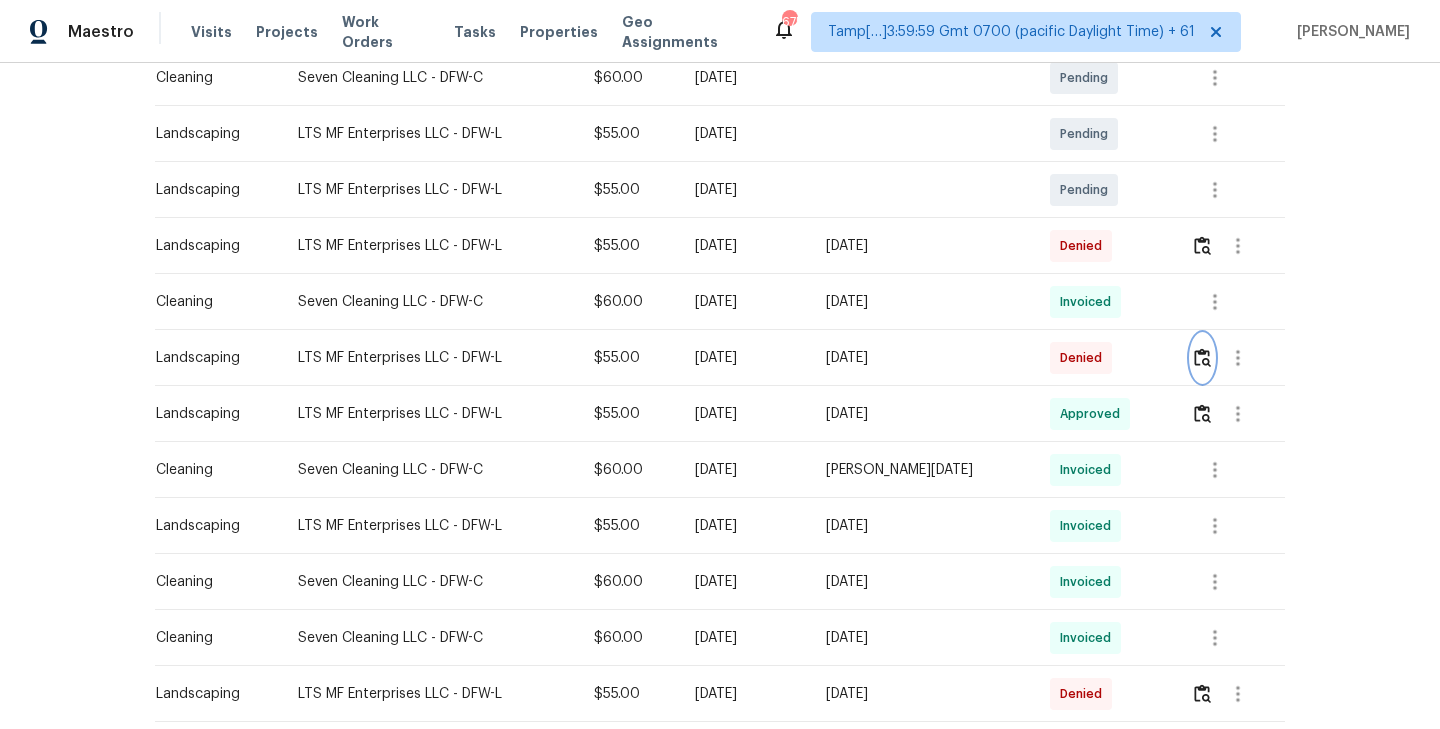 click at bounding box center [1202, 357] 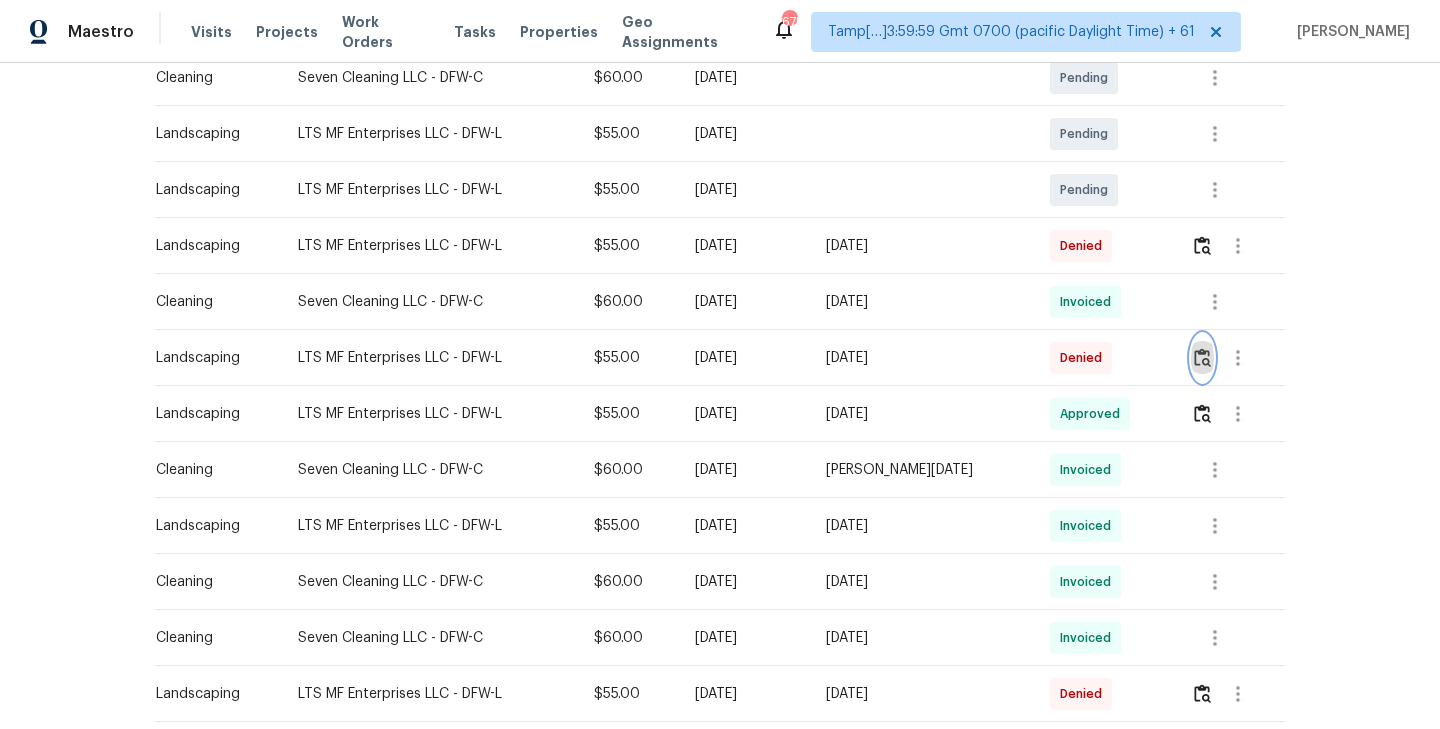 click at bounding box center [1202, 357] 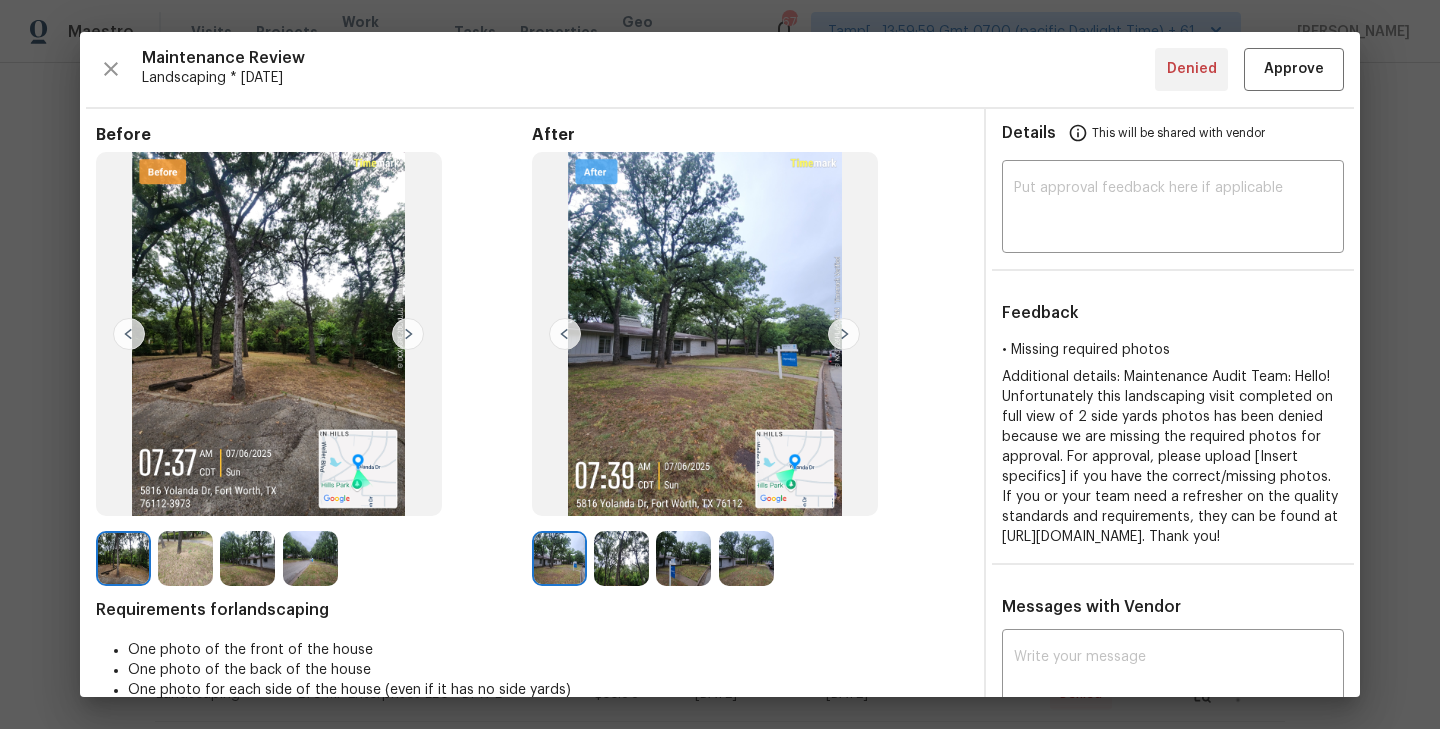 click at bounding box center [844, 334] 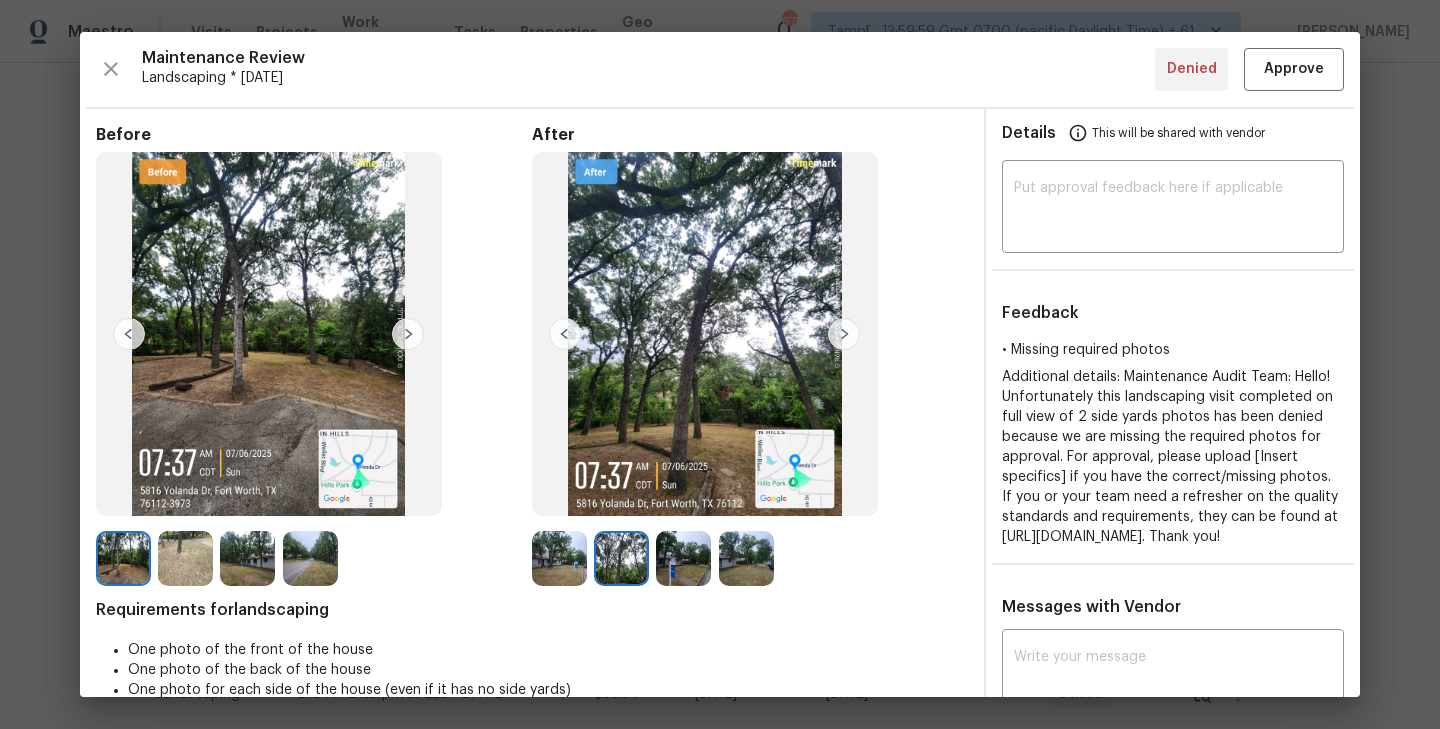 click at bounding box center [844, 334] 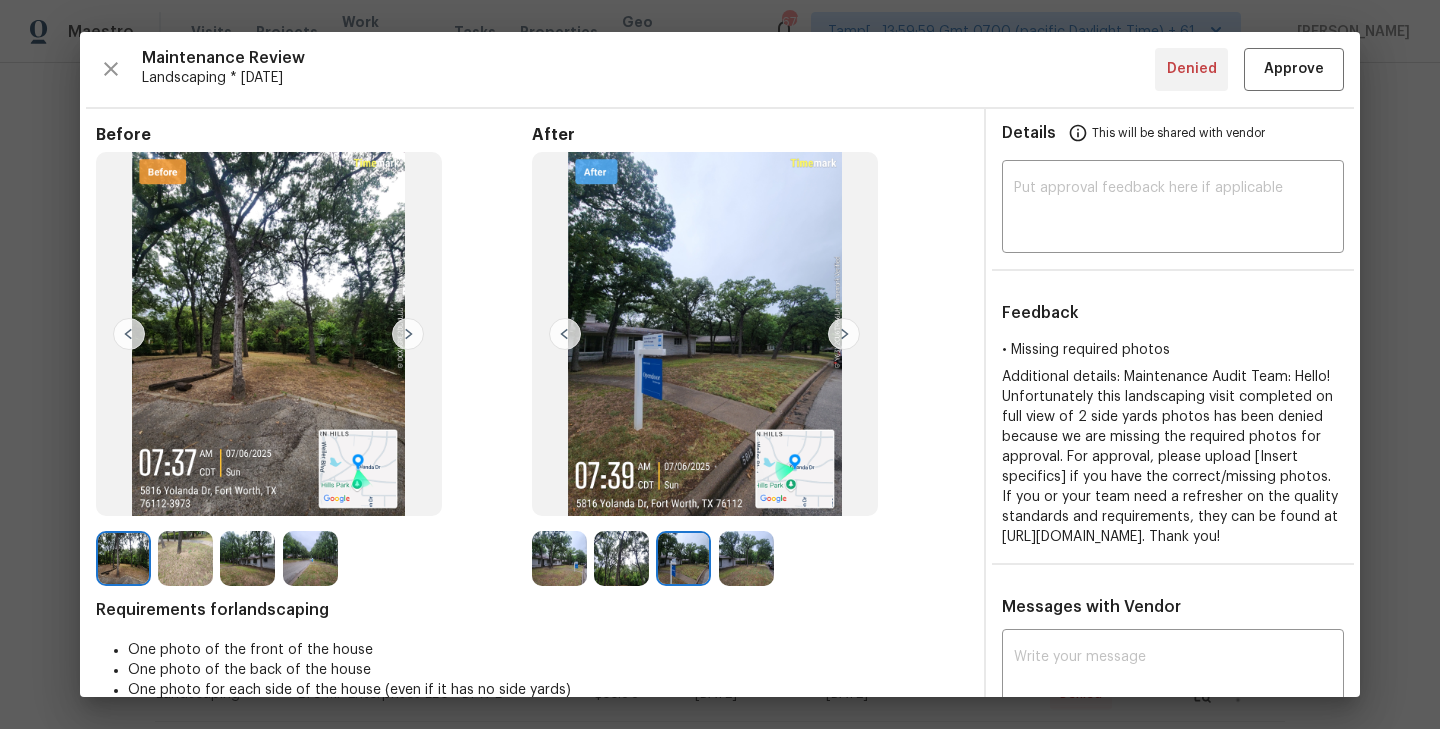 click at bounding box center (844, 334) 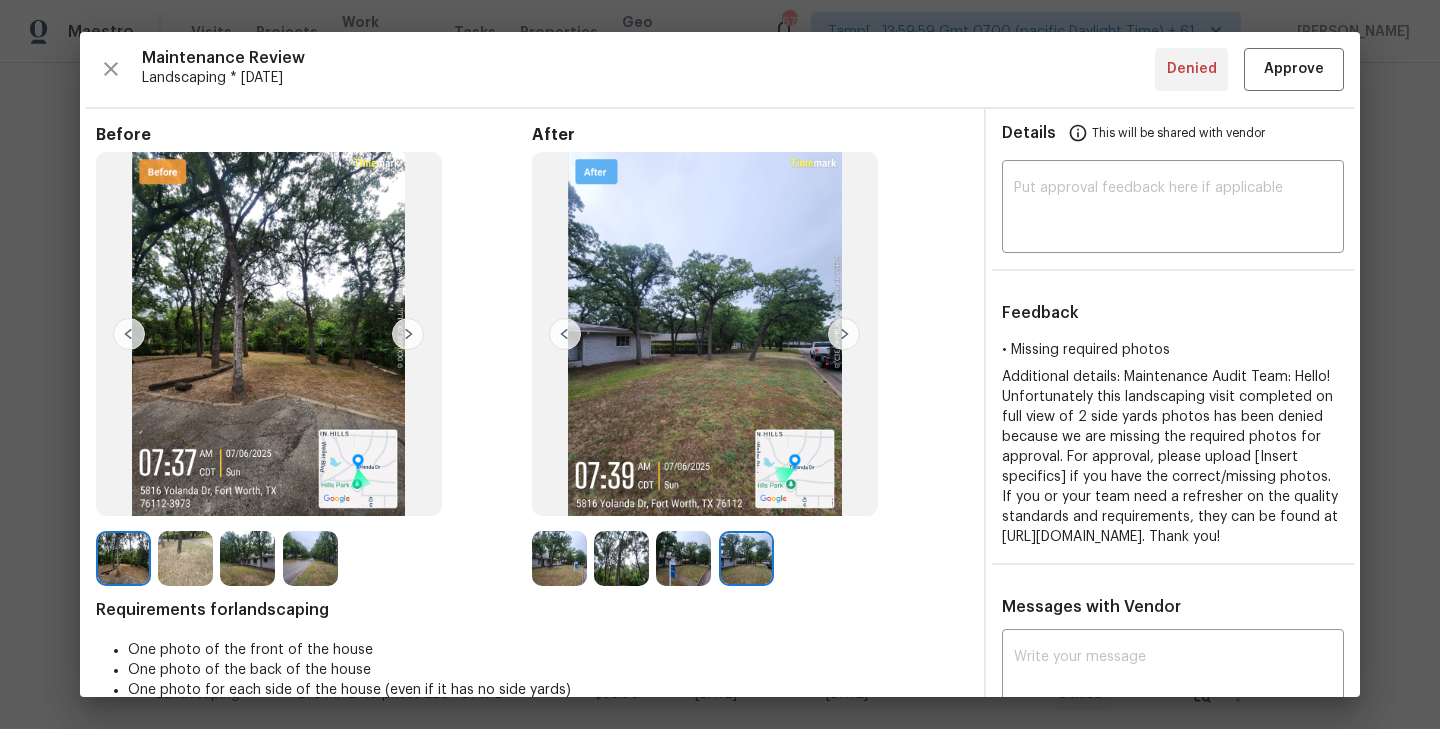 click at bounding box center (565, 334) 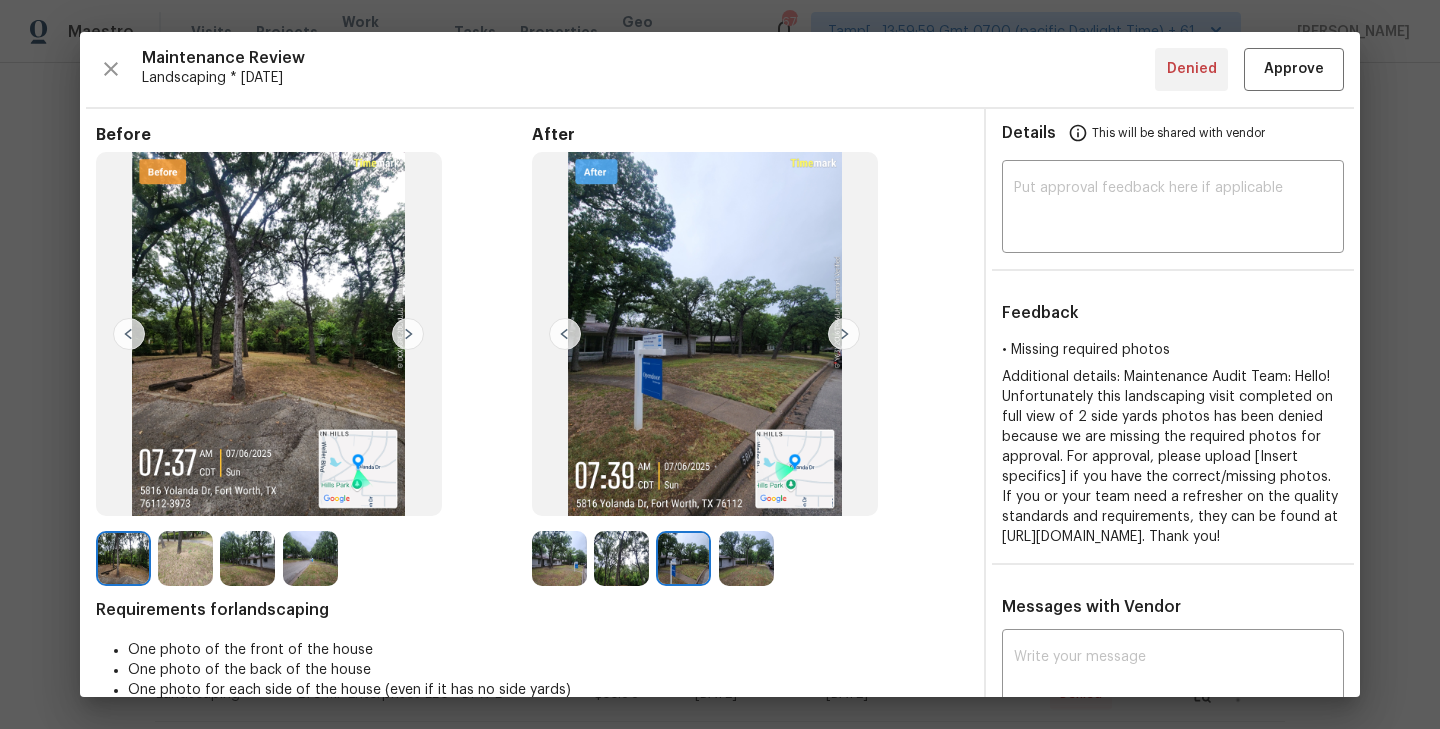 click at bounding box center [565, 334] 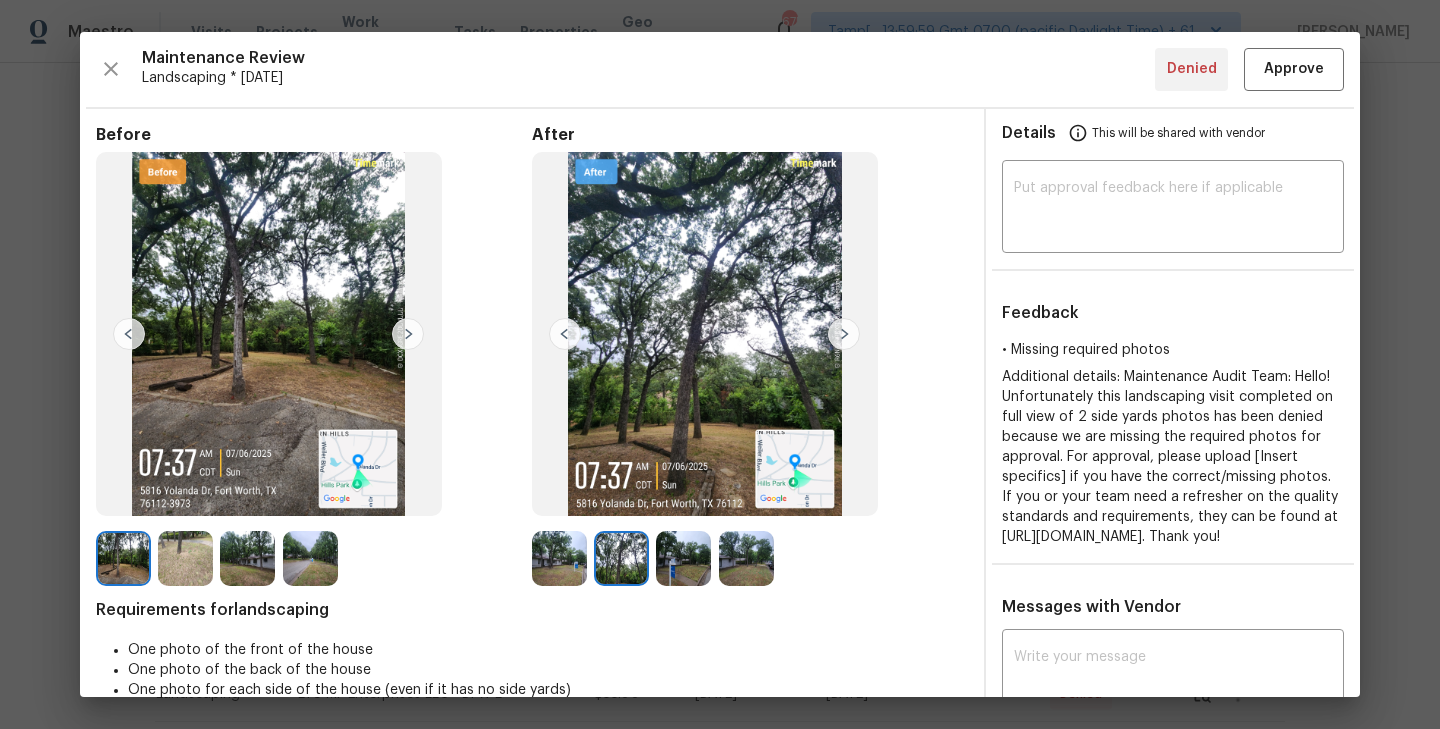click at bounding box center (565, 334) 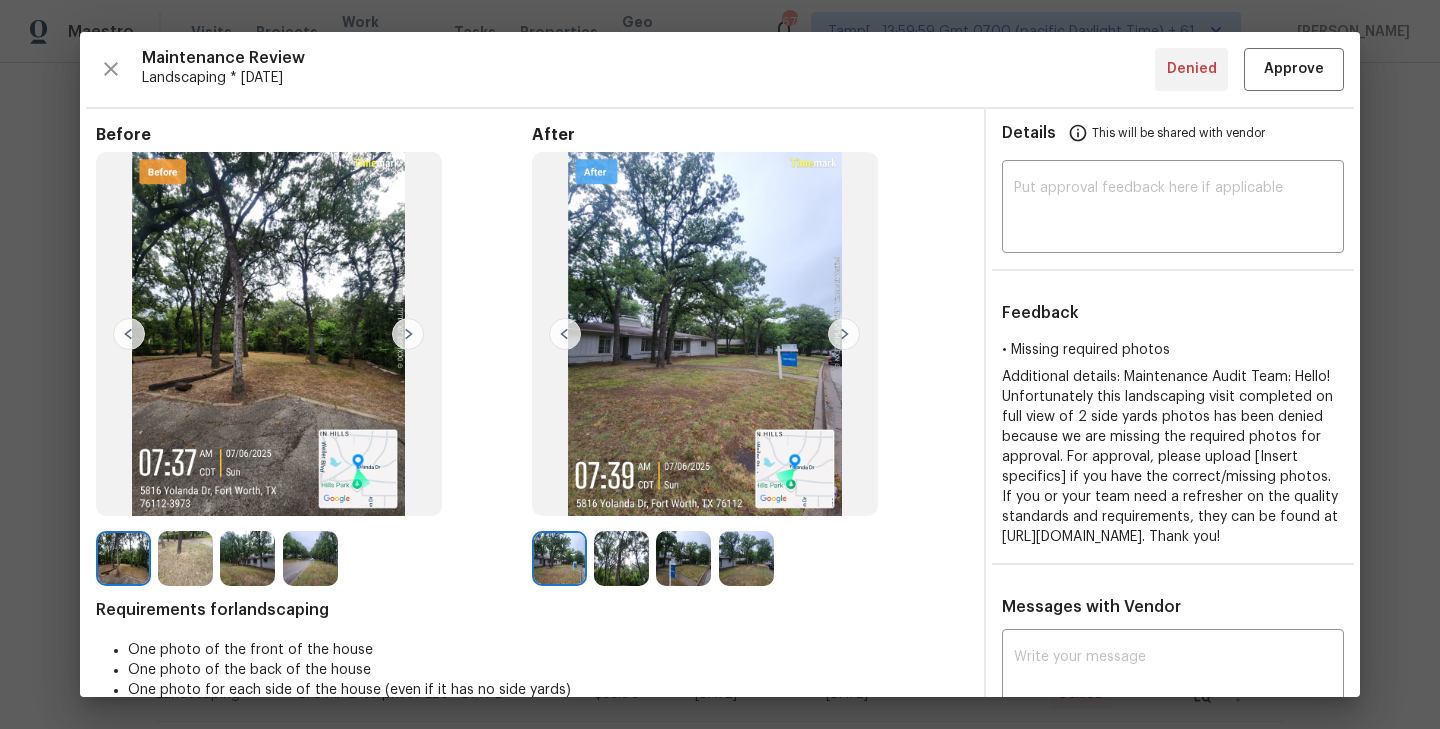 click at bounding box center [565, 334] 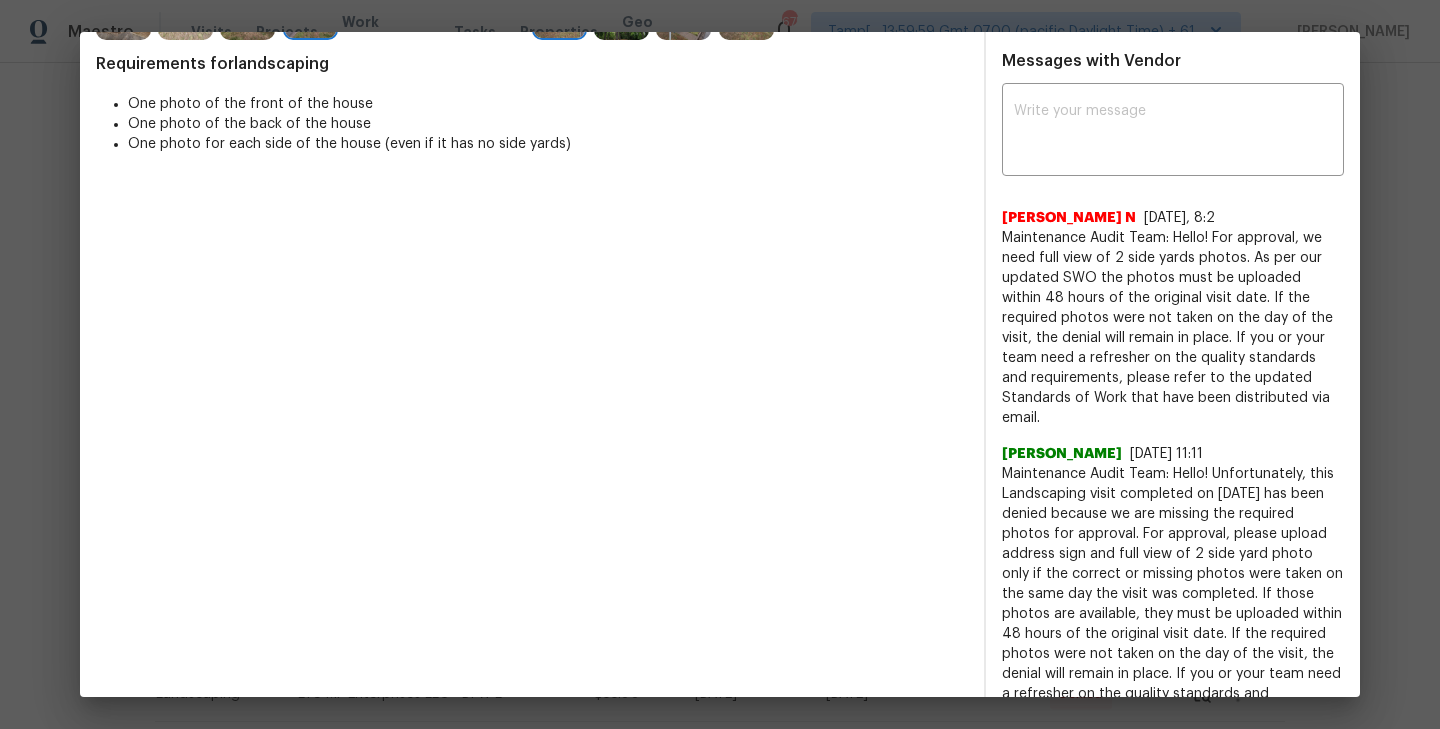 scroll, scrollTop: 543, scrollLeft: 0, axis: vertical 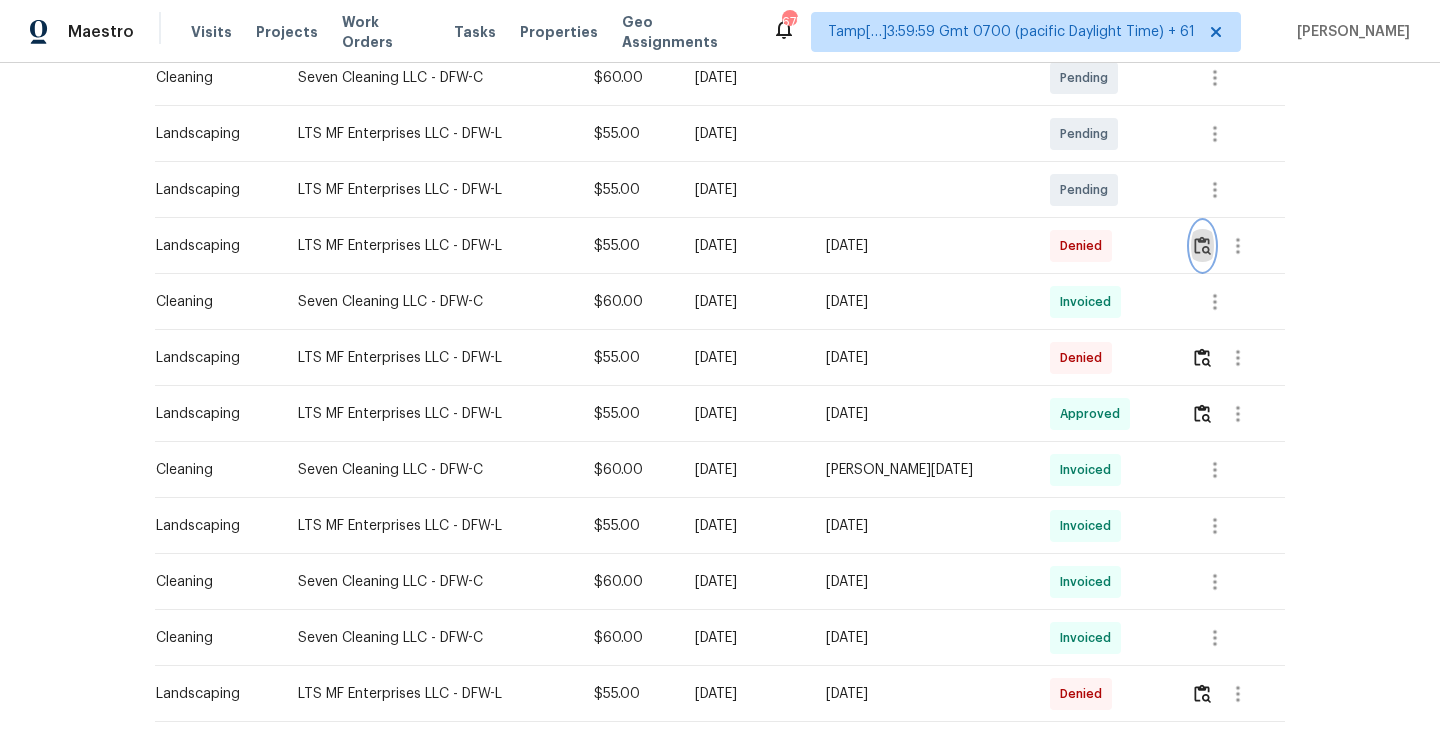 click at bounding box center [1202, 245] 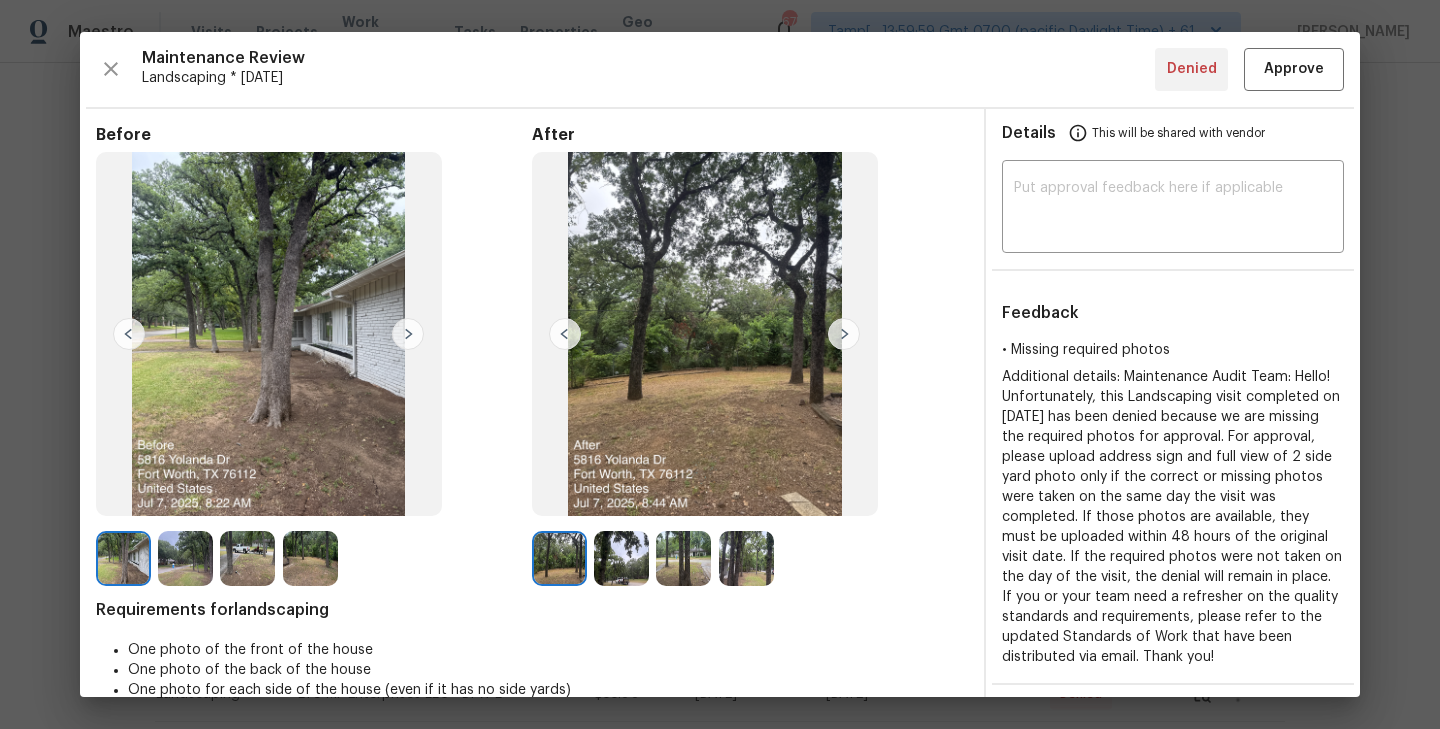 click at bounding box center (844, 334) 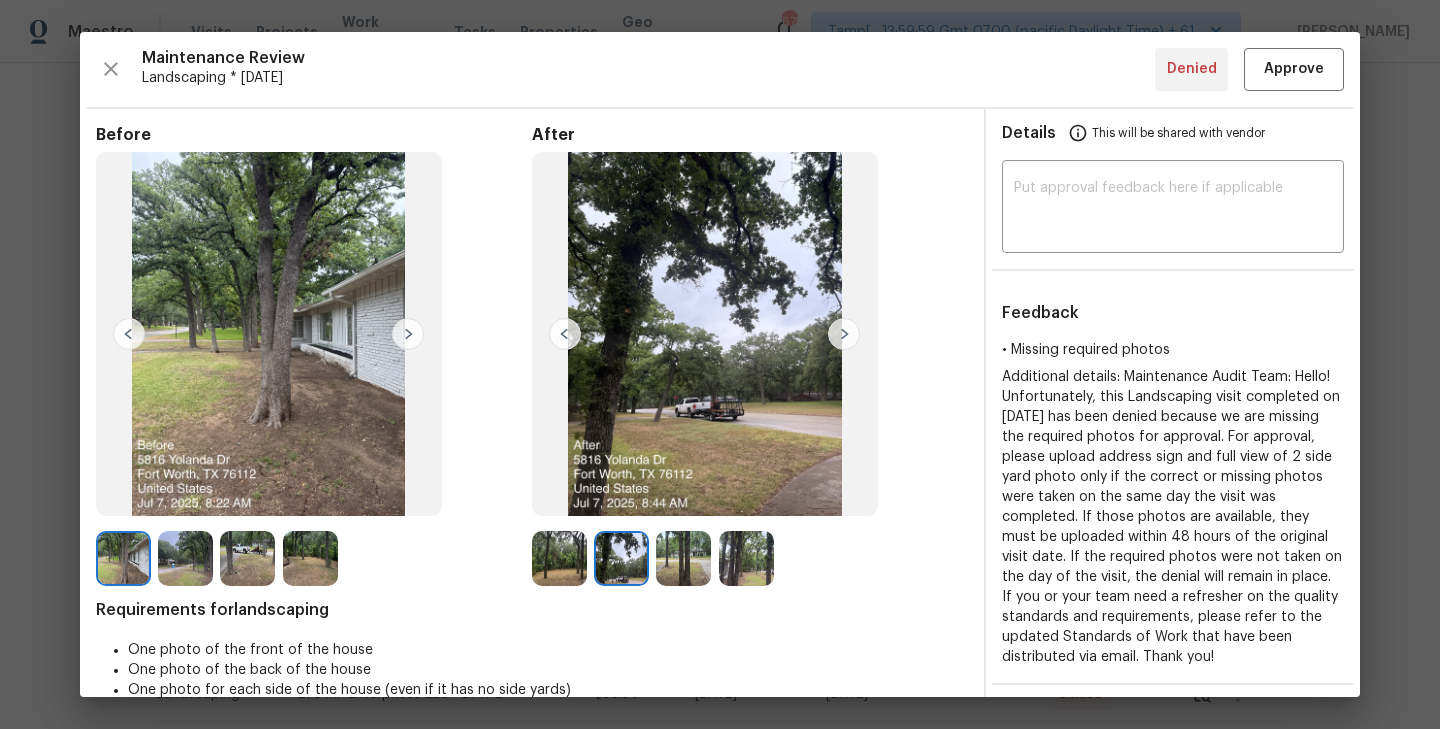 click at bounding box center (844, 334) 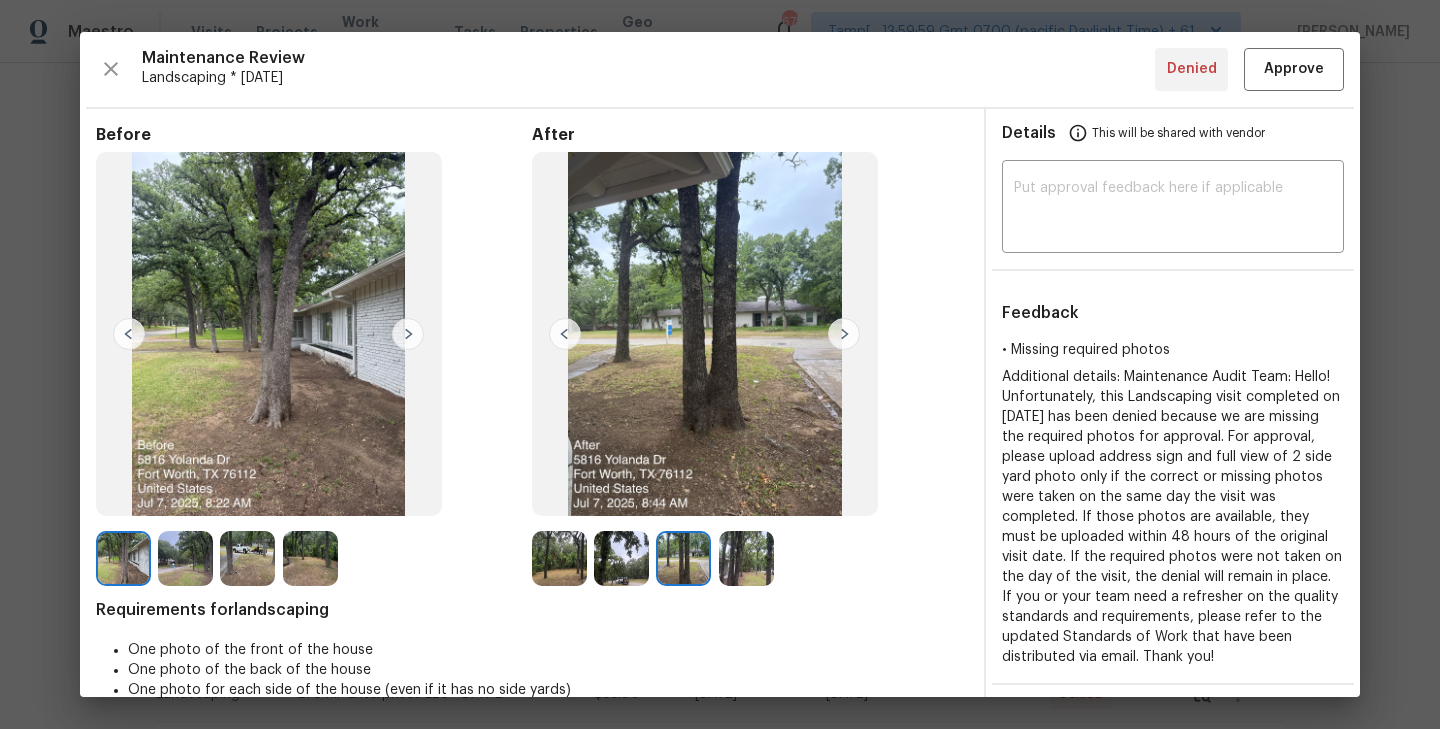click at bounding box center [844, 334] 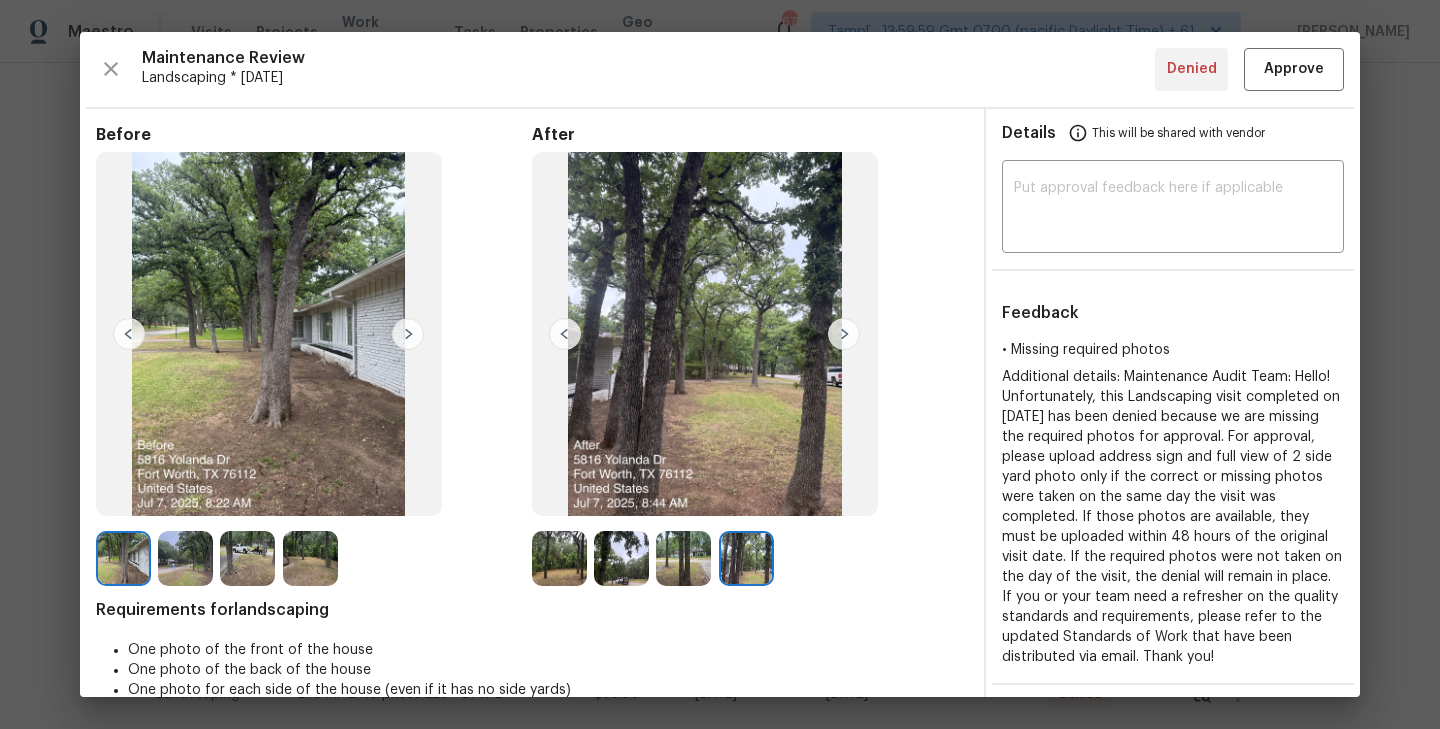 click at bounding box center (565, 334) 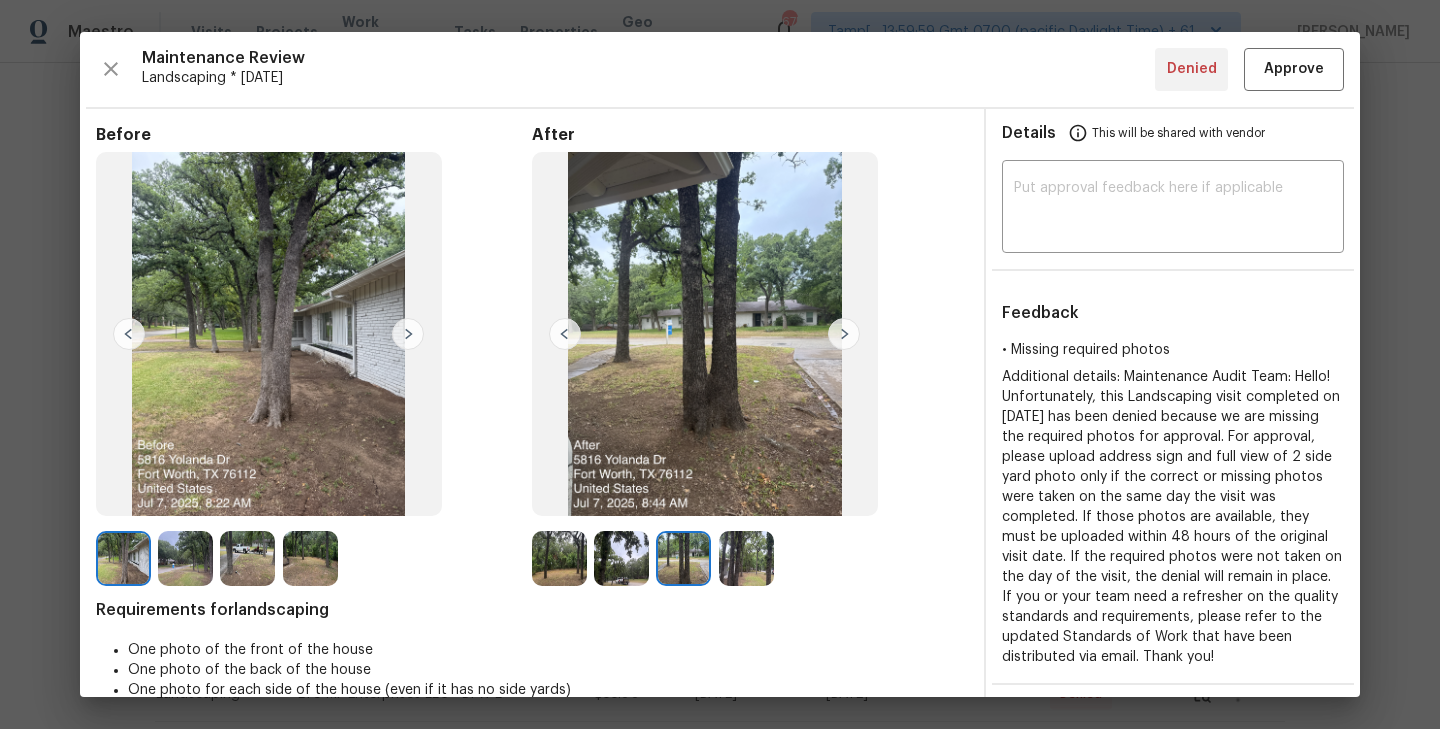 click at bounding box center [565, 334] 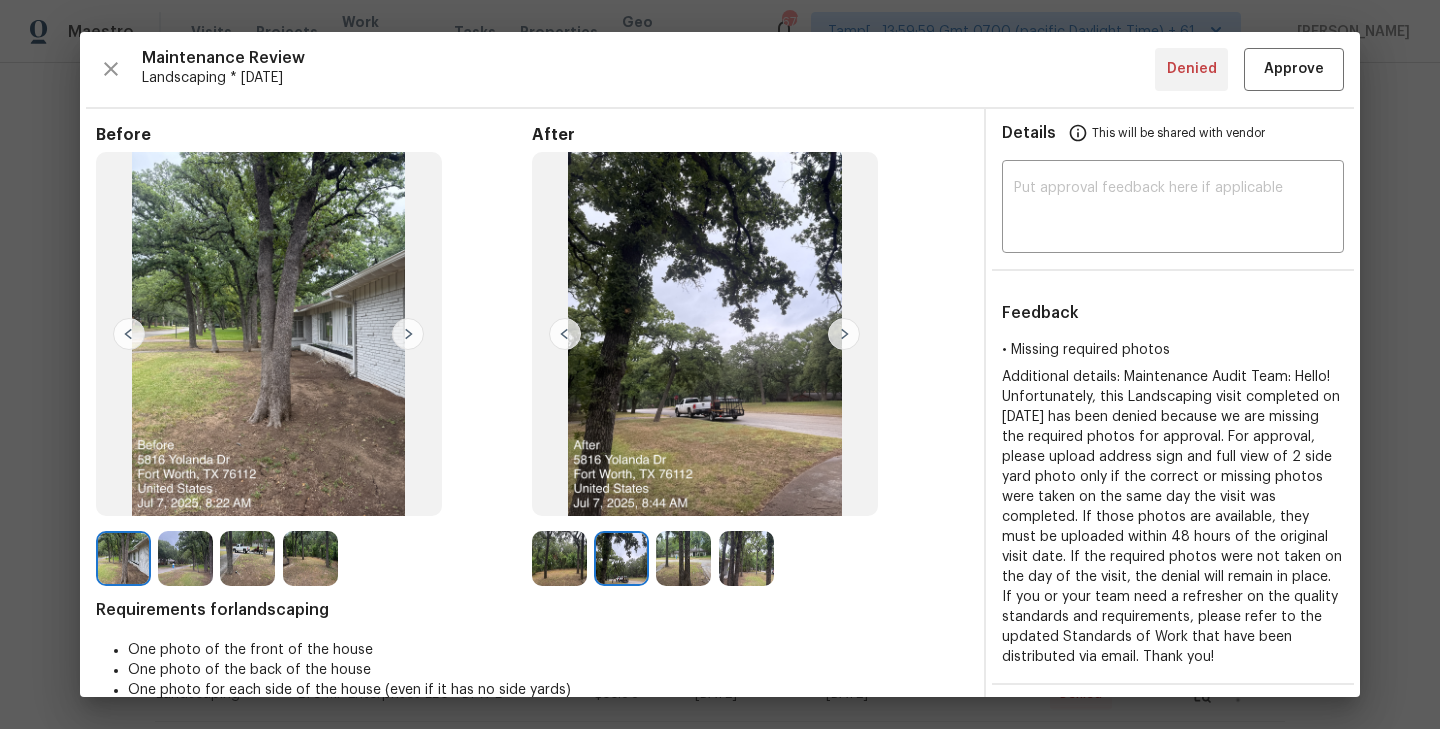 click at bounding box center (565, 334) 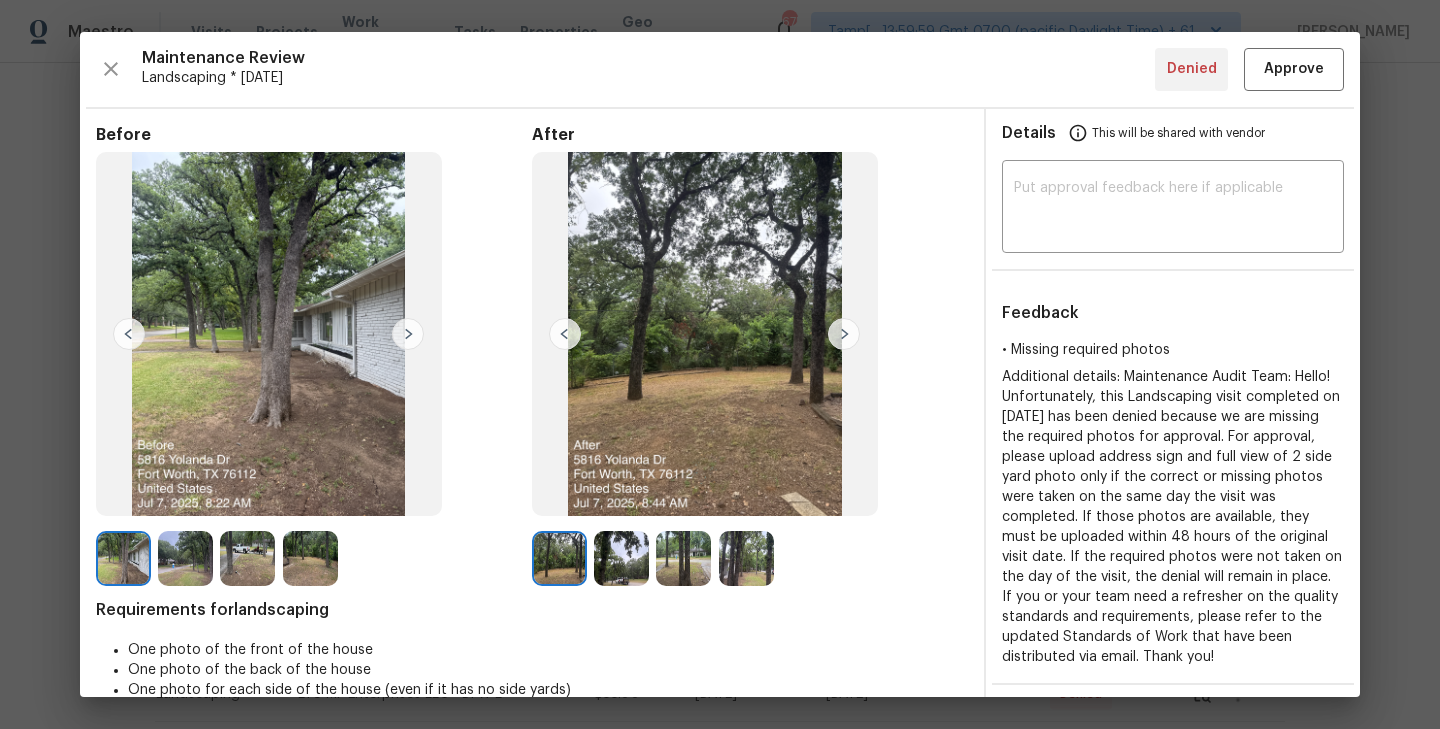 click at bounding box center (565, 334) 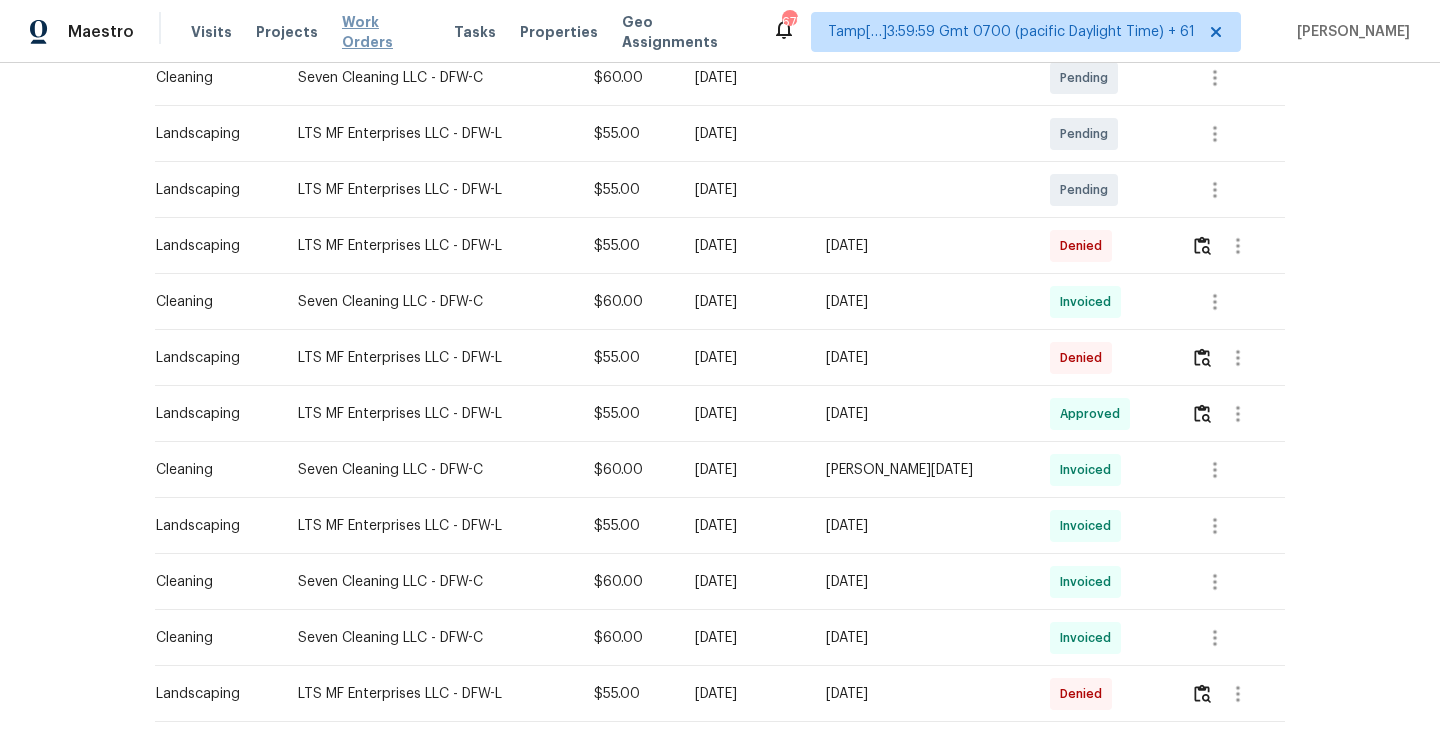 click on "Work Orders" at bounding box center [386, 32] 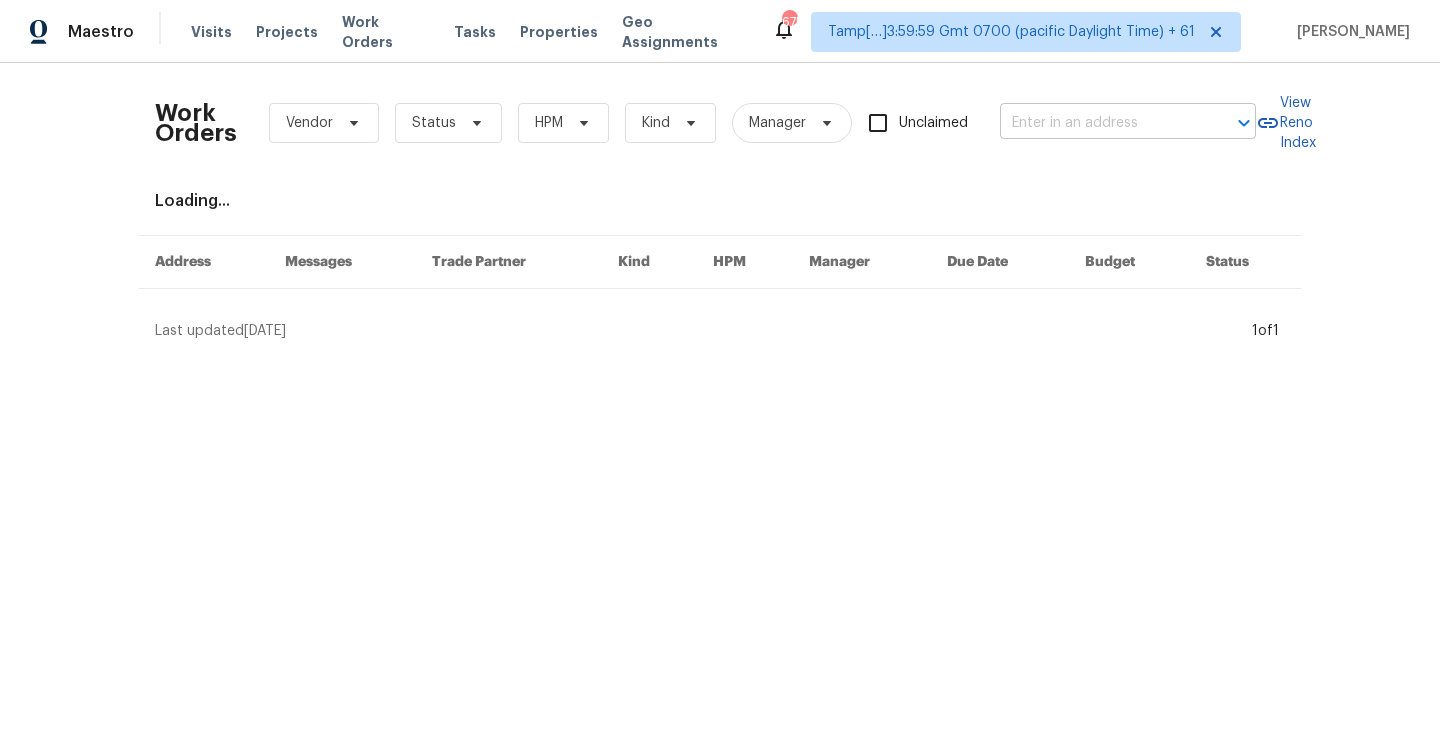 click at bounding box center (1100, 123) 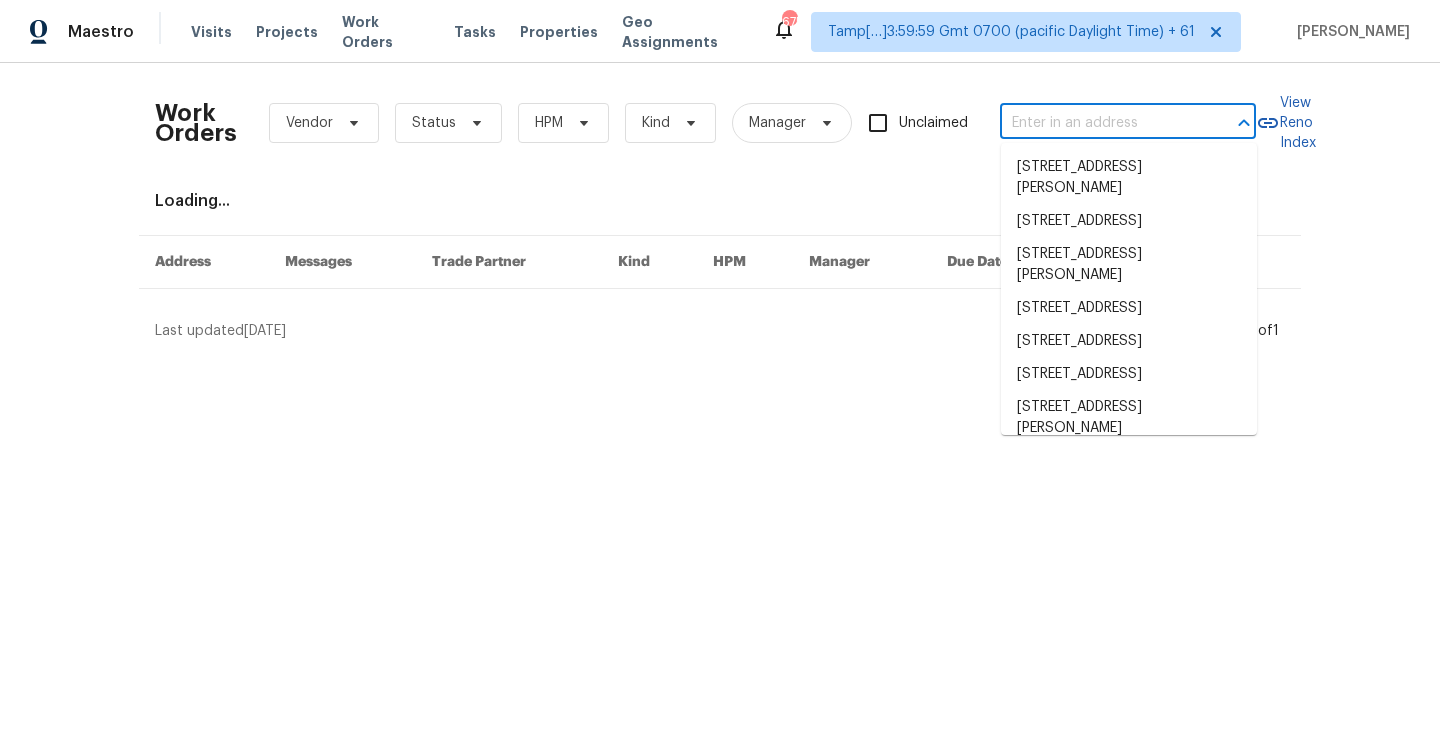 paste on "5941 Ten Mile Bridge Rd" 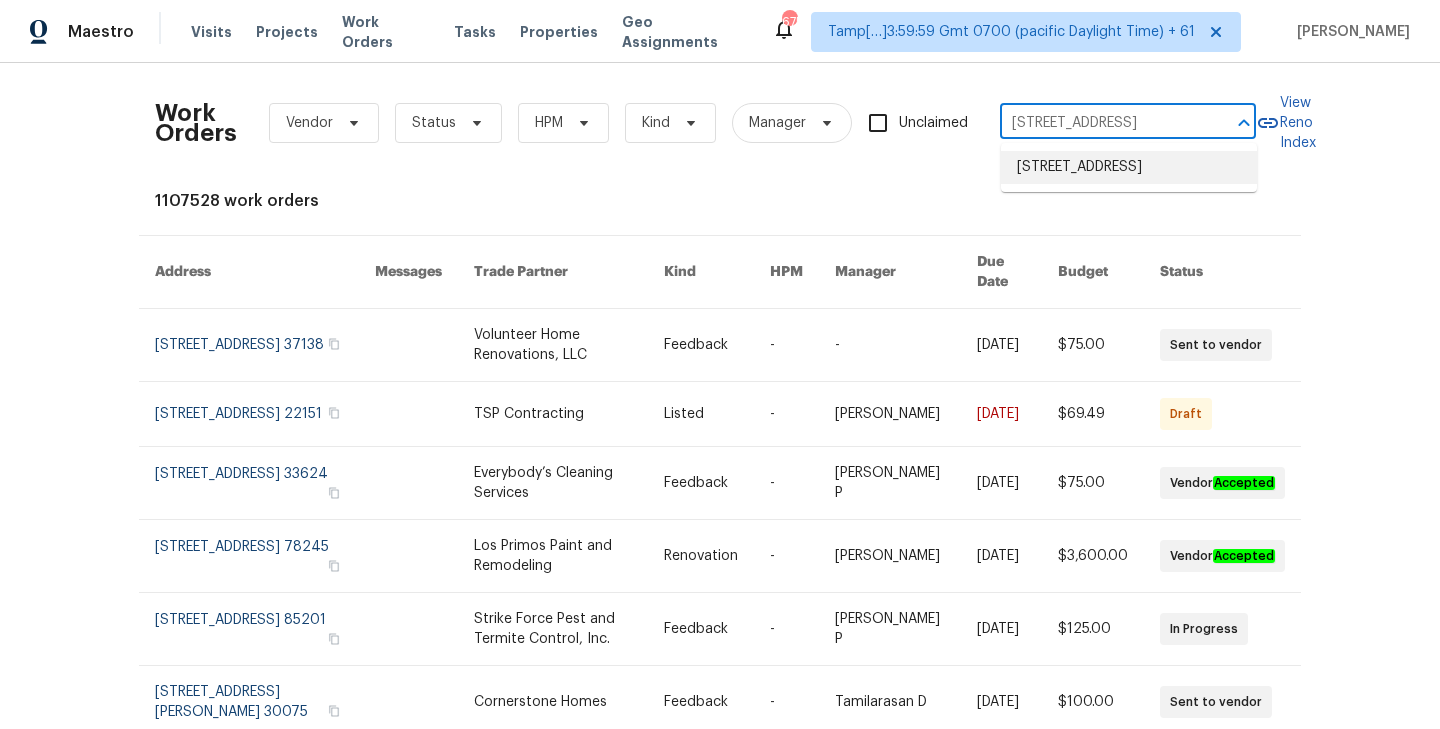 click on "5941 Ten Mile Bridge Rd, Fort Worth, TX 76135" at bounding box center [1129, 167] 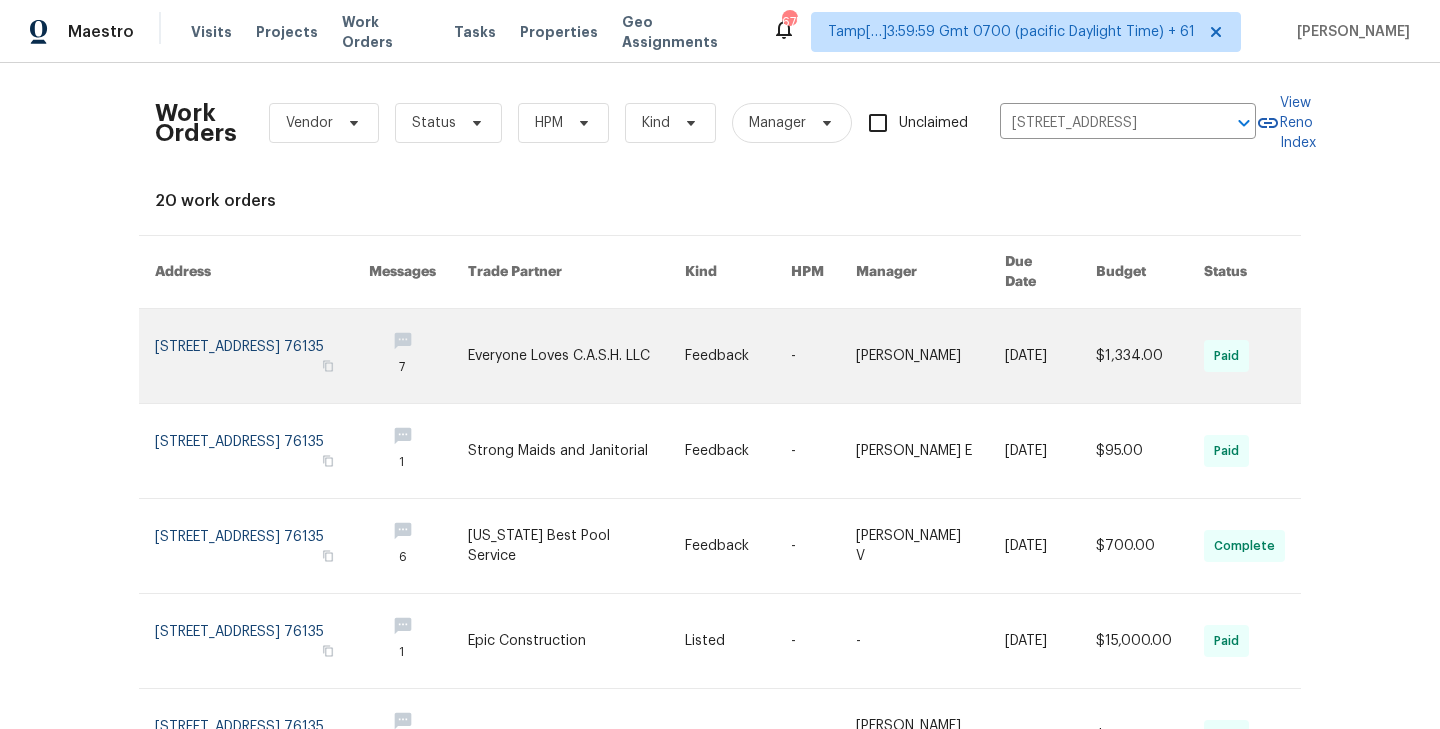 click at bounding box center (262, 356) 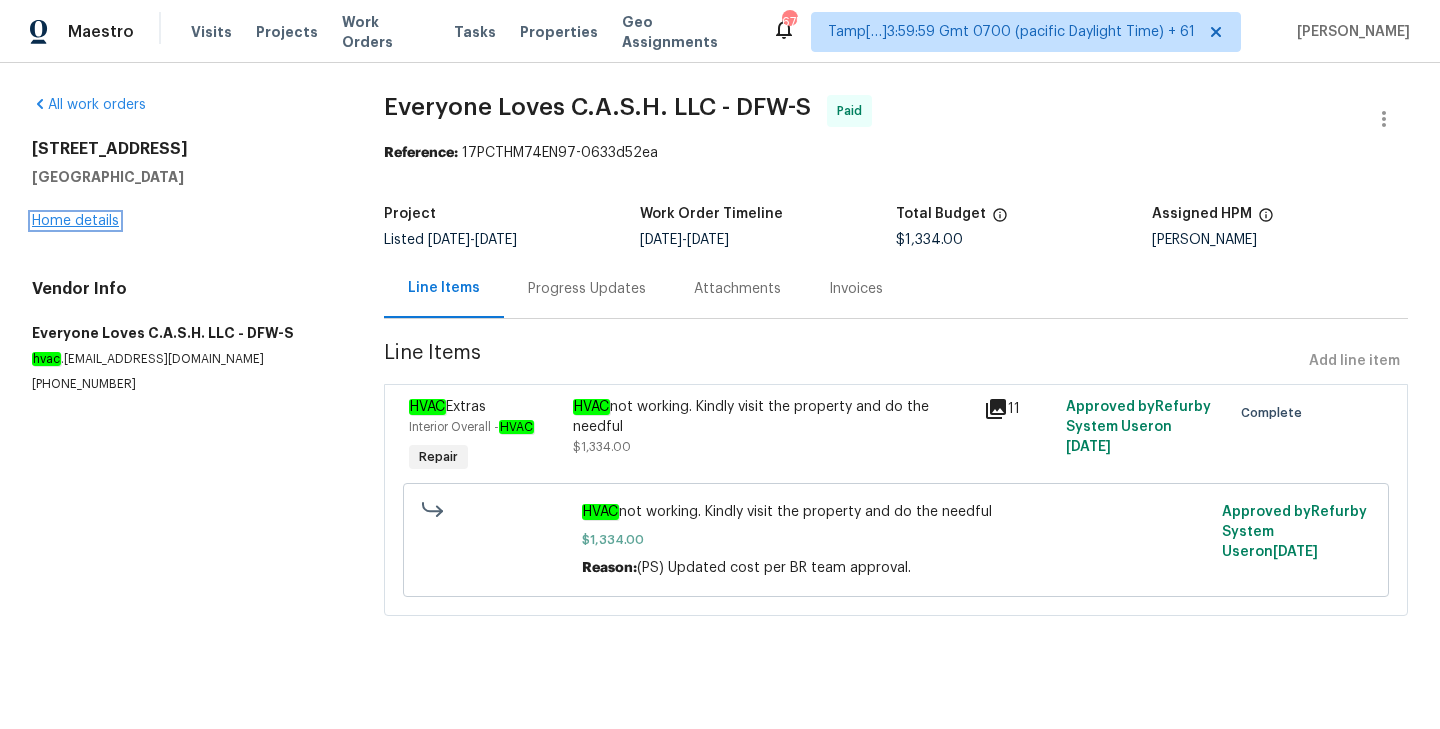 click on "Home details" at bounding box center [75, 221] 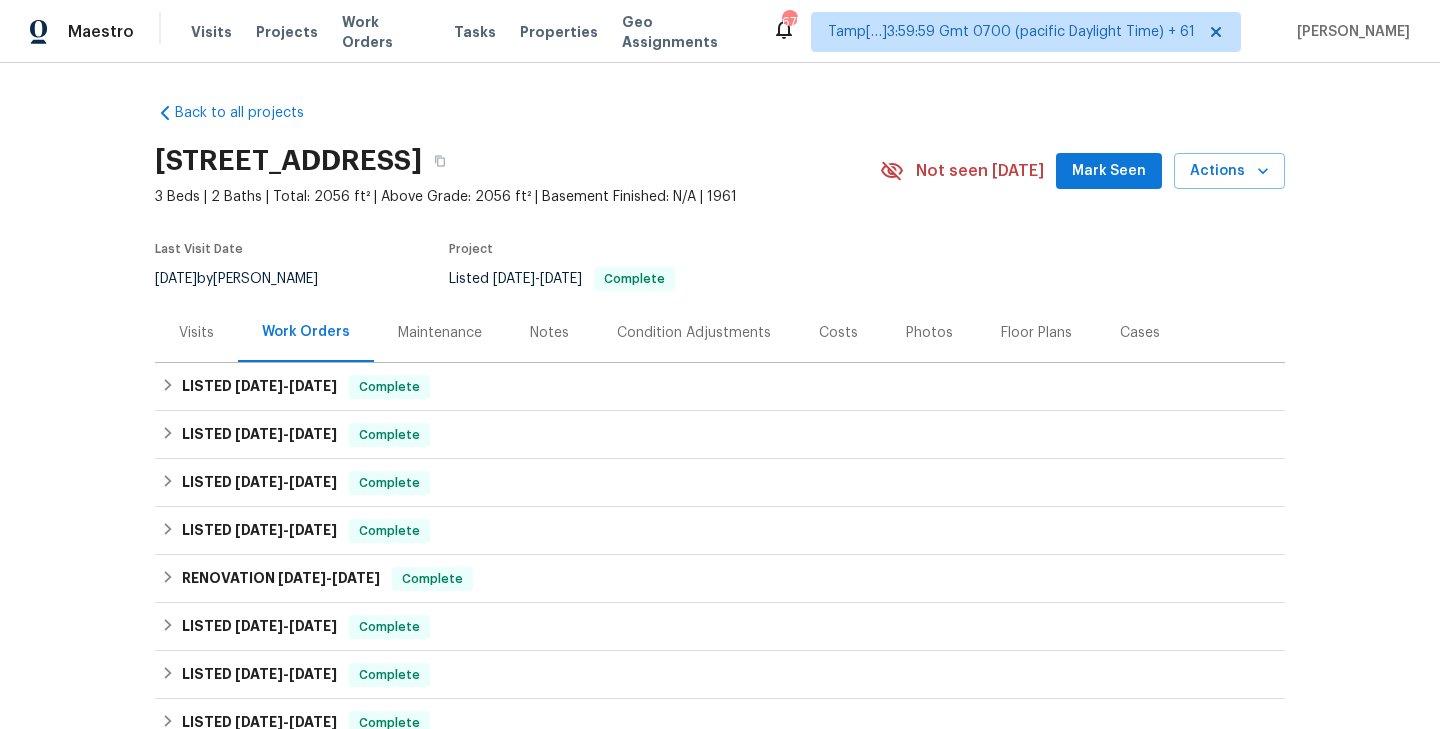 click on "Maintenance" at bounding box center [440, 333] 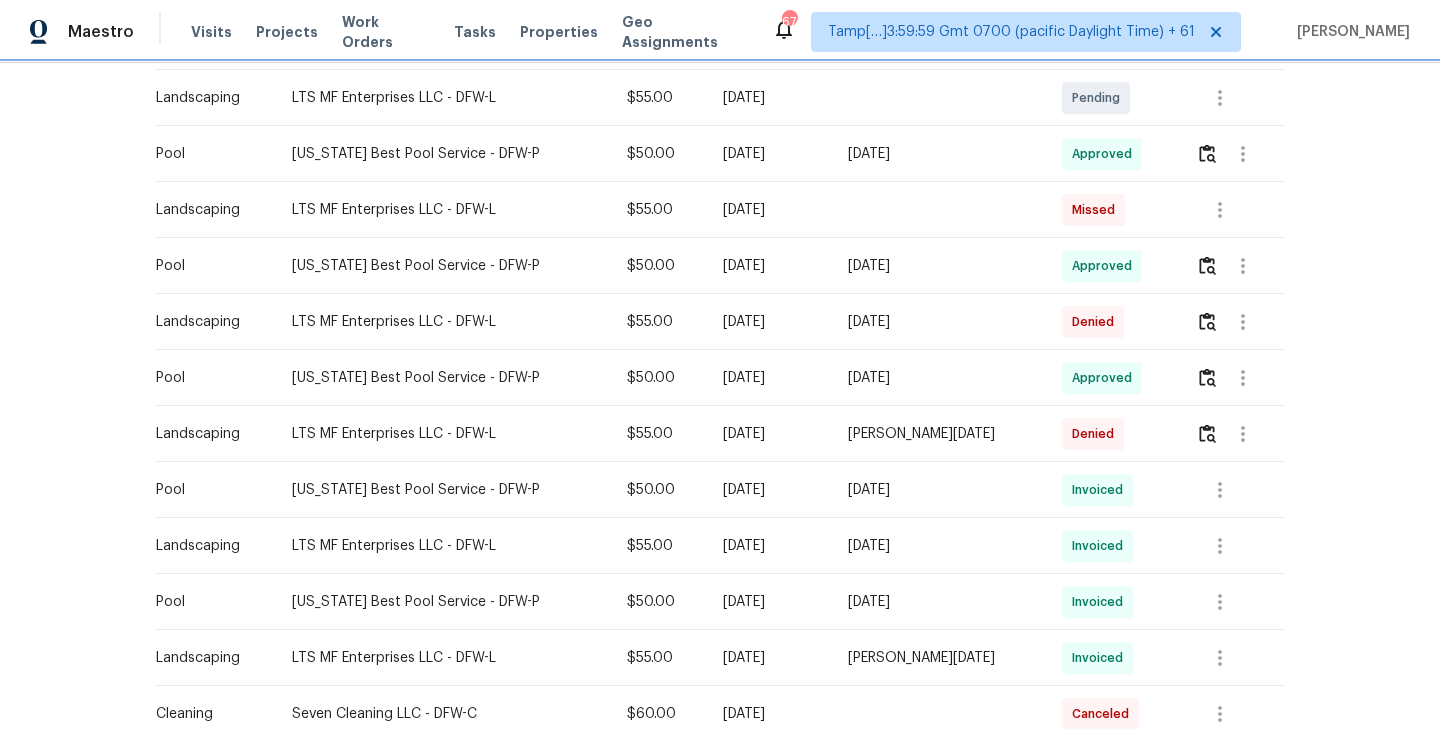 scroll, scrollTop: 1259, scrollLeft: 0, axis: vertical 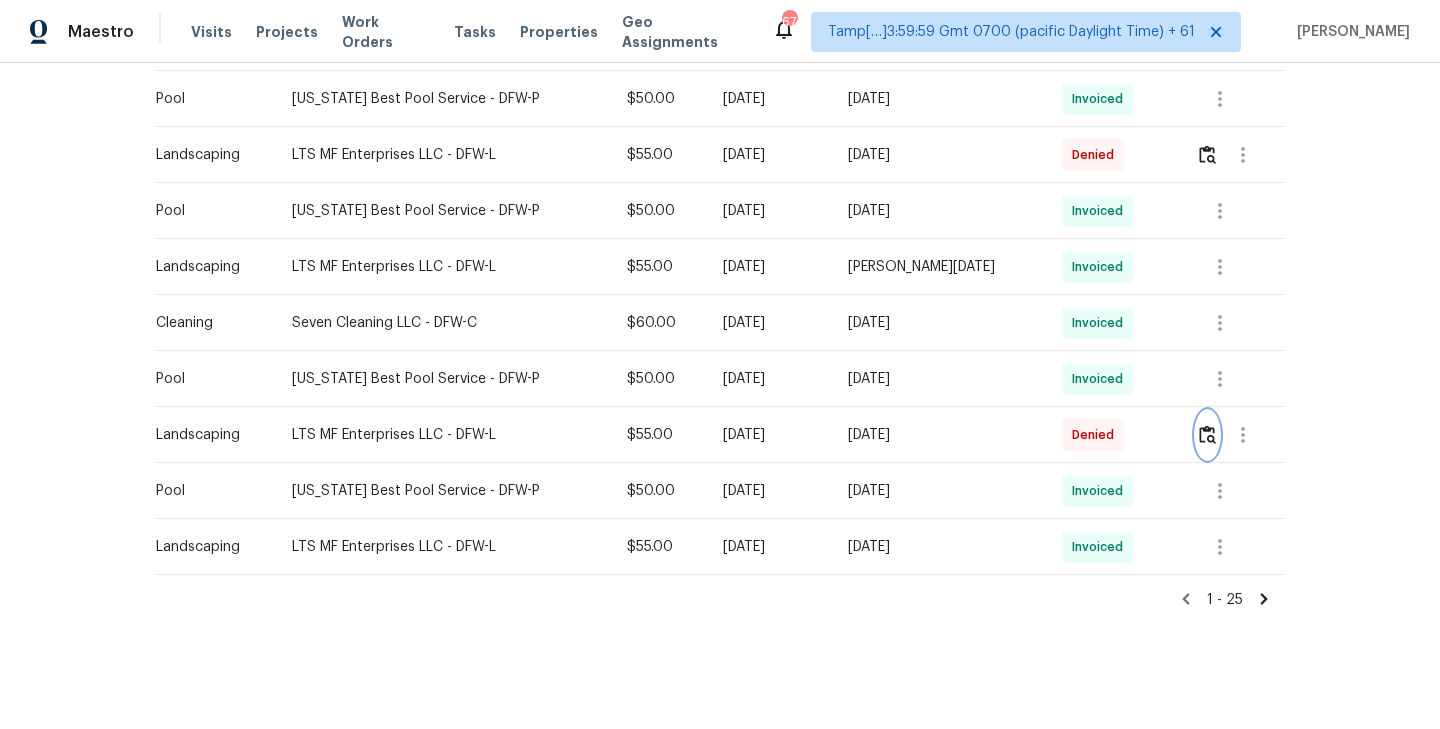 click at bounding box center [1207, 434] 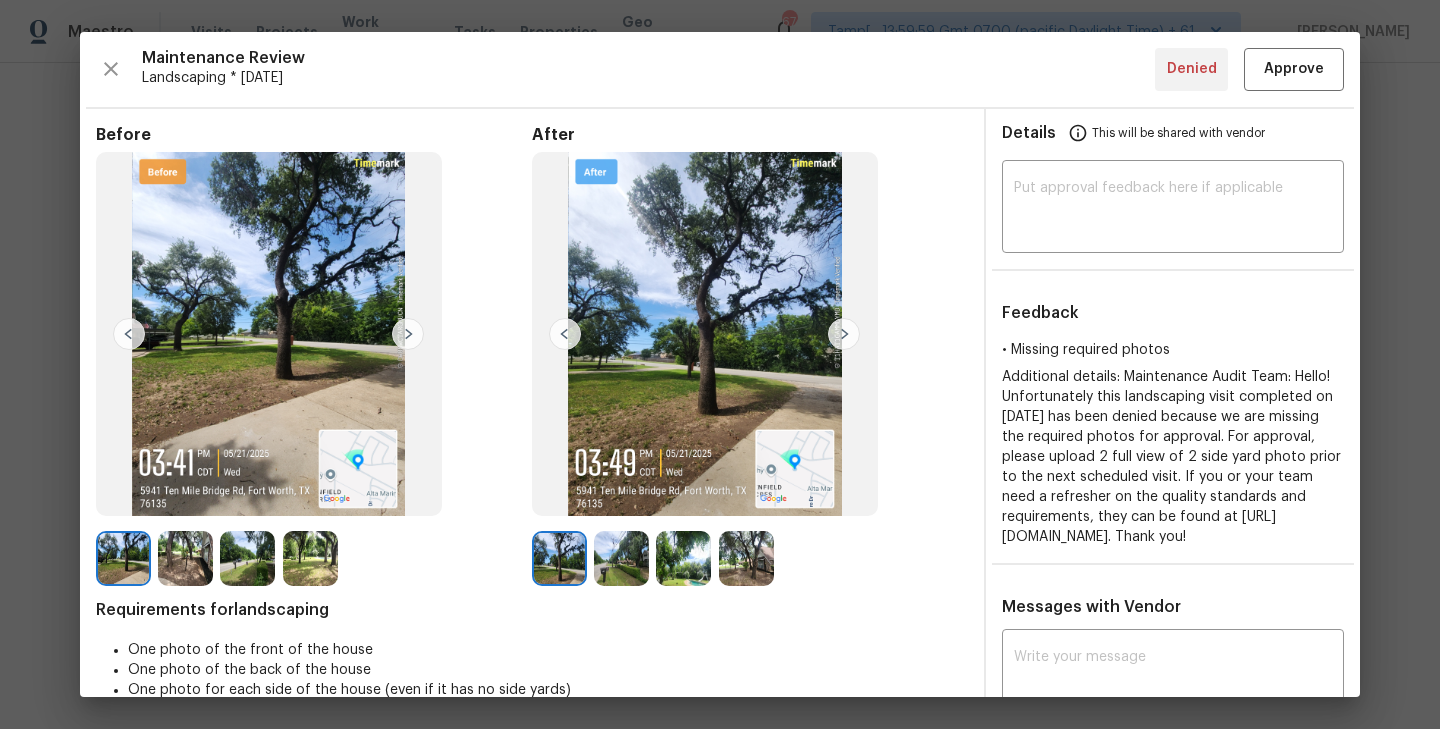 click at bounding box center [844, 334] 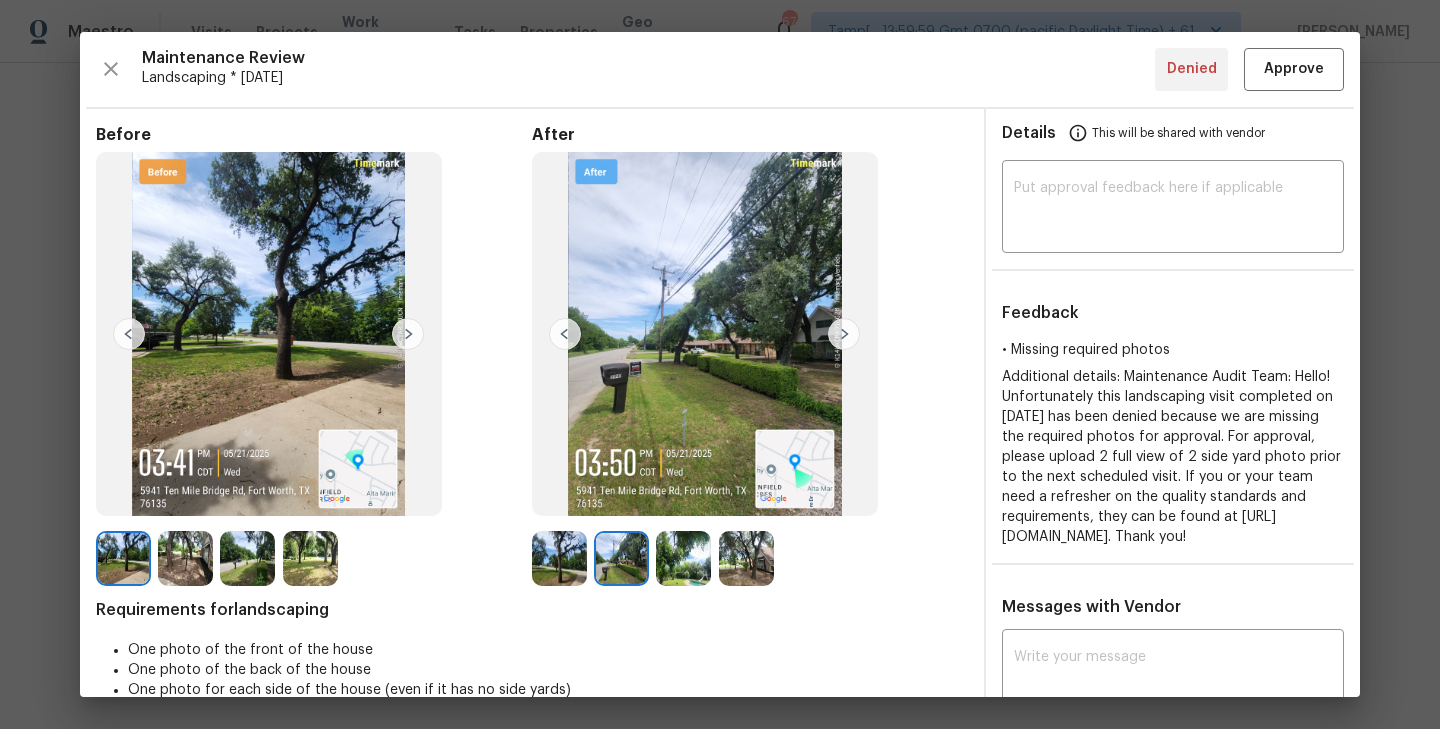 click at bounding box center [844, 334] 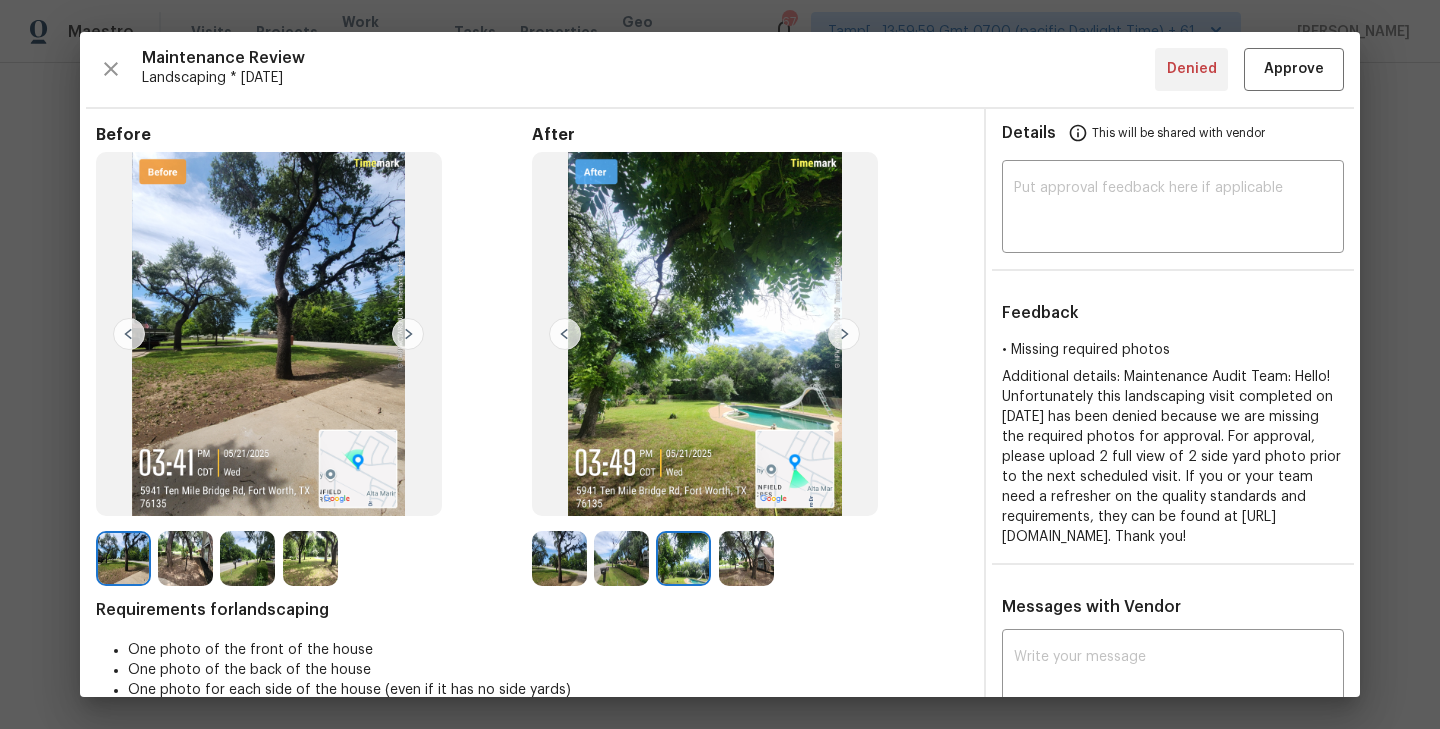 click at bounding box center (844, 334) 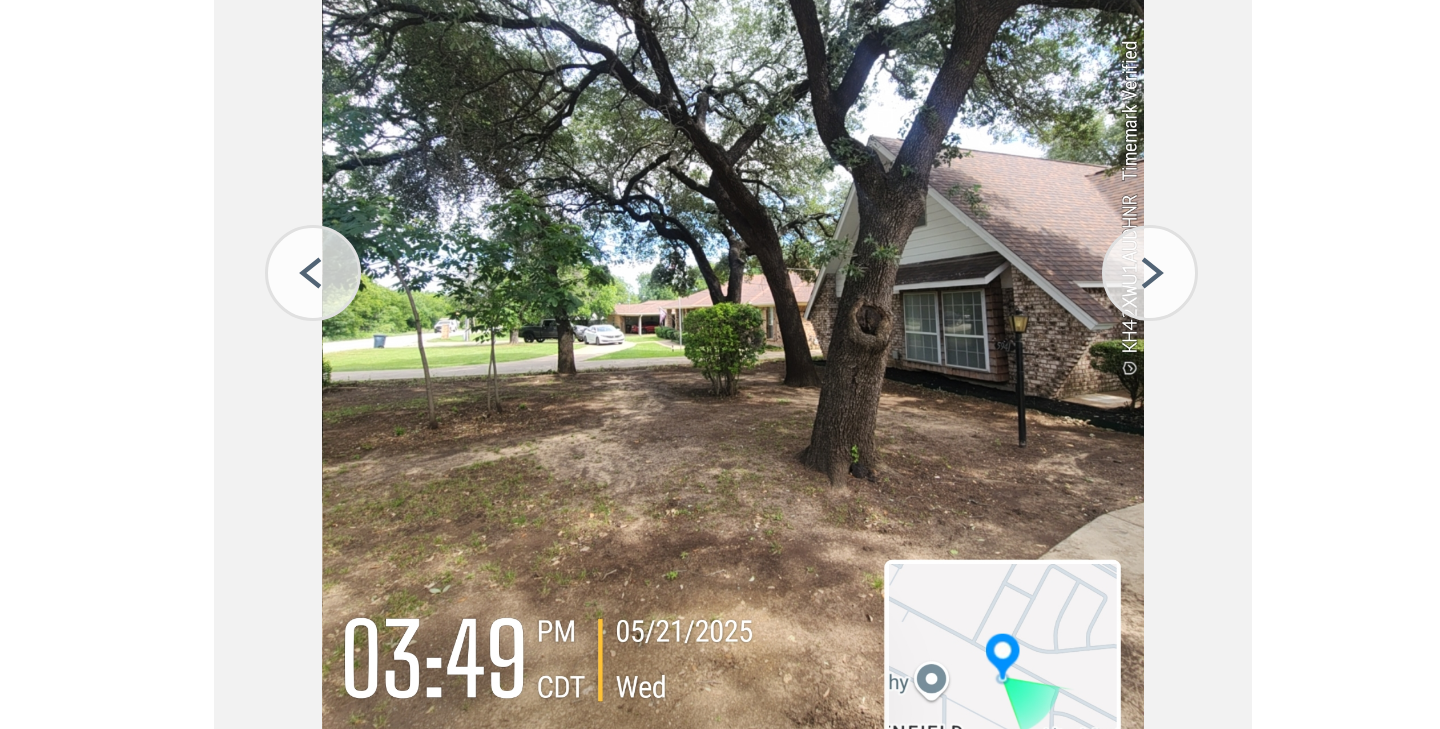 click at bounding box center (565, 334) 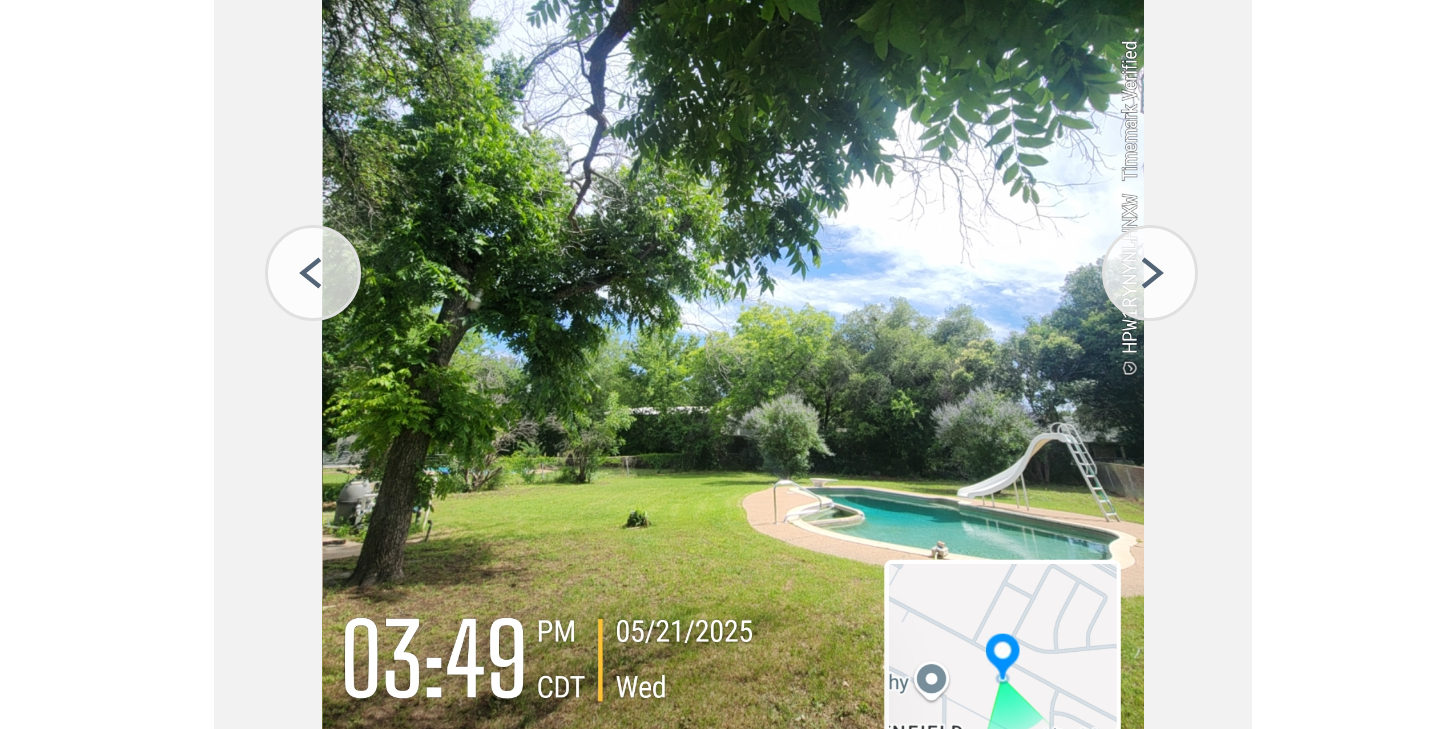click at bounding box center (565, 334) 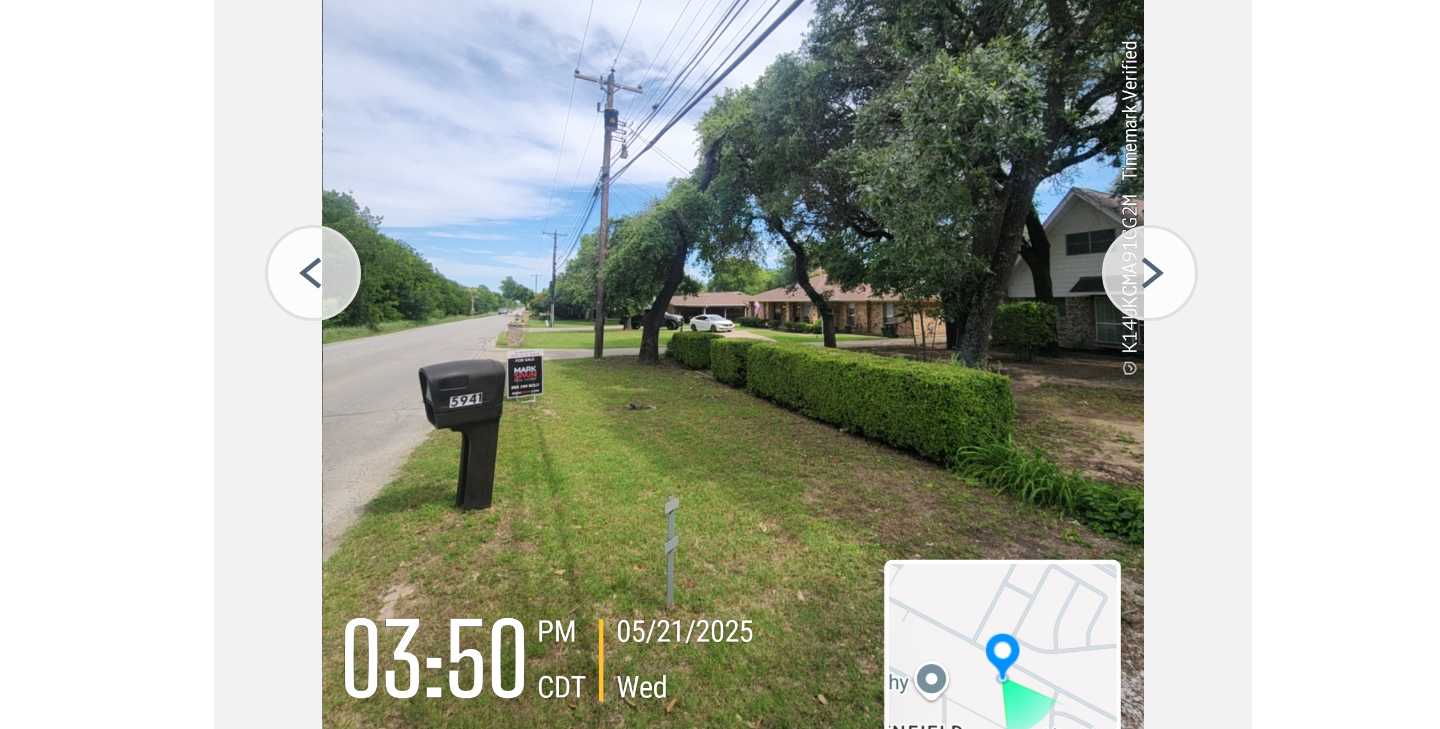 click at bounding box center [565, 334] 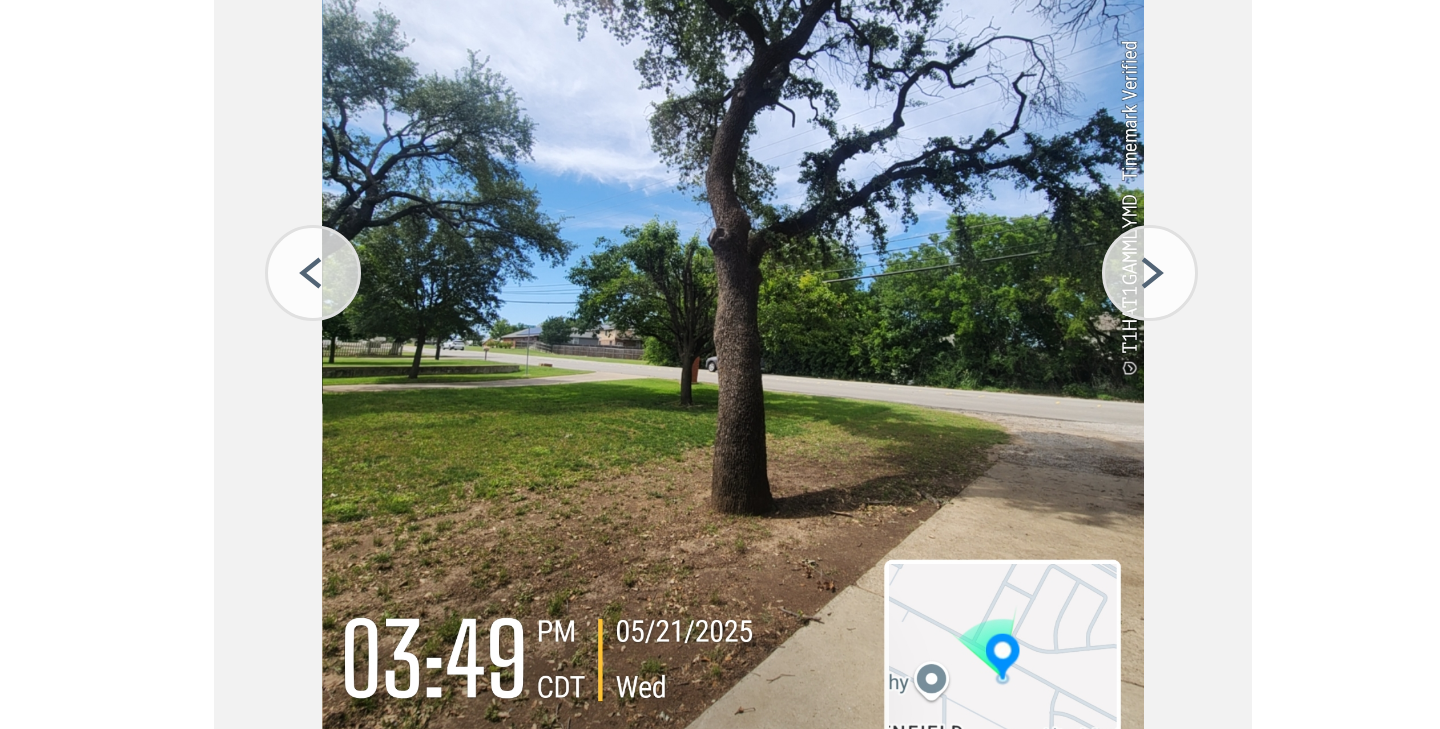click at bounding box center (844, 334) 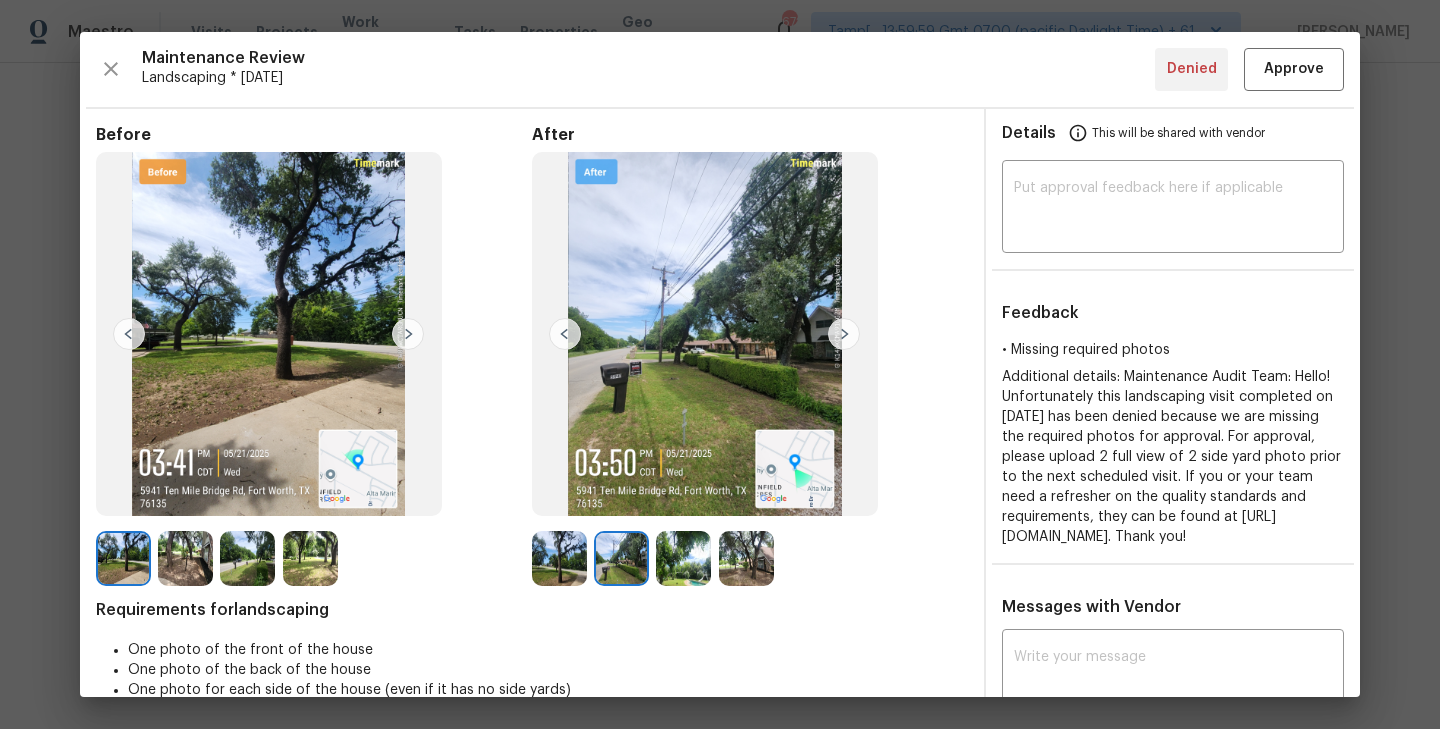 click at bounding box center (565, 334) 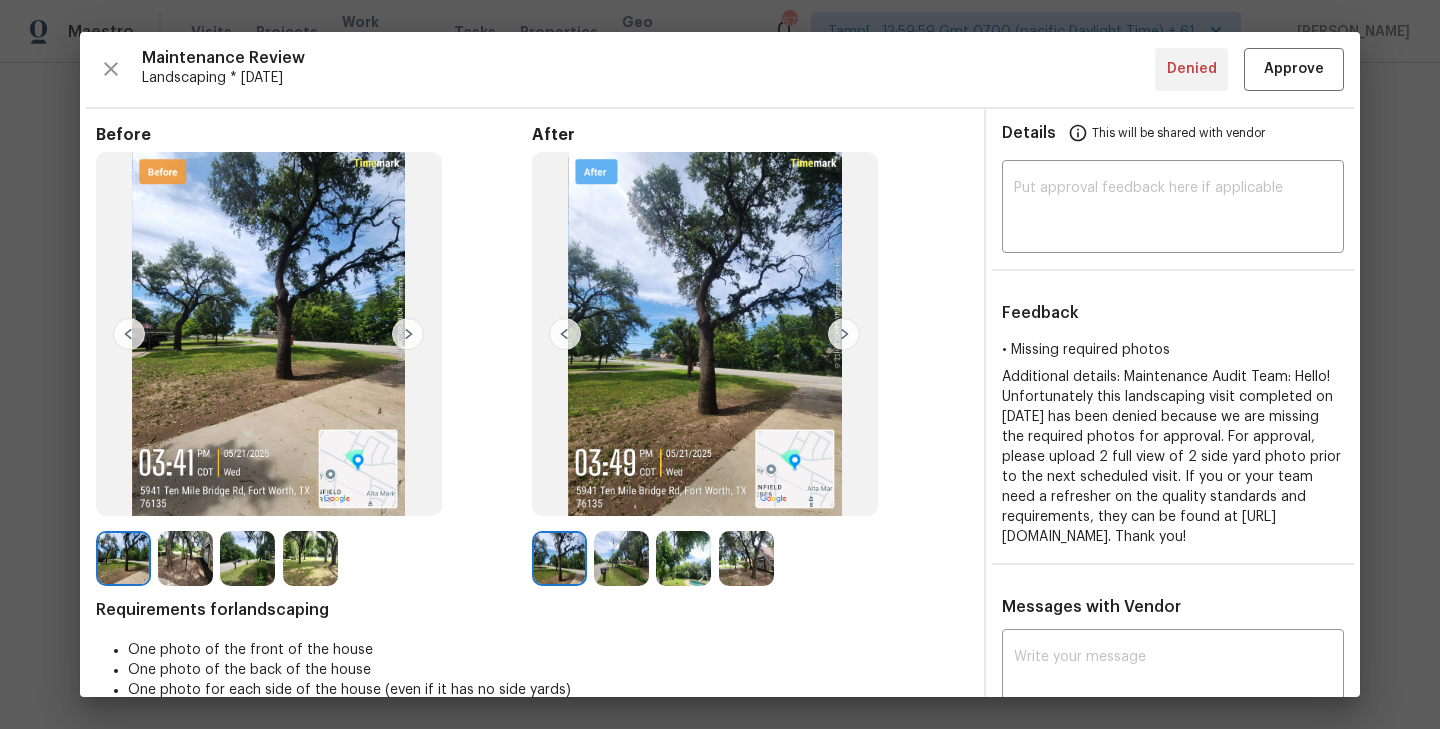 click at bounding box center [844, 334] 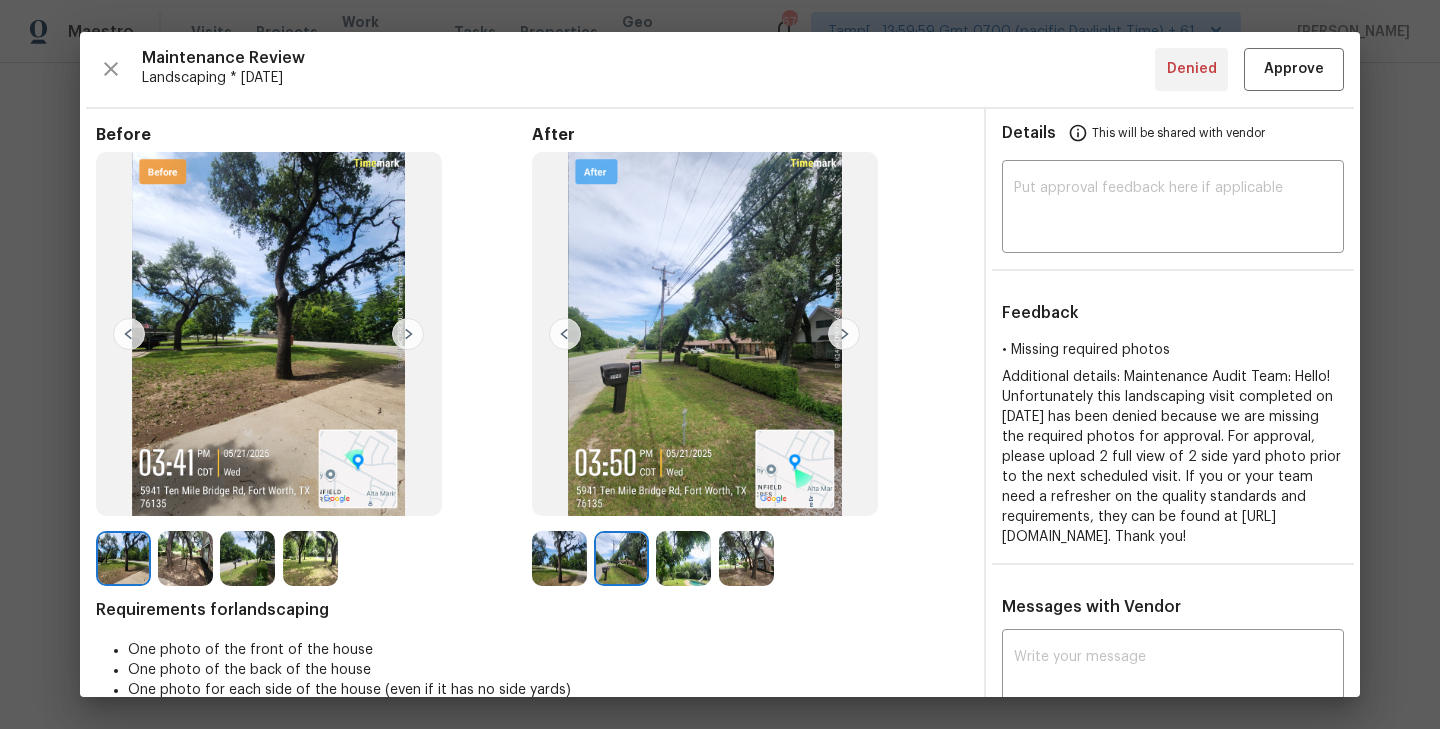 click at bounding box center [844, 334] 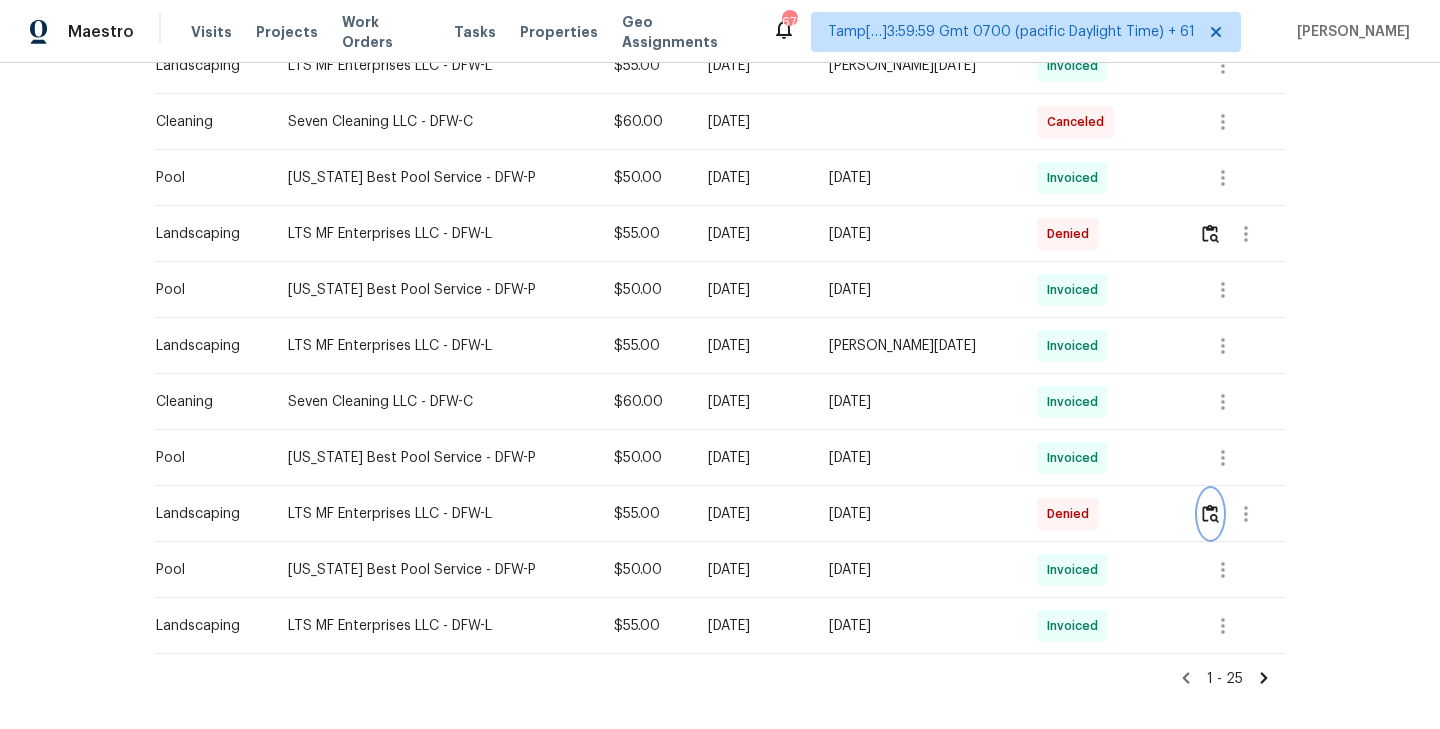 scroll, scrollTop: 1161, scrollLeft: 0, axis: vertical 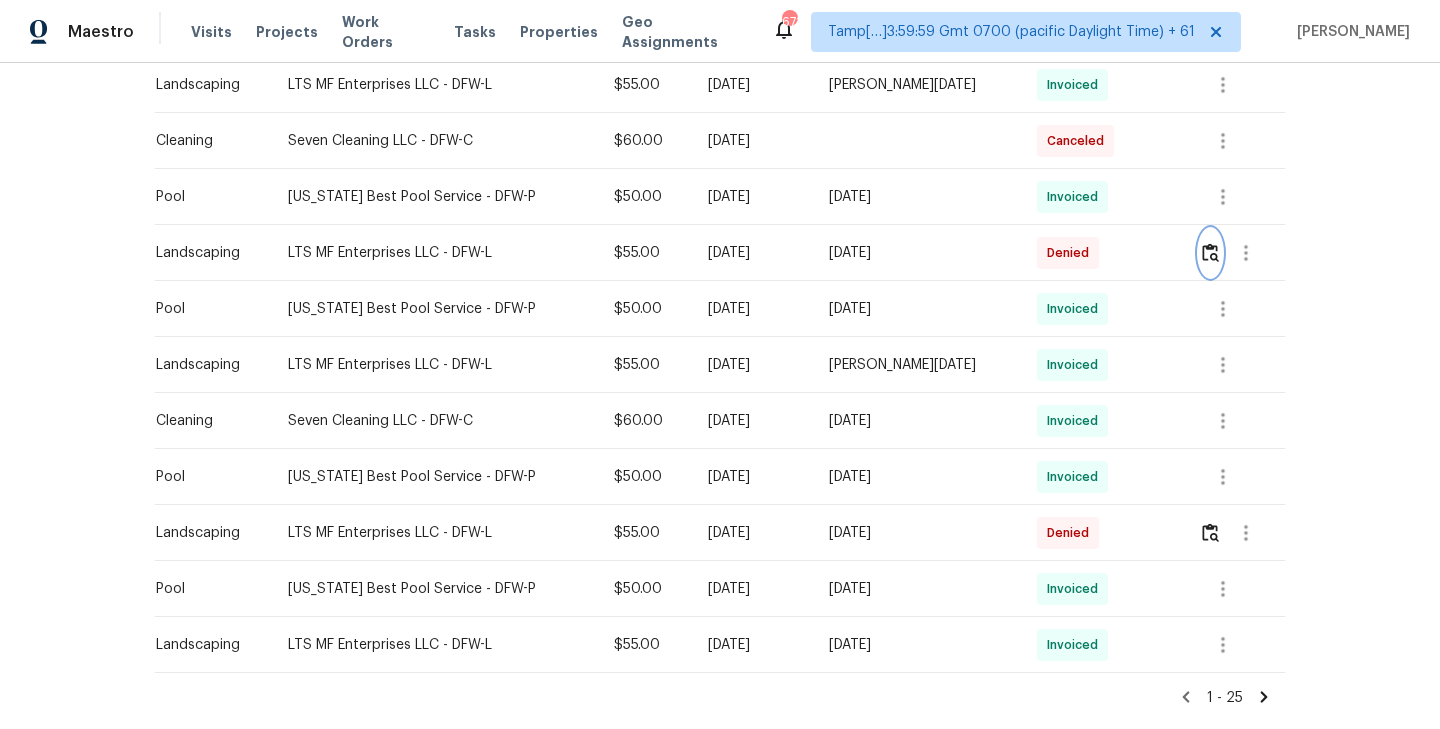 click at bounding box center (1210, 252) 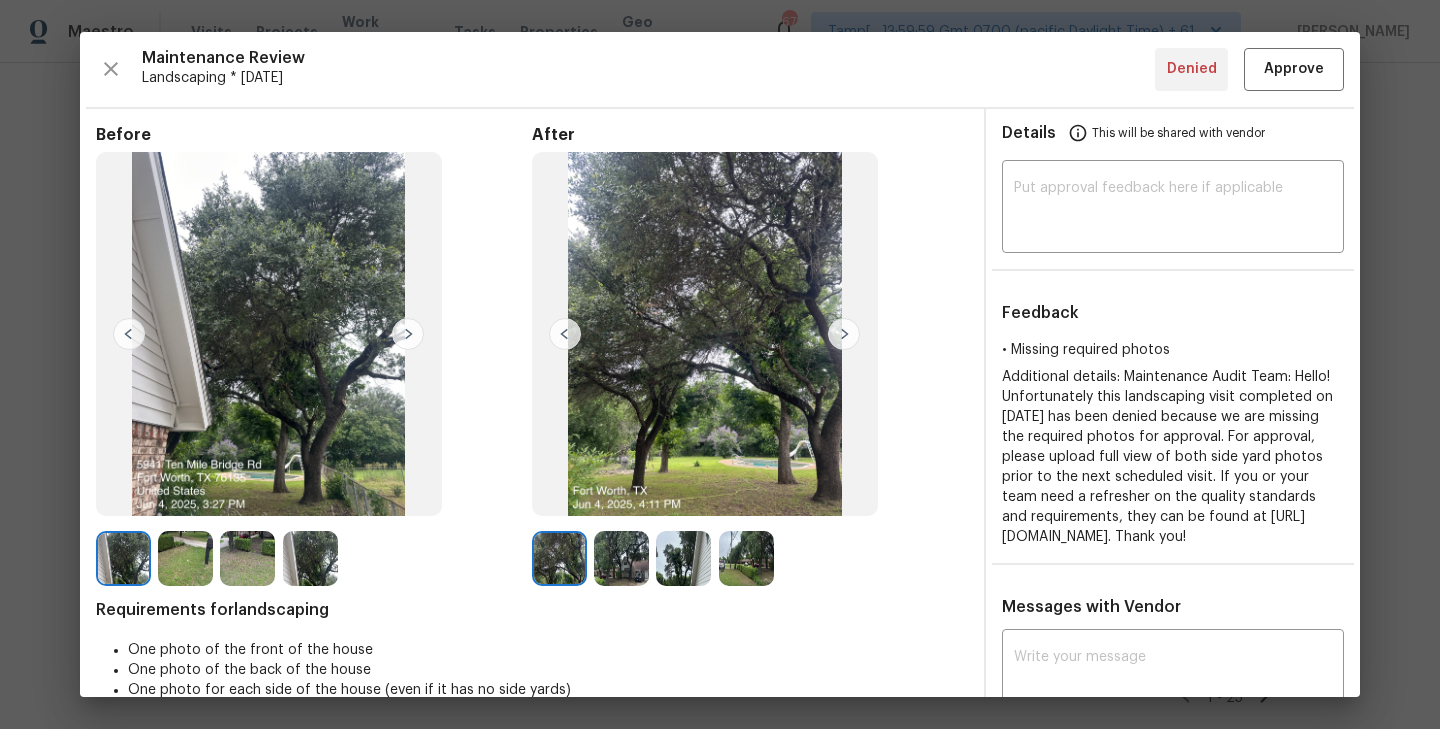 click at bounding box center (844, 334) 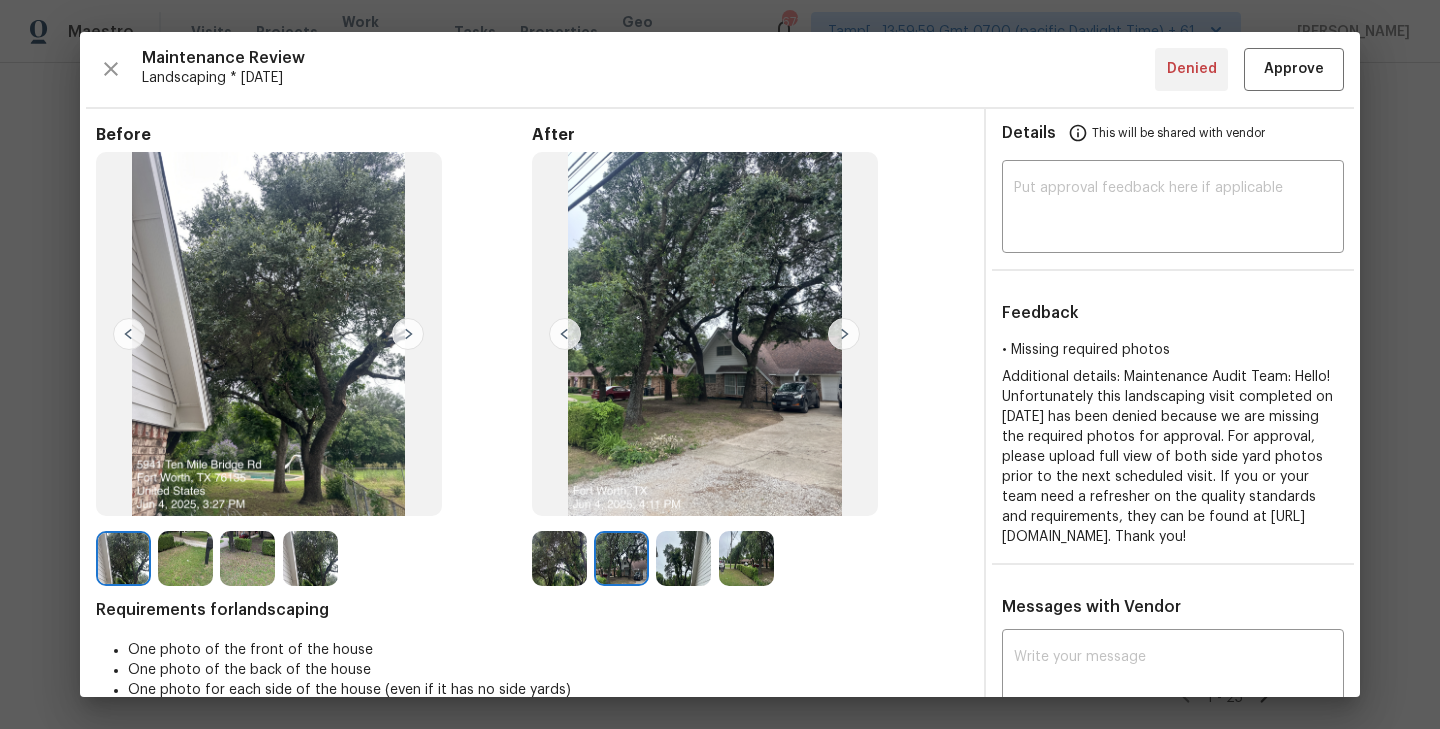 click at bounding box center (844, 334) 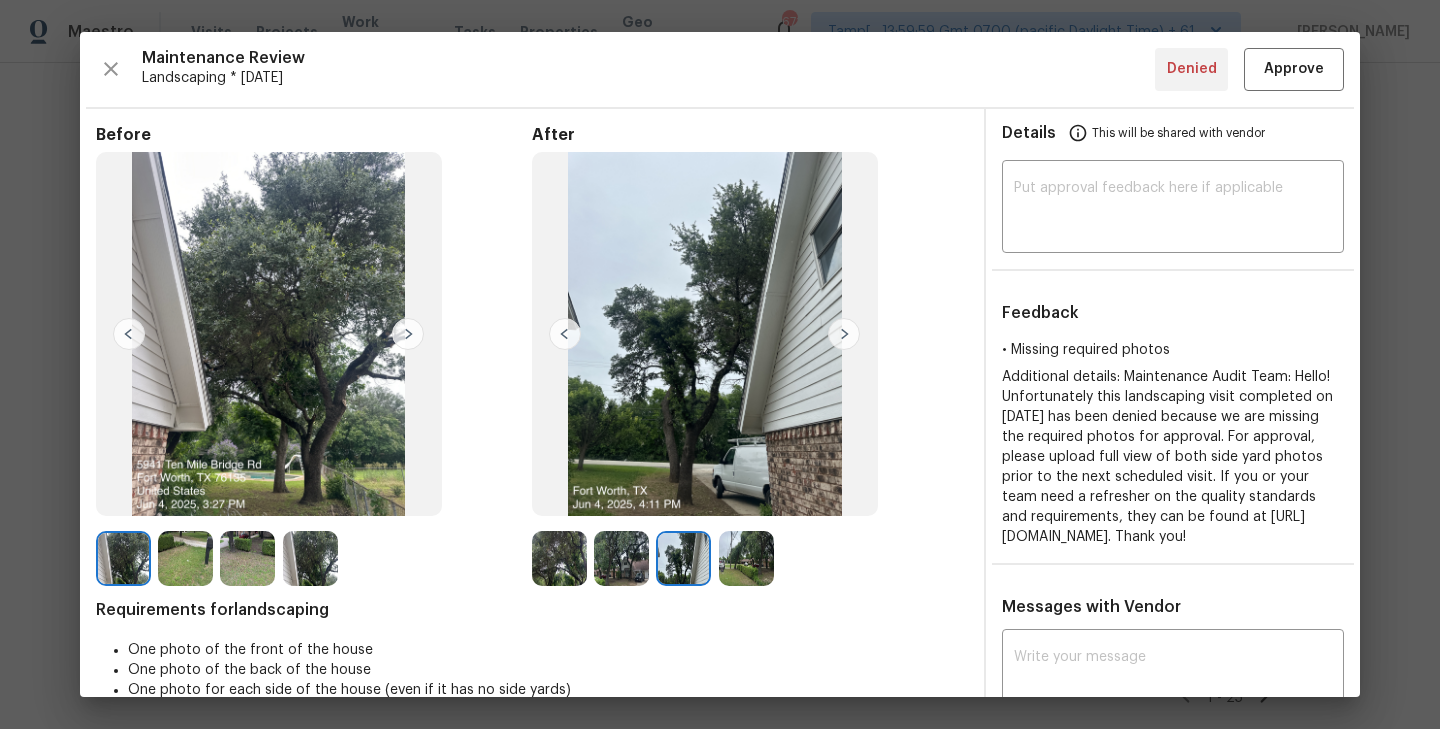 click at bounding box center [844, 334] 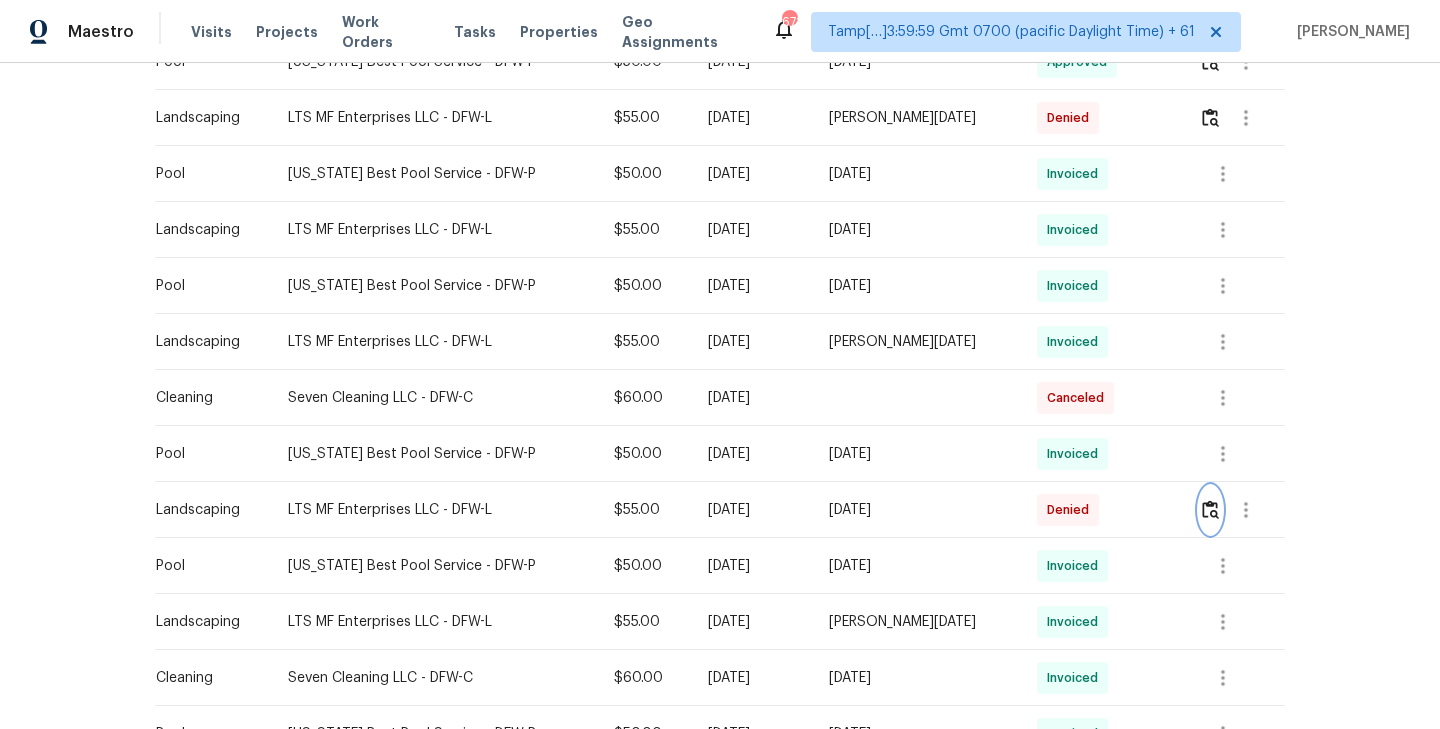 scroll, scrollTop: 843, scrollLeft: 0, axis: vertical 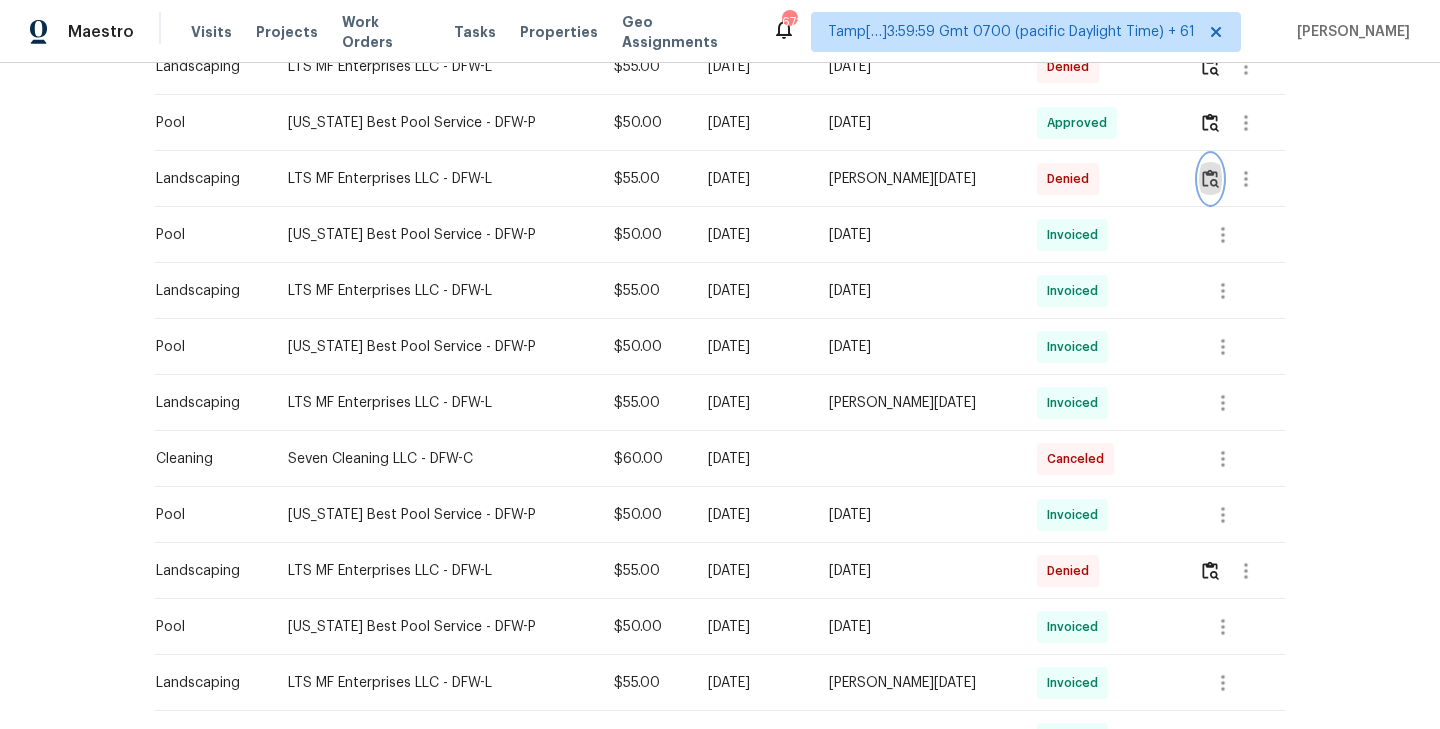 click at bounding box center [1210, 178] 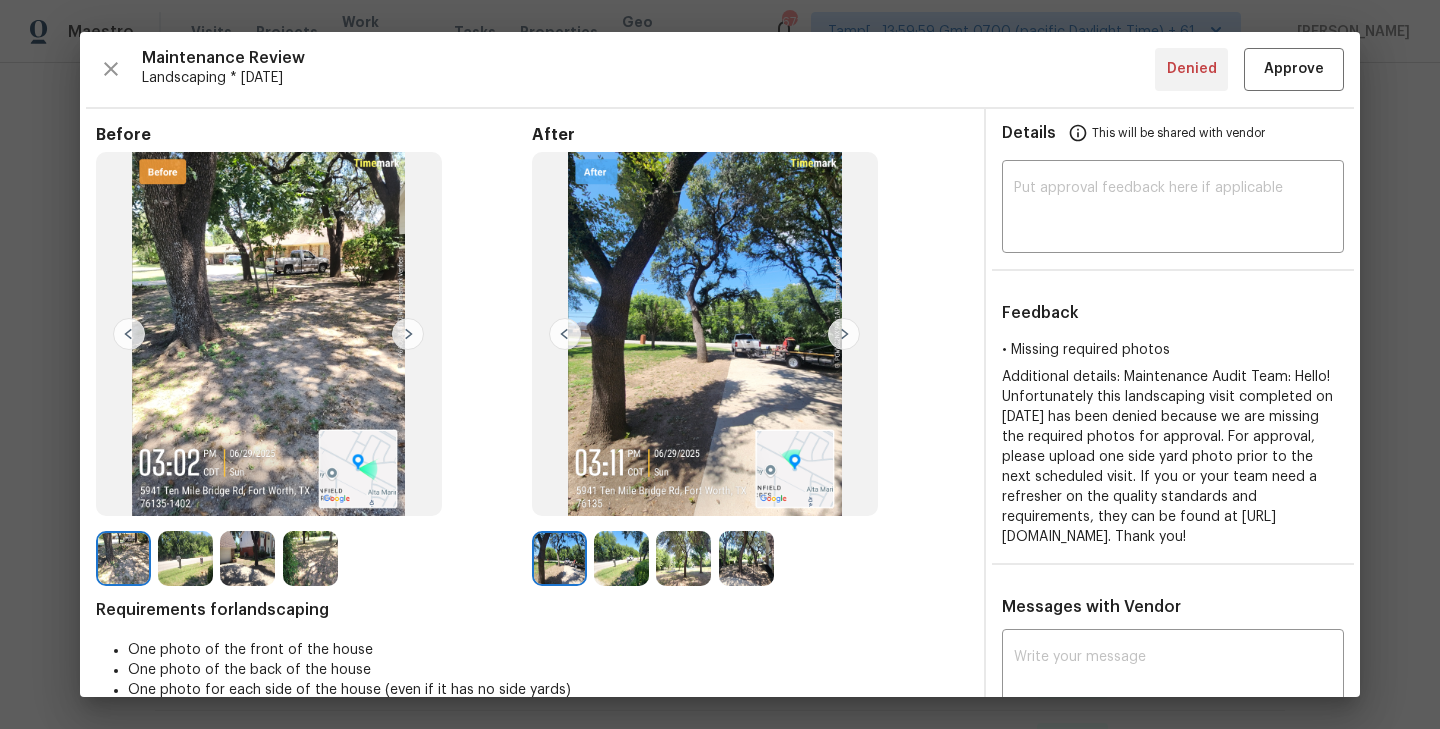 click at bounding box center (844, 334) 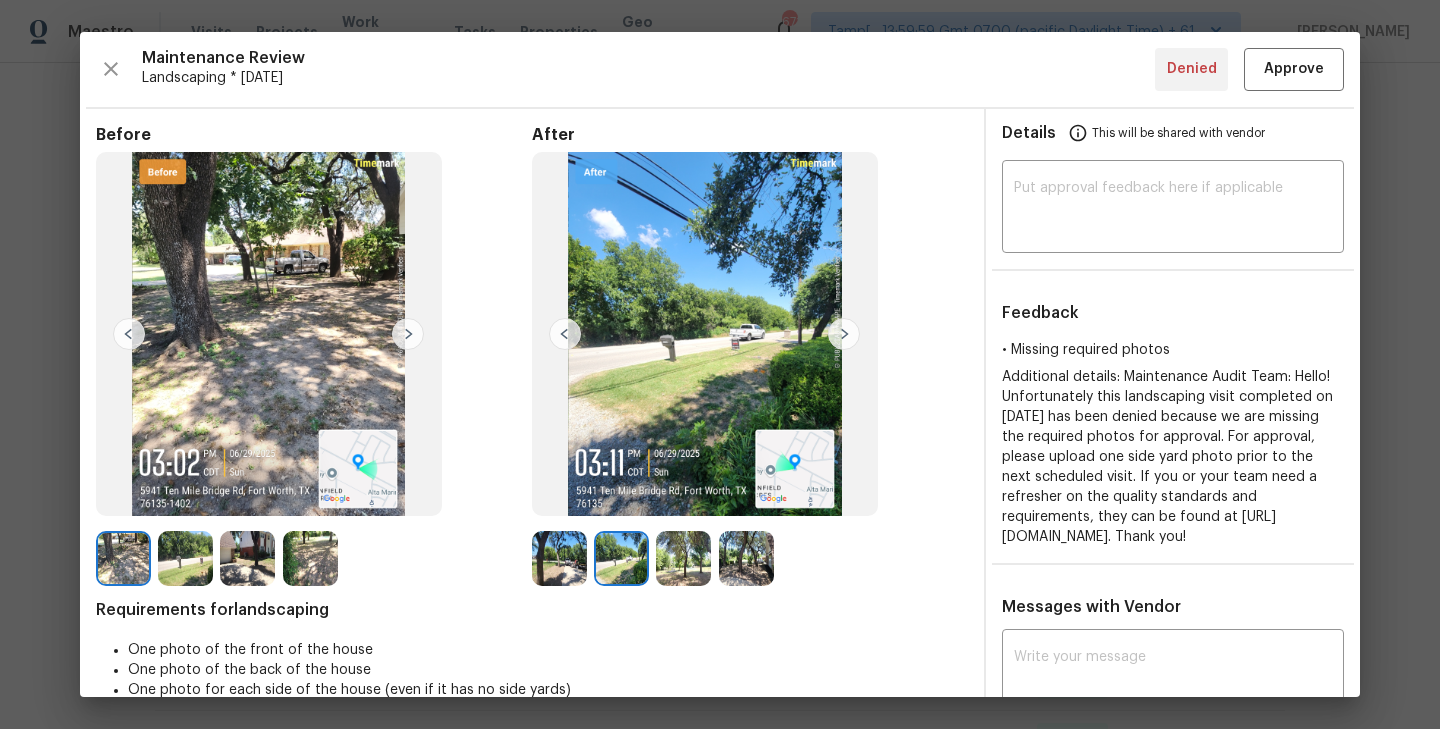 click at bounding box center [844, 334] 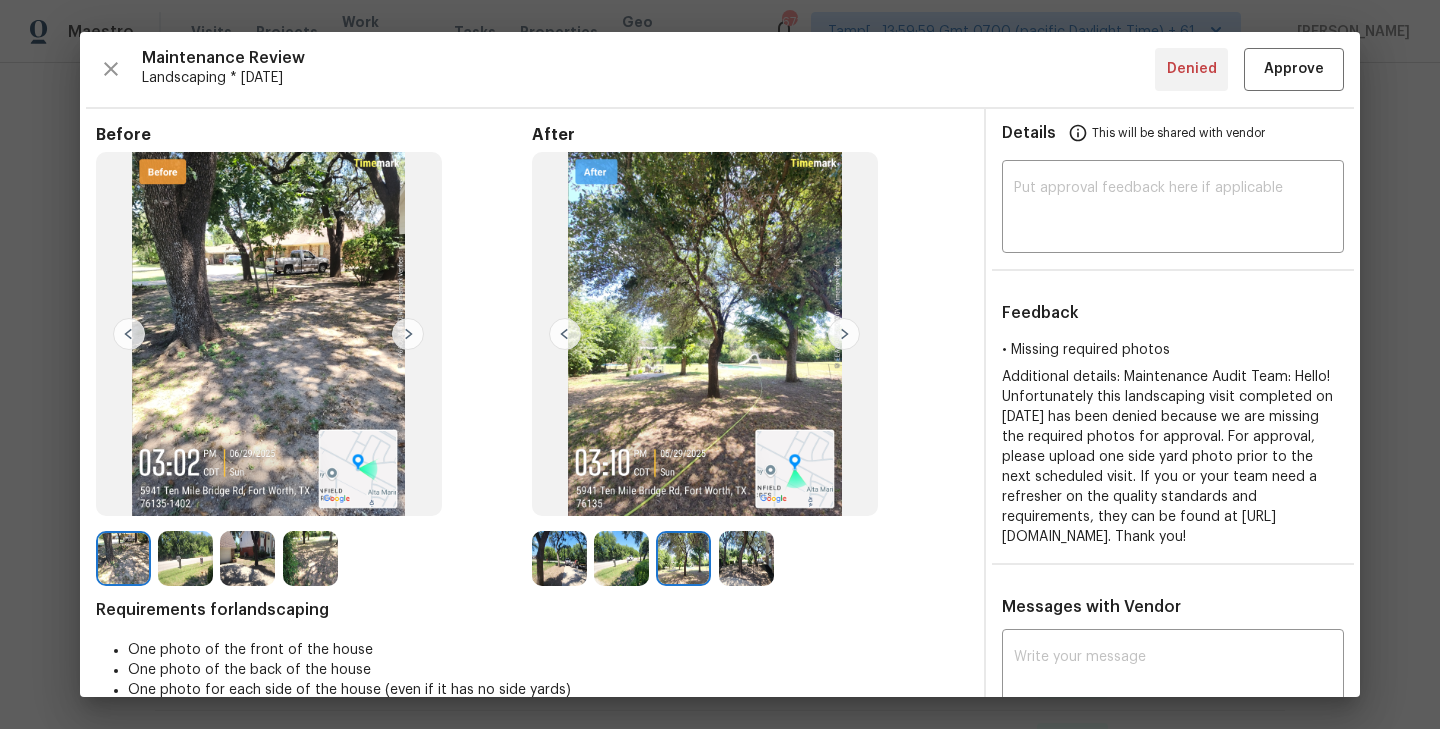 click at bounding box center [844, 334] 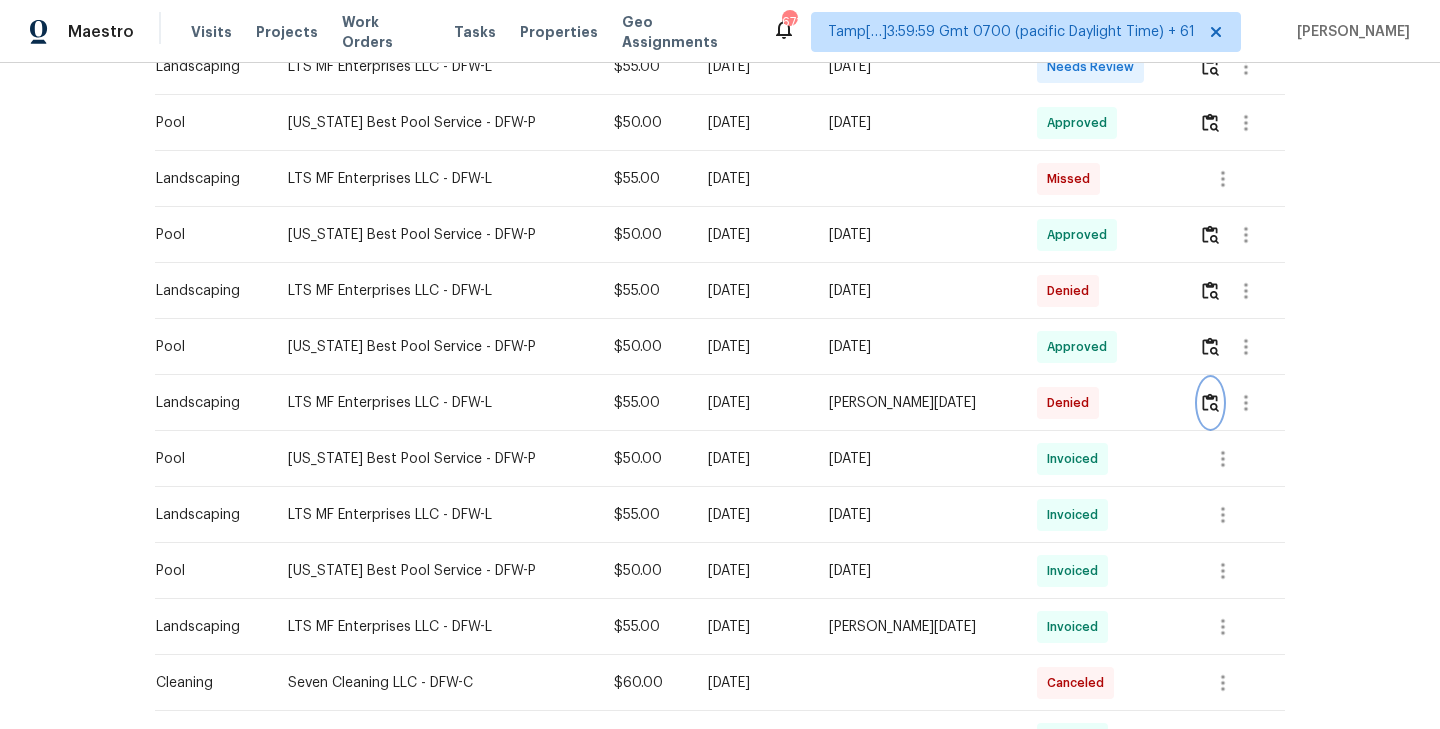 scroll, scrollTop: 486, scrollLeft: 0, axis: vertical 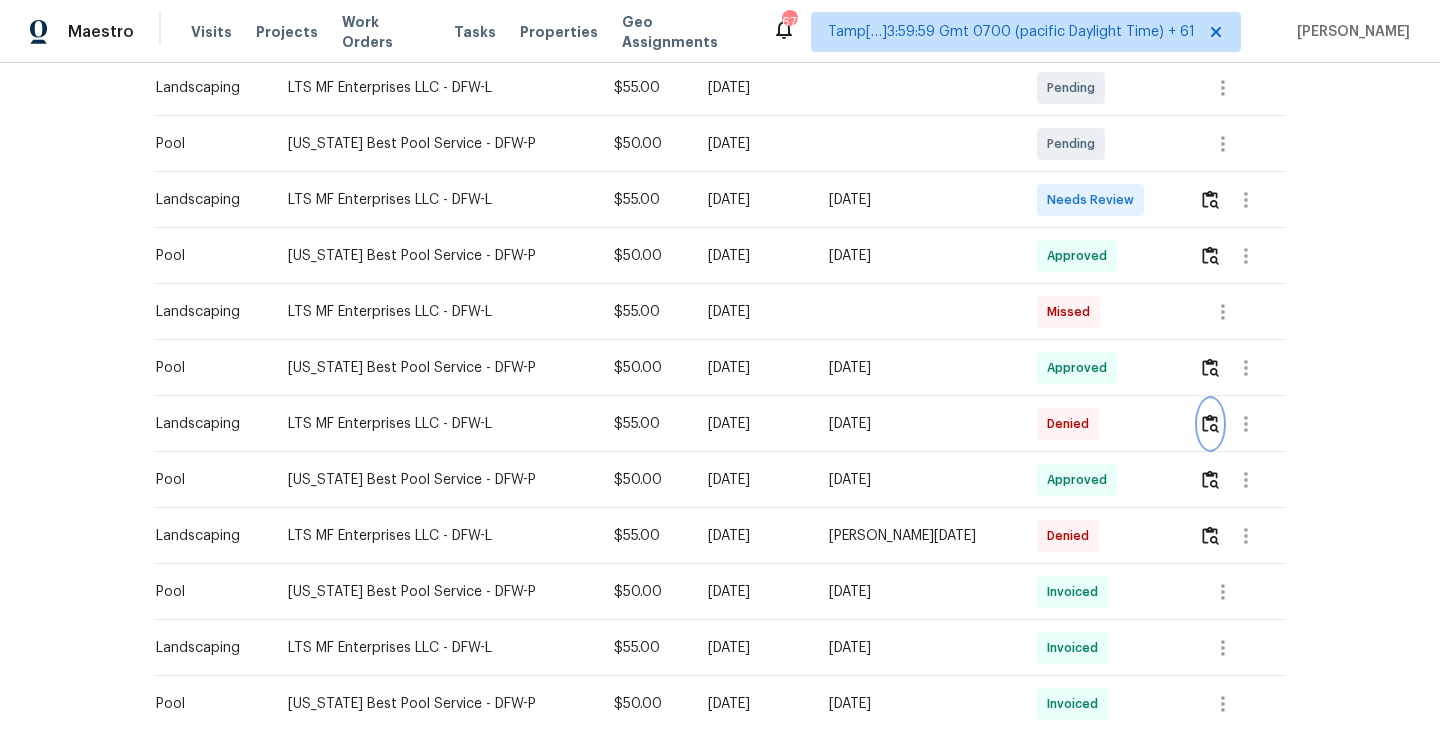 click at bounding box center (1210, 423) 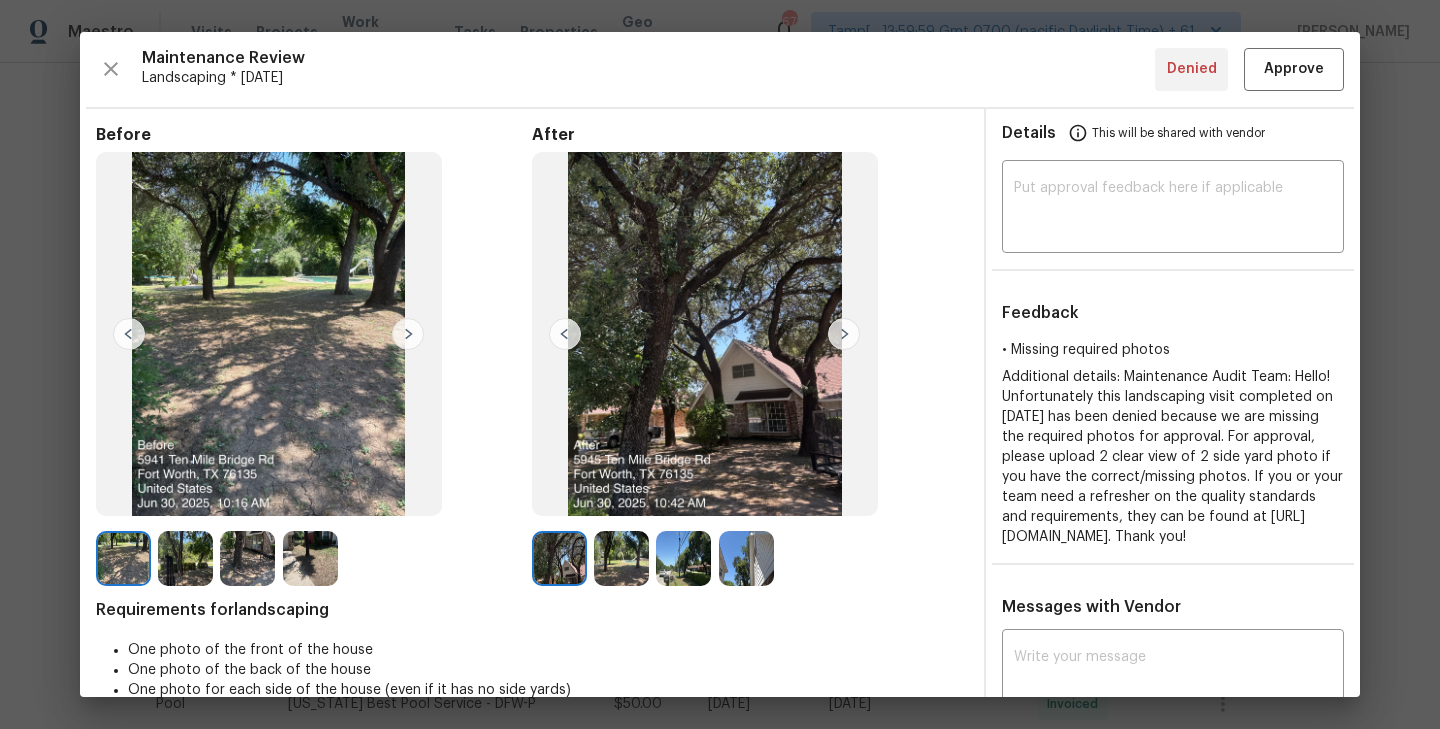 click at bounding box center (844, 334) 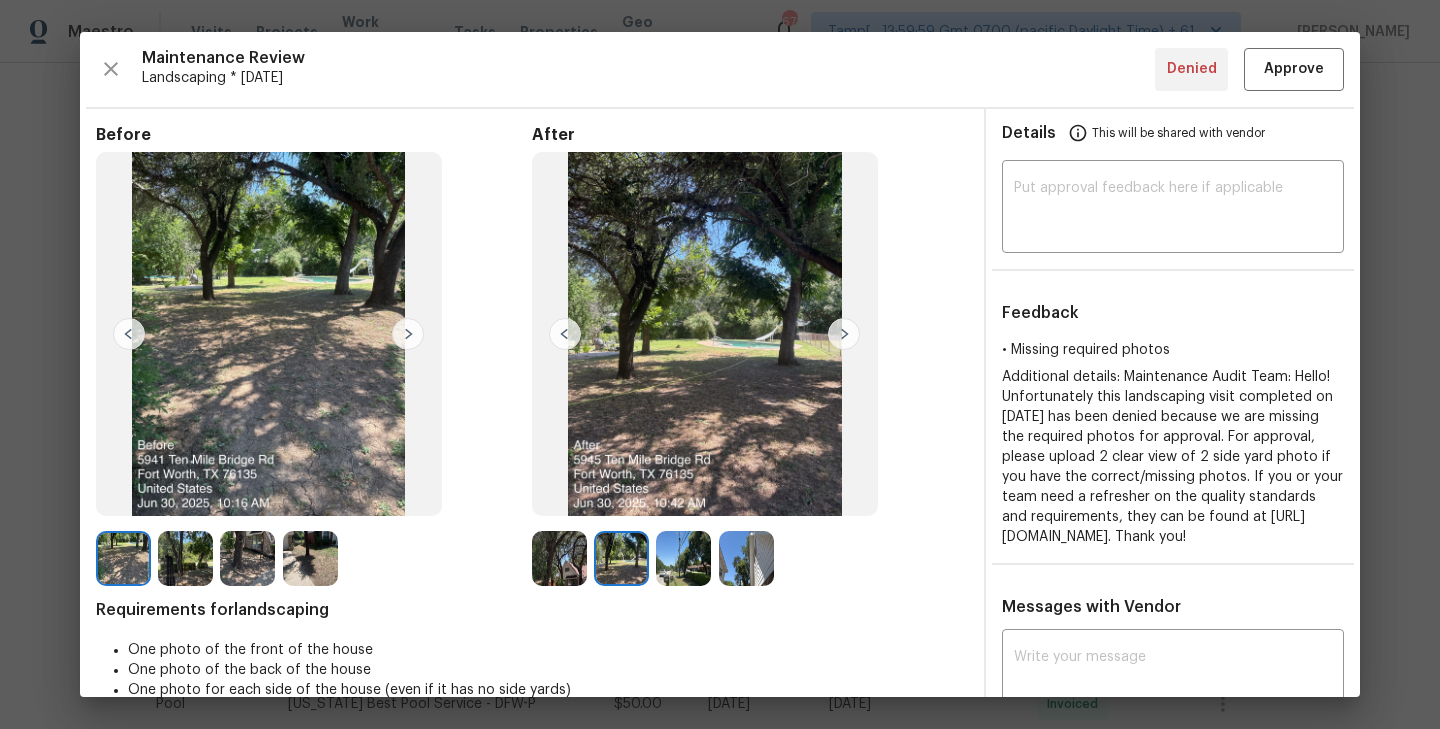 click at bounding box center (844, 334) 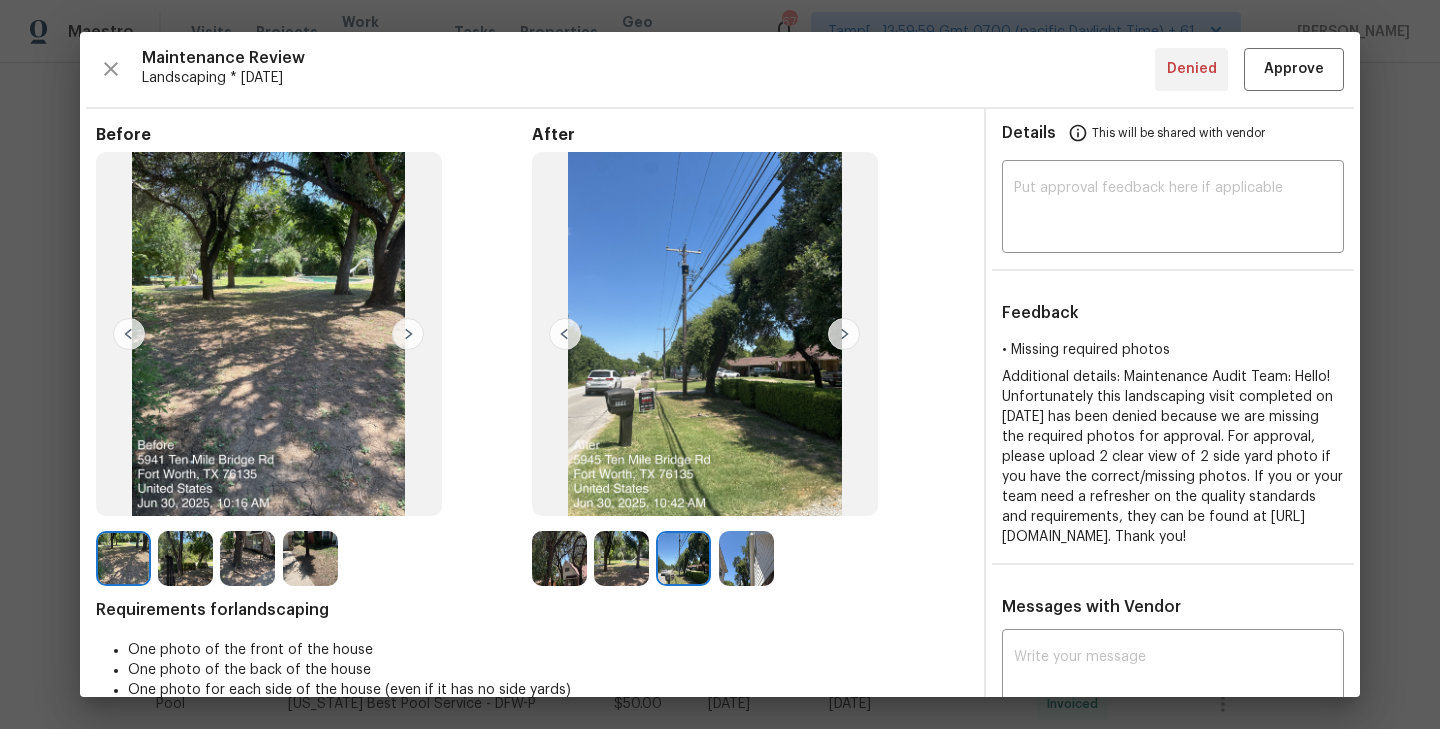 click at bounding box center [844, 334] 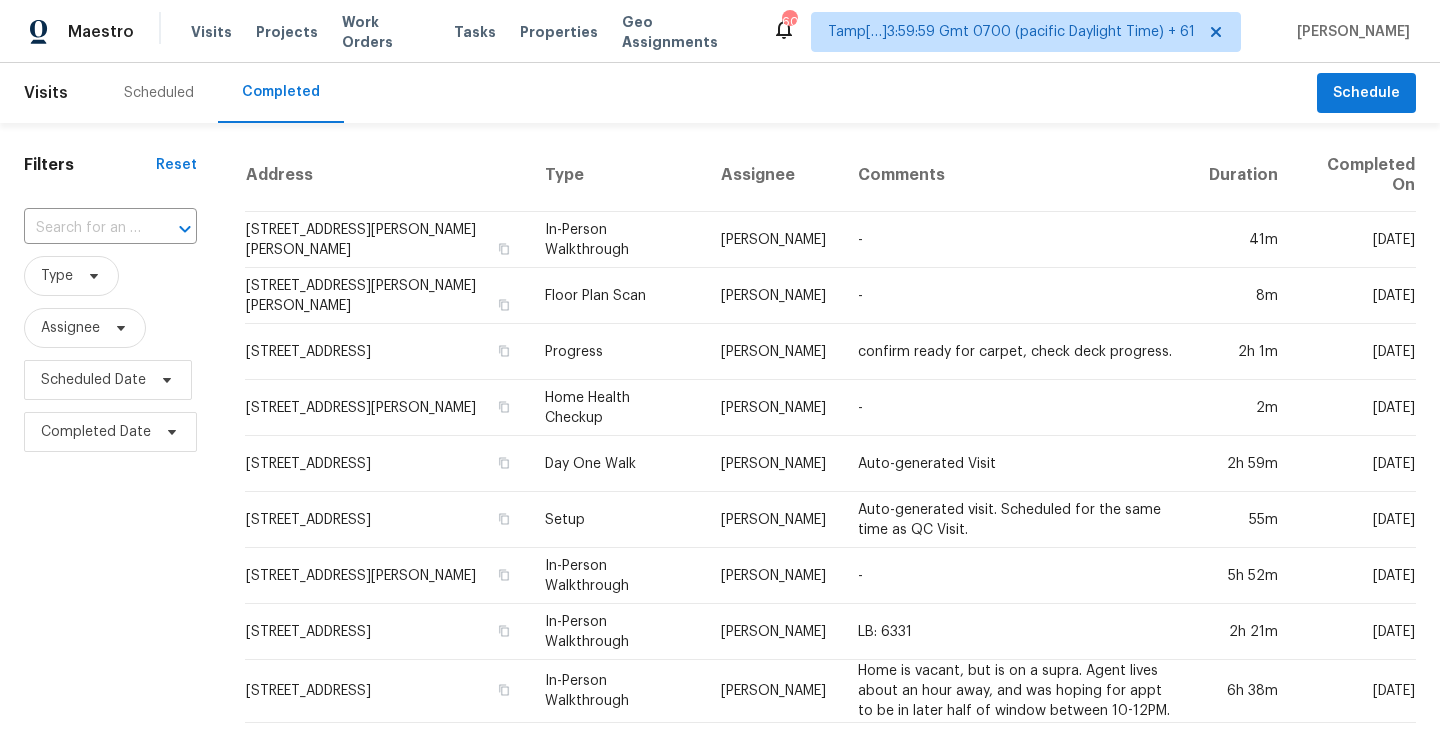 scroll, scrollTop: 0, scrollLeft: 0, axis: both 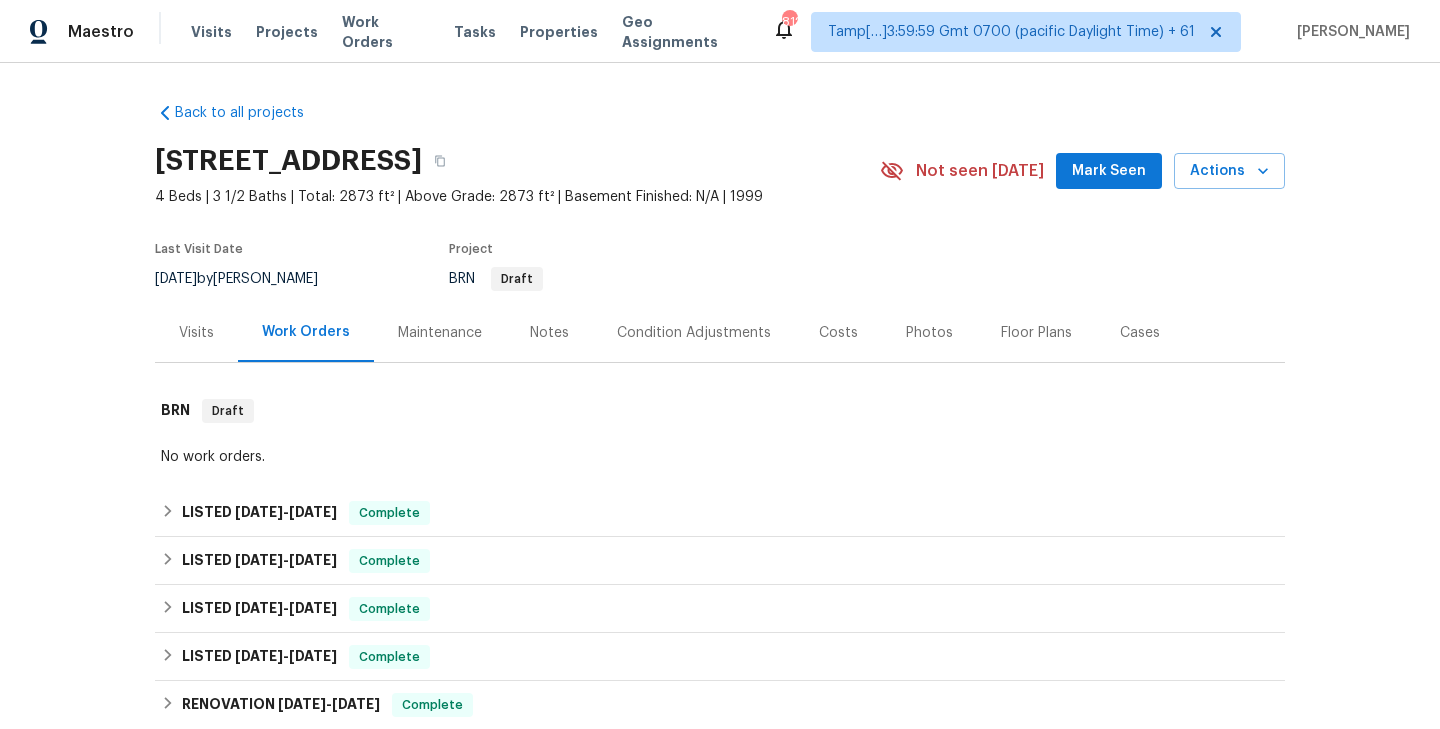 click on "Maintenance" at bounding box center [440, 333] 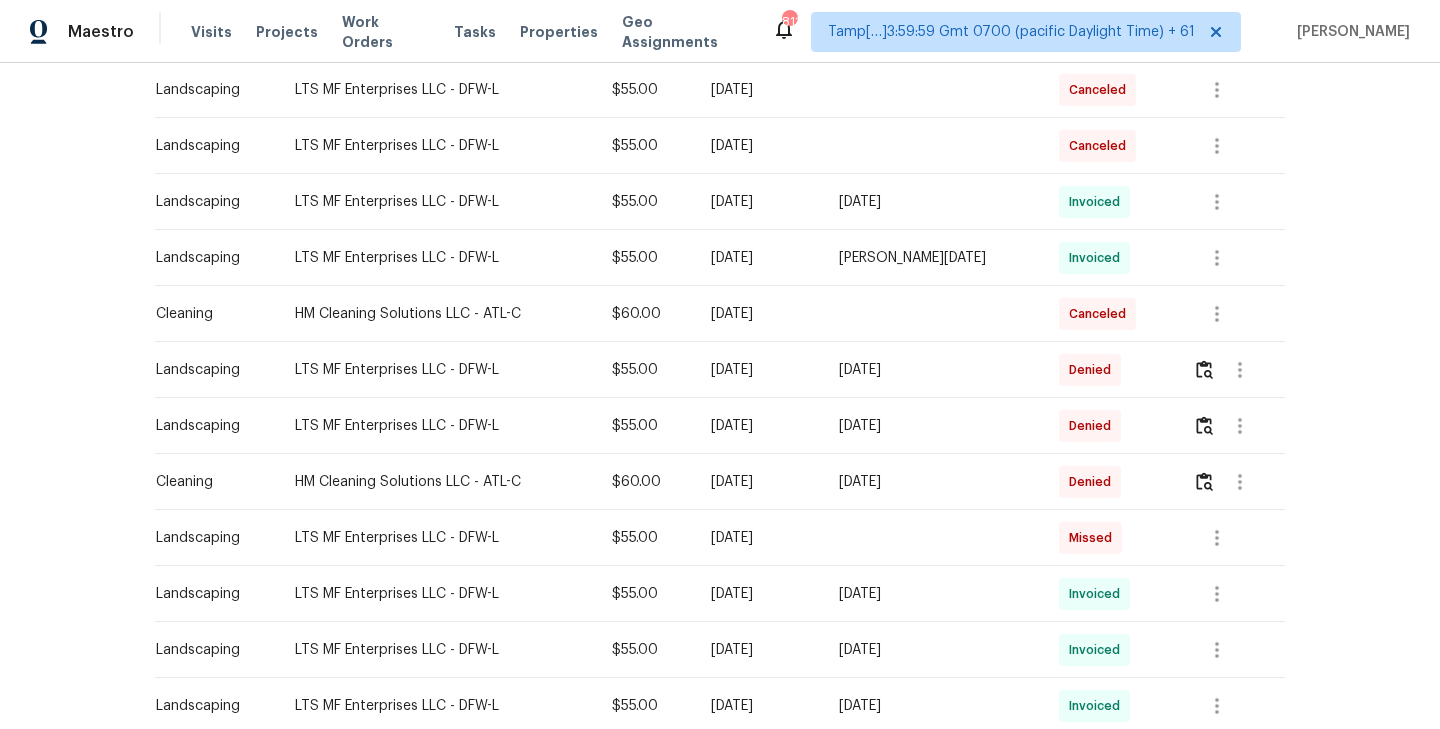 scroll, scrollTop: 369, scrollLeft: 0, axis: vertical 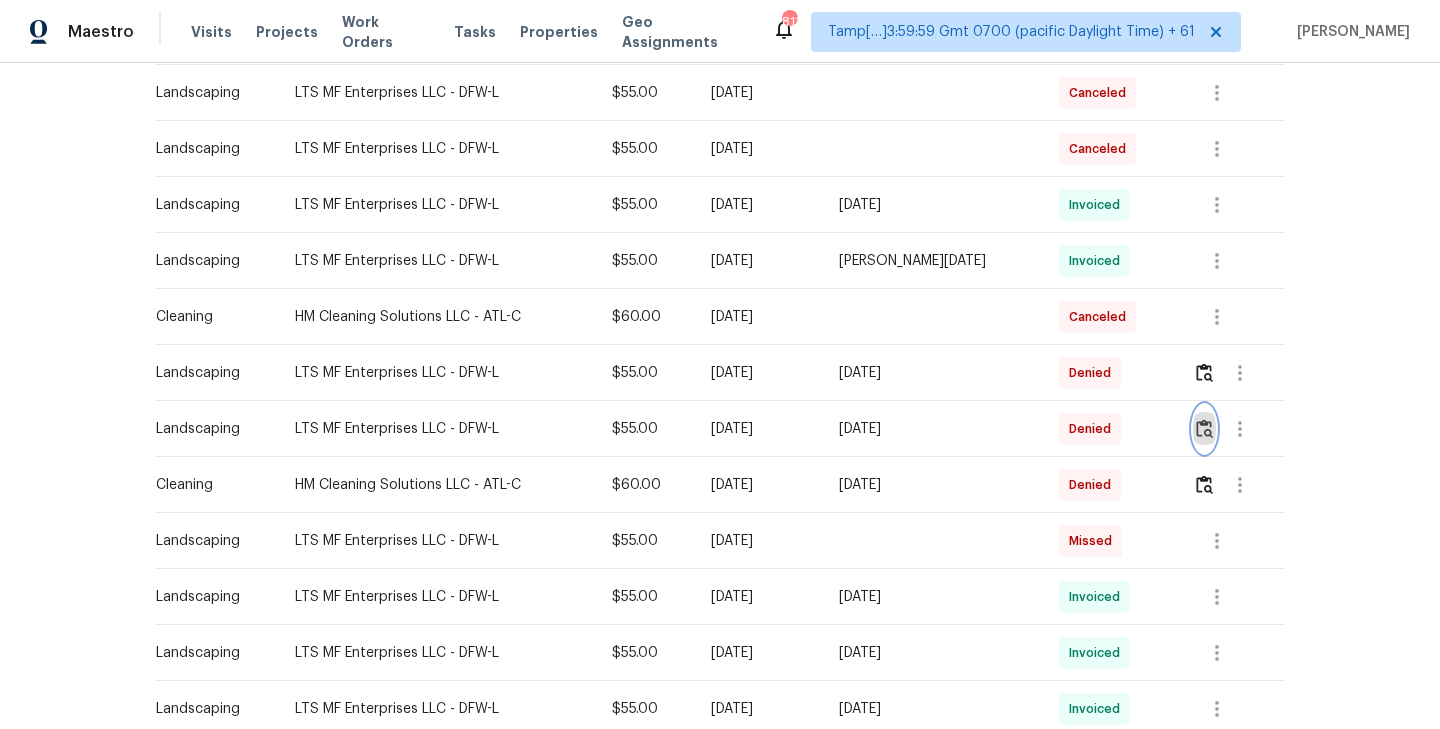 click at bounding box center [1204, 428] 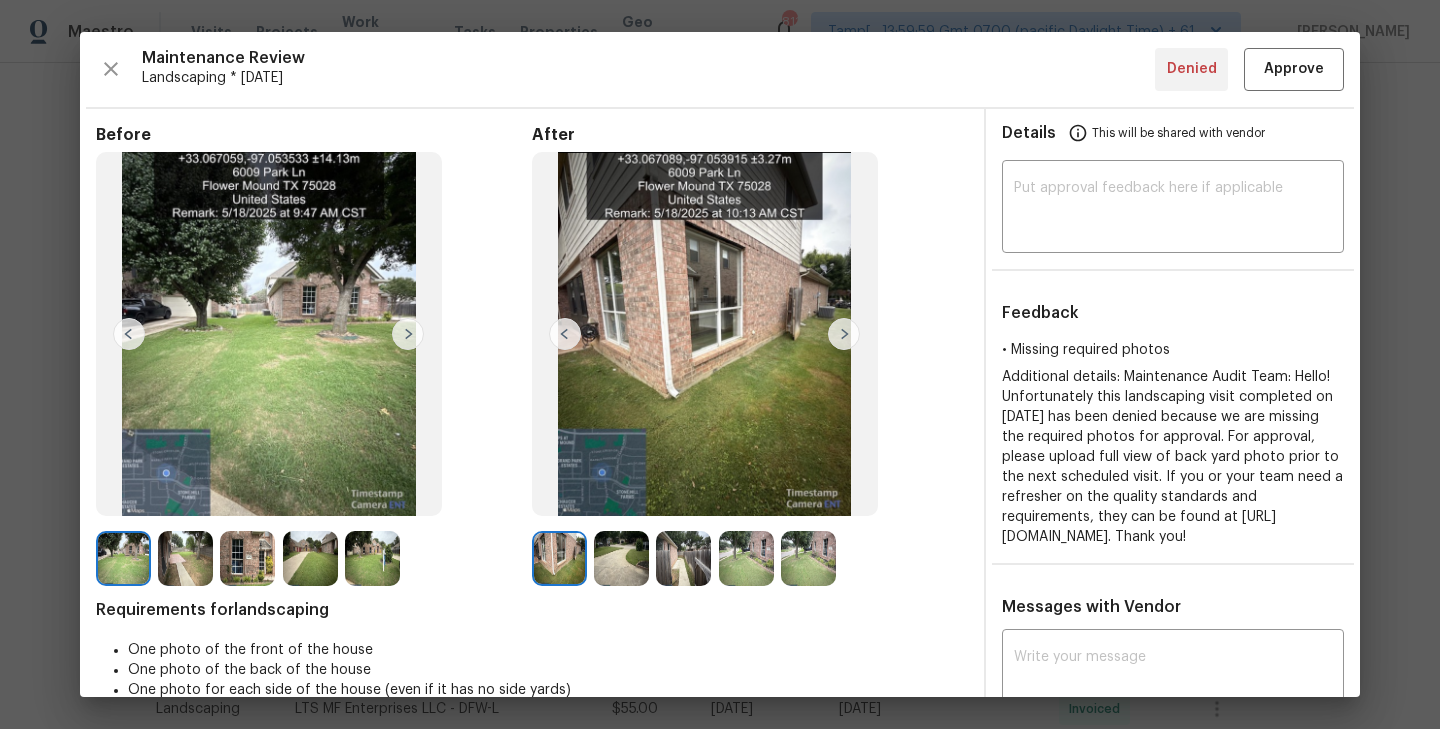 click at bounding box center [705, 334] 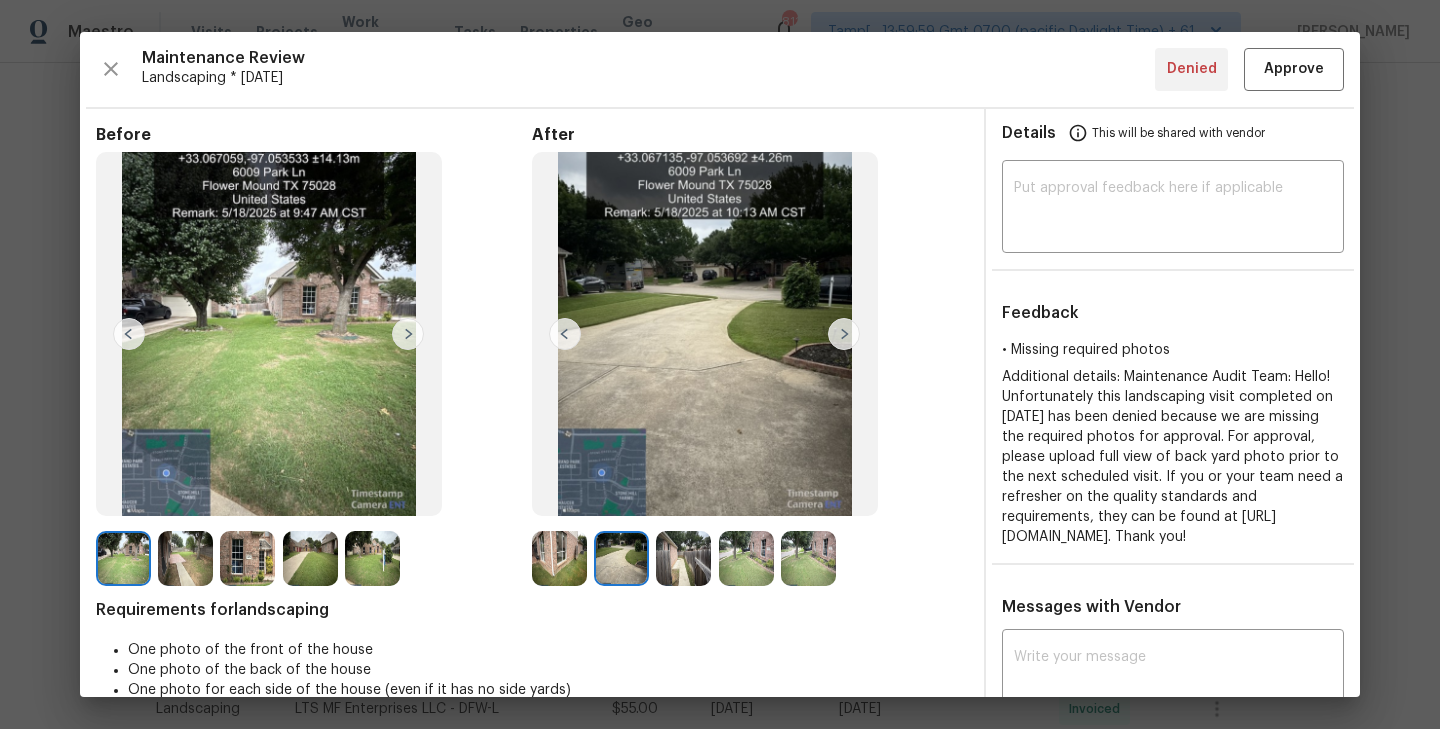 click at bounding box center (844, 334) 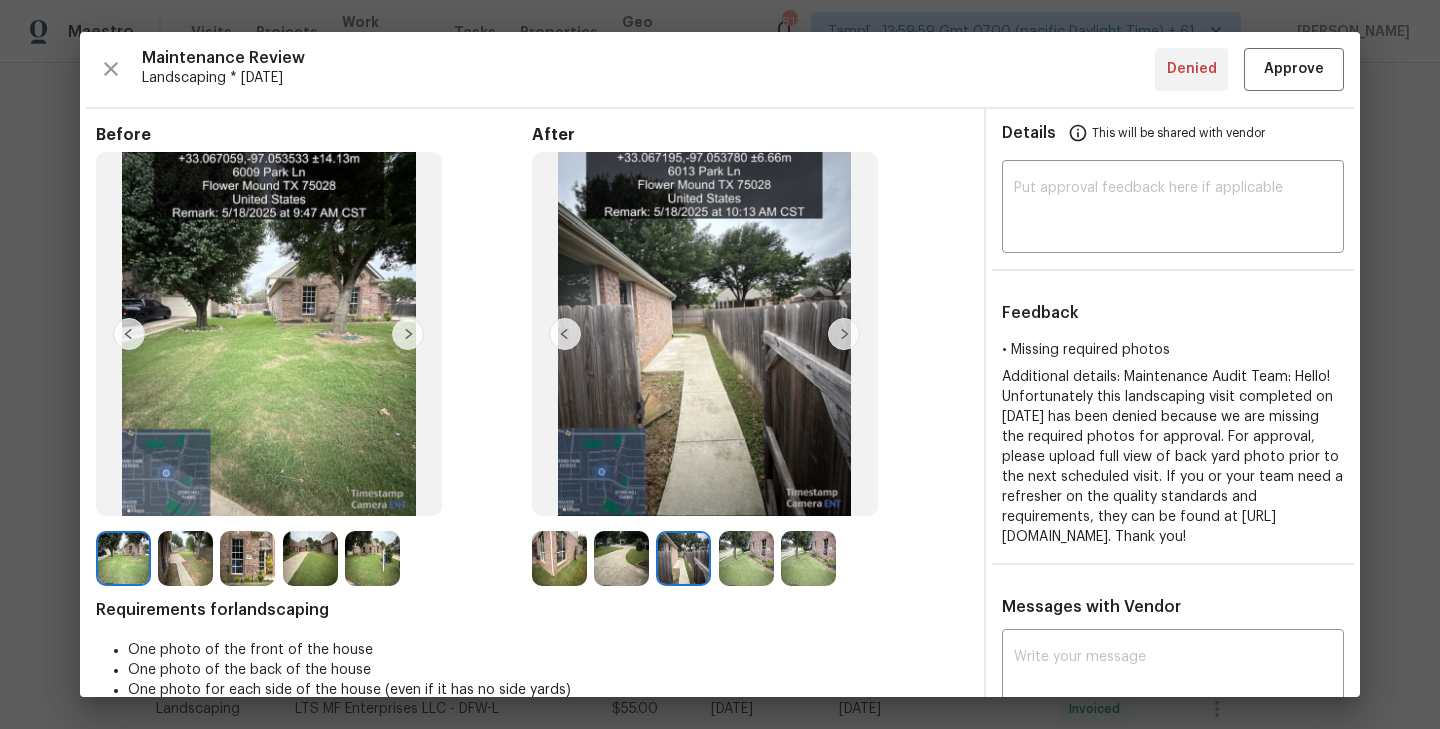 click at bounding box center (844, 334) 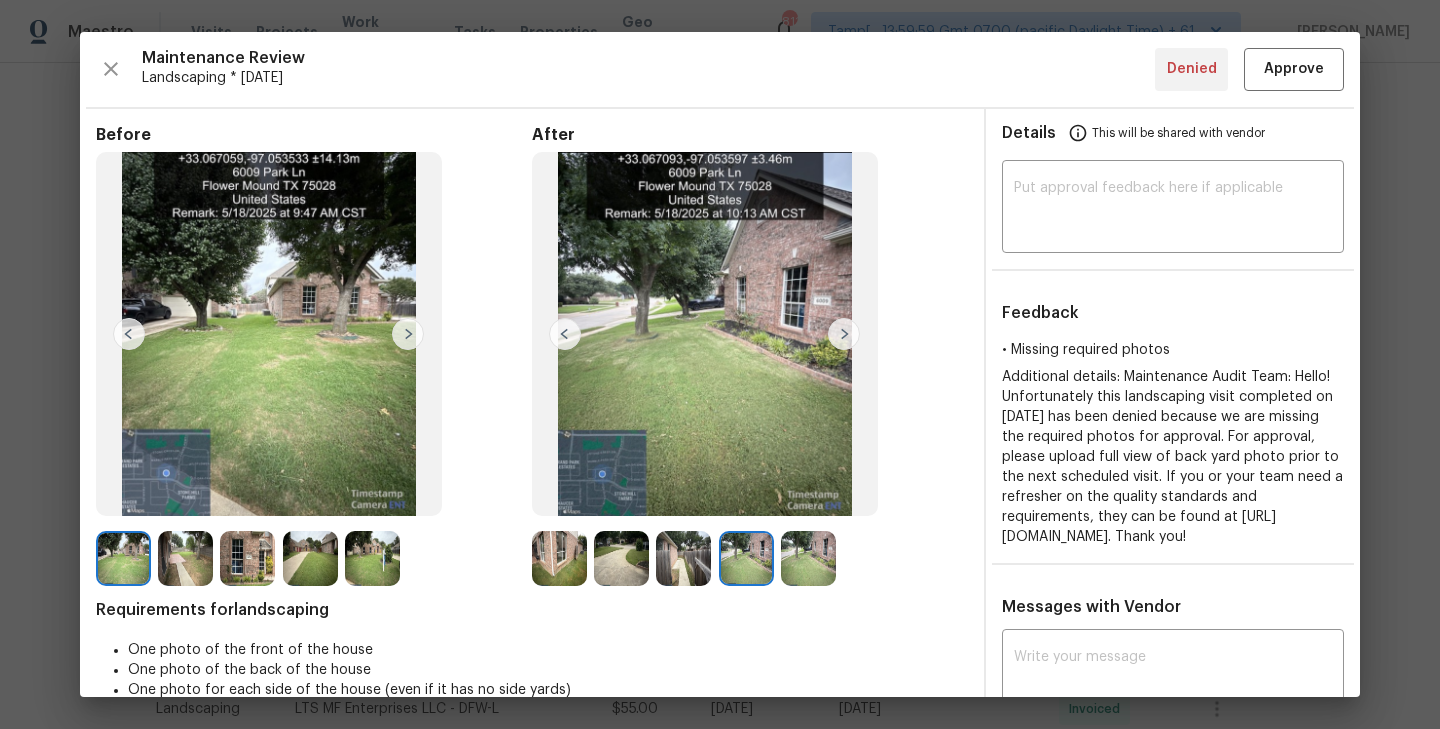 click at bounding box center (844, 334) 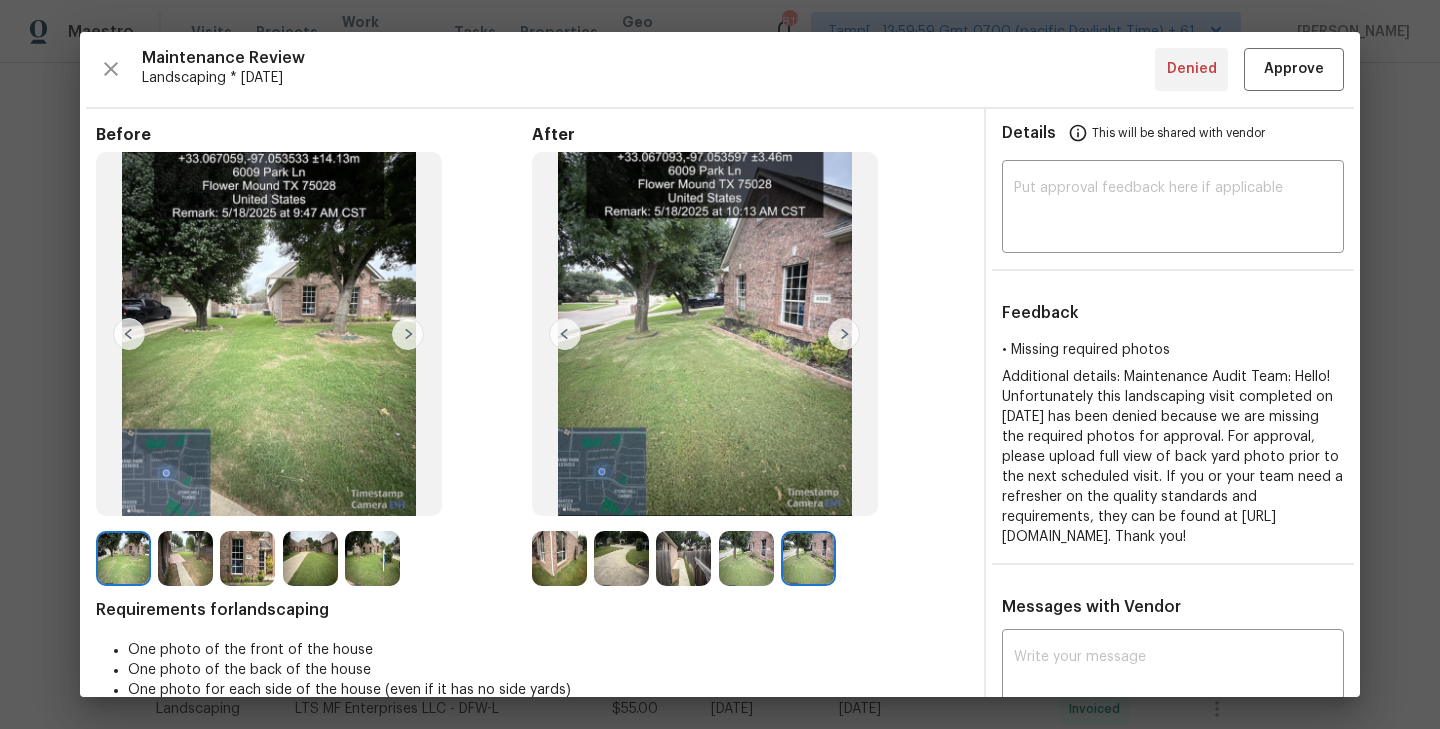 click at bounding box center (565, 334) 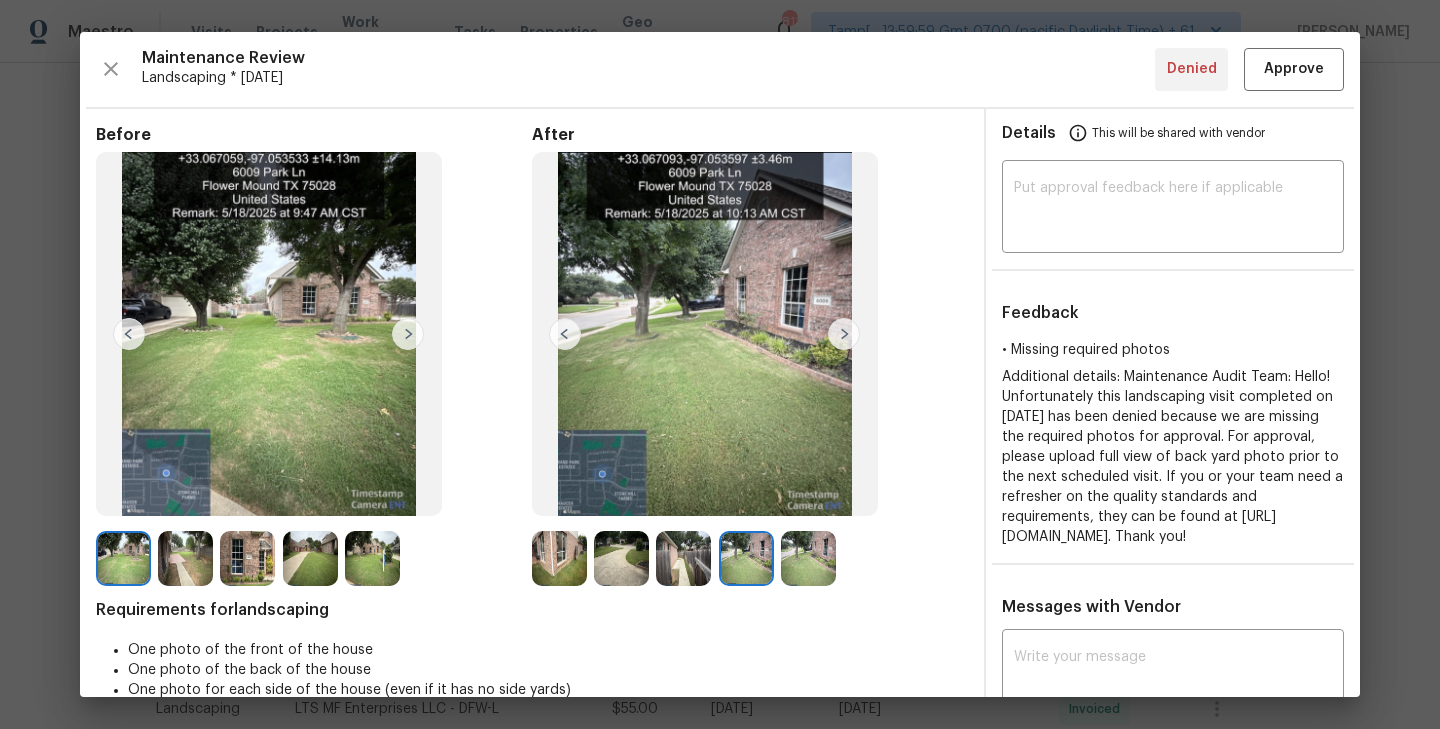 click at bounding box center [565, 334] 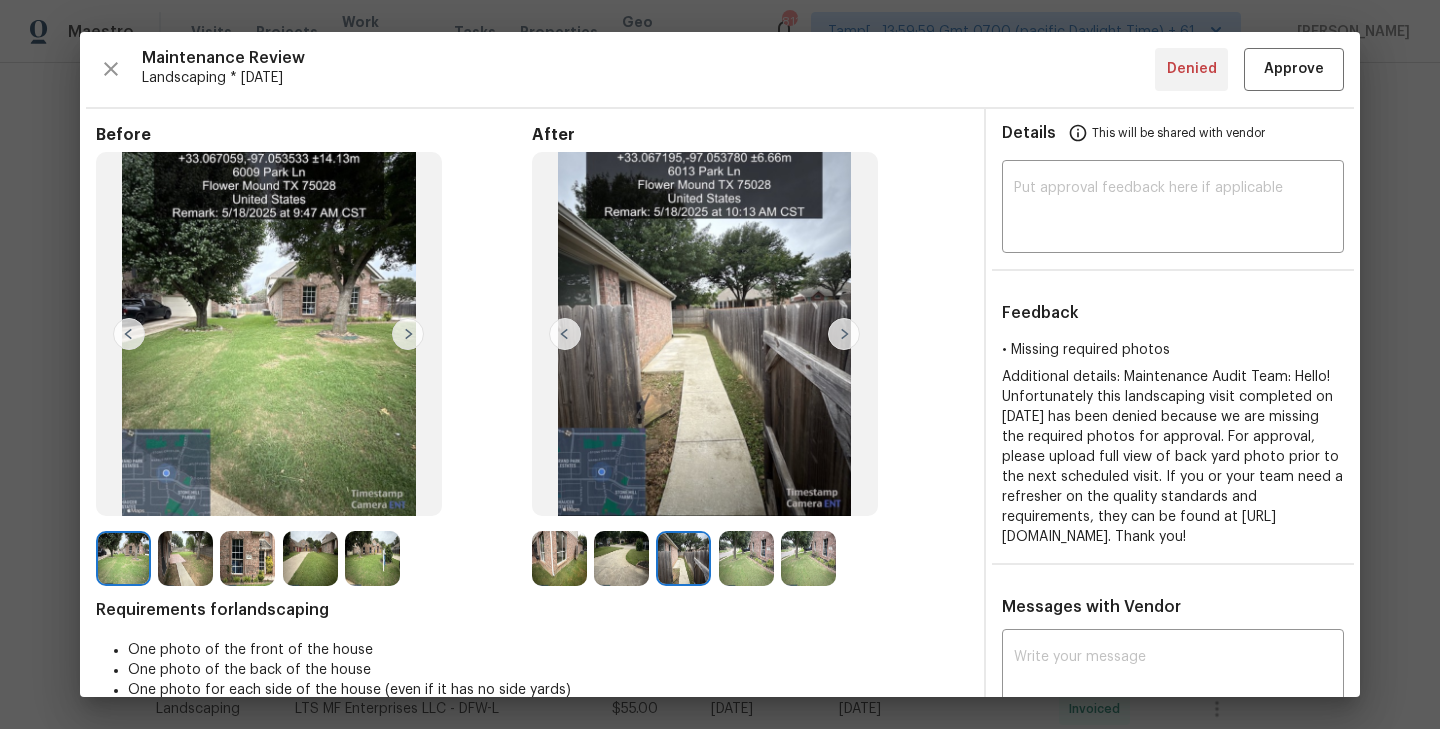 click at bounding box center (565, 334) 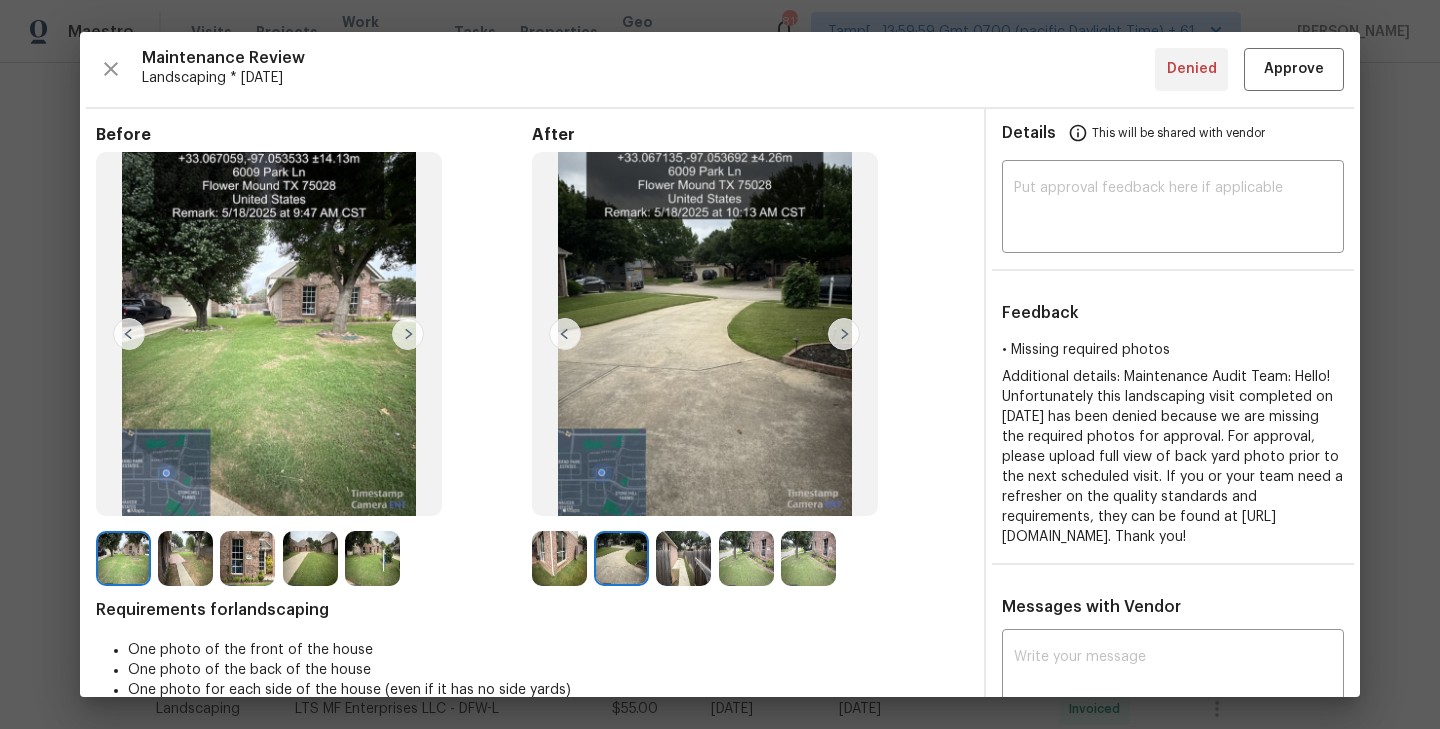 click at bounding box center [565, 334] 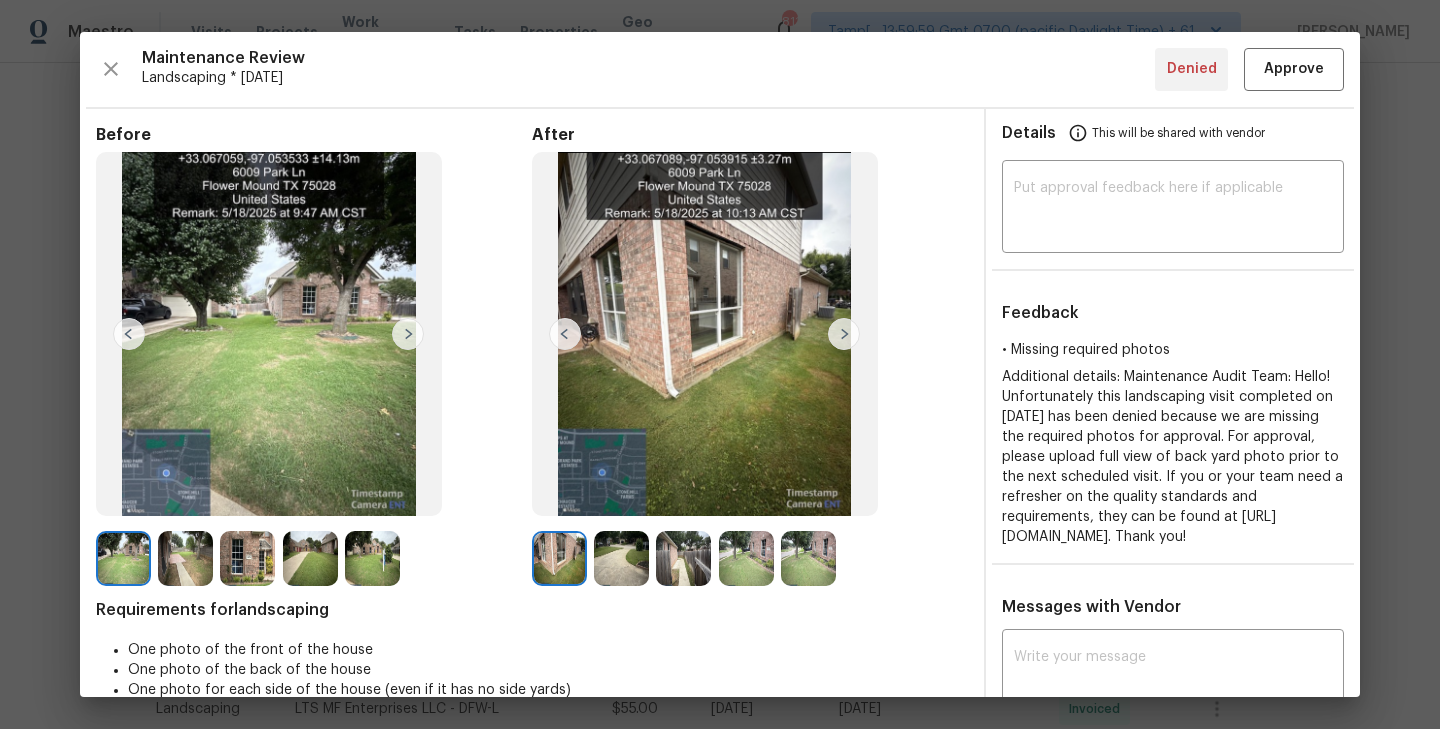 click at bounding box center (565, 334) 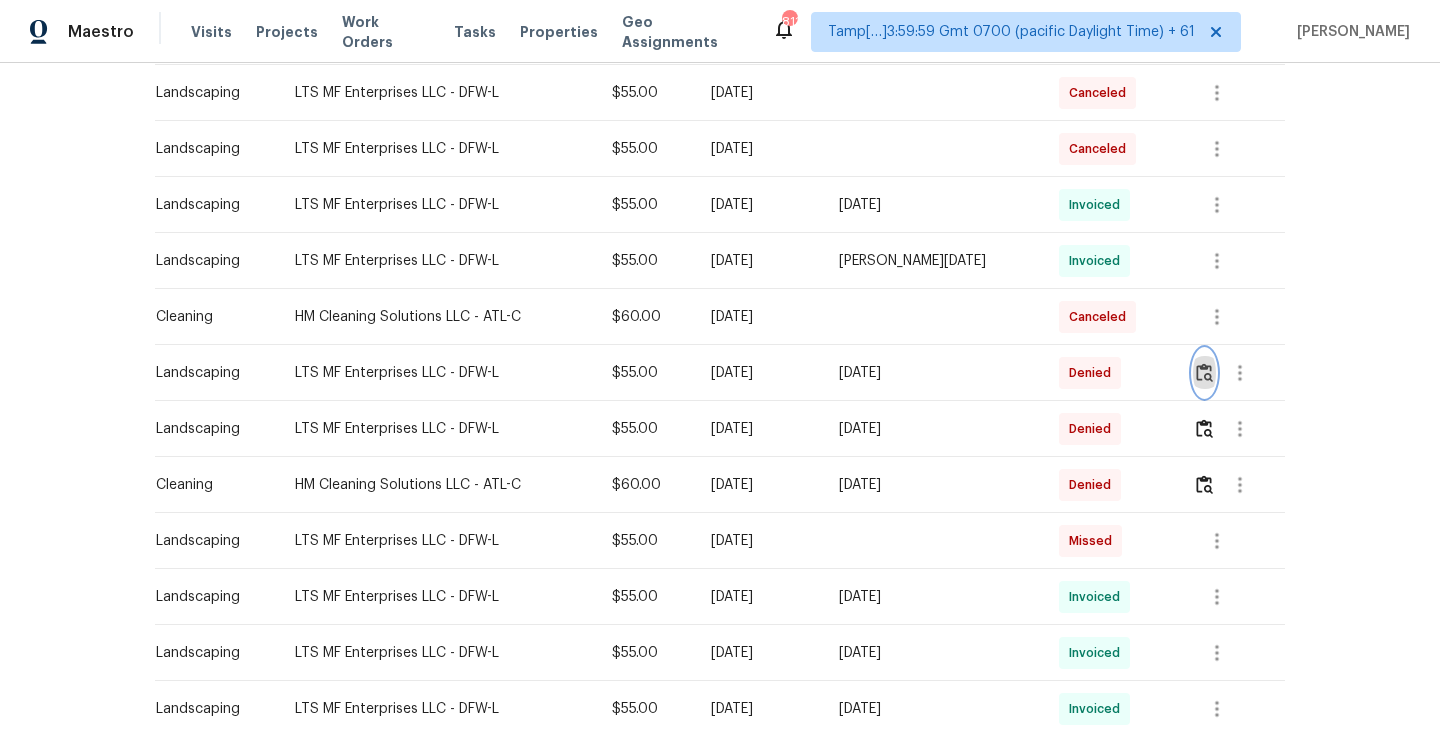 click at bounding box center [1204, 372] 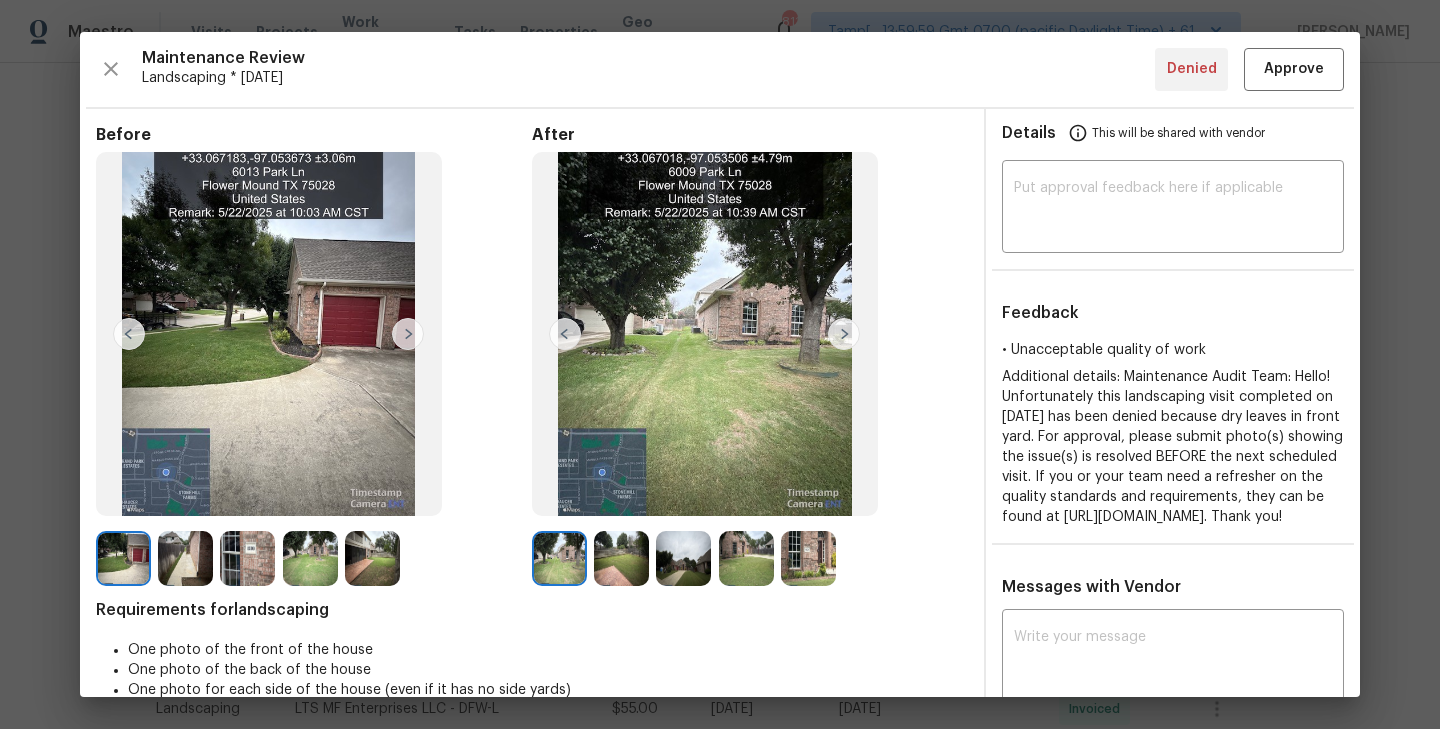 click at bounding box center (844, 334) 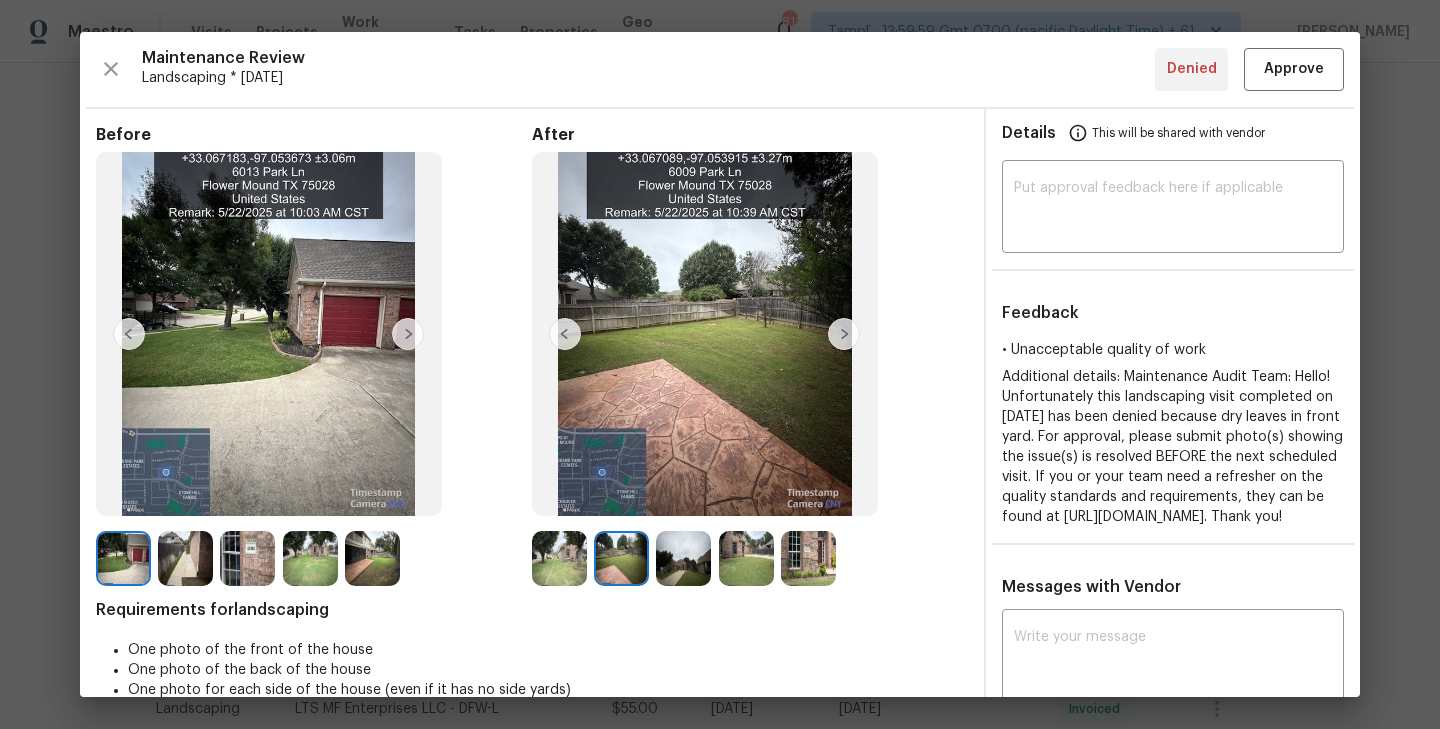 click at bounding box center (844, 334) 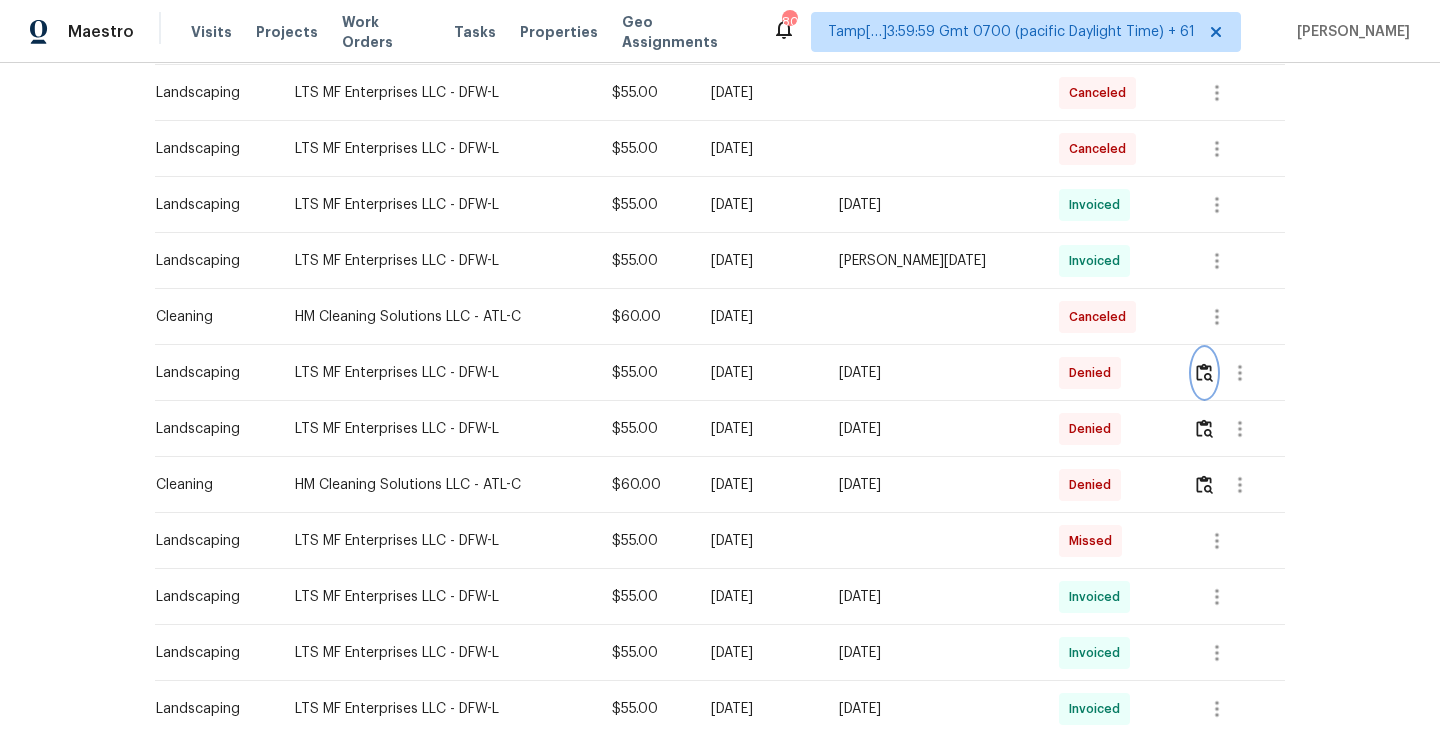 scroll, scrollTop: 0, scrollLeft: 0, axis: both 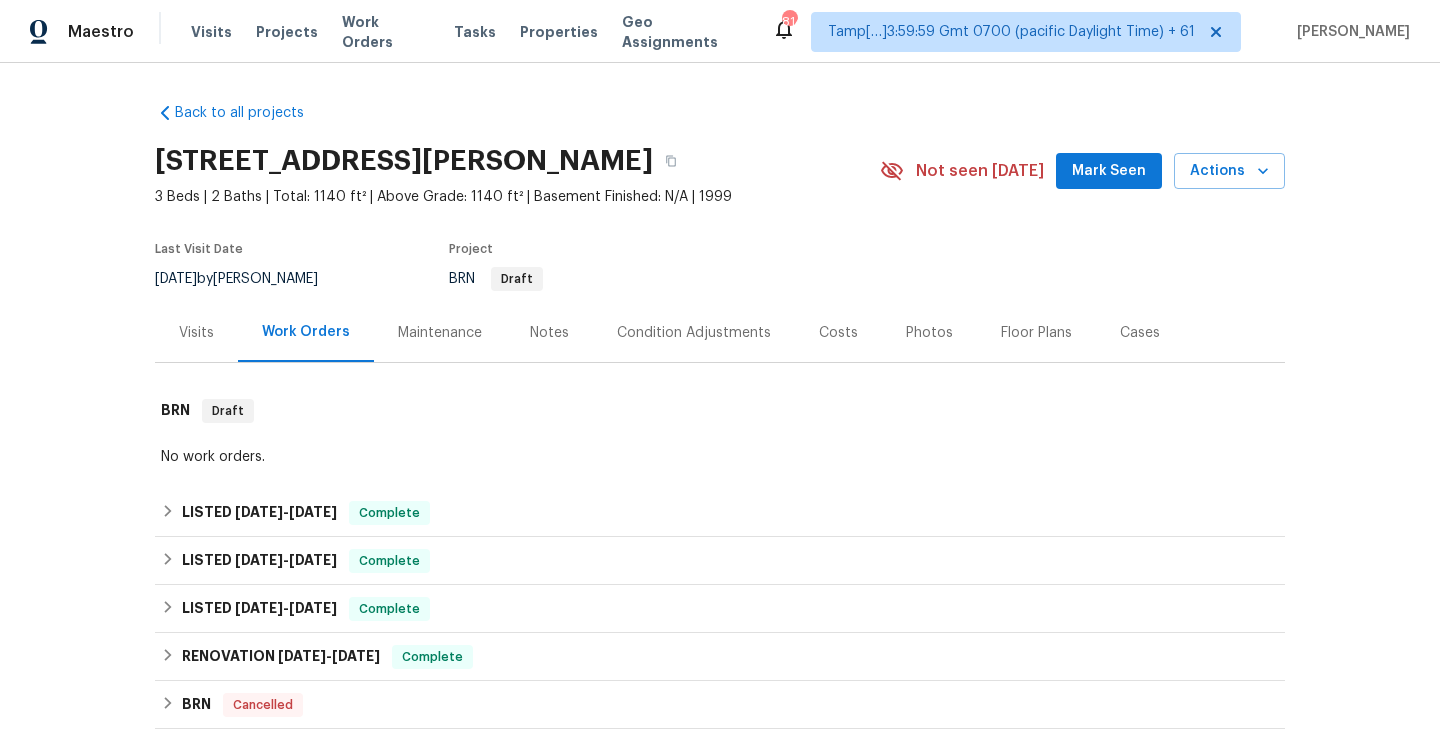 click on "Maintenance" at bounding box center (440, 333) 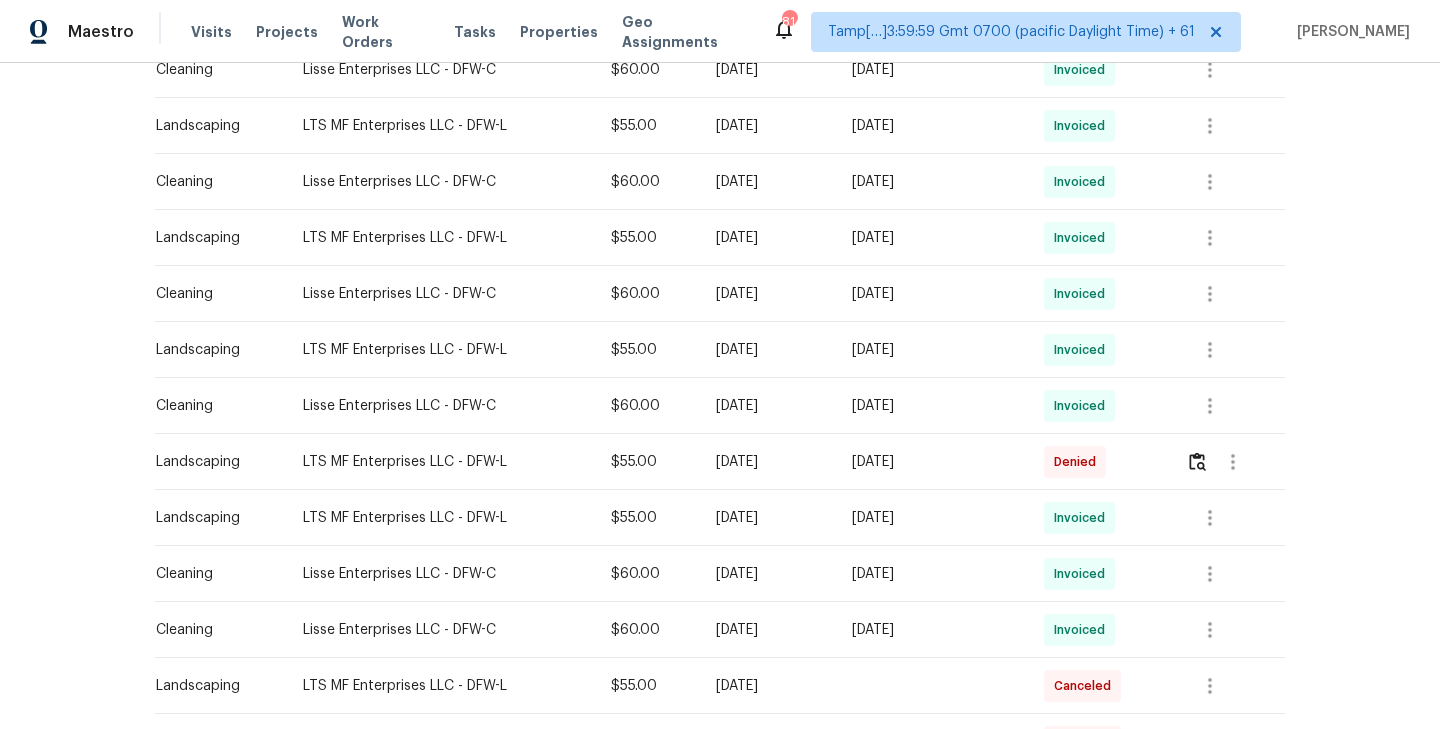 scroll, scrollTop: 1089, scrollLeft: 0, axis: vertical 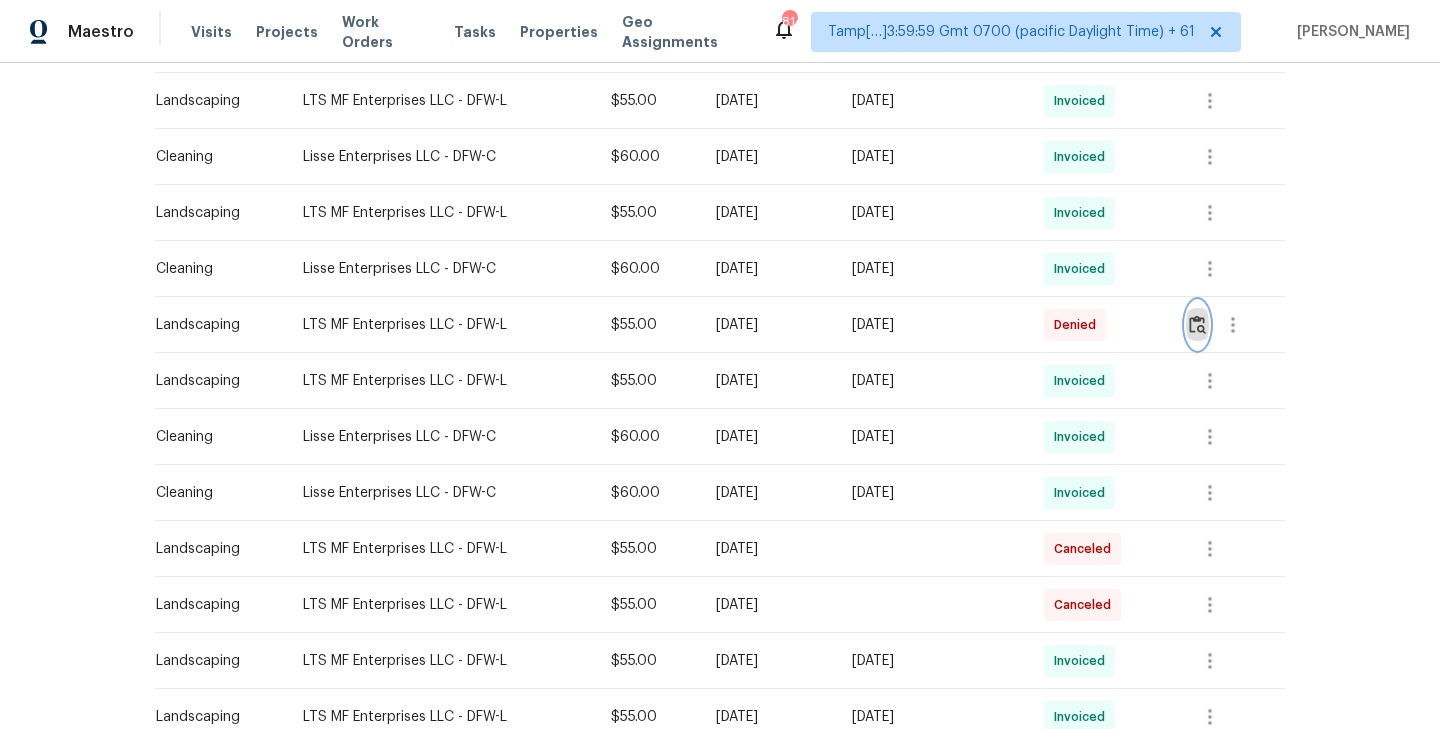 click at bounding box center [1197, 324] 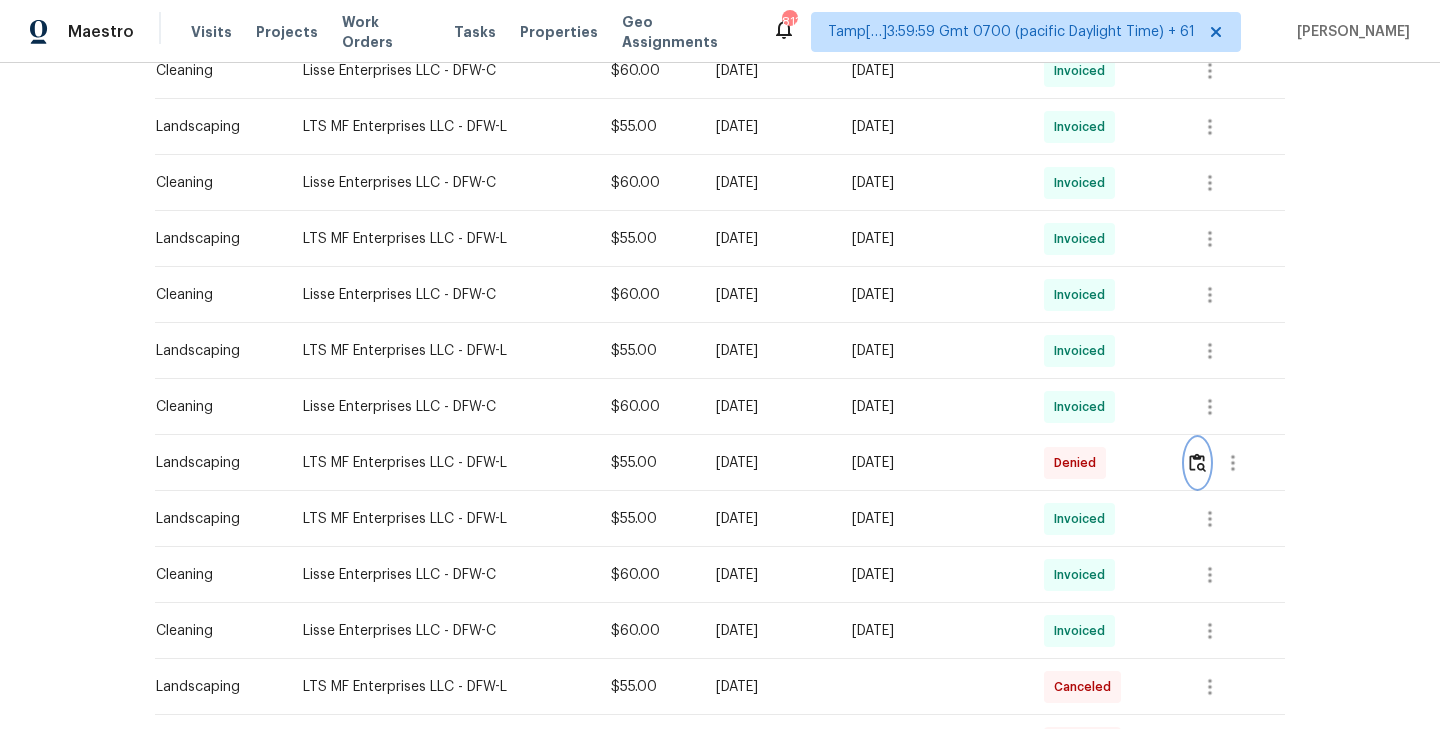 scroll, scrollTop: 988, scrollLeft: 0, axis: vertical 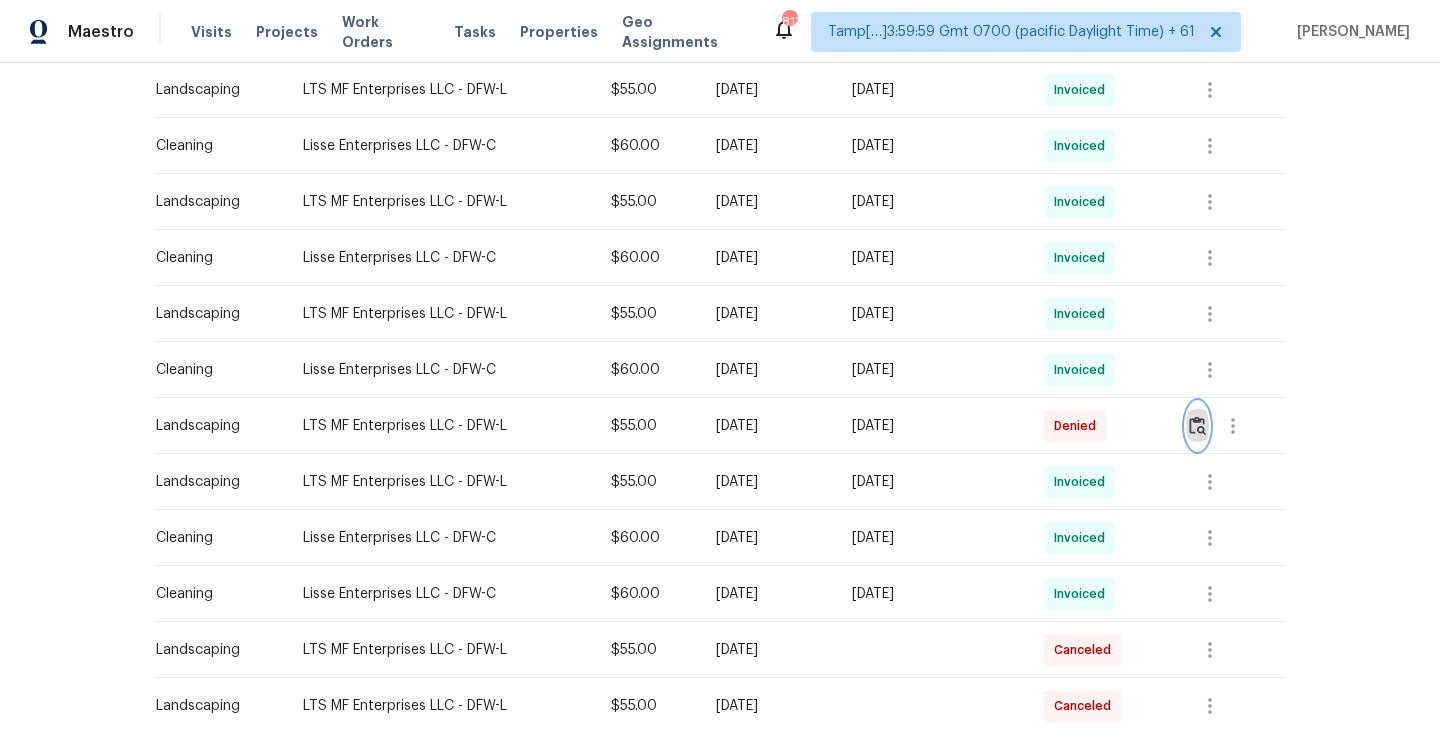 click at bounding box center [1197, 425] 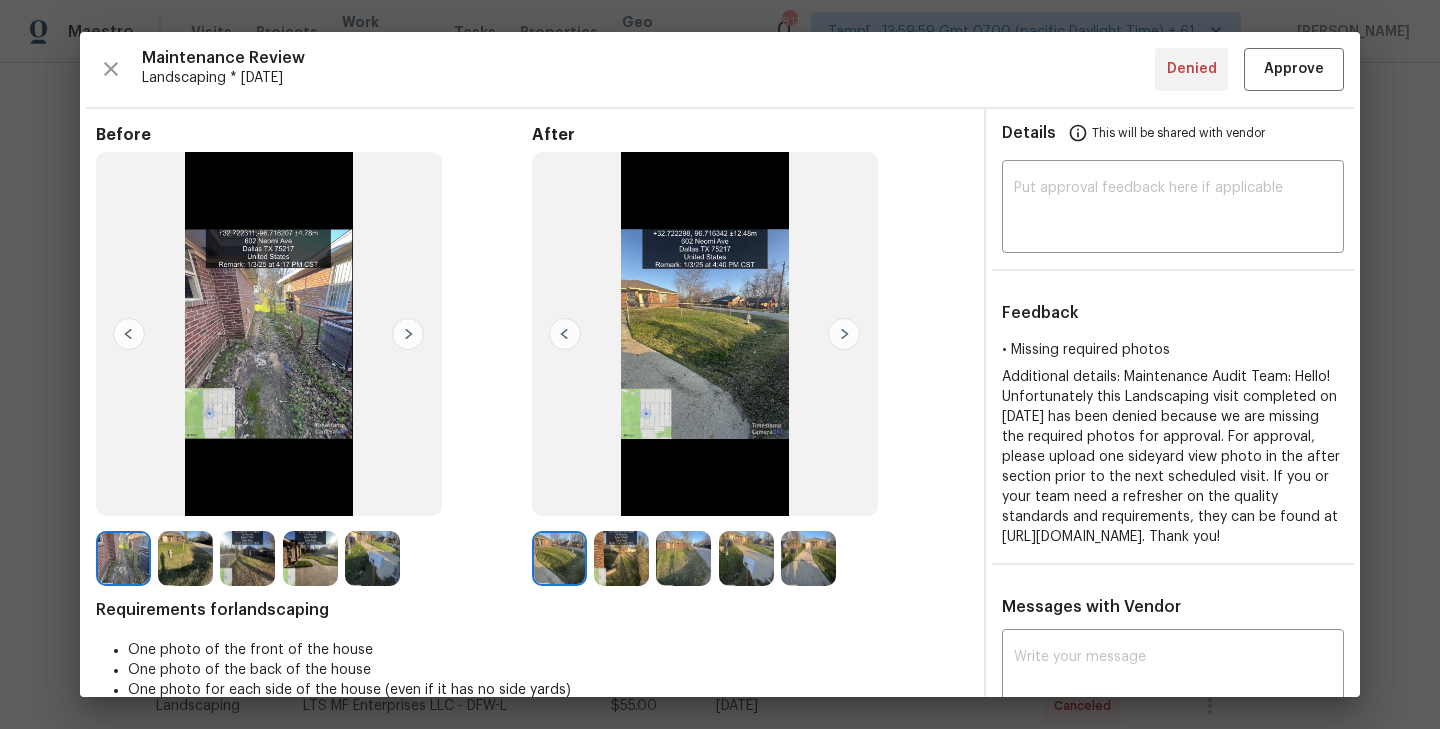 click at bounding box center (844, 334) 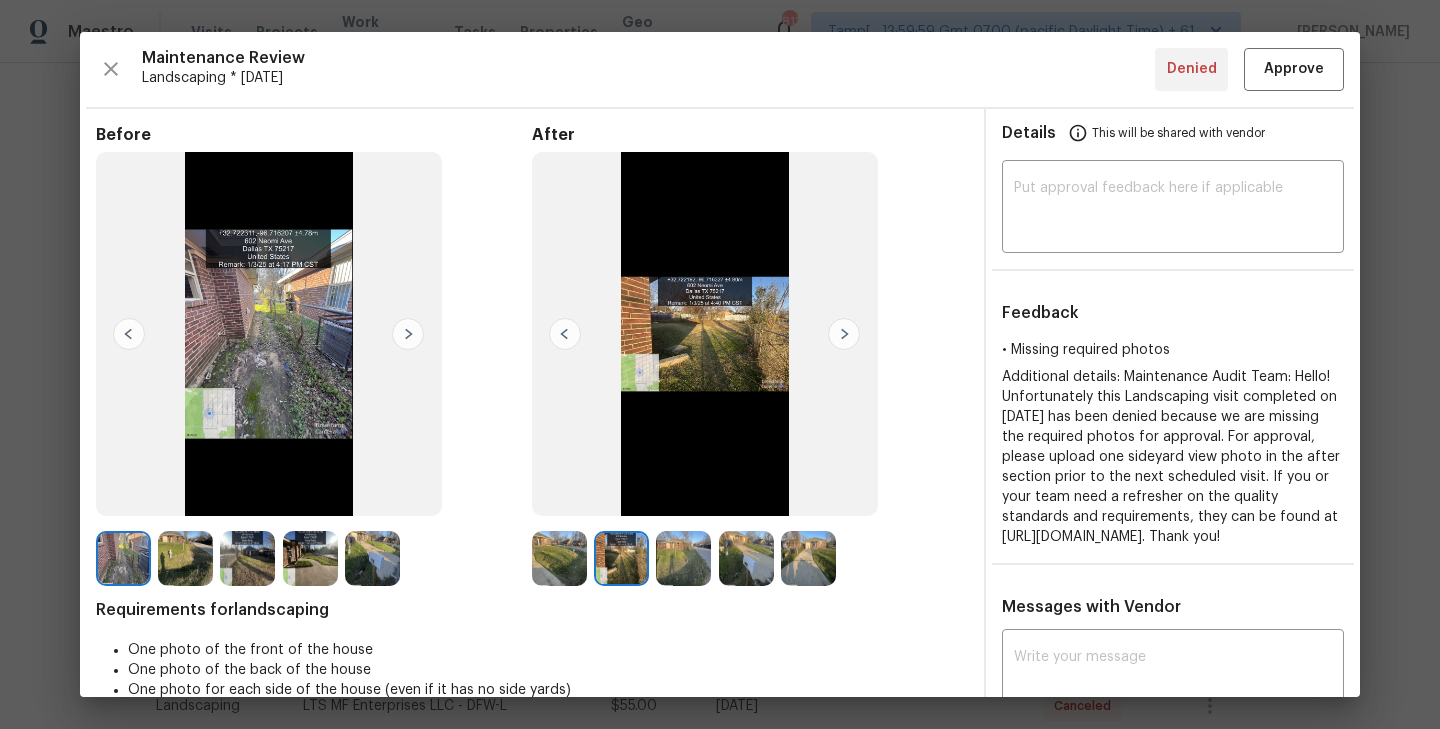 click at bounding box center [844, 334] 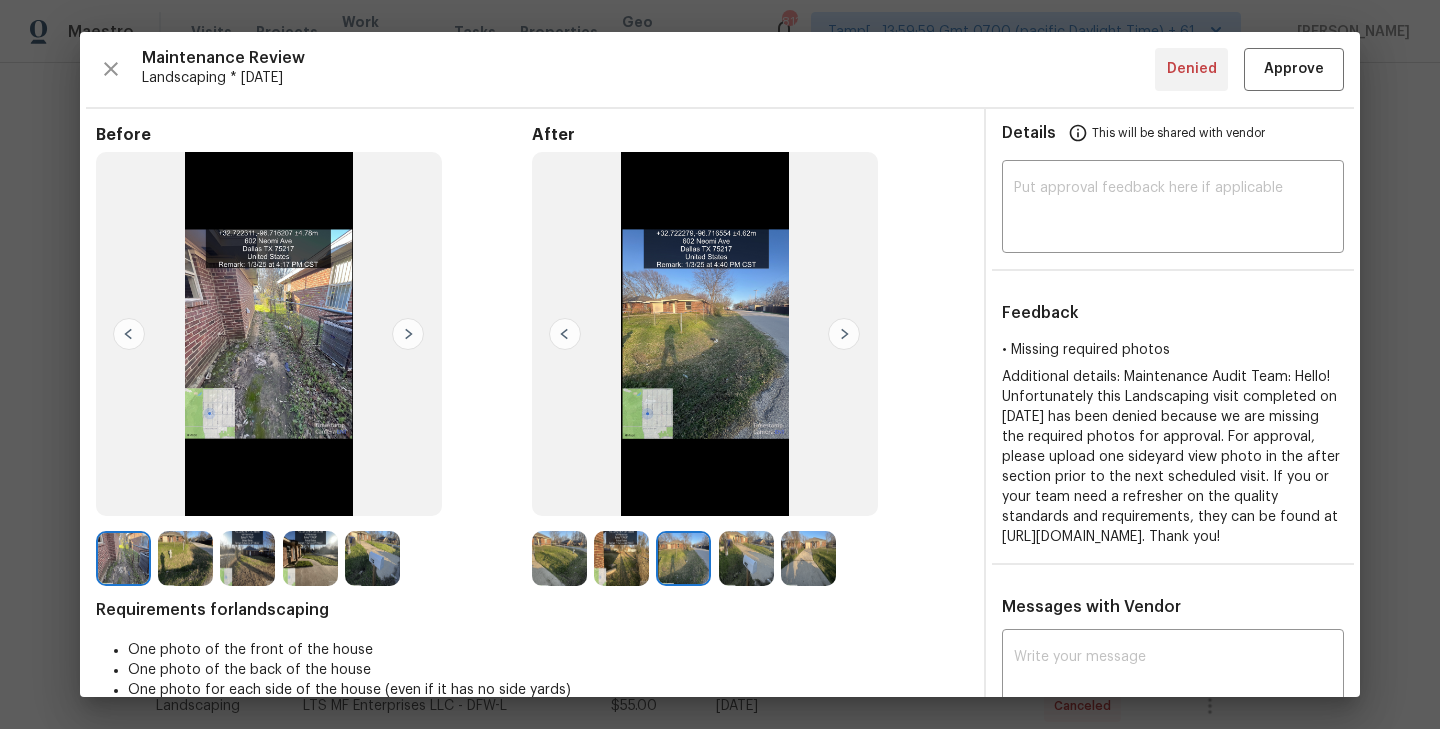 click at bounding box center (844, 334) 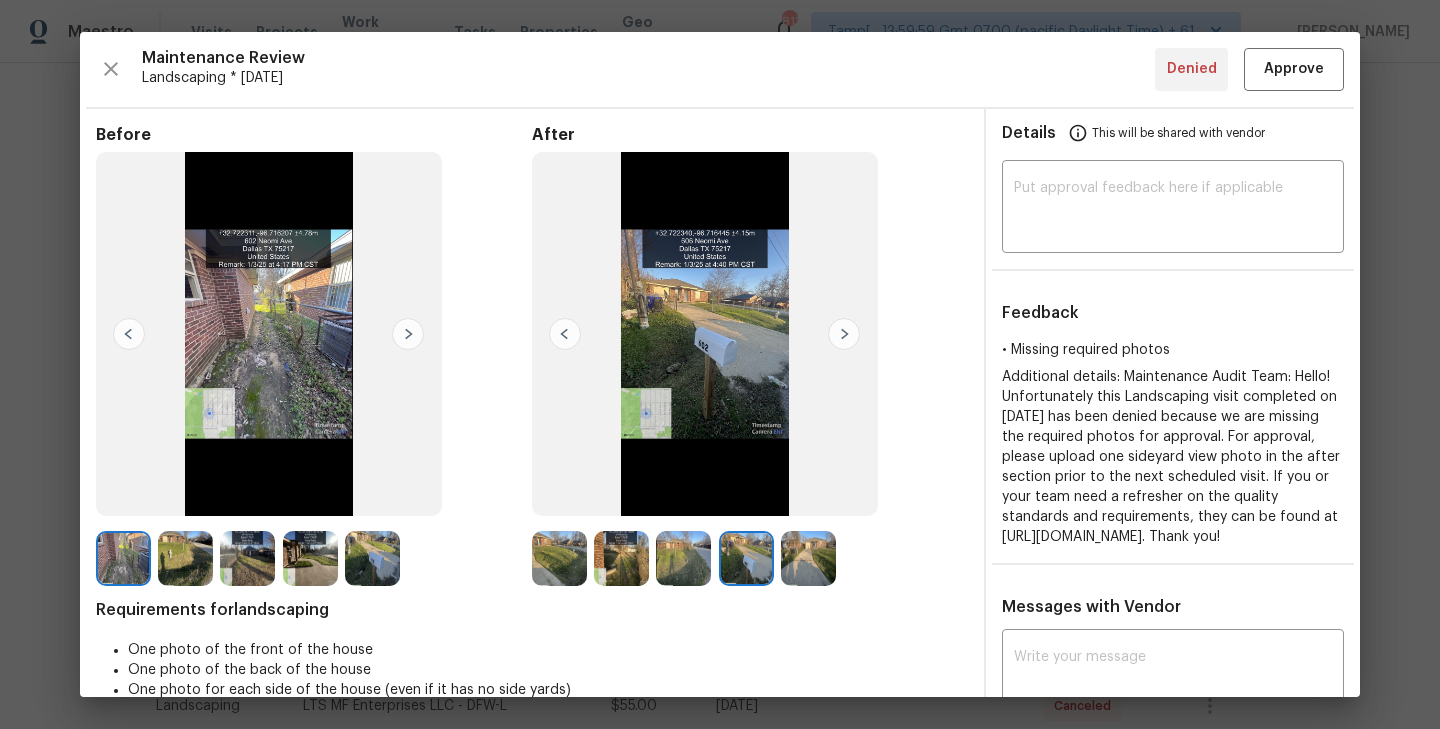 click at bounding box center [844, 334] 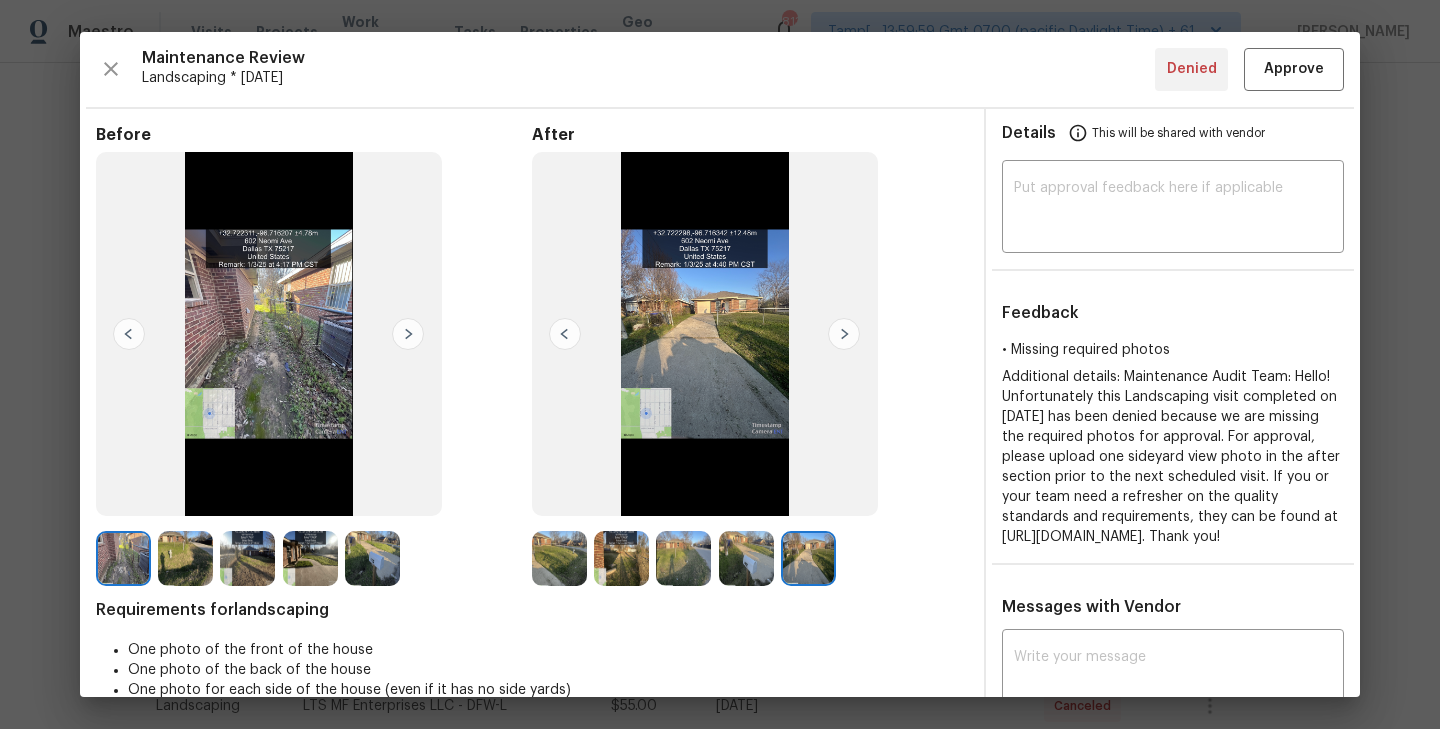 click at bounding box center [565, 334] 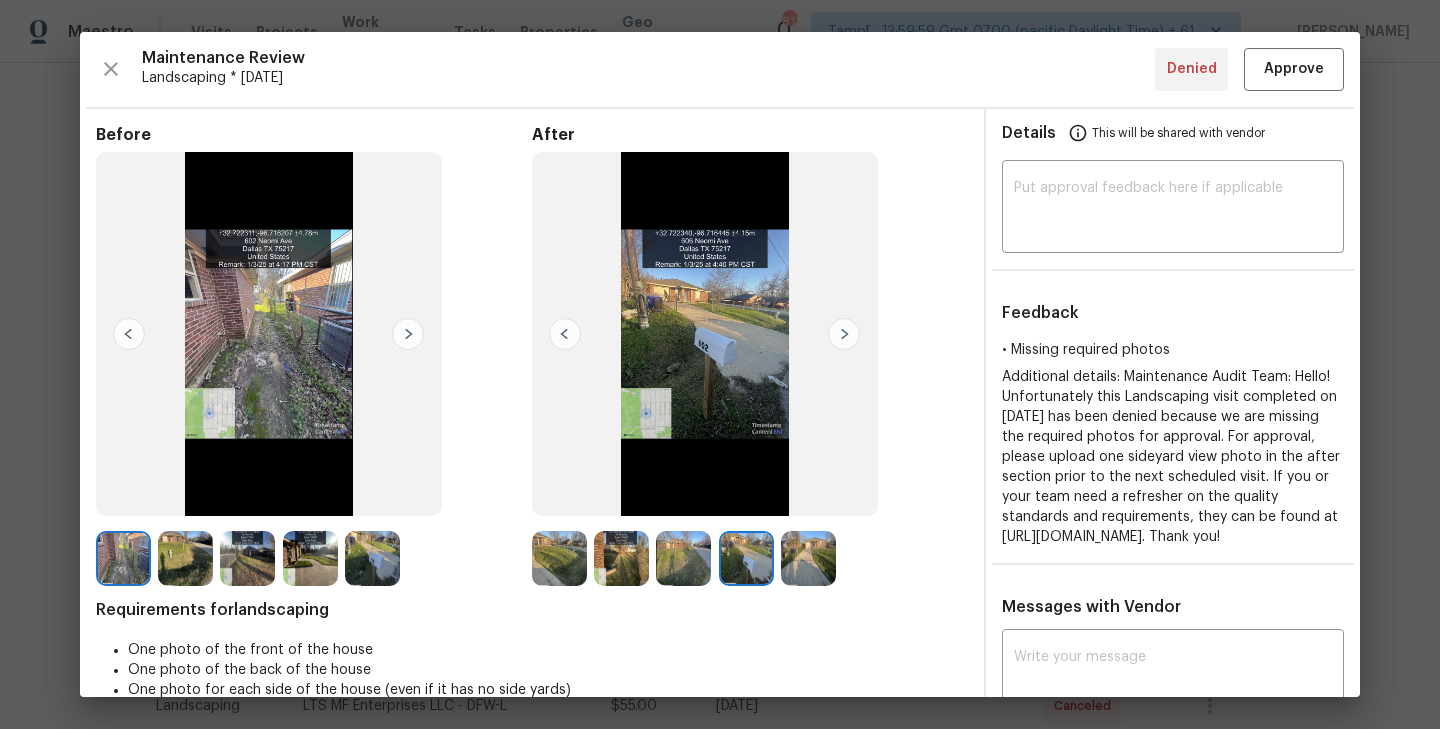 click at bounding box center (565, 334) 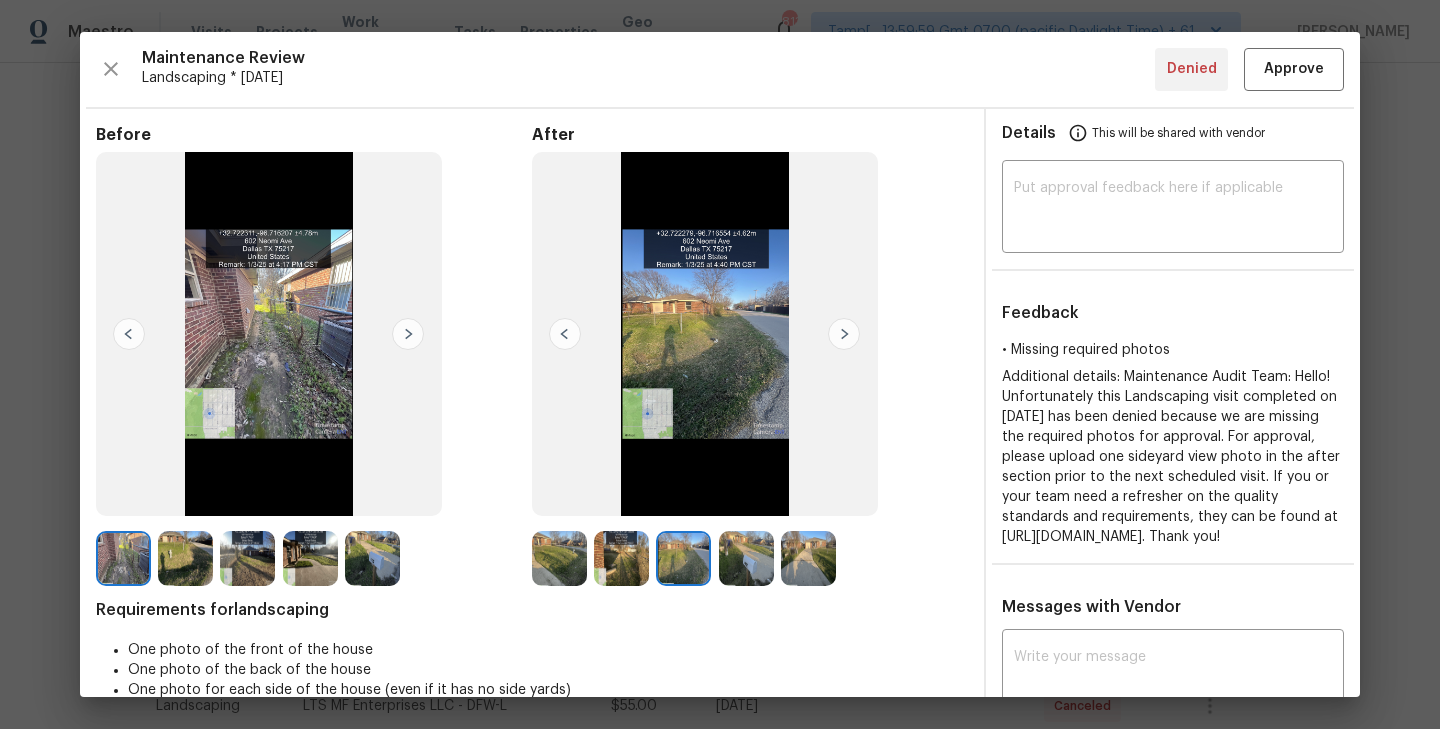 click at bounding box center (565, 334) 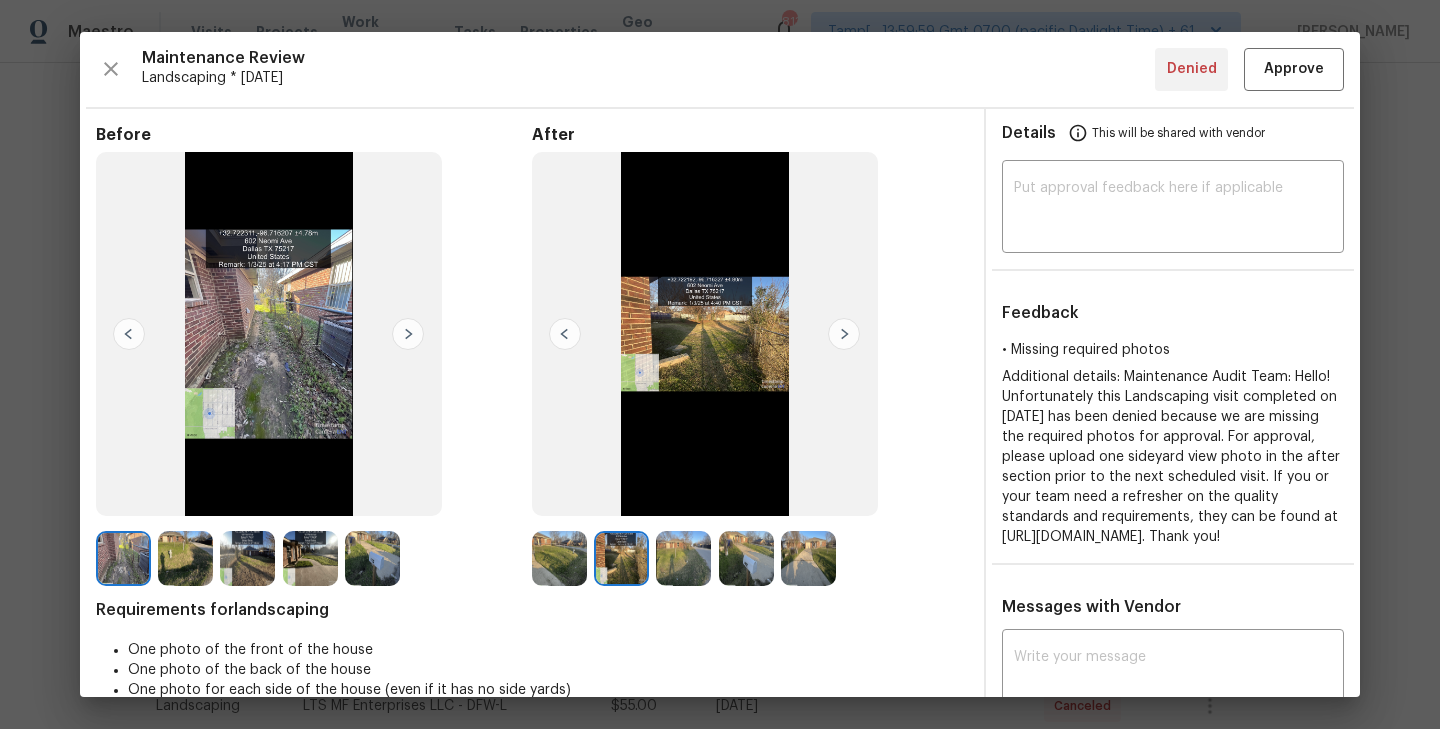 click at bounding box center [565, 334] 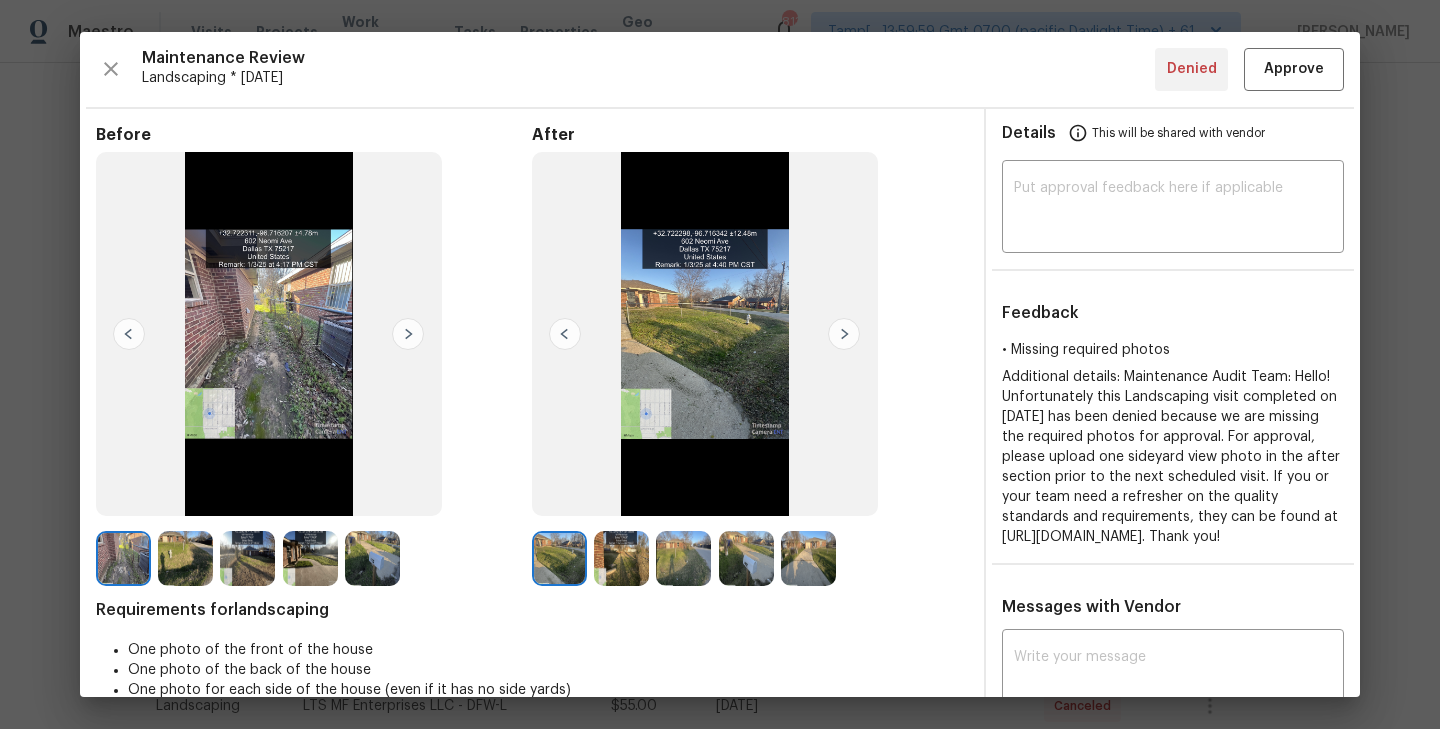 click at bounding box center [844, 334] 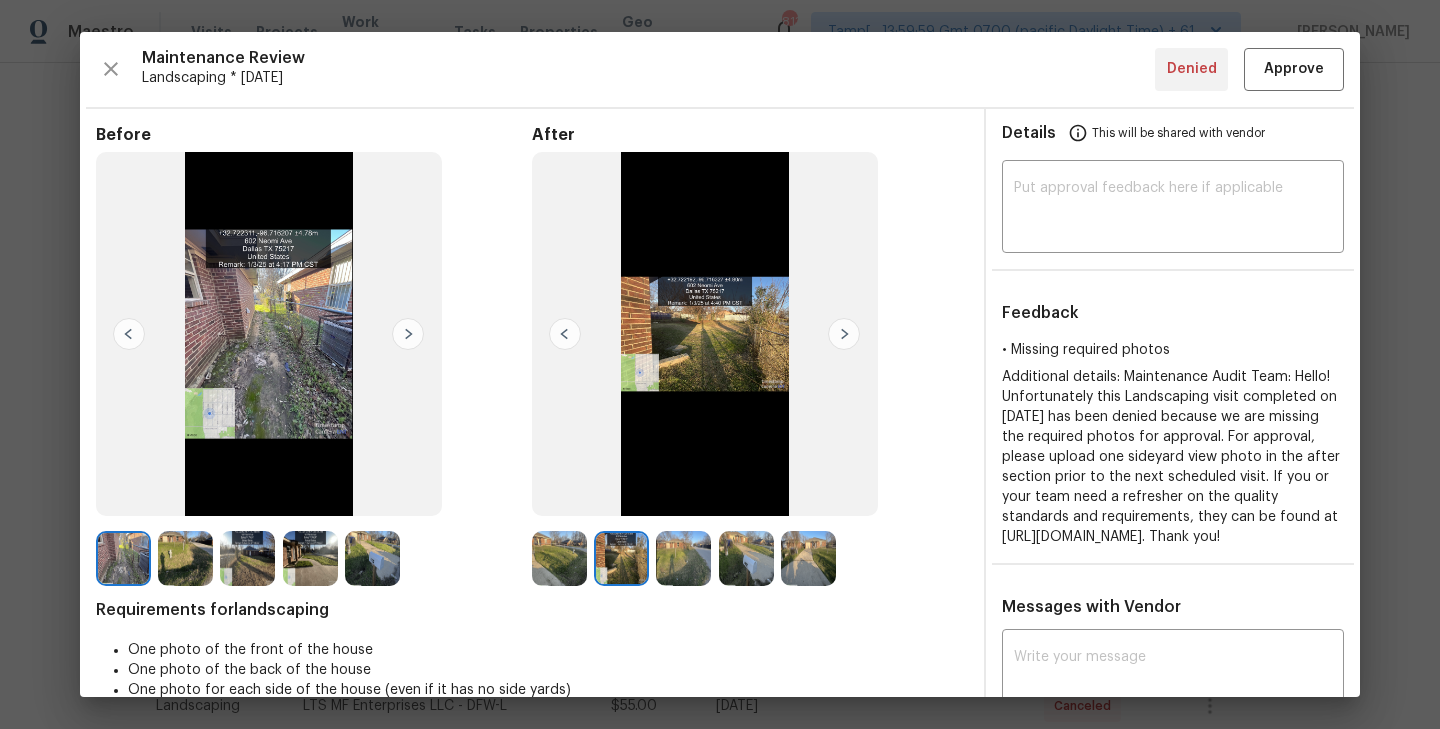 click at bounding box center (372, 558) 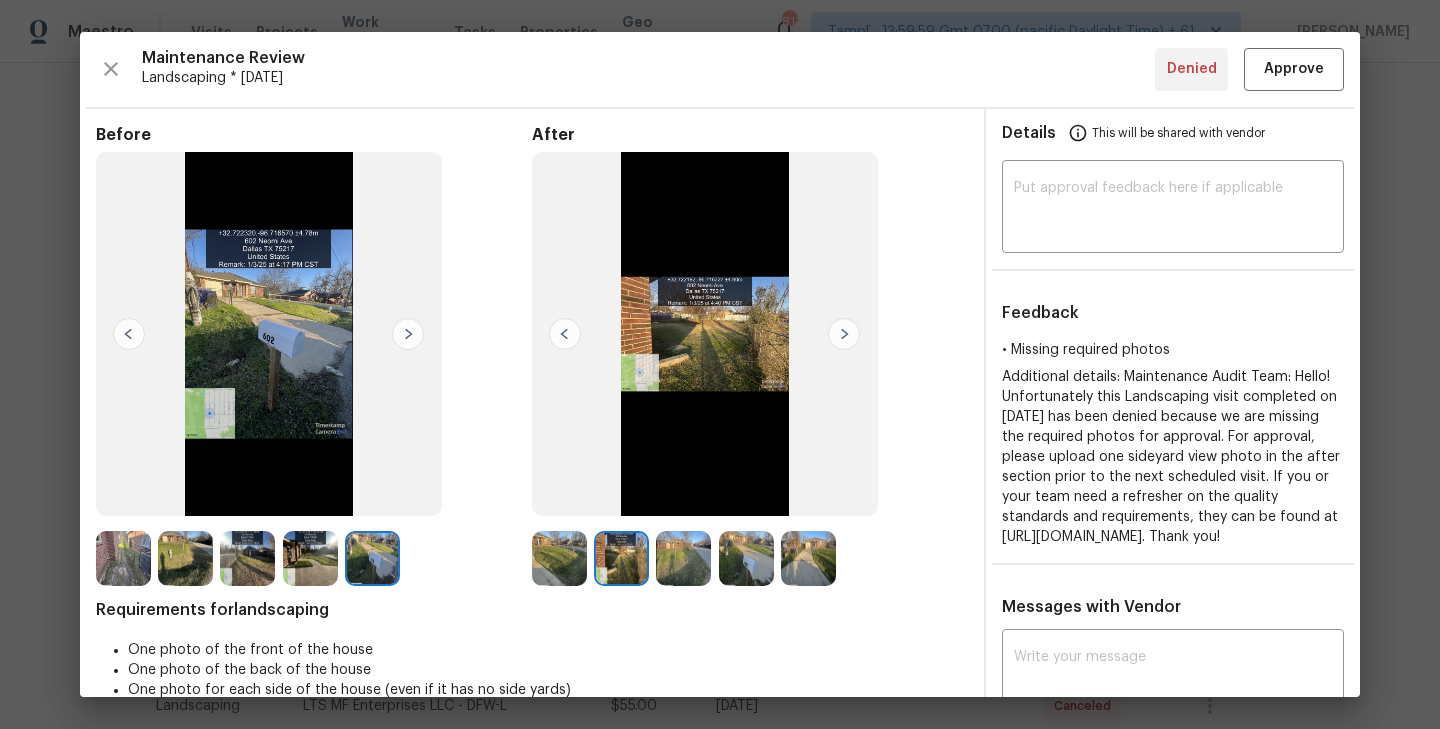 click at bounding box center [129, 334] 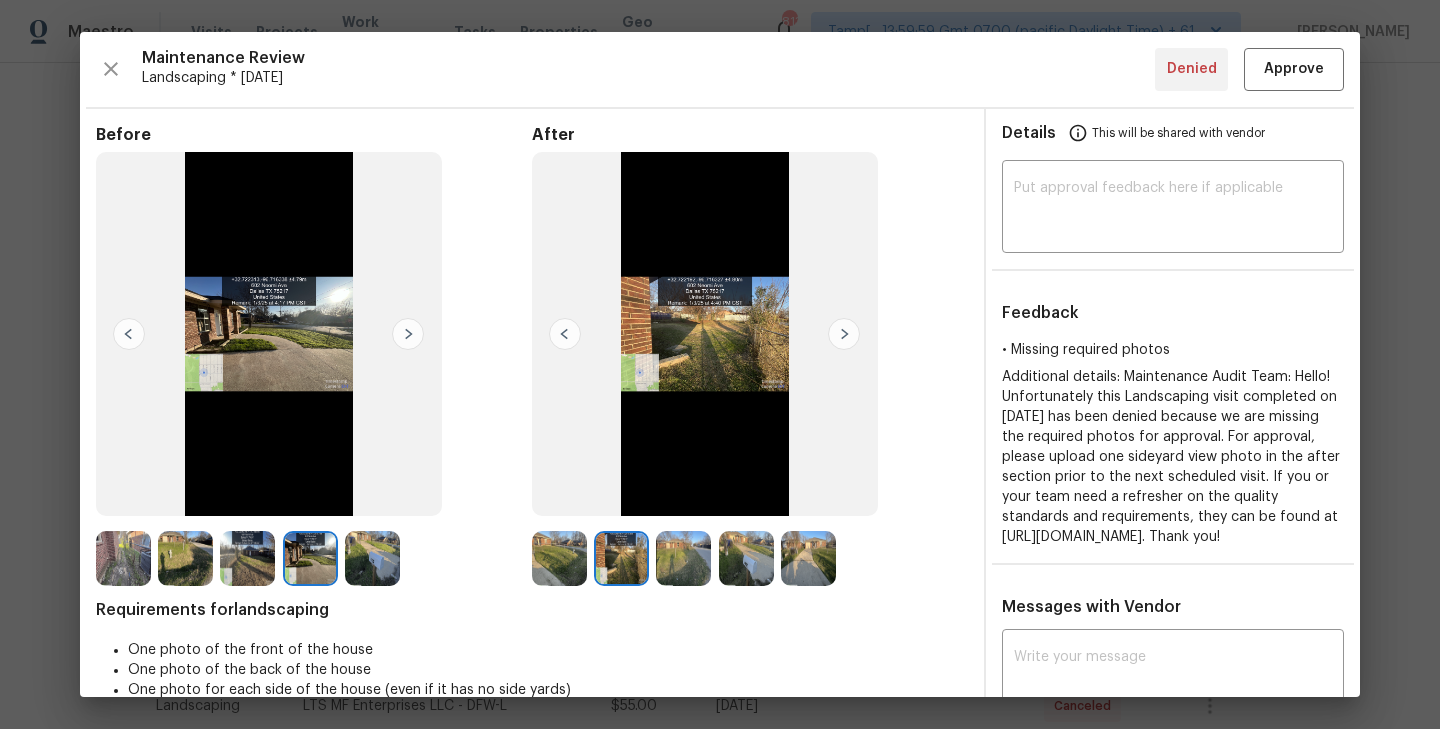 click at bounding box center [129, 334] 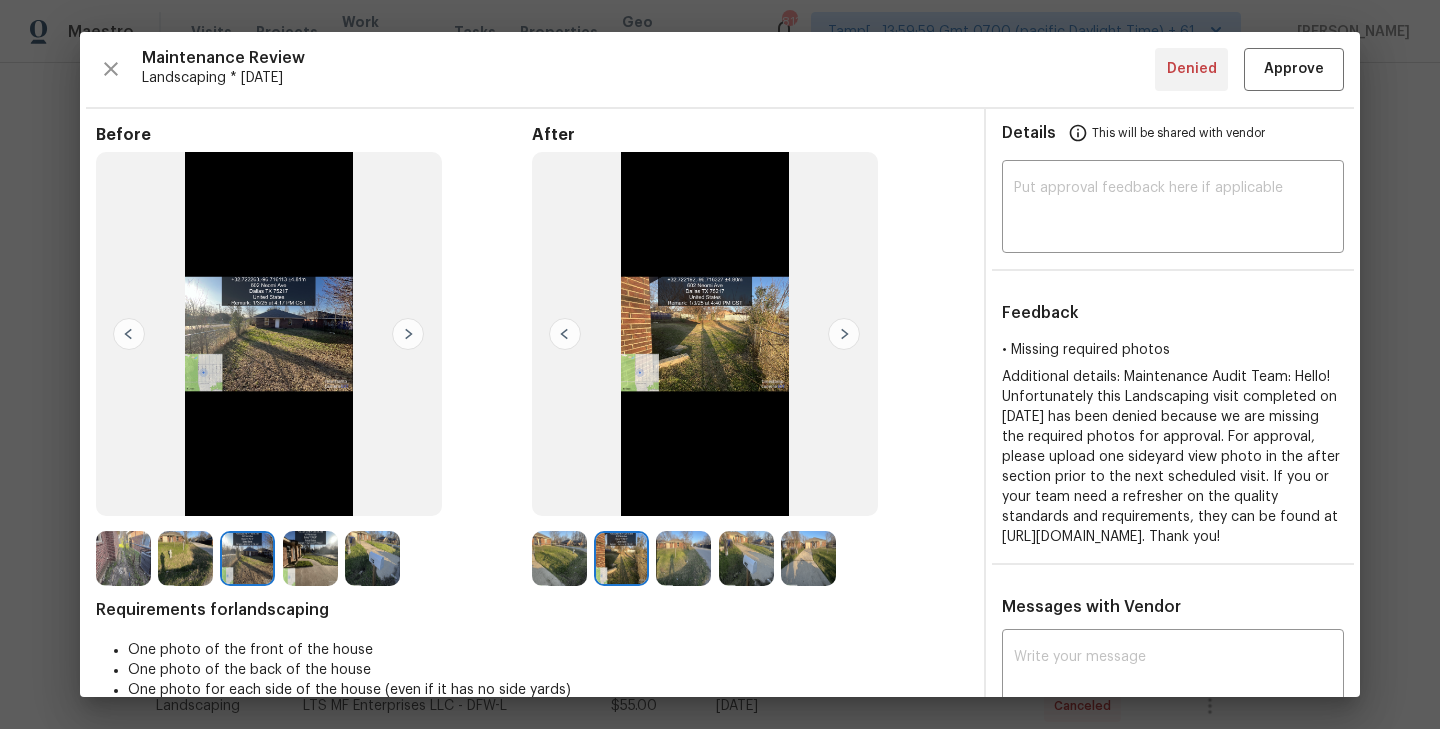 click at bounding box center [129, 334] 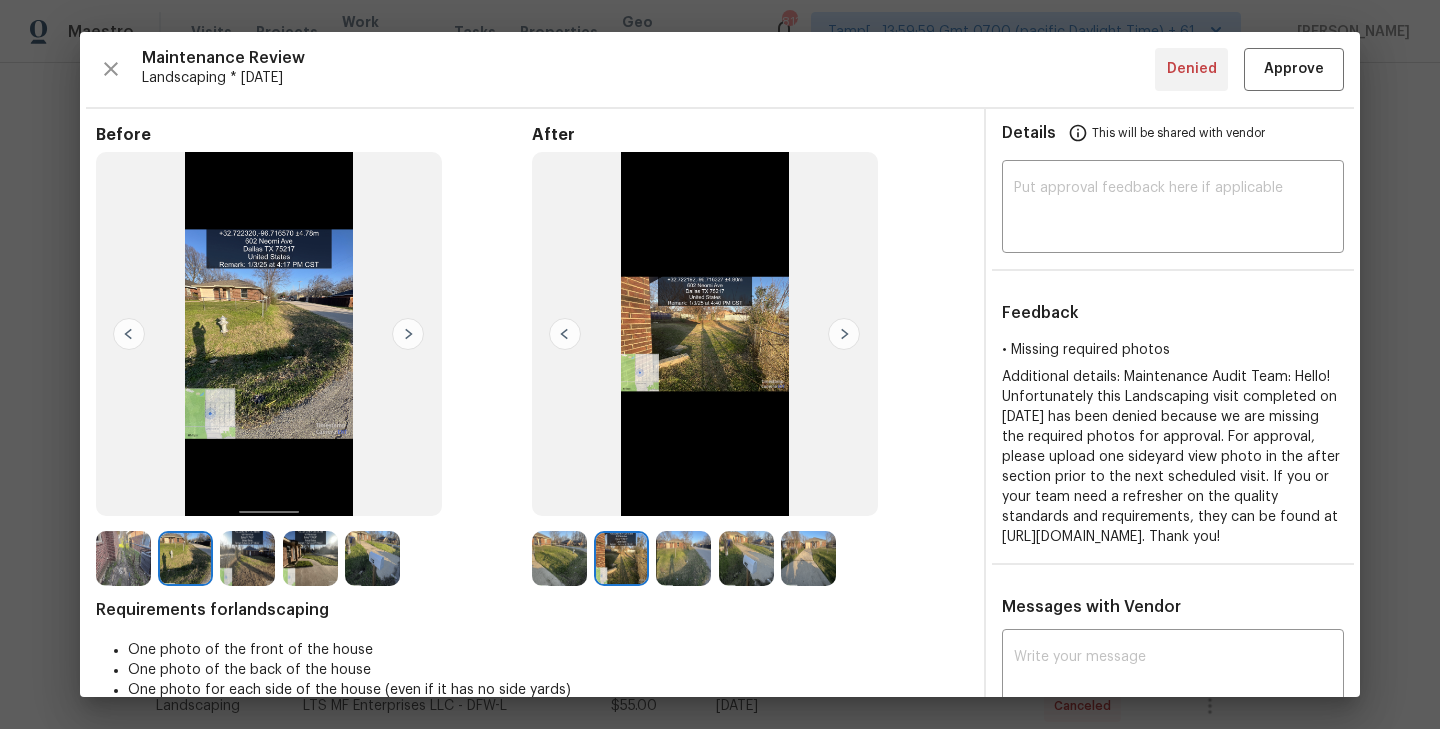 click at bounding box center [408, 334] 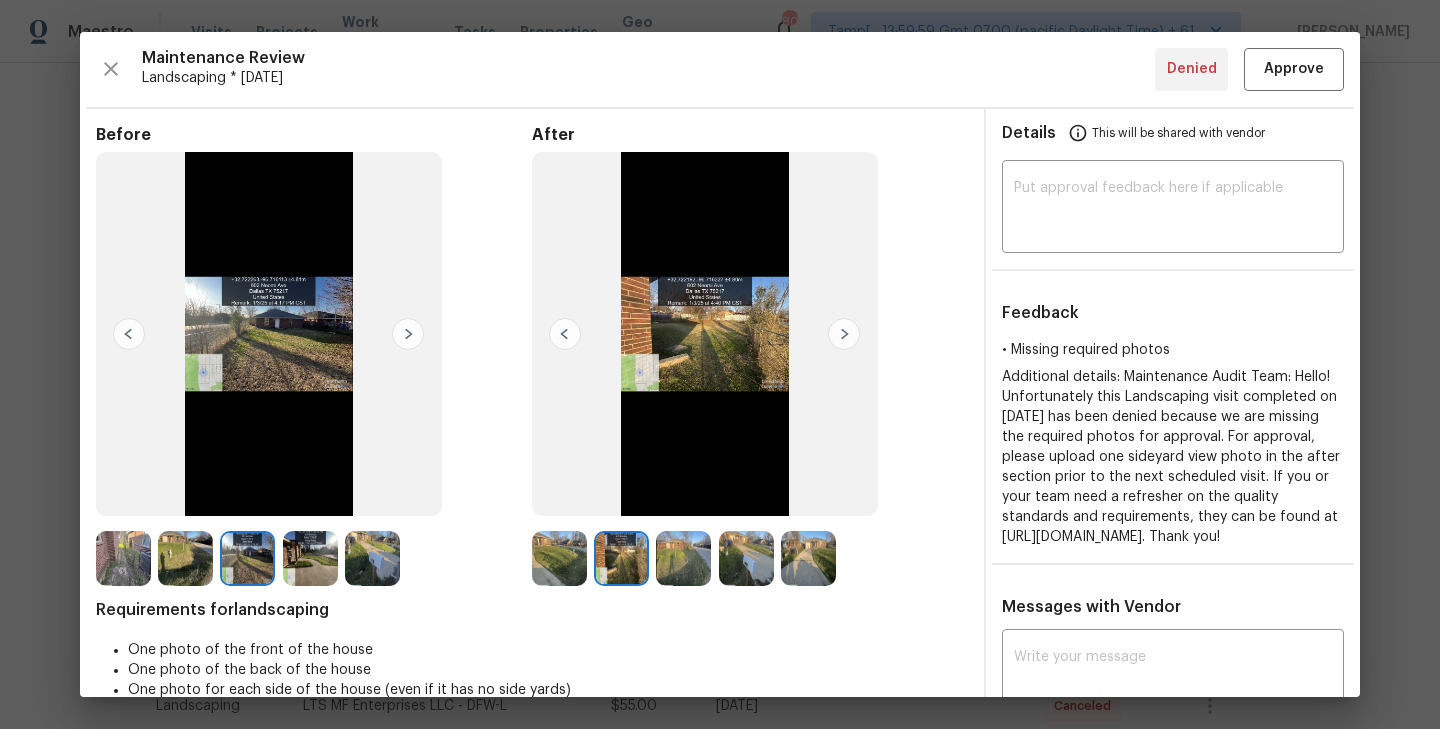 click at bounding box center (565, 334) 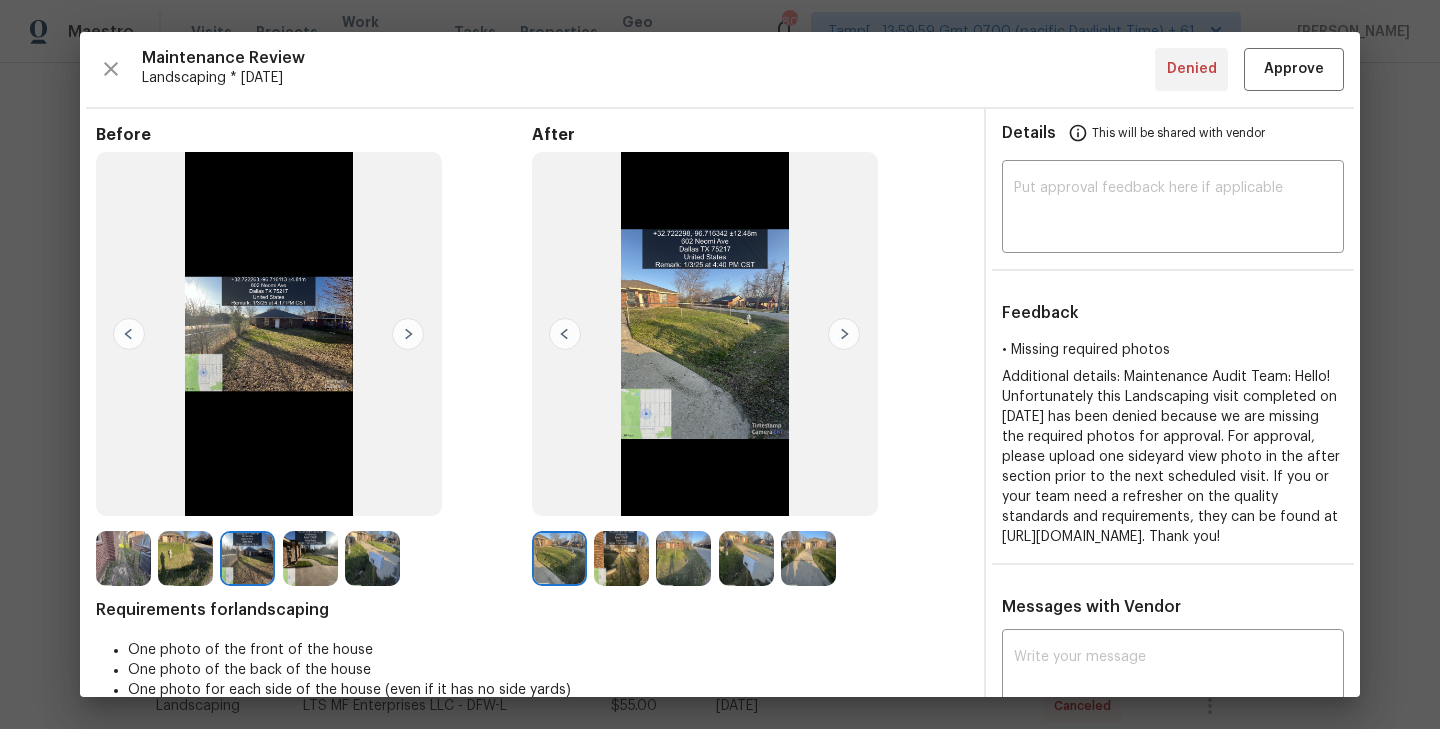 click at bounding box center [844, 334] 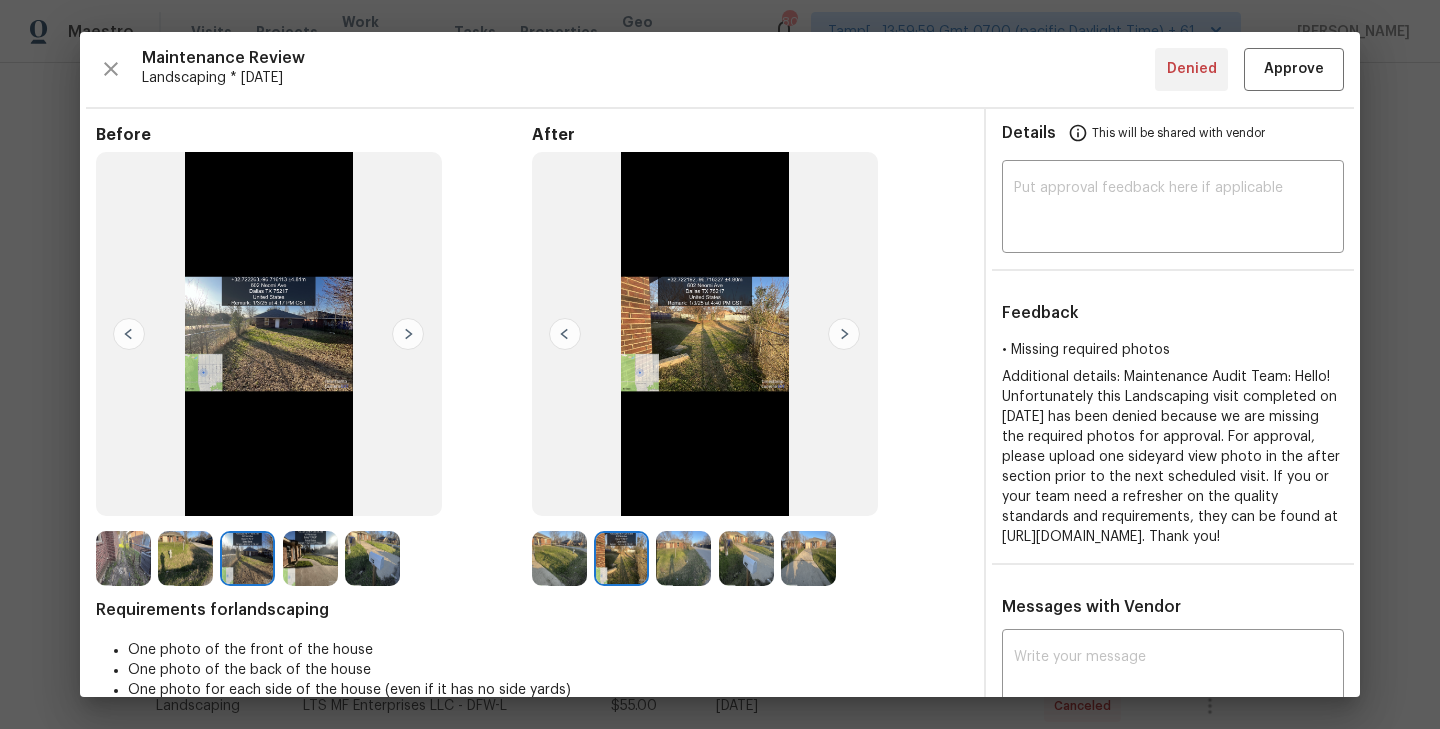 click at bounding box center (844, 334) 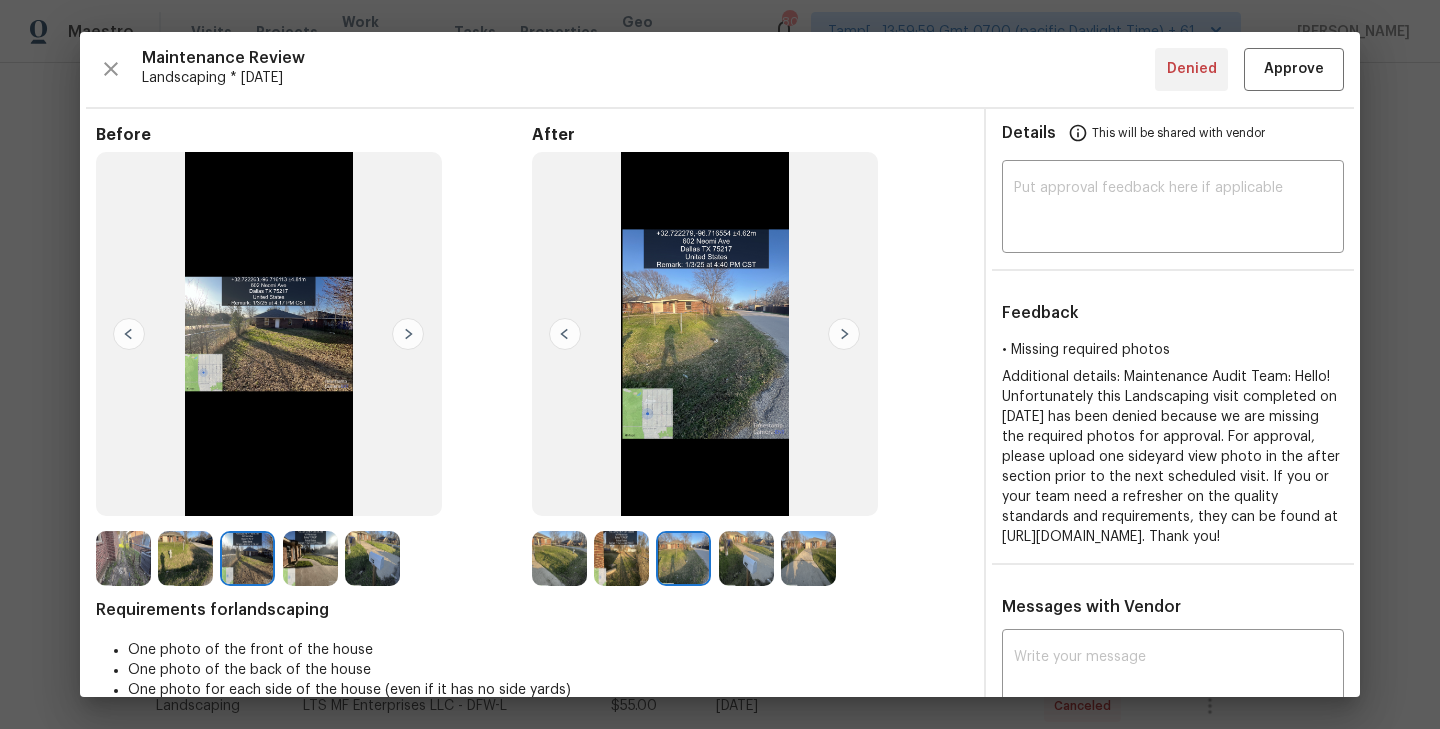 click at bounding box center (844, 334) 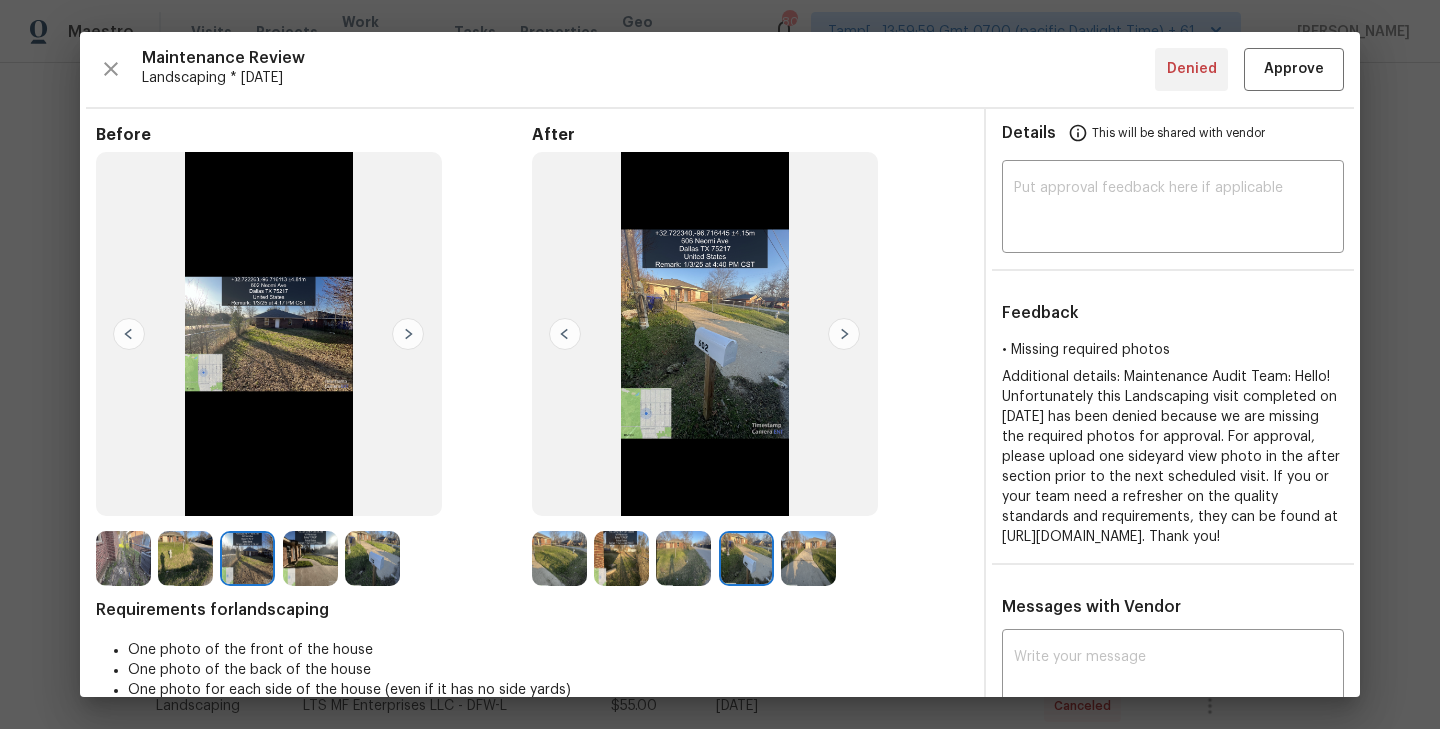 click at bounding box center [844, 334] 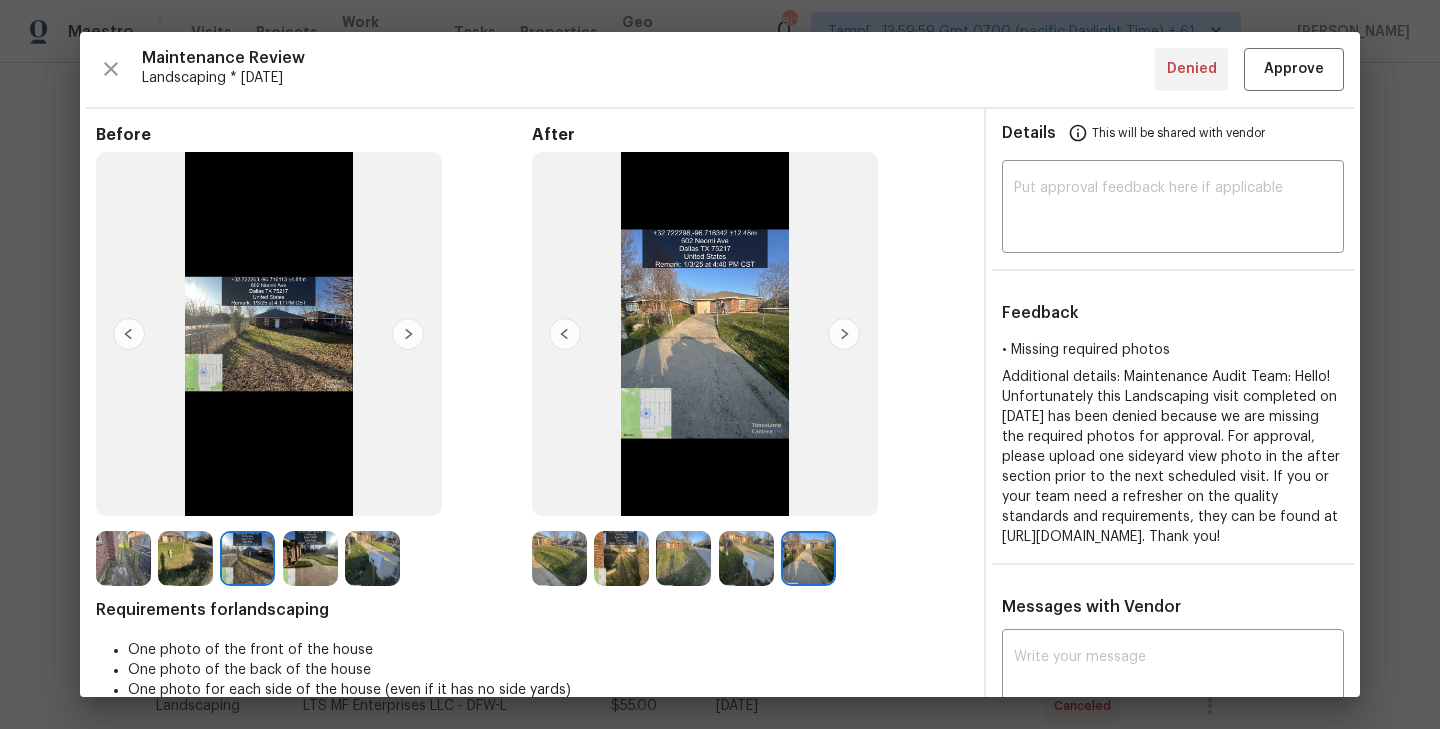 click at bounding box center (844, 334) 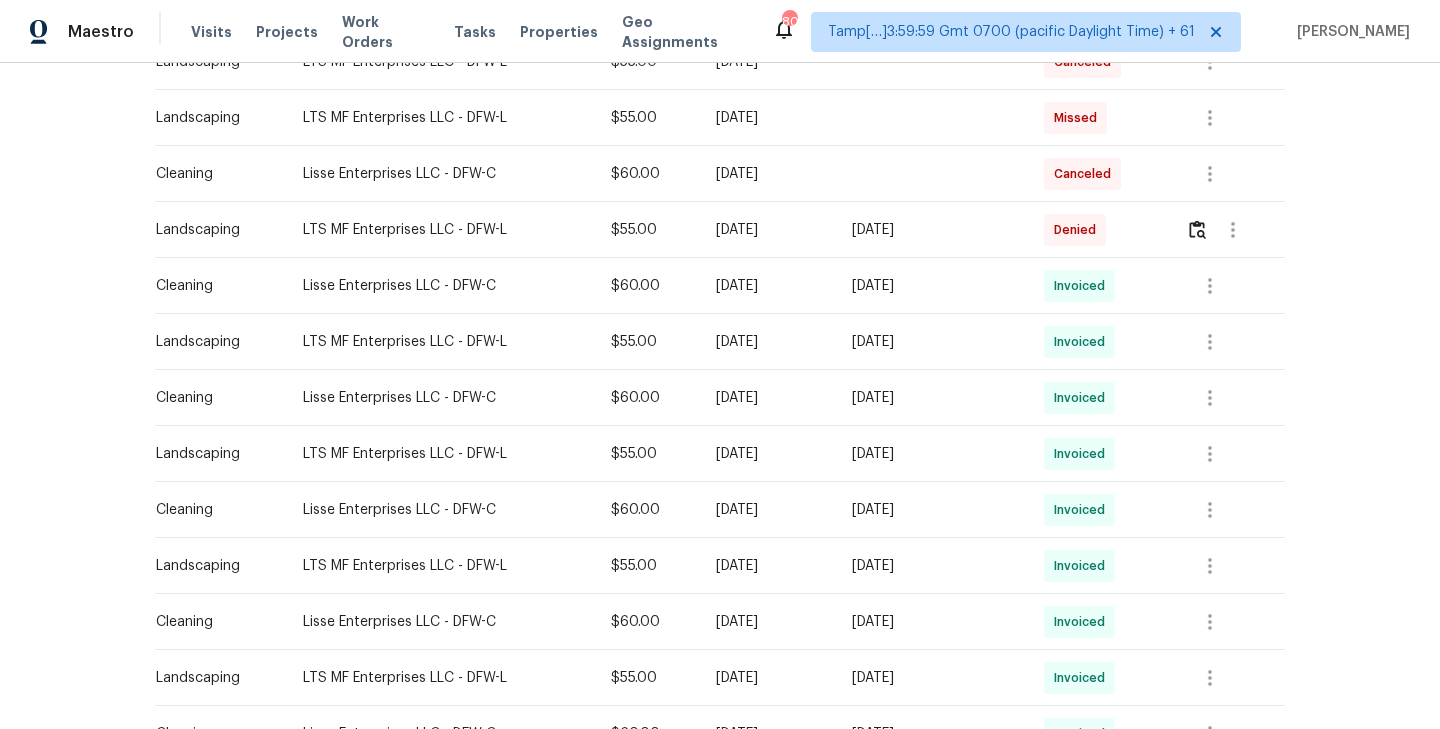 scroll, scrollTop: 591, scrollLeft: 0, axis: vertical 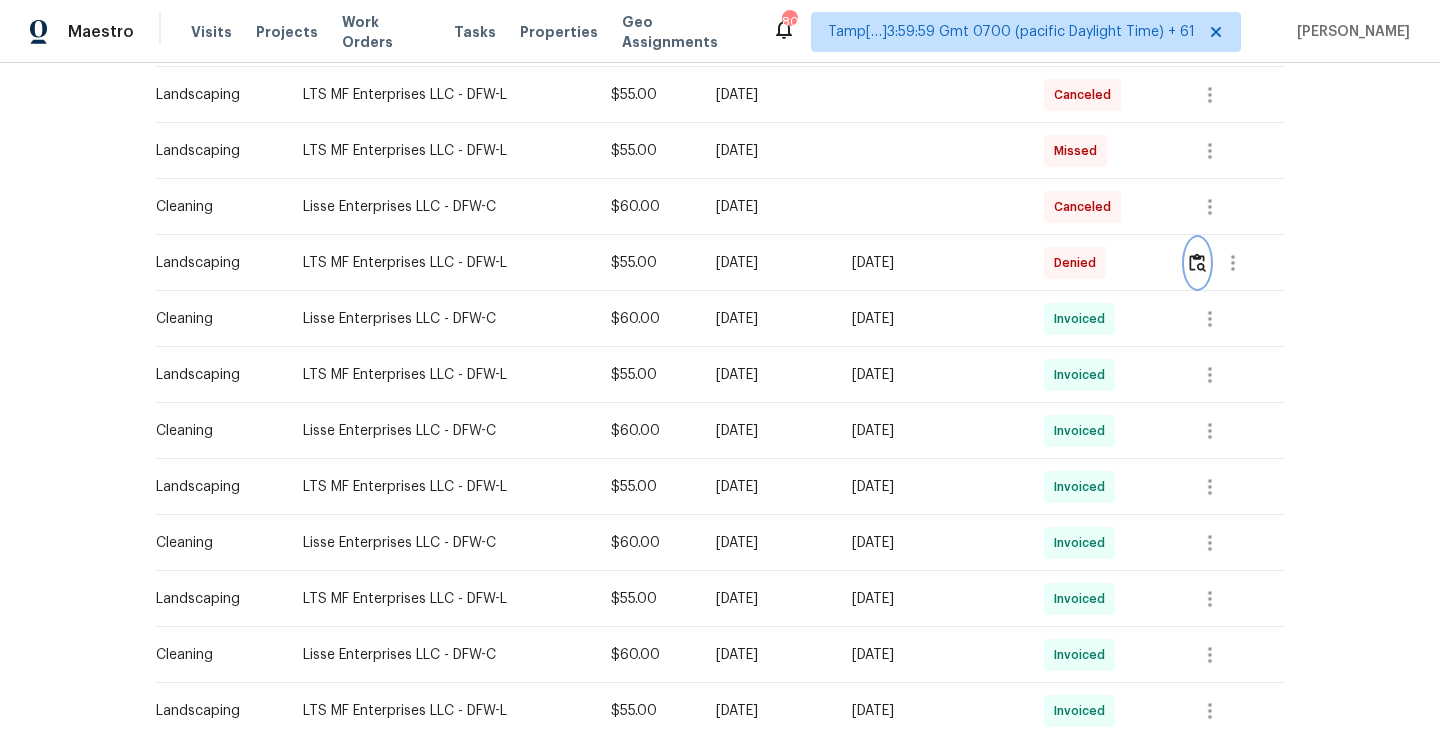 click at bounding box center (1197, 262) 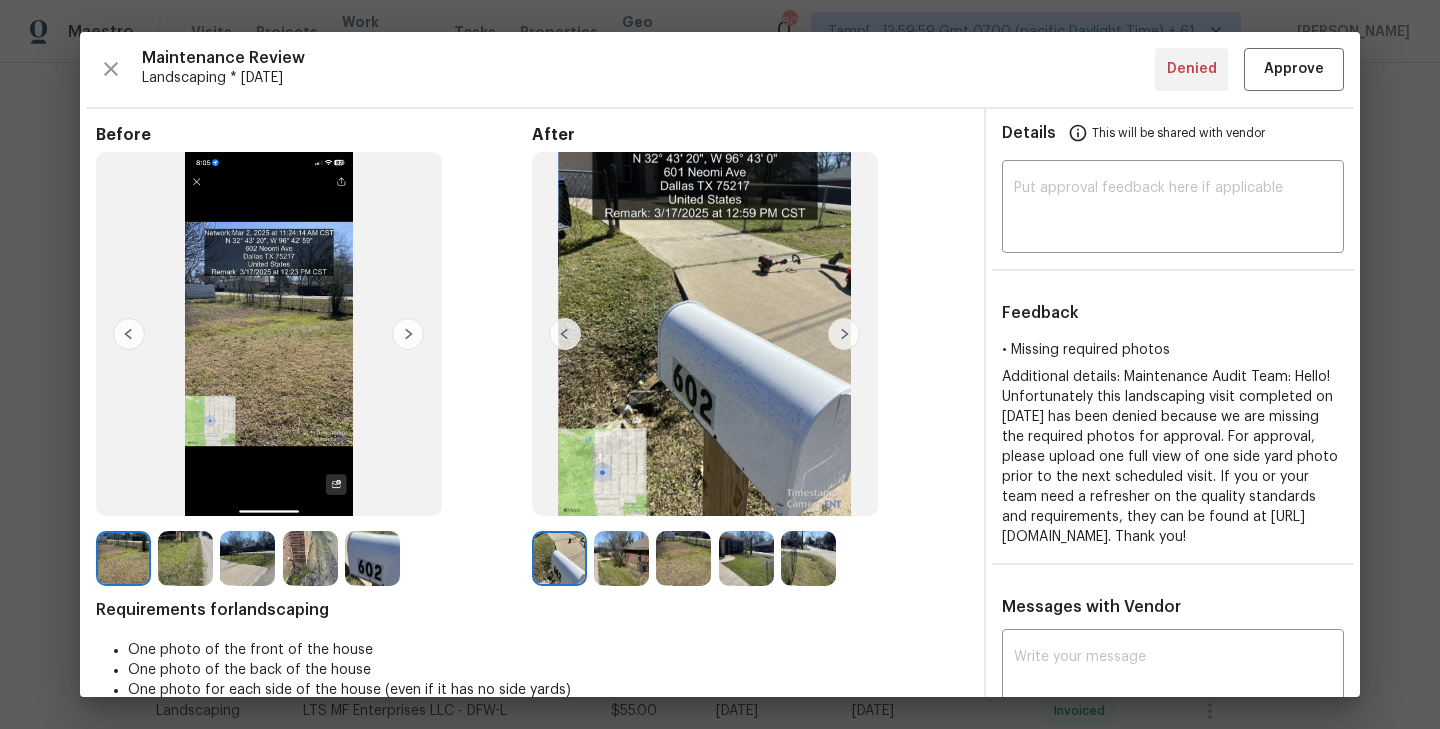 click at bounding box center (844, 334) 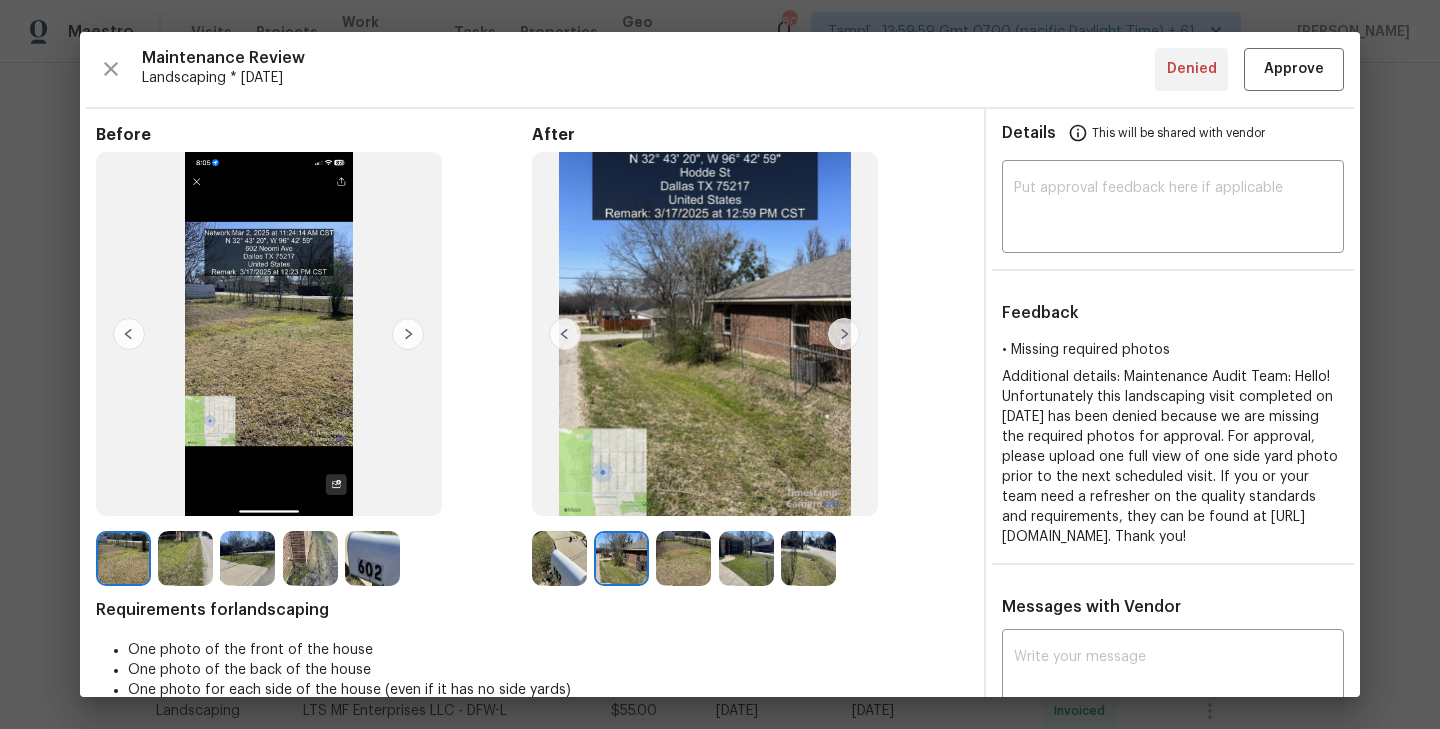 click at bounding box center [844, 334] 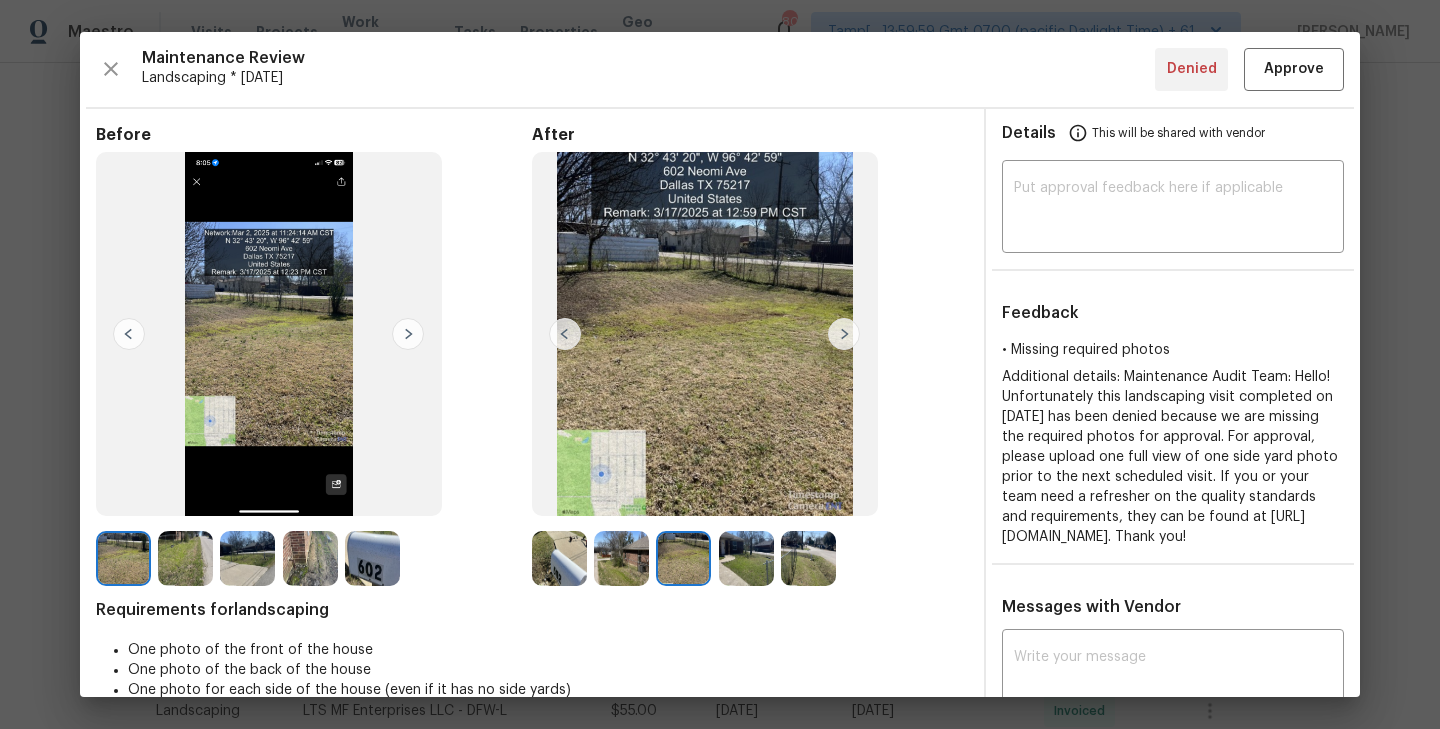 click at bounding box center [844, 334] 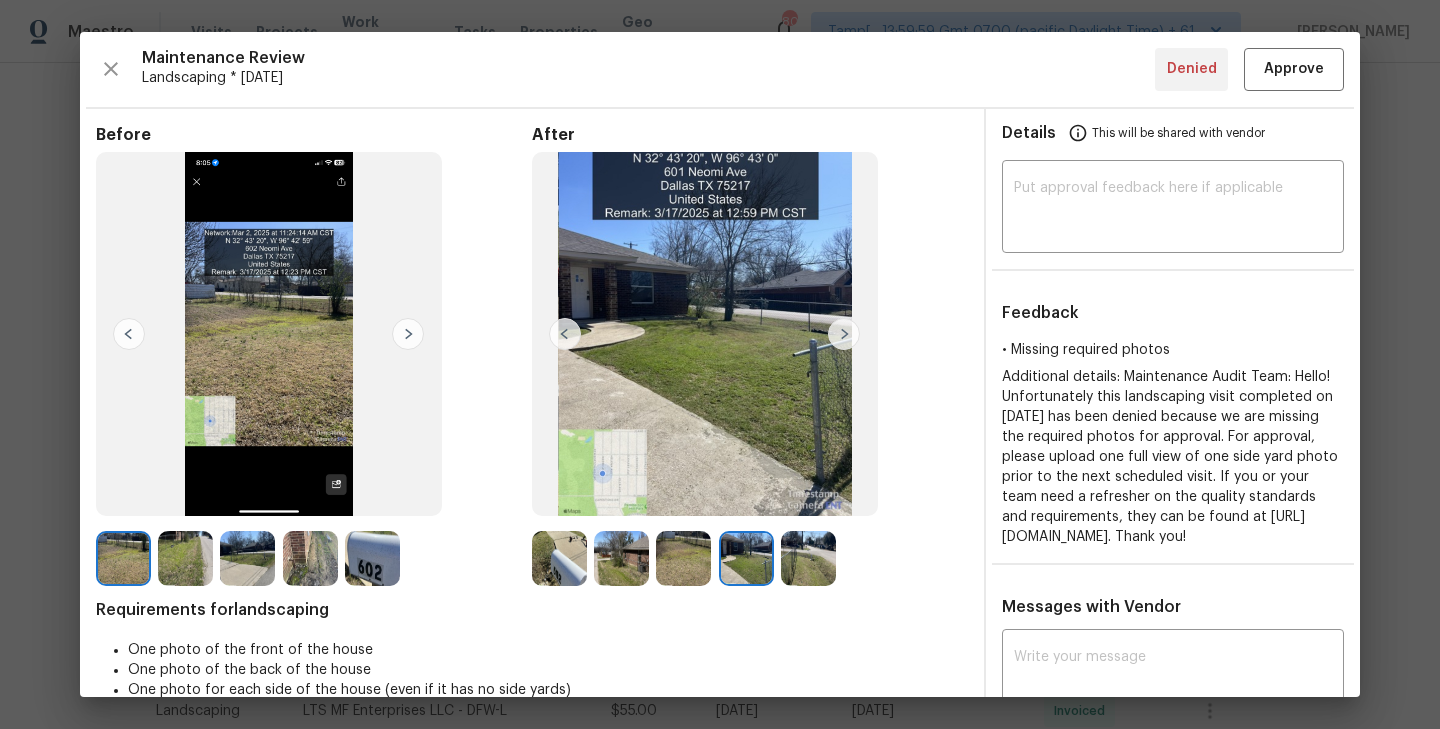 click at bounding box center (844, 334) 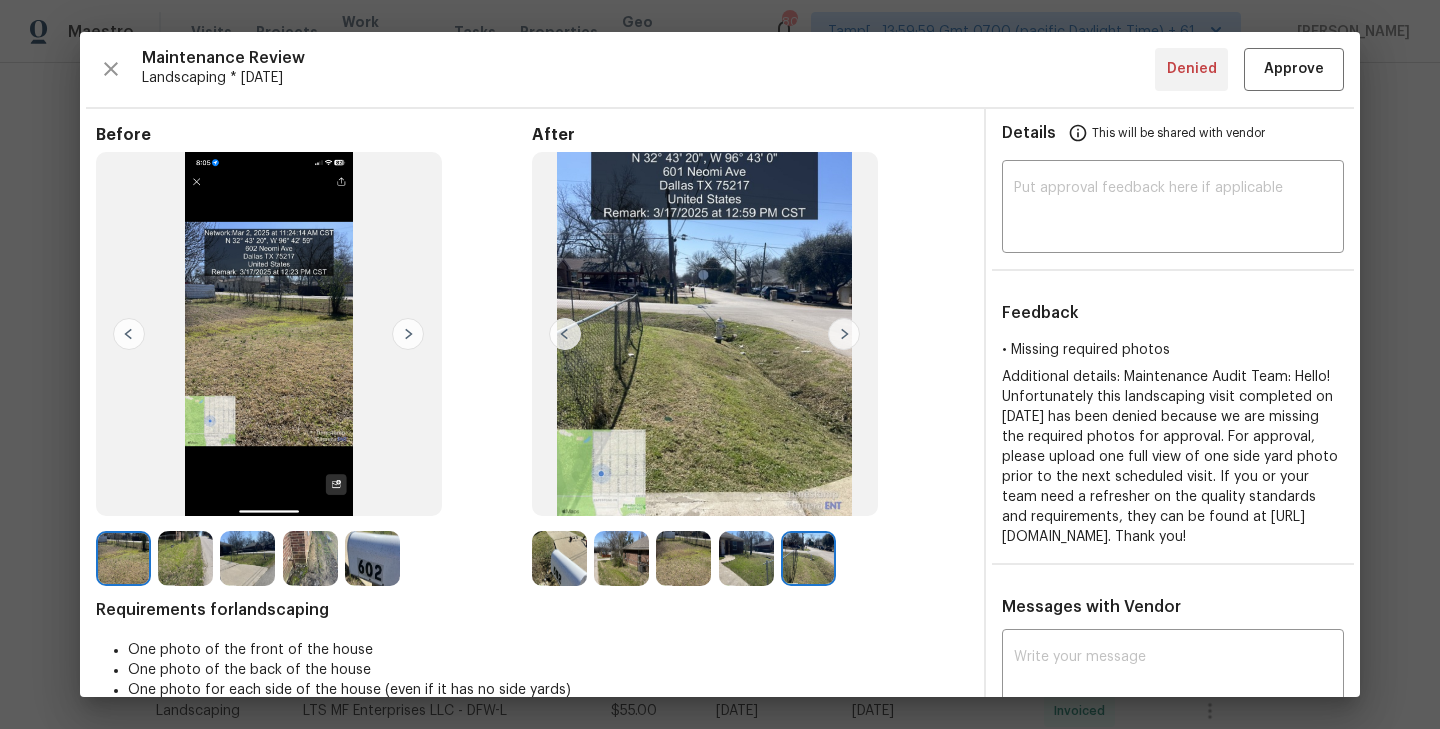 click at bounding box center (565, 334) 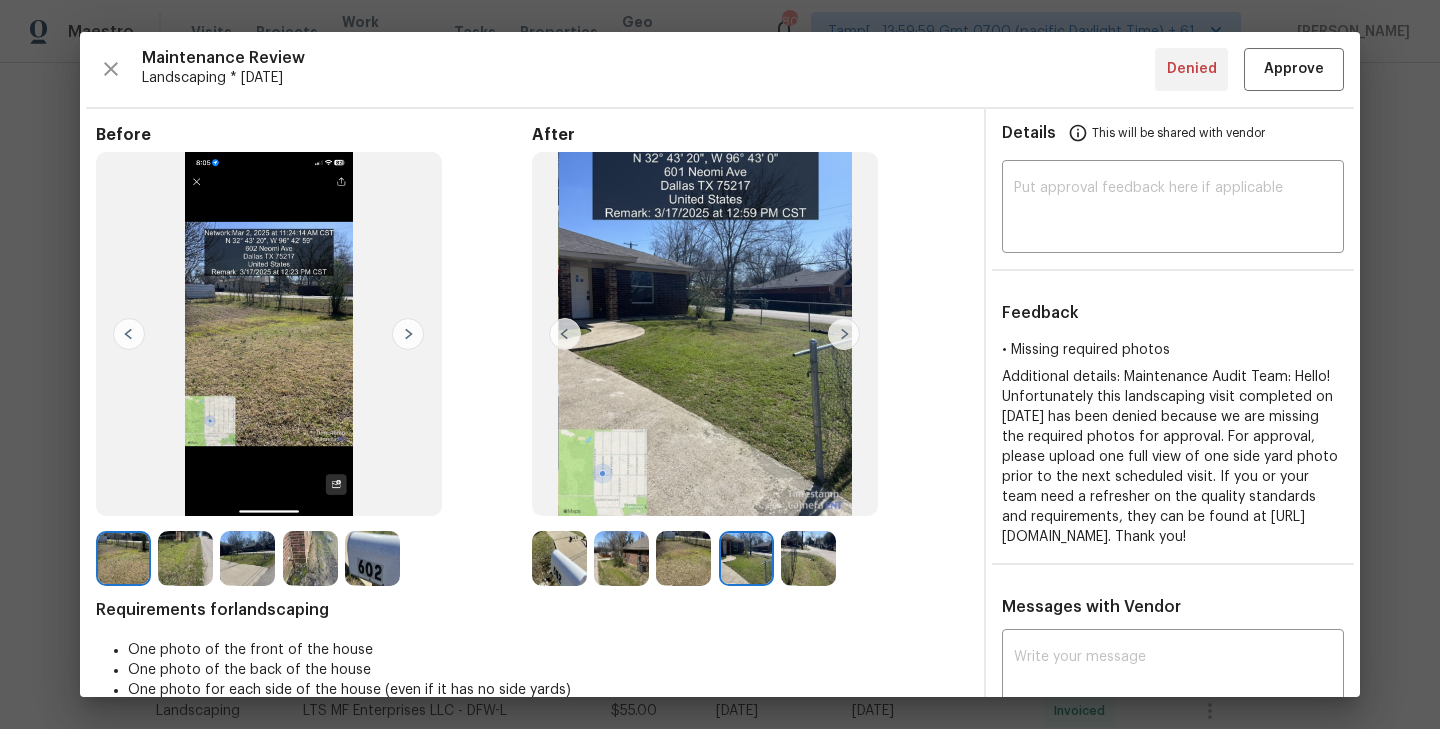 click at bounding box center (123, 558) 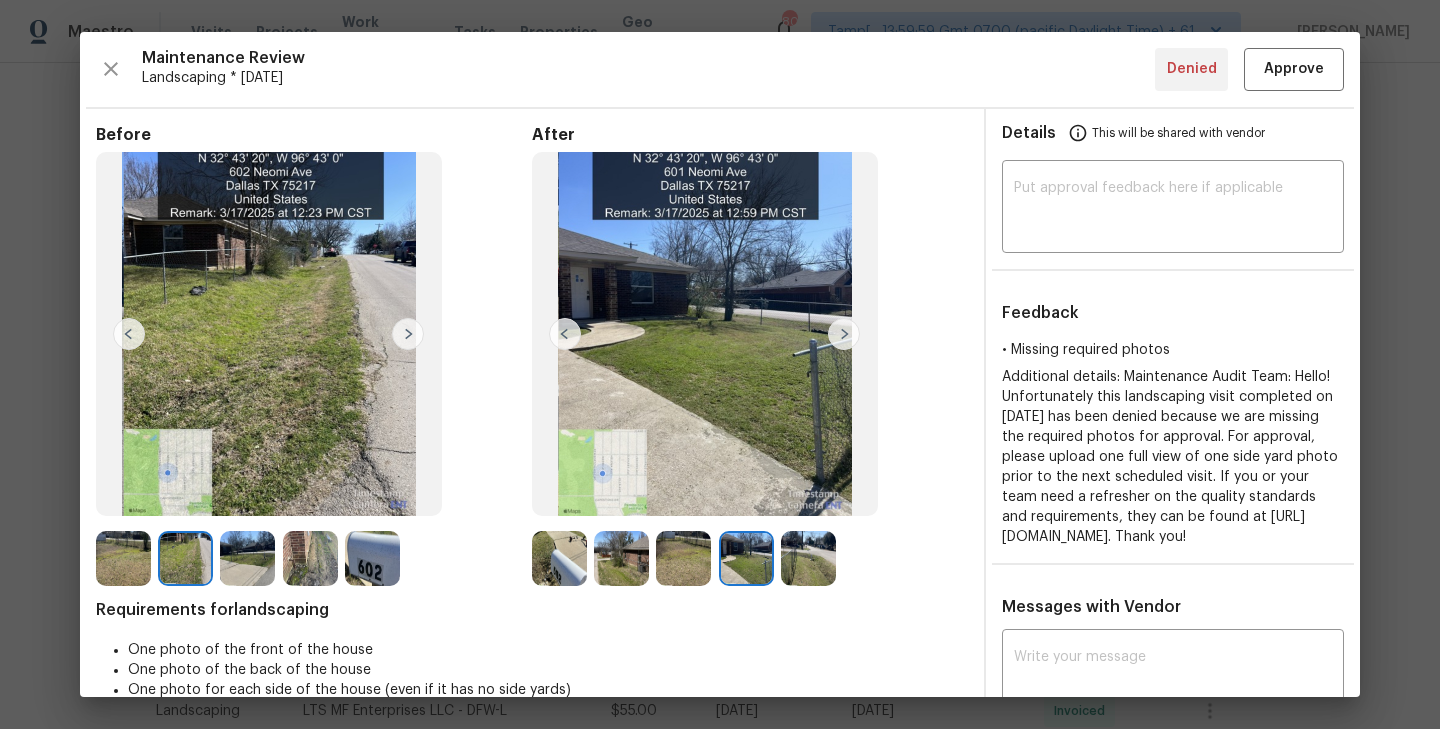 click at bounding box center (408, 334) 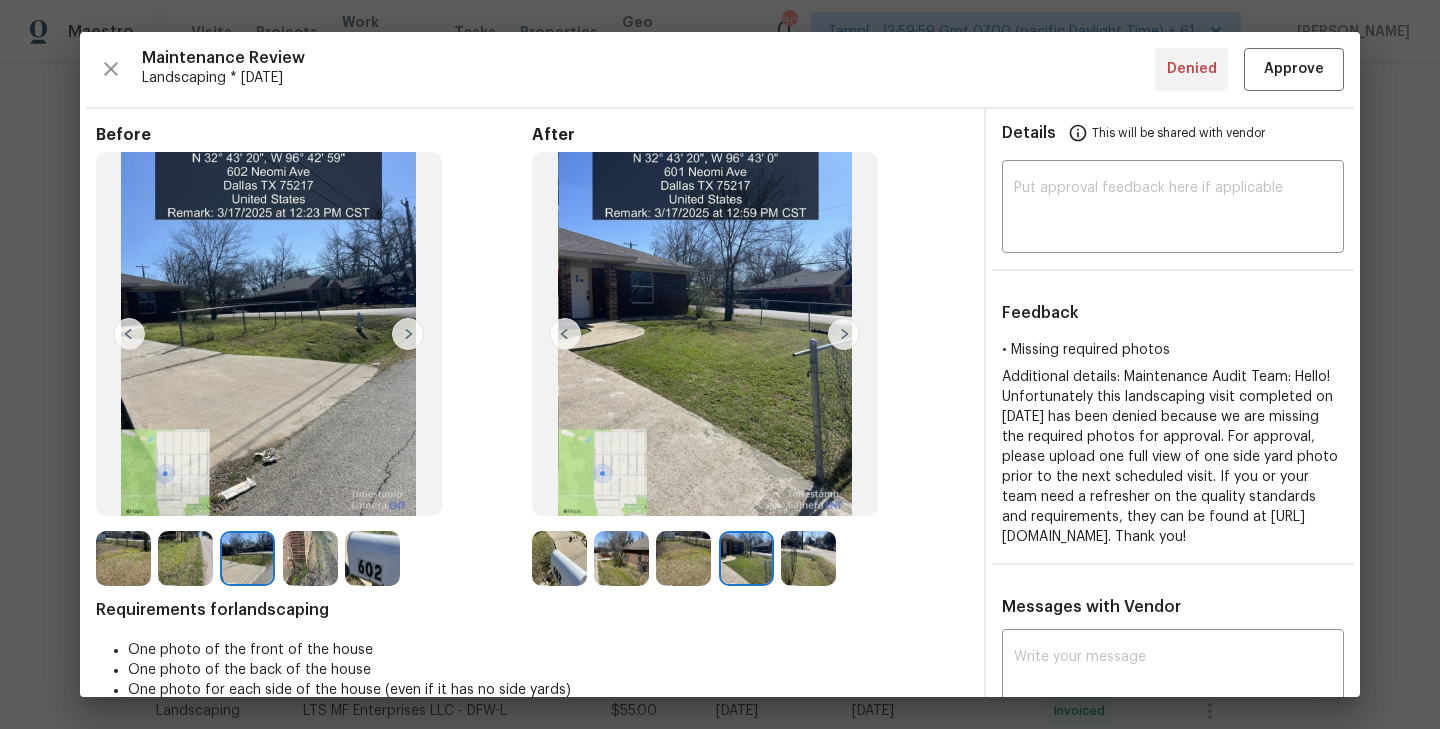 click at bounding box center (408, 334) 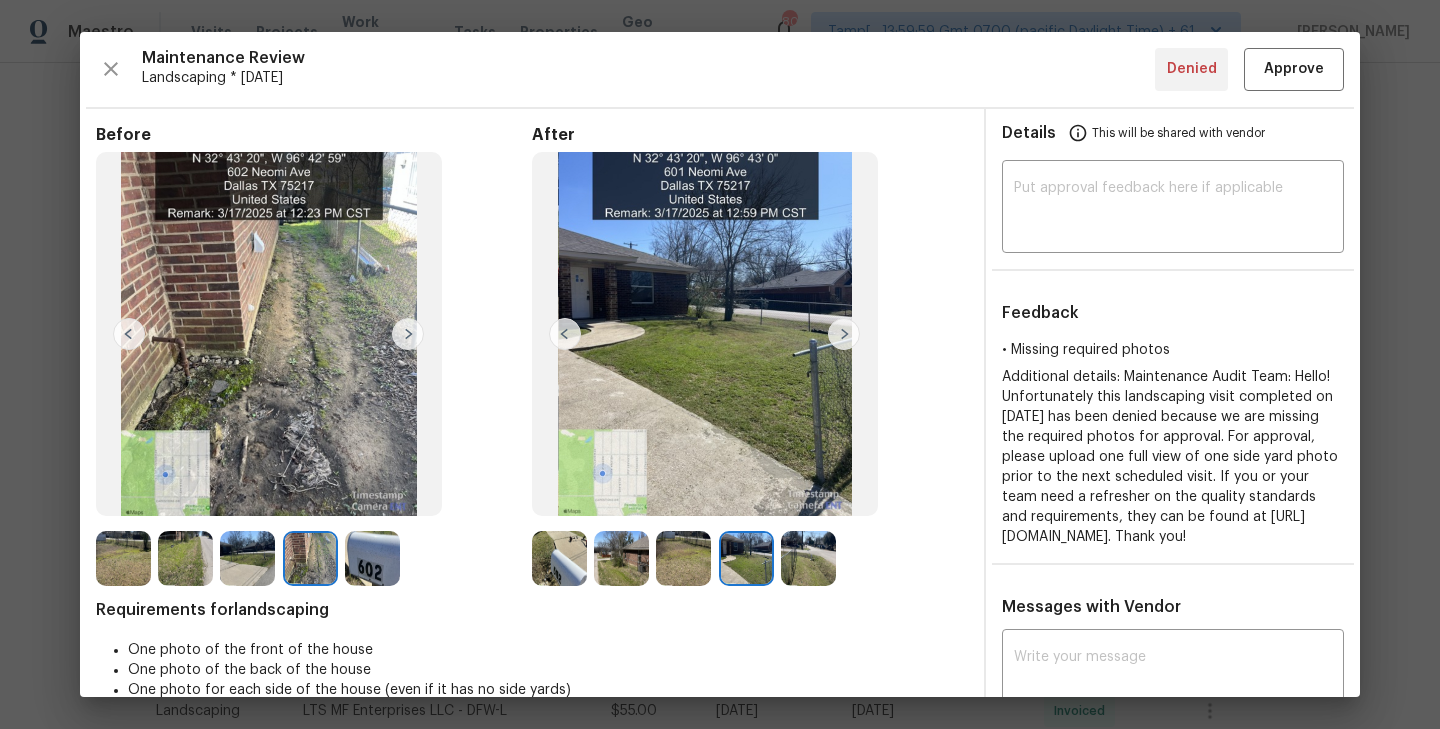 click at bounding box center (269, 334) 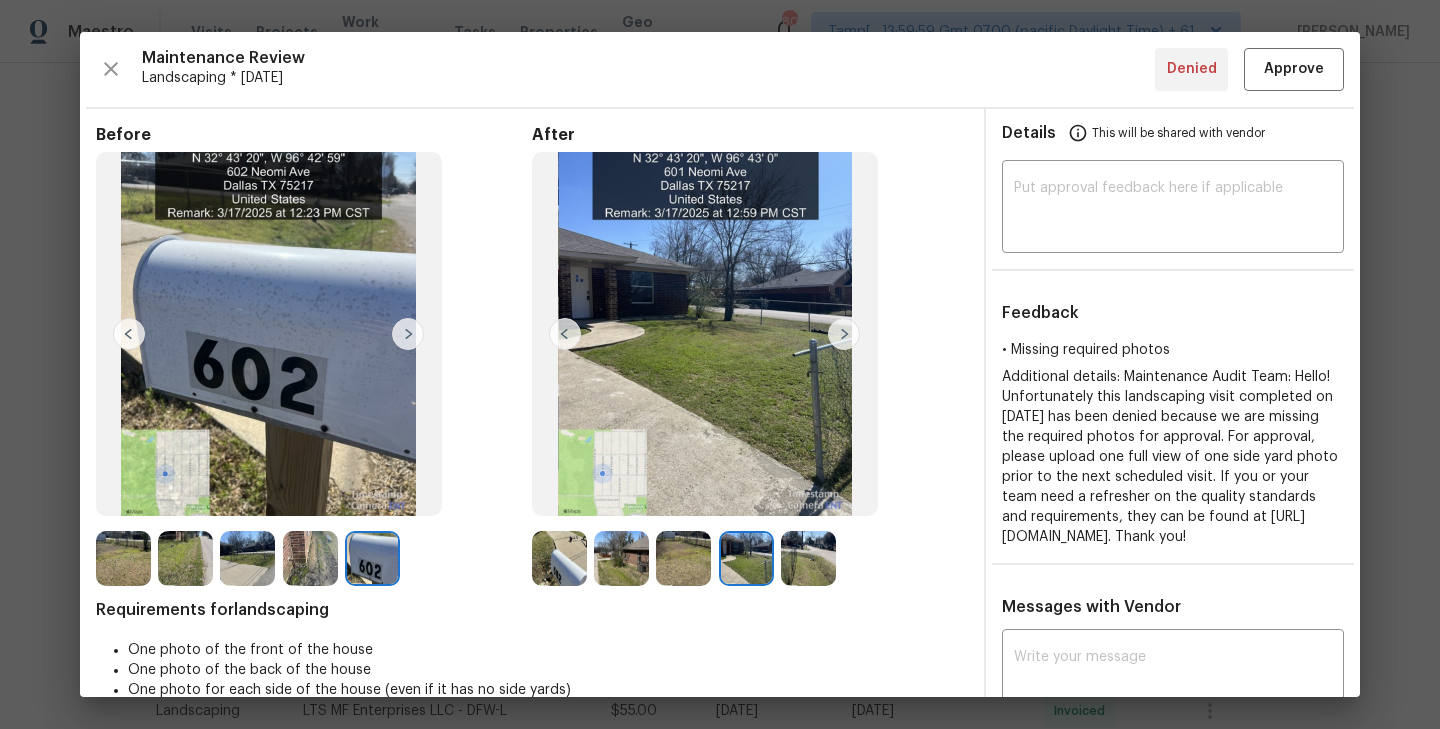 click at bounding box center (559, 558) 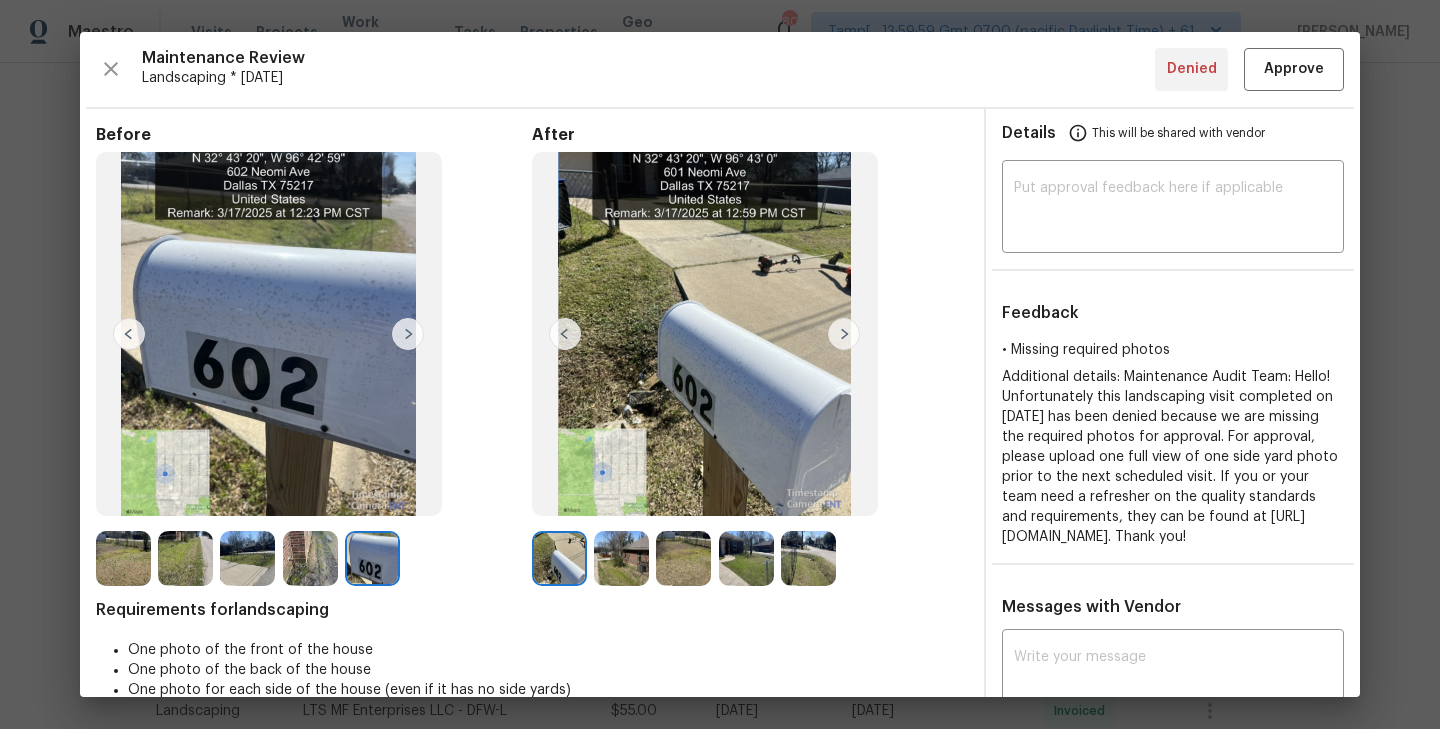 click at bounding box center [844, 334] 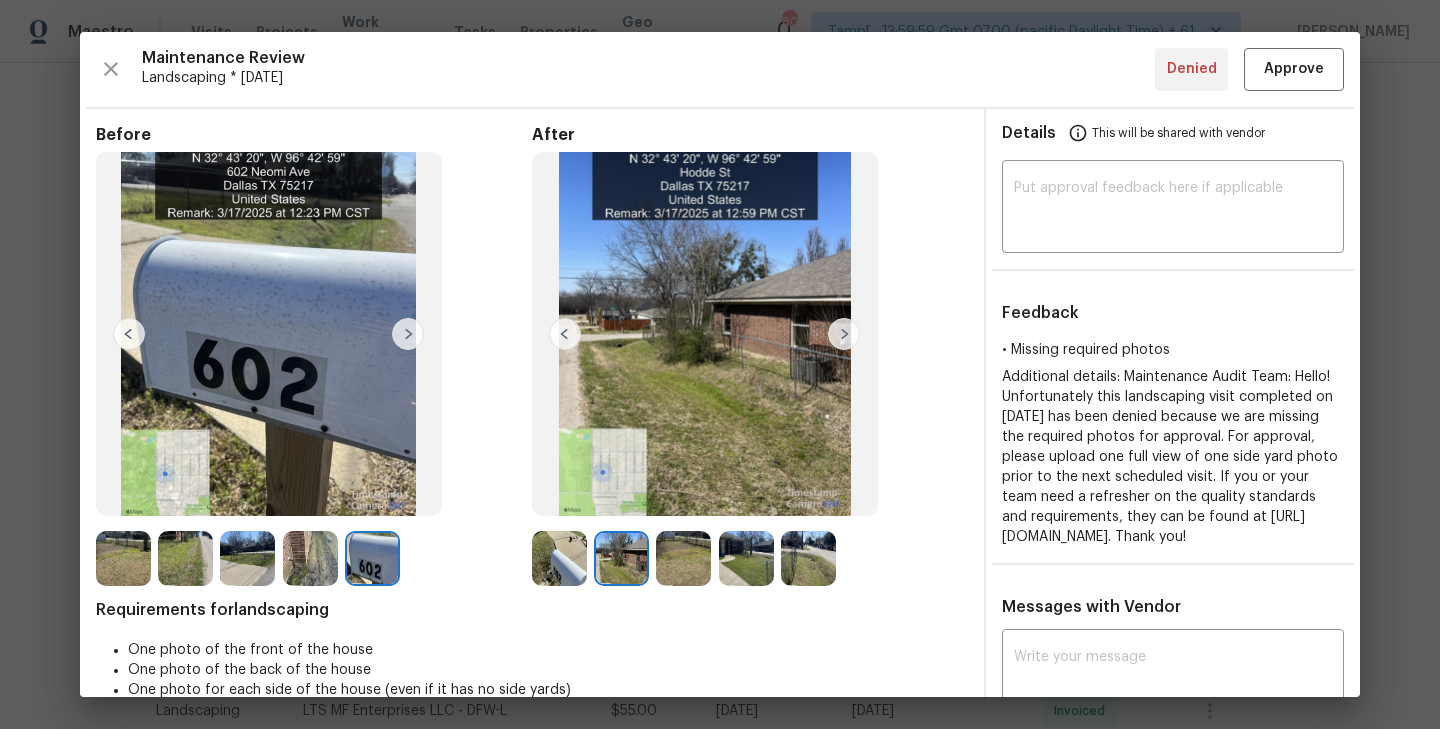 click at bounding box center [844, 334] 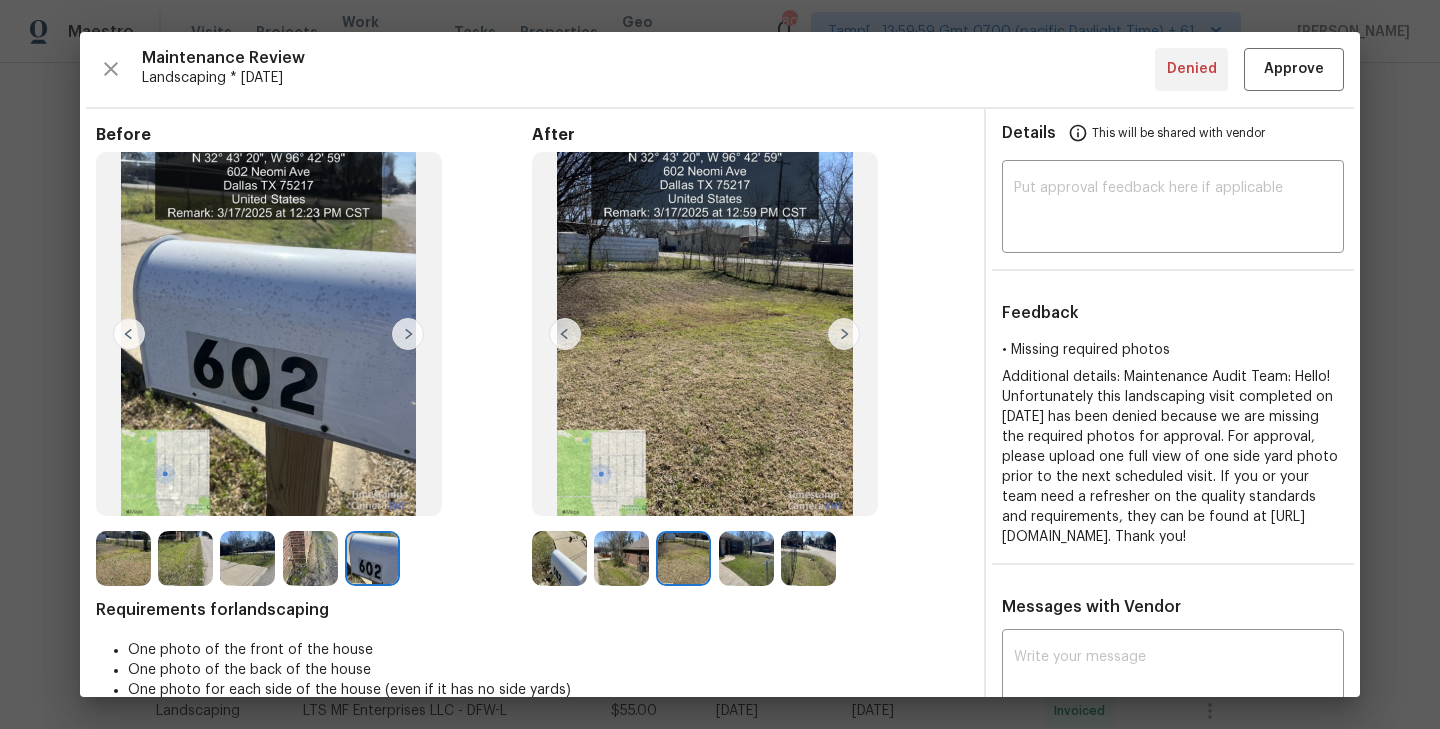 click at bounding box center (844, 334) 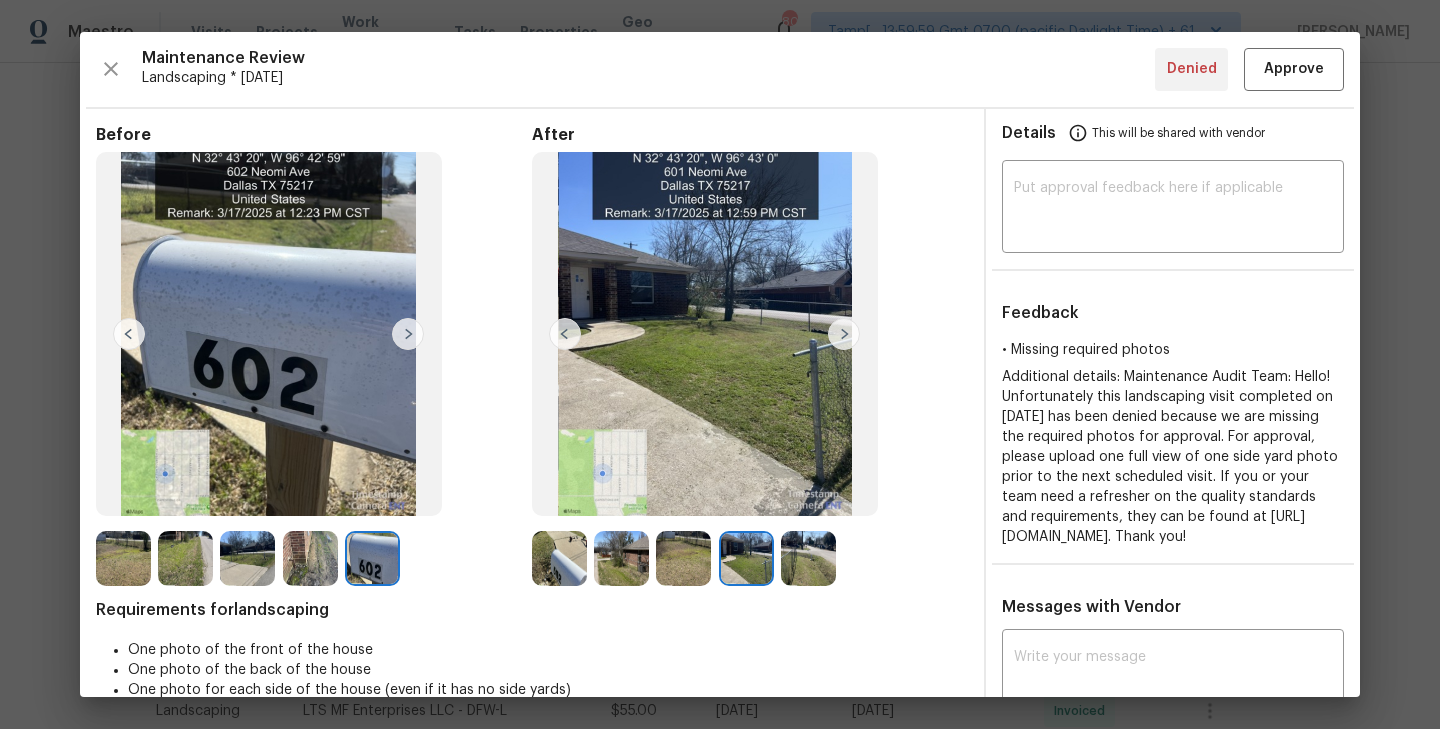 click at bounding box center [844, 334] 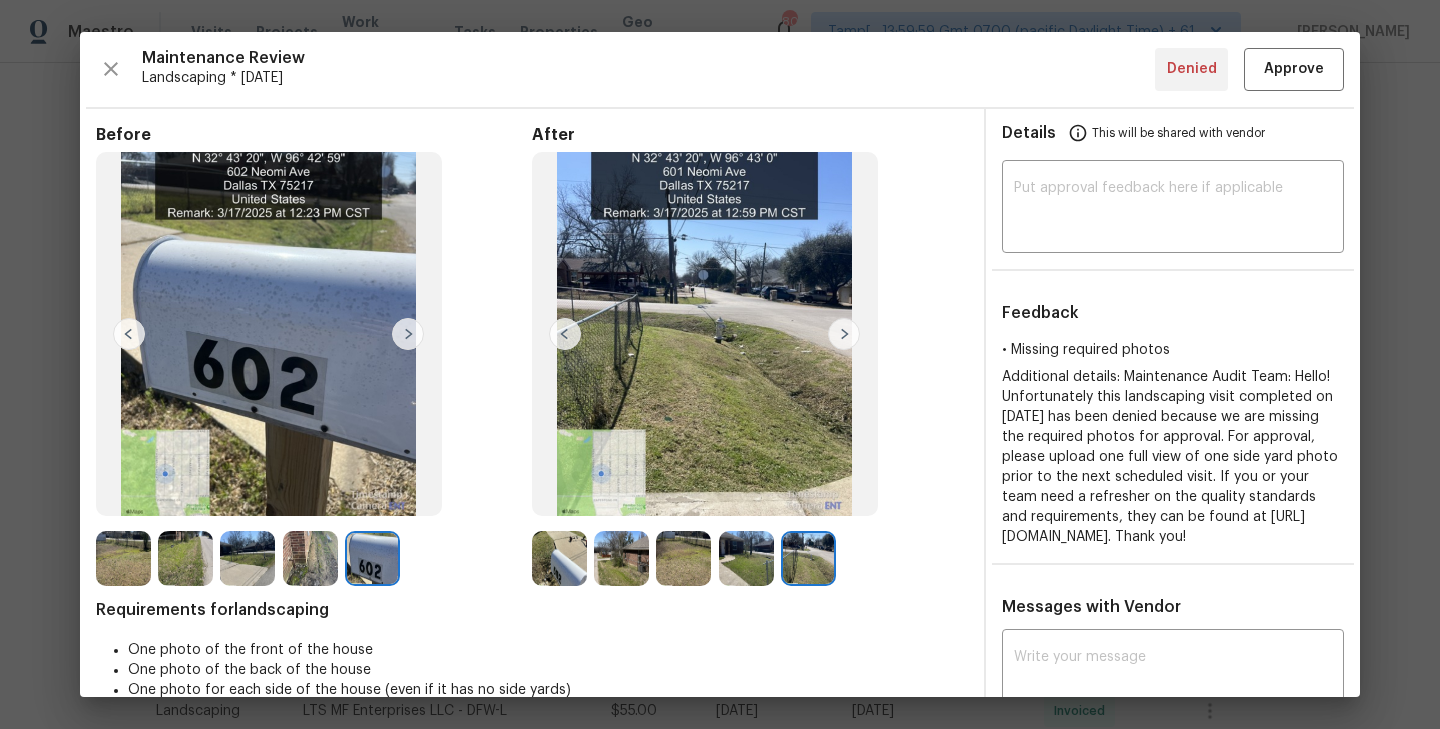 click at bounding box center [844, 334] 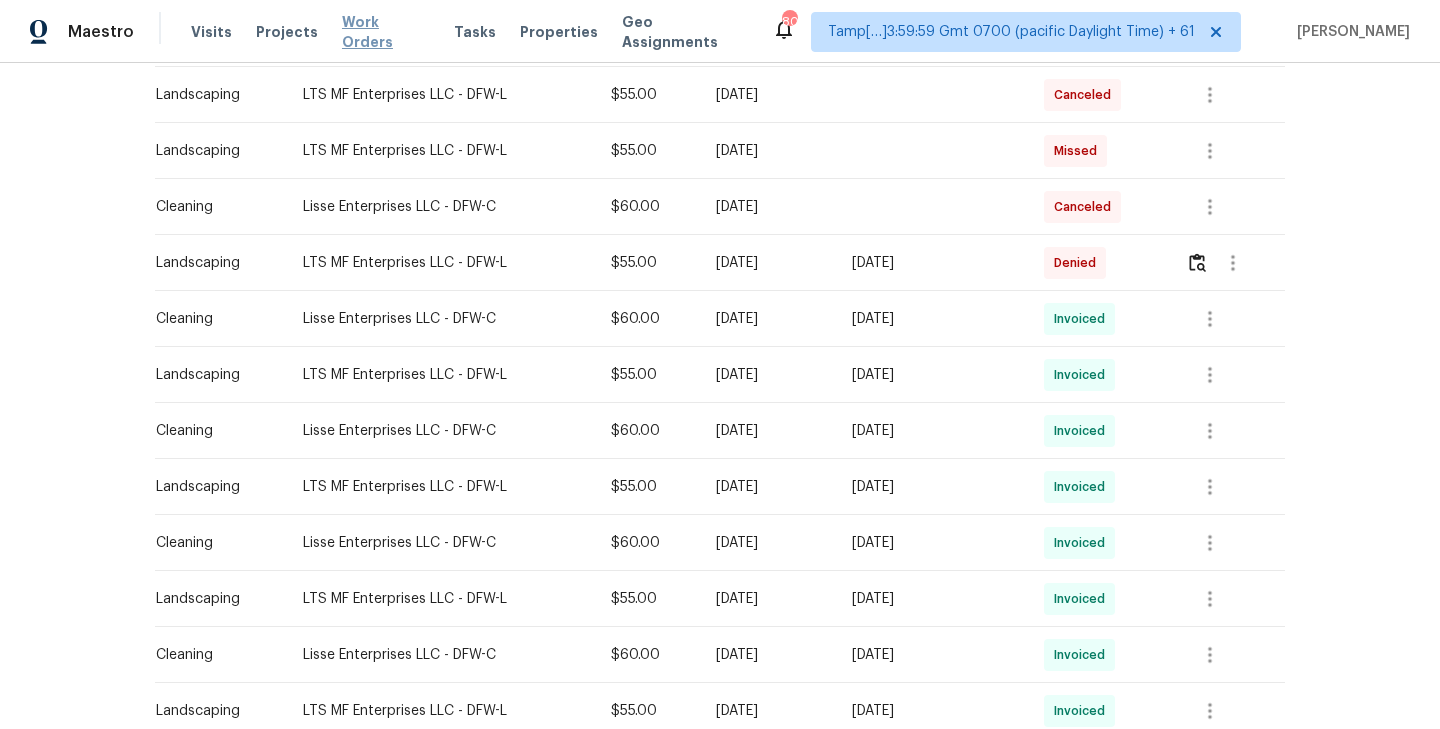 click on "Work Orders" at bounding box center (386, 32) 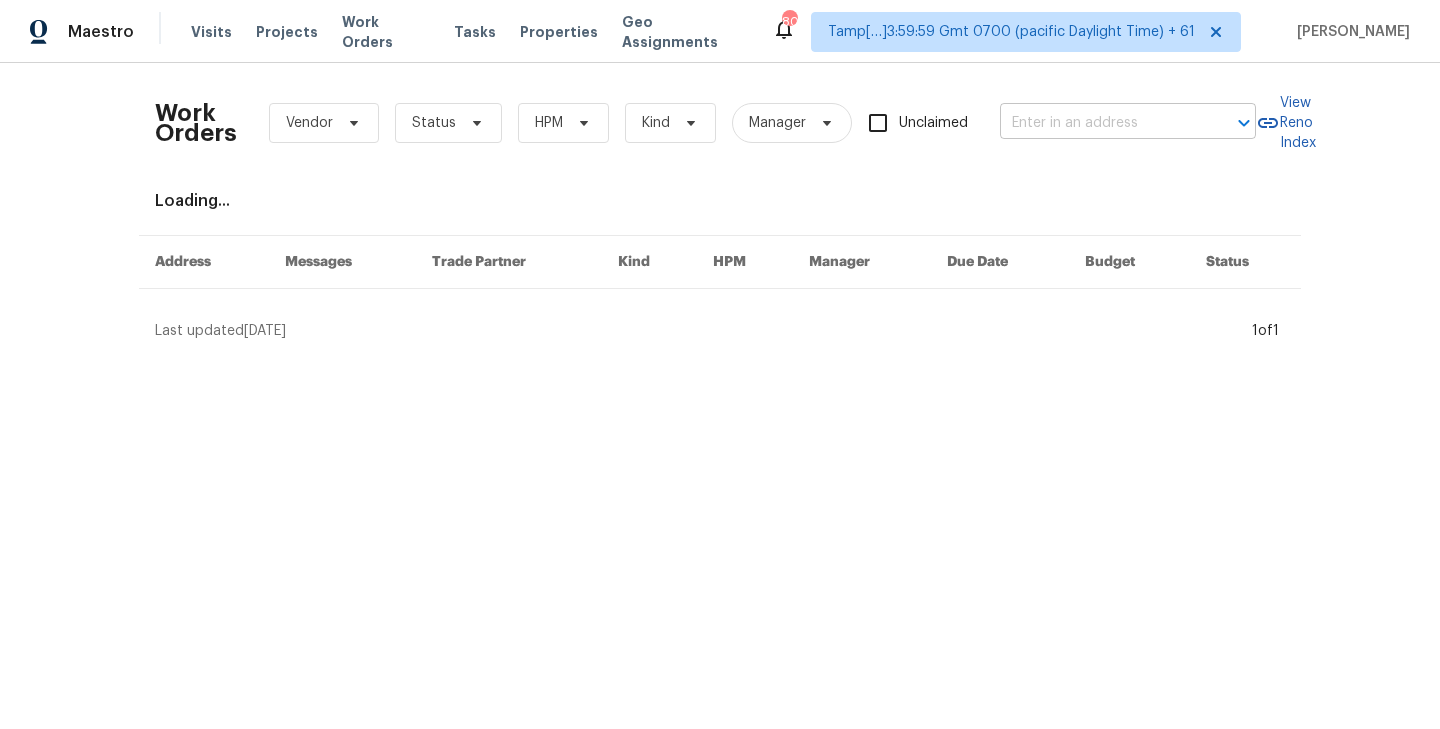 click at bounding box center (1100, 123) 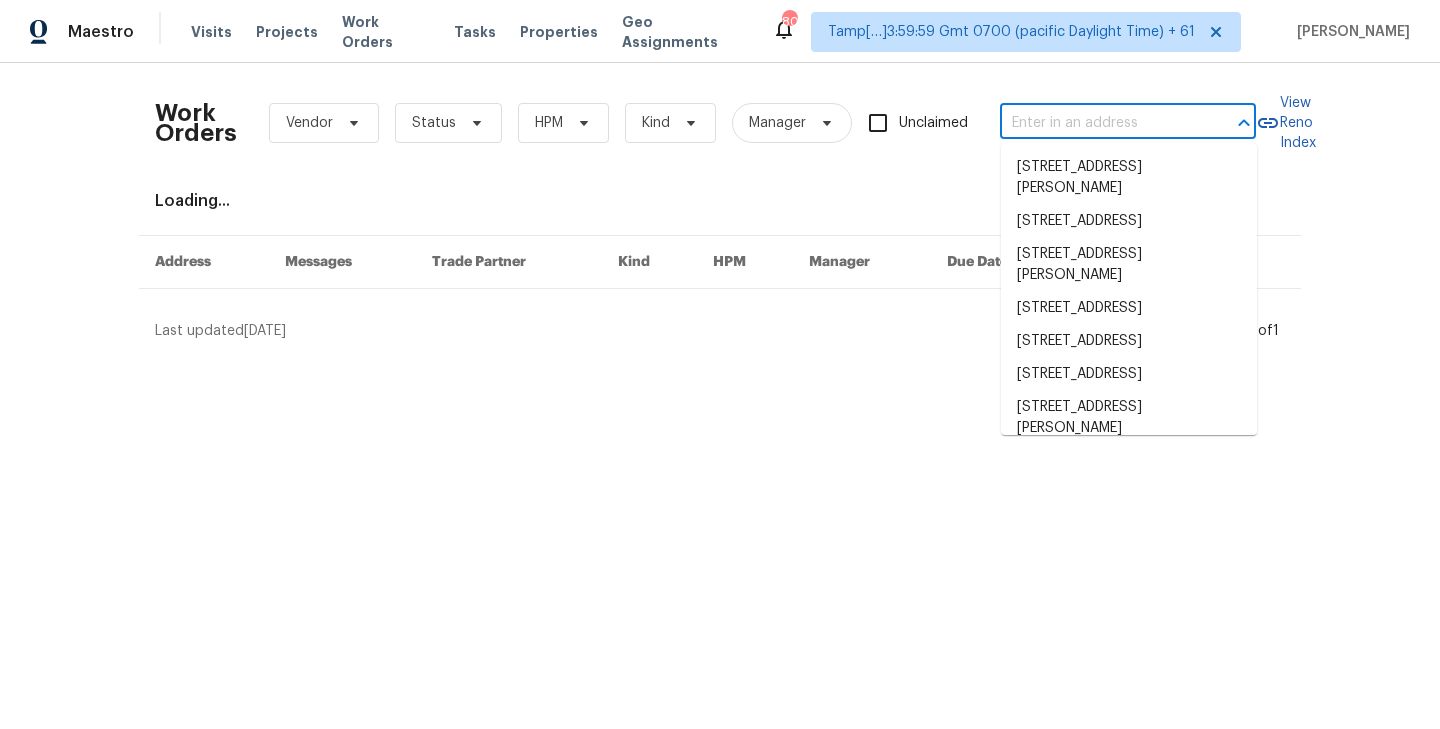 paste on "6029 Bellaire Dr" 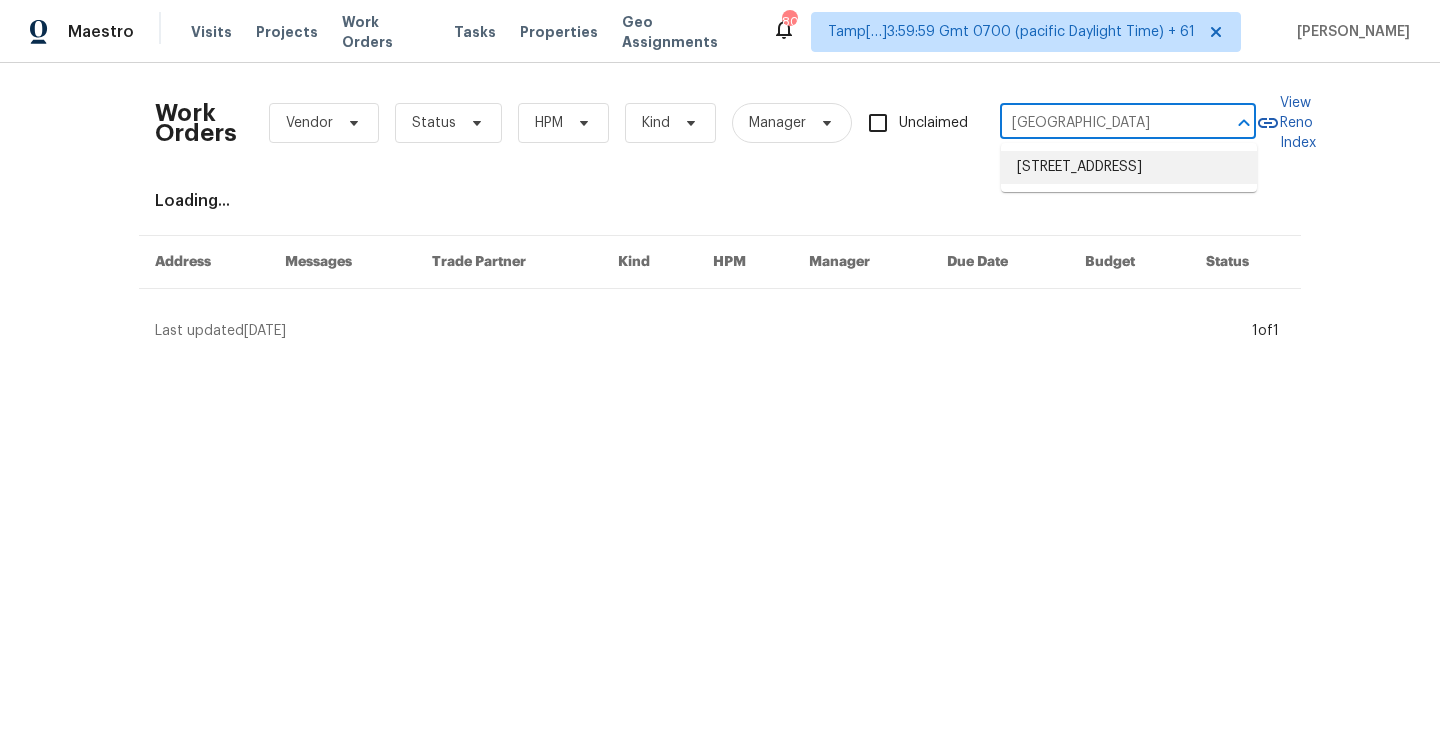 click on "6029 Bellaire Dr, Benbrook, TX 76132" at bounding box center [1129, 167] 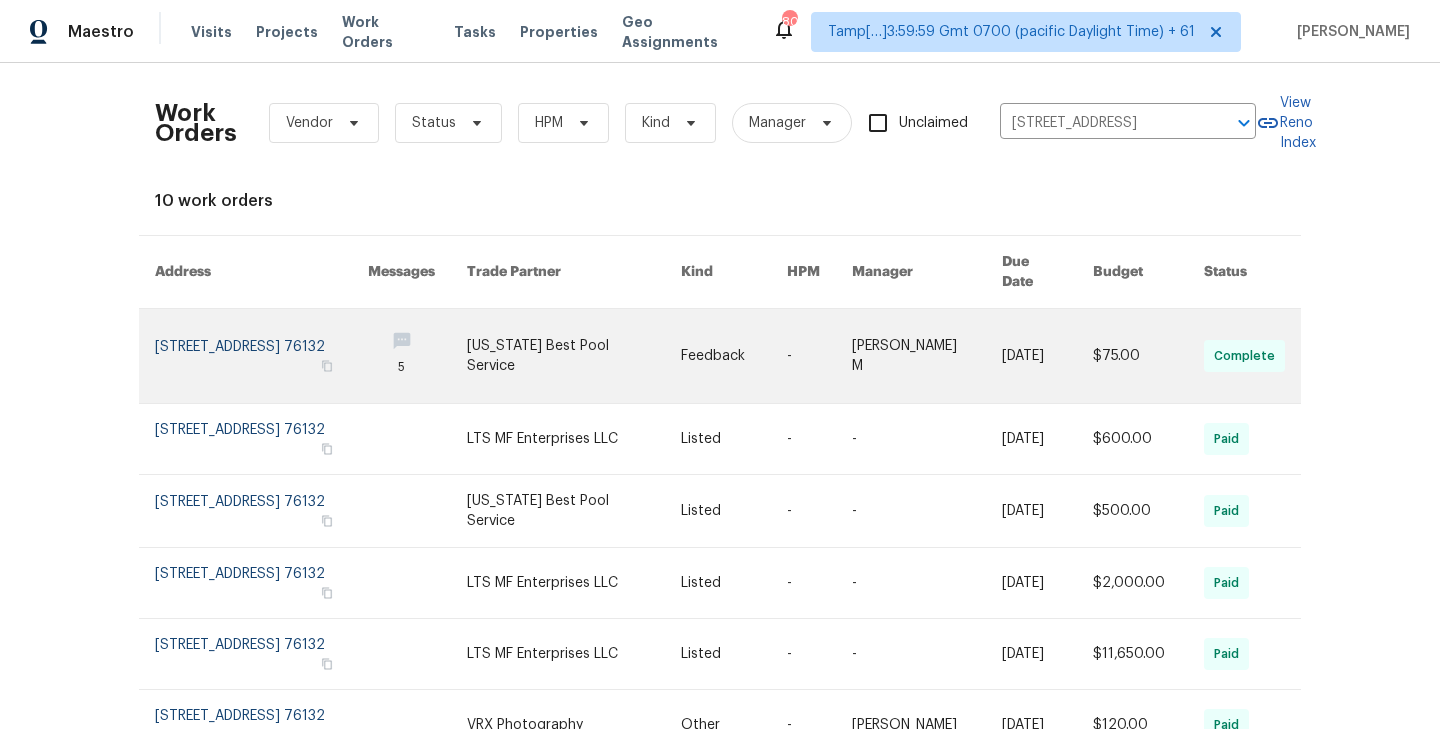 click at bounding box center (261, 356) 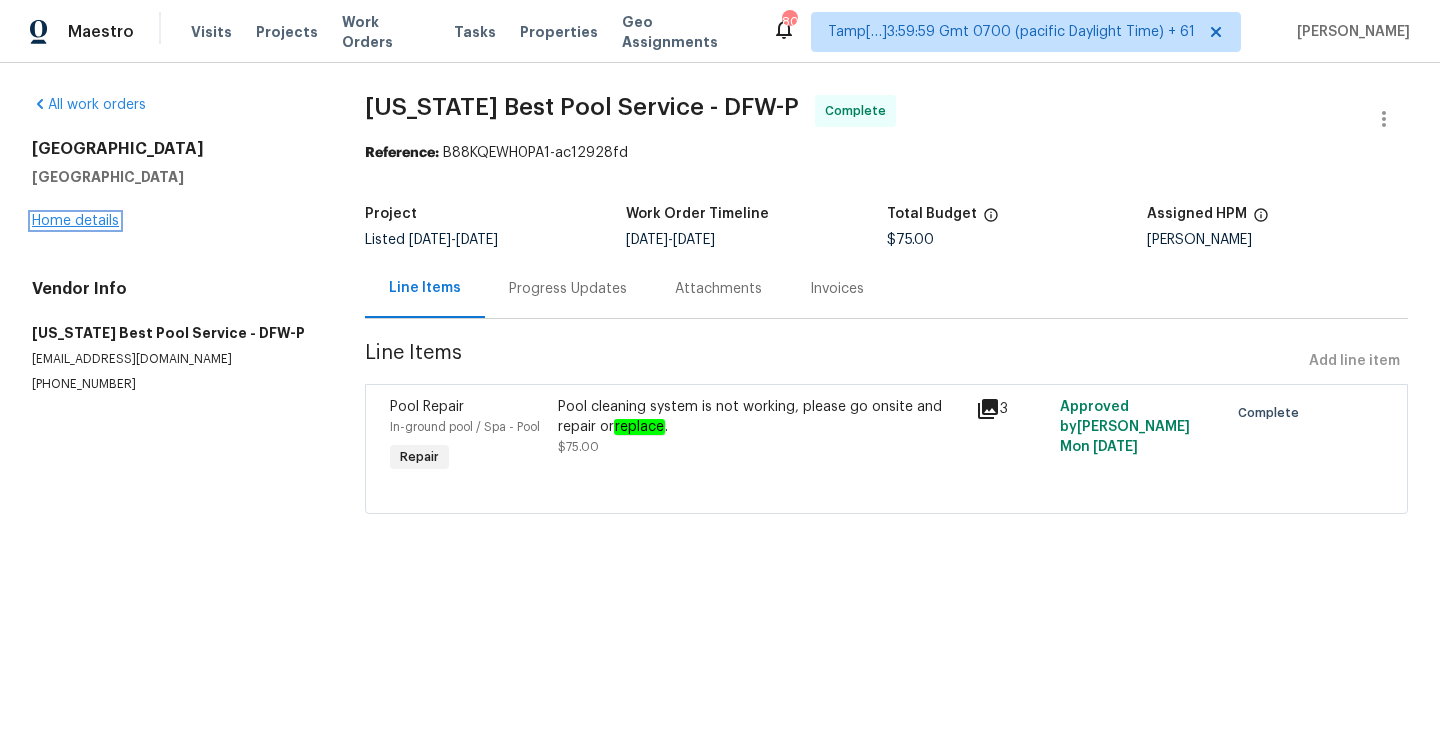 click on "Home details" at bounding box center [75, 221] 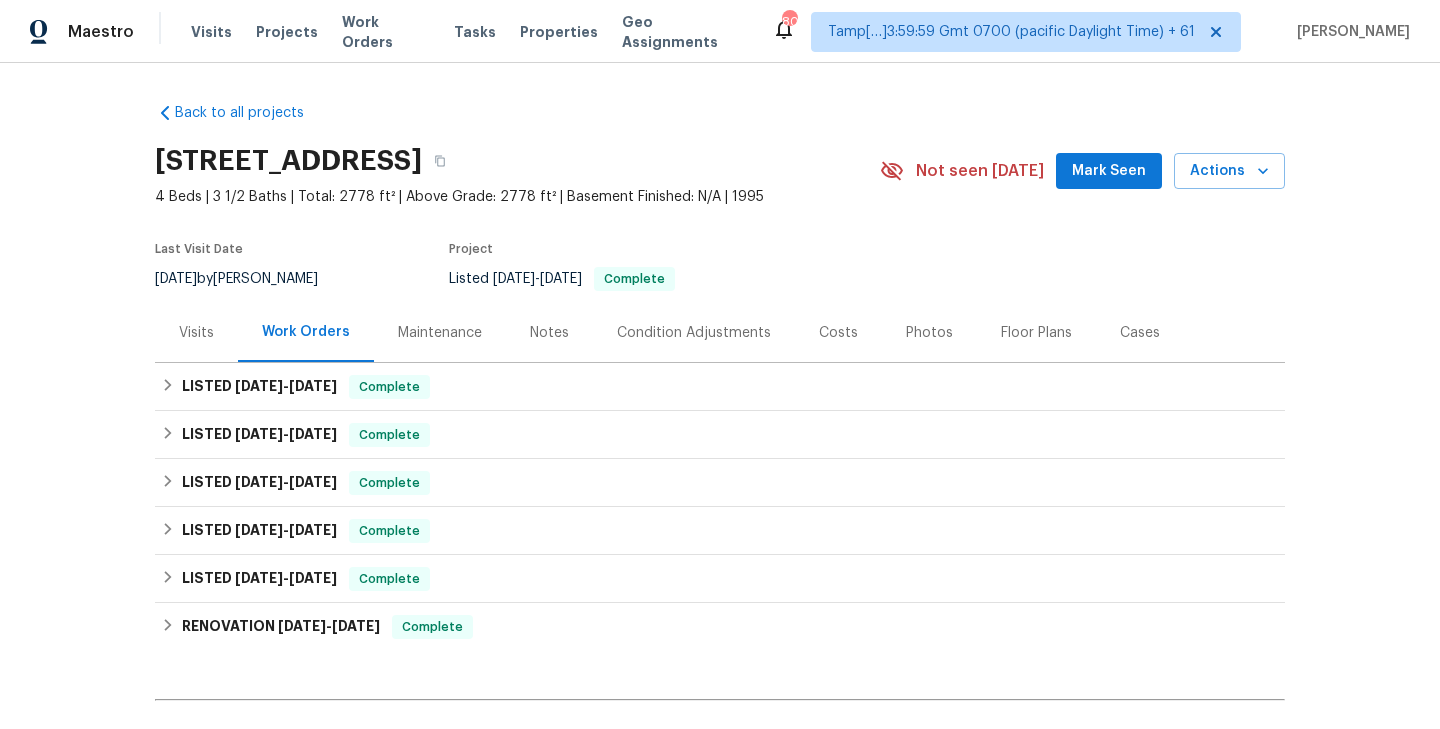 click on "Maintenance" at bounding box center [440, 333] 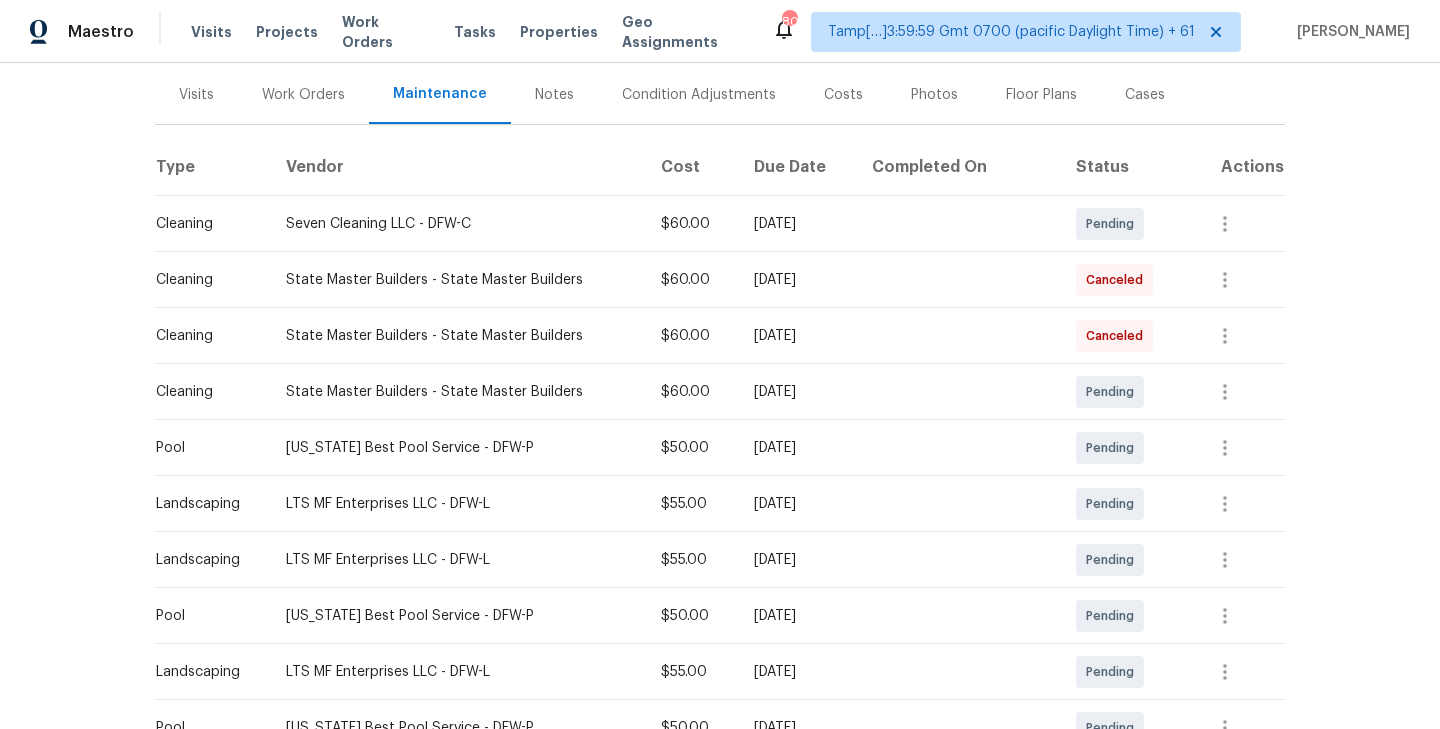 scroll, scrollTop: 0, scrollLeft: 0, axis: both 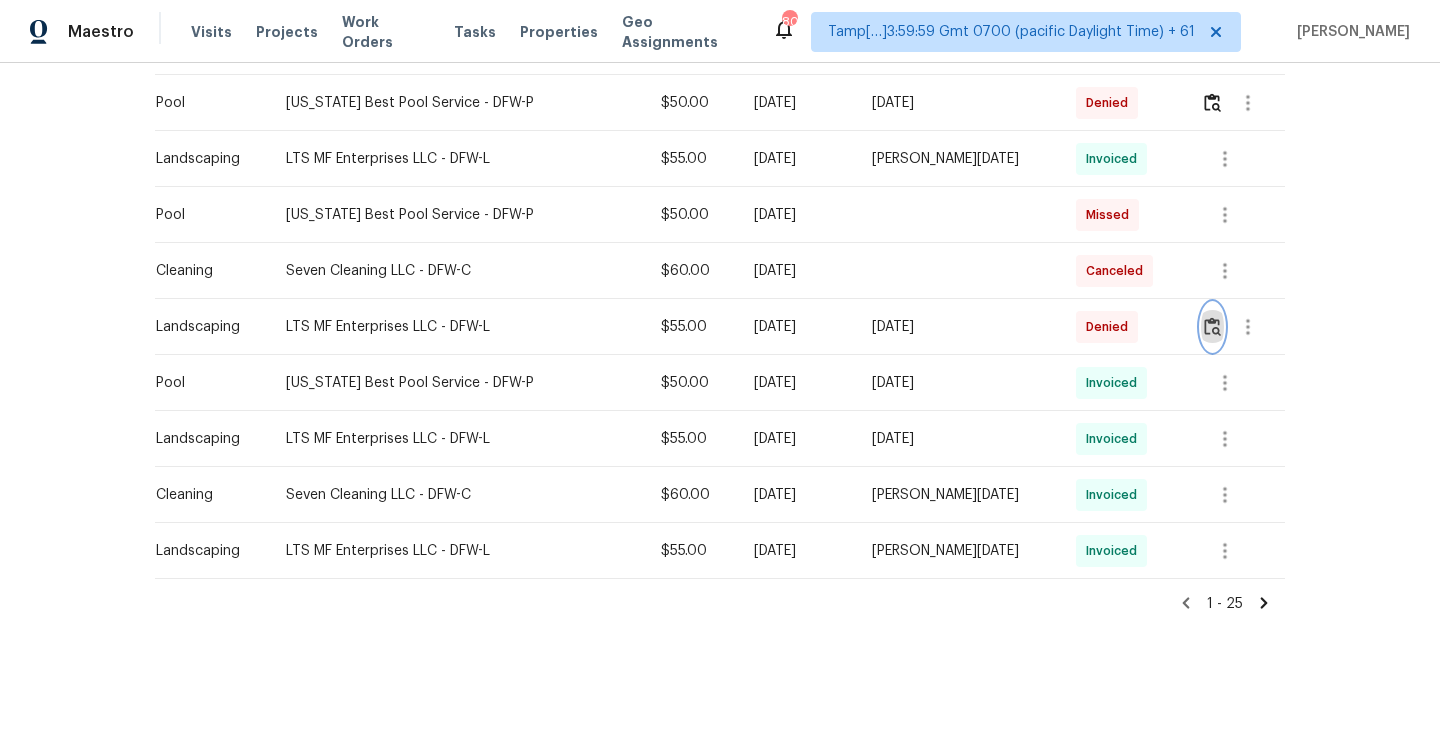 click at bounding box center [1212, 326] 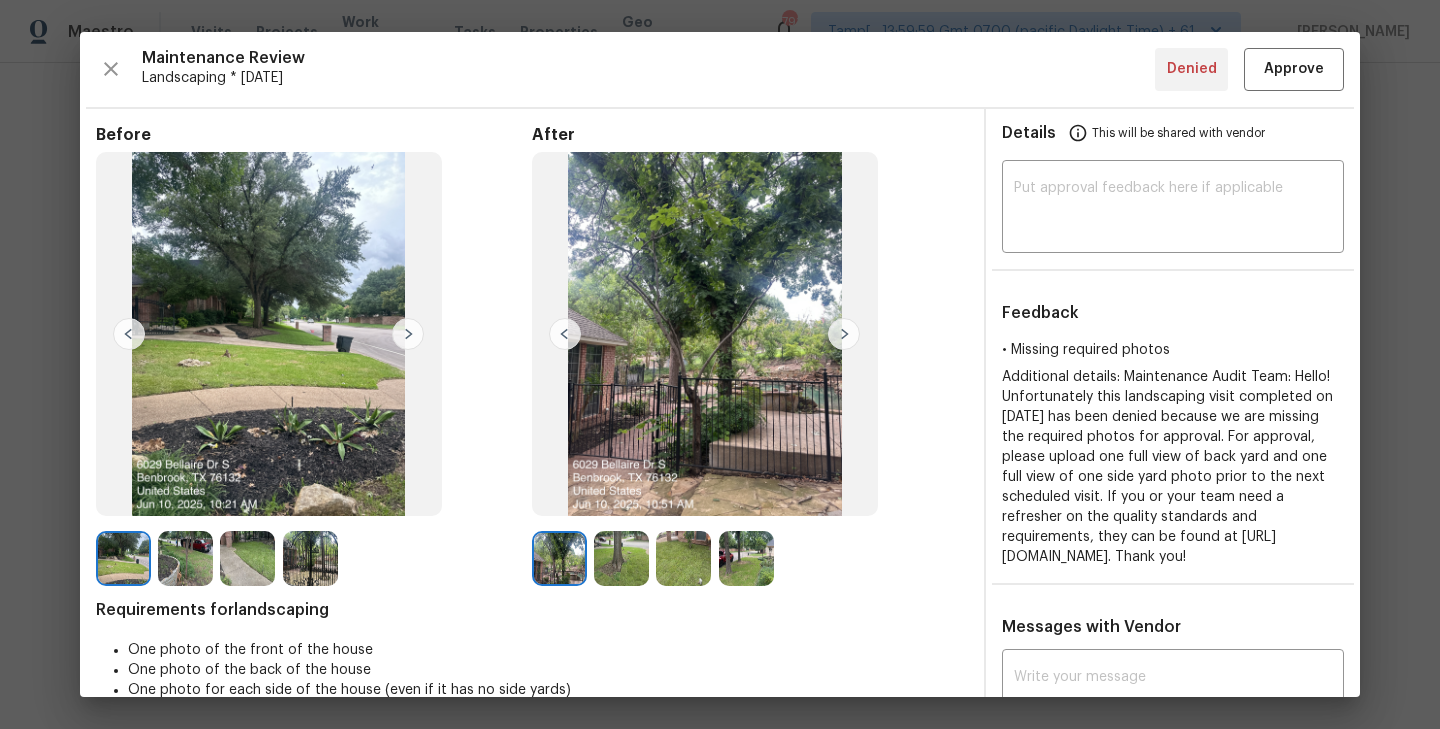 click at bounding box center [621, 558] 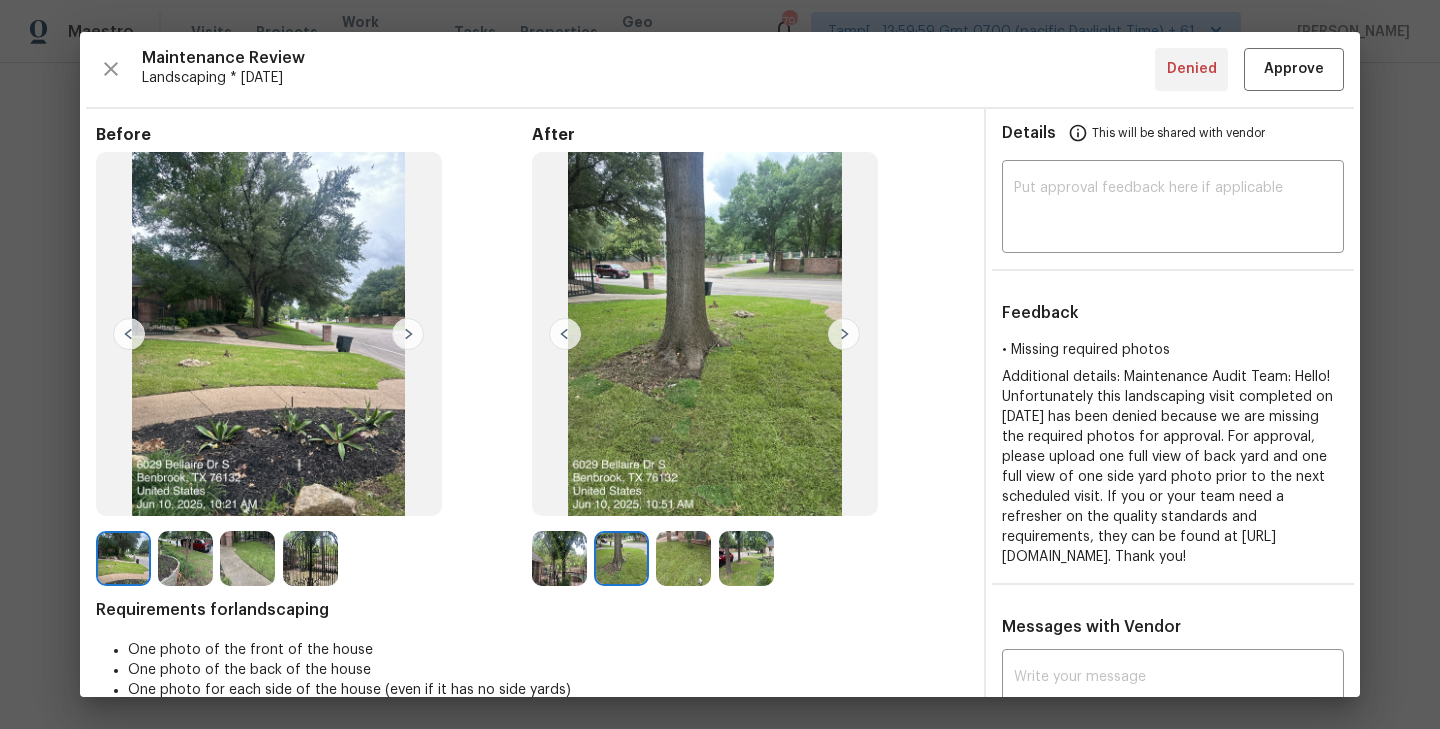 click at bounding box center (310, 558) 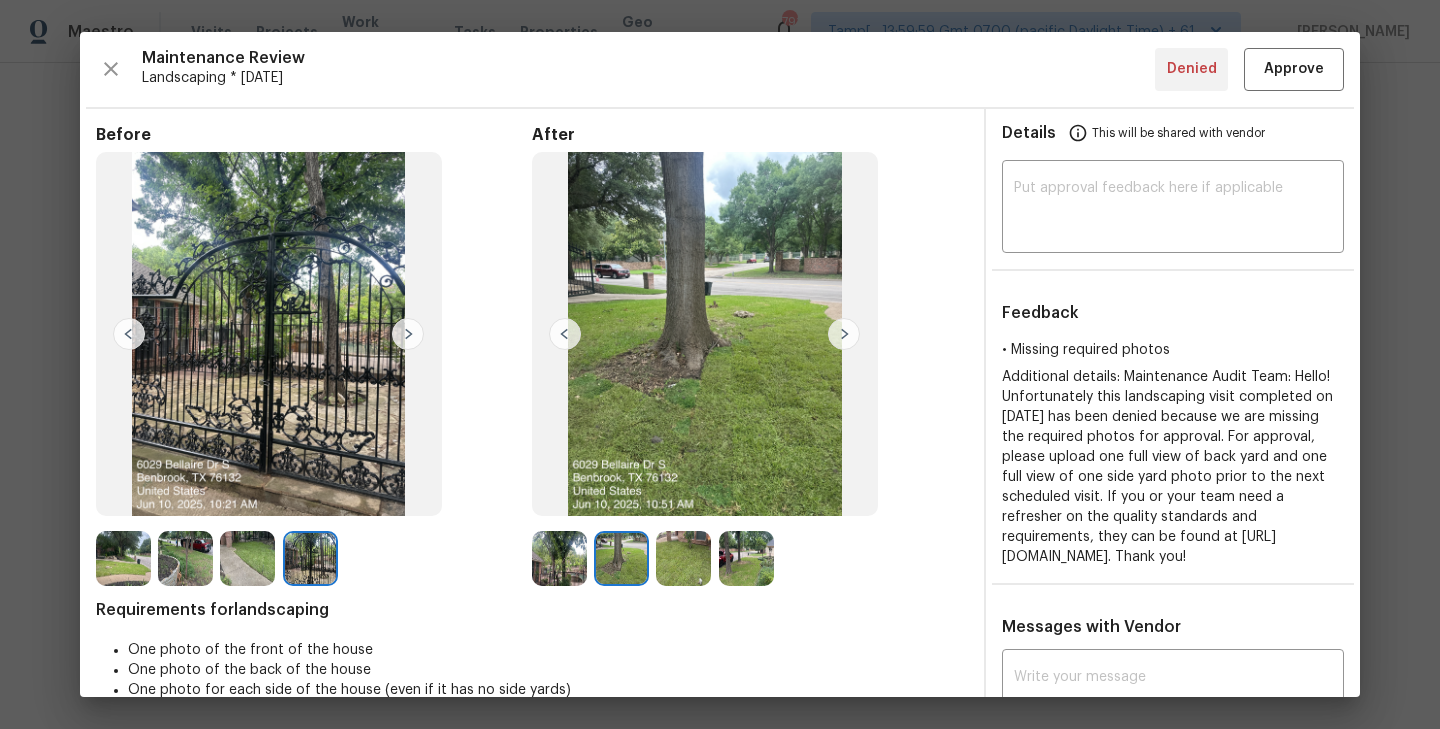 click at bounding box center [129, 334] 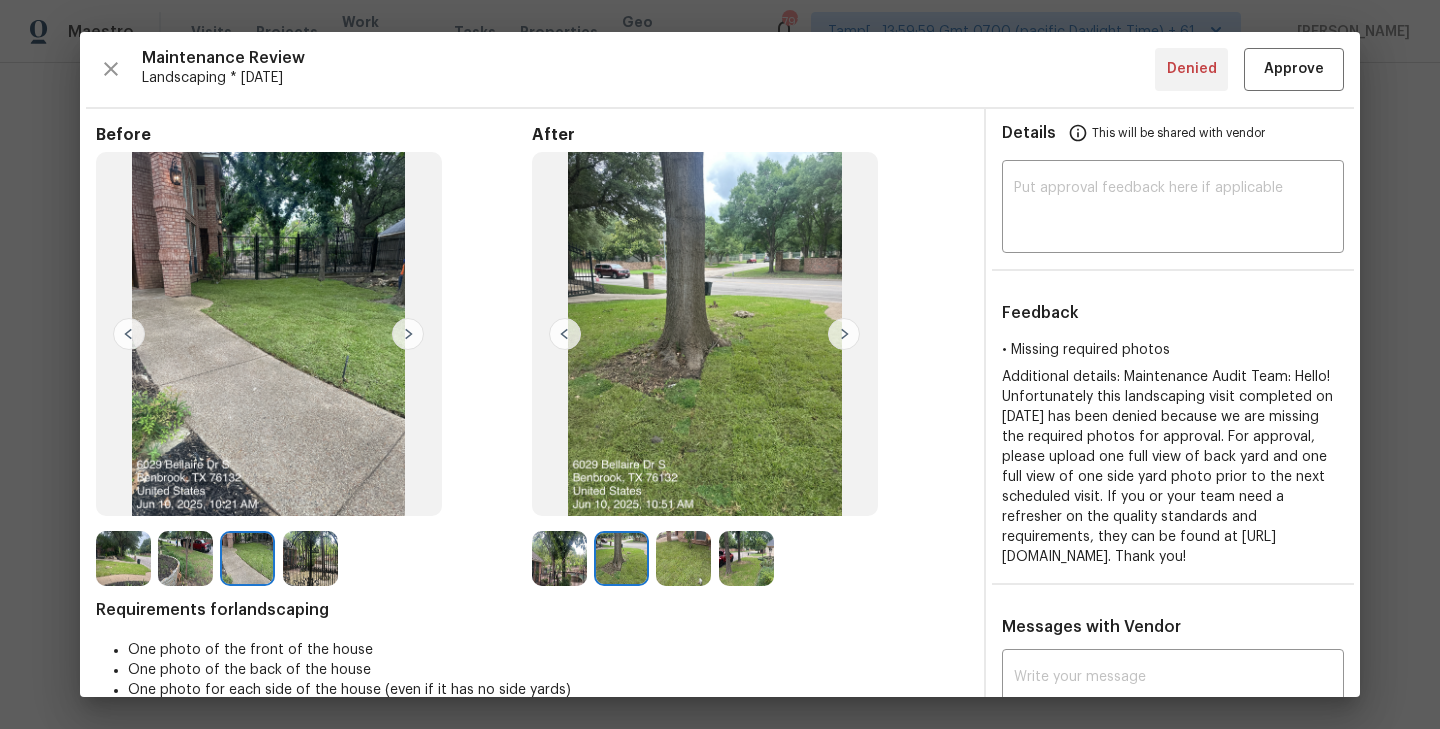 click at bounding box center (129, 334) 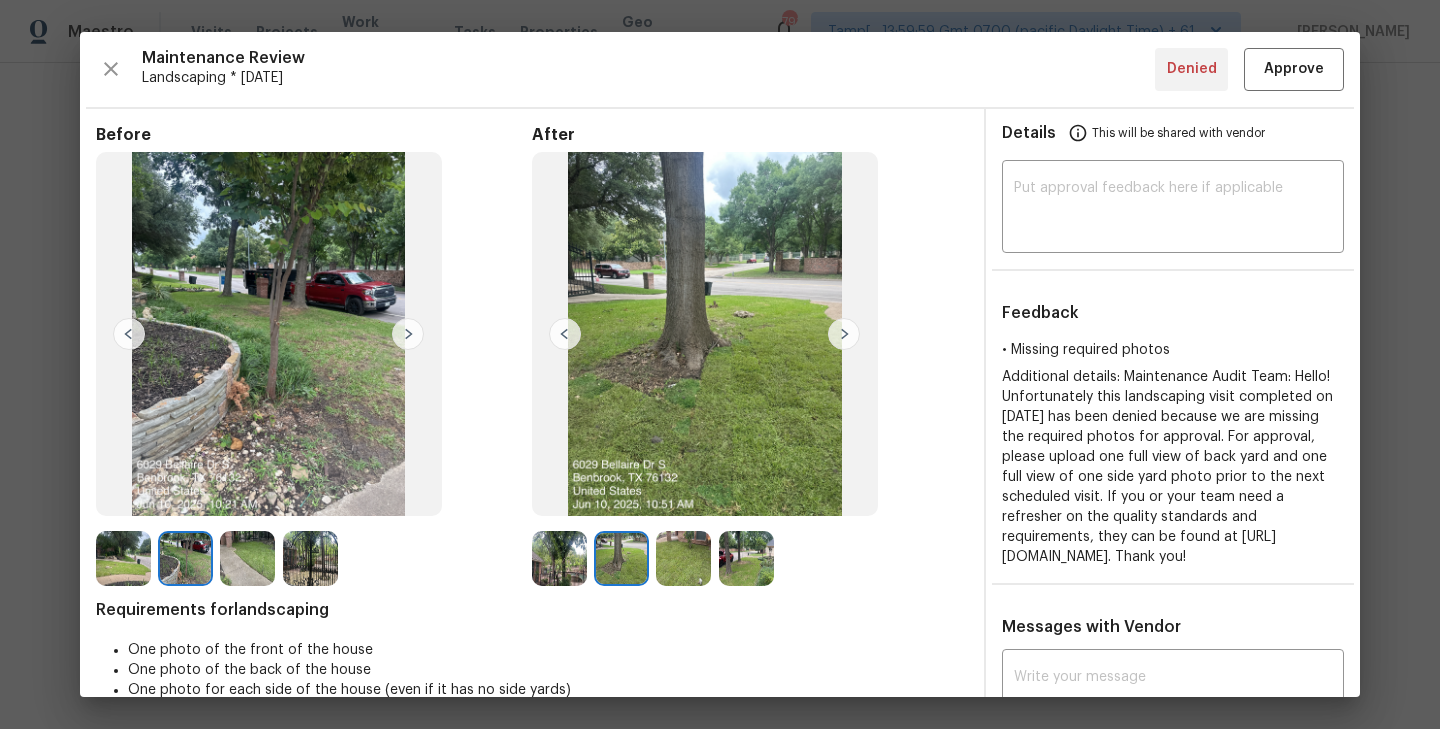 click at bounding box center (129, 334) 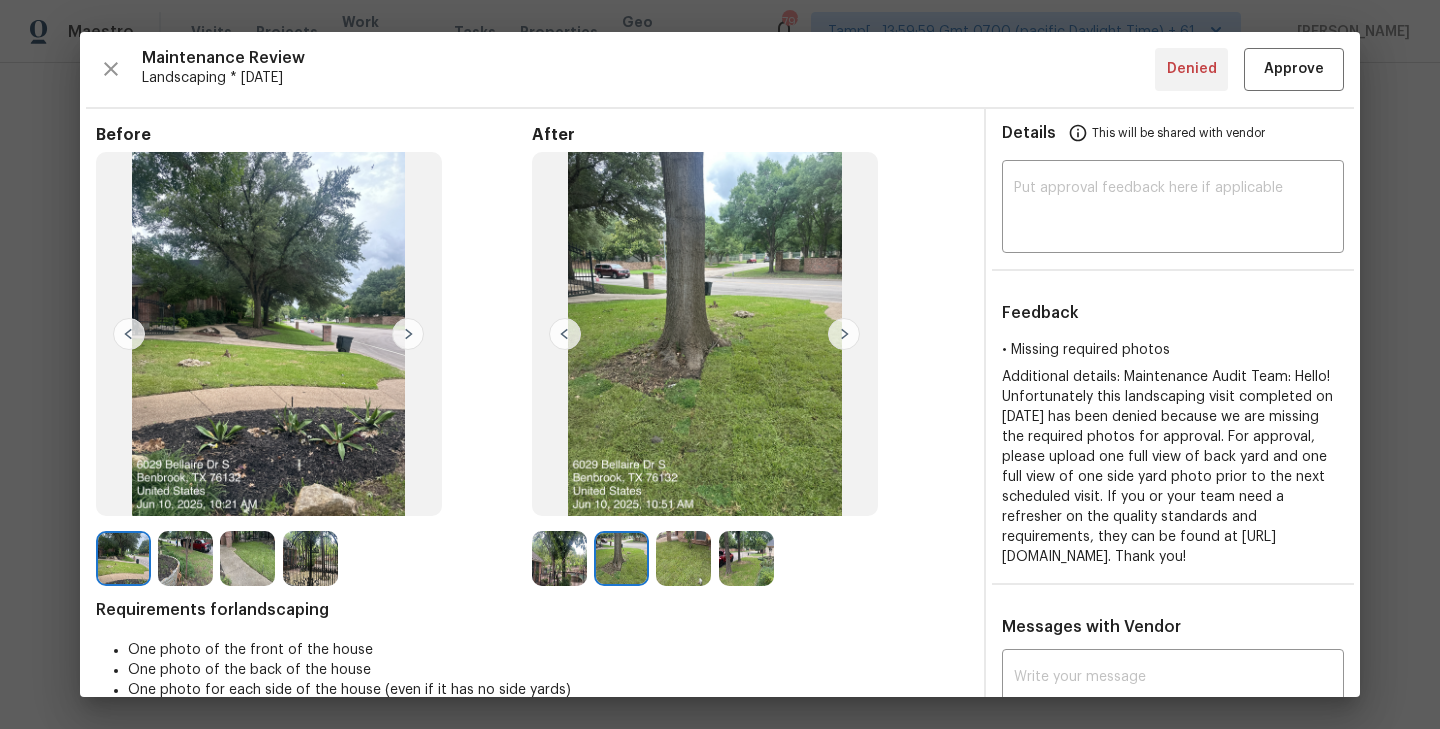 click at bounding box center (746, 558) 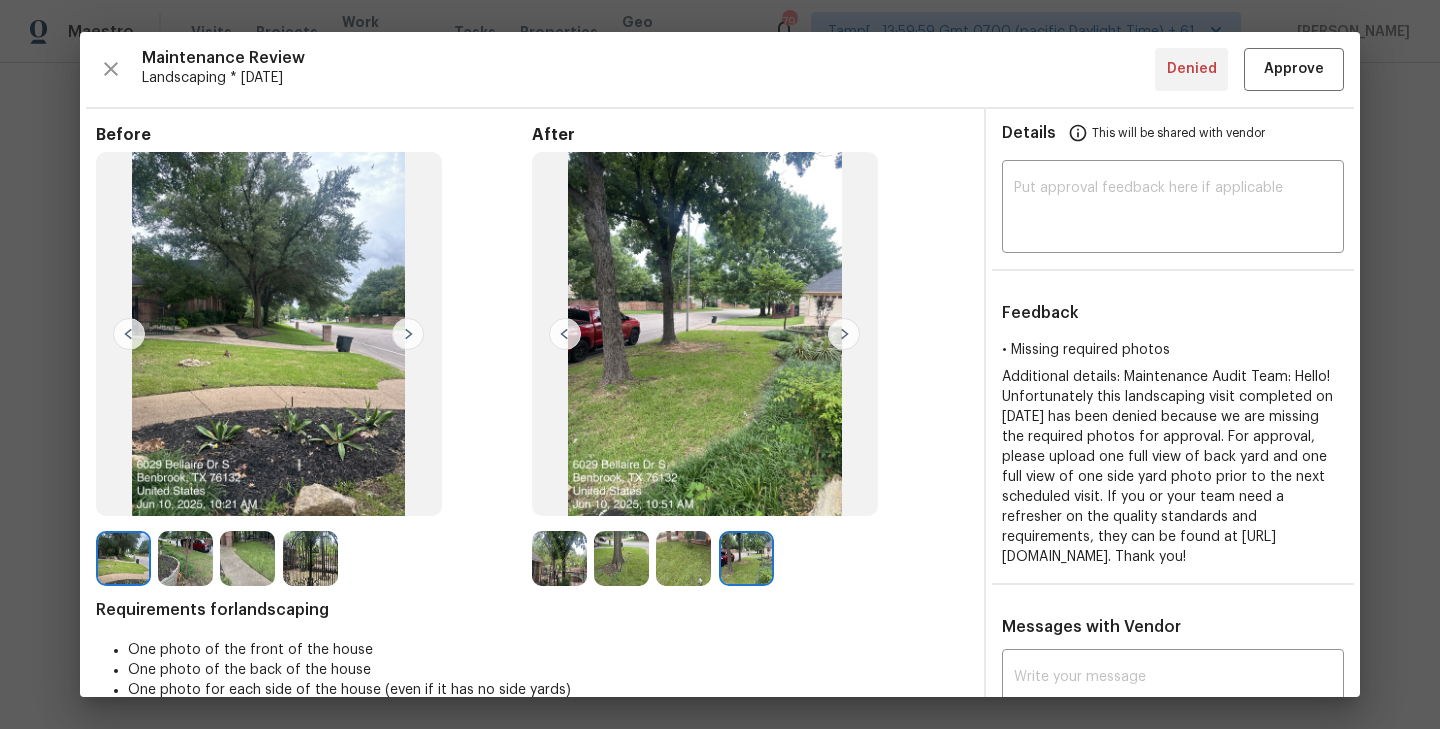click at bounding box center (185, 558) 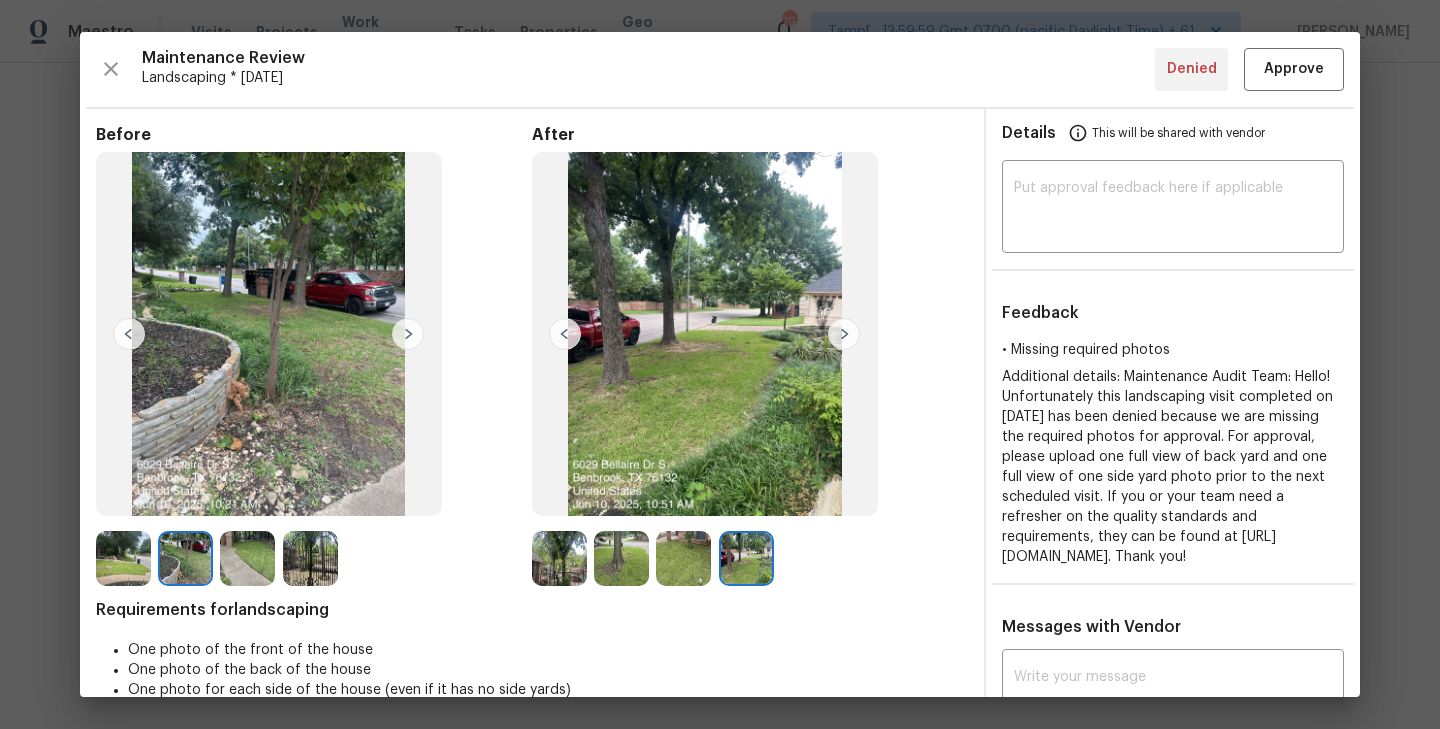 click at bounding box center [683, 558] 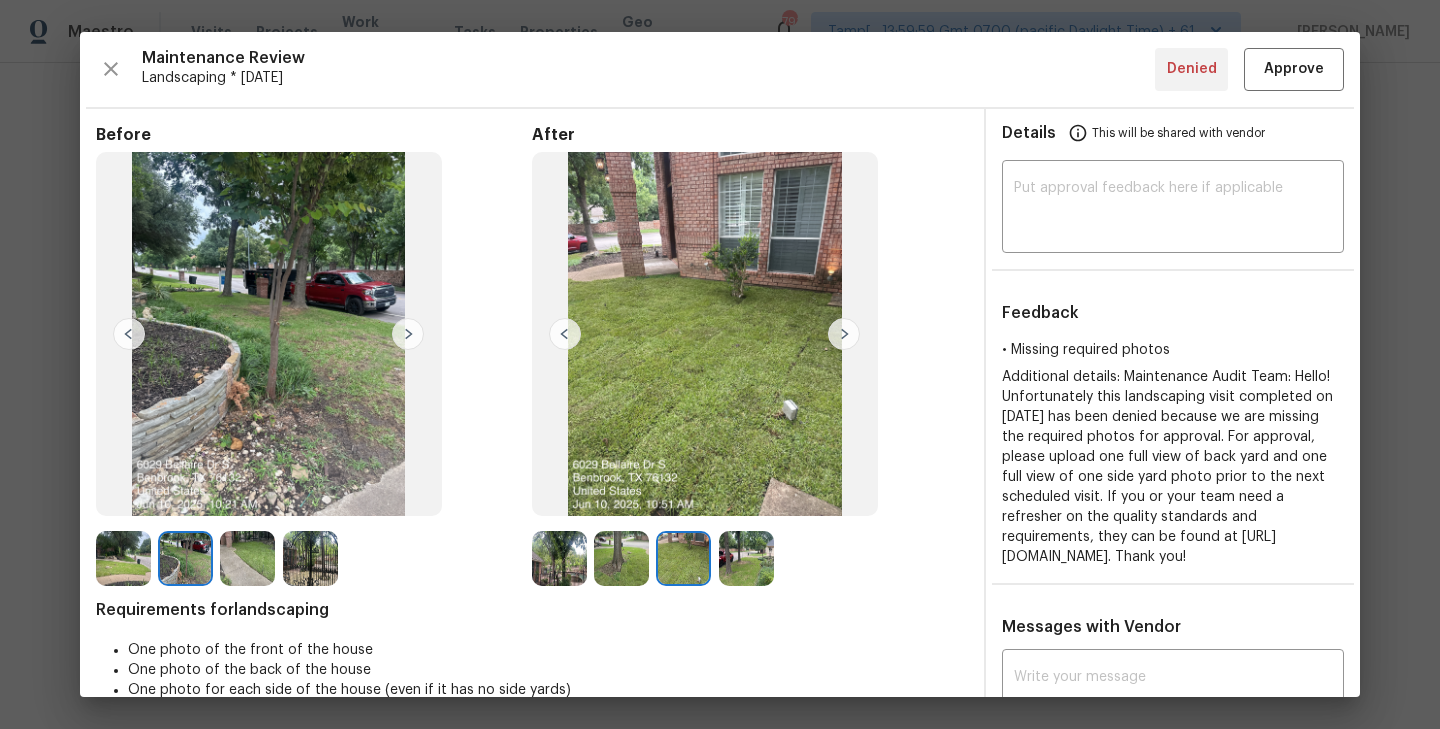 click at bounding box center (247, 558) 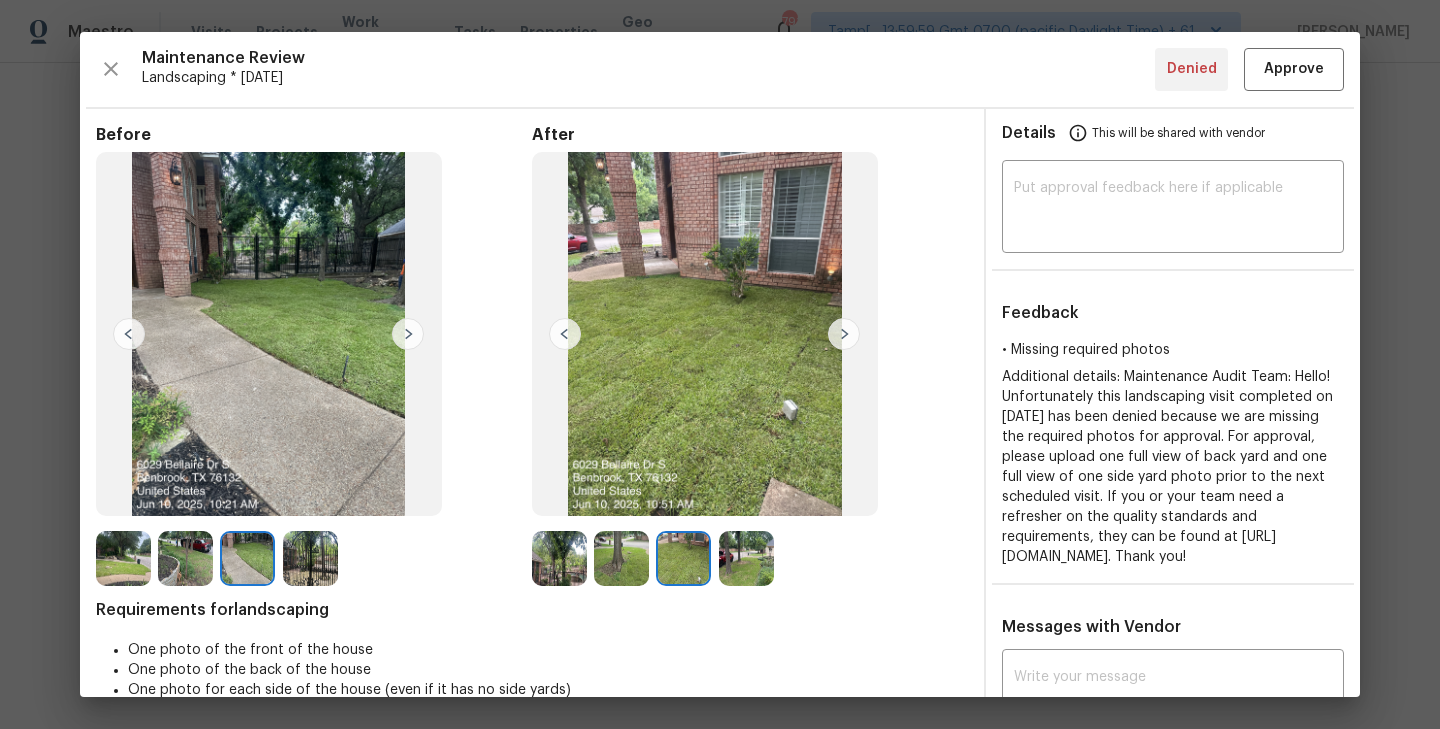 click at bounding box center [129, 334] 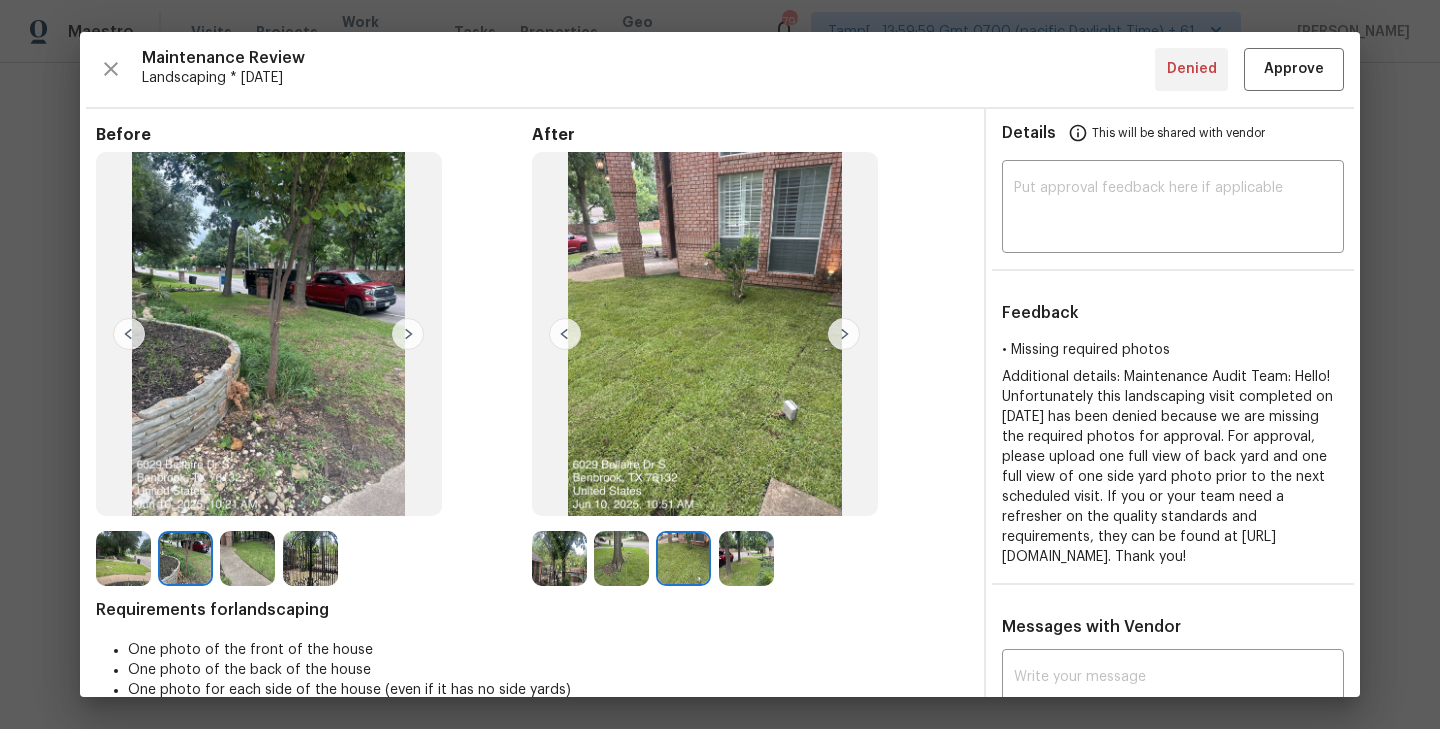 click at bounding box center (129, 334) 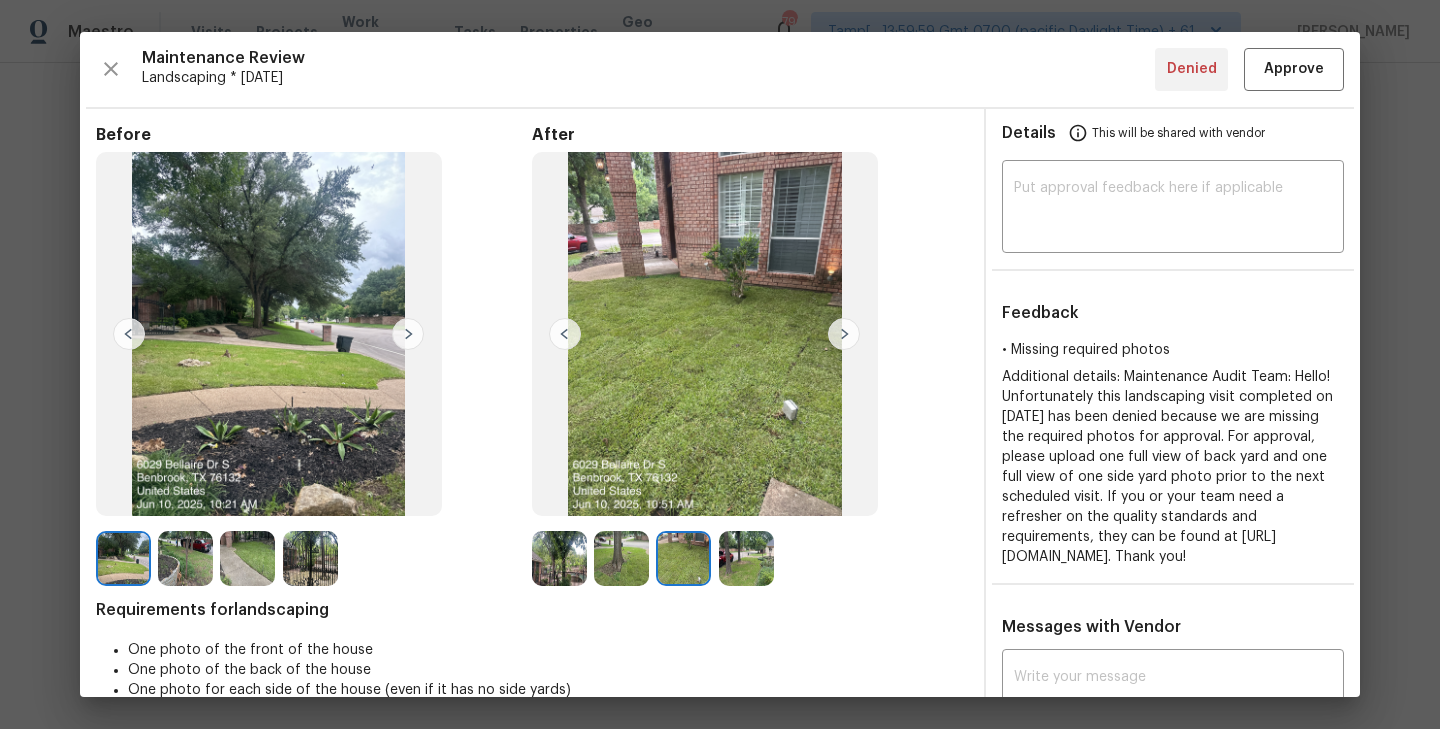 click at bounding box center [621, 558] 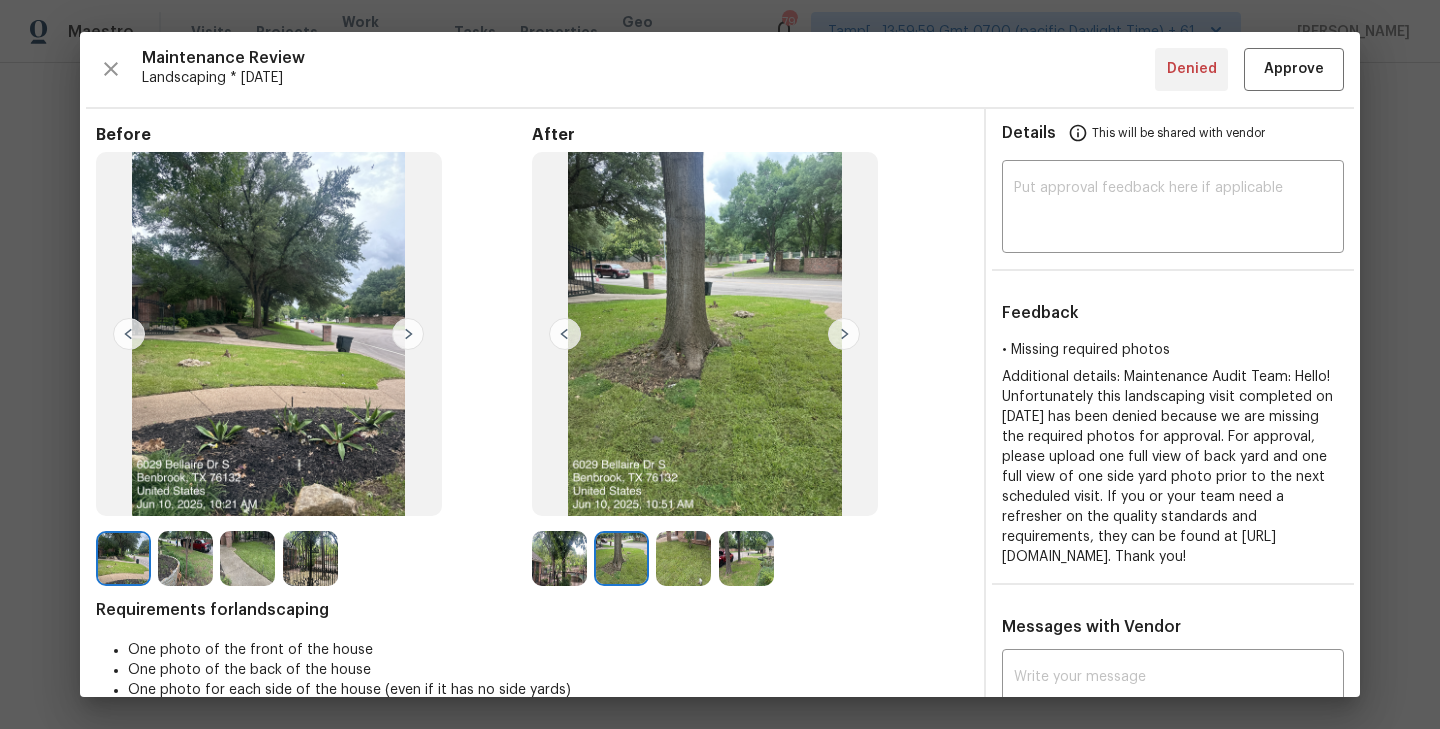 click at bounding box center [565, 334] 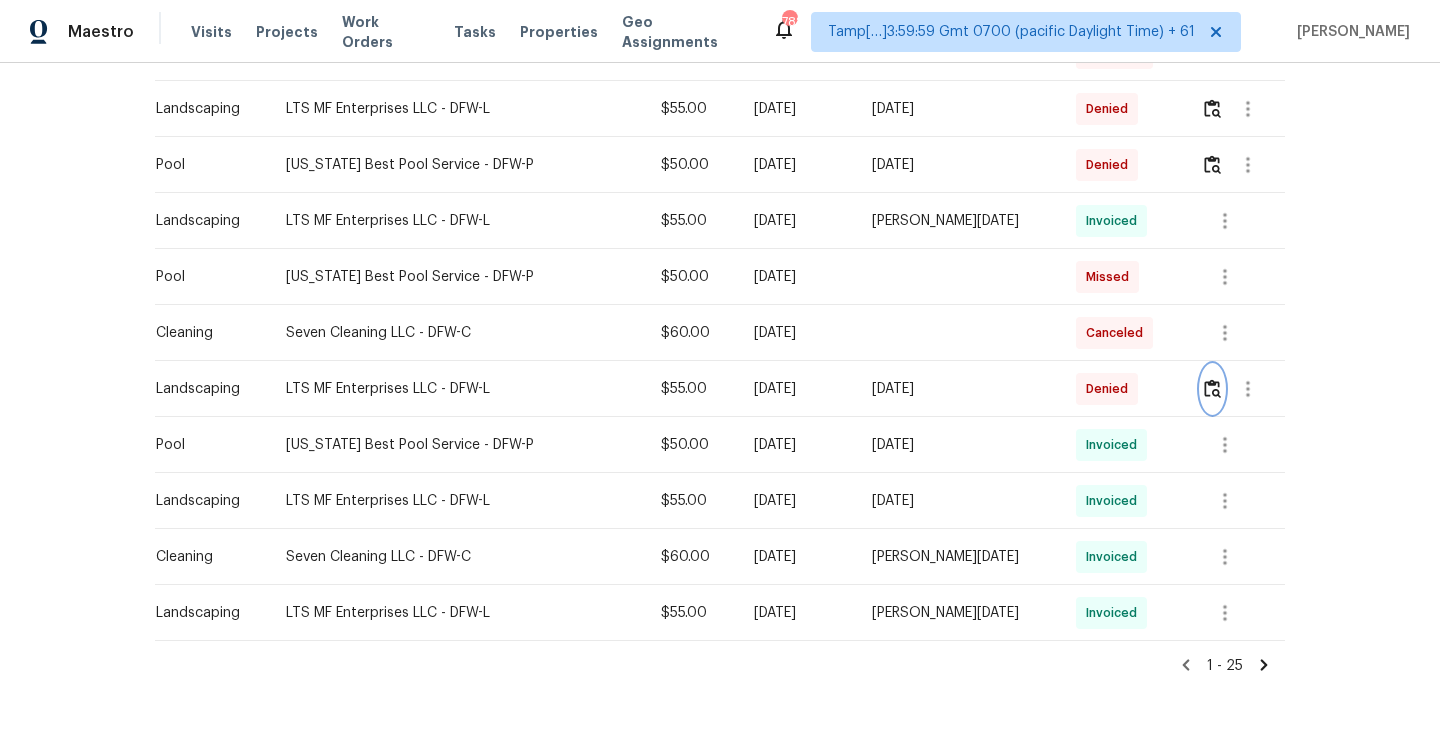 scroll, scrollTop: 1187, scrollLeft: 0, axis: vertical 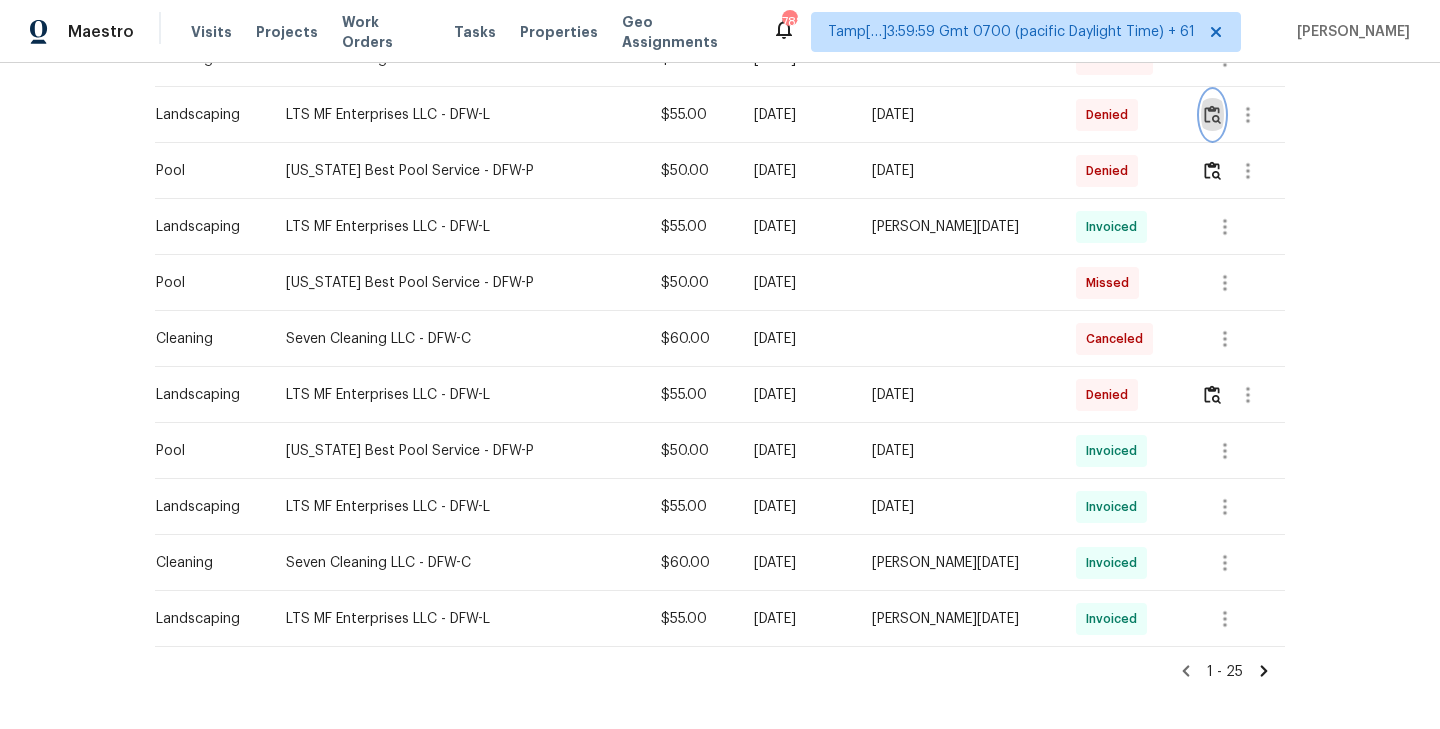 click at bounding box center (1212, 114) 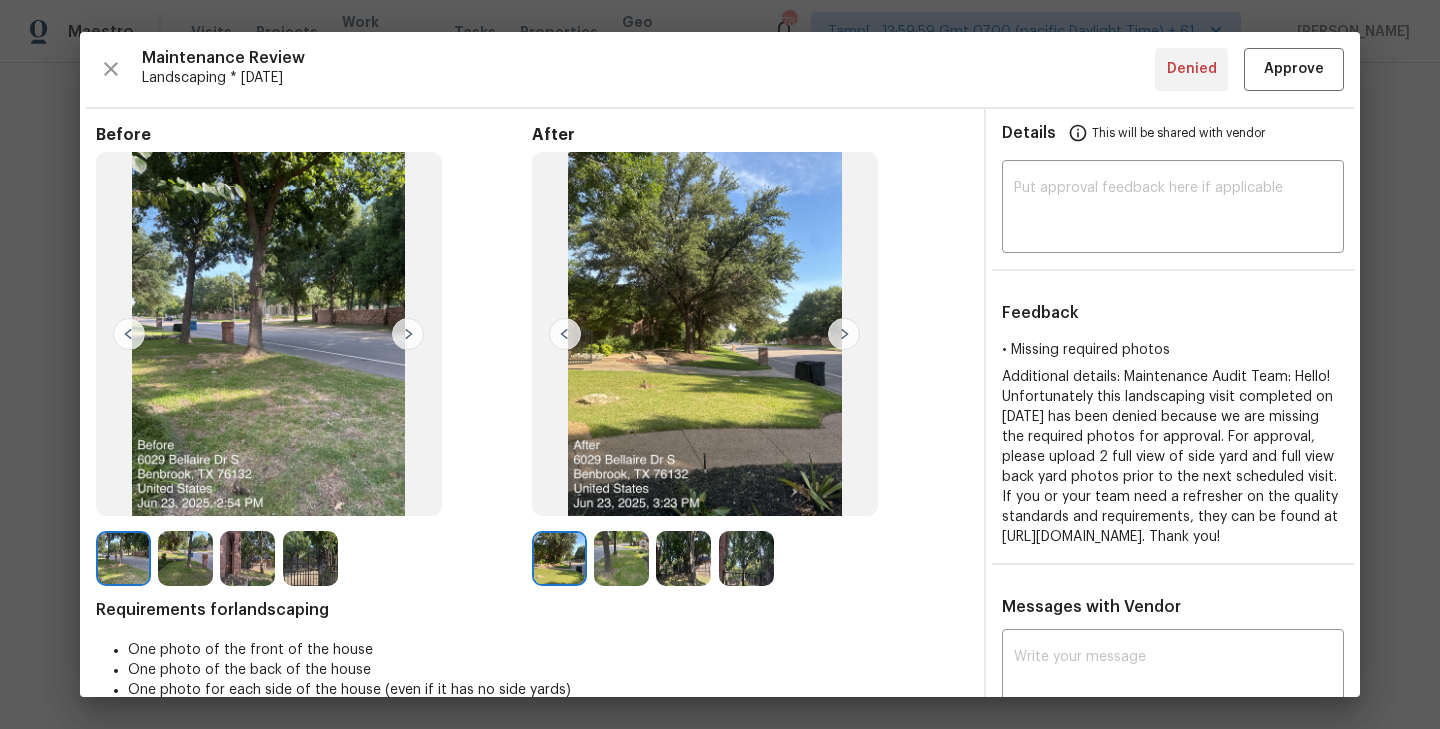 click at bounding box center [844, 334] 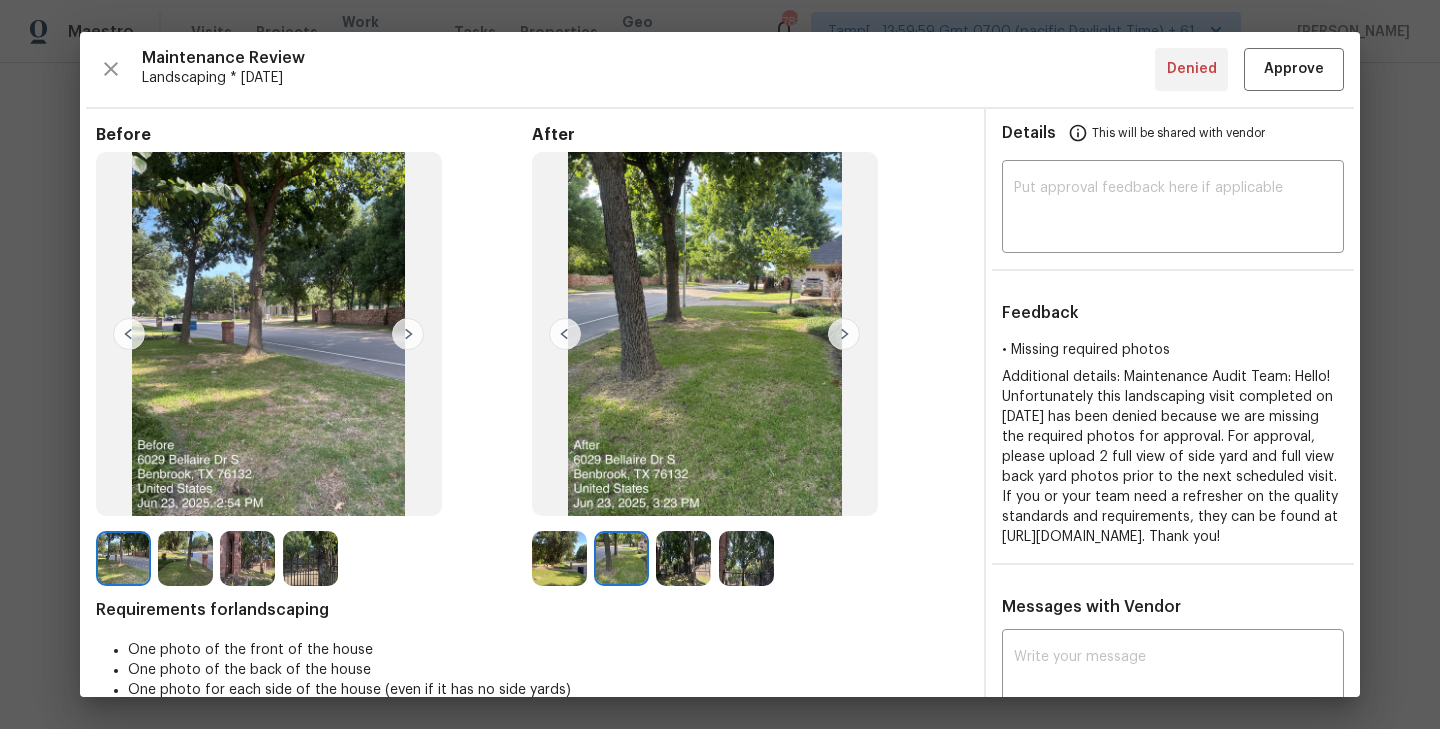 click at bounding box center [844, 334] 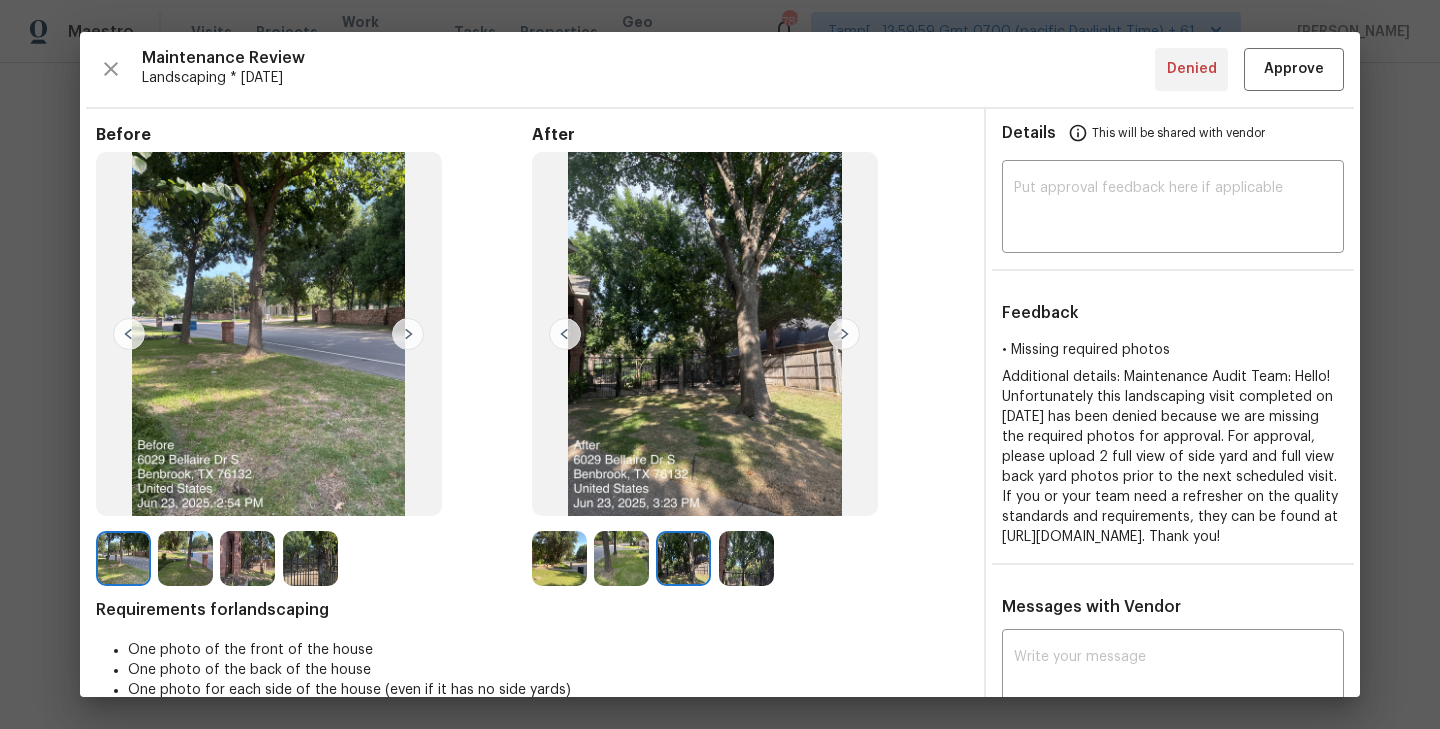 click at bounding box center [844, 334] 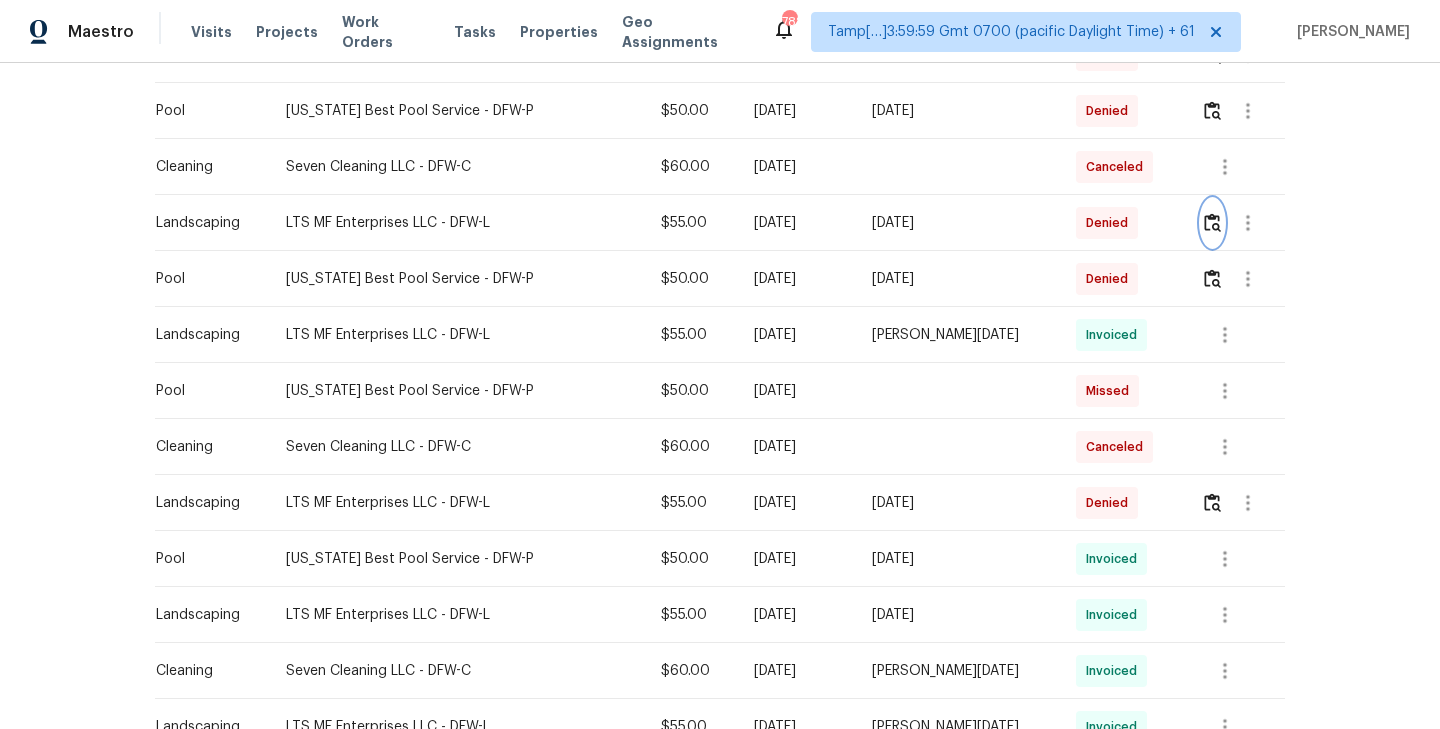 scroll, scrollTop: 1010, scrollLeft: 0, axis: vertical 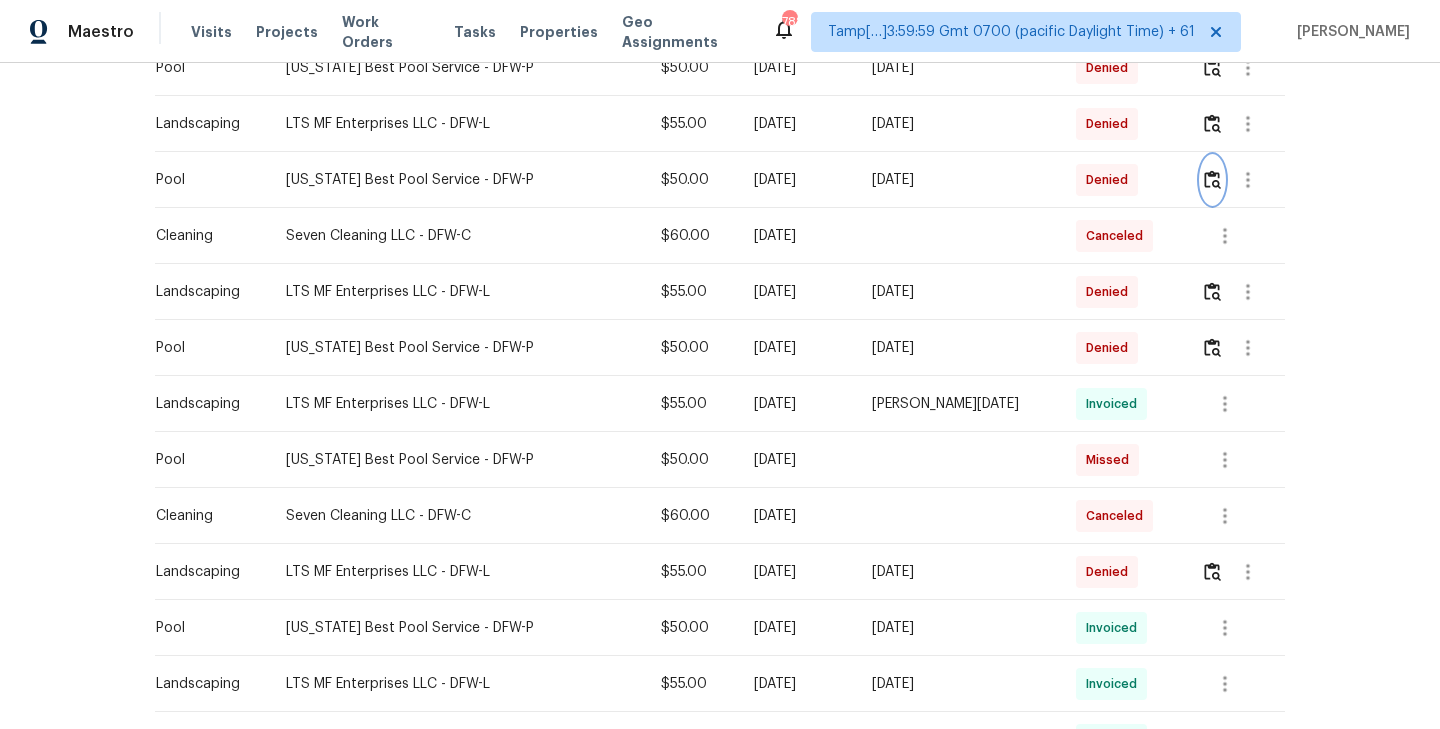click at bounding box center [1212, 179] 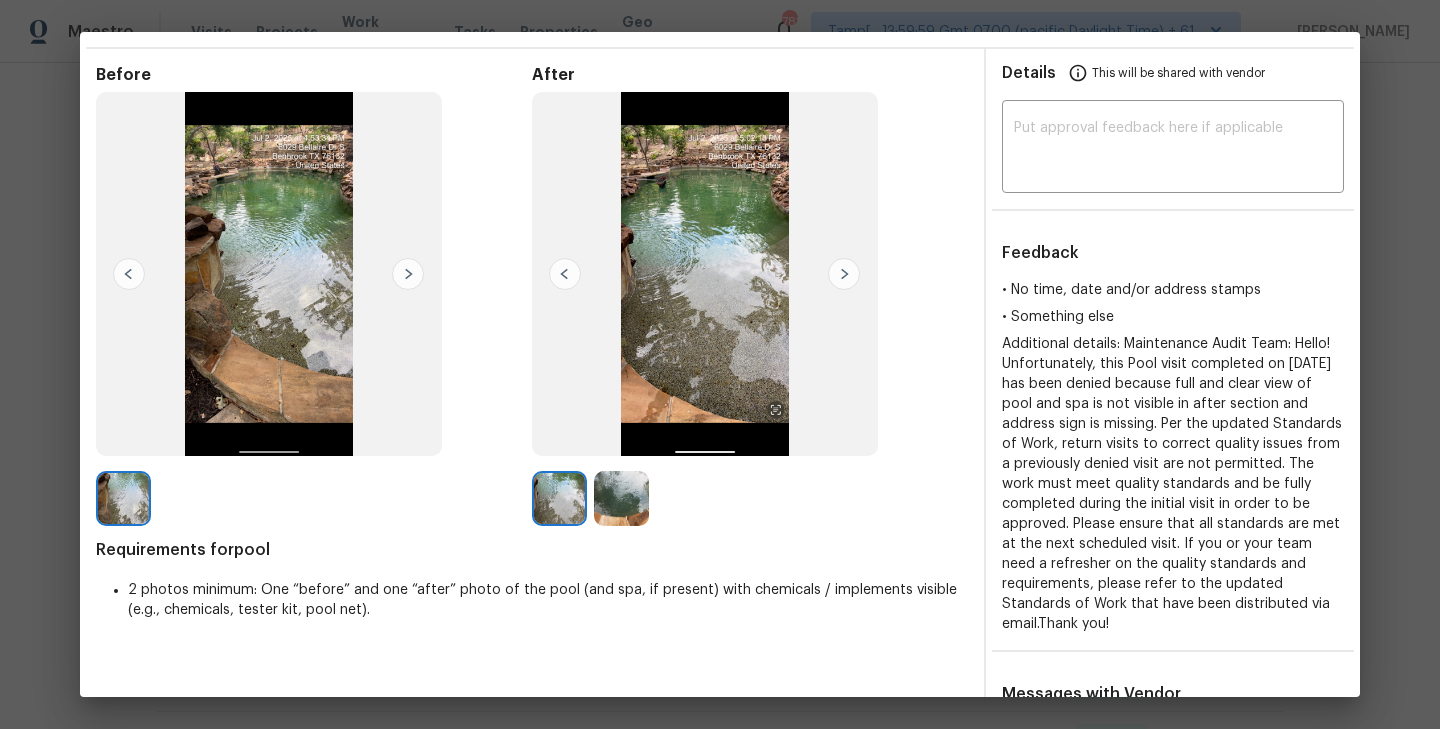 scroll, scrollTop: 81, scrollLeft: 0, axis: vertical 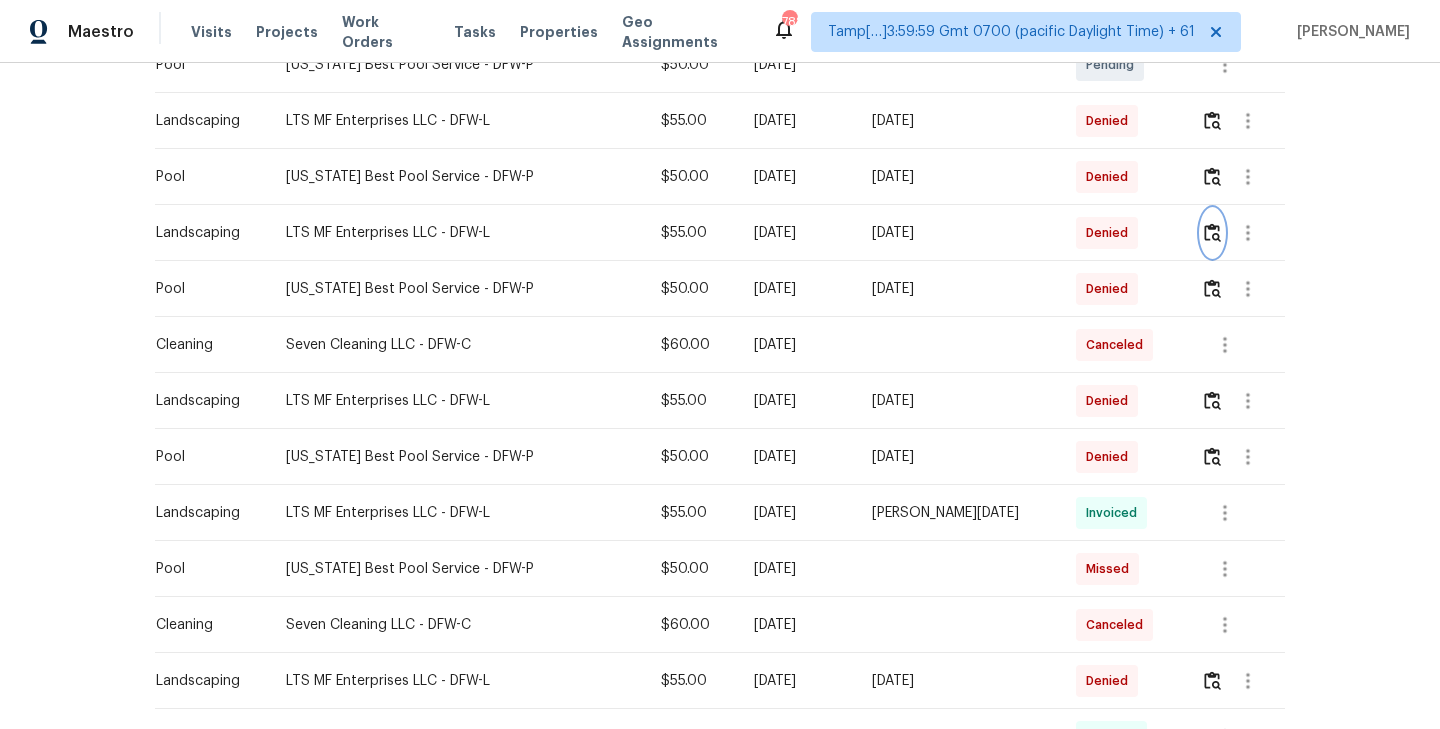 click at bounding box center (1212, 232) 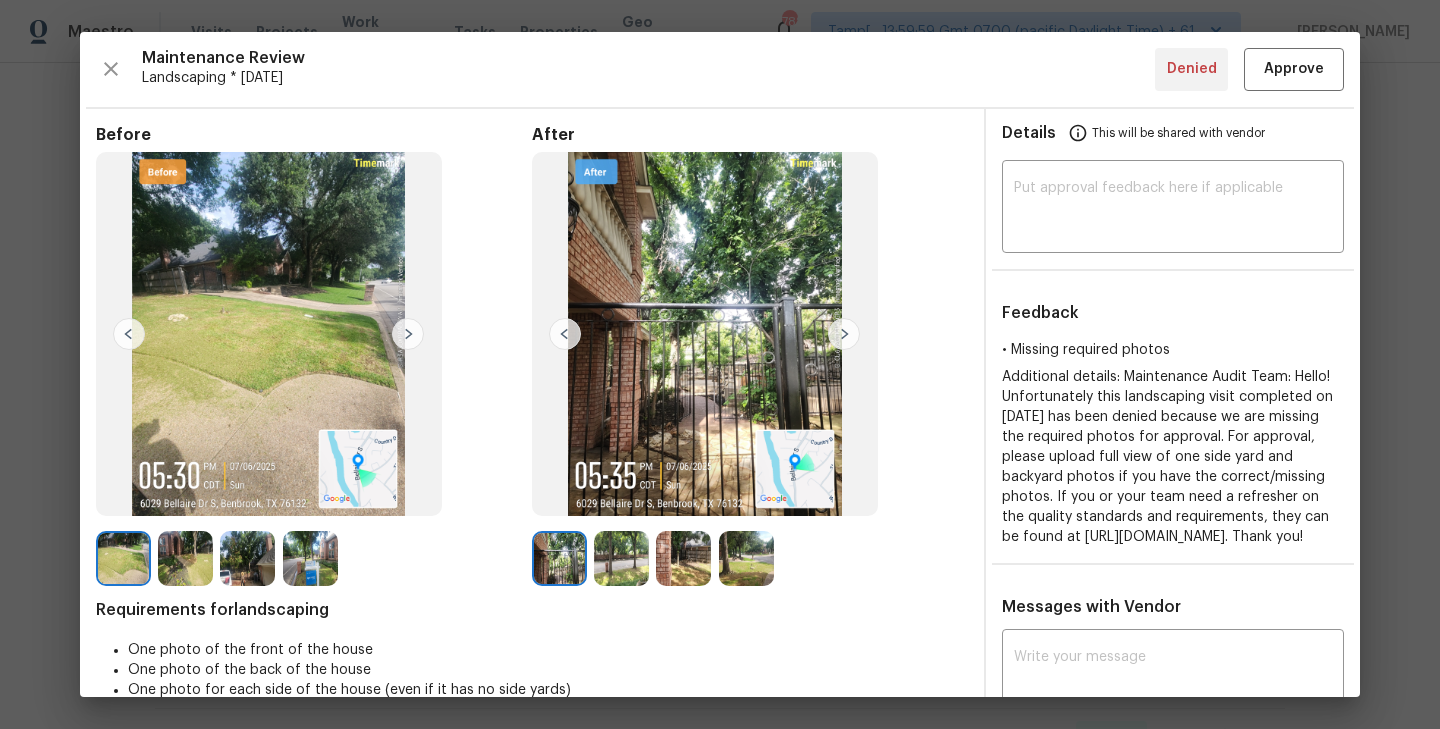 click at bounding box center [844, 334] 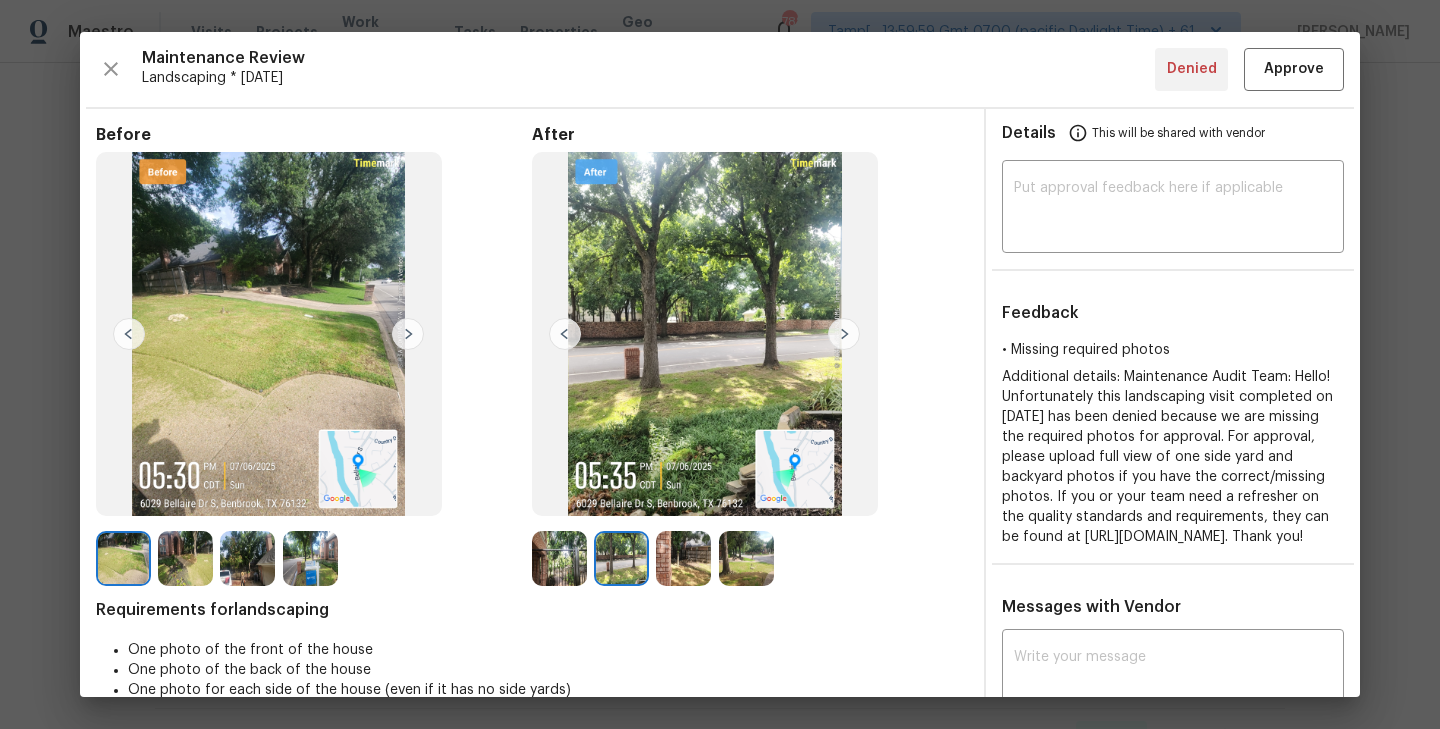 click at bounding box center (844, 334) 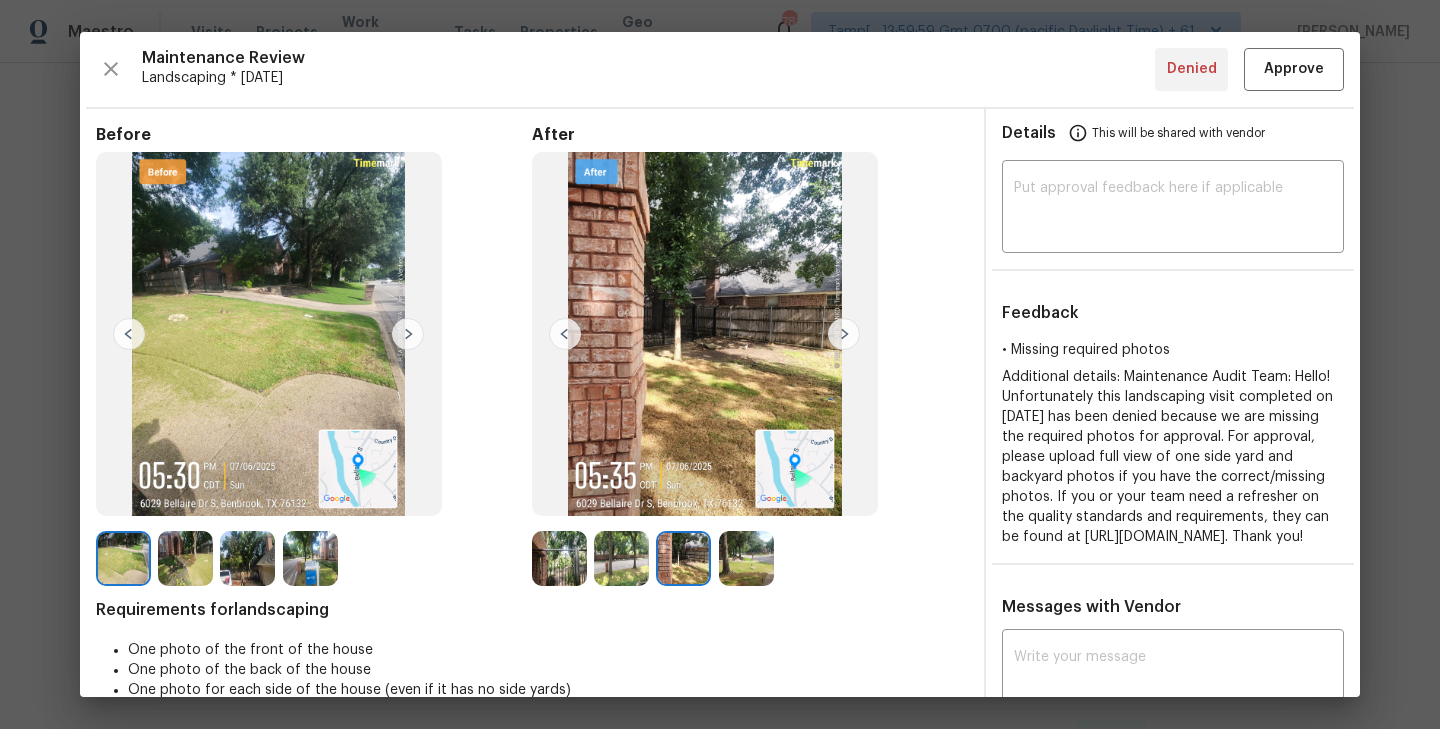 click at bounding box center (844, 334) 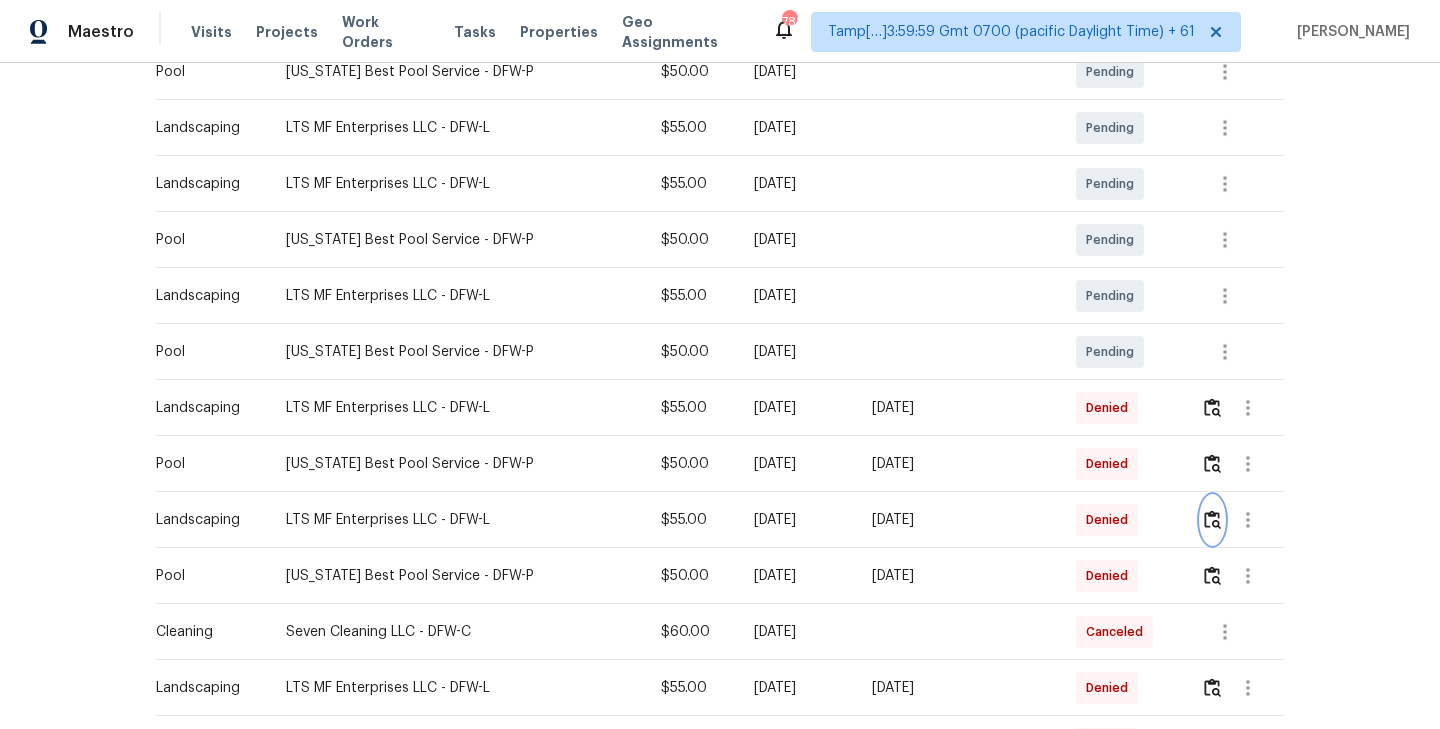 scroll, scrollTop: 576, scrollLeft: 0, axis: vertical 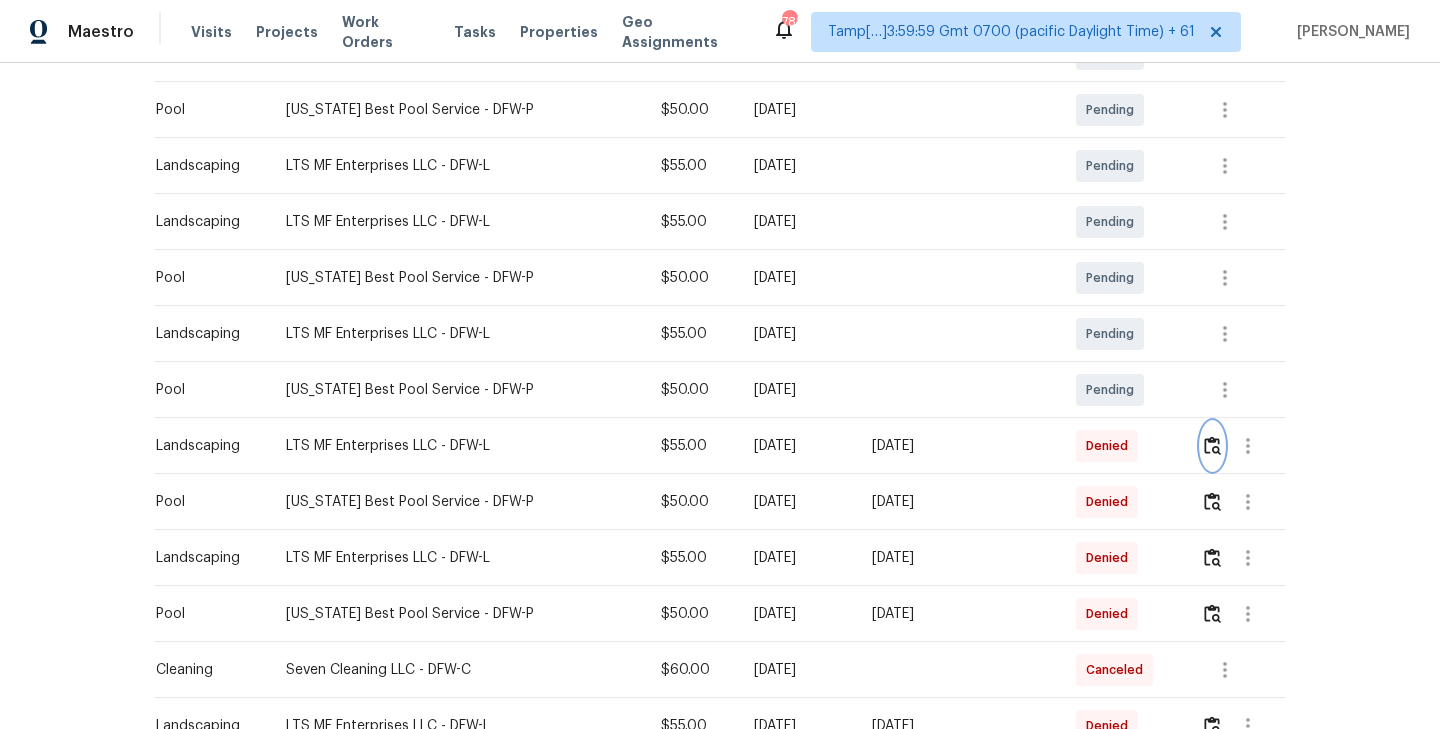 click at bounding box center [1212, 445] 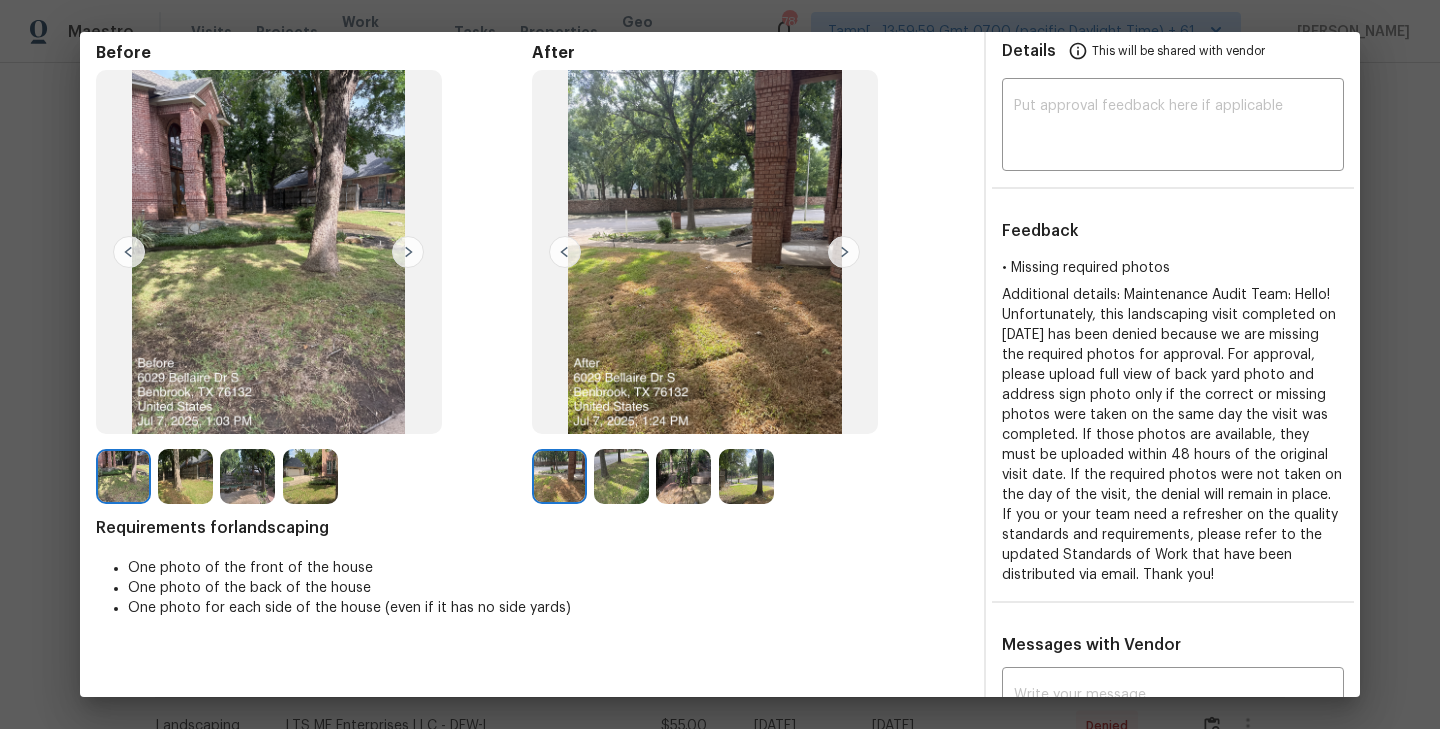 scroll, scrollTop: 0, scrollLeft: 0, axis: both 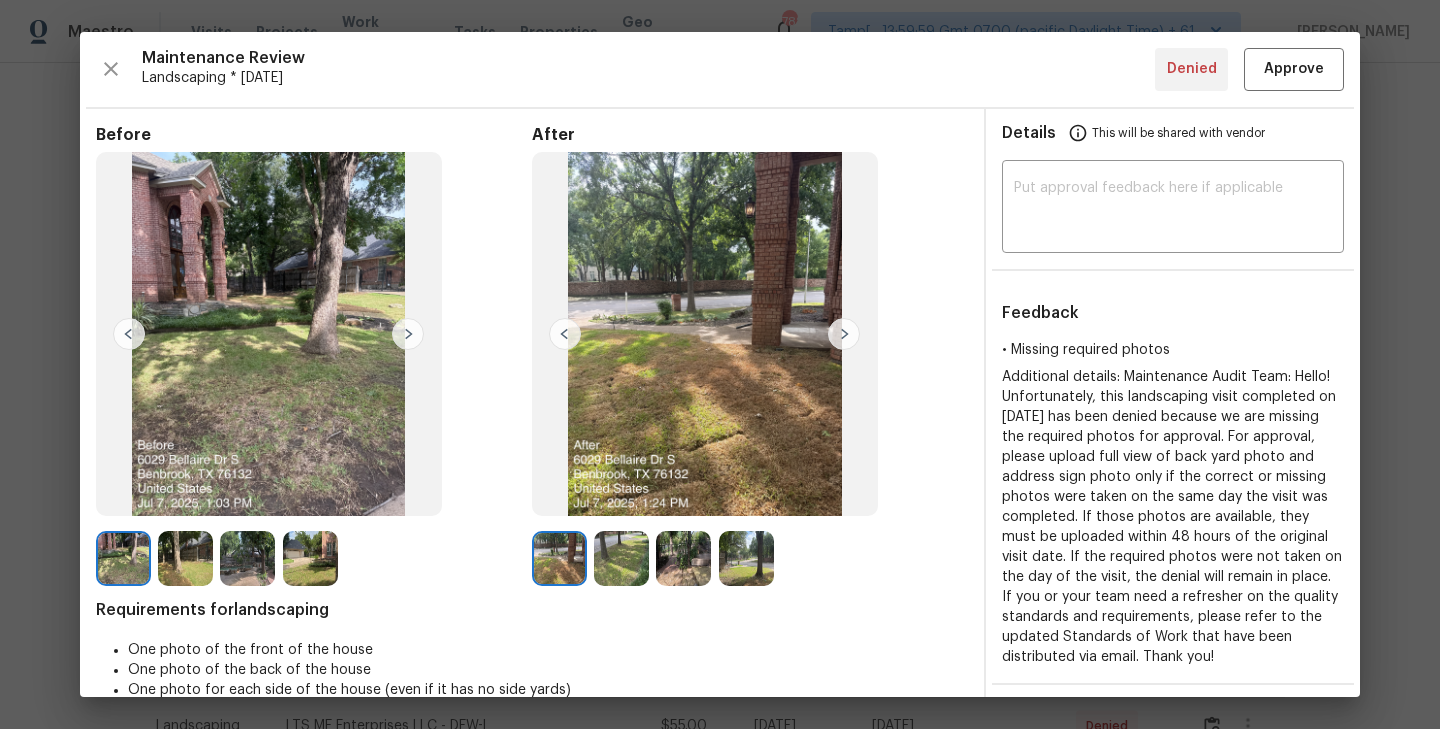 click at bounding box center (844, 334) 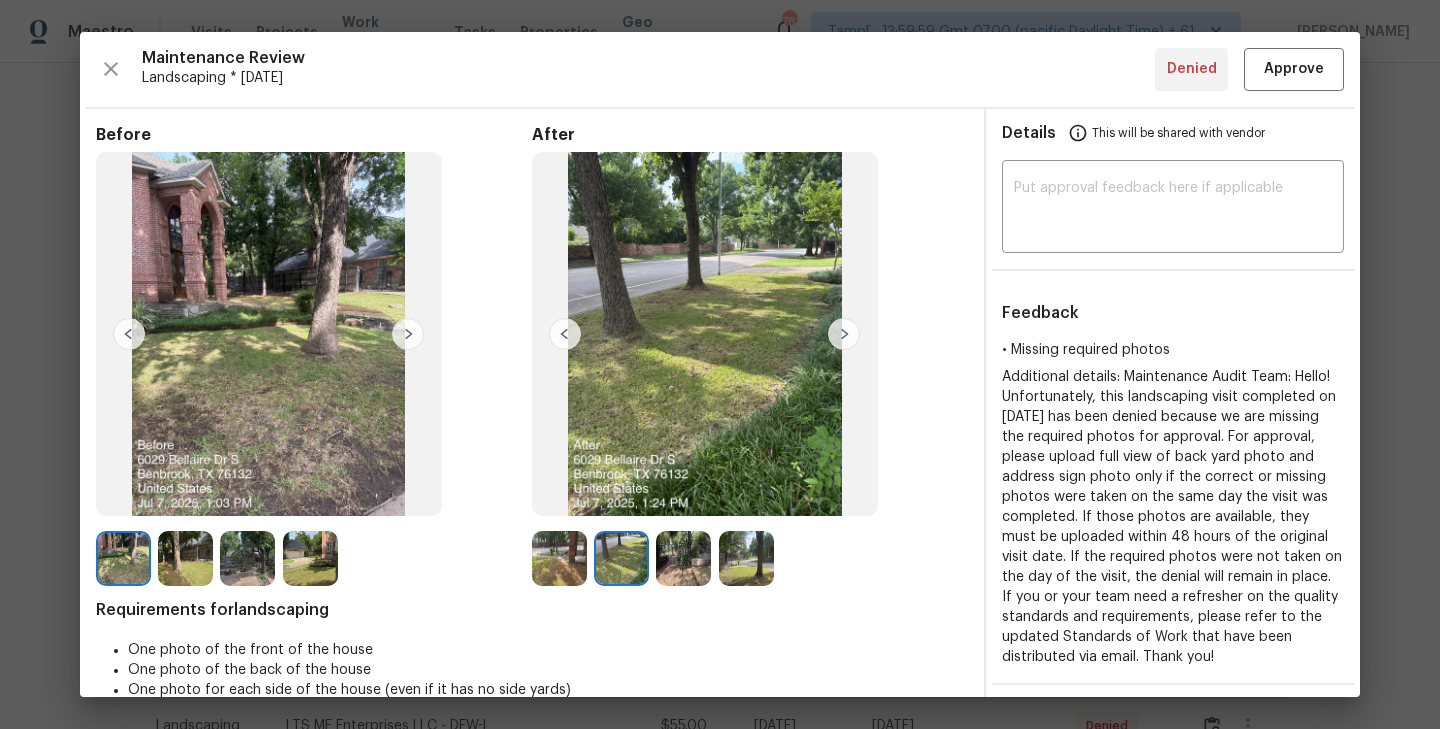 click at bounding box center (844, 334) 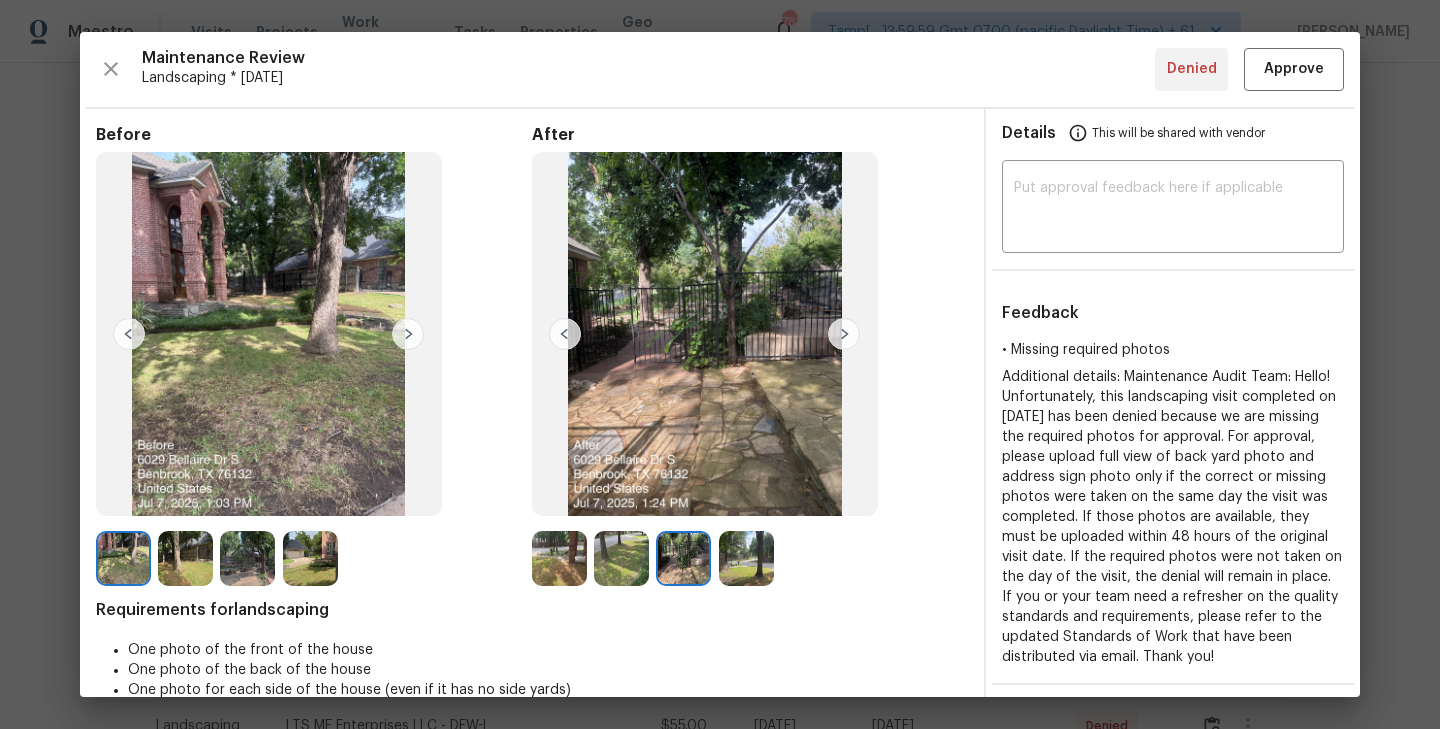 click at bounding box center [844, 334] 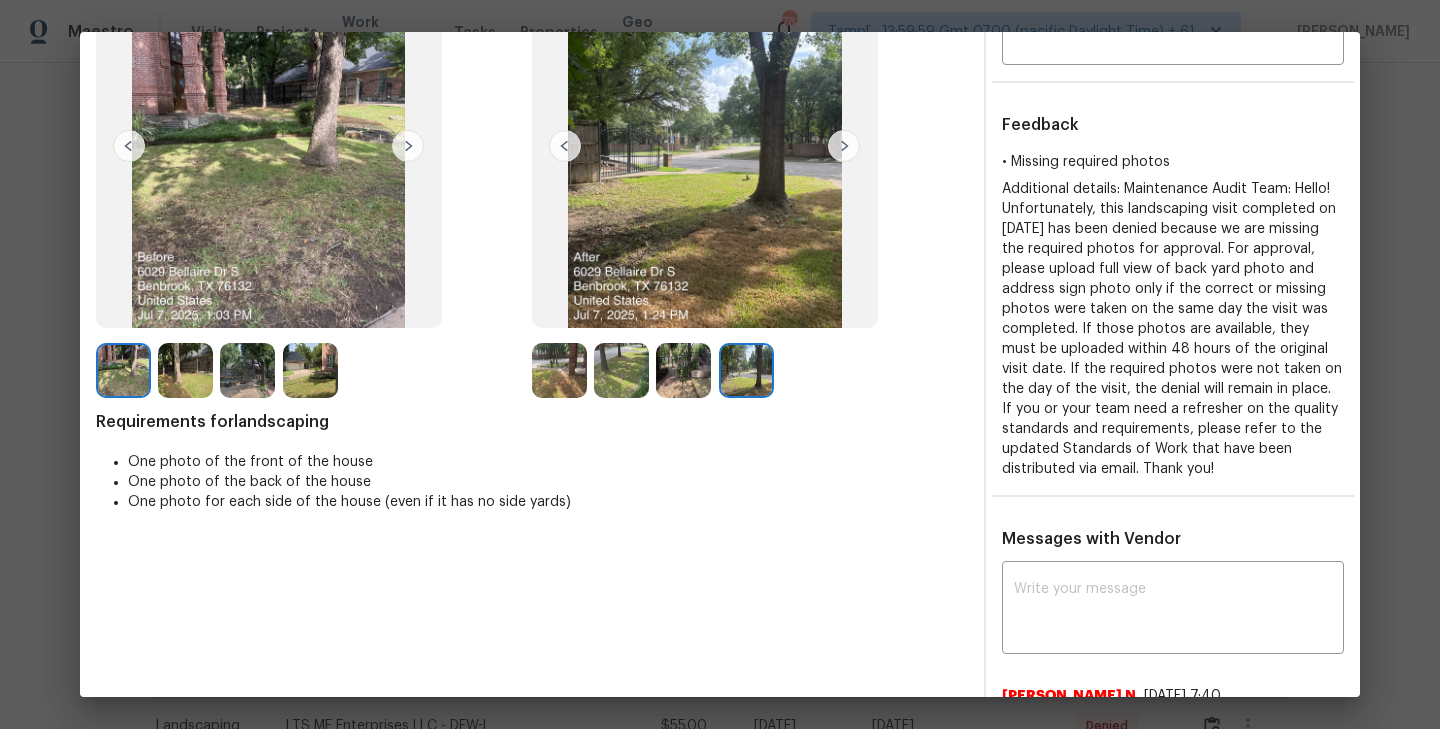 scroll, scrollTop: 0, scrollLeft: 0, axis: both 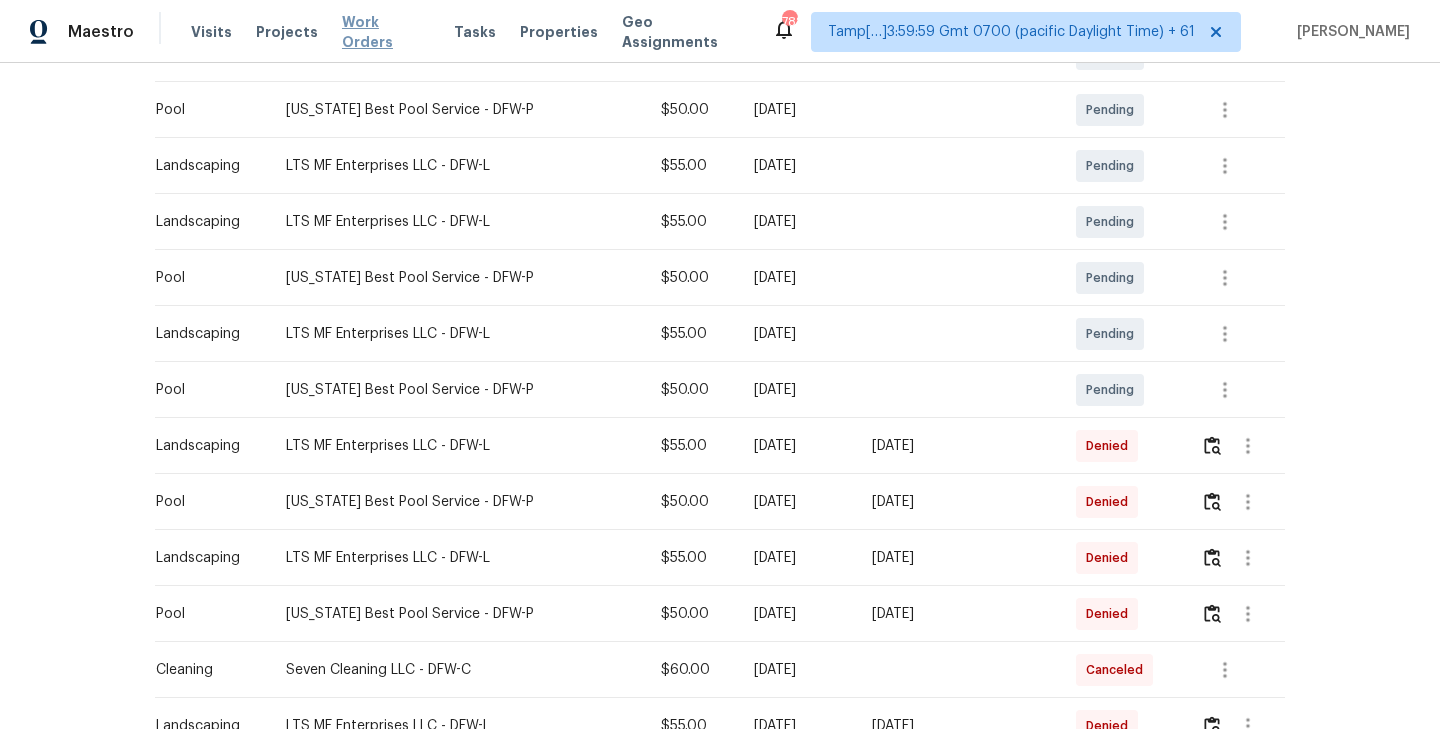 click on "Work Orders" at bounding box center (386, 32) 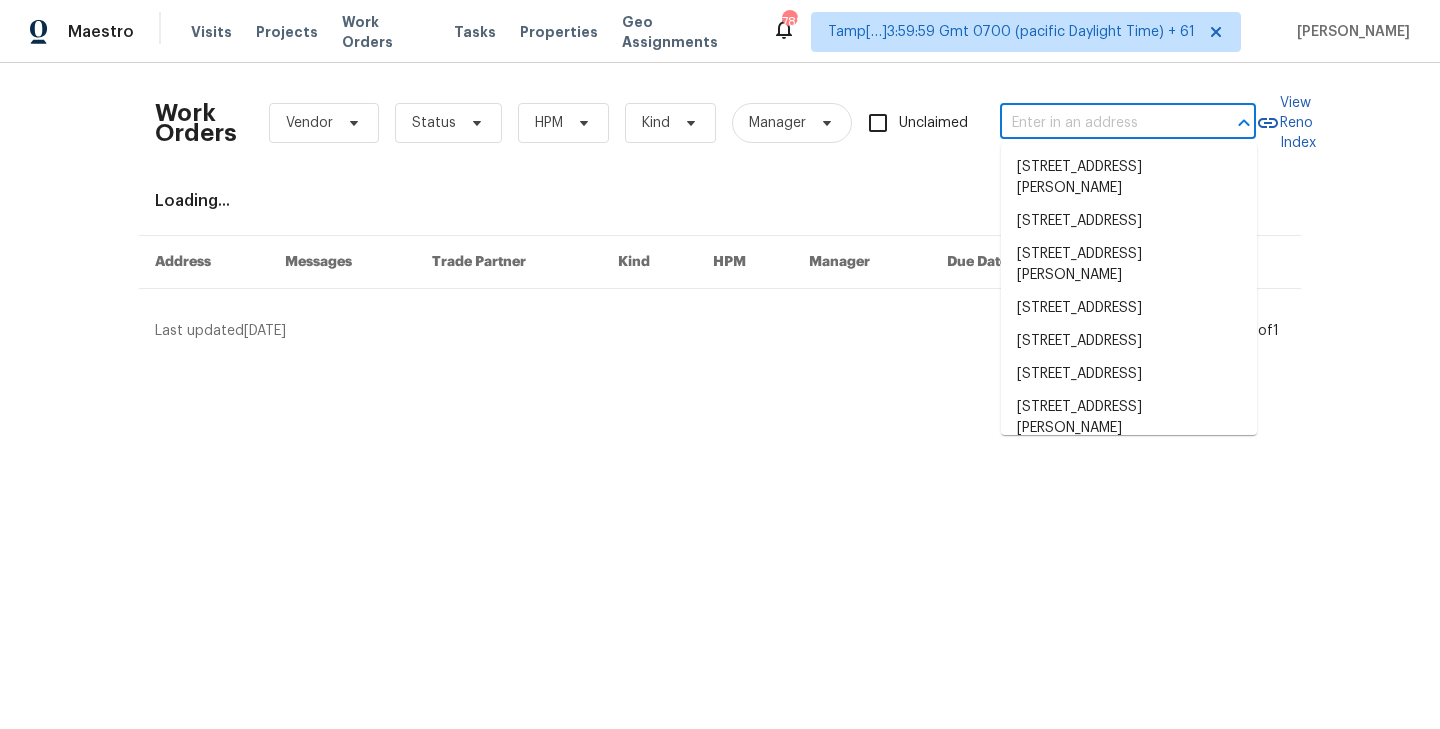 click at bounding box center (1100, 123) 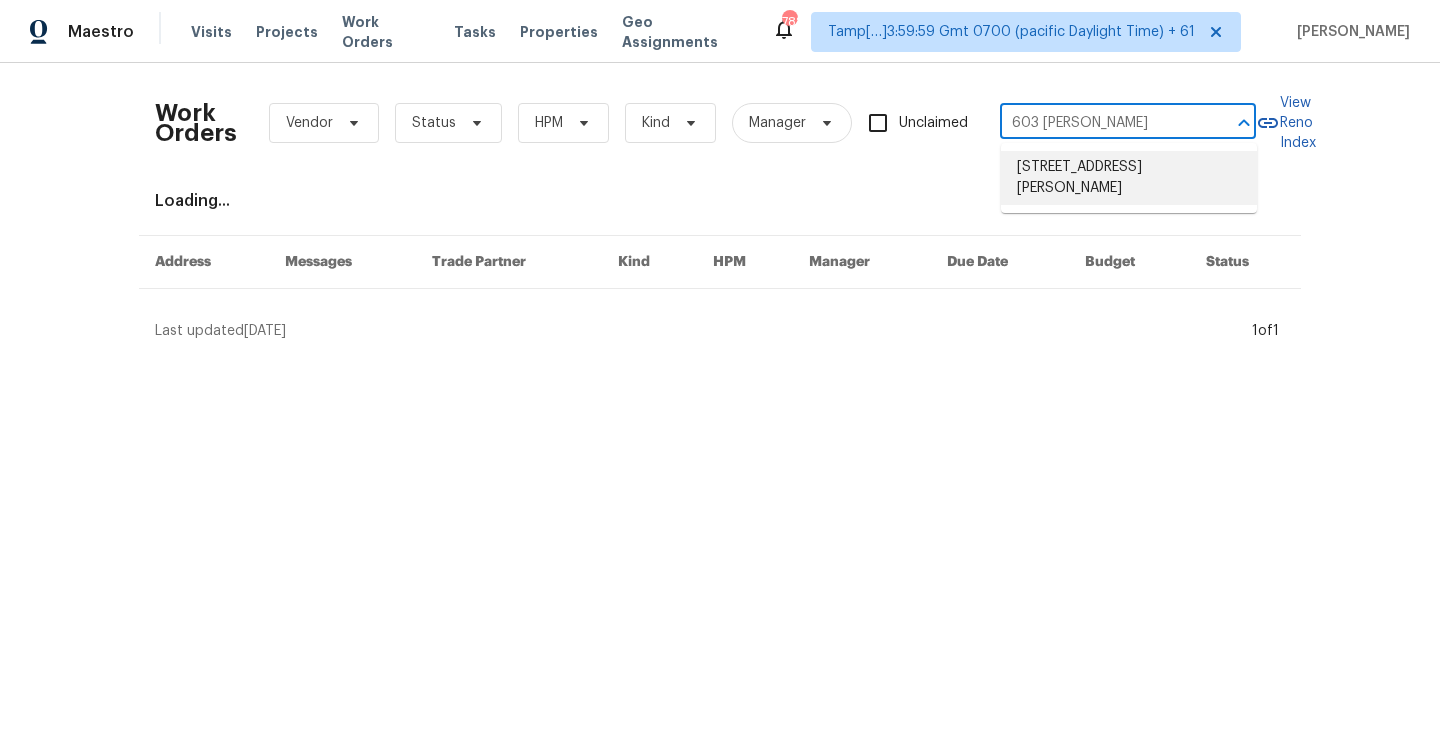 click on "603 Jamie Ln, Mansfield, TX 76063" at bounding box center (1129, 178) 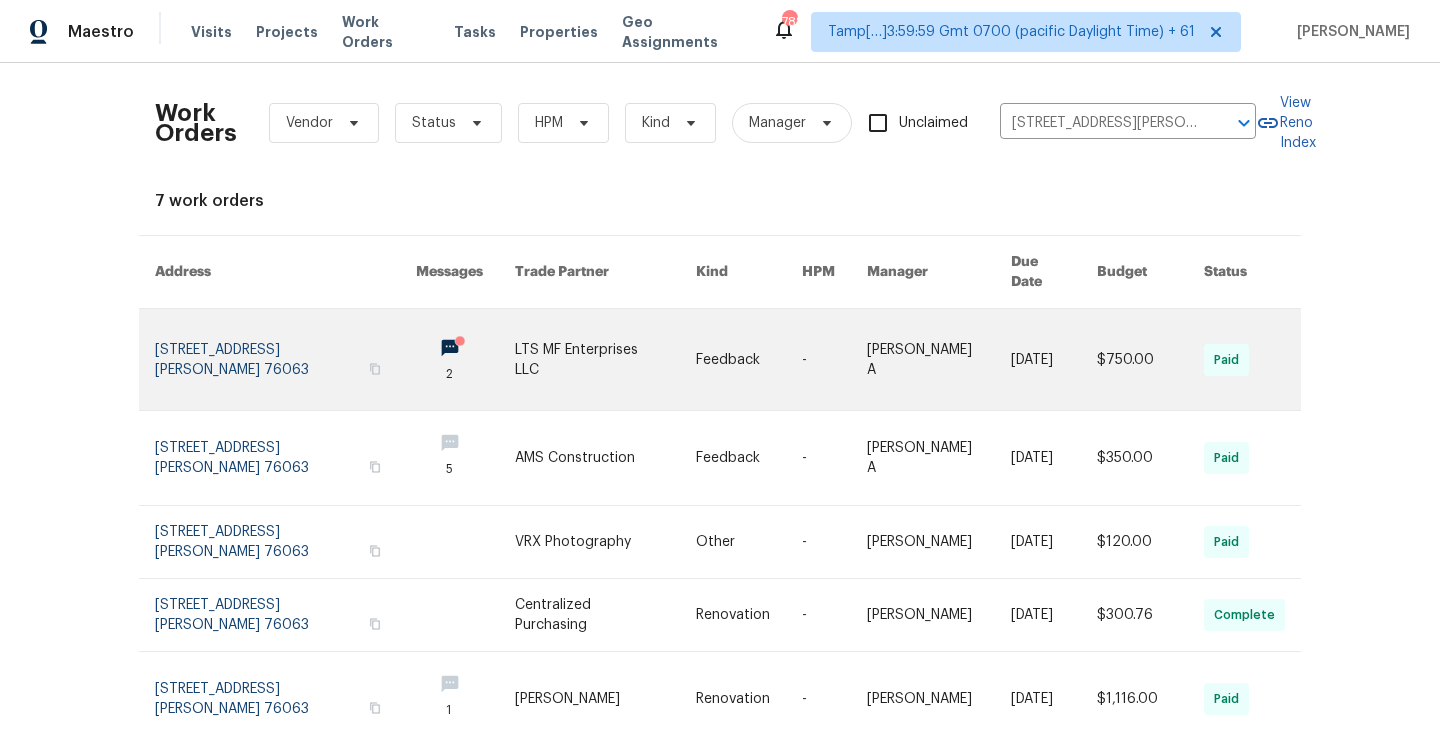 click at bounding box center [285, 359] 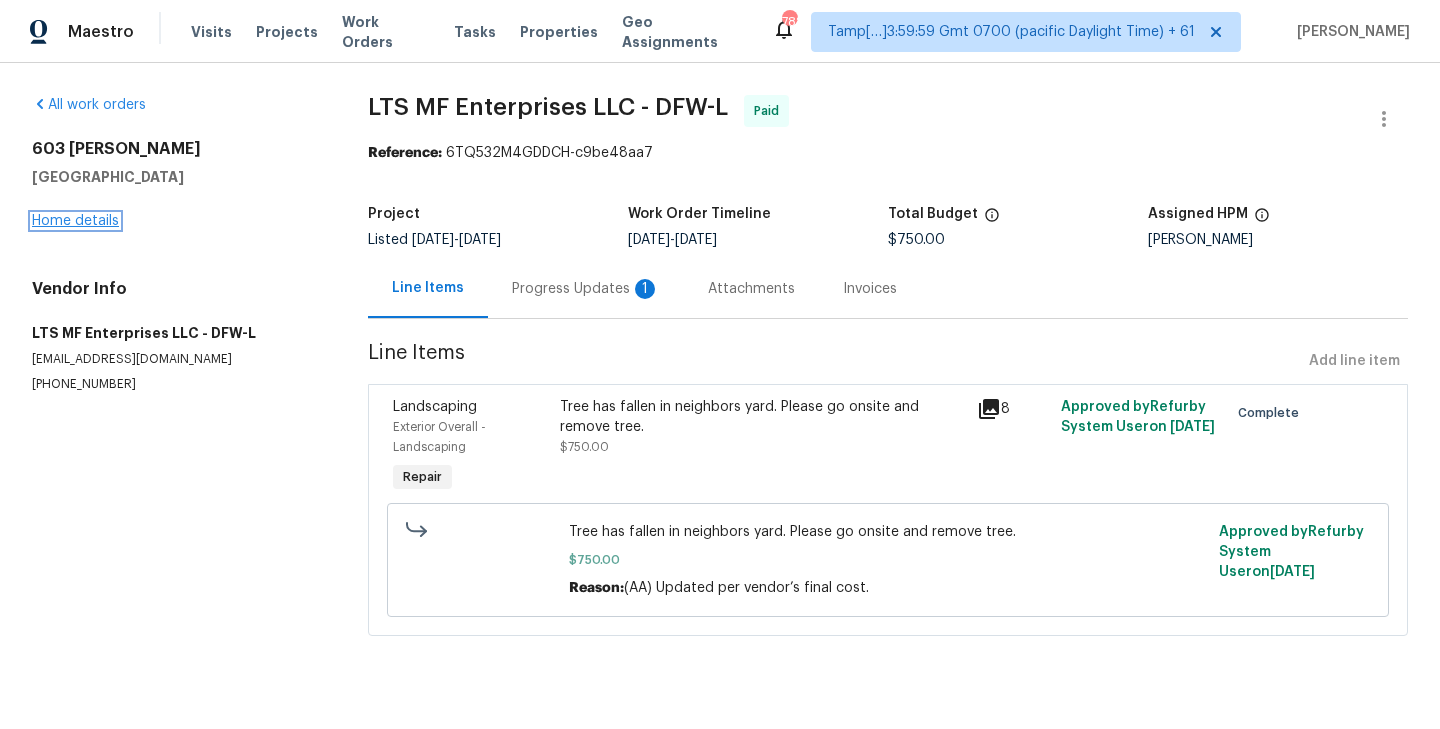 click on "Home details" at bounding box center [75, 221] 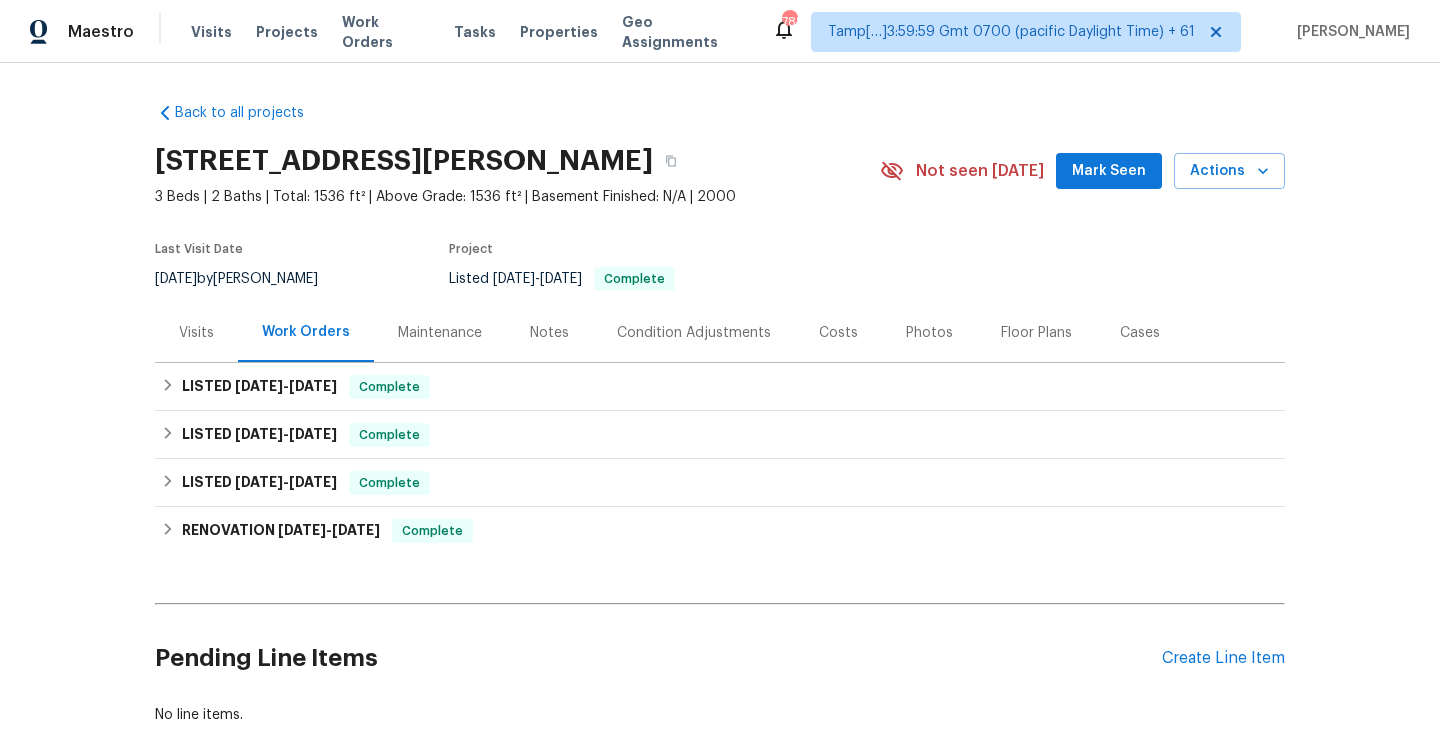 click on "Maintenance" at bounding box center [440, 333] 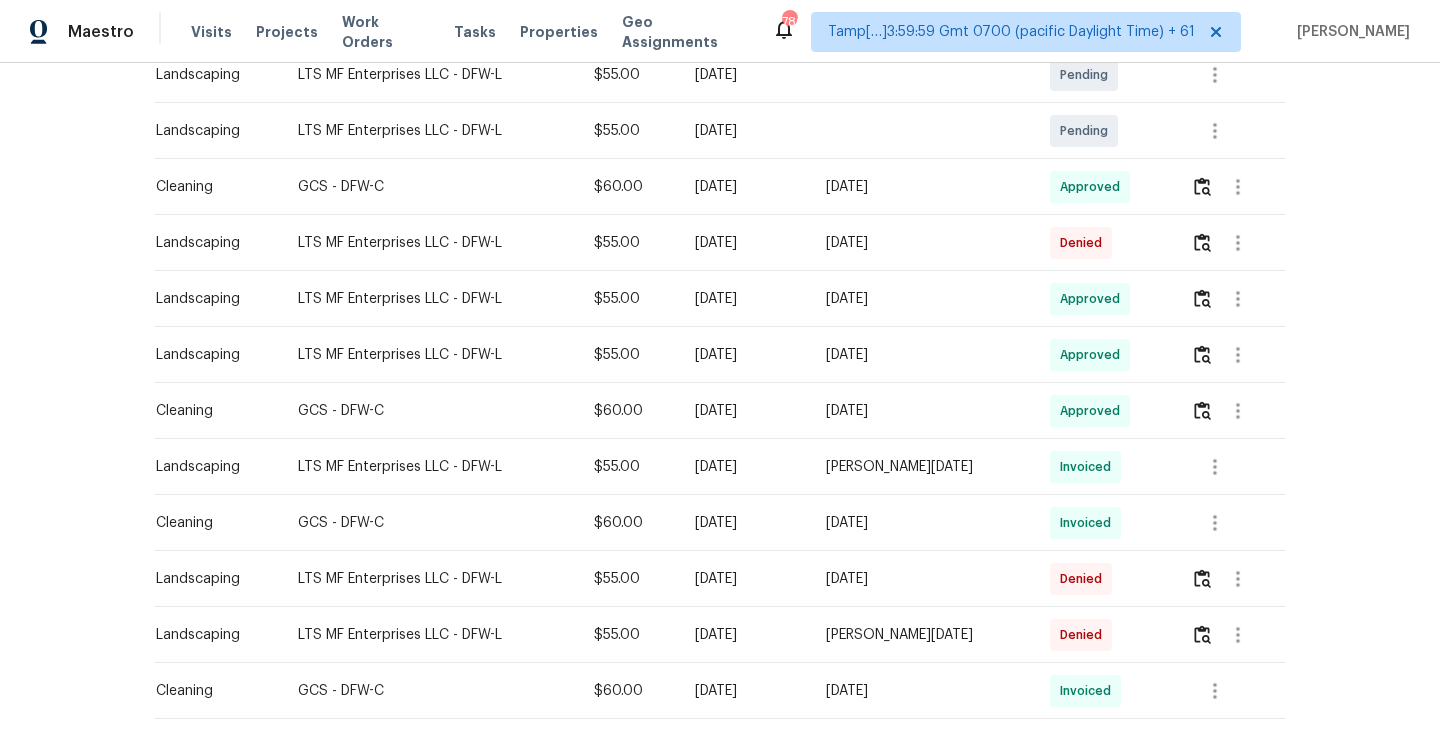 scroll, scrollTop: 777, scrollLeft: 0, axis: vertical 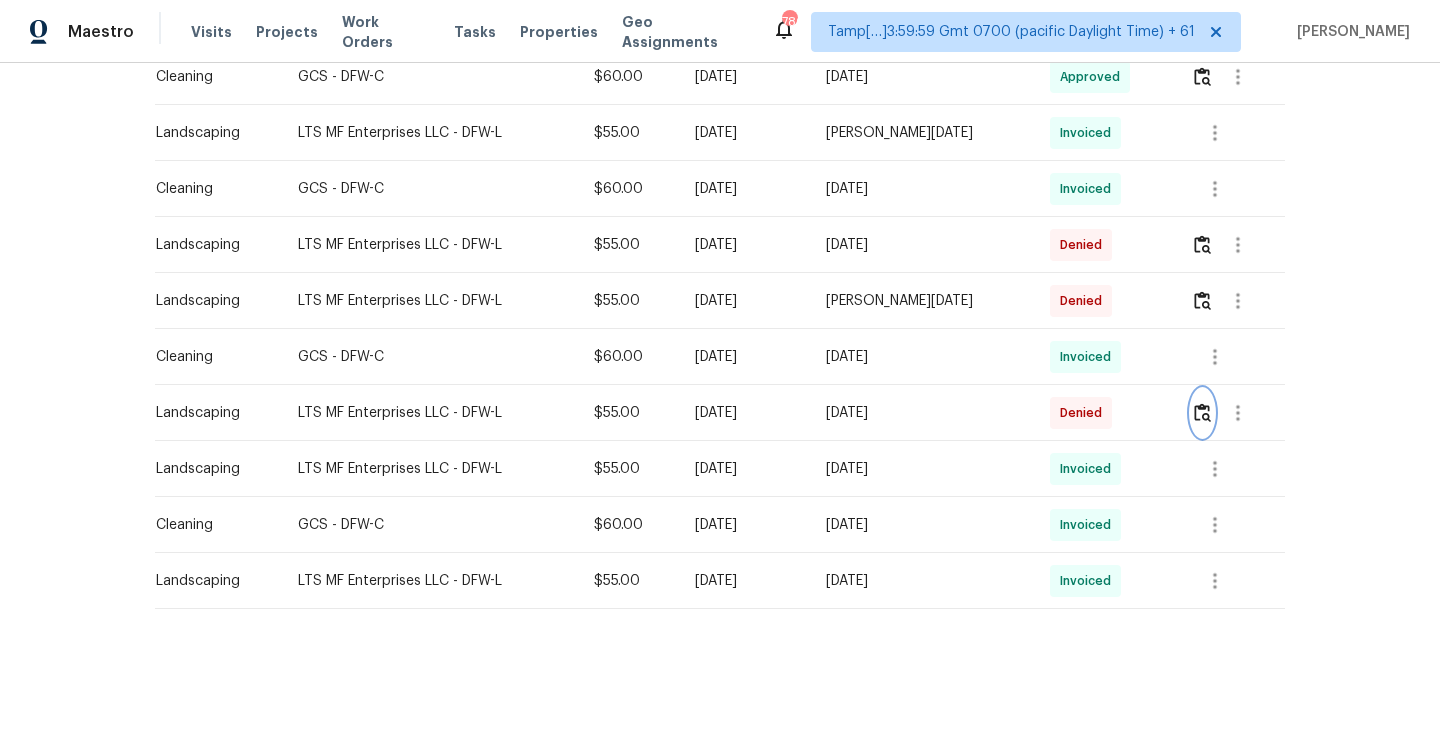 click at bounding box center [1202, 412] 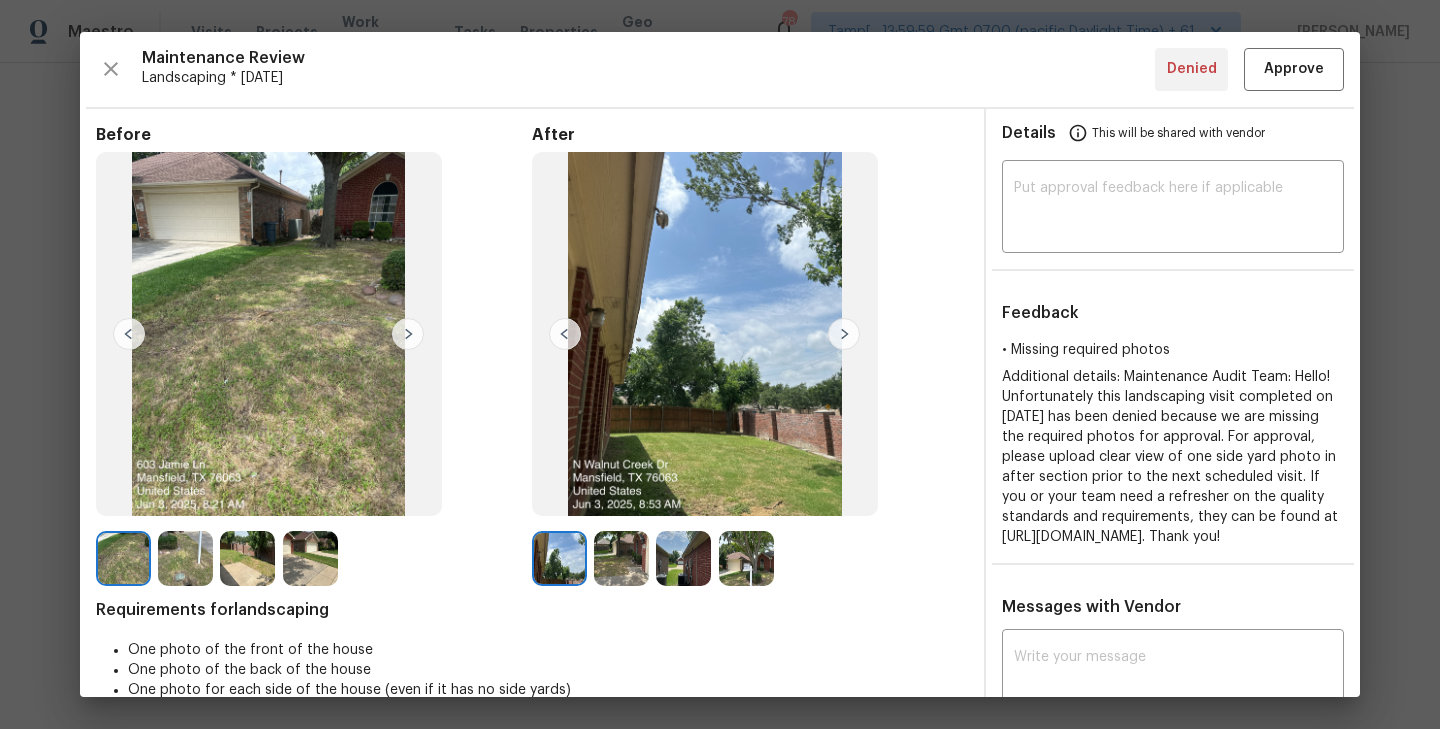 click at bounding box center [844, 334] 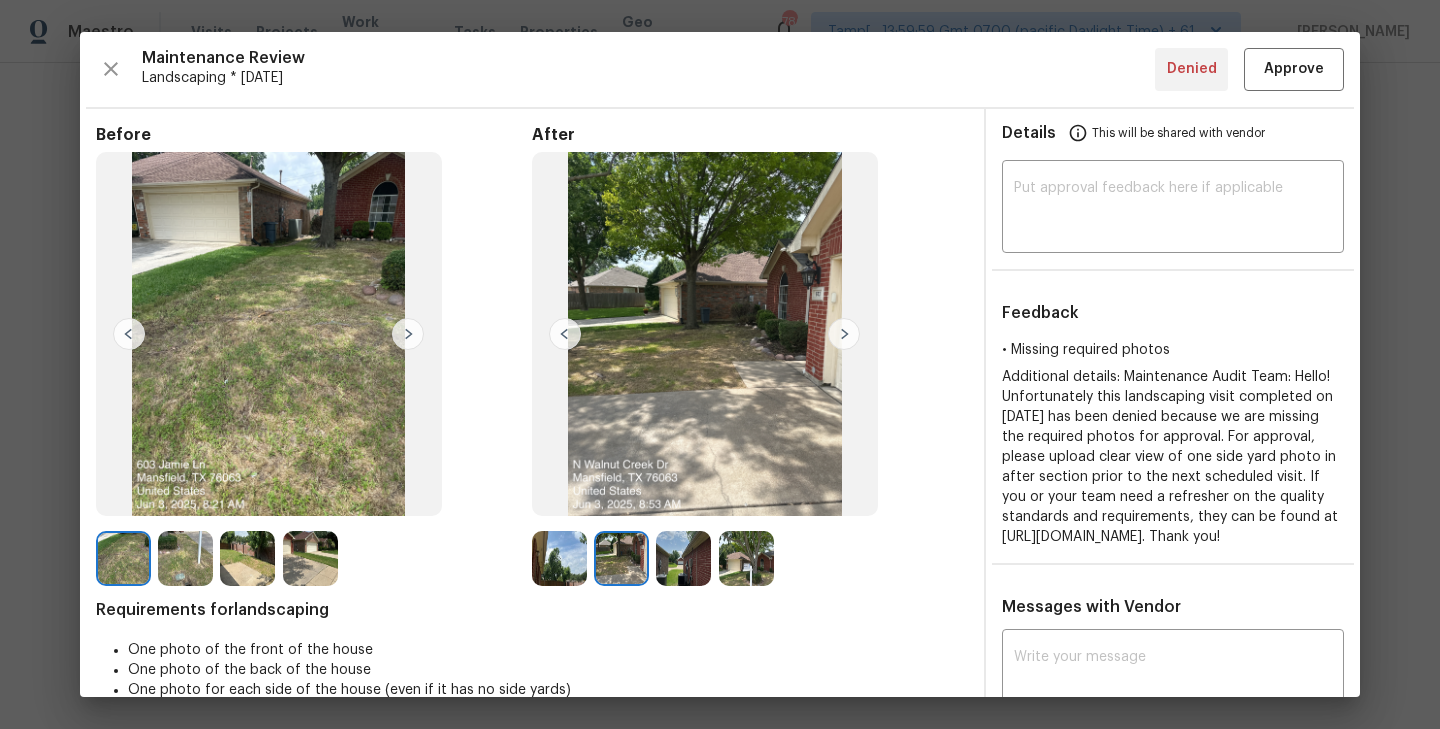 click at bounding box center (844, 334) 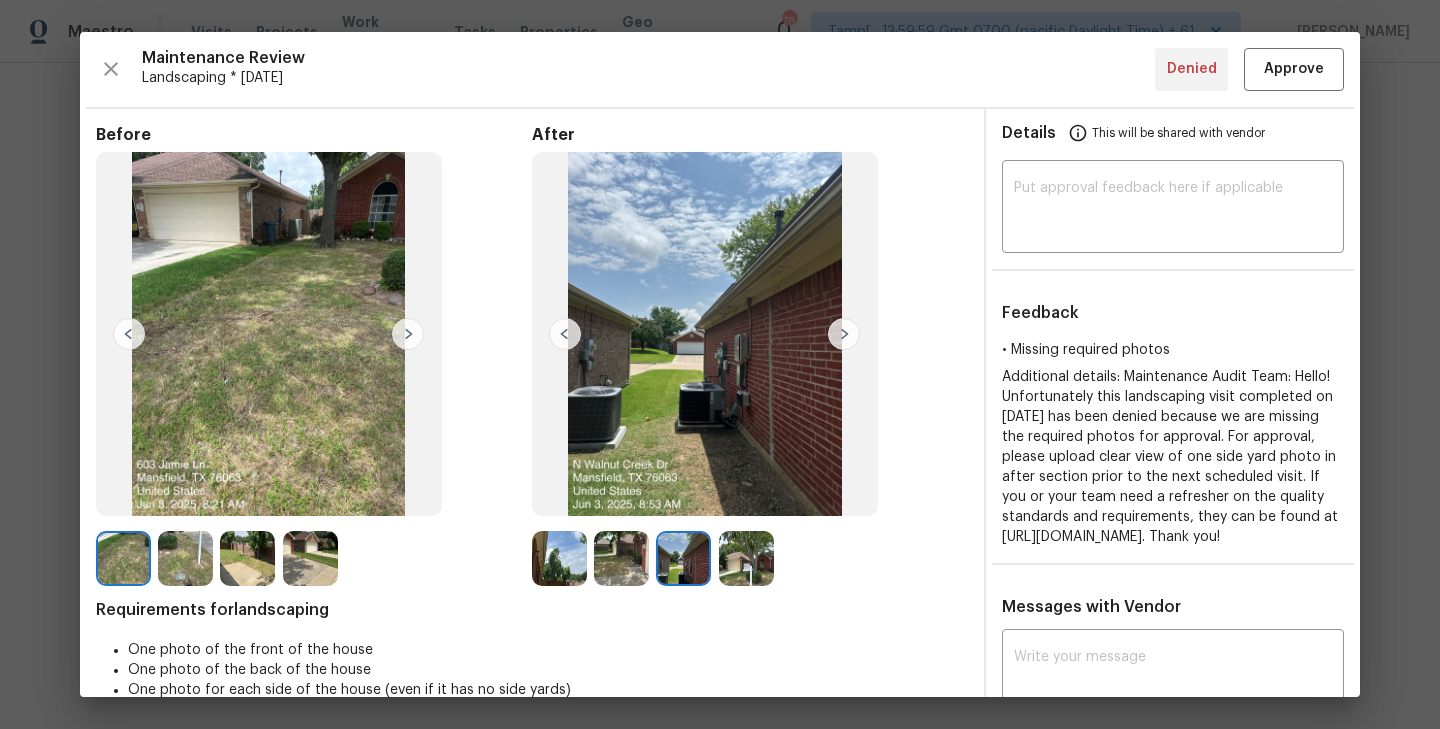 click at bounding box center [844, 334] 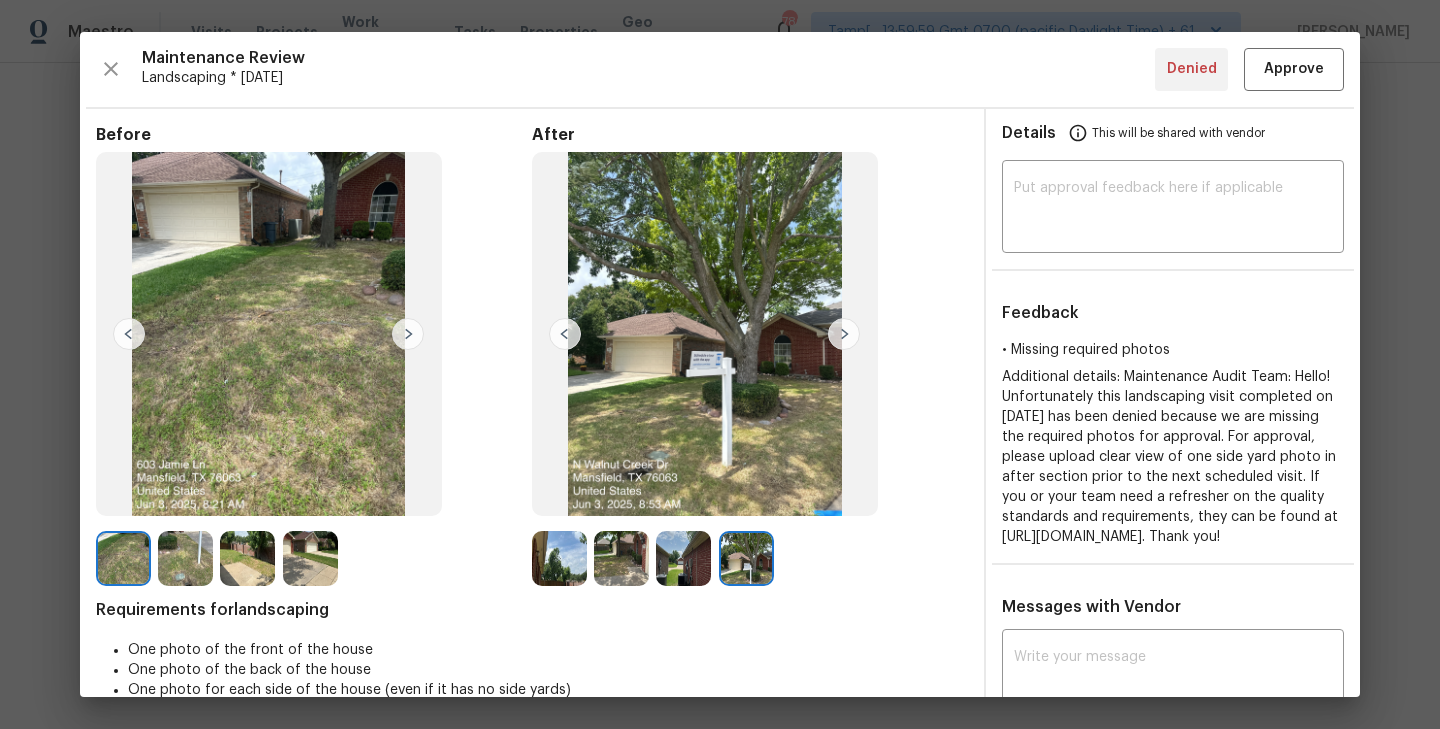 click at bounding box center [559, 558] 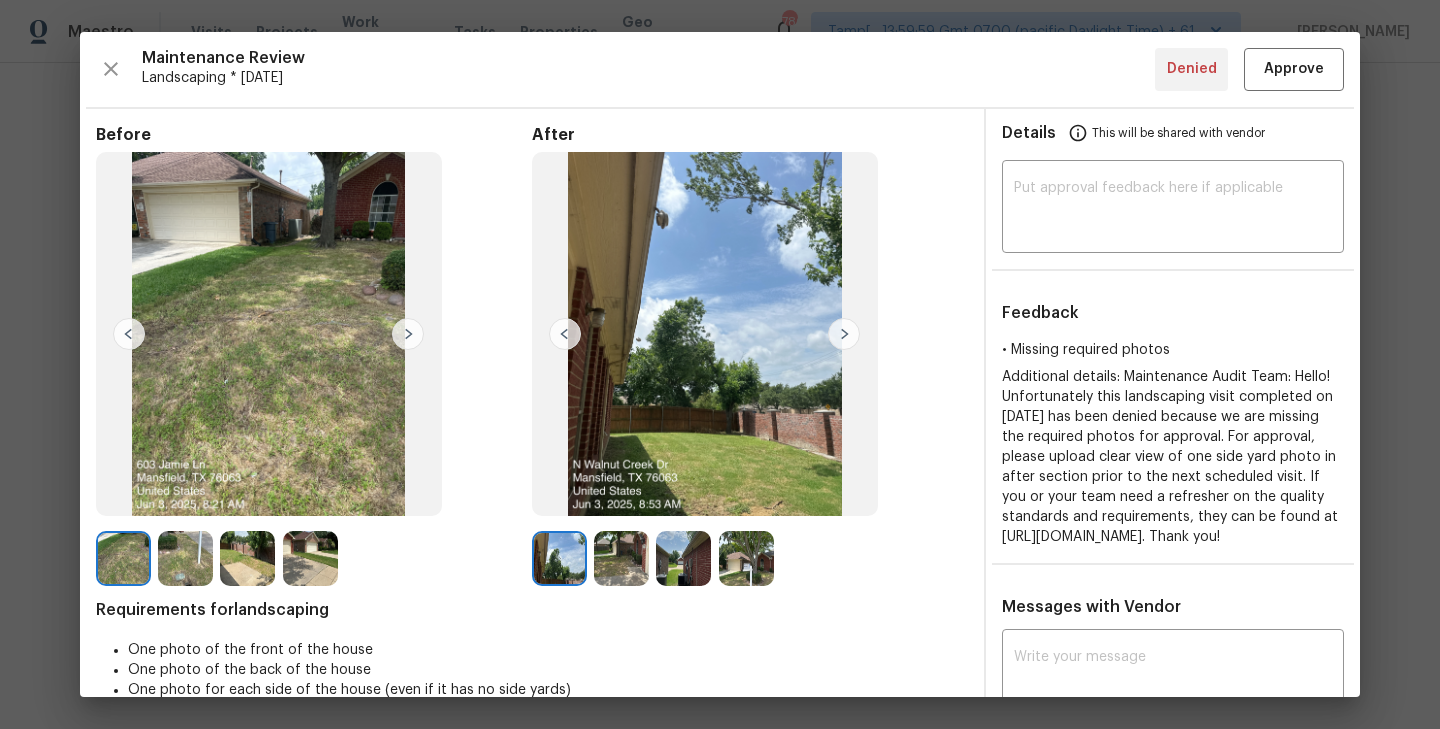 click at bounding box center (621, 558) 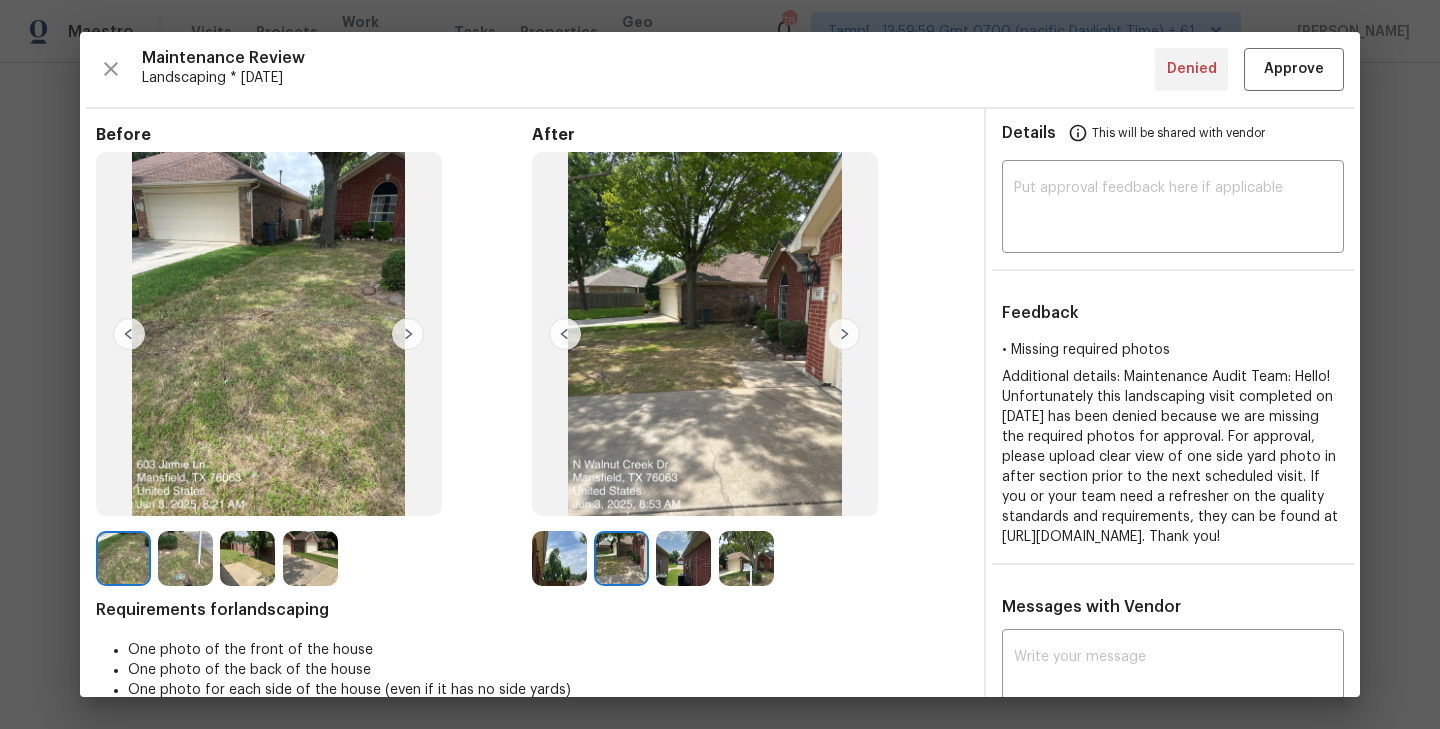 click on "​" at bounding box center (1173, 209) 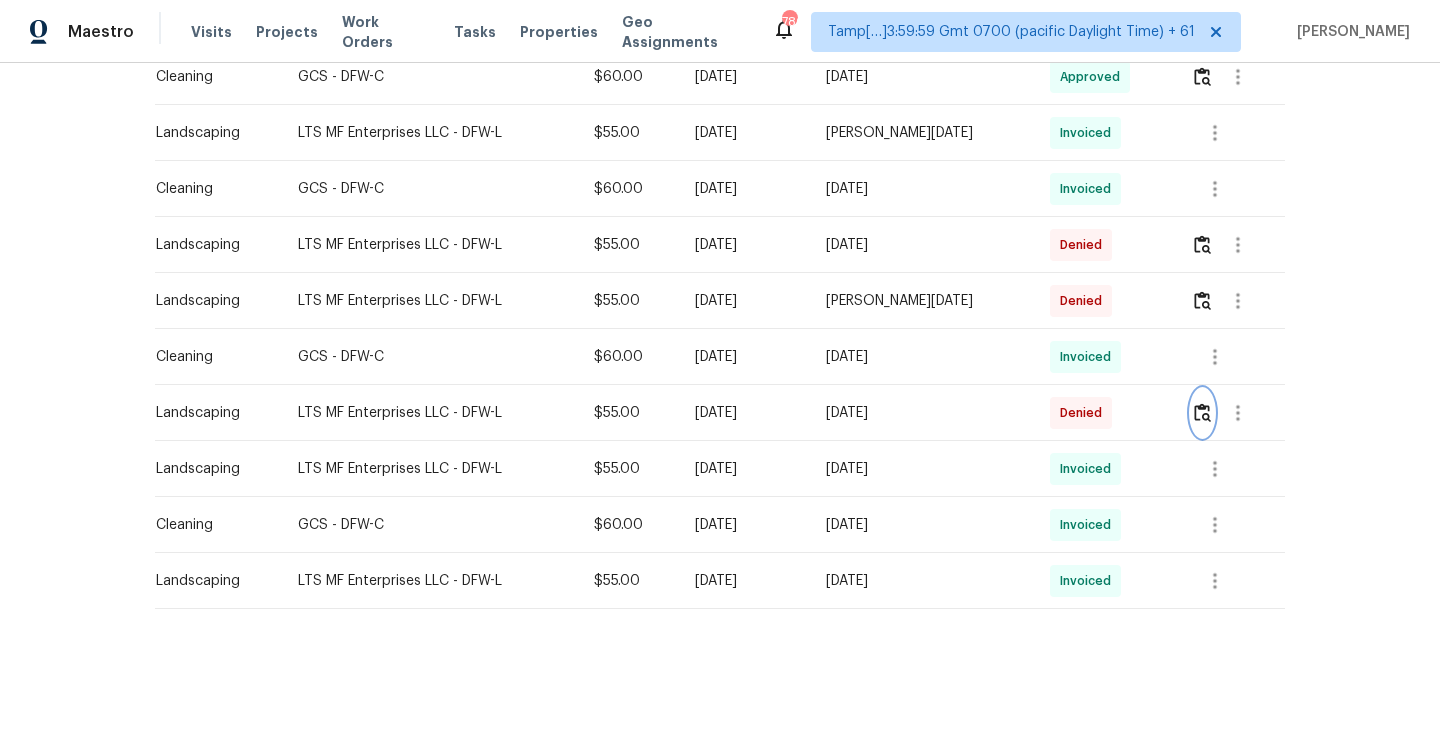 scroll, scrollTop: 730, scrollLeft: 0, axis: vertical 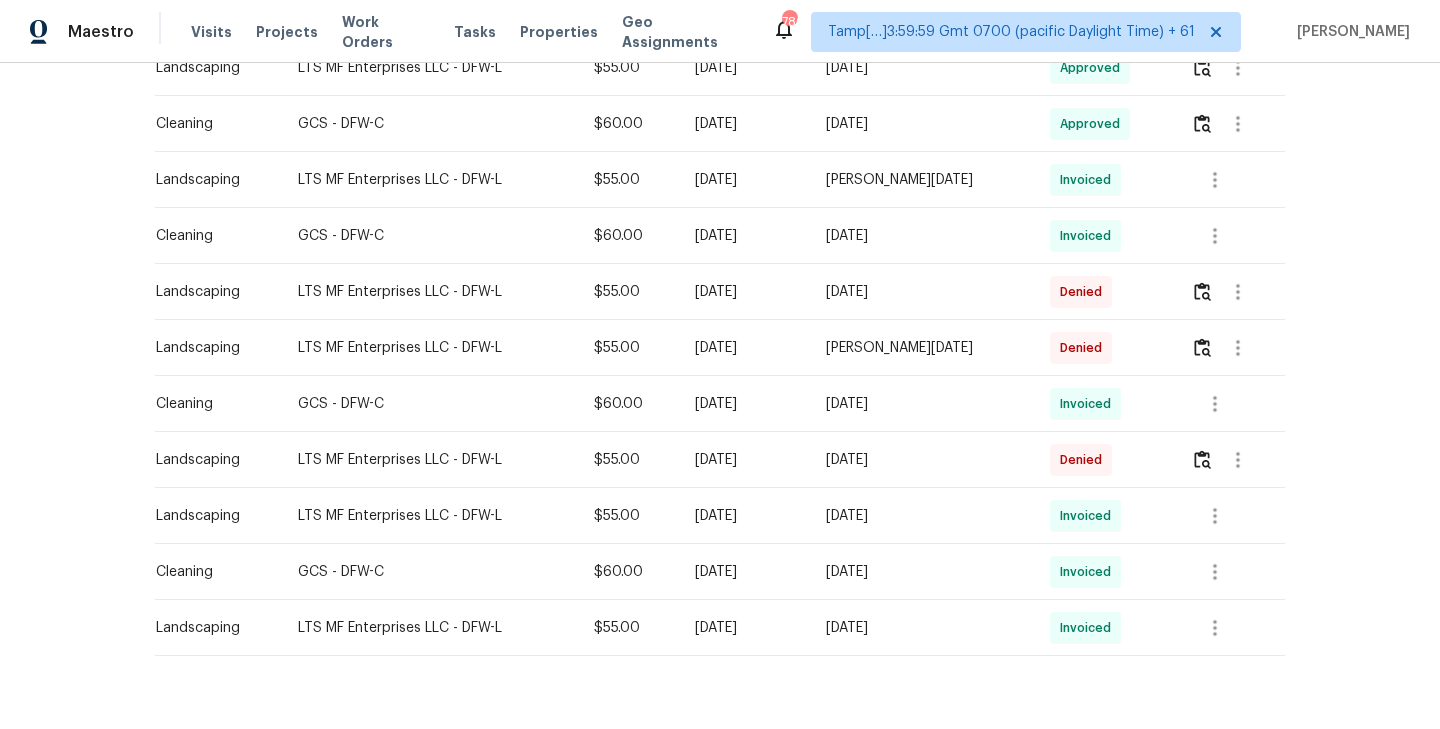 click at bounding box center [1230, 348] 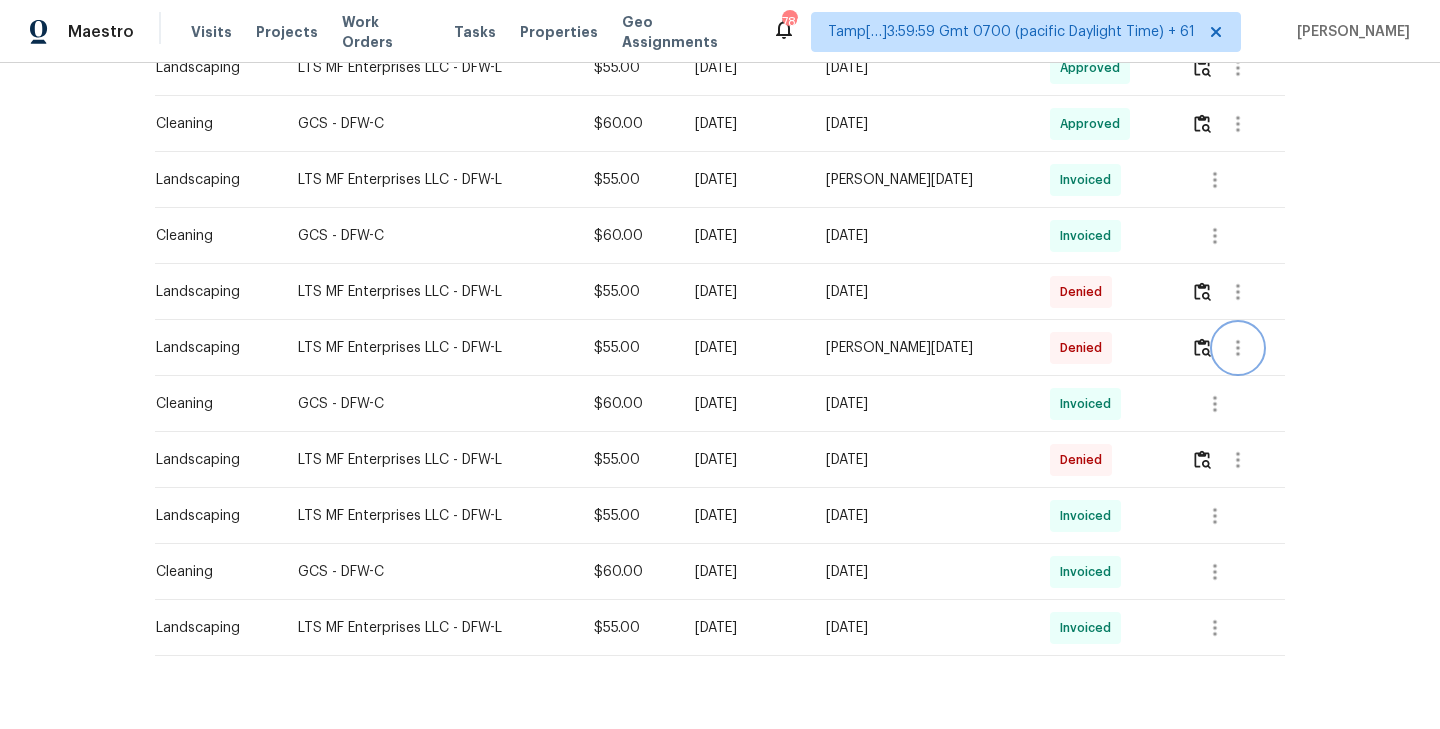 click at bounding box center (1238, 348) 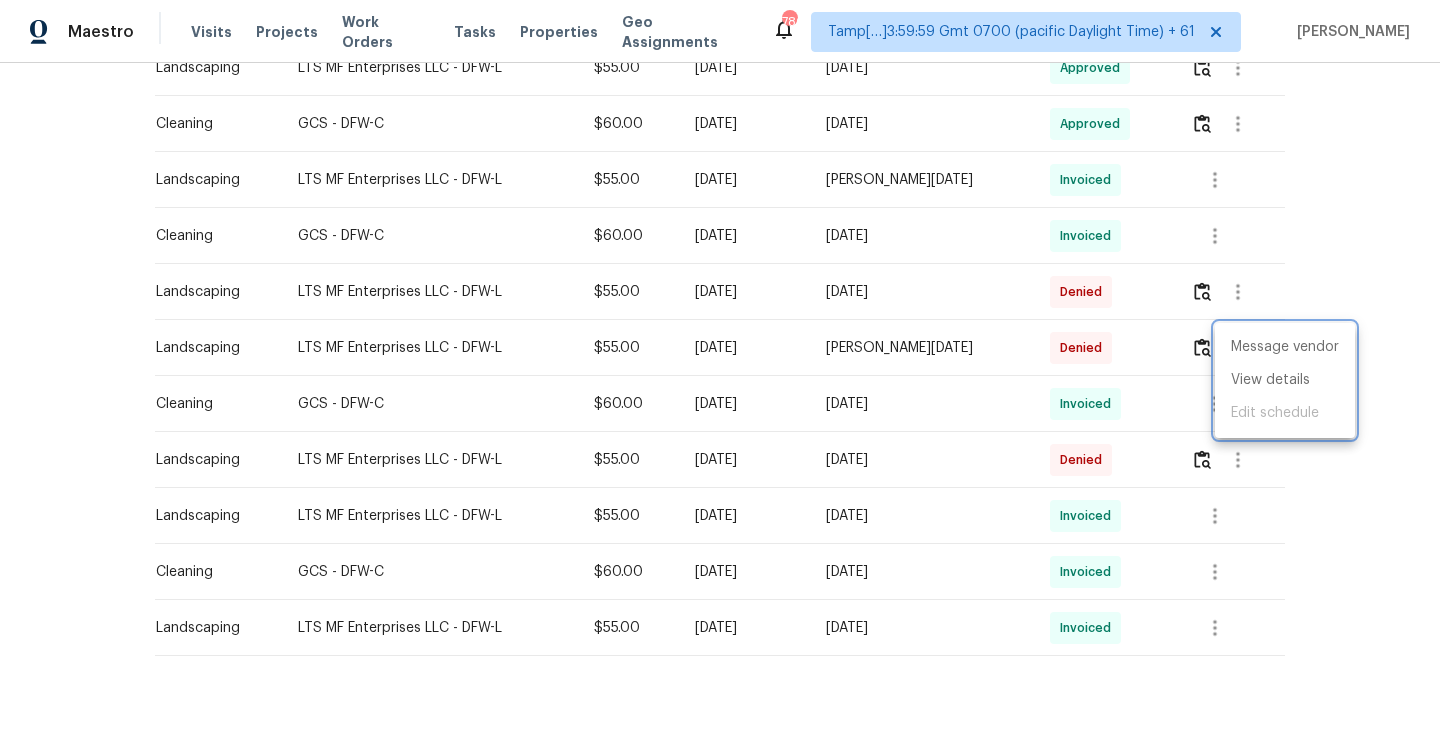 click at bounding box center [720, 364] 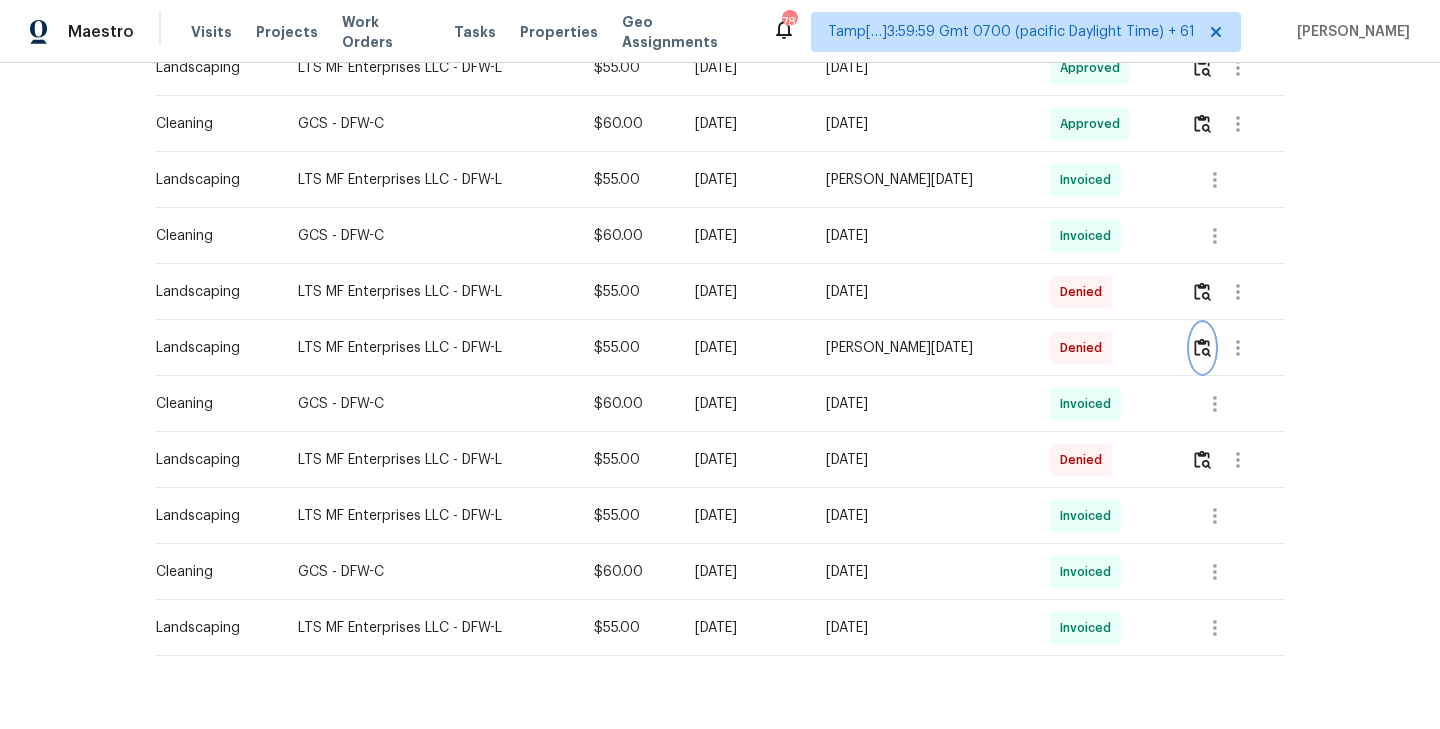 click at bounding box center [1202, 347] 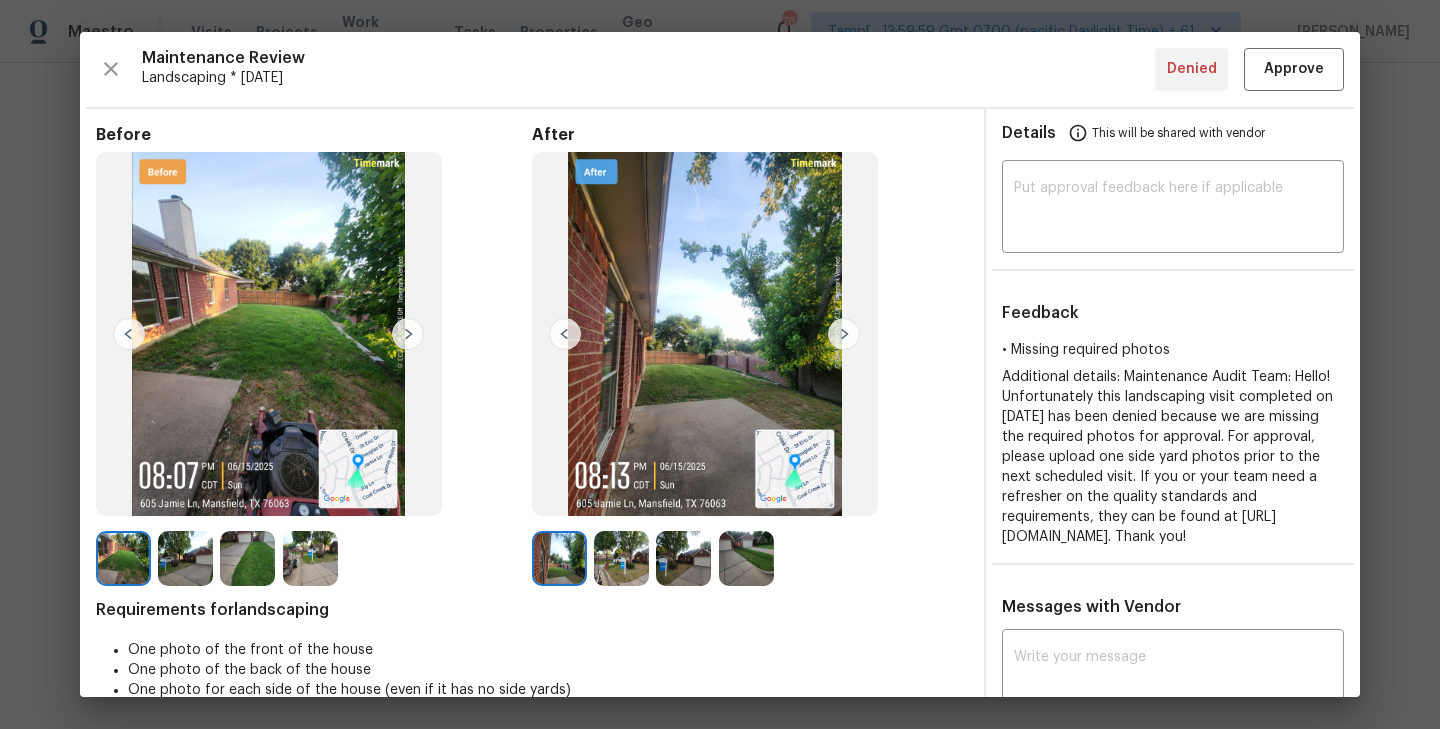 click at bounding box center [844, 334] 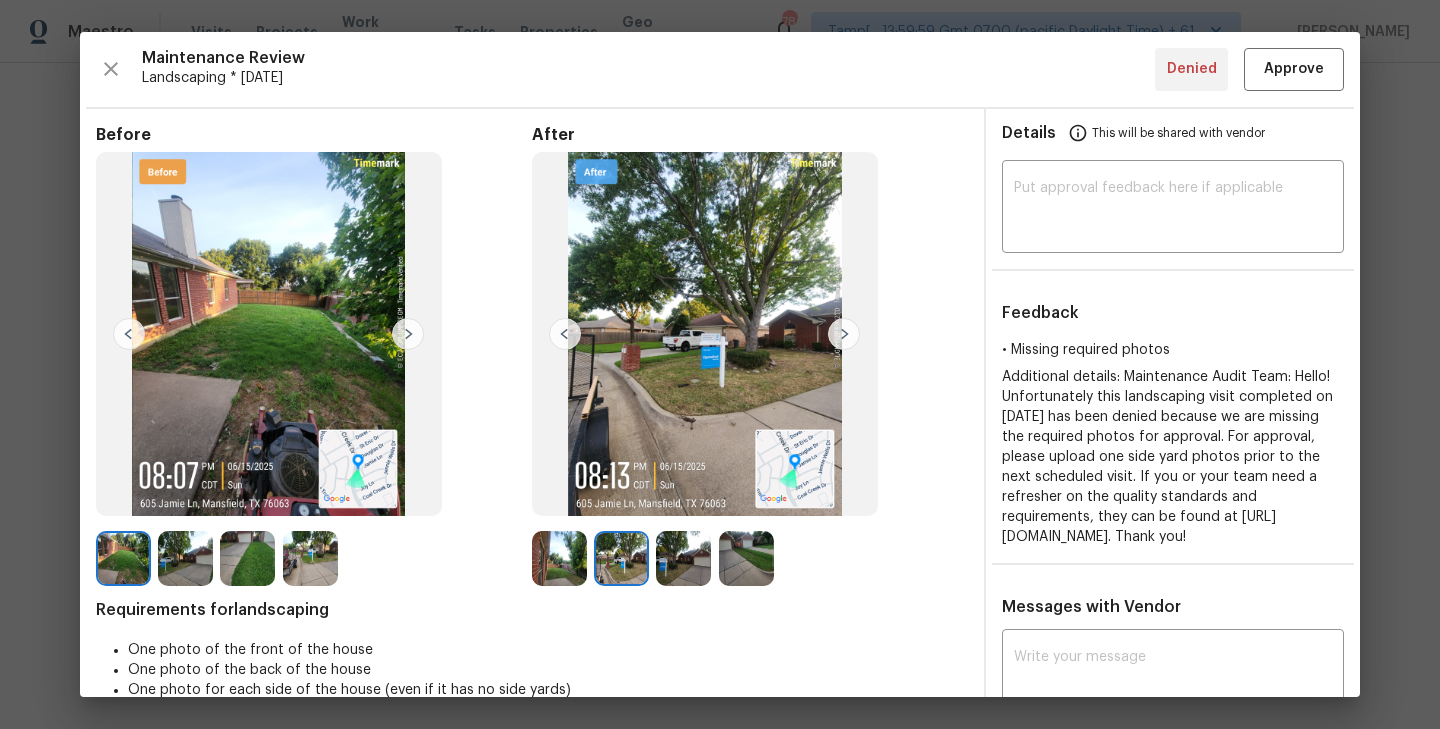 click at bounding box center [844, 334] 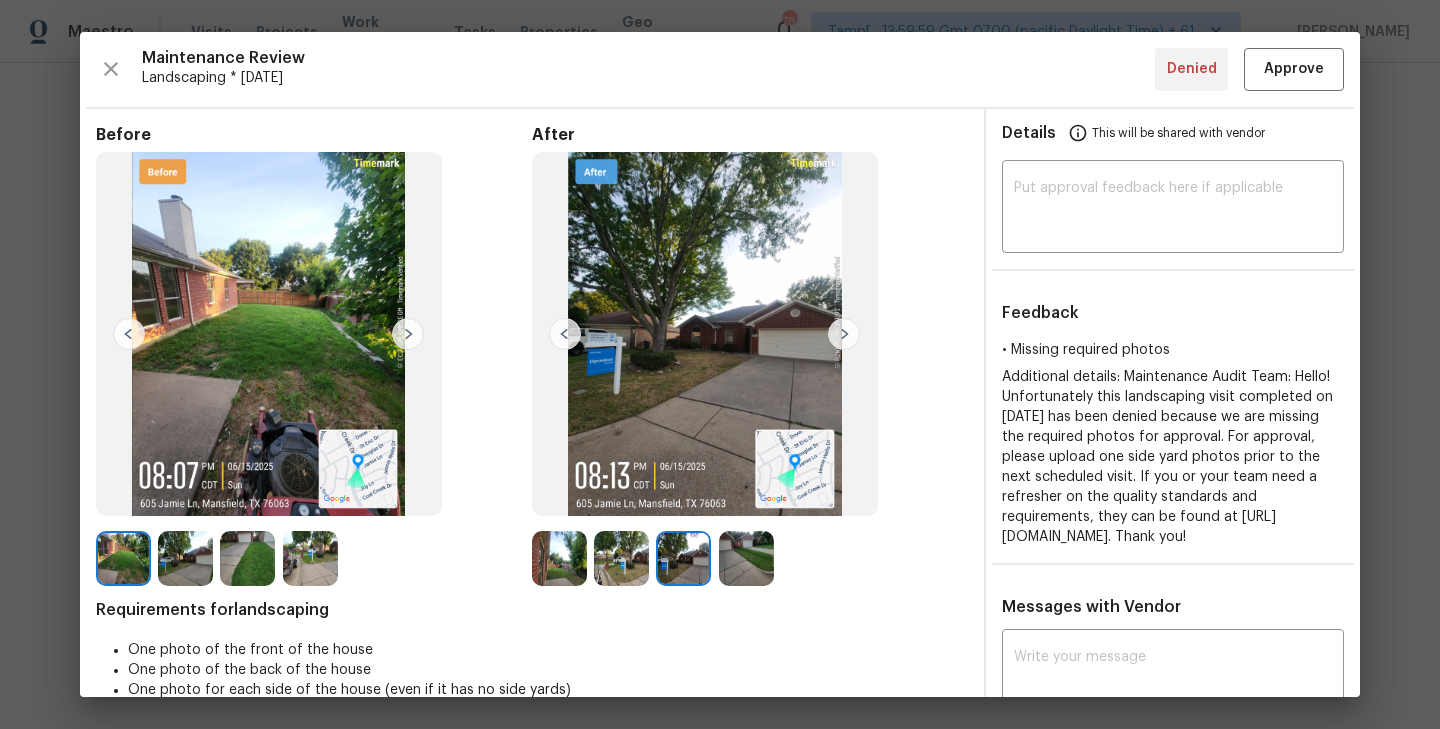 click at bounding box center (844, 334) 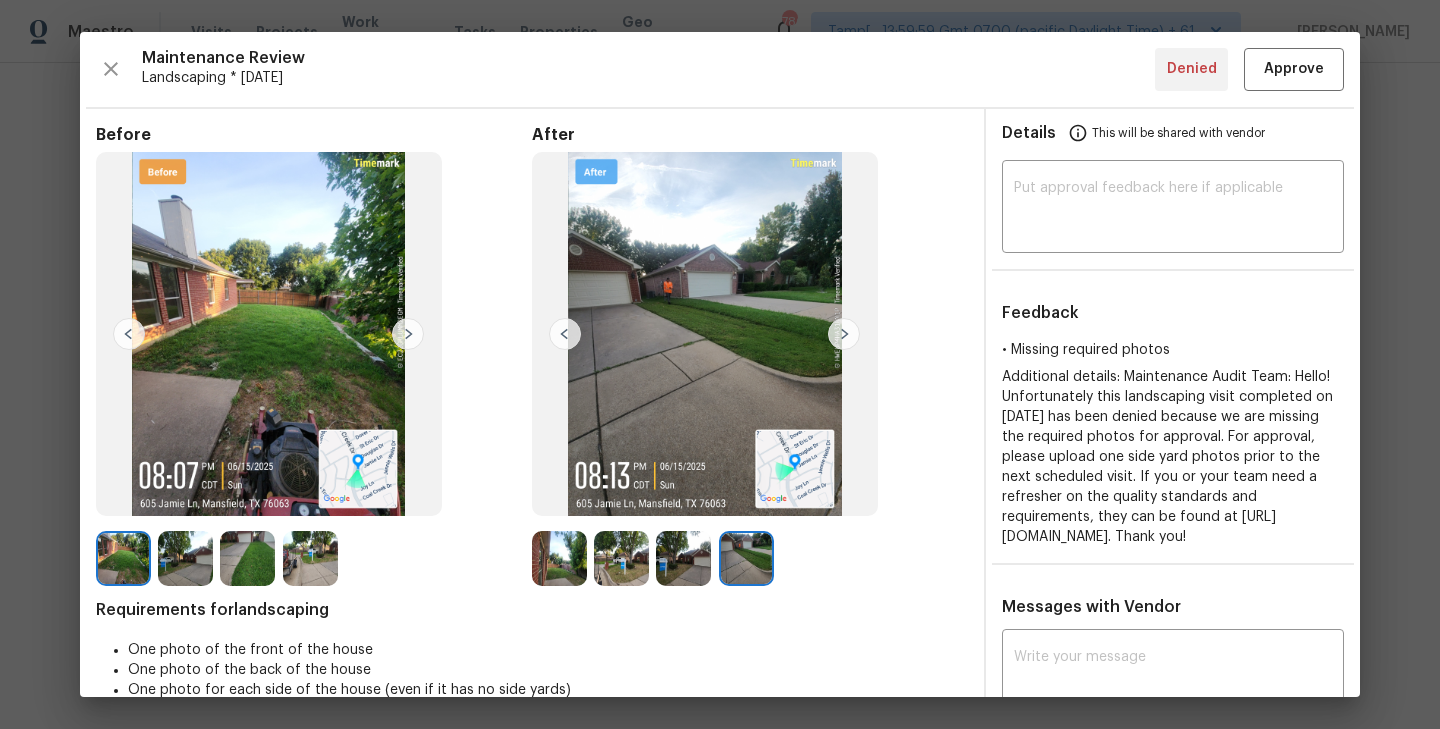 click at bounding box center [565, 334] 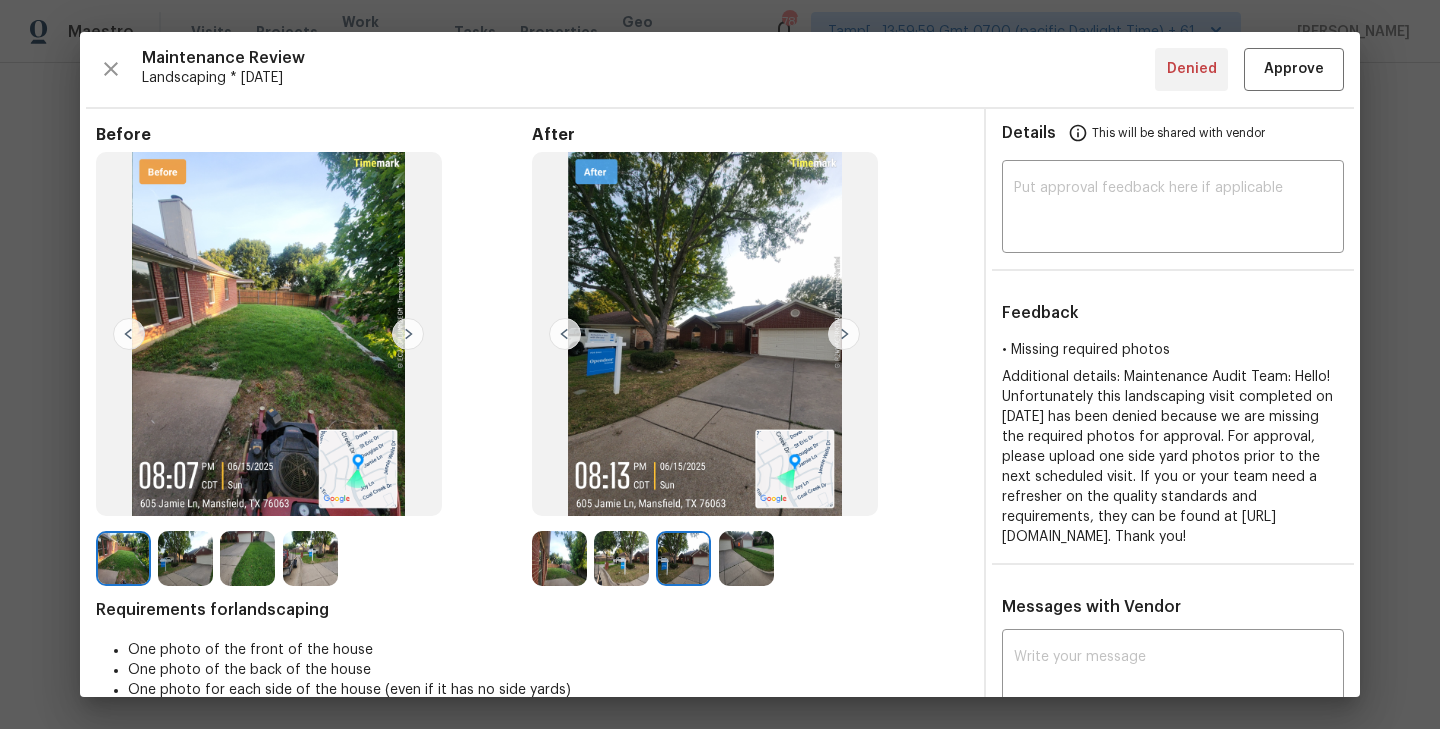 click at bounding box center (565, 334) 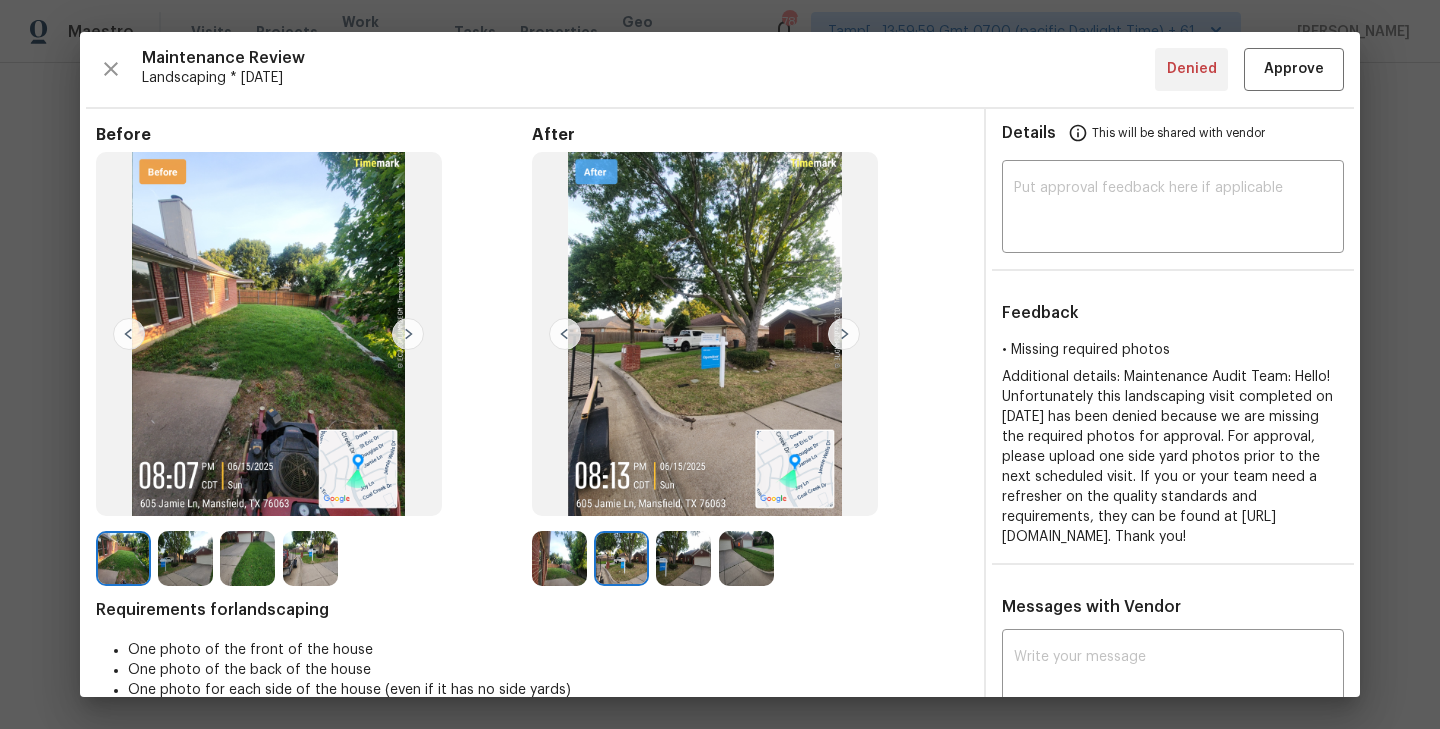 click at bounding box center (565, 334) 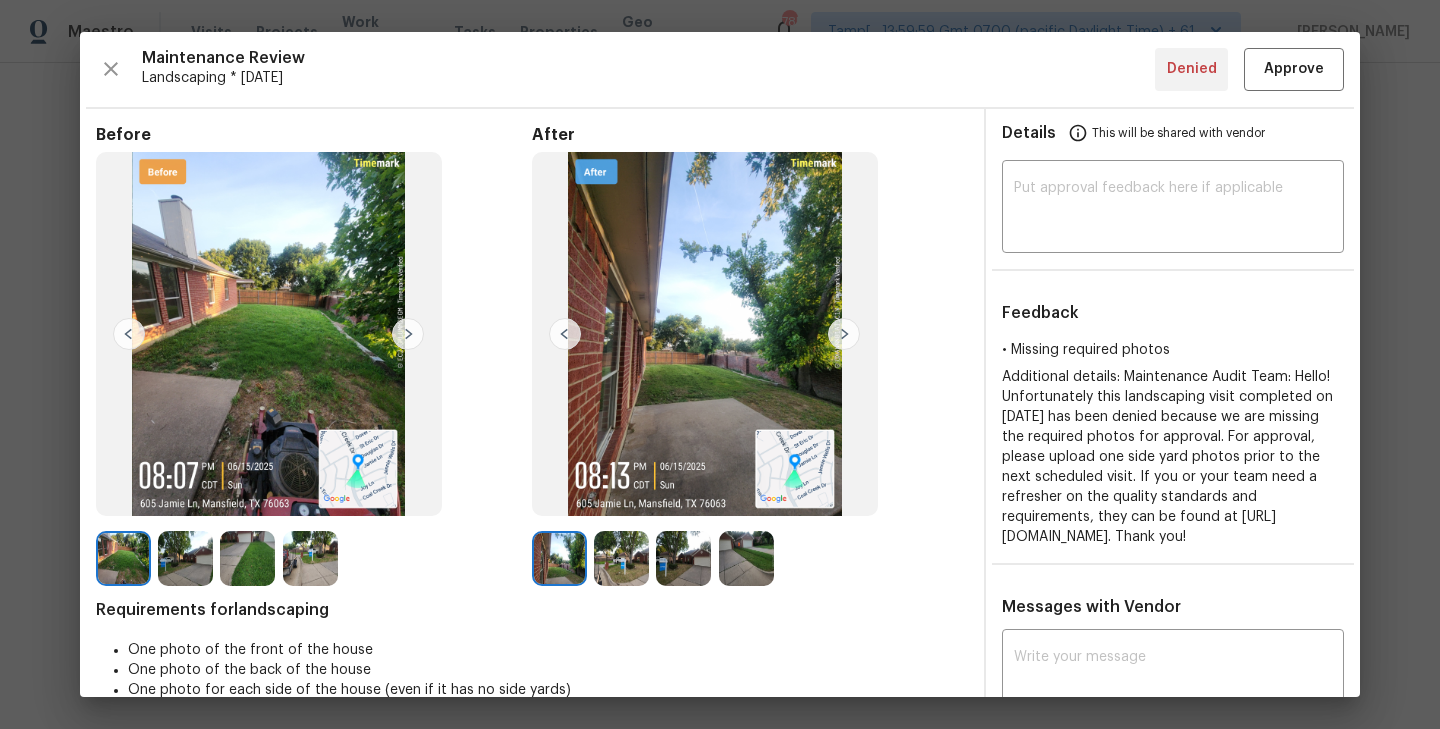 click at bounding box center [310, 558] 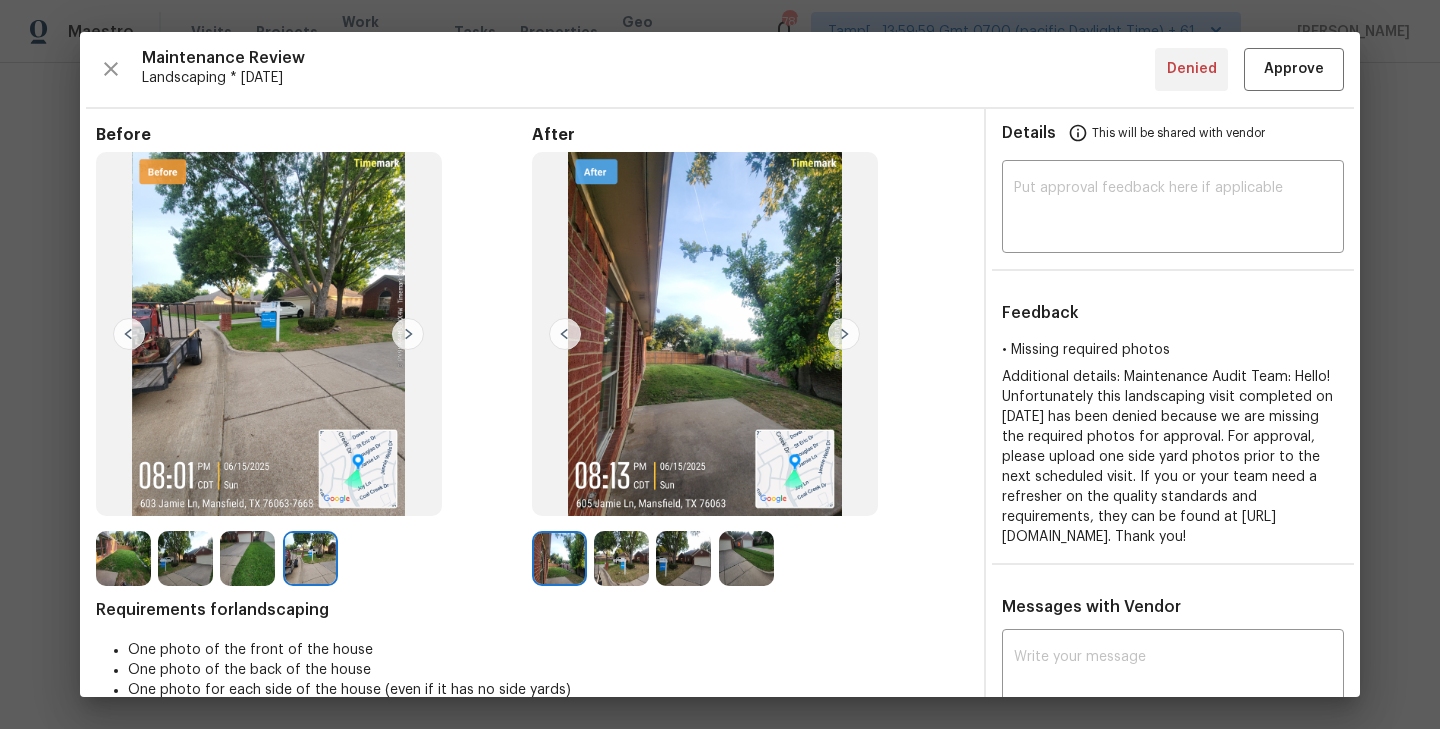 click at bounding box center (129, 334) 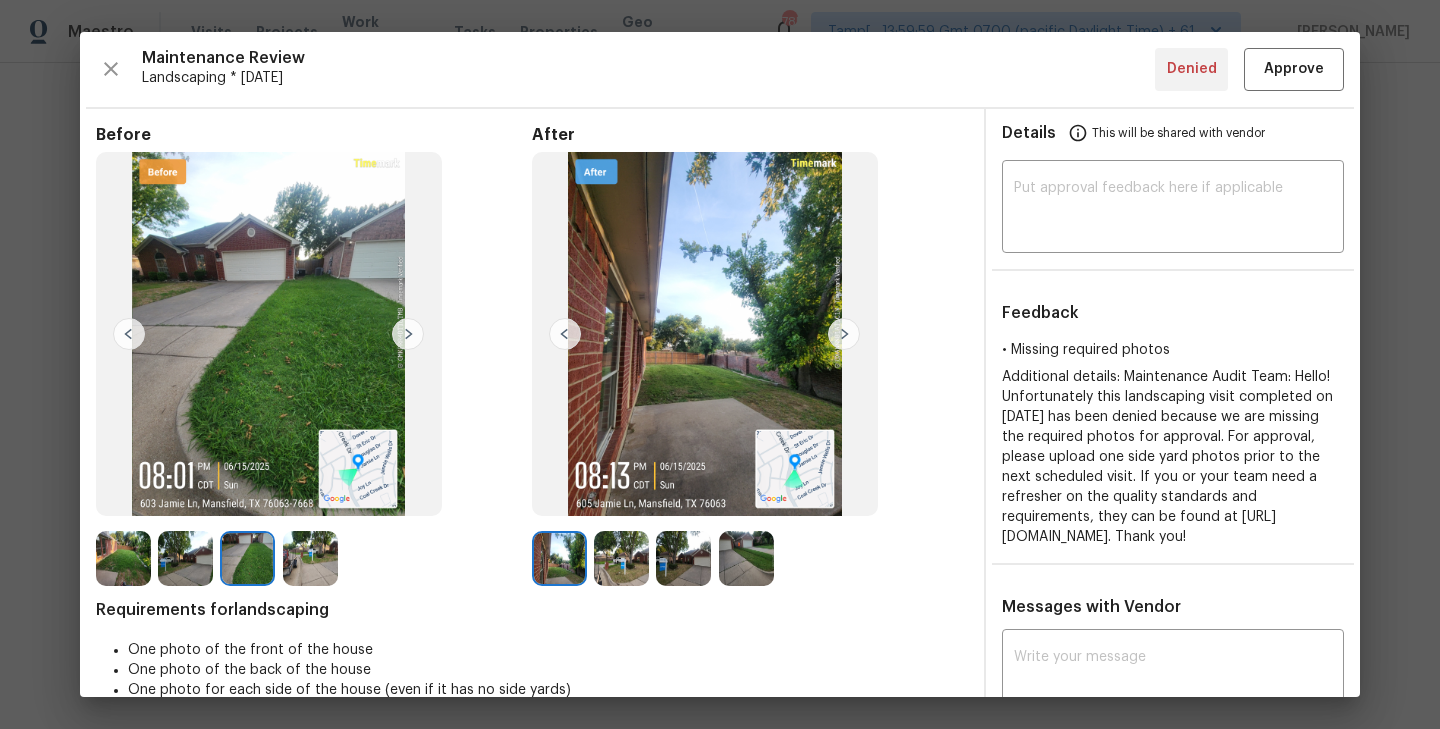 click at bounding box center (129, 334) 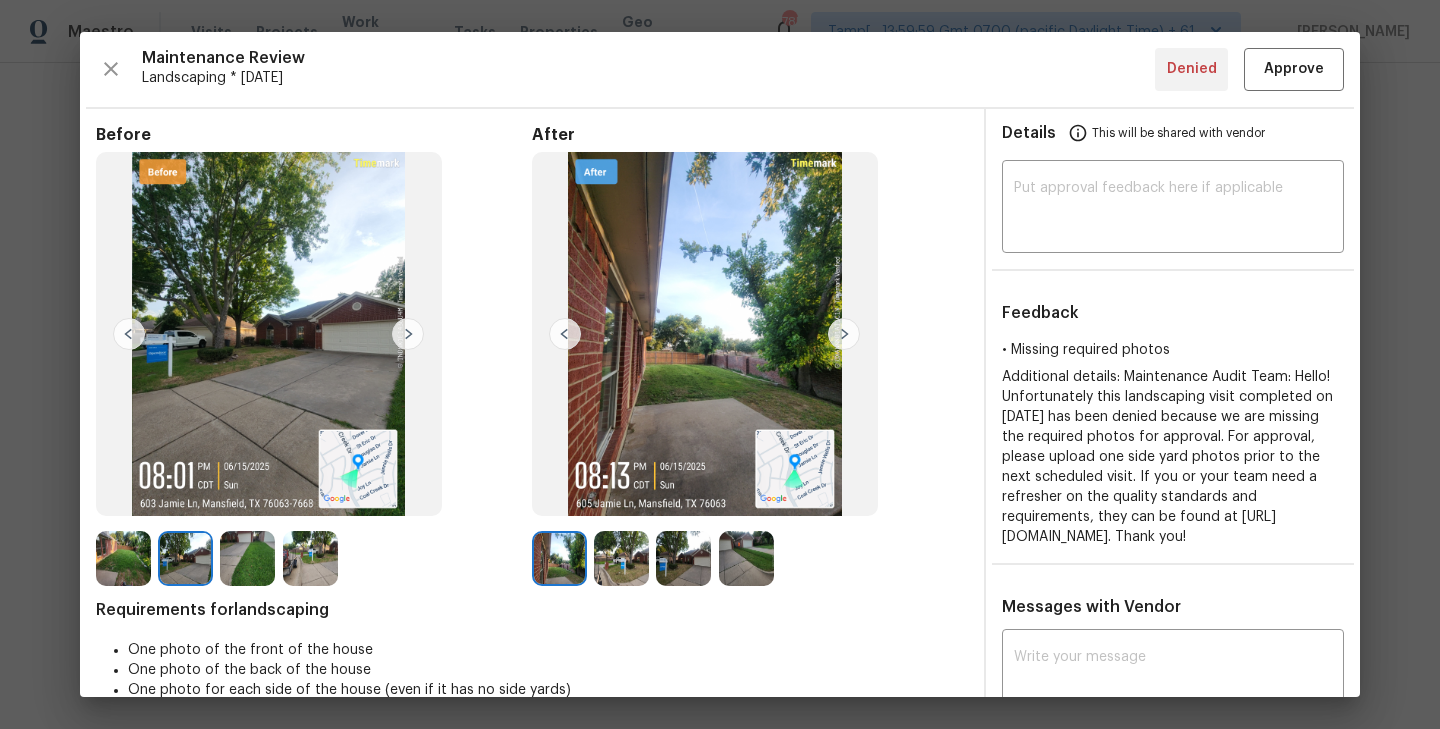 click at bounding box center (129, 334) 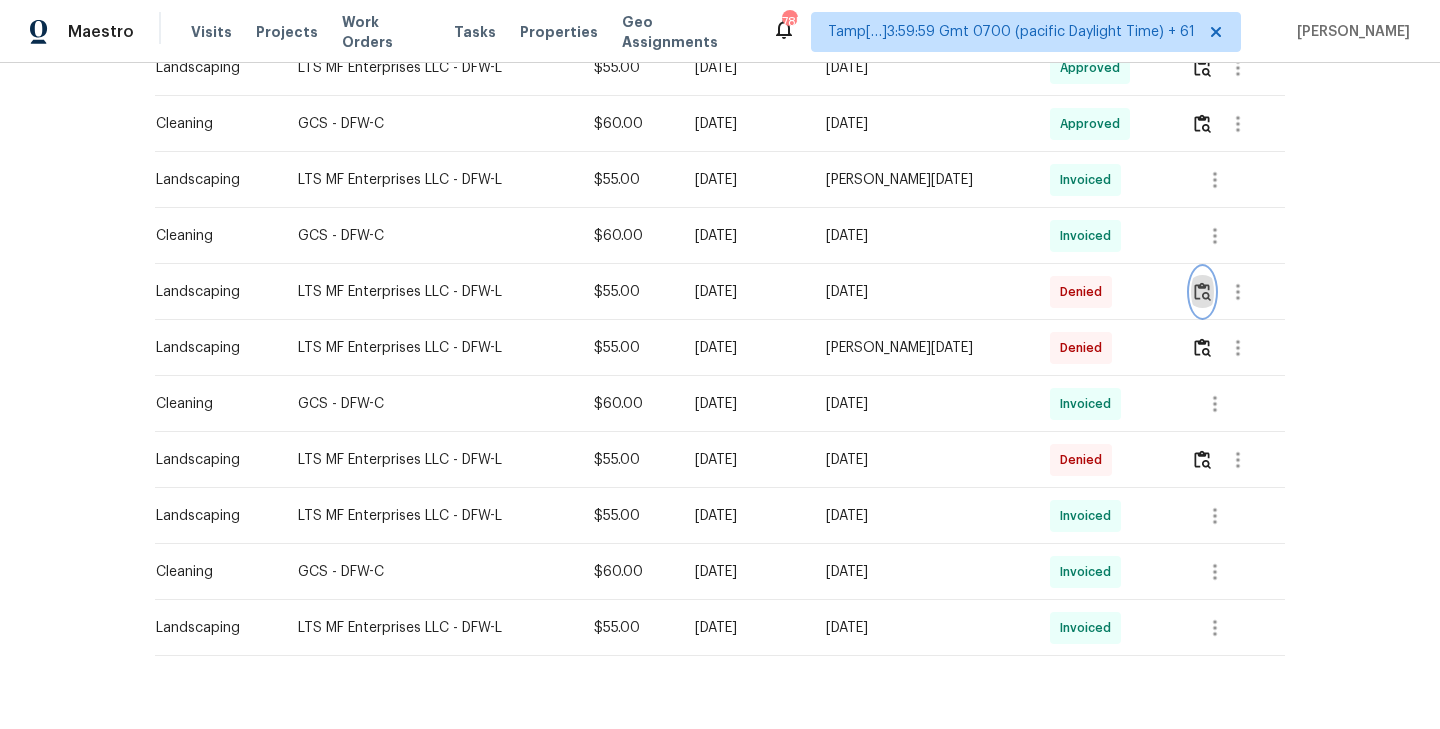 click at bounding box center (1202, 291) 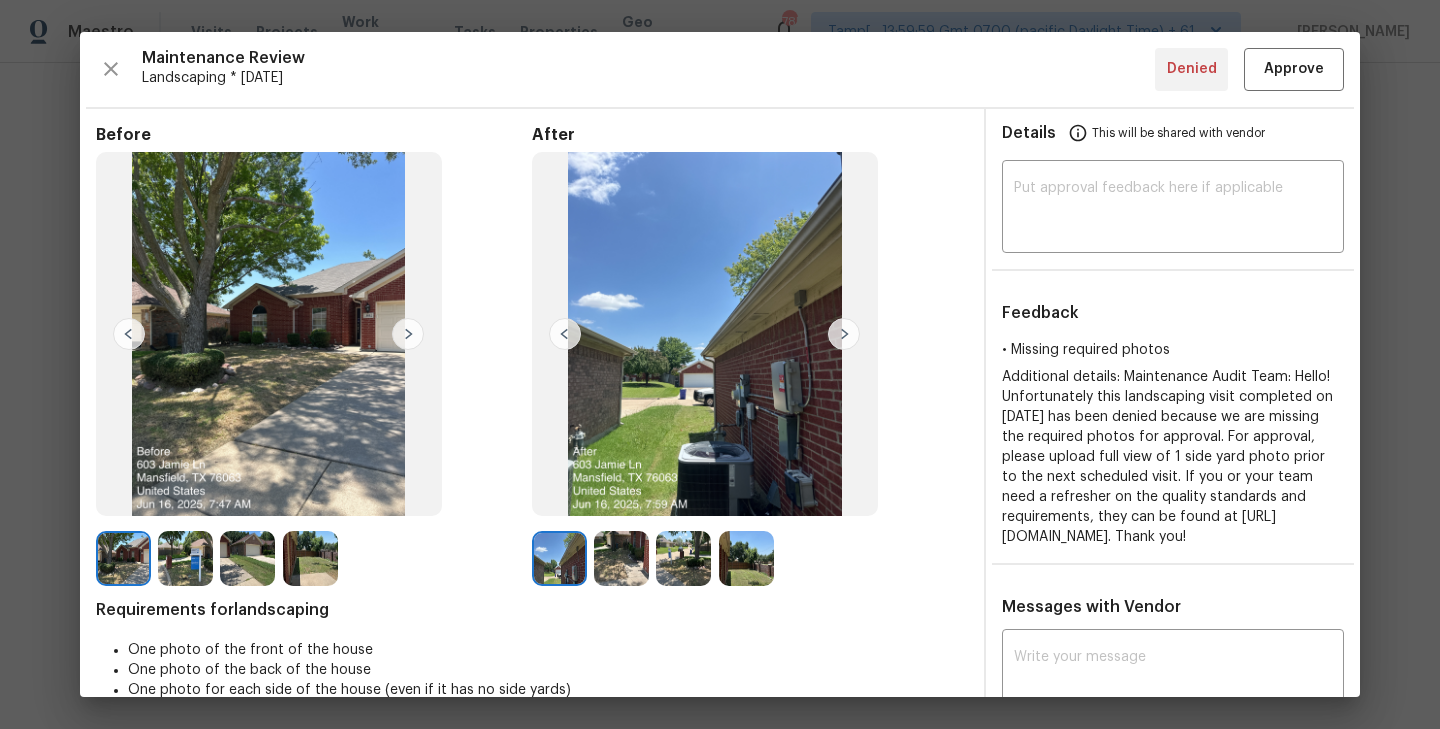 click at bounding box center [844, 334] 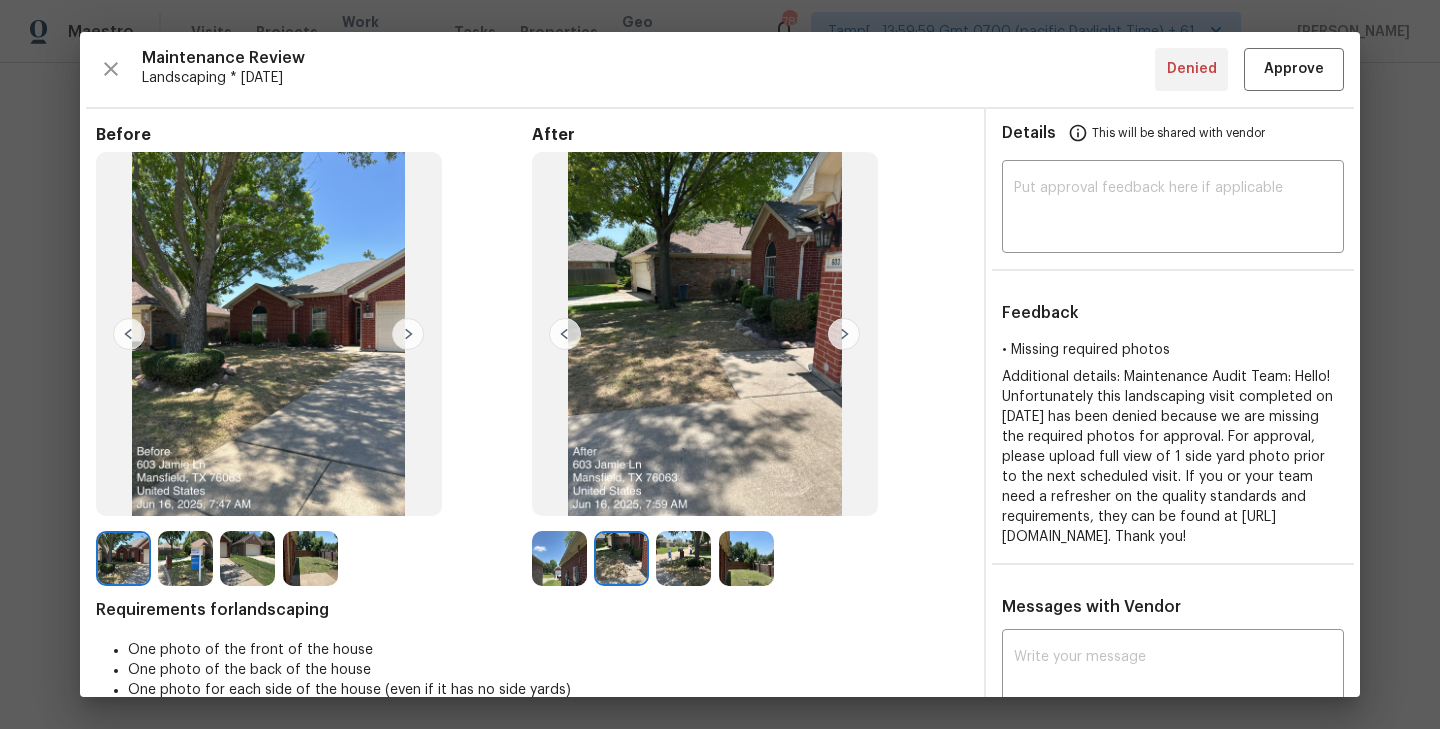 click at bounding box center (844, 334) 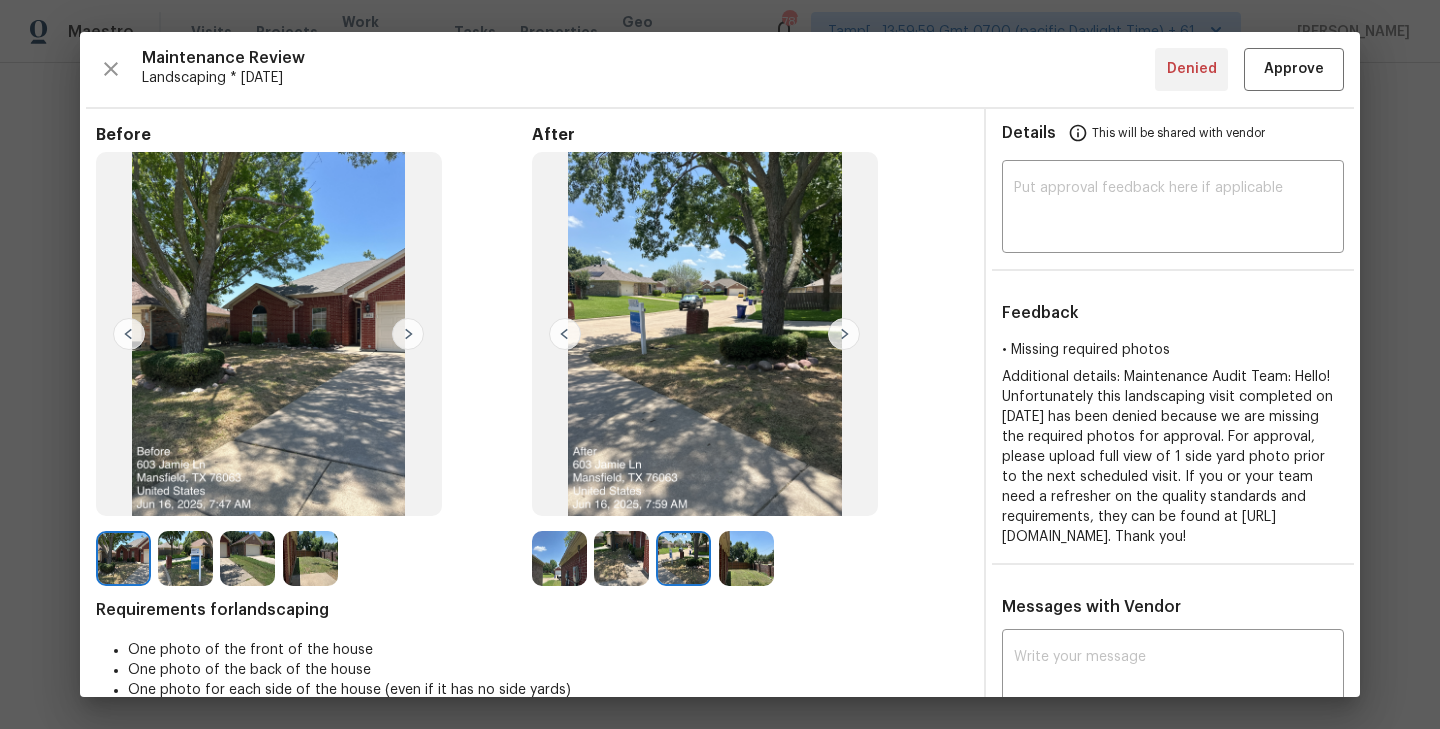 click at bounding box center (844, 334) 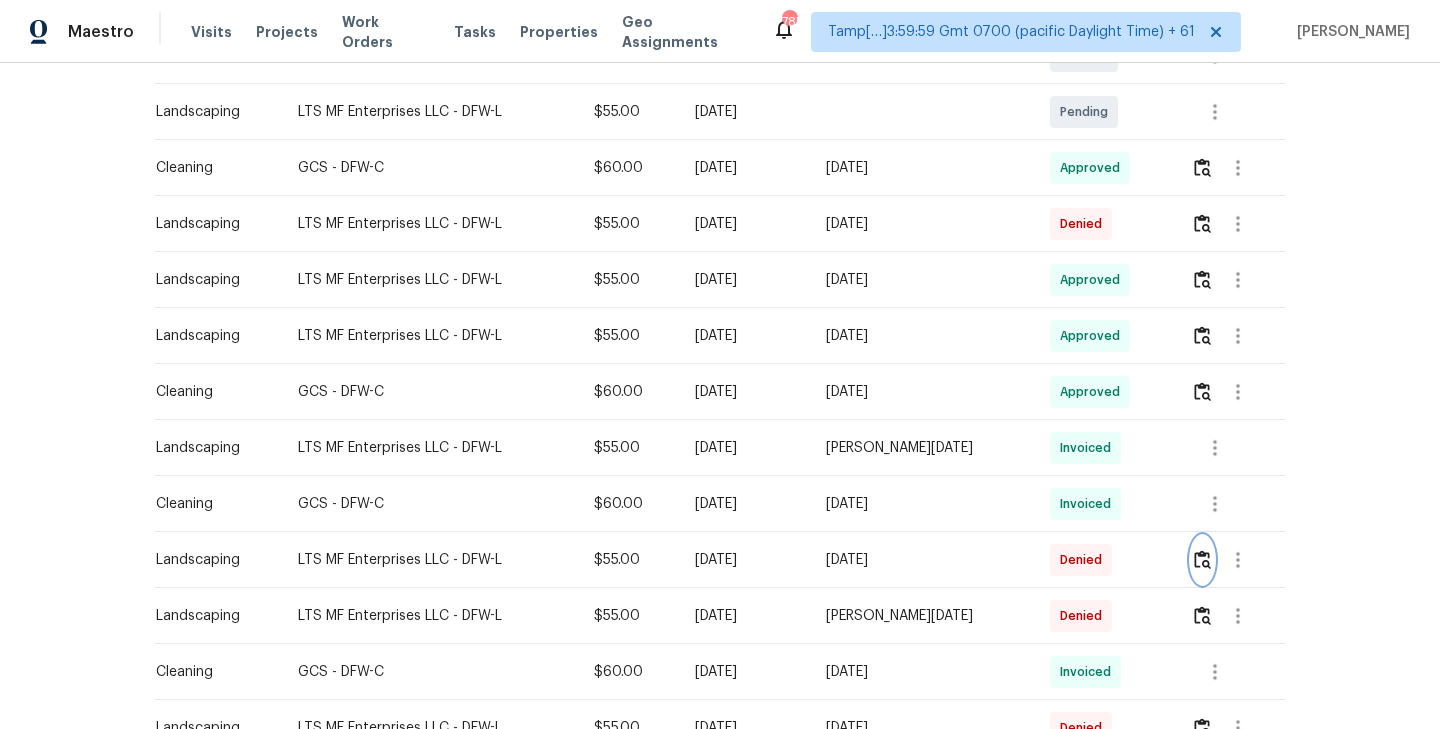 scroll, scrollTop: 457, scrollLeft: 0, axis: vertical 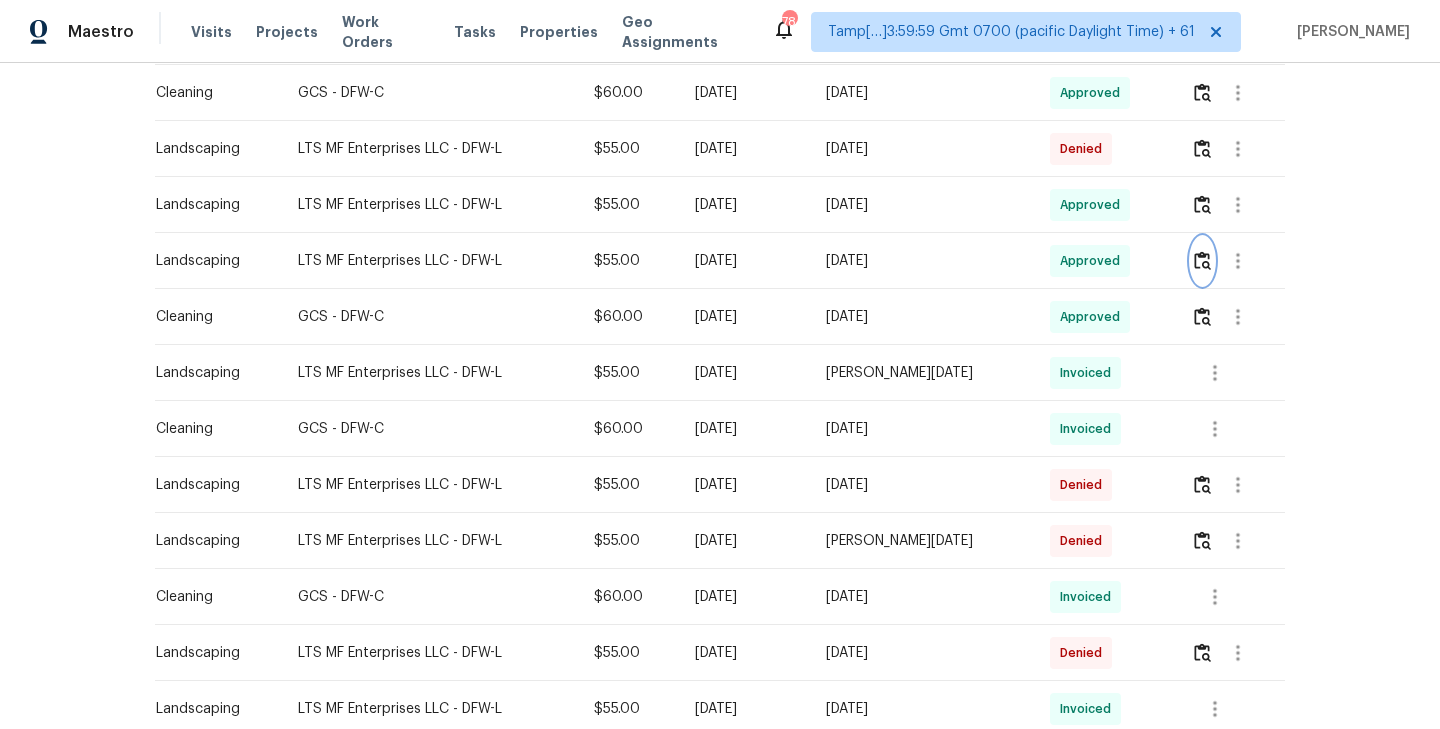 click at bounding box center (1202, 260) 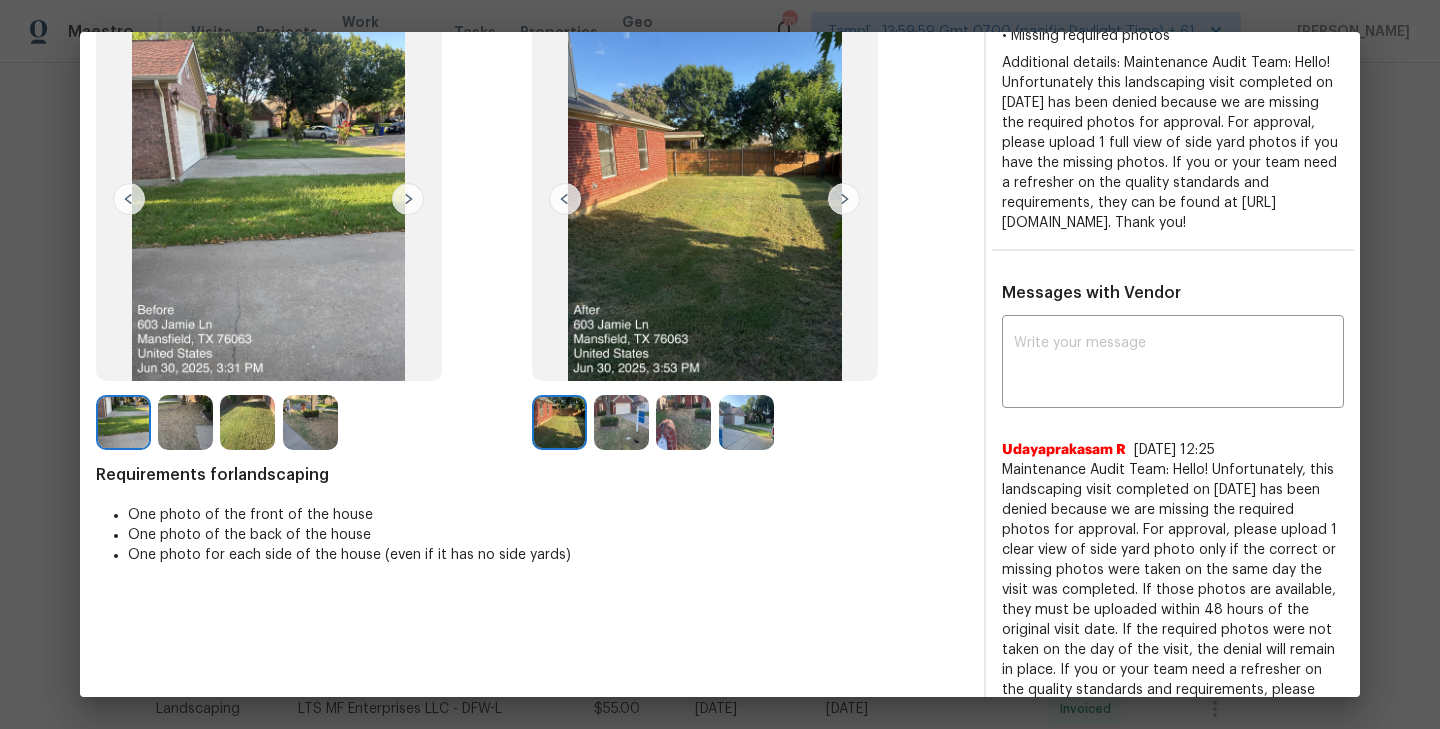 scroll, scrollTop: 0, scrollLeft: 0, axis: both 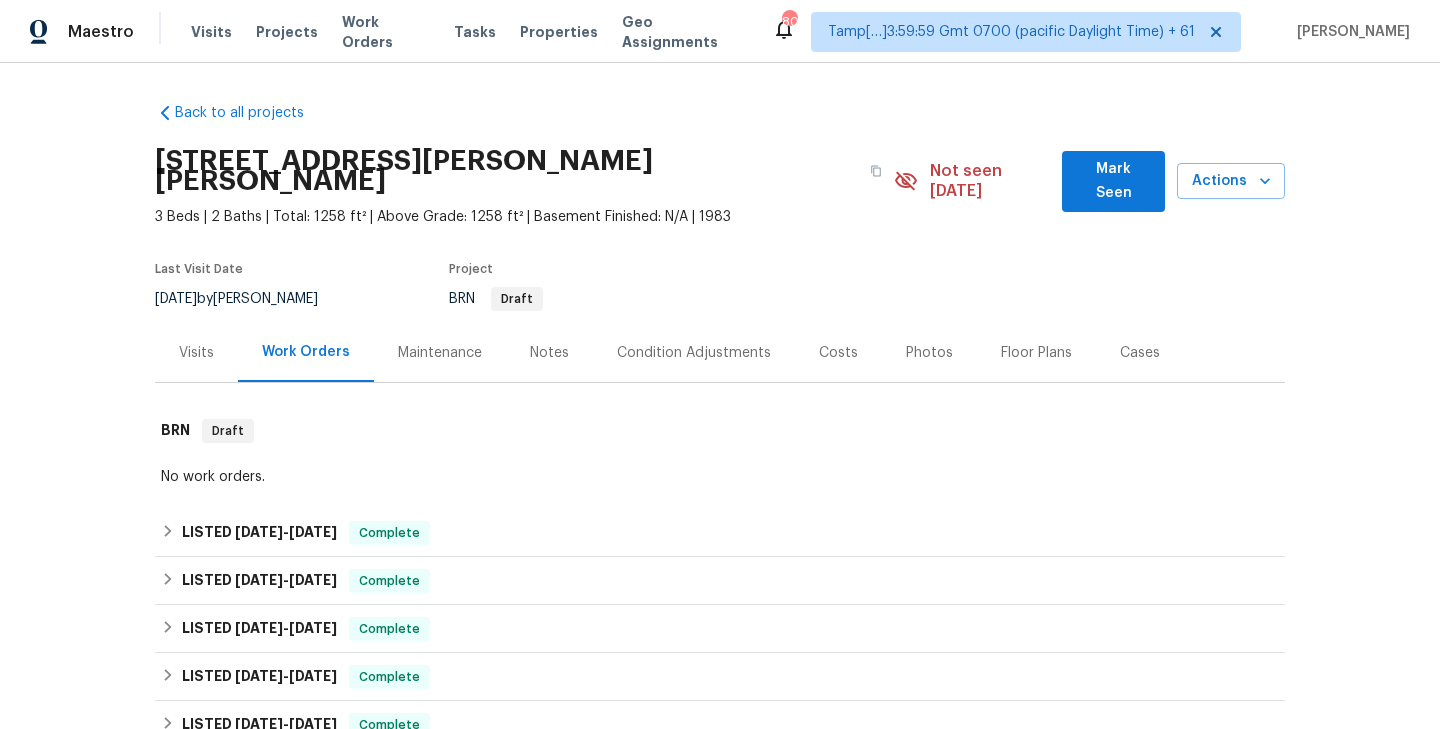 click on "Maintenance" at bounding box center (440, 353) 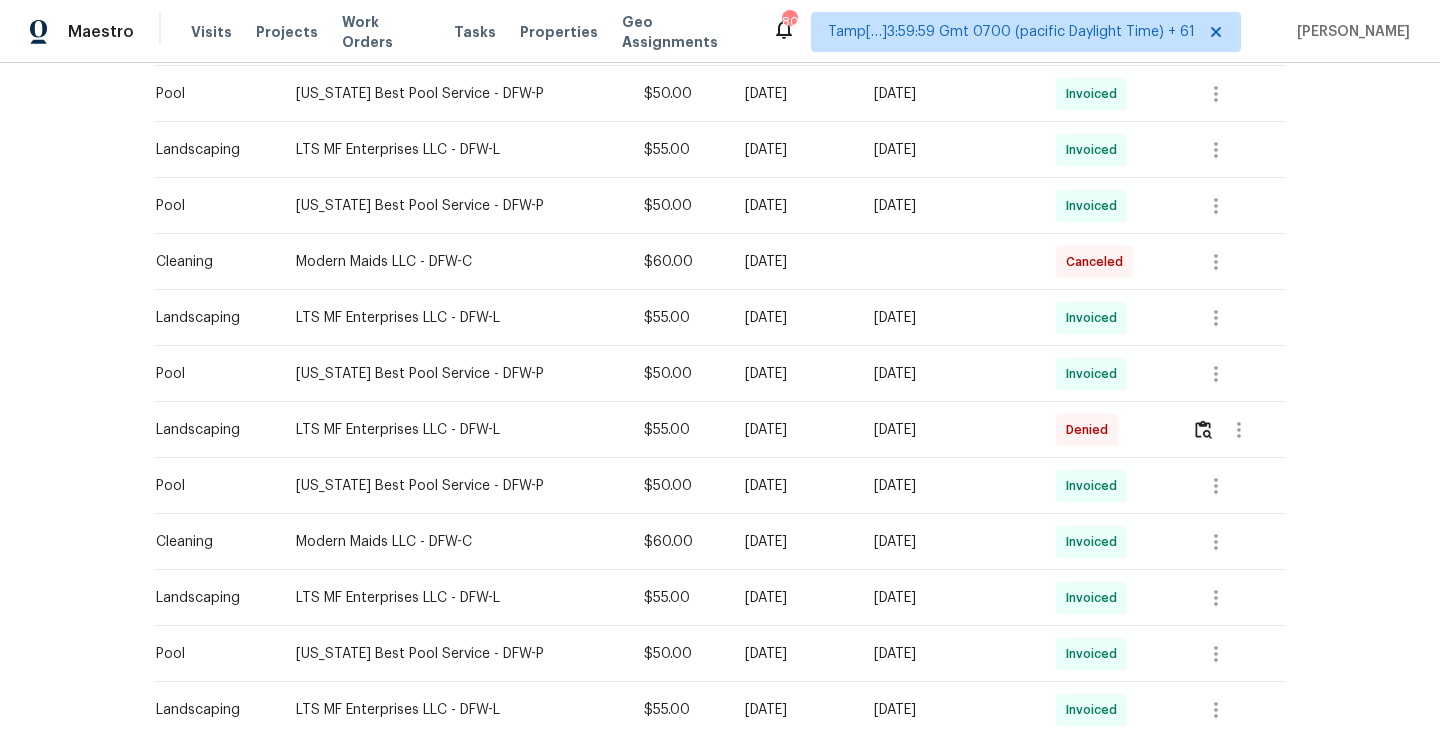 scroll, scrollTop: 781, scrollLeft: 0, axis: vertical 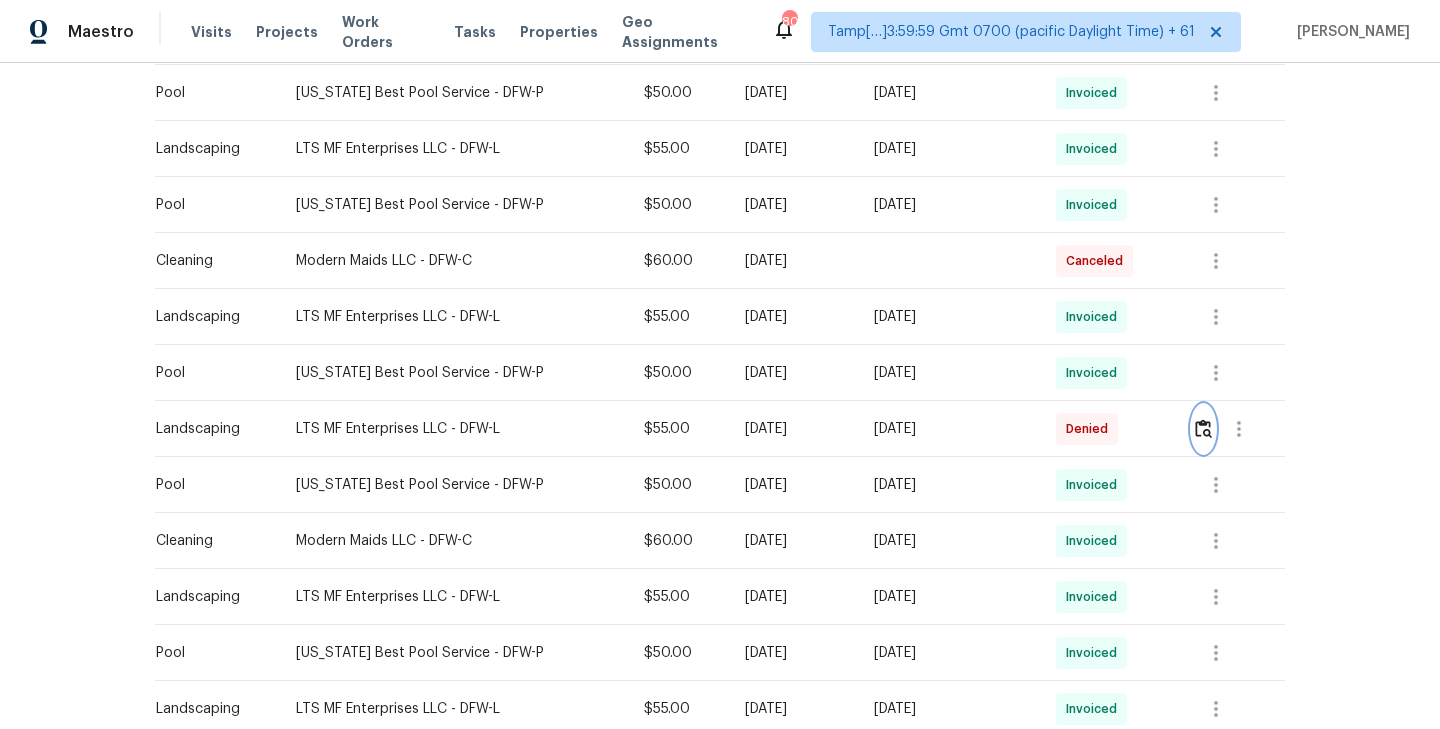 click at bounding box center (1203, 429) 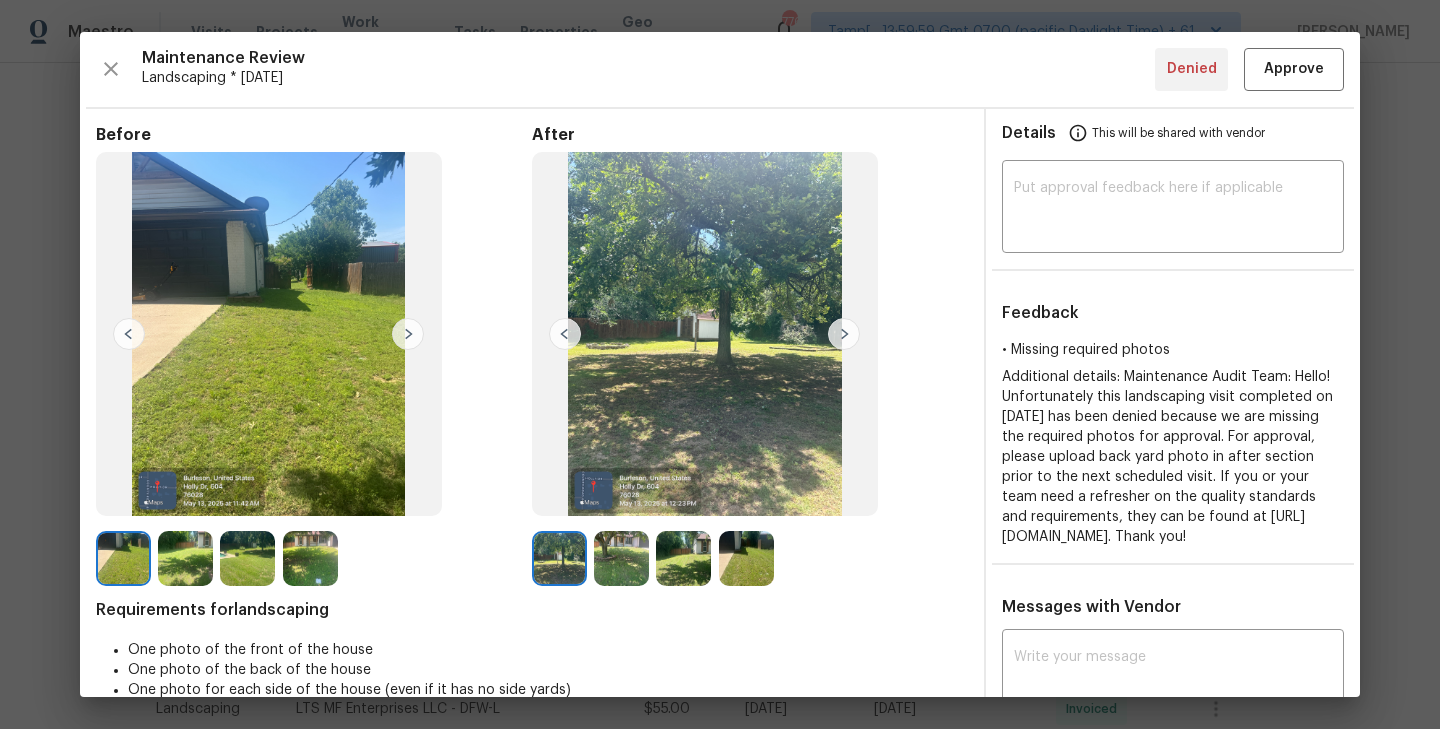 click at bounding box center (408, 334) 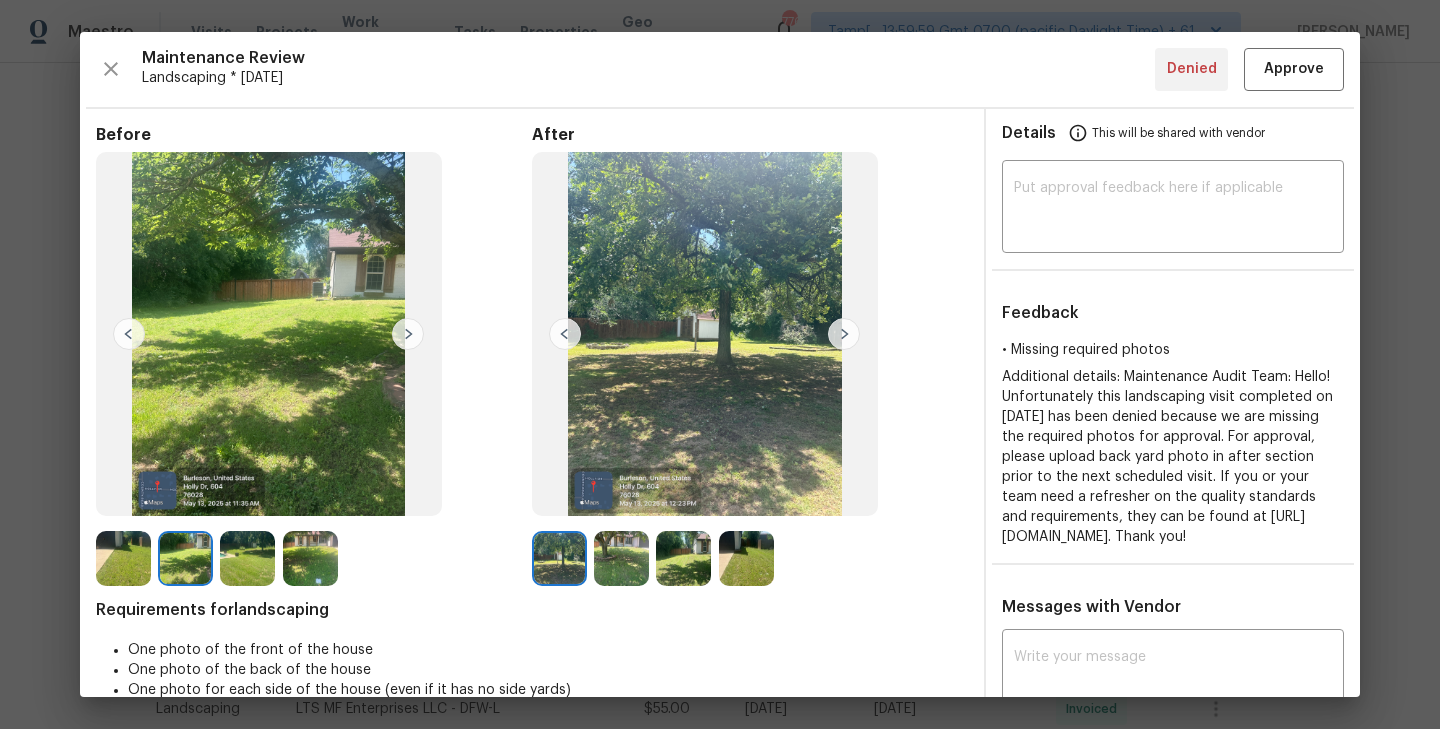 click at bounding box center (408, 334) 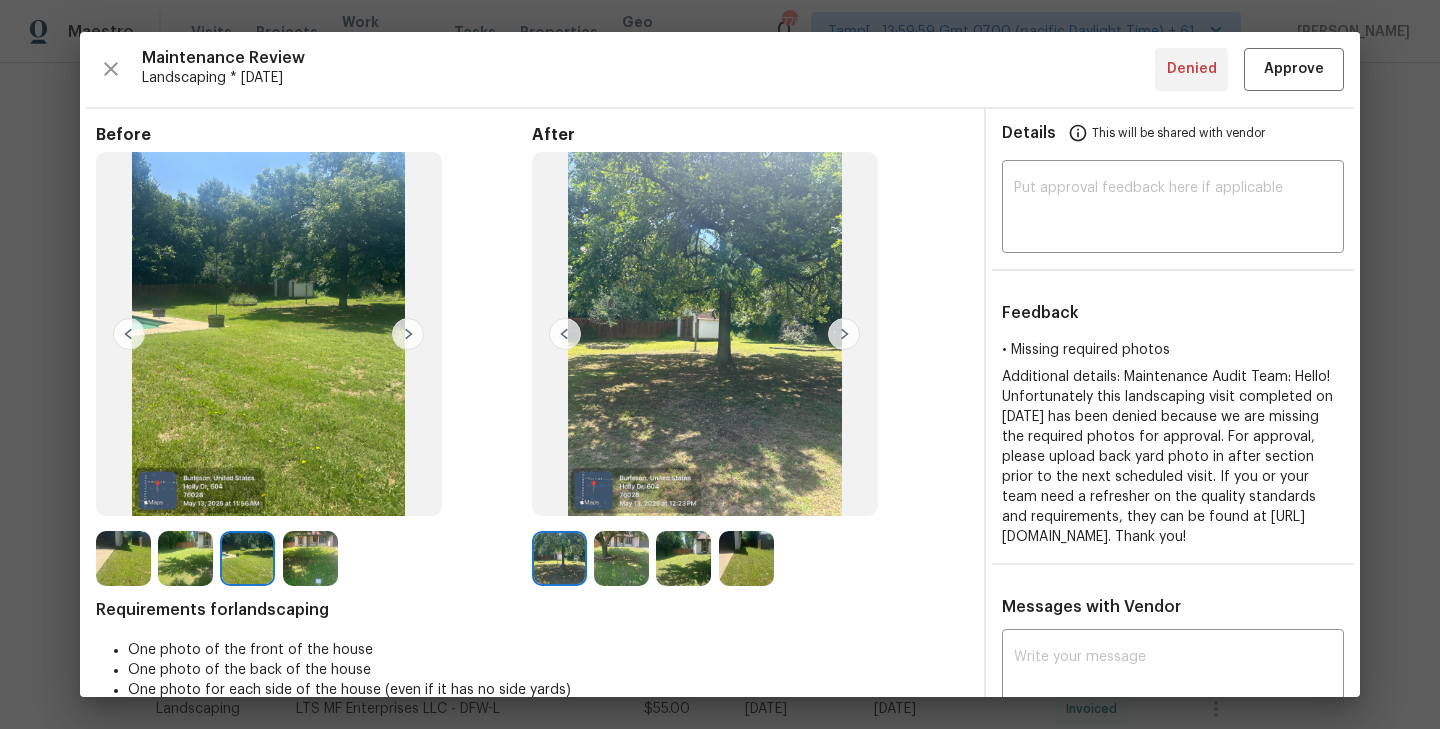 click at bounding box center (408, 334) 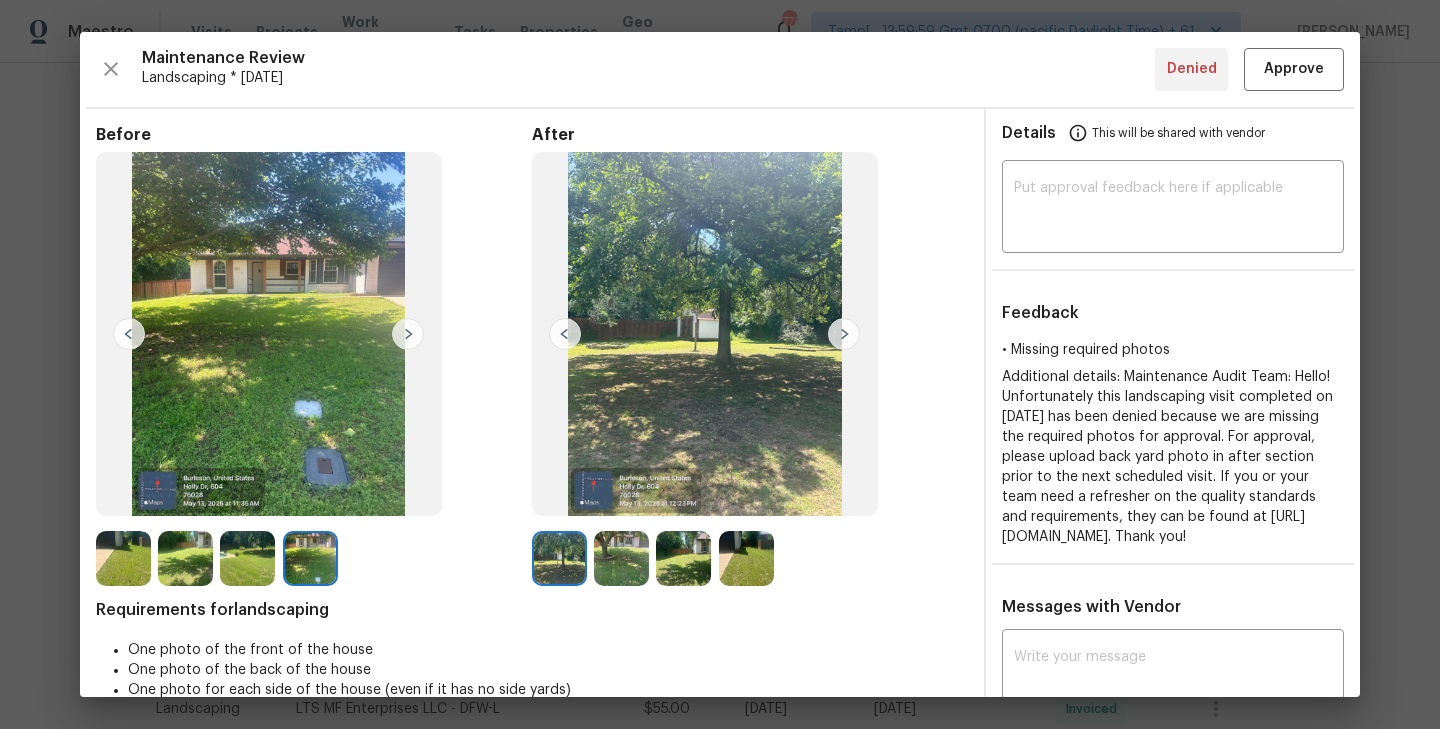 click at bounding box center (844, 334) 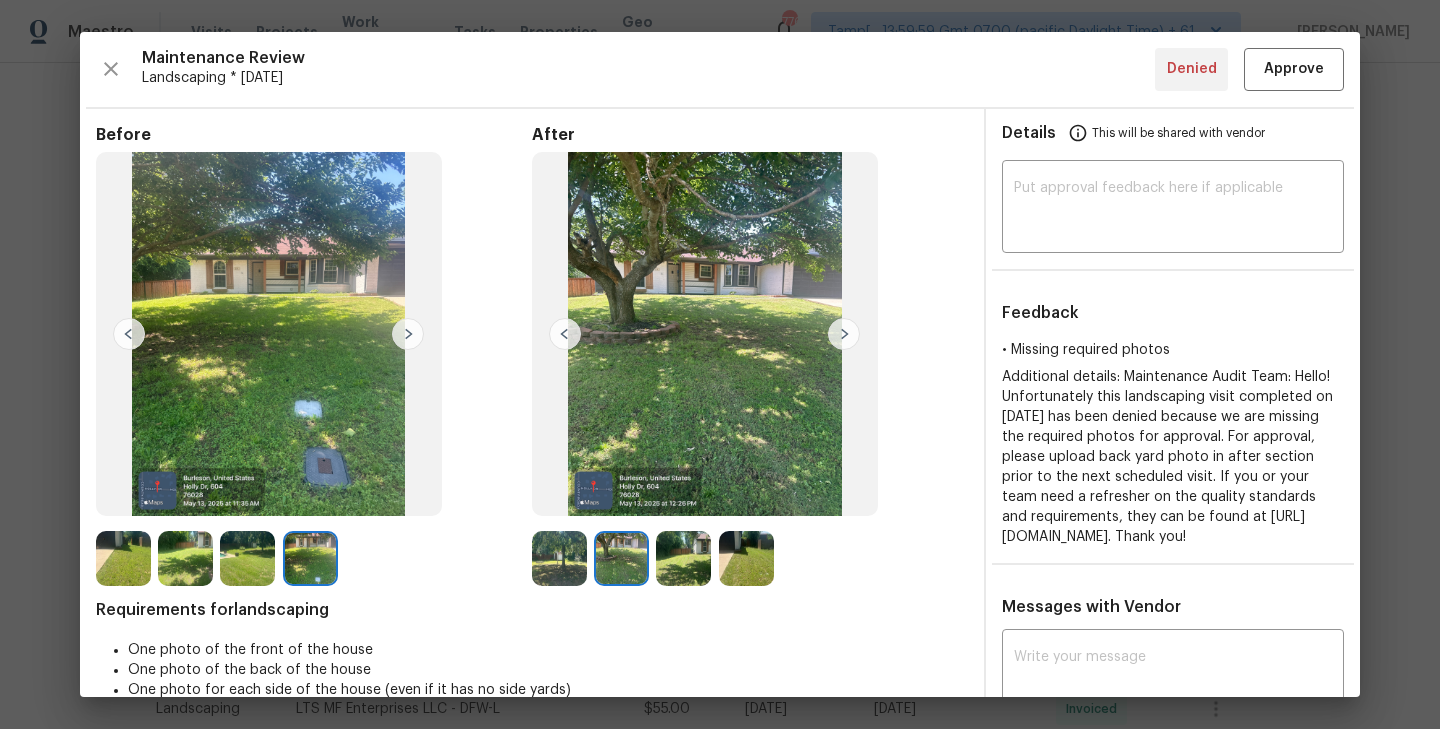 click at bounding box center (565, 334) 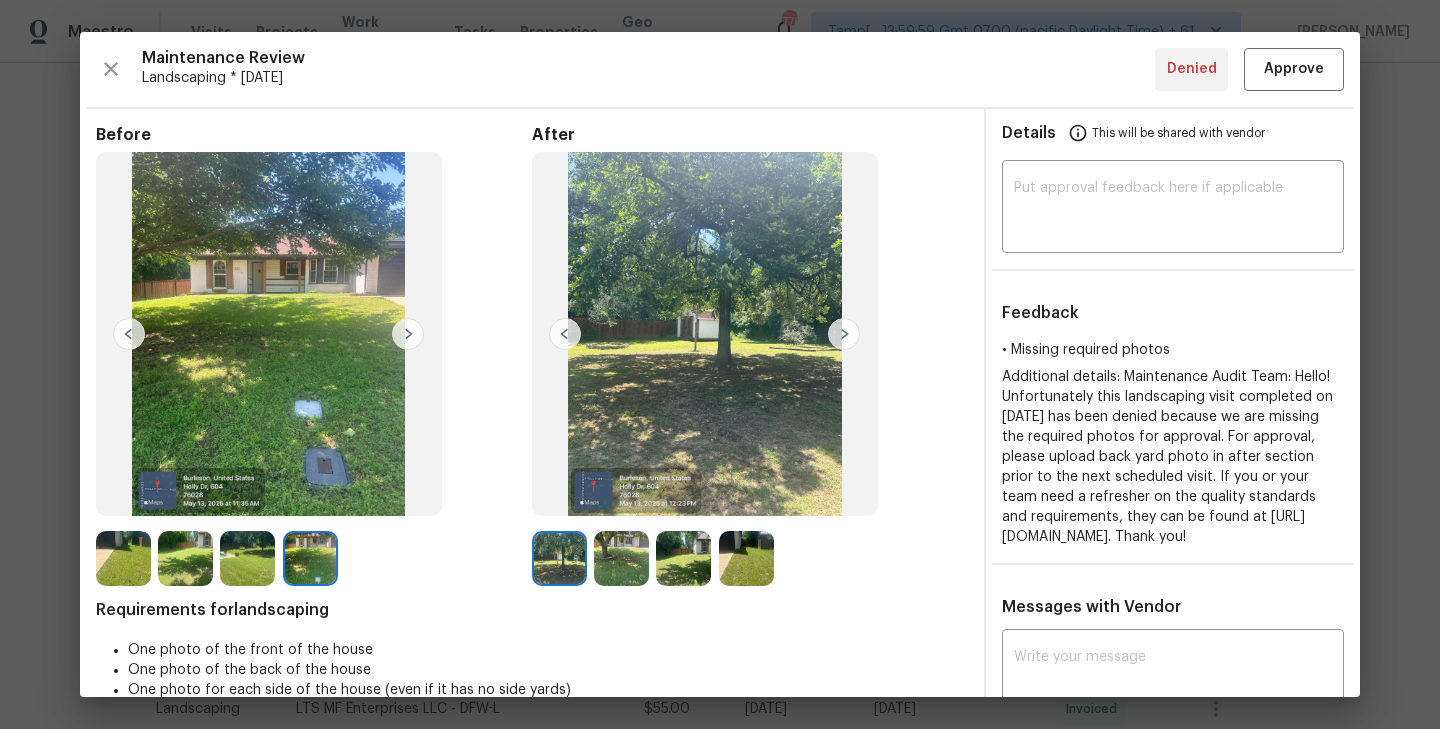 click at bounding box center [844, 334] 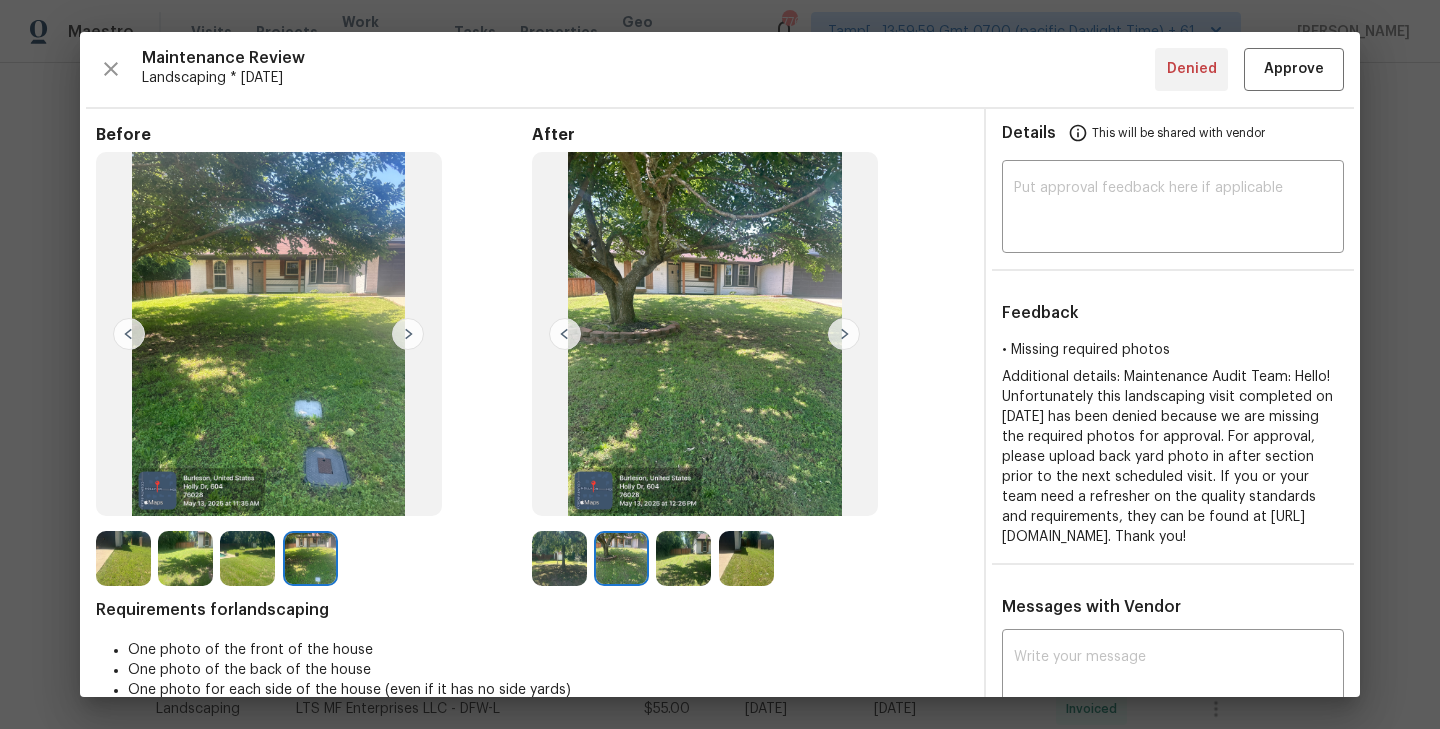 click at bounding box center (844, 334) 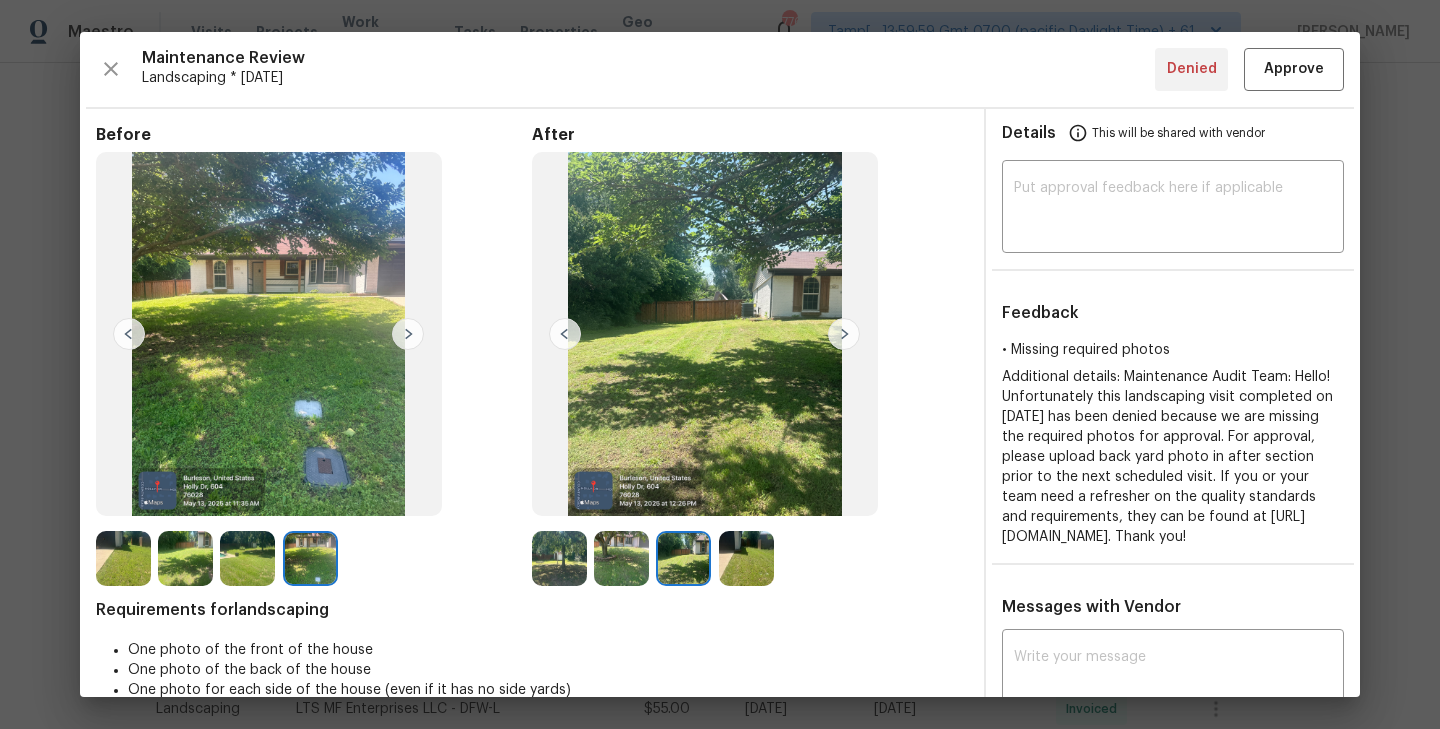click at bounding box center (844, 334) 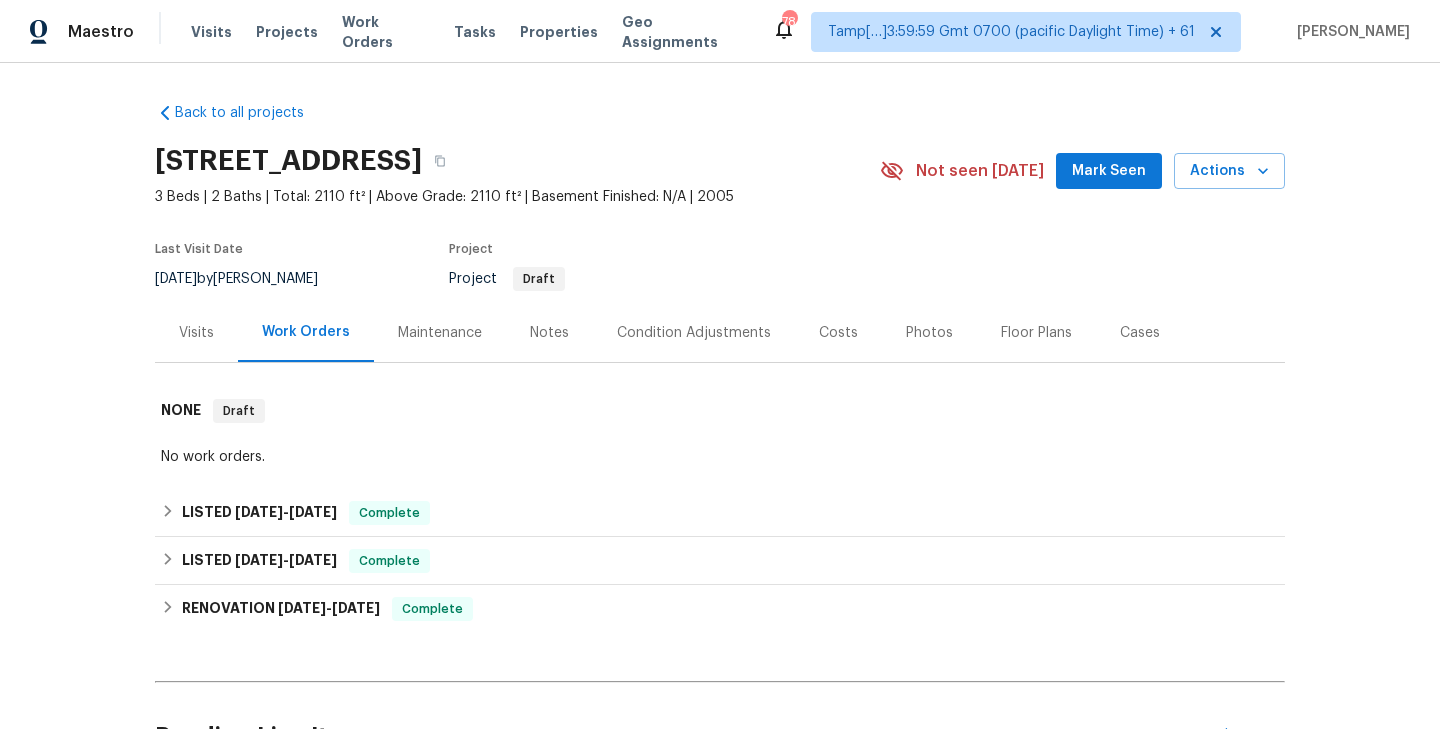 scroll, scrollTop: 0, scrollLeft: 0, axis: both 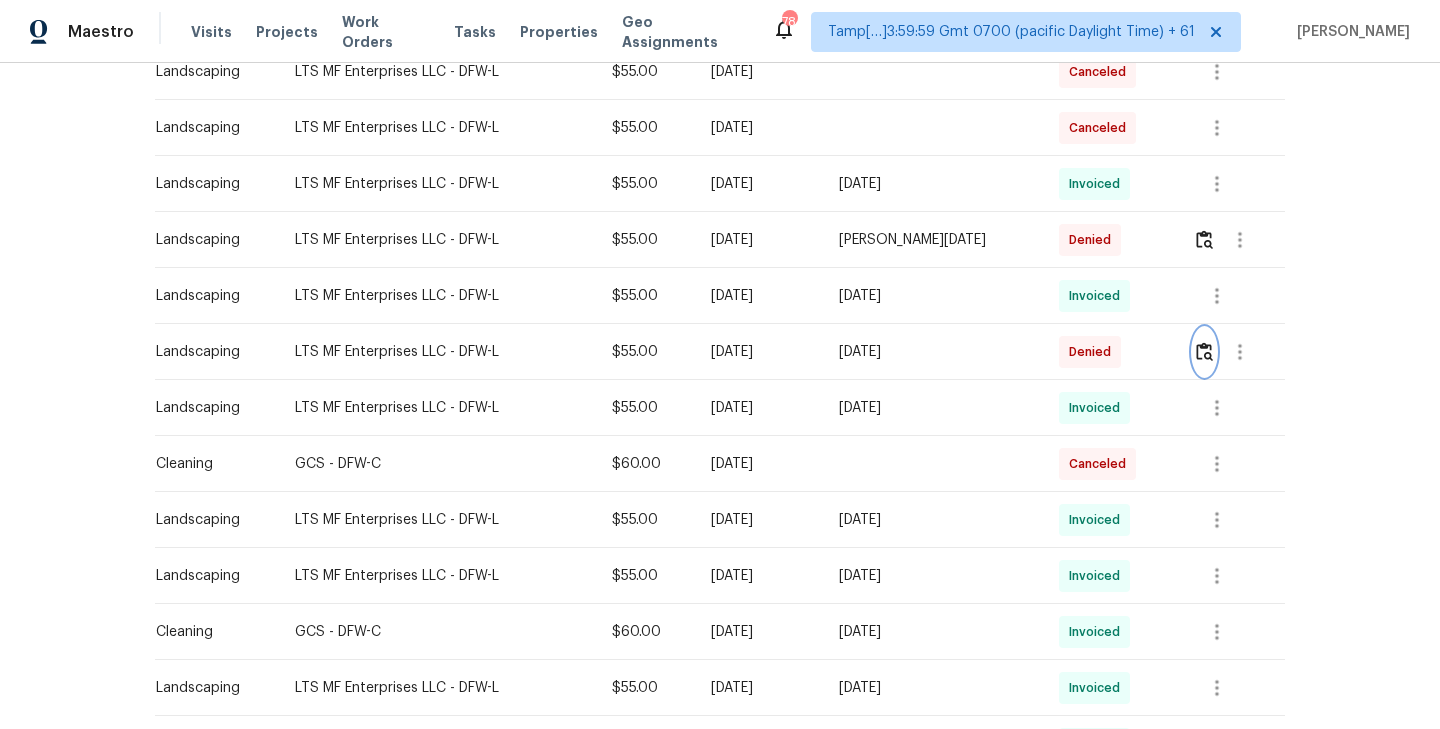 click at bounding box center [1204, 351] 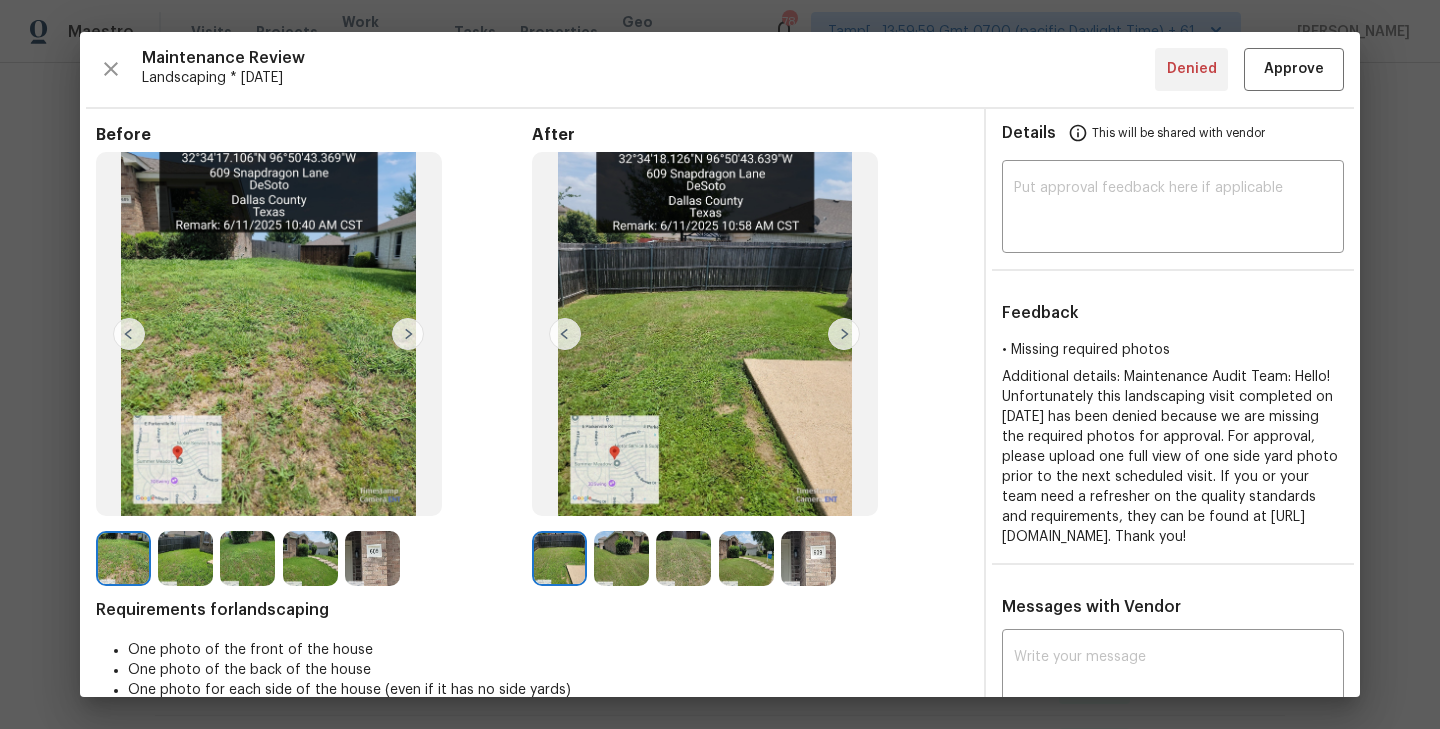 click at bounding box center (808, 558) 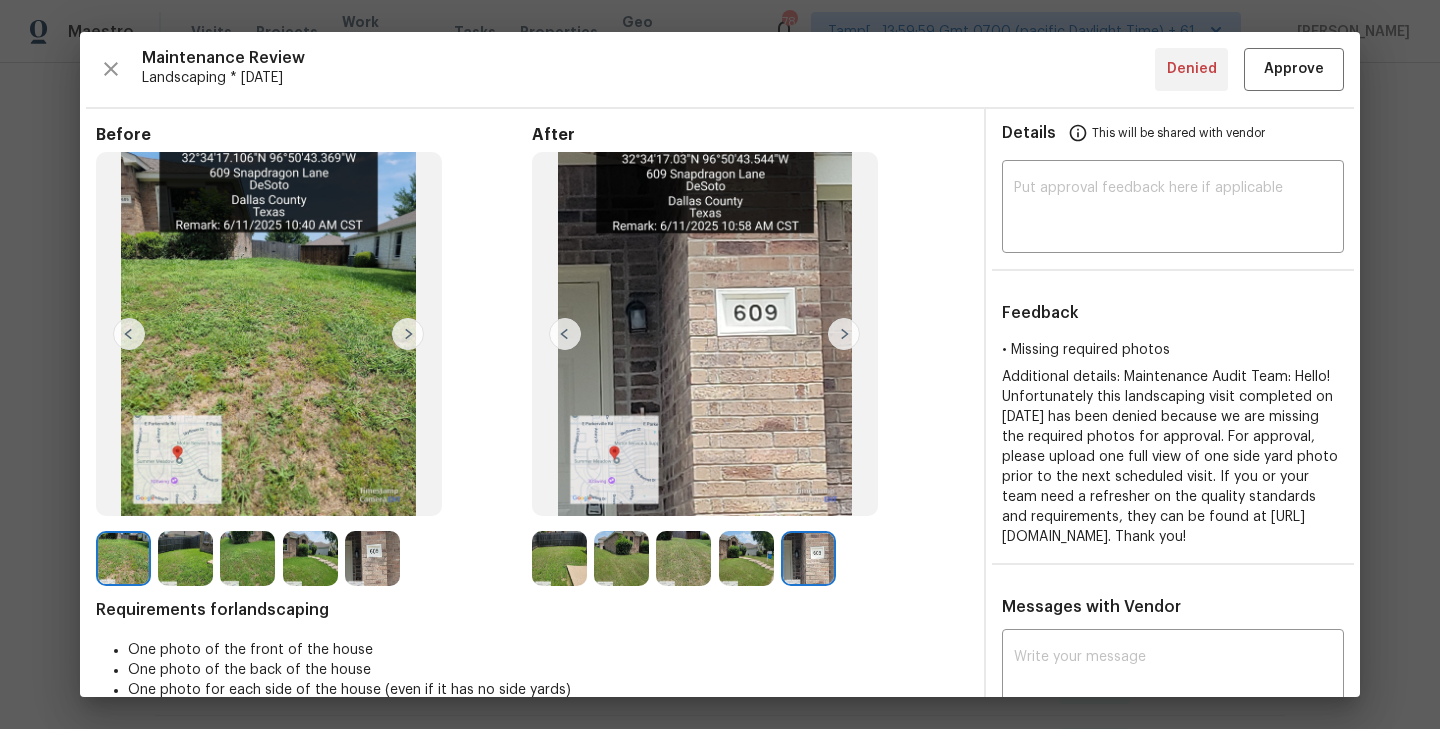 click at bounding box center (408, 334) 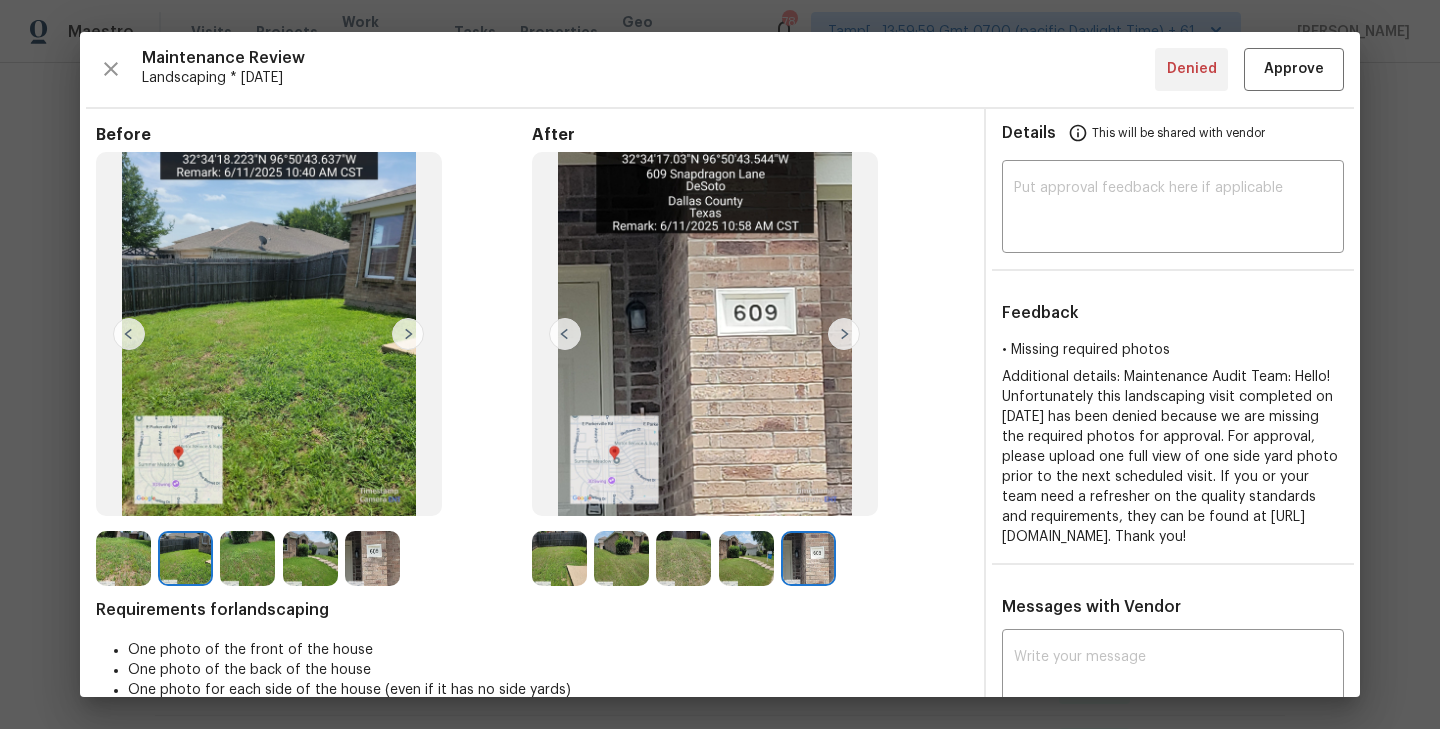 click at bounding box center [408, 334] 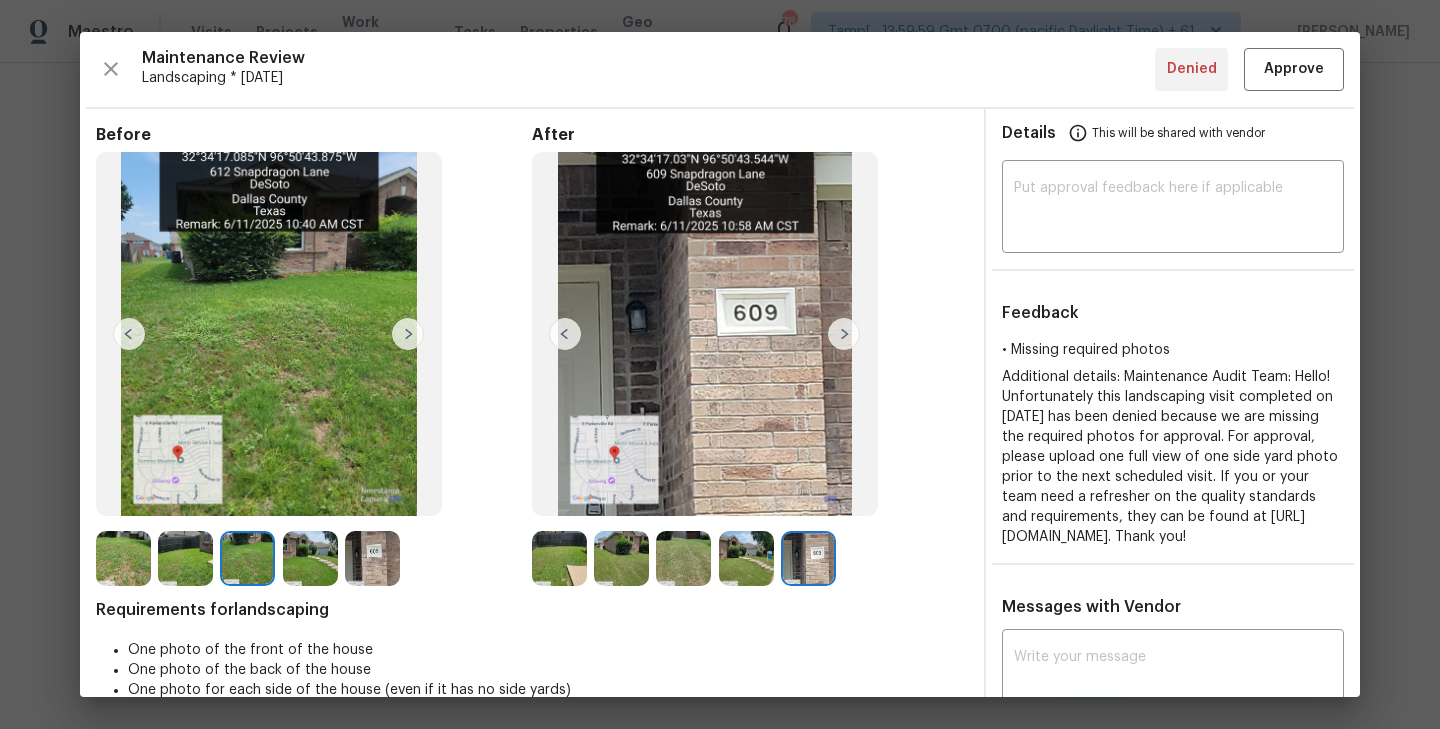 click at bounding box center (408, 334) 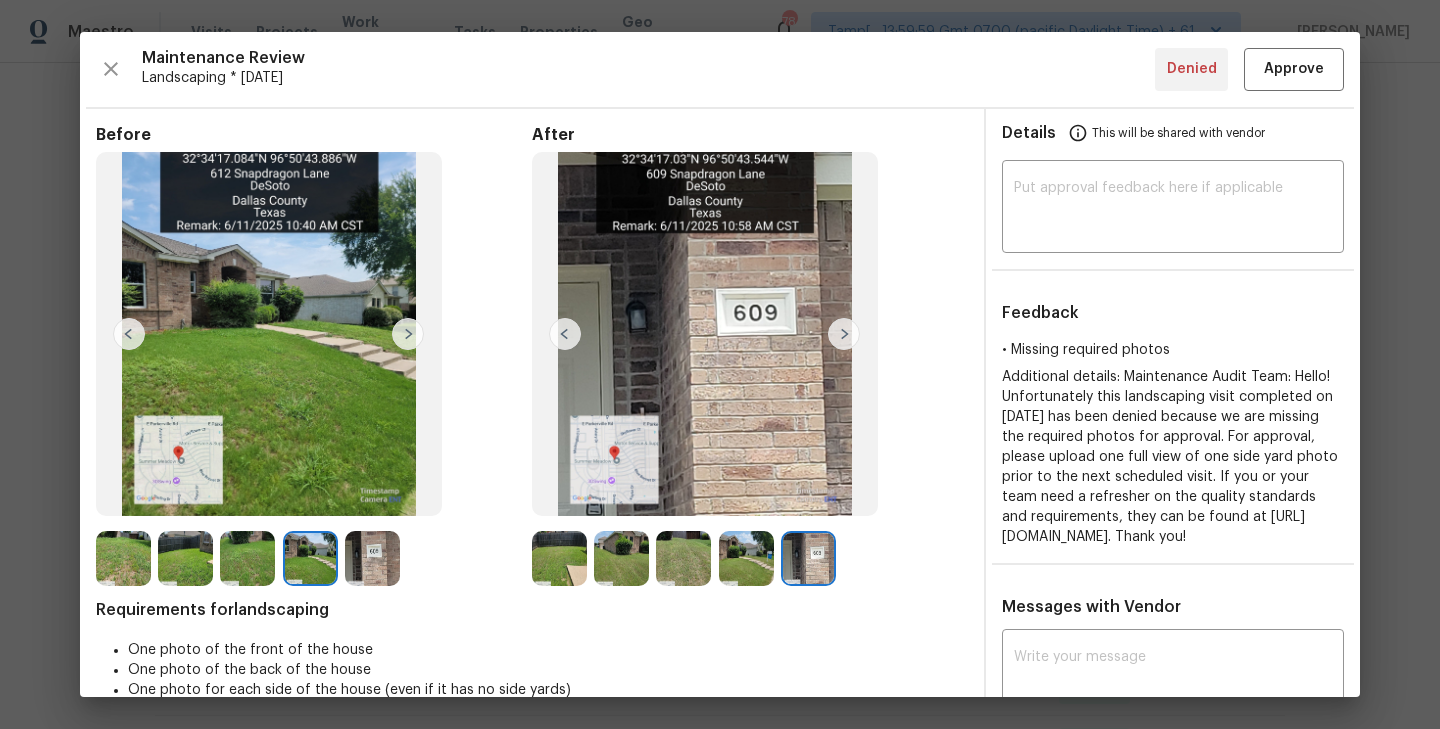 click at bounding box center (408, 334) 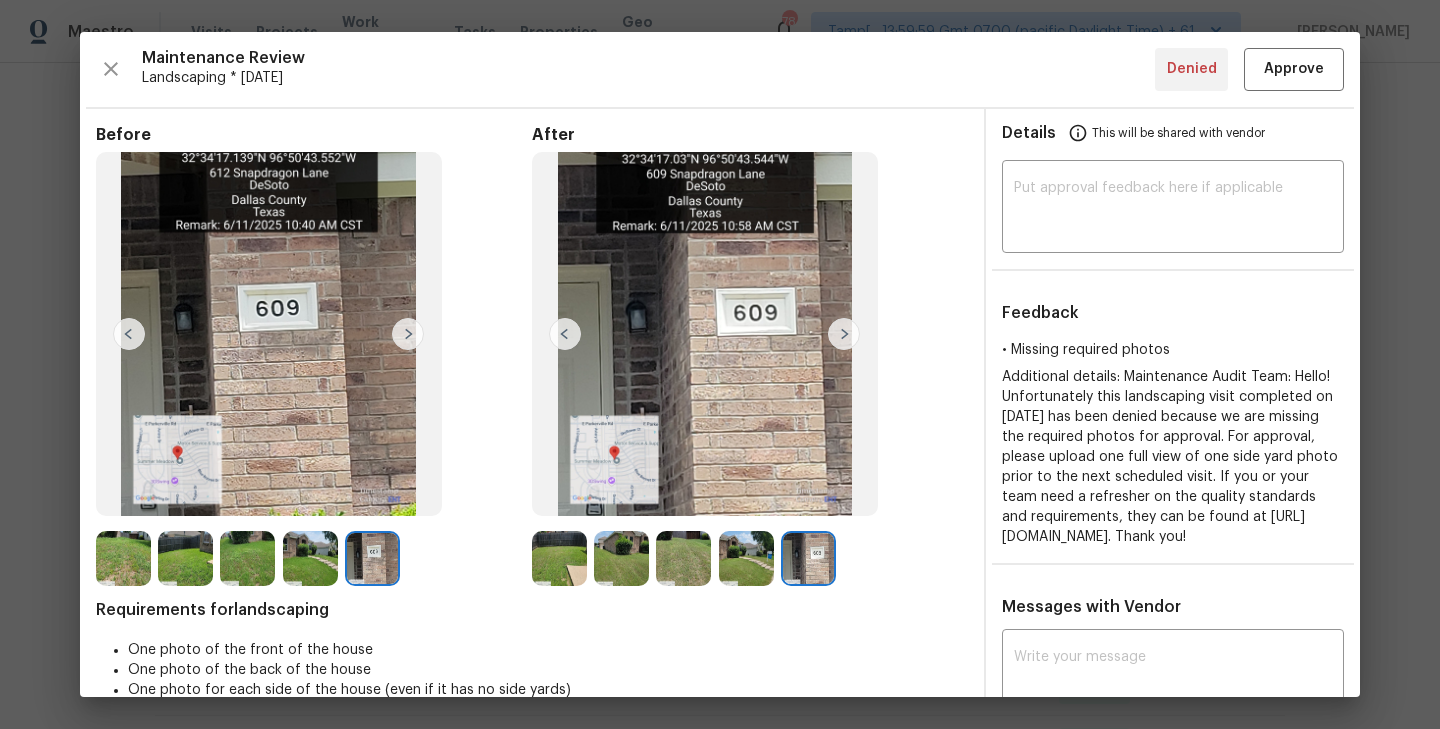 click at bounding box center [565, 334] 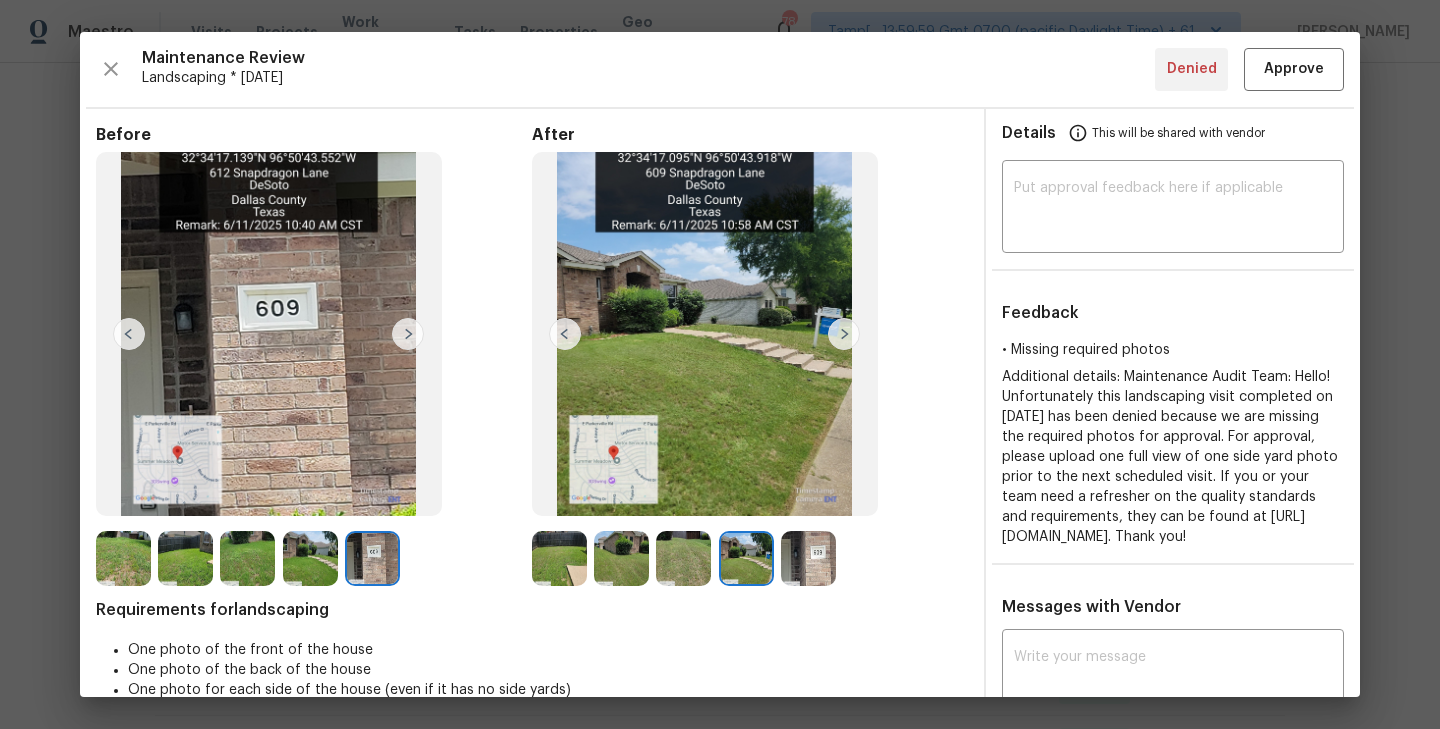 click at bounding box center (129, 334) 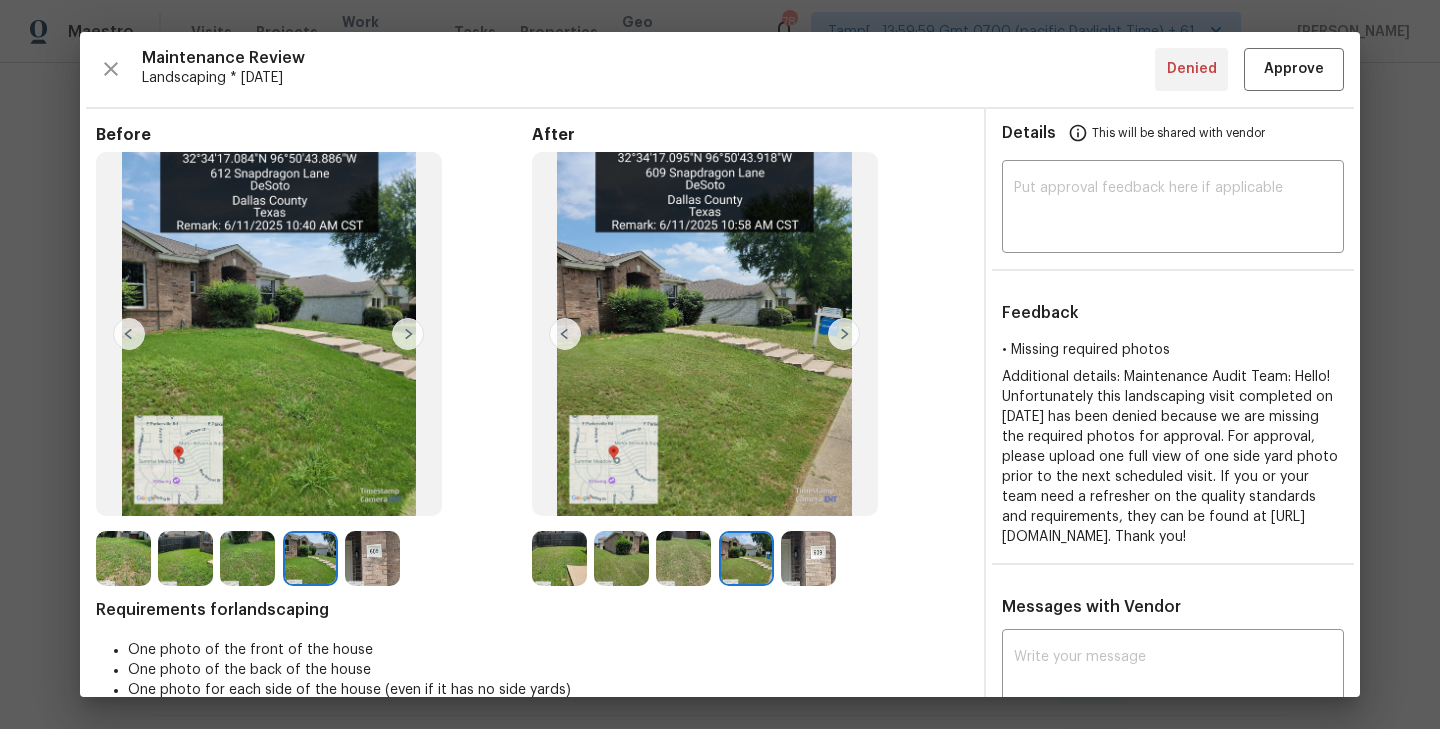 click at bounding box center [565, 334] 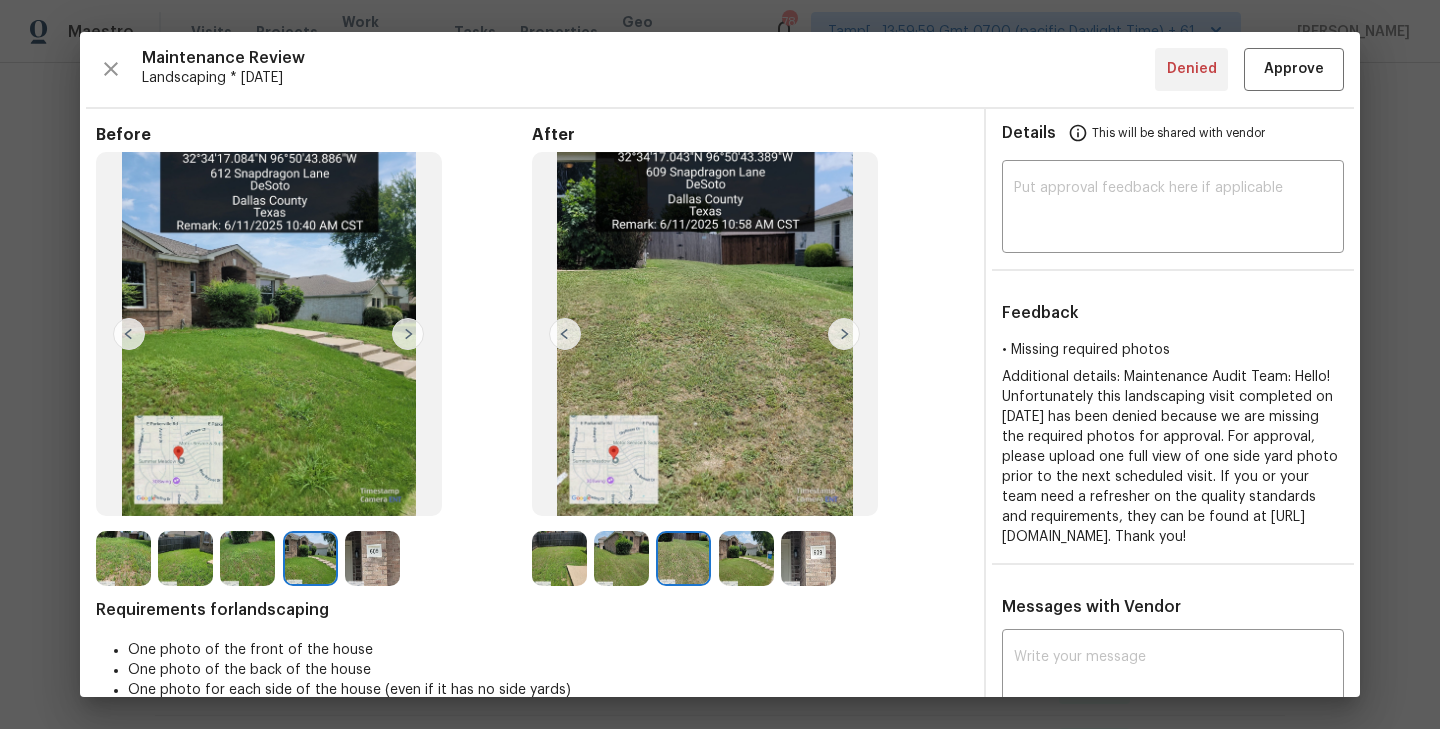 click at bounding box center [129, 334] 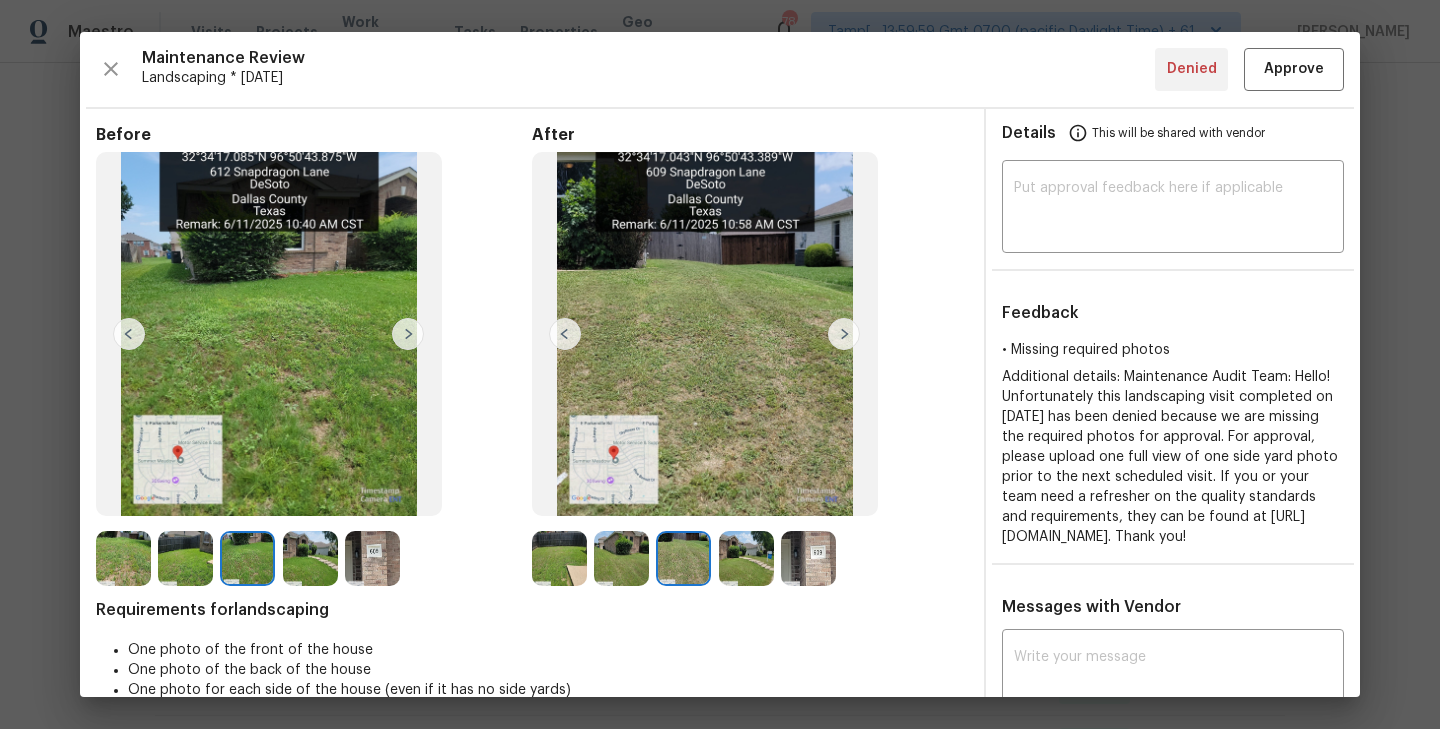 click at bounding box center (123, 558) 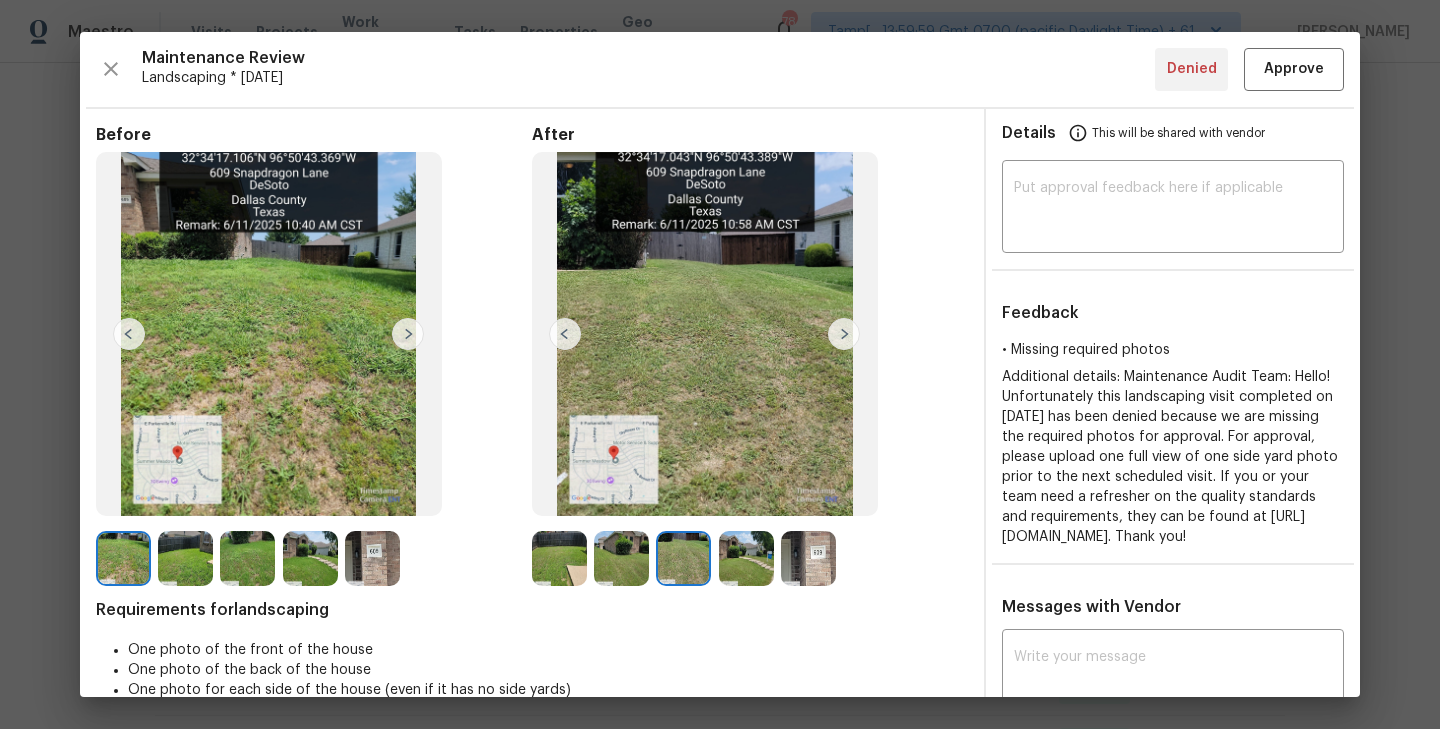 click at bounding box center (565, 334) 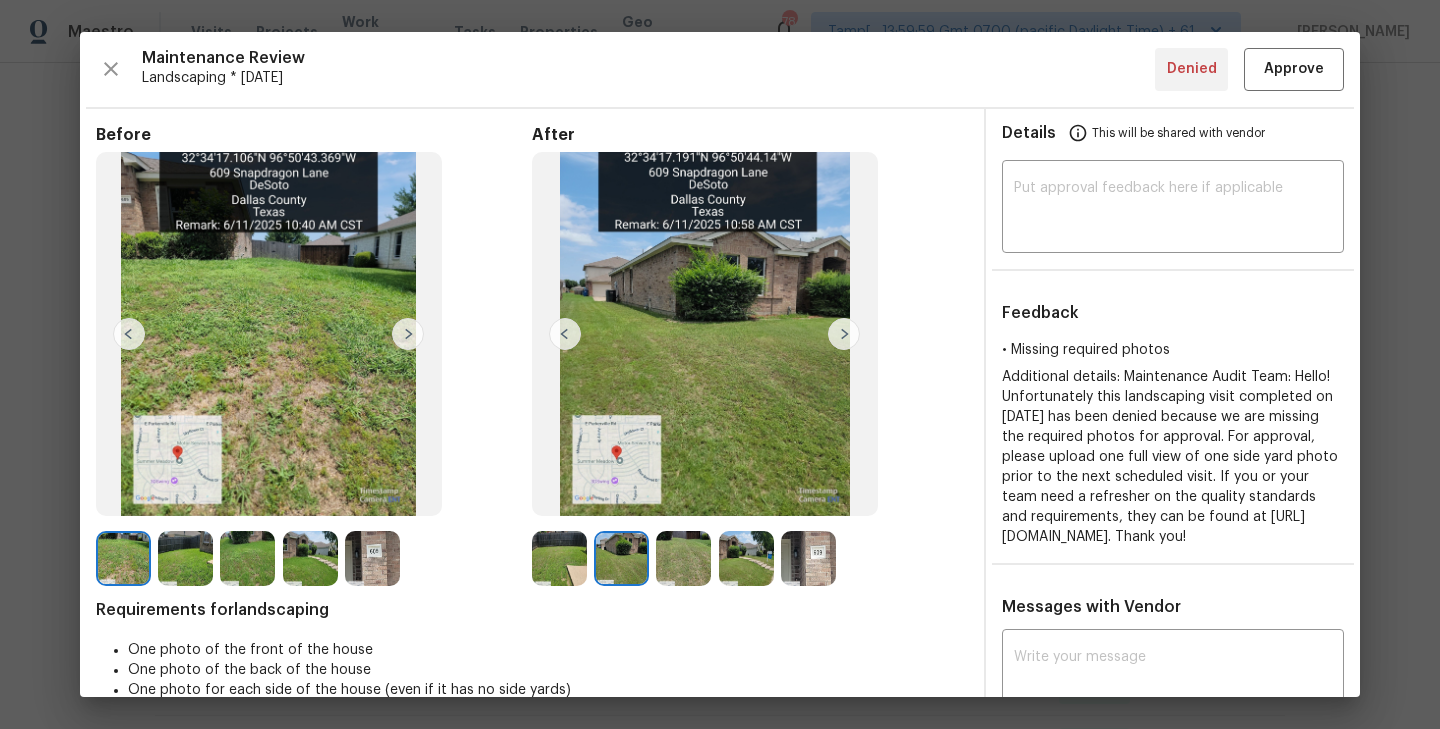click at bounding box center [247, 558] 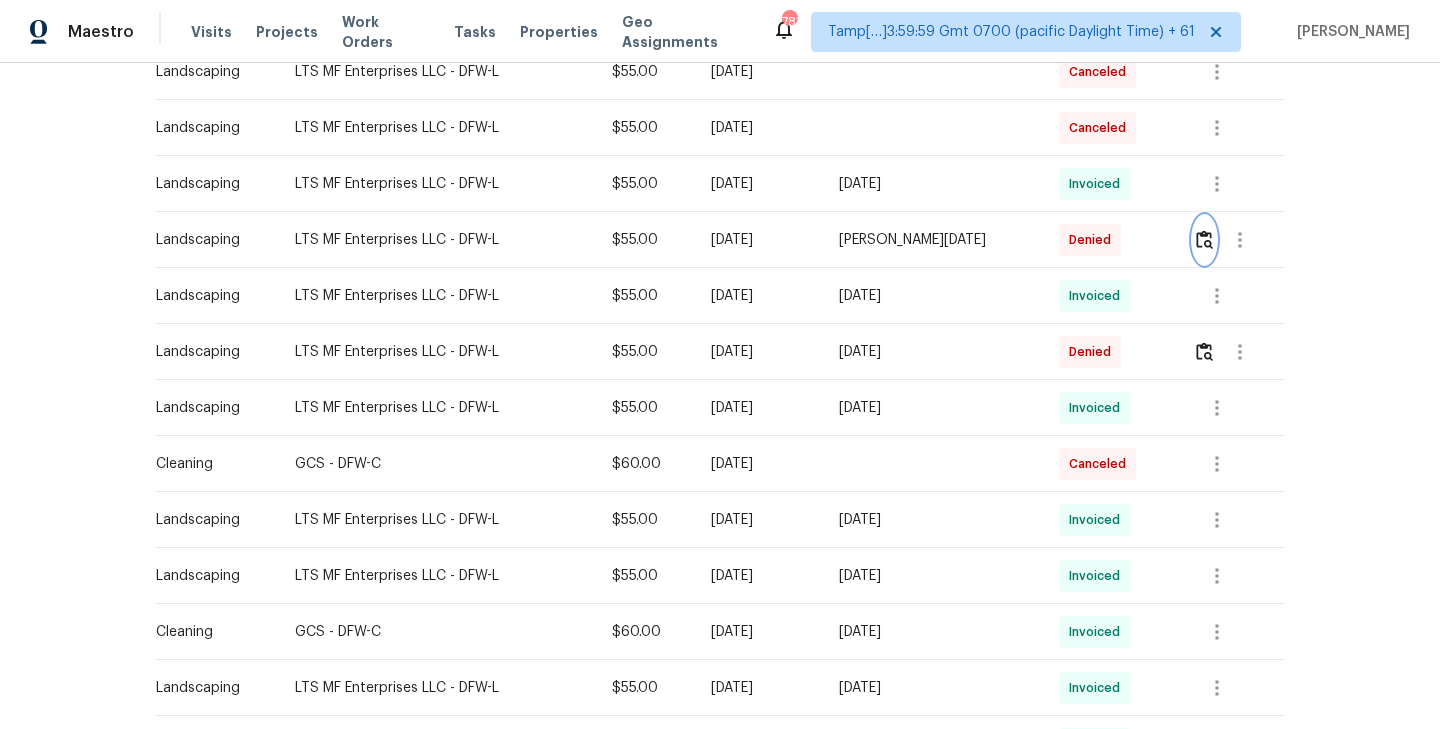 click at bounding box center (1204, 239) 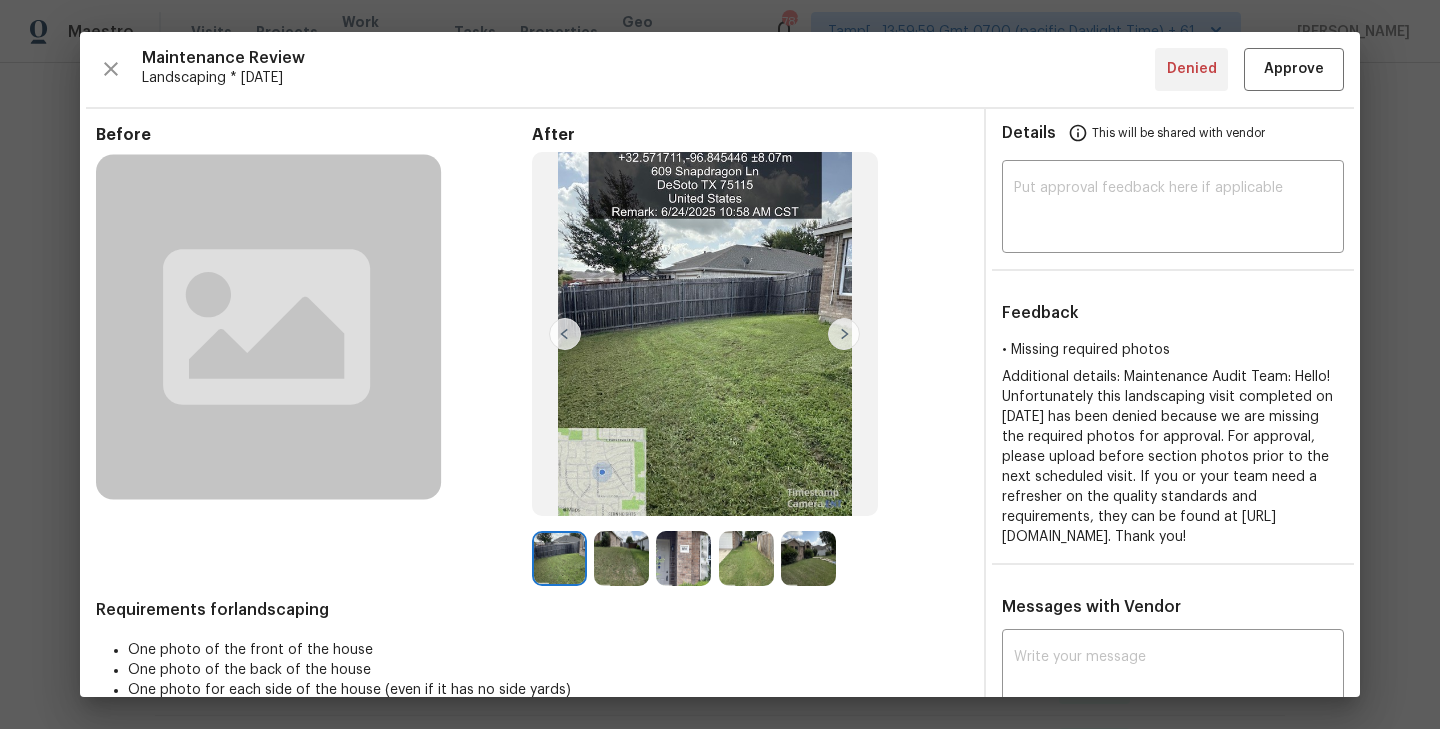click at bounding box center [844, 334] 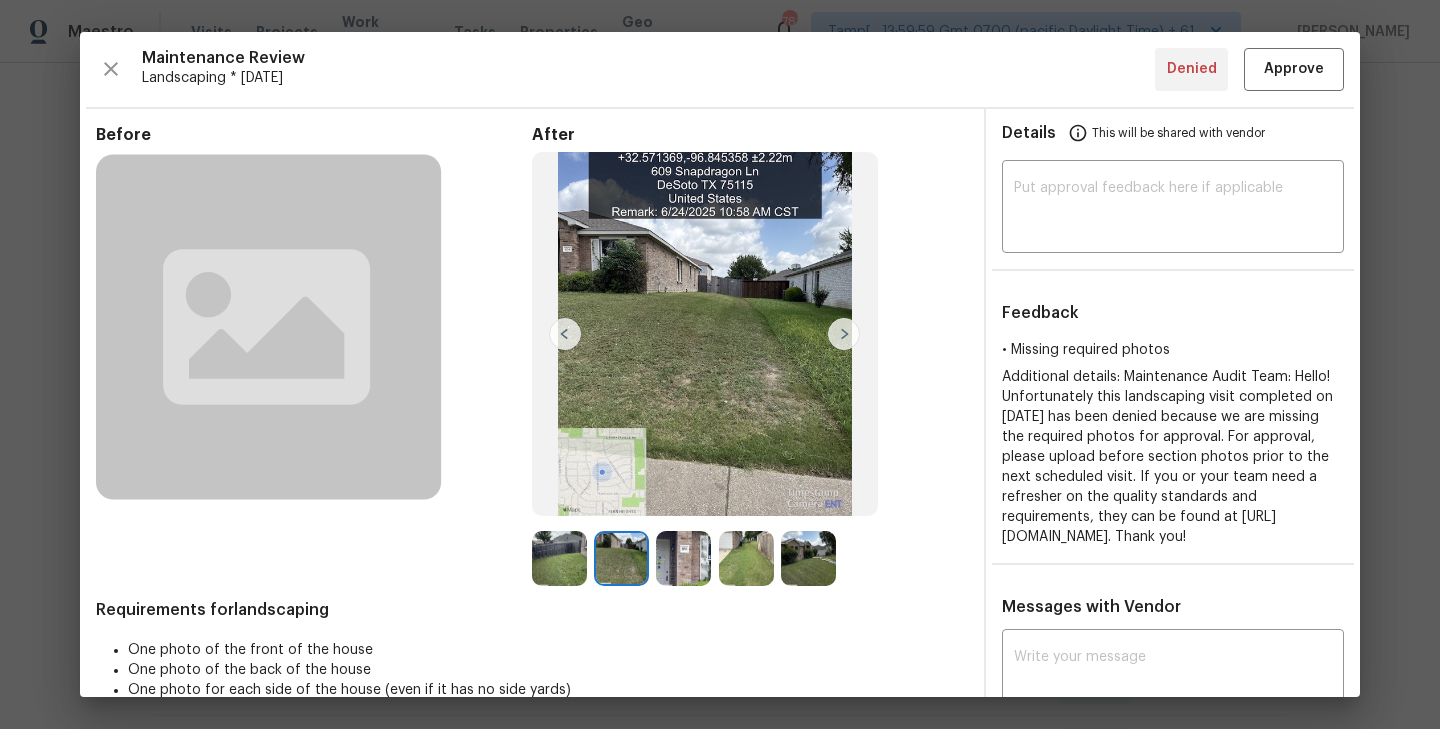 click at bounding box center [844, 334] 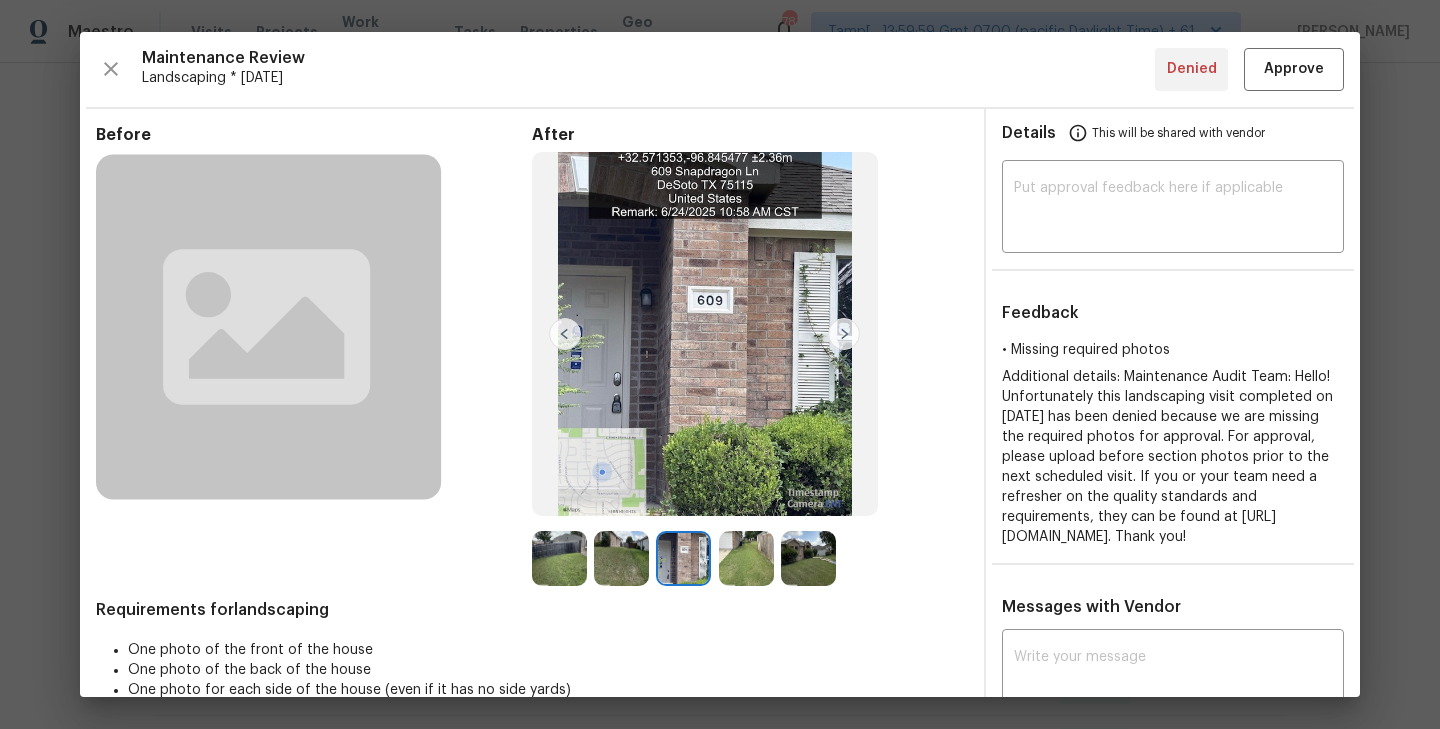click at bounding box center [844, 334] 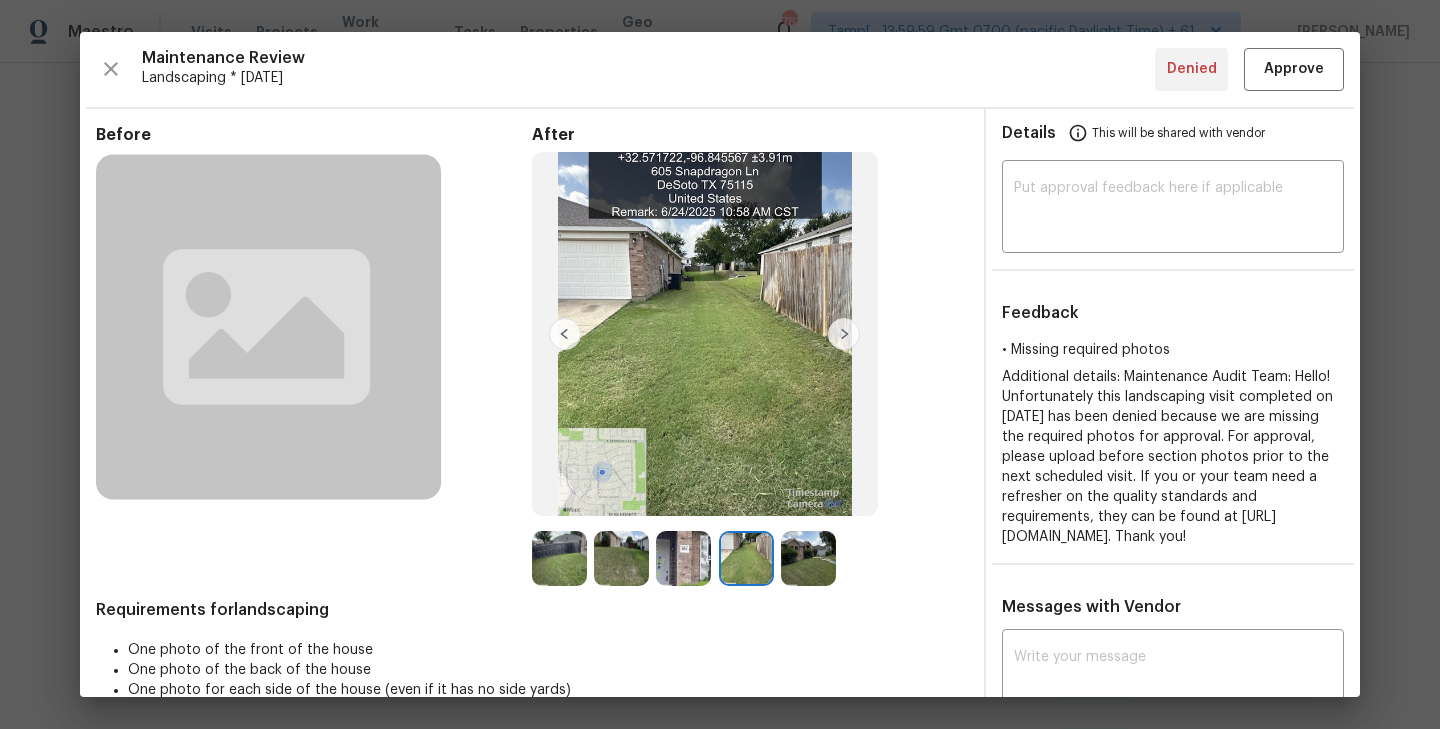 click at bounding box center (565, 334) 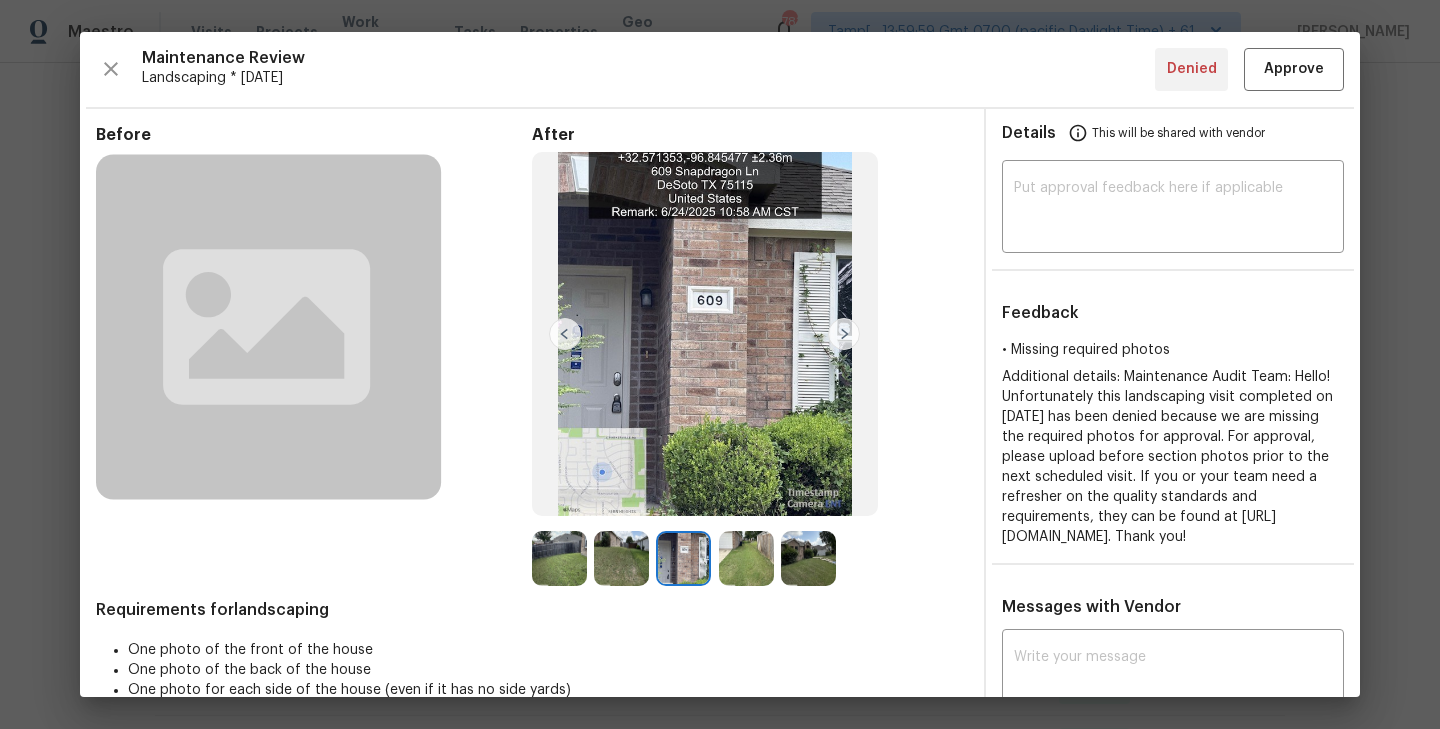 click at bounding box center (565, 334) 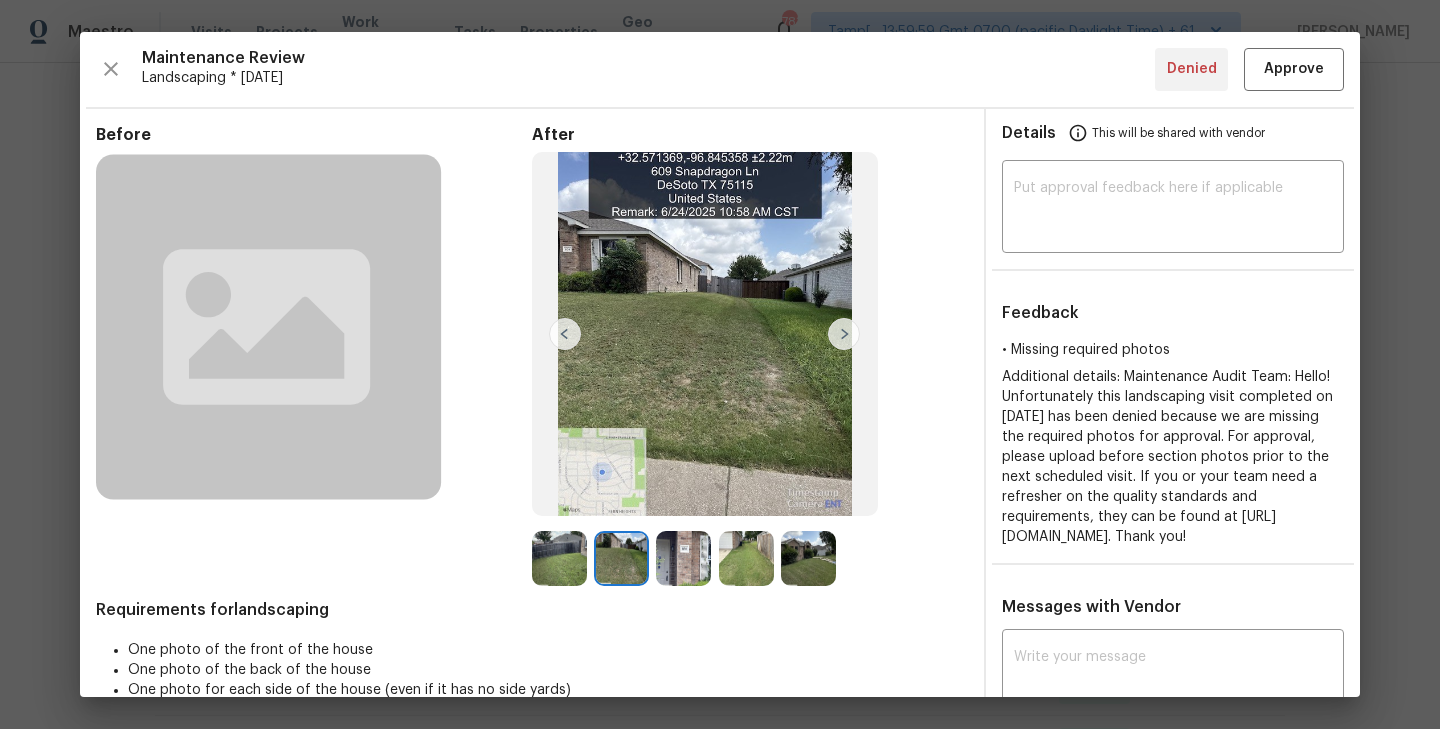 click at bounding box center (565, 334) 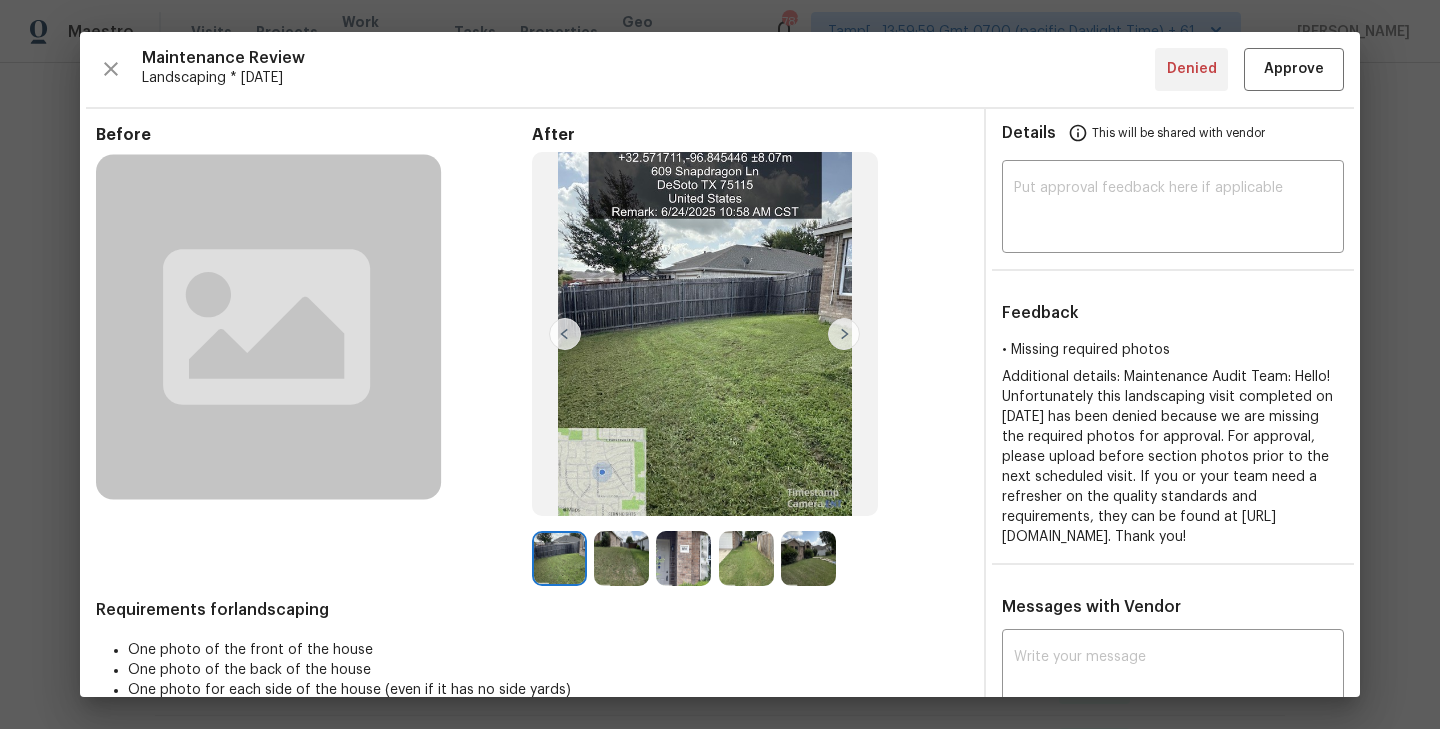 click at bounding box center [844, 334] 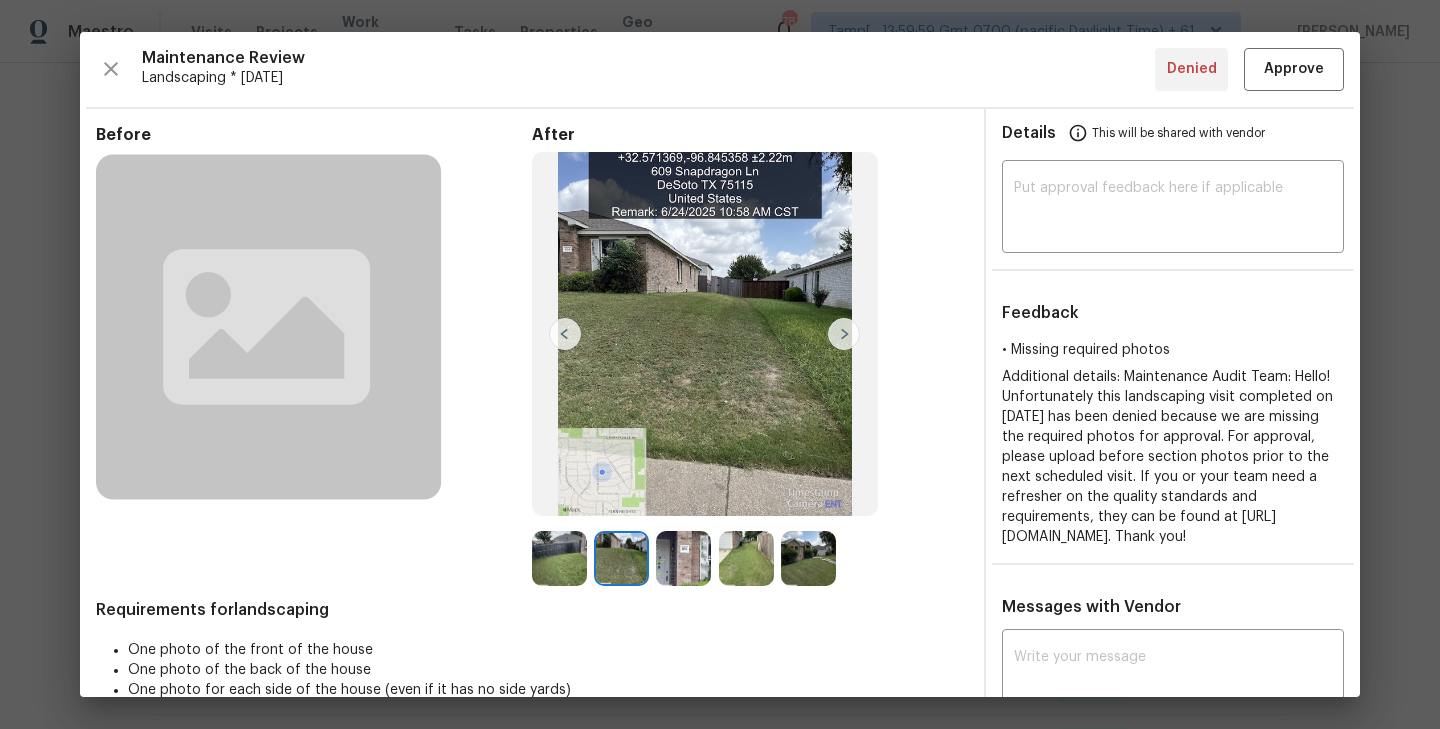 click at bounding box center (844, 334) 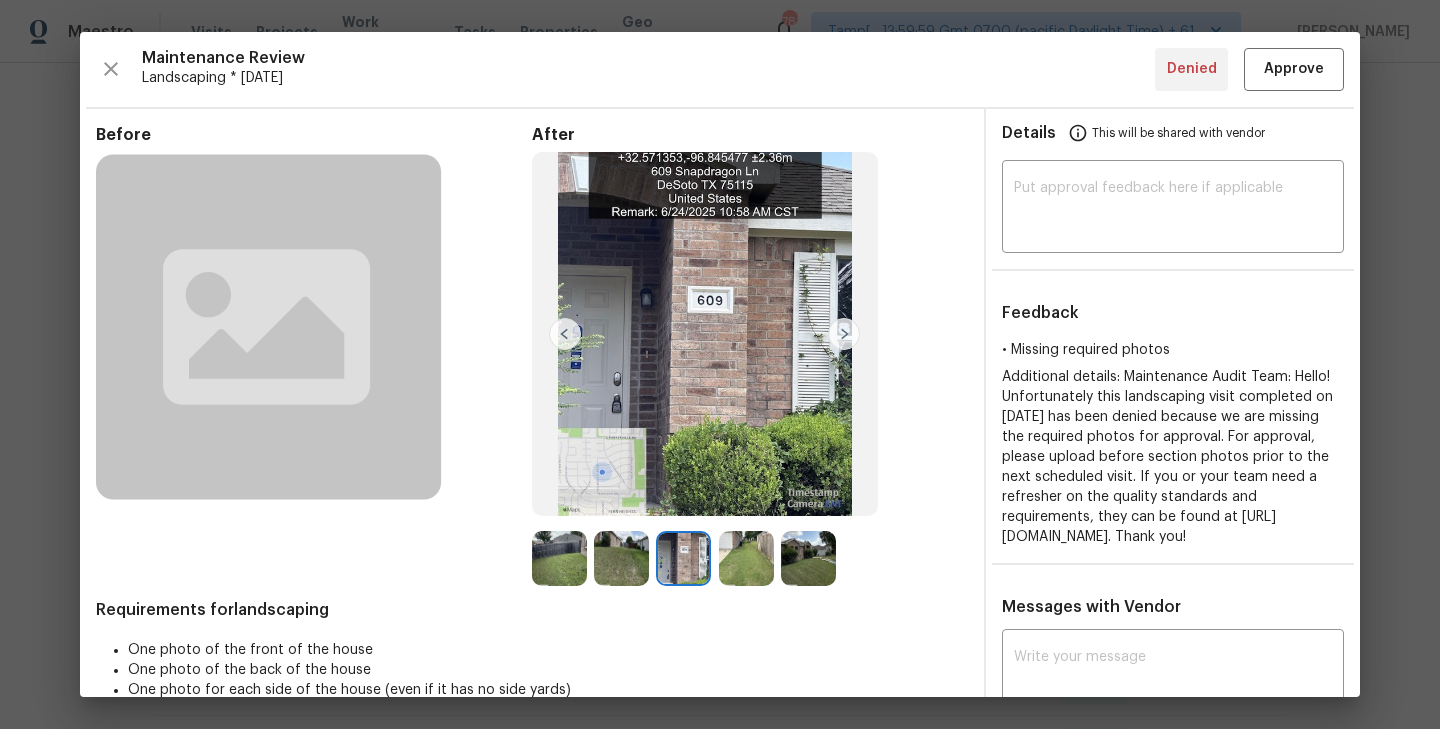 click at bounding box center (844, 334) 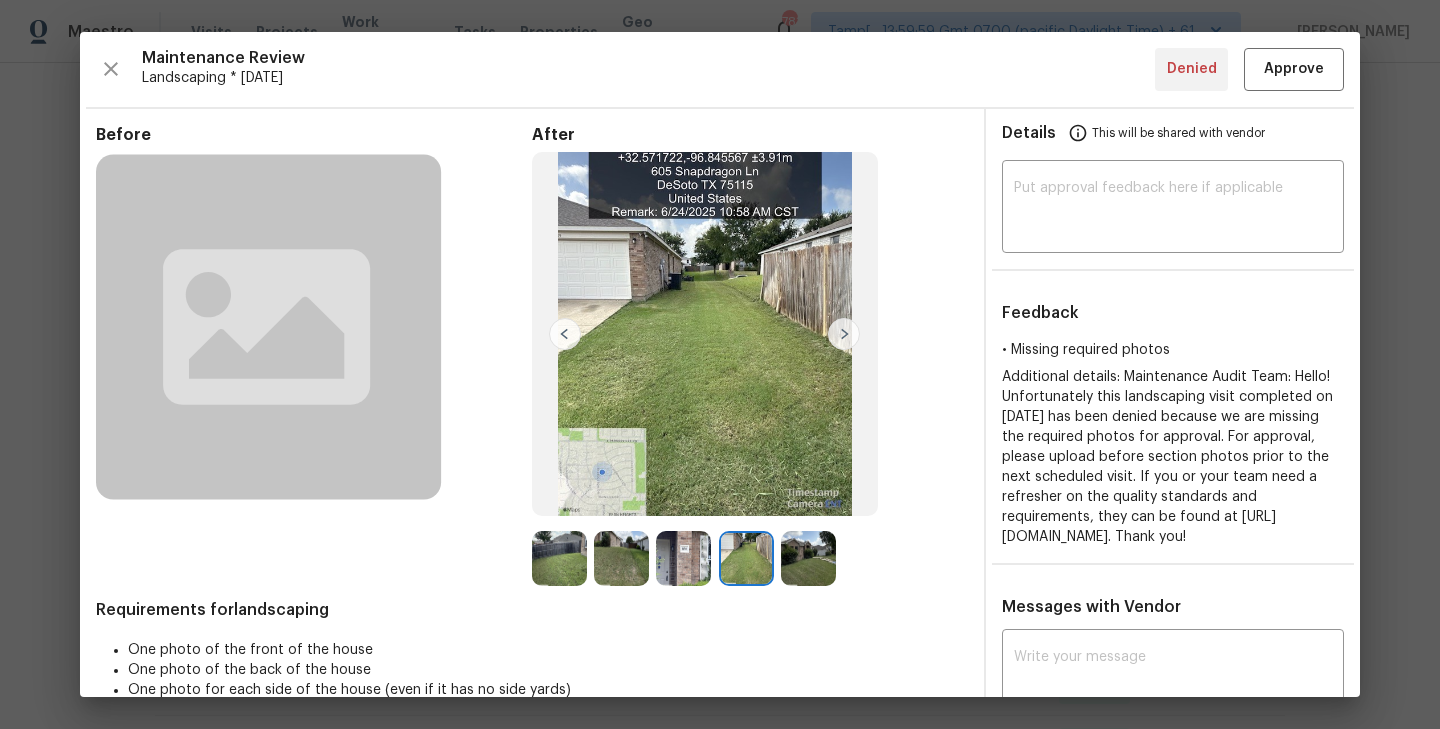 click at bounding box center [844, 334] 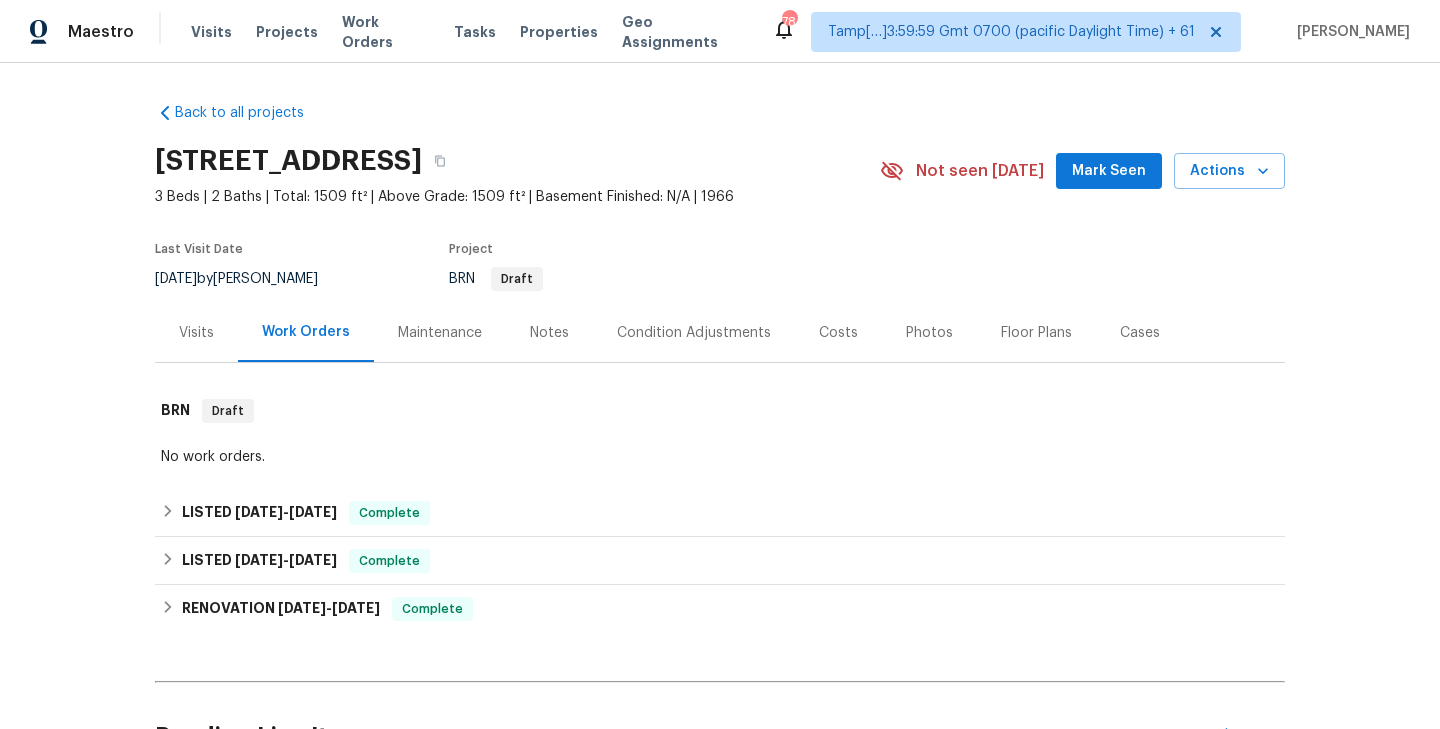 scroll, scrollTop: 0, scrollLeft: 0, axis: both 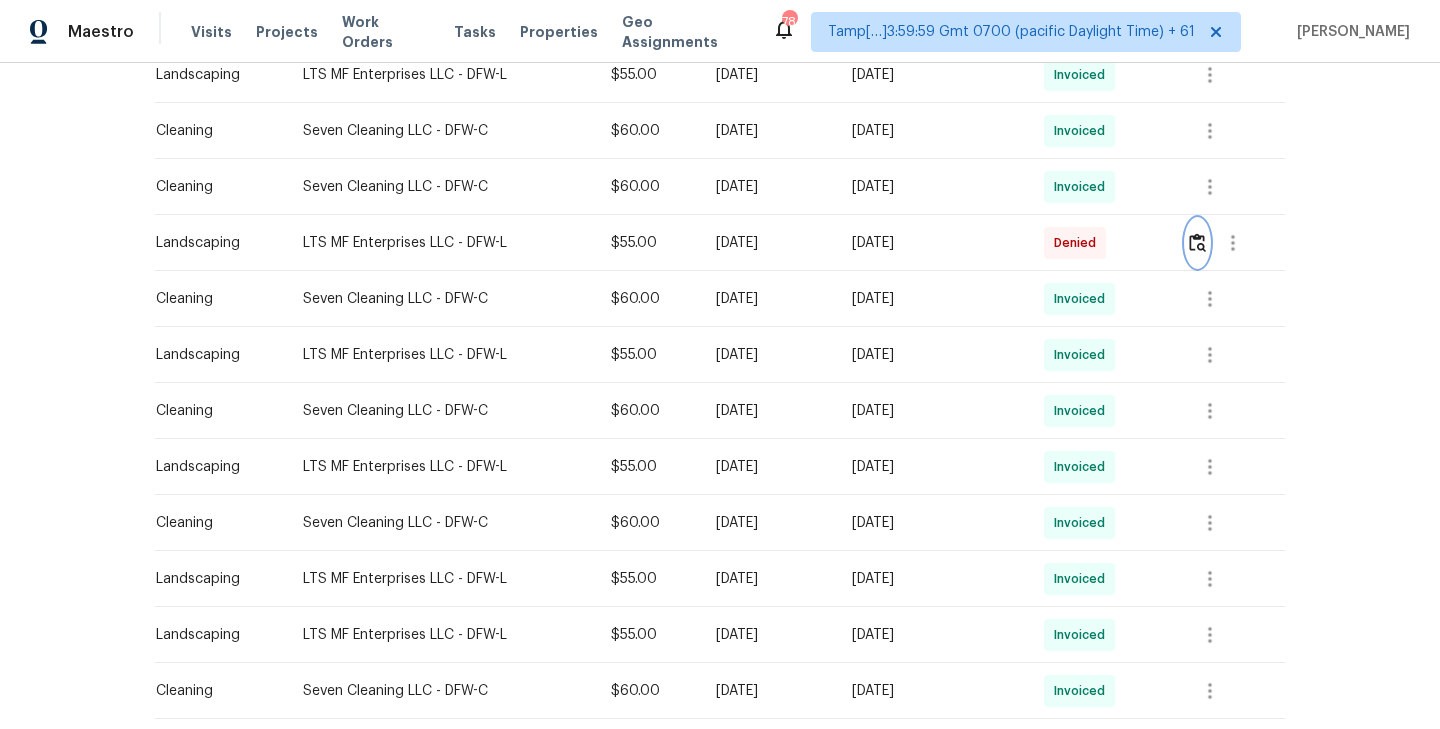 click at bounding box center [1197, 242] 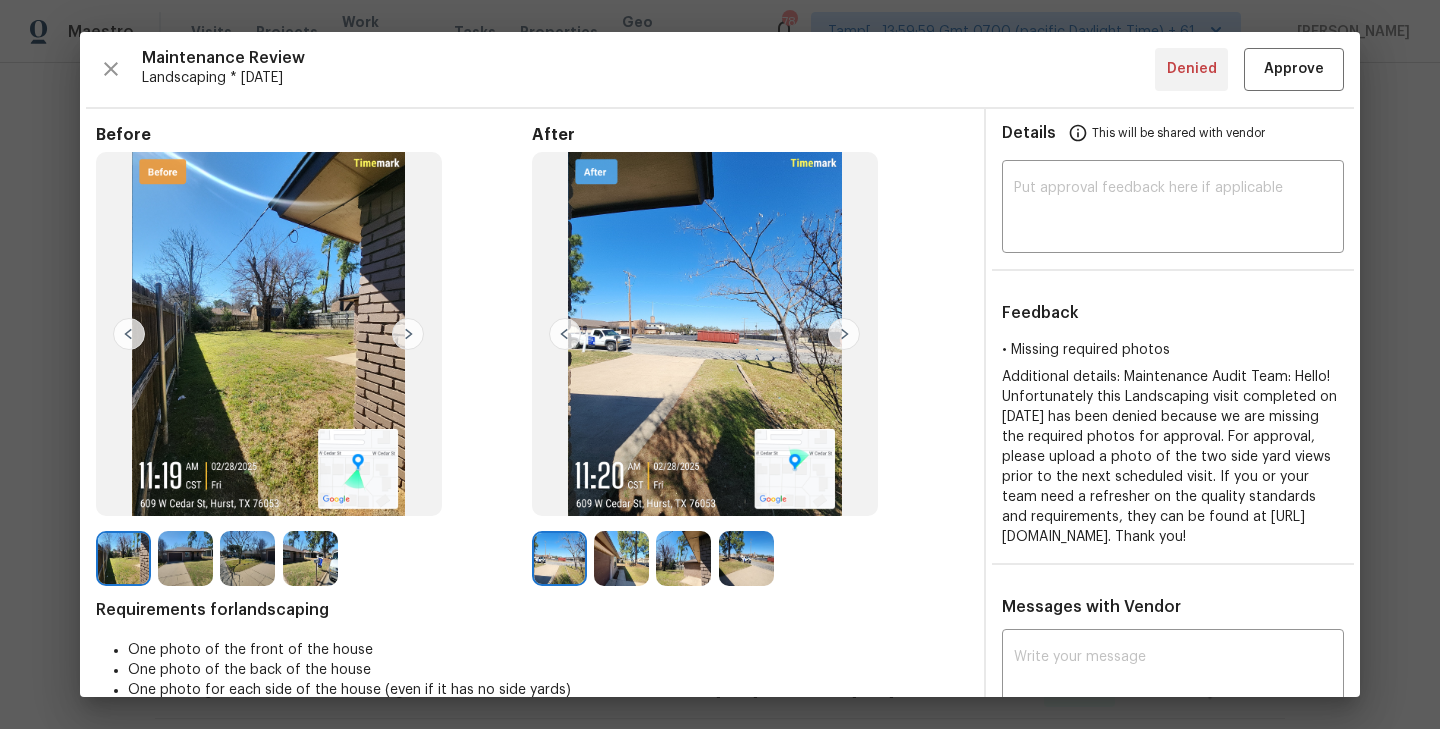click at bounding box center [844, 334] 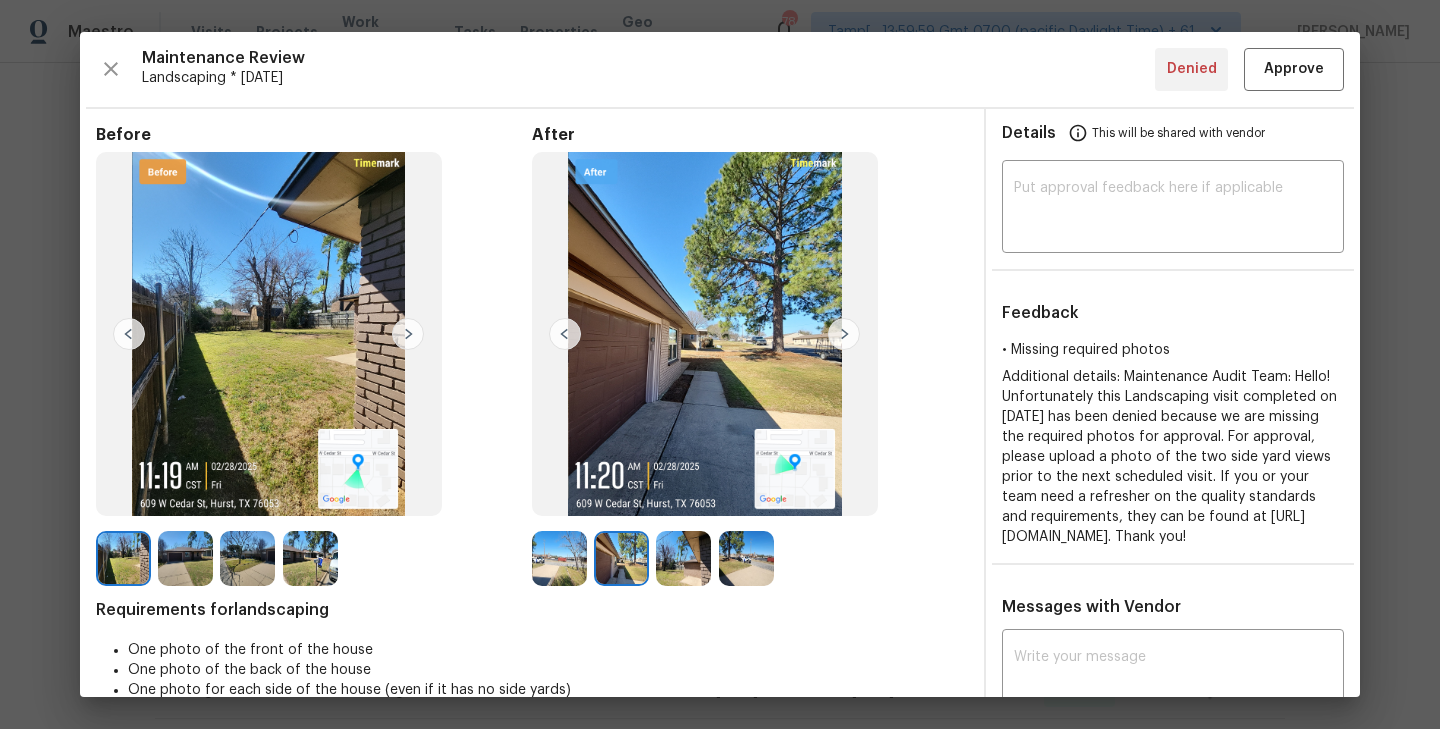 click at bounding box center [844, 334] 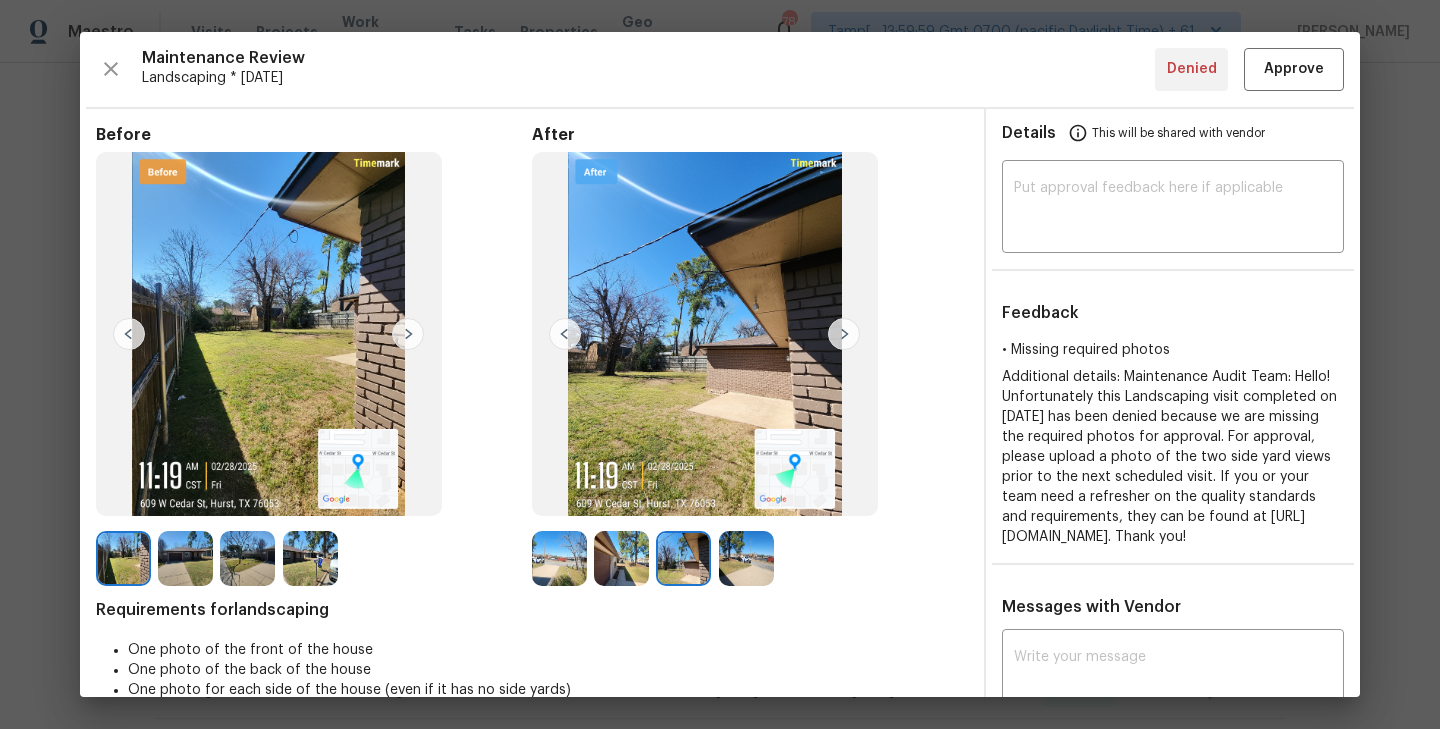 click at bounding box center [844, 334] 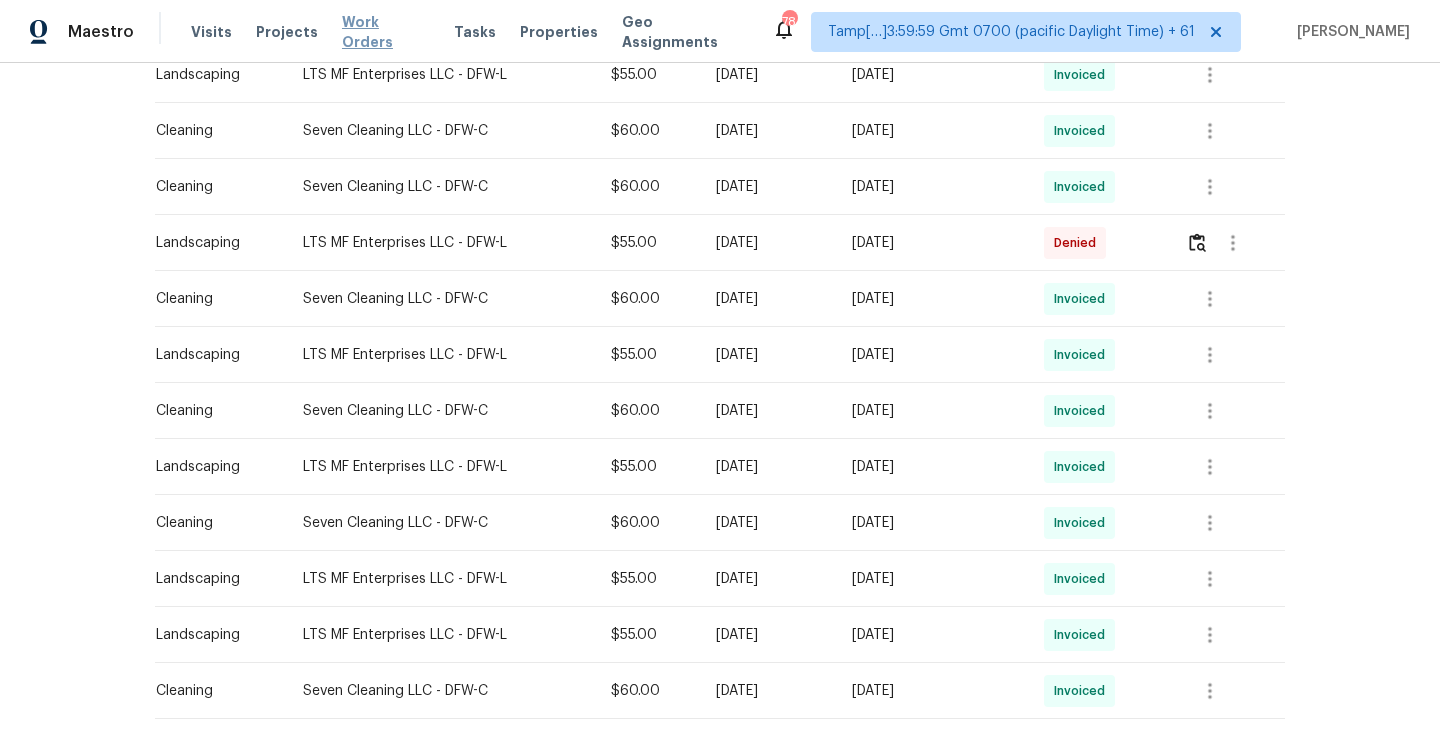 click on "Work Orders" at bounding box center [386, 32] 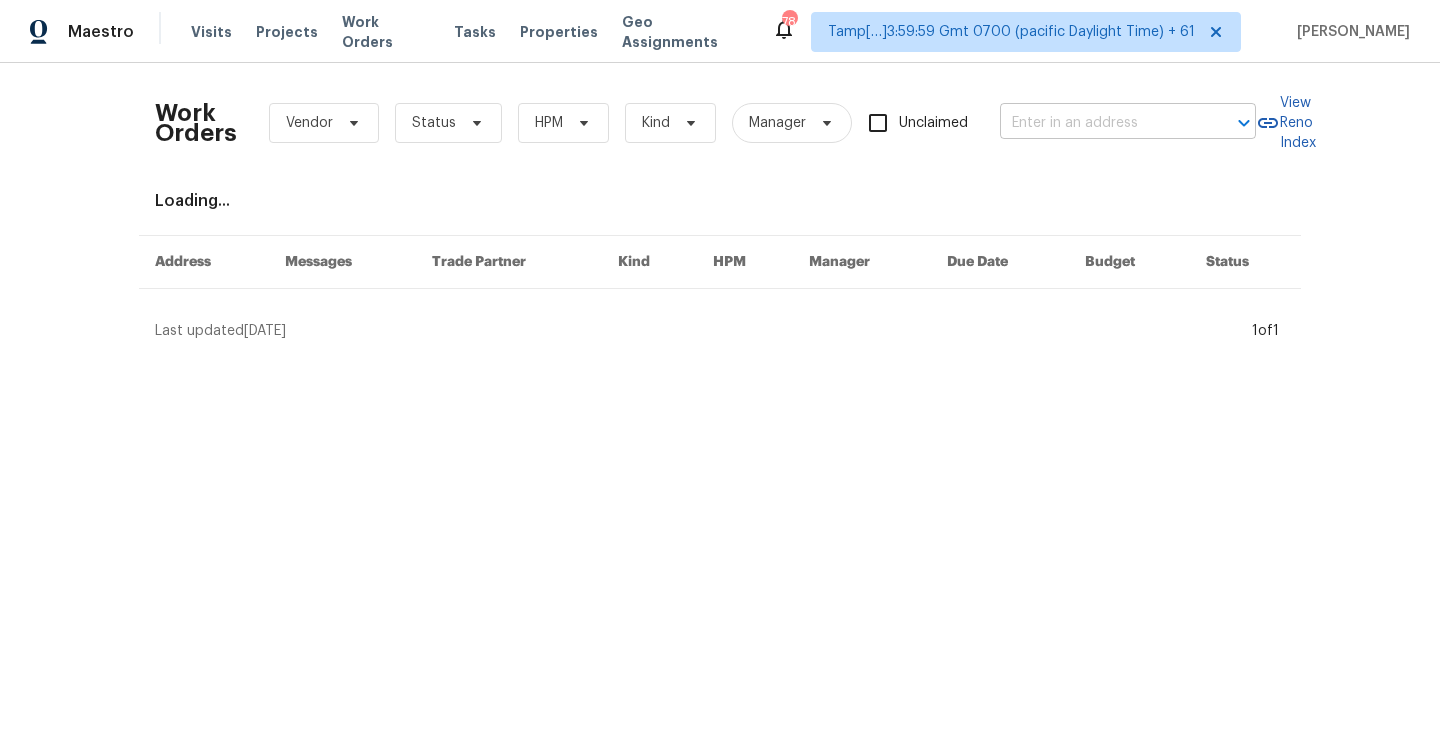 click at bounding box center (1100, 123) 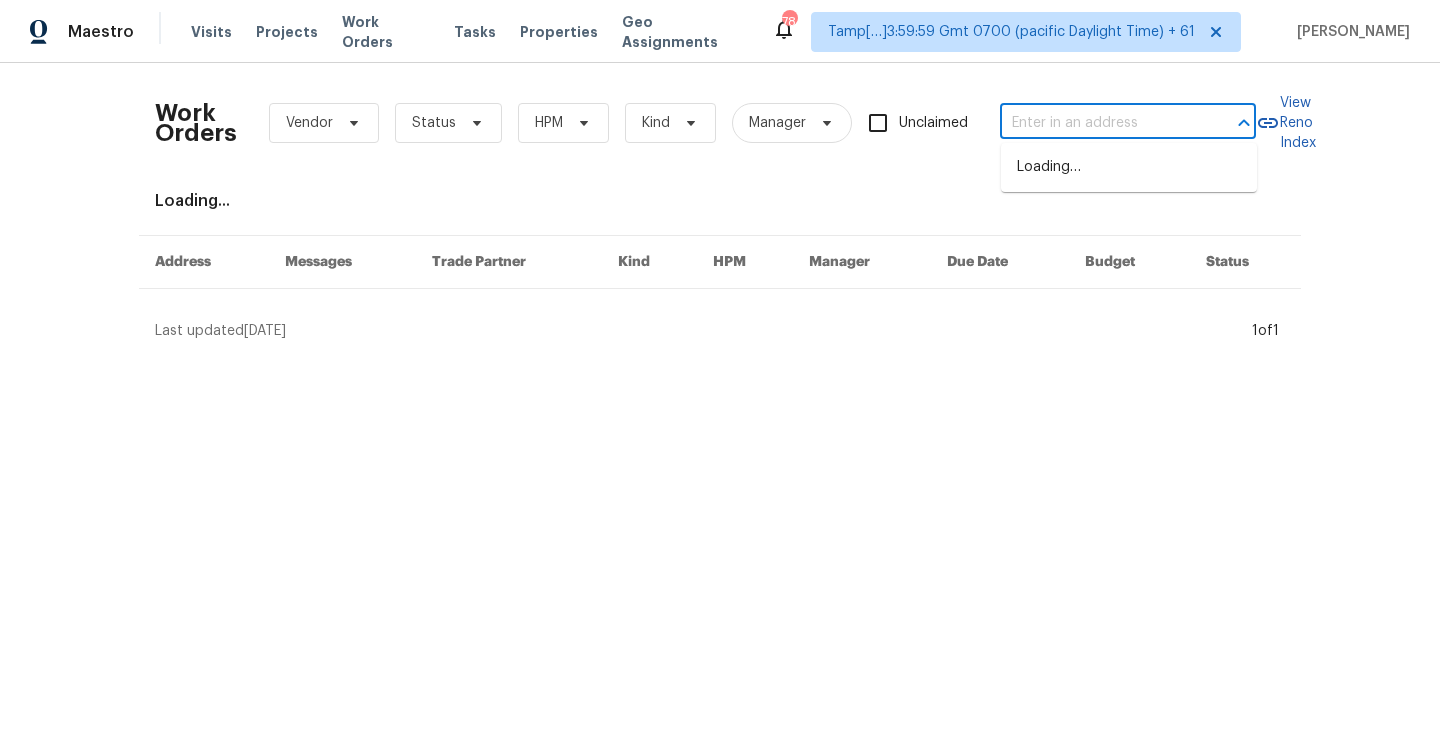 paste on "[STREET_ADDRESS]" 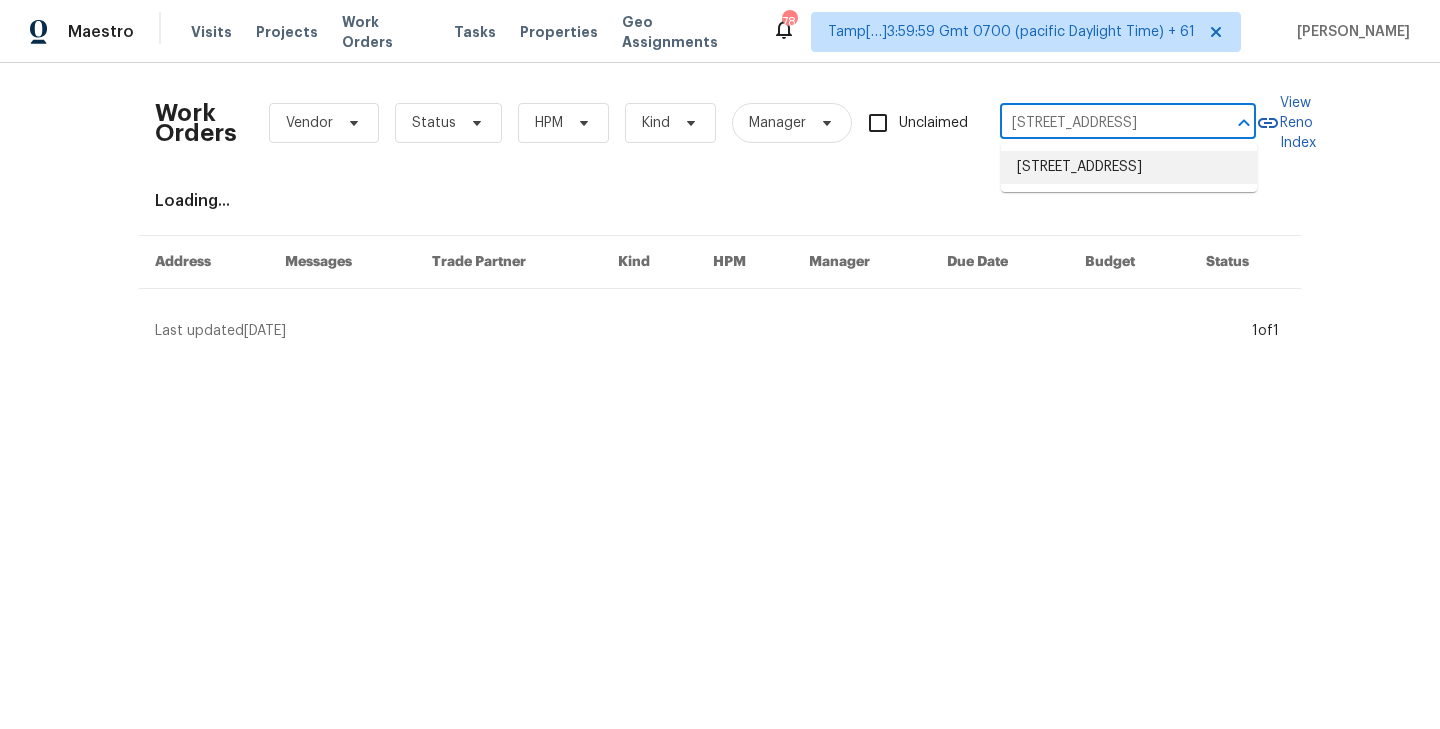 click on "[STREET_ADDRESS]" at bounding box center [1129, 167] 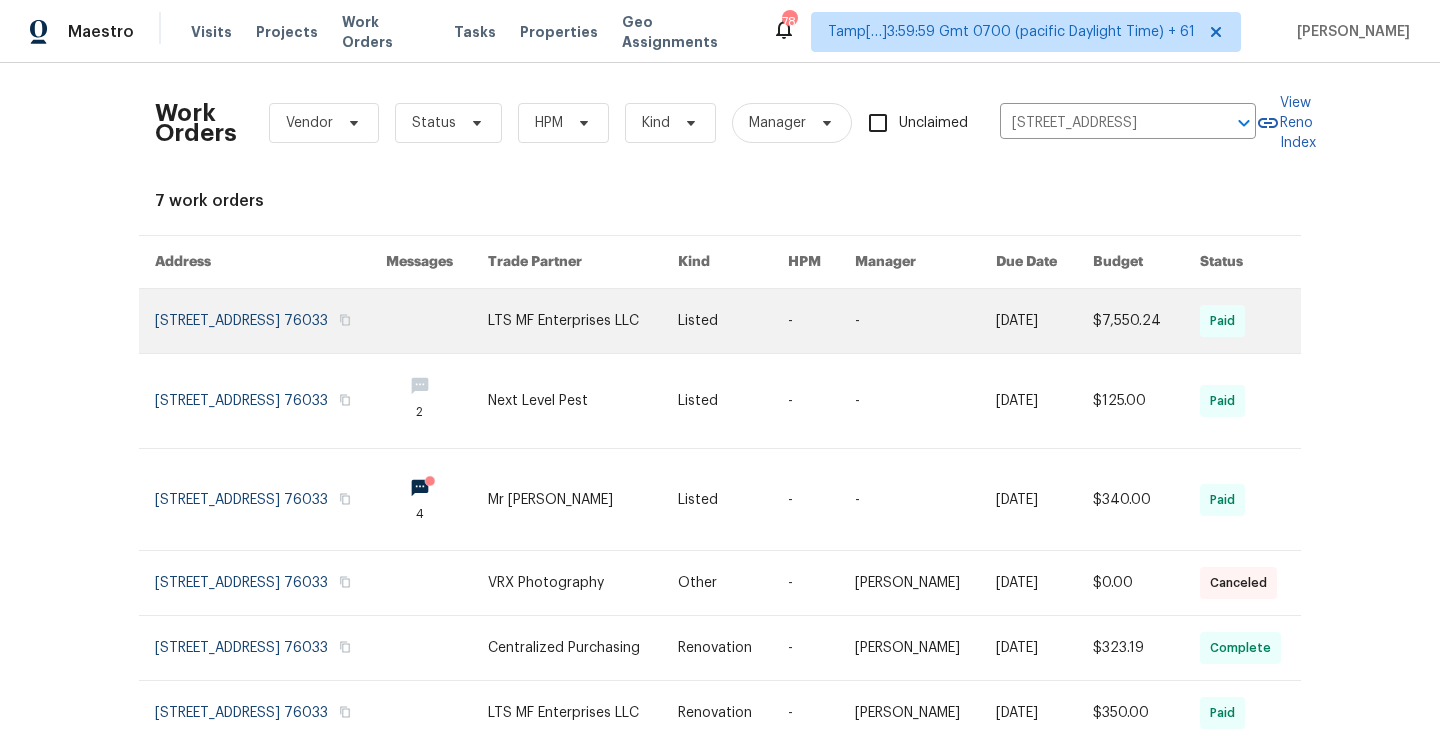 click at bounding box center (270, 321) 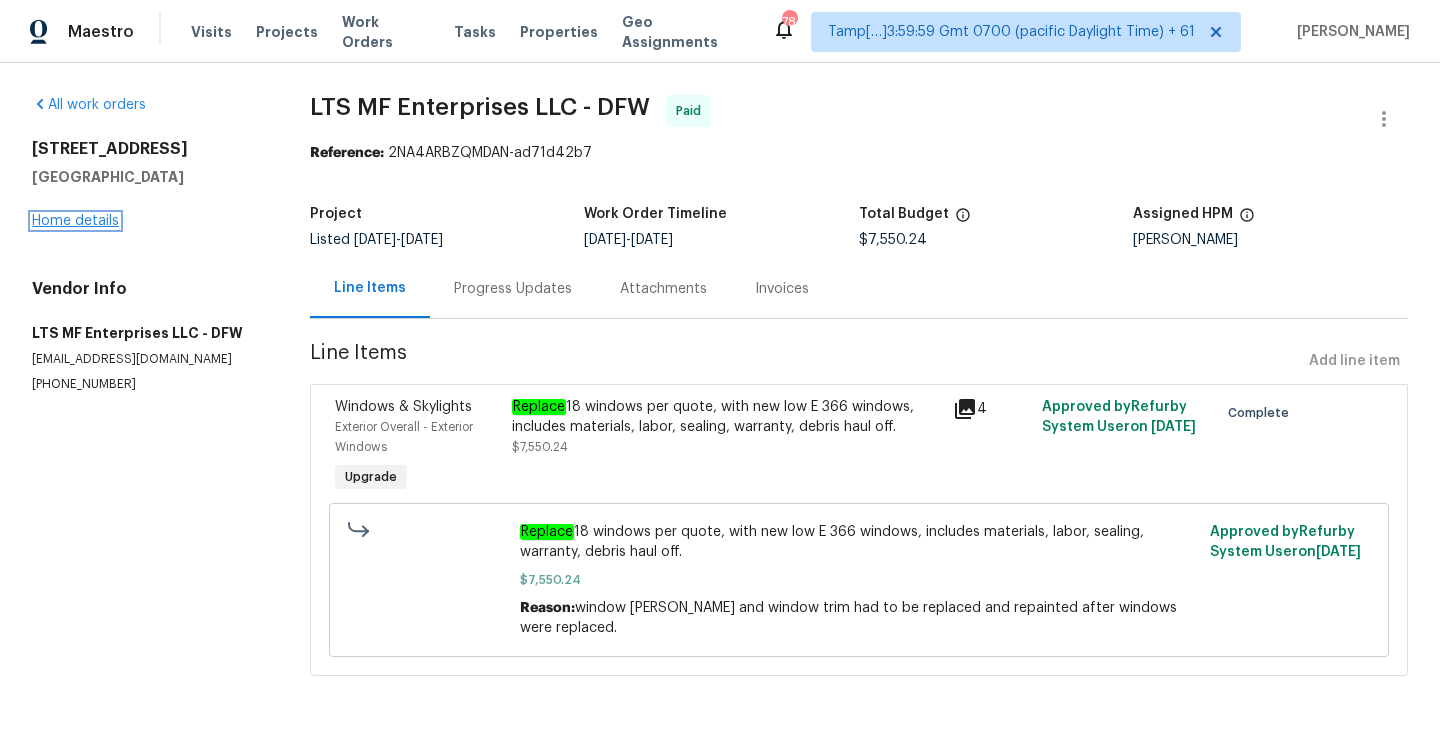 click on "Home details" at bounding box center [75, 221] 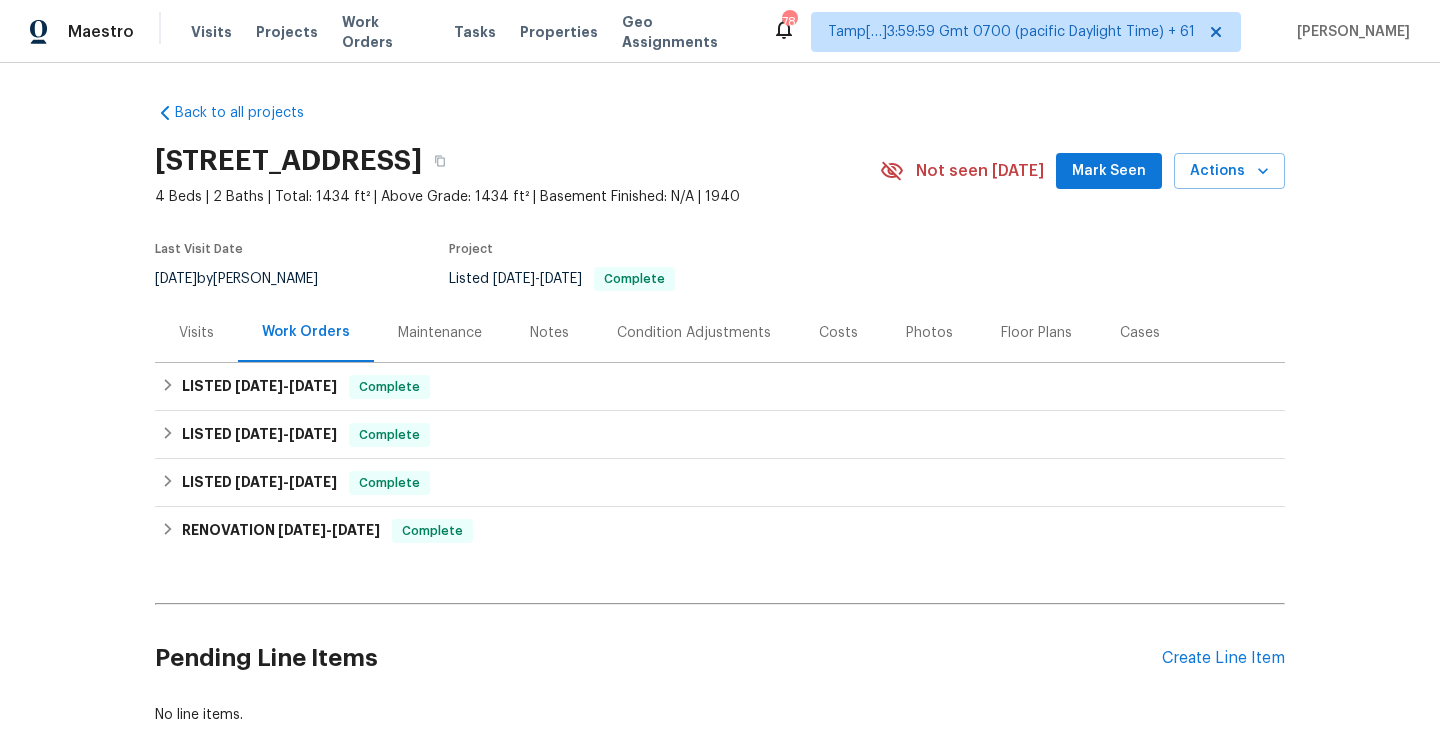 click on "Maintenance" at bounding box center [440, 333] 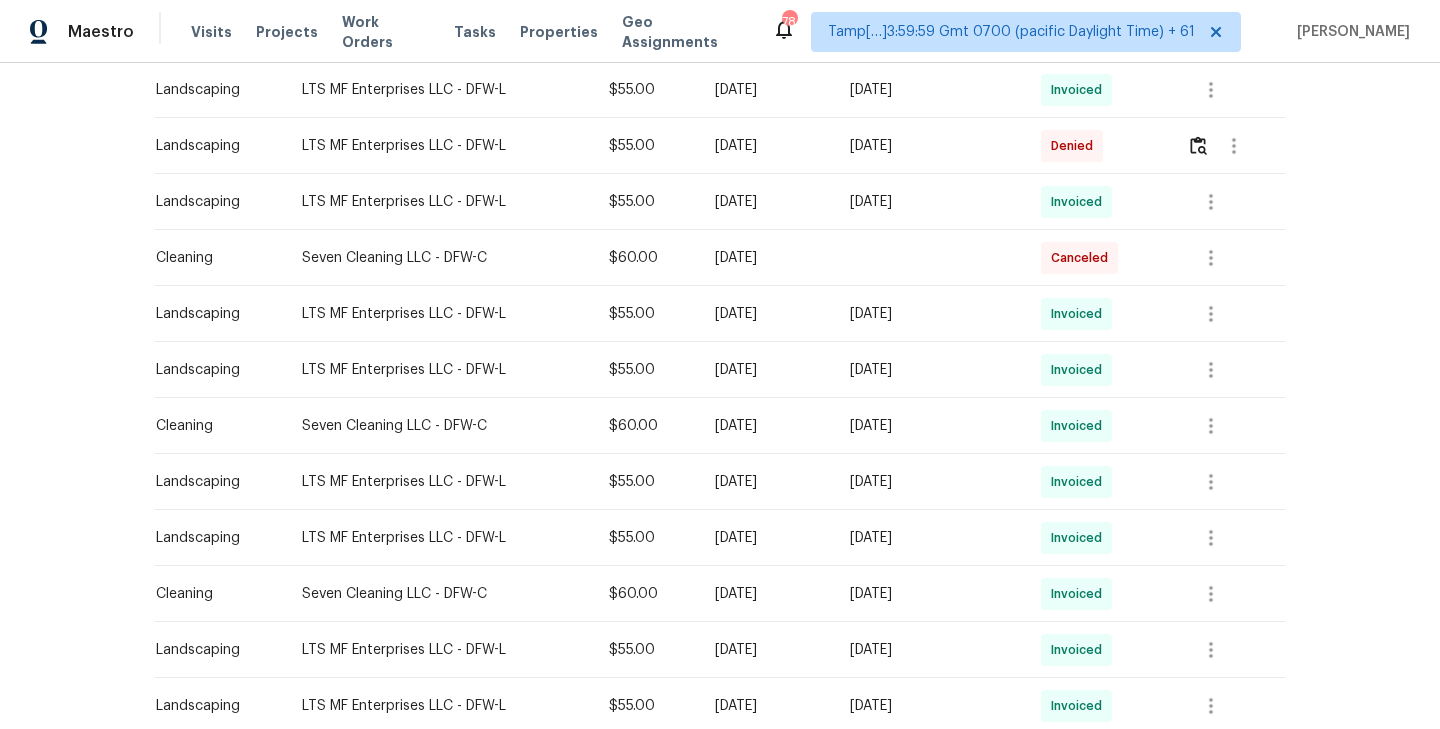 scroll, scrollTop: 559, scrollLeft: 0, axis: vertical 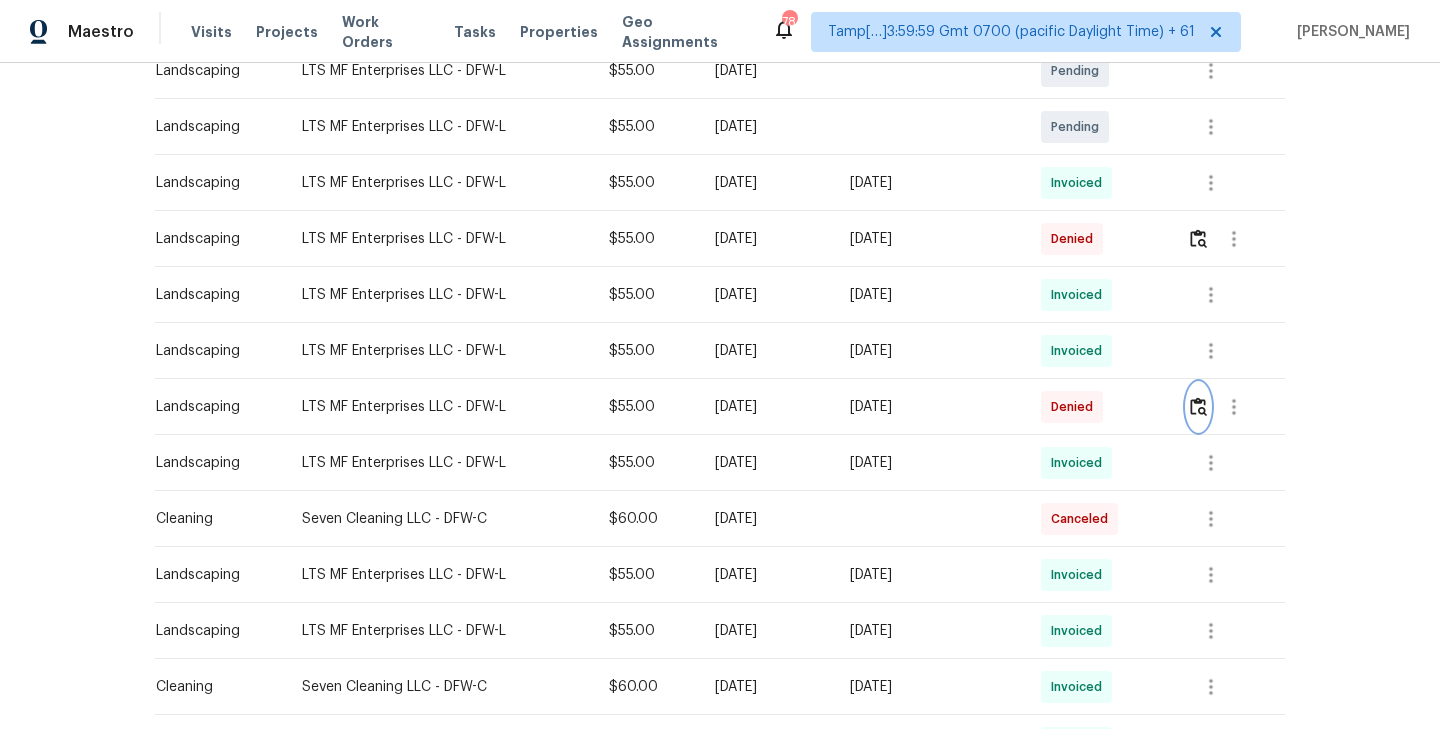 click at bounding box center (1198, 406) 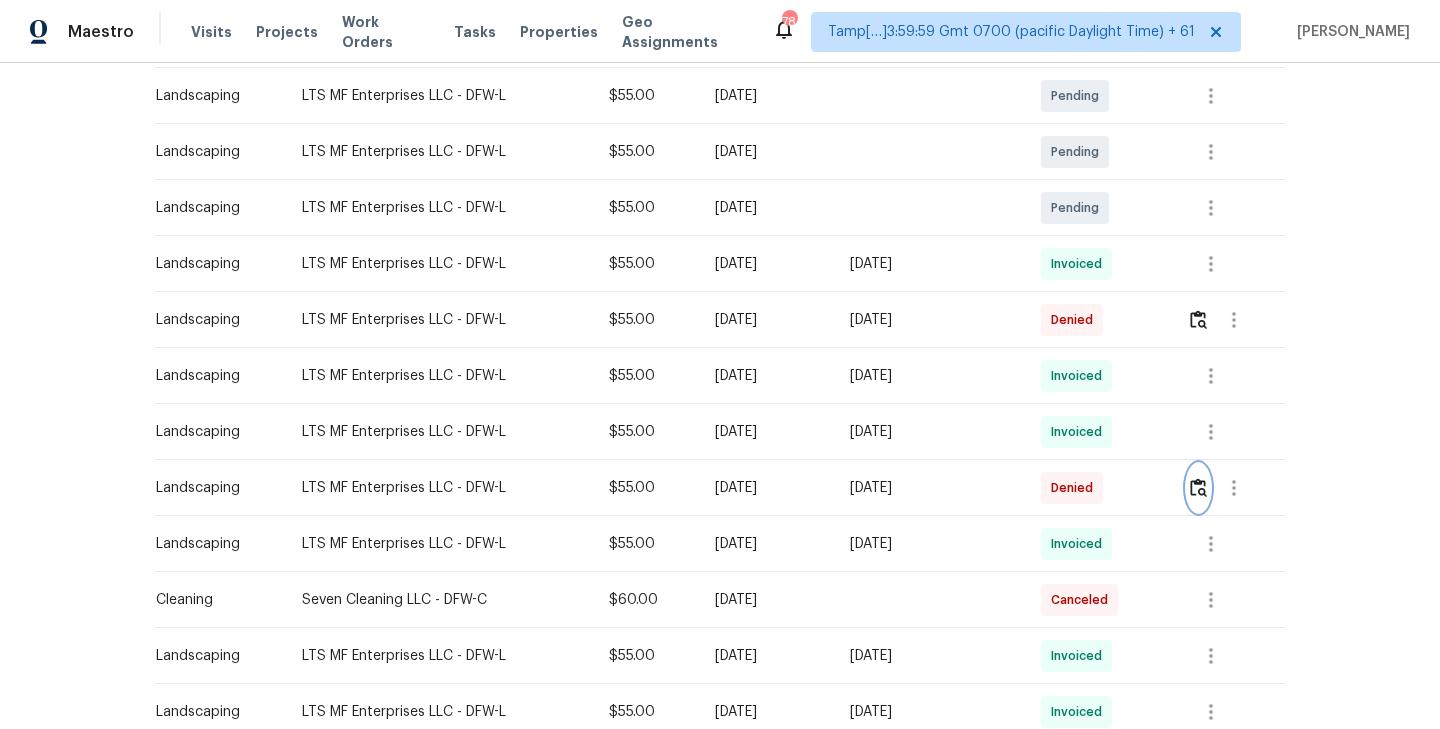 scroll, scrollTop: 461, scrollLeft: 0, axis: vertical 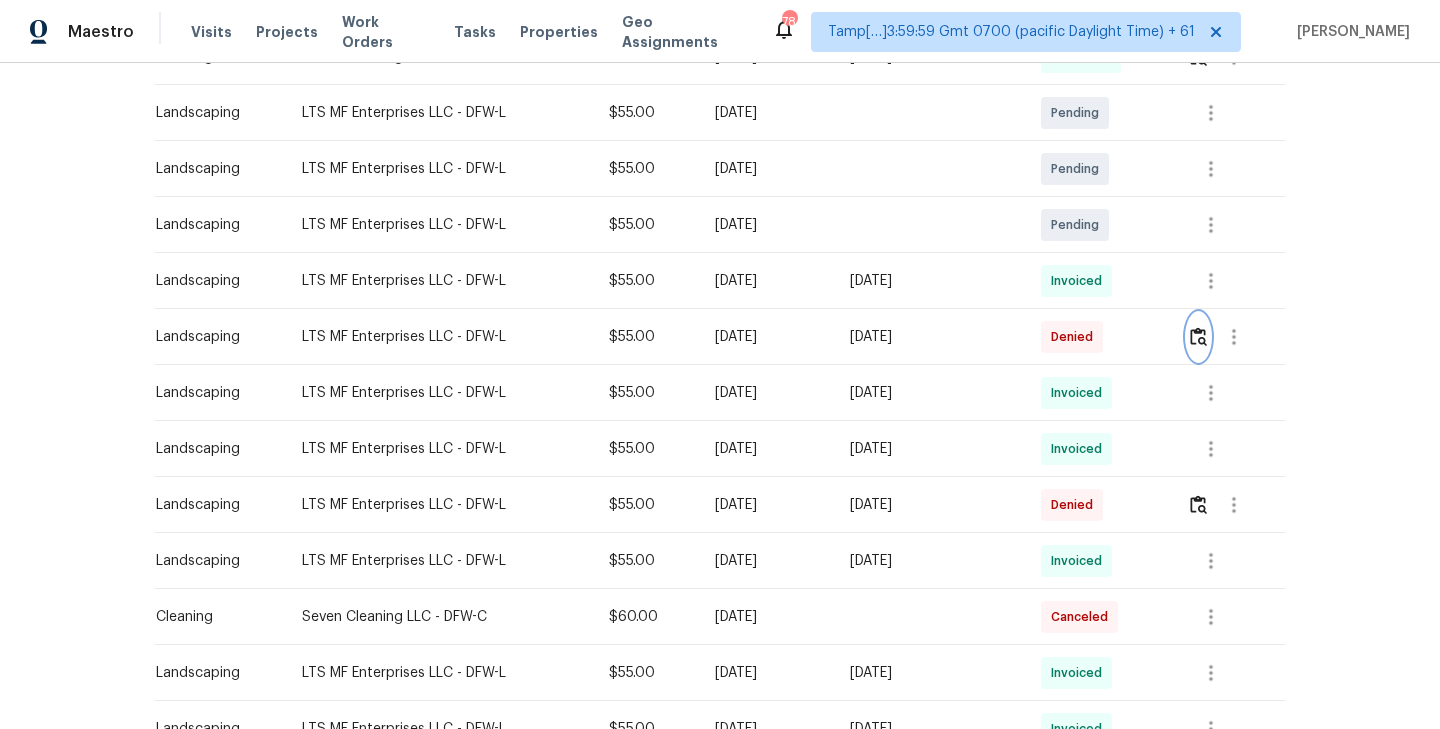click at bounding box center [1198, 336] 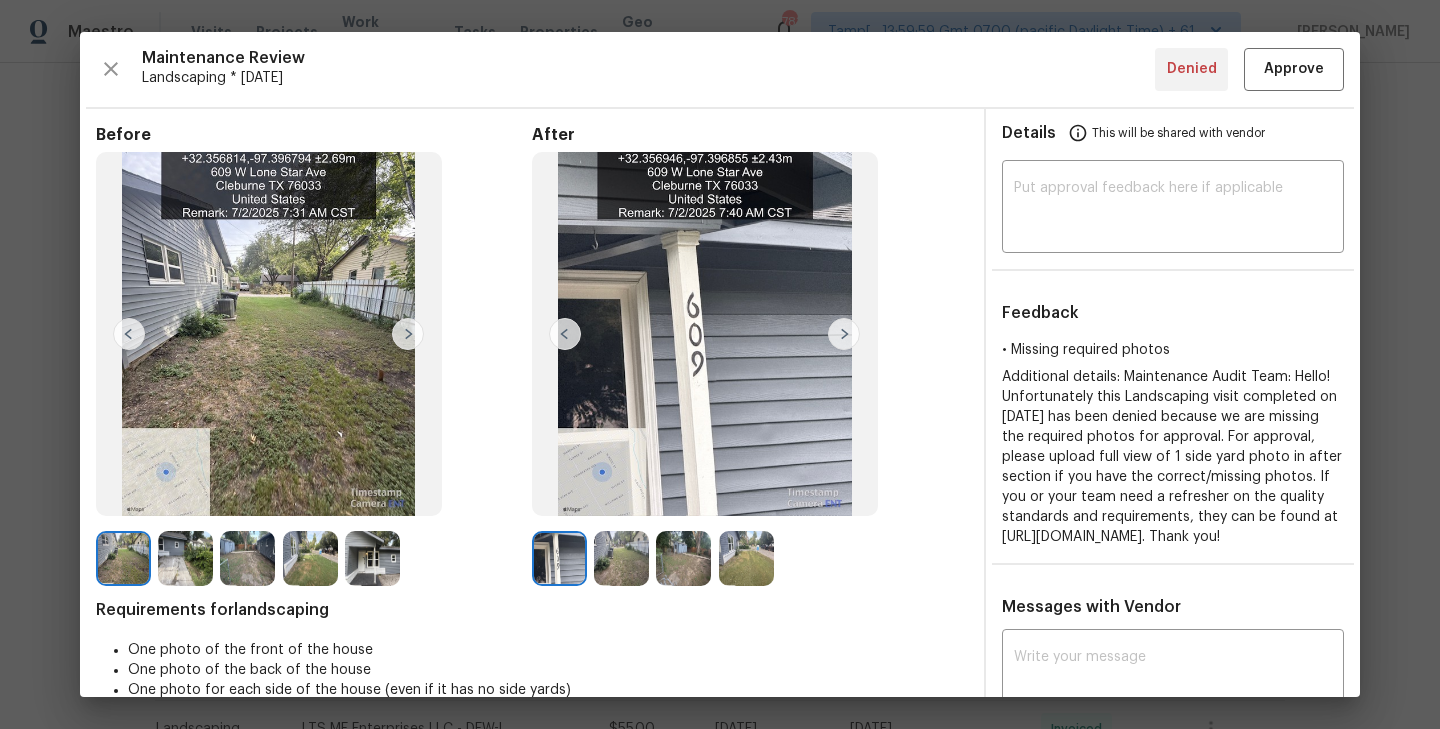 click at bounding box center (844, 334) 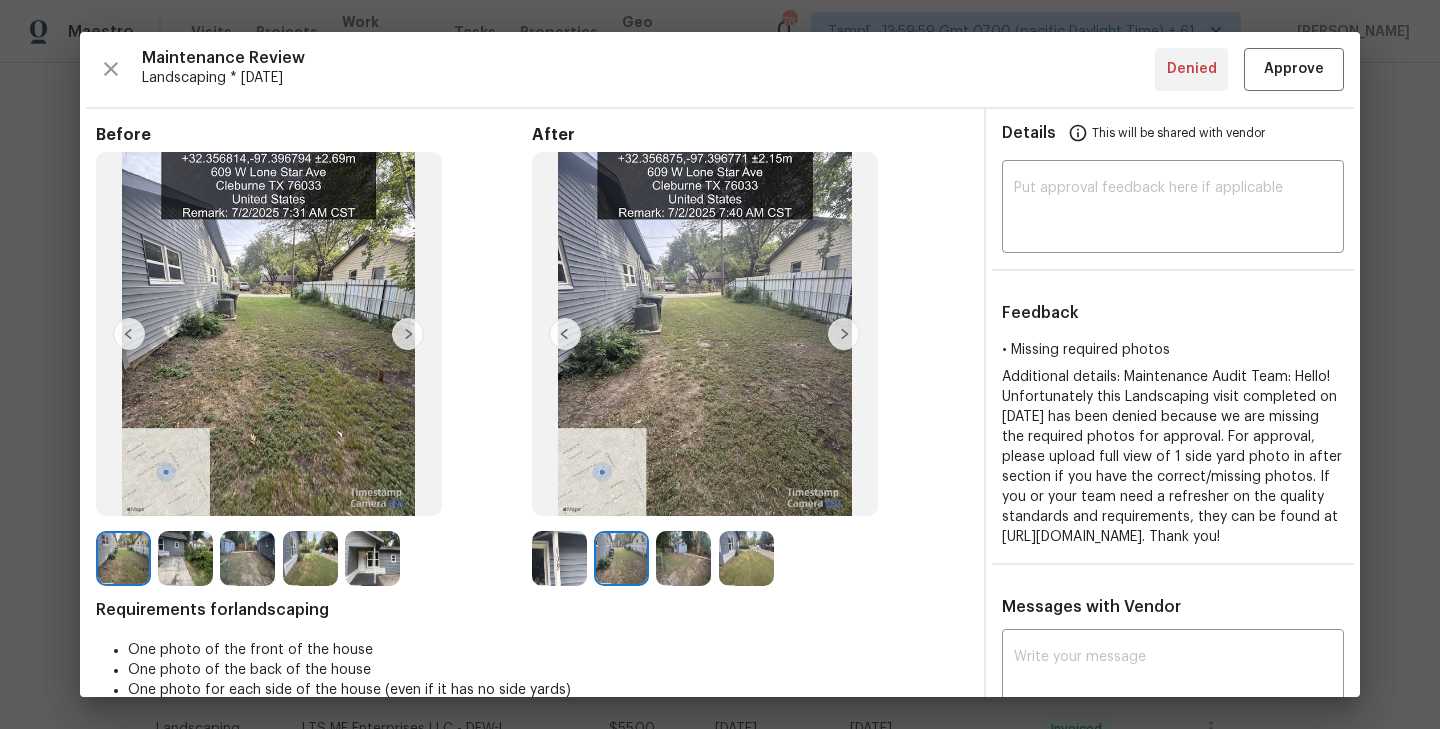 click at bounding box center (844, 334) 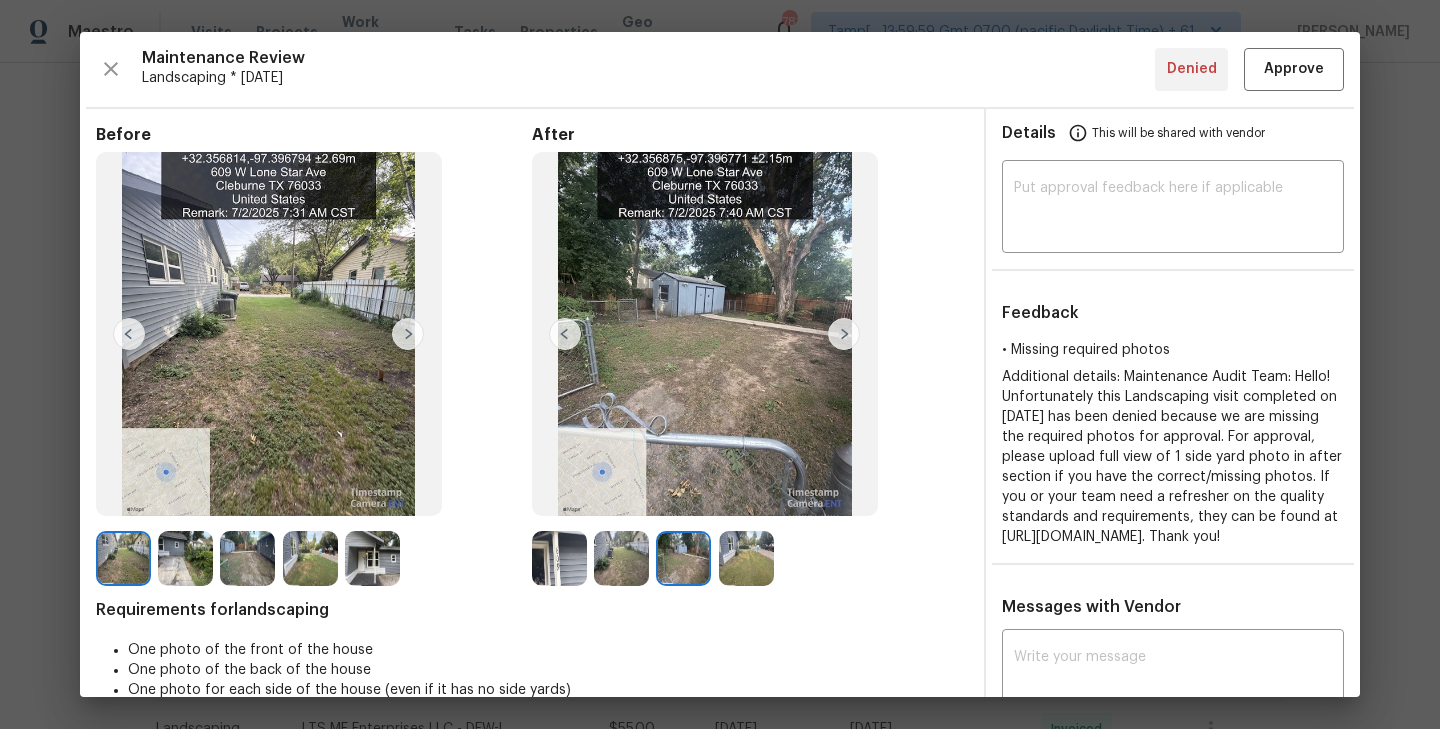 click at bounding box center [844, 334] 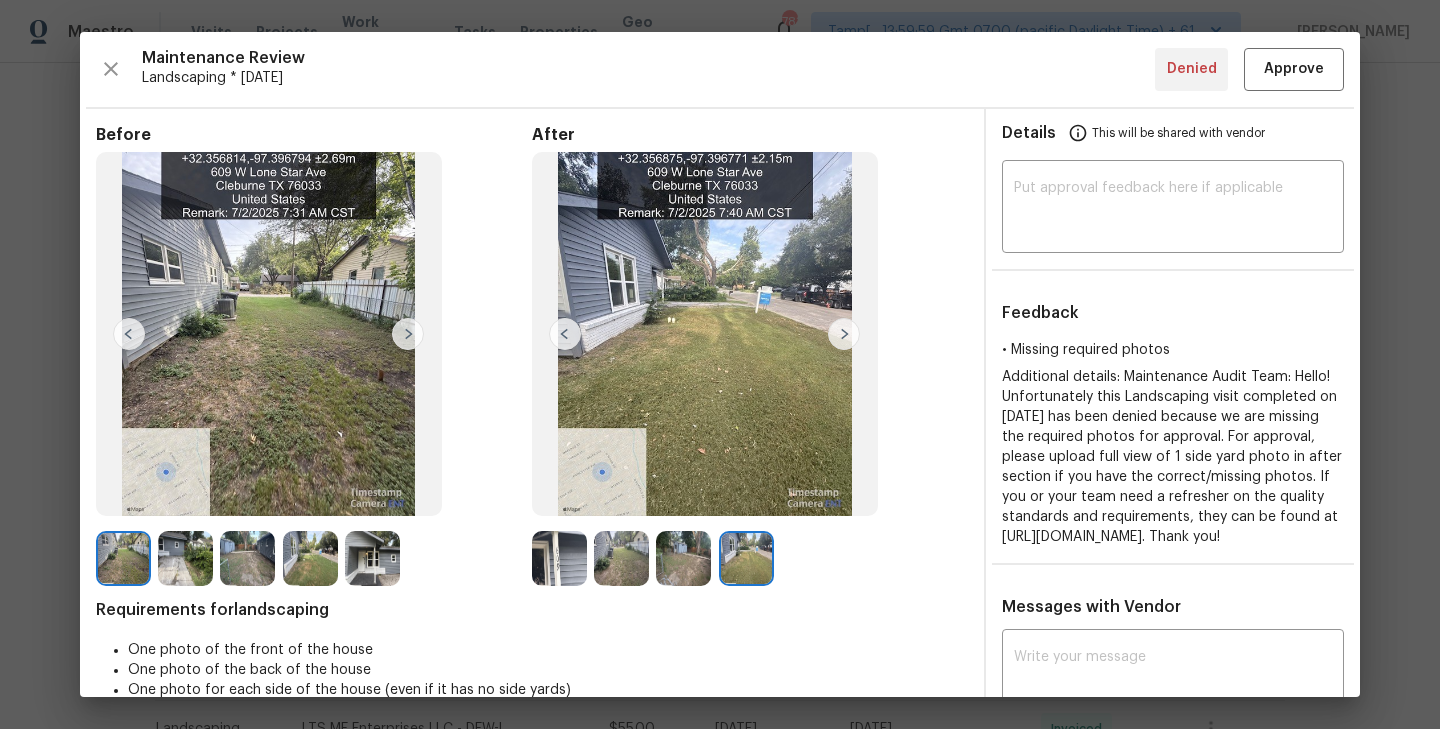 click at bounding box center (123, 558) 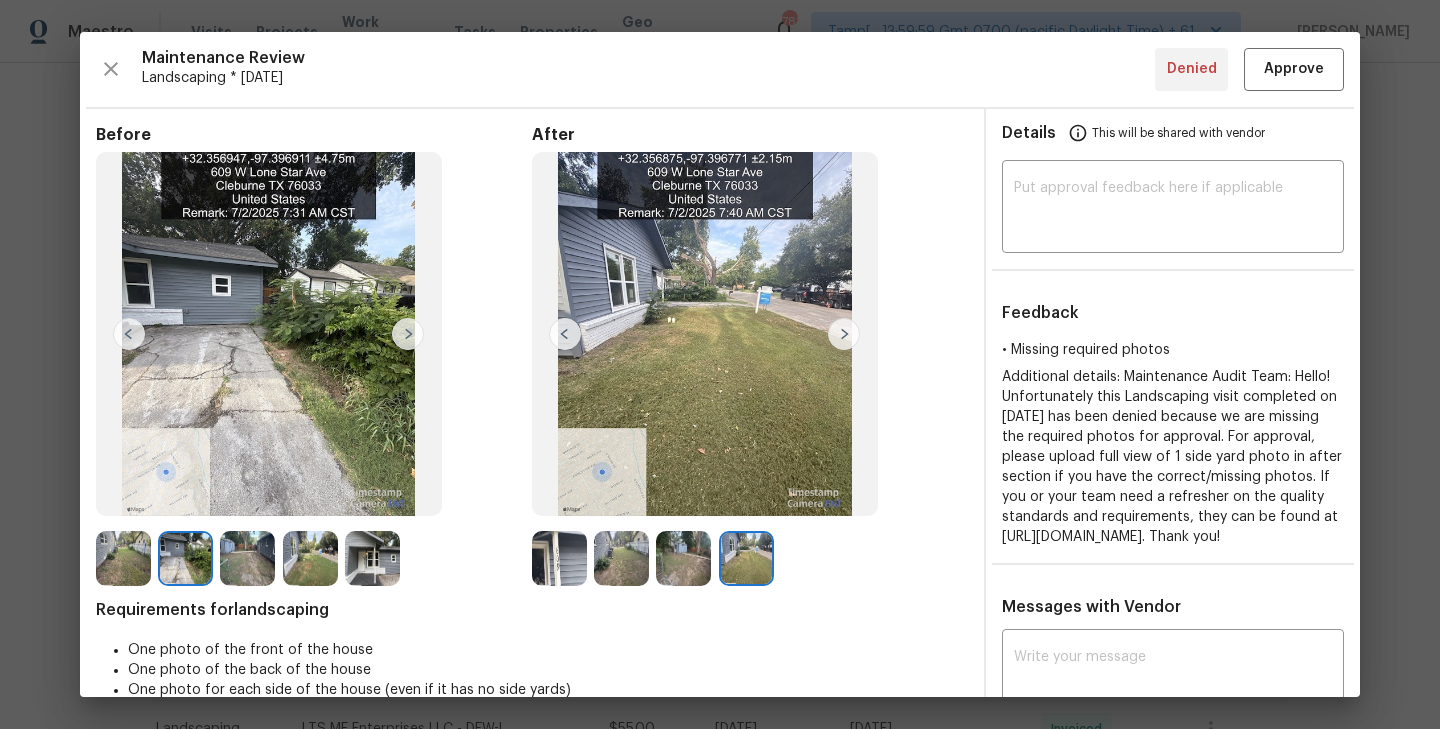 click at bounding box center [408, 334] 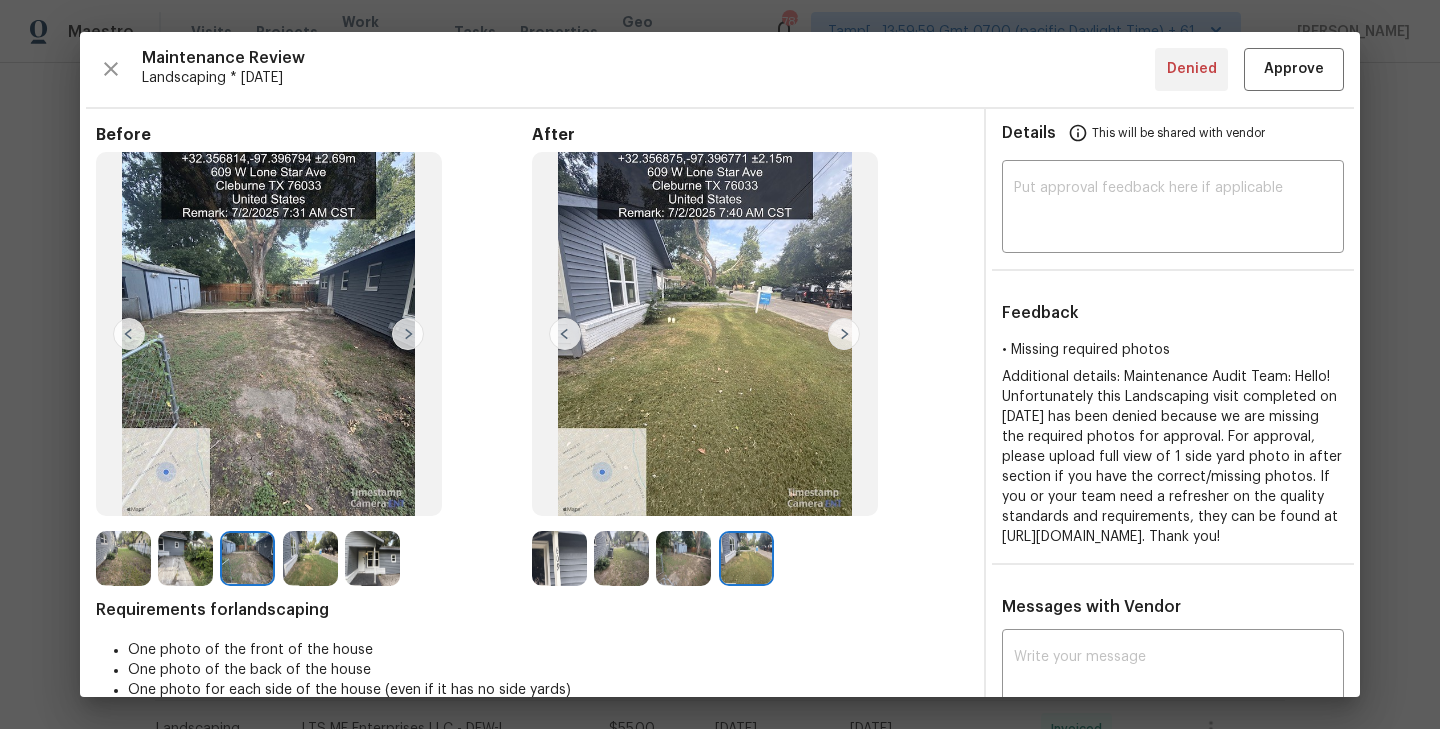 click at bounding box center (408, 334) 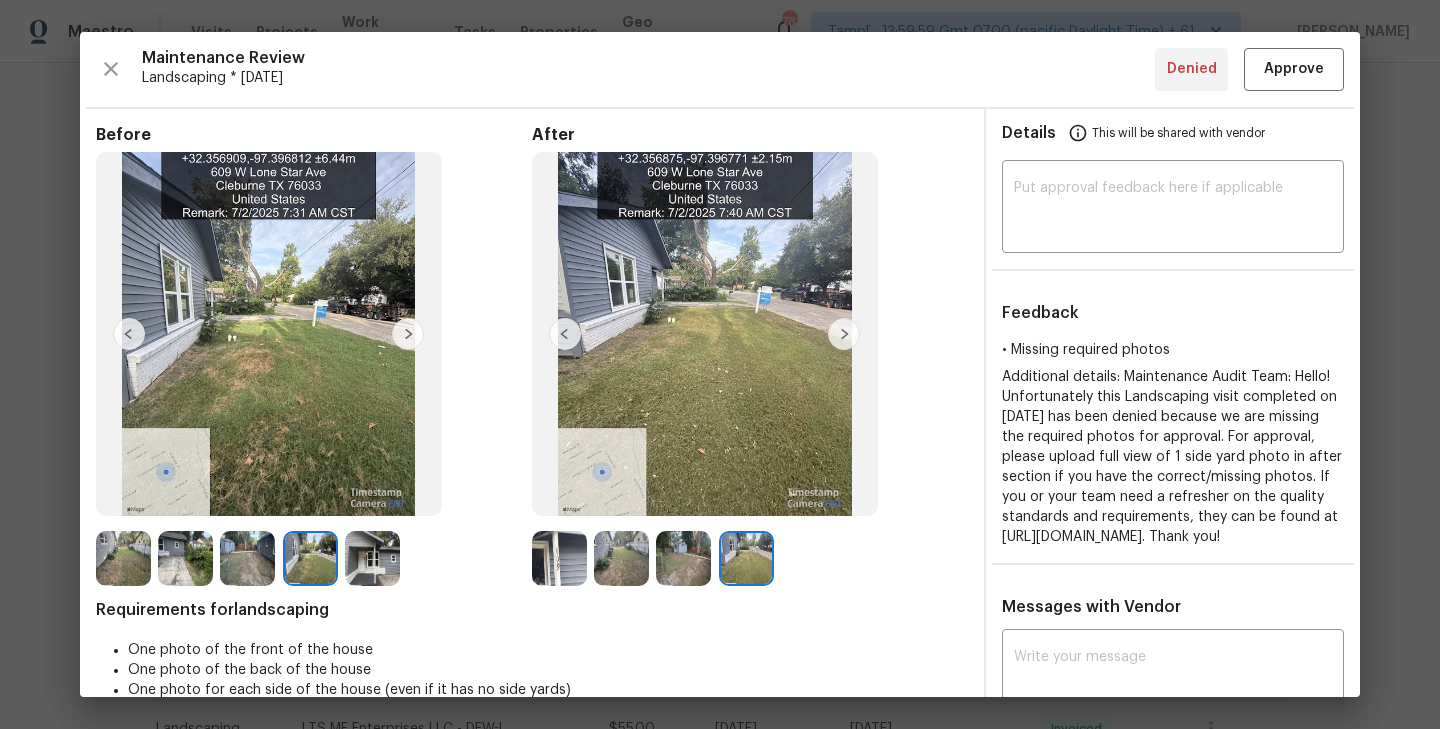 click at bounding box center [408, 334] 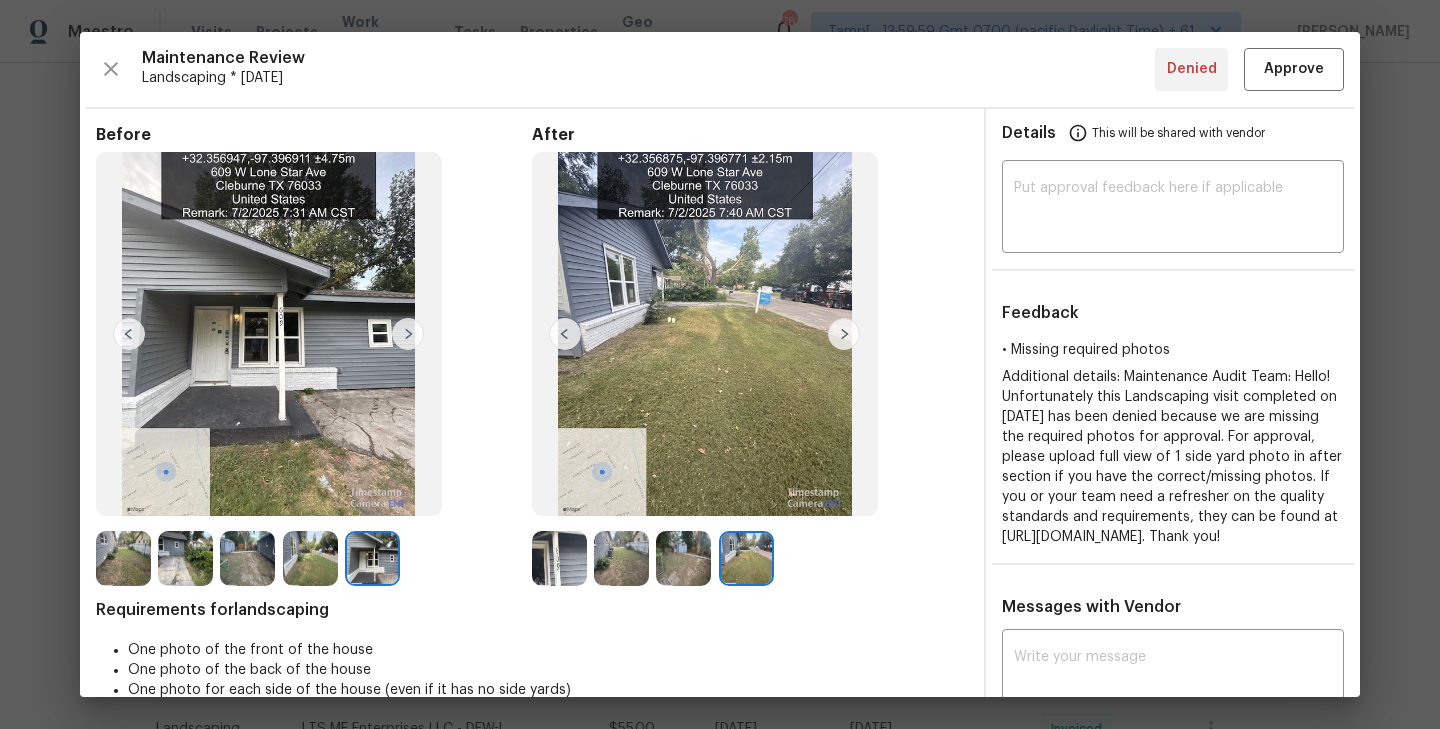 click at bounding box center [621, 558] 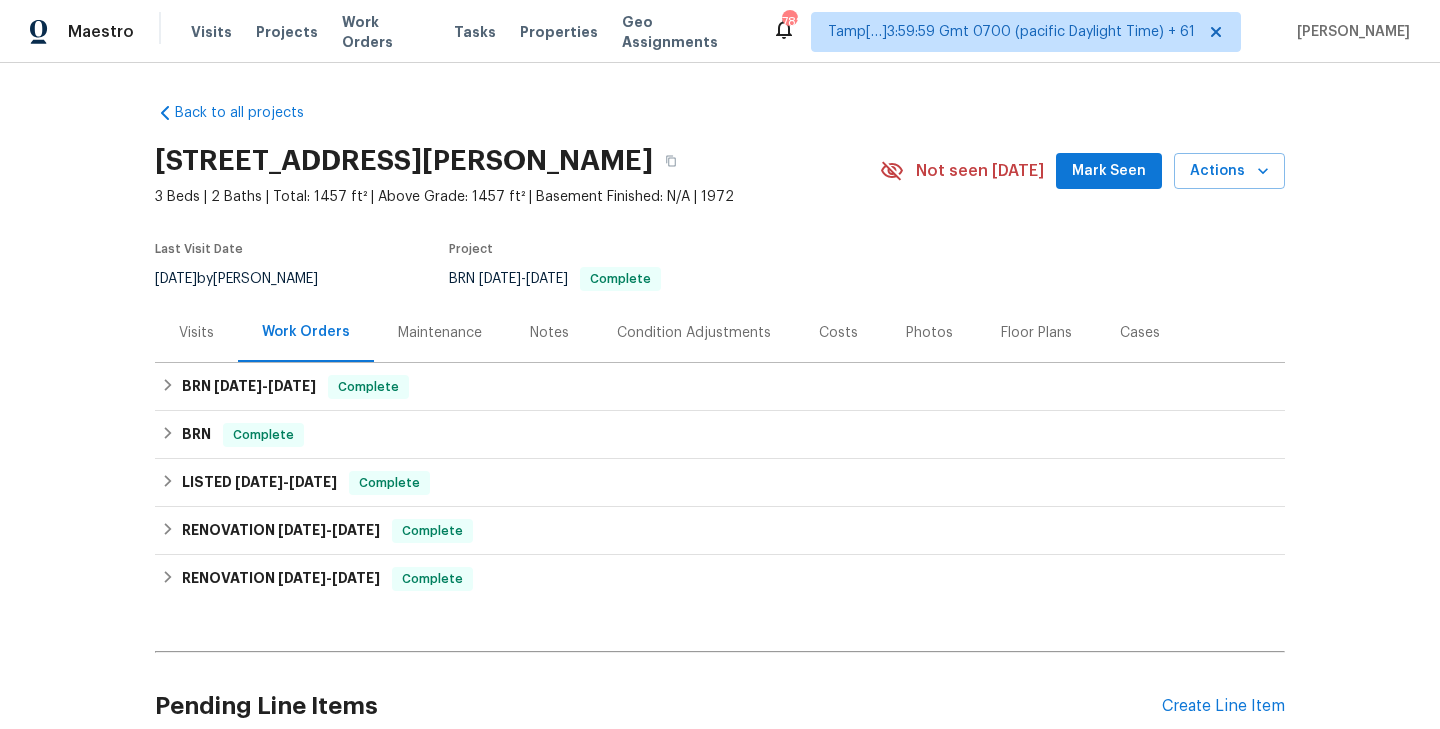 scroll, scrollTop: 0, scrollLeft: 0, axis: both 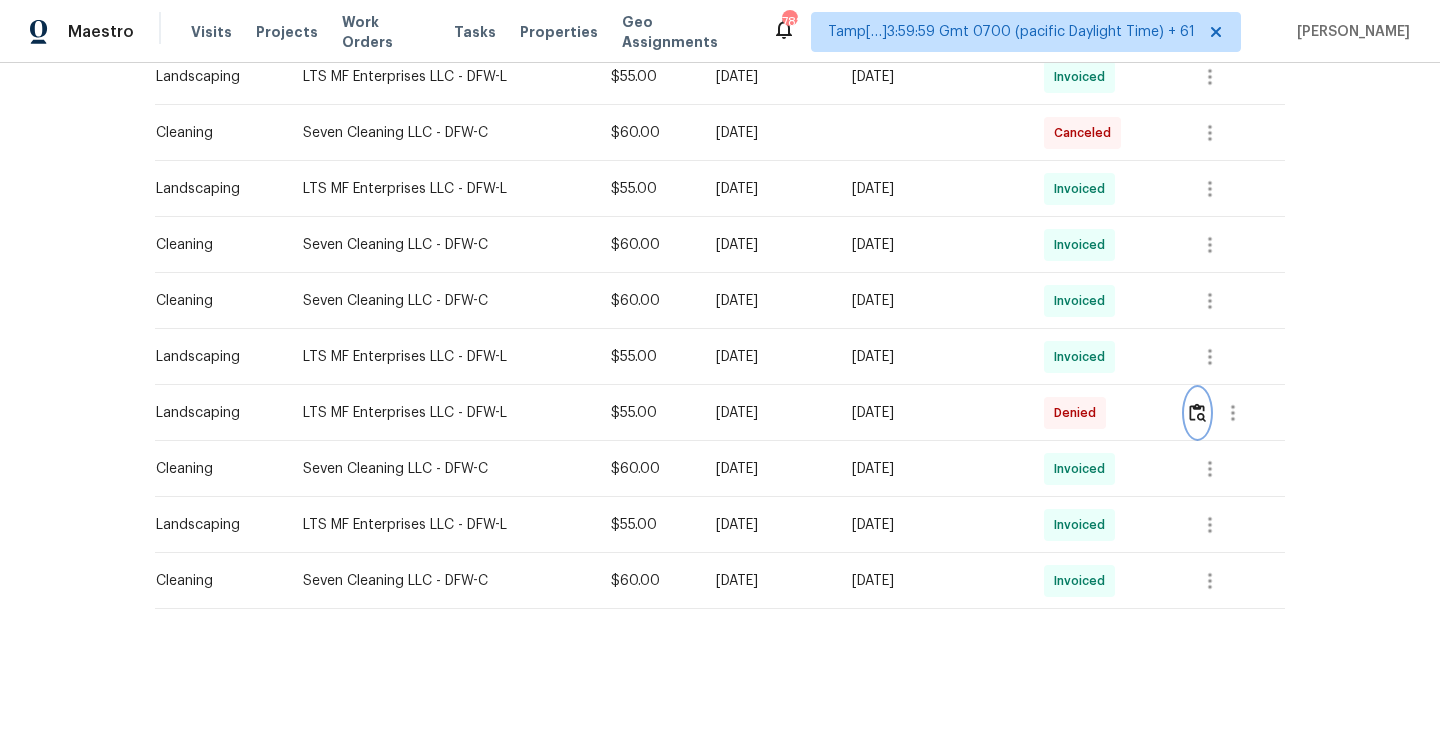 click at bounding box center [1197, 412] 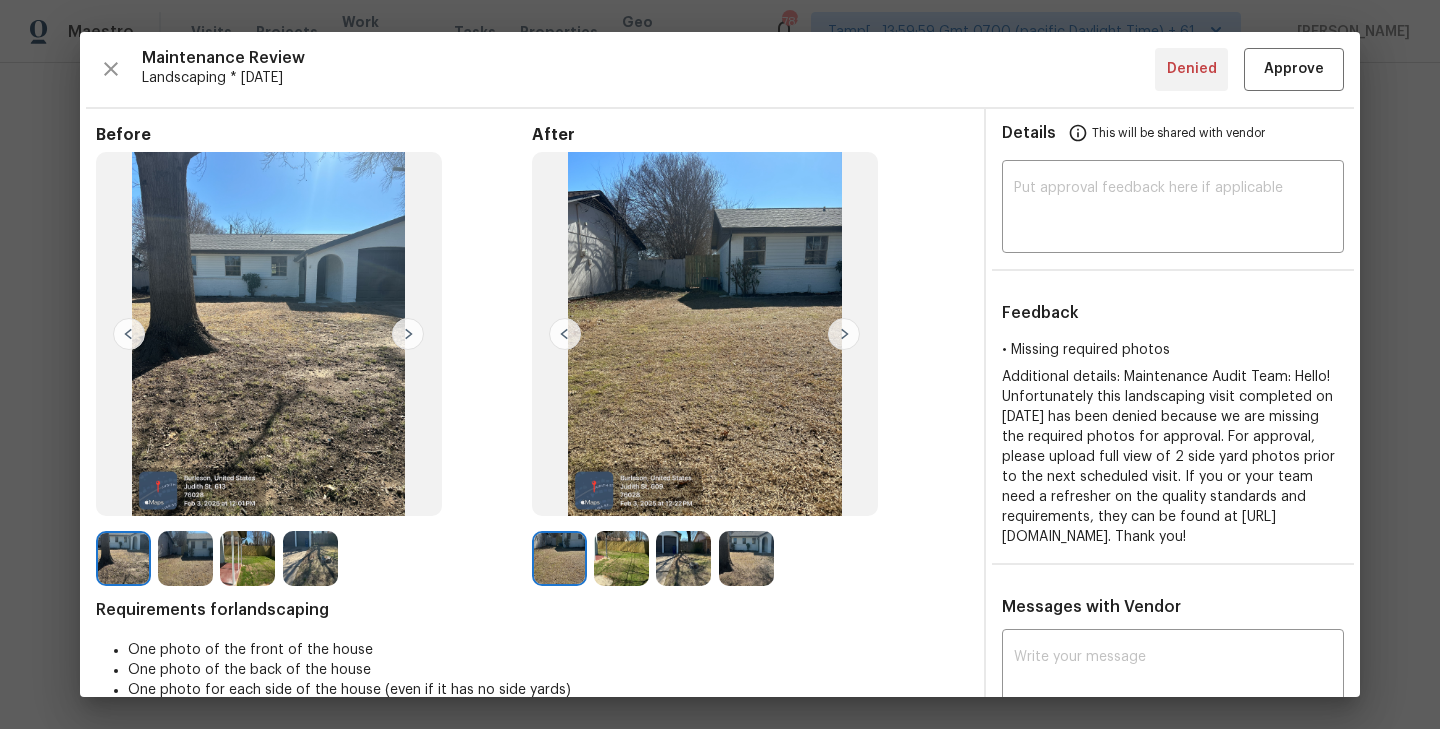 click at bounding box center [844, 334] 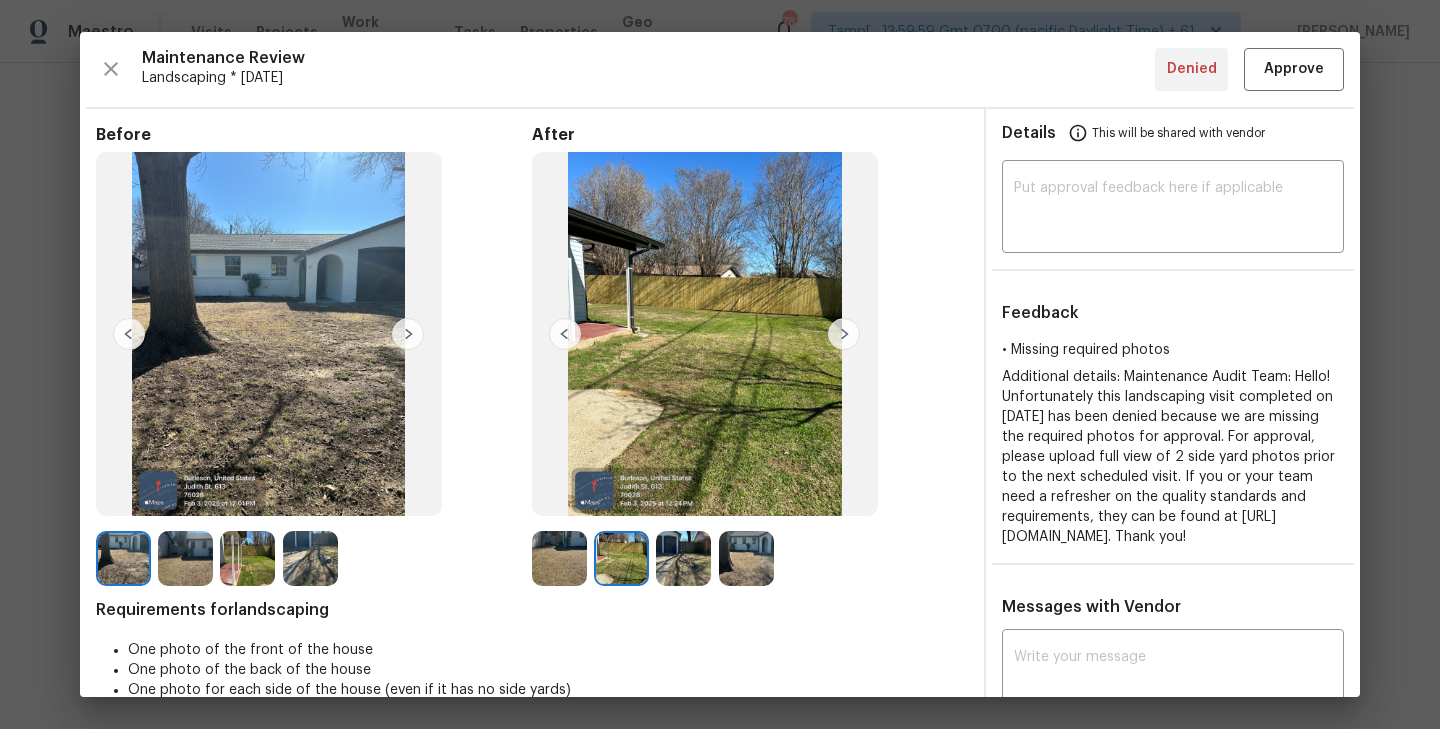 click at bounding box center [565, 334] 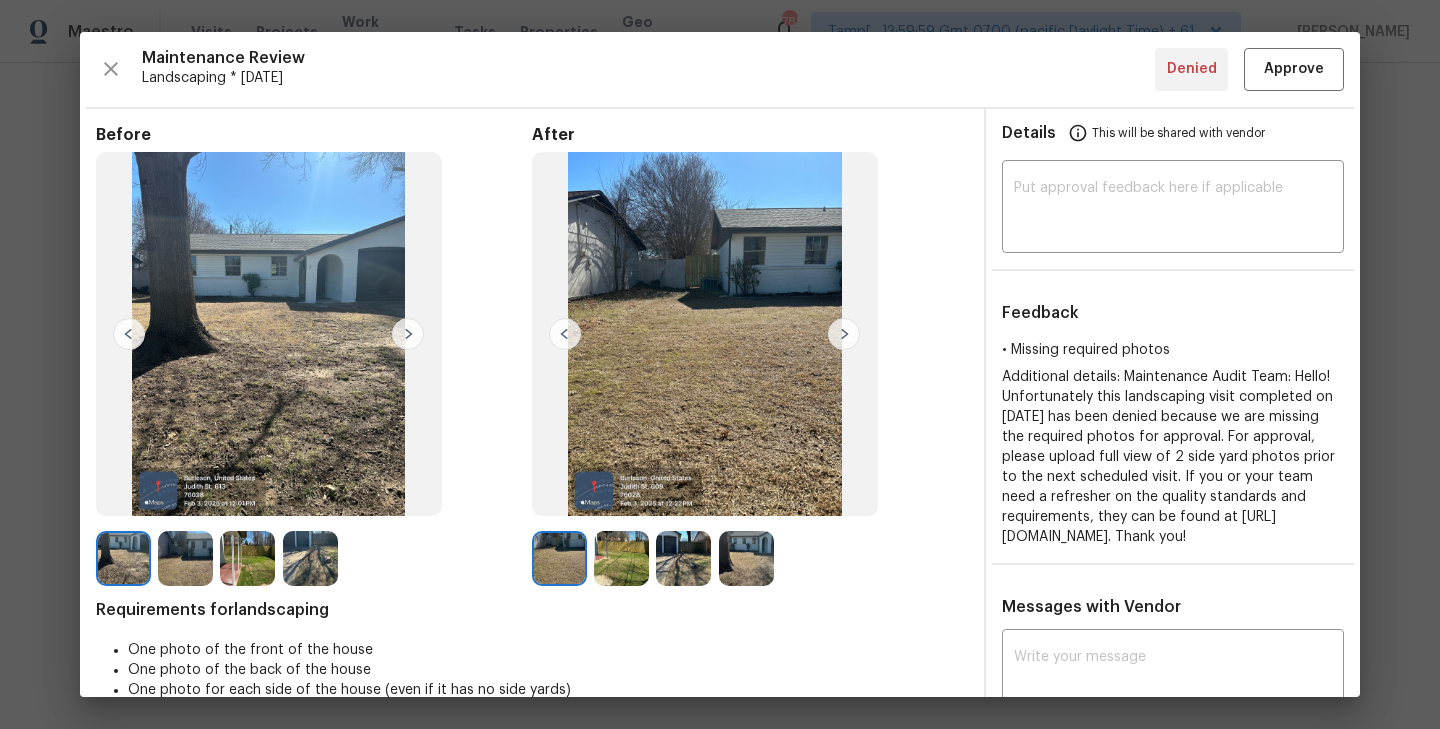 click at bounding box center [844, 334] 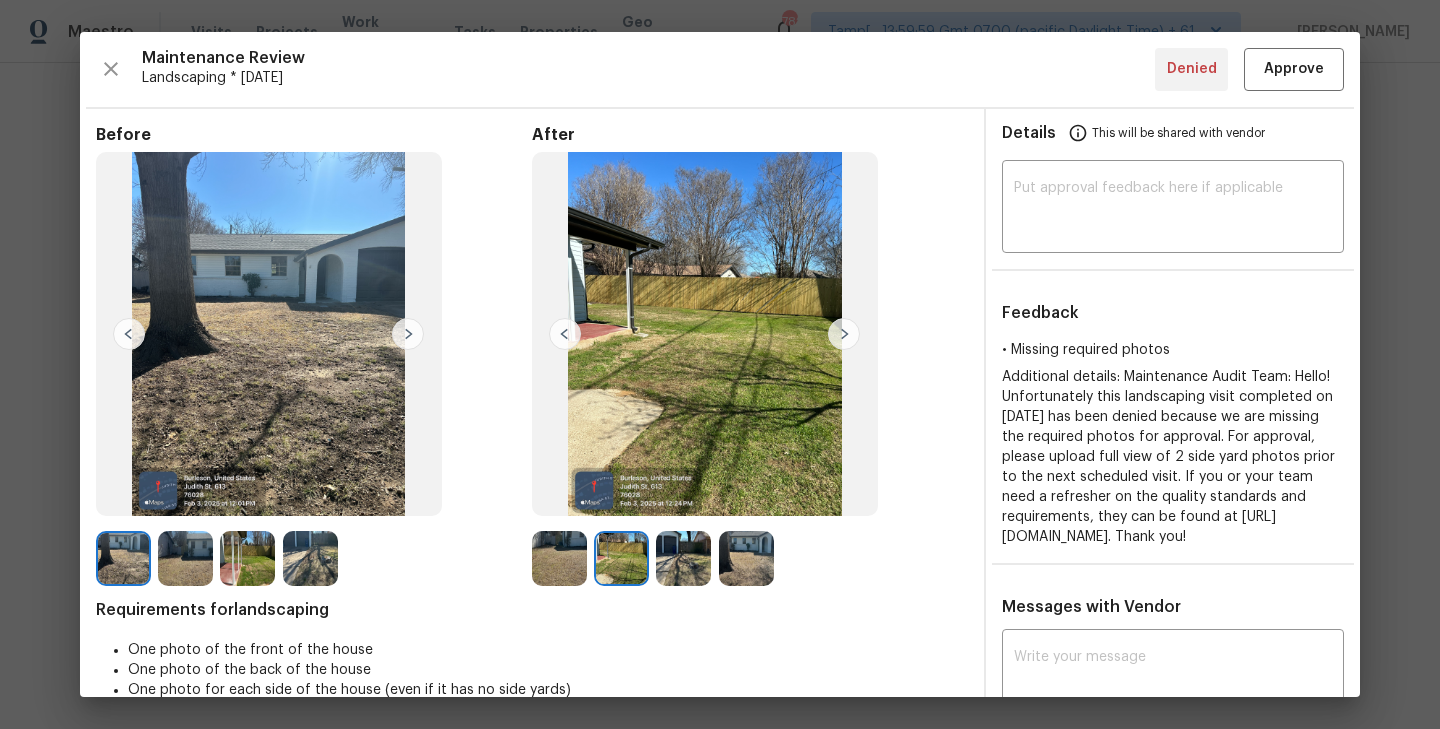 click at bounding box center [844, 334] 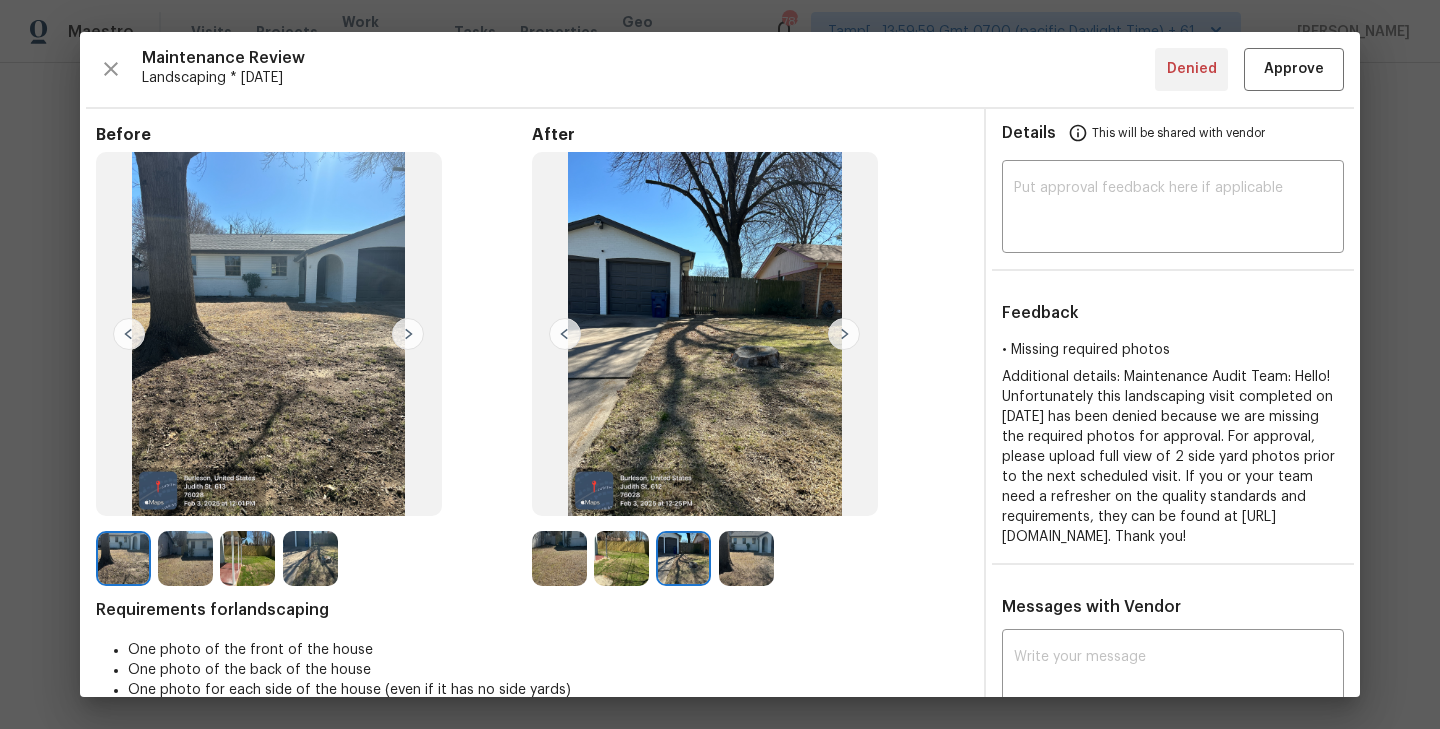 click at bounding box center [844, 334] 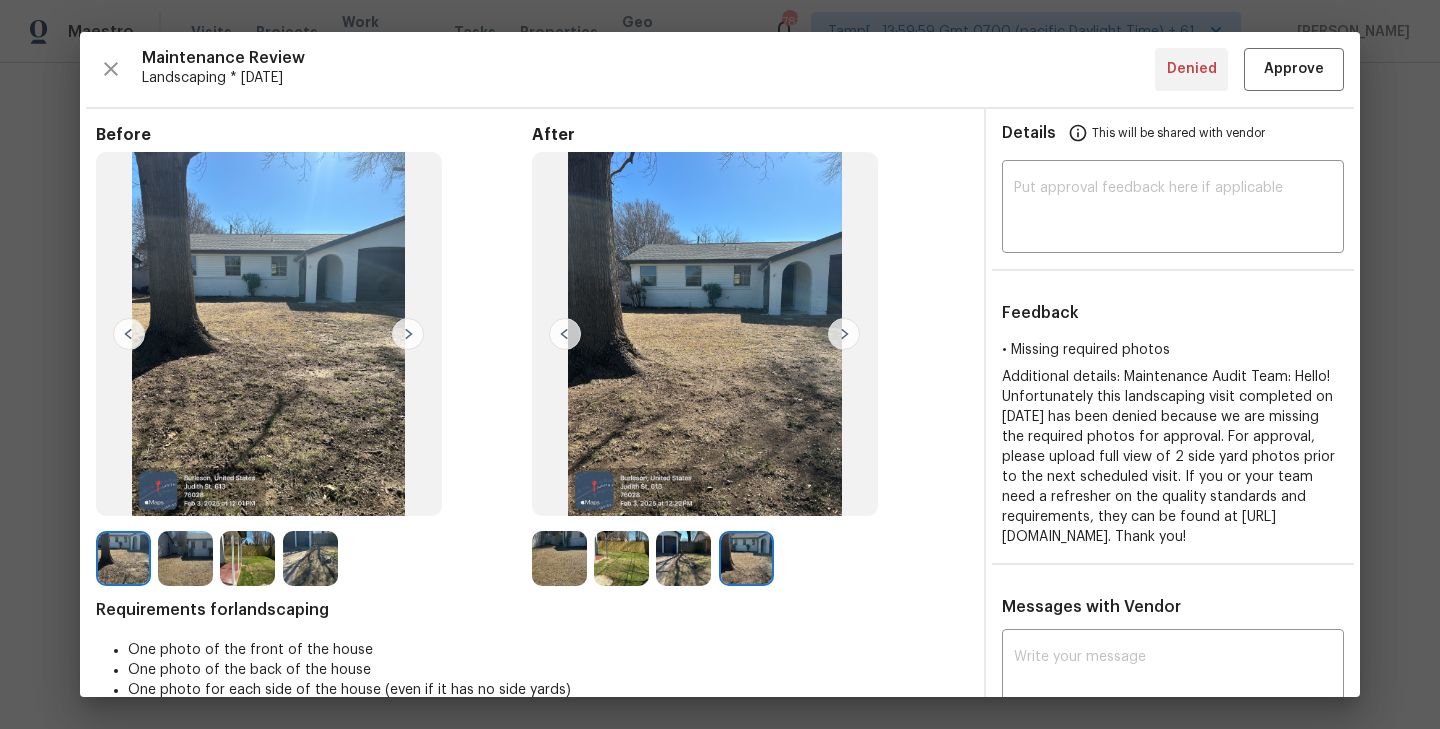click at bounding box center [565, 334] 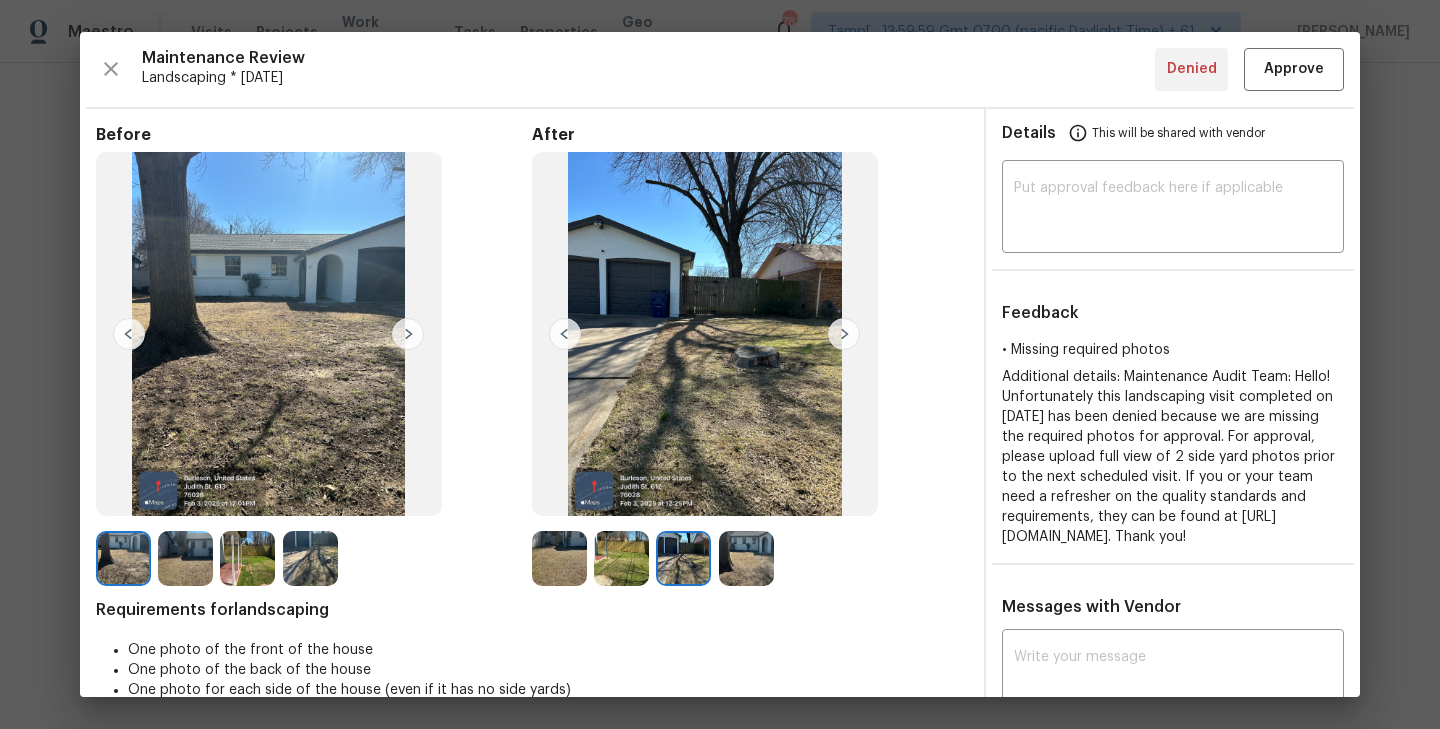 click at bounding box center (565, 334) 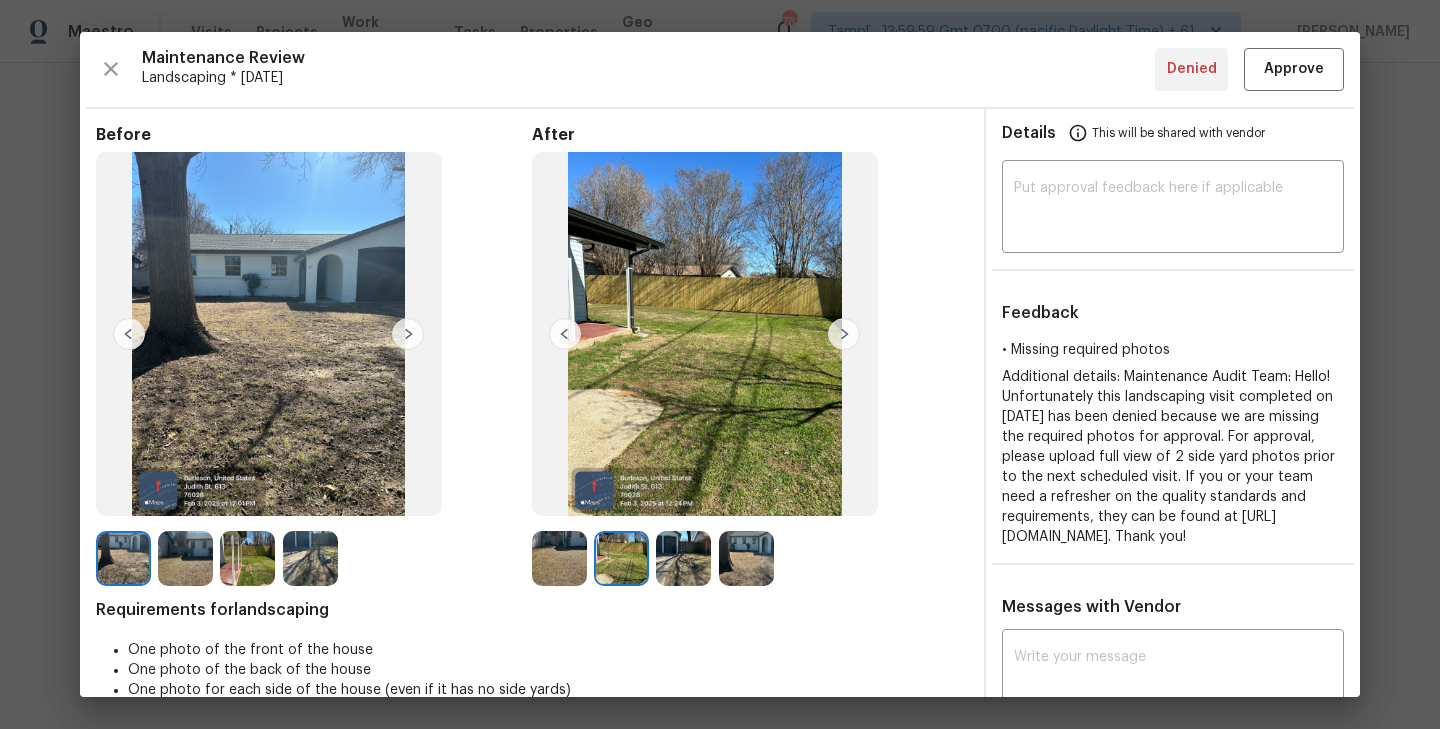 click at bounding box center (565, 334) 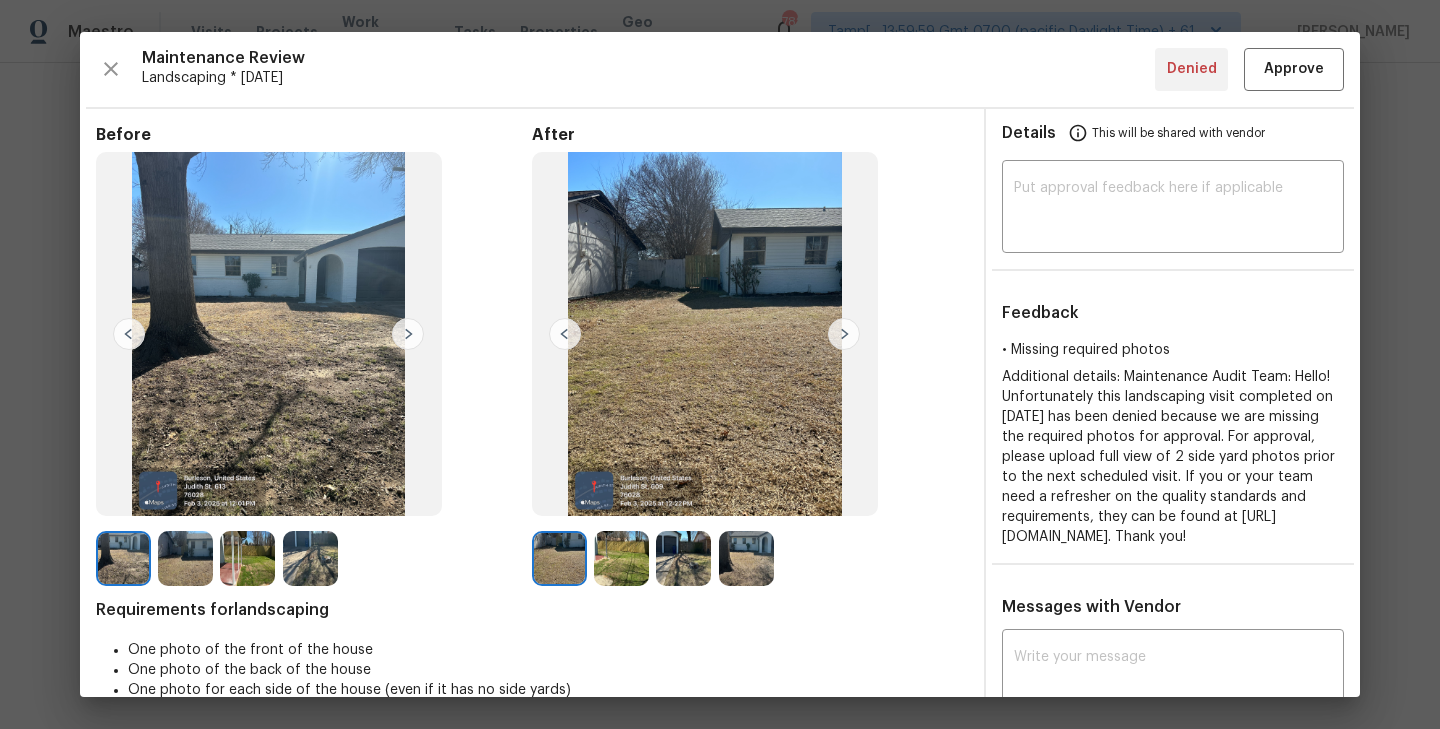 click at bounding box center [565, 334] 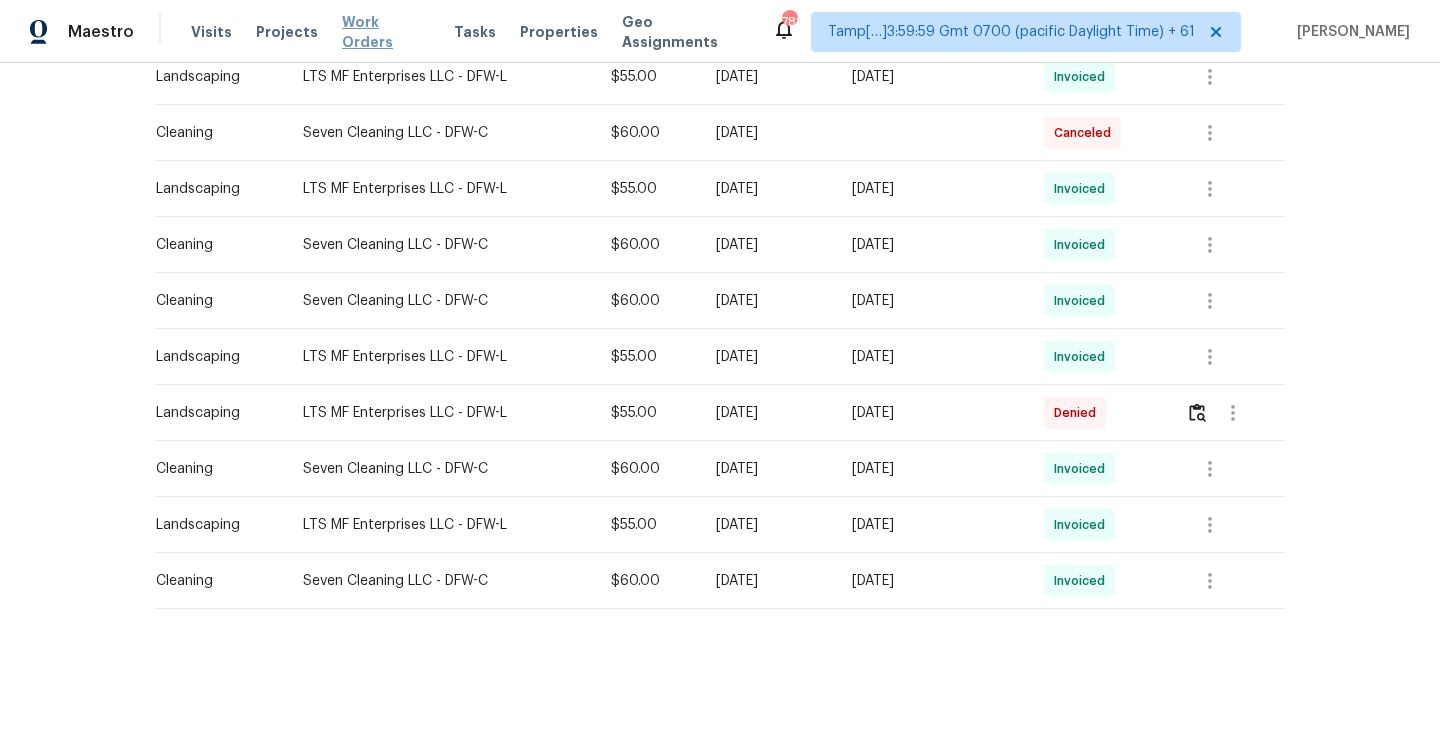 click on "Work Orders" at bounding box center [386, 32] 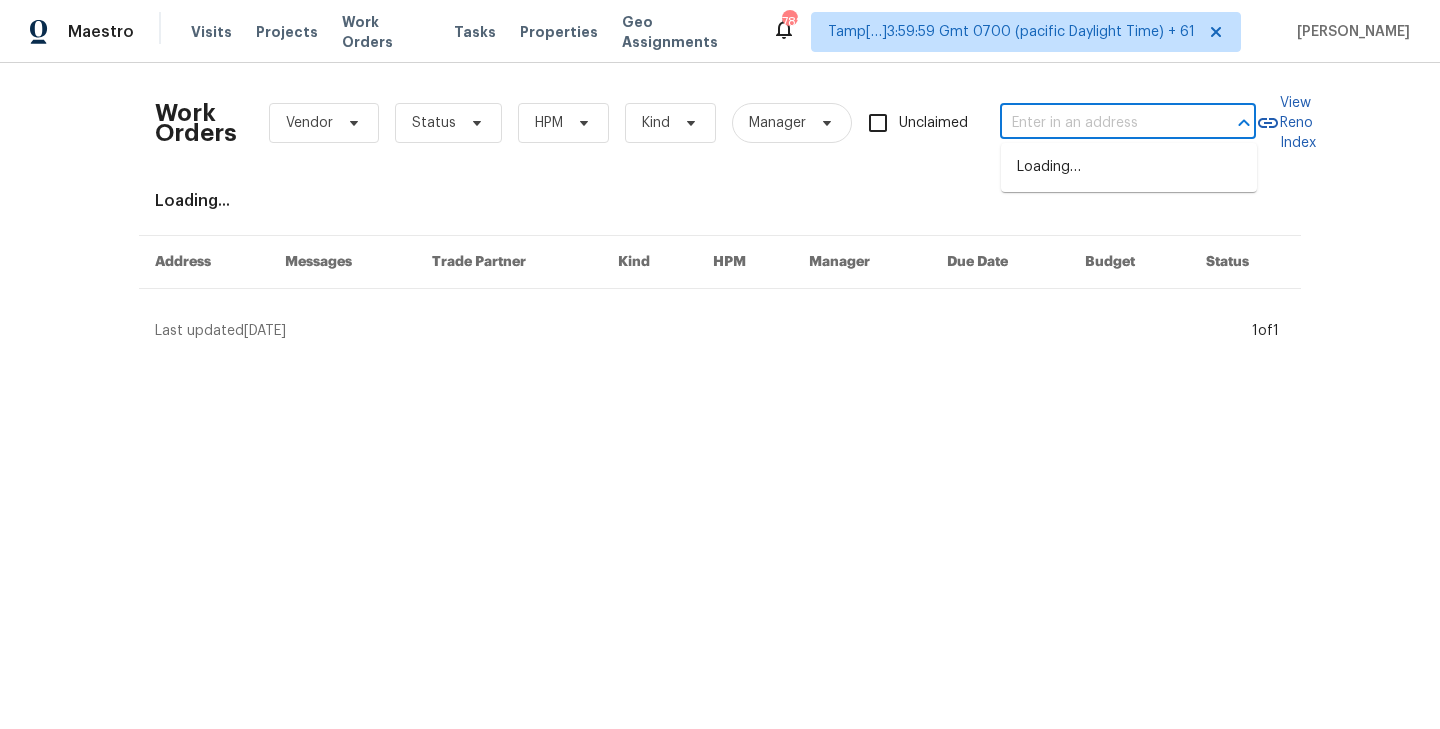 click at bounding box center (1100, 123) 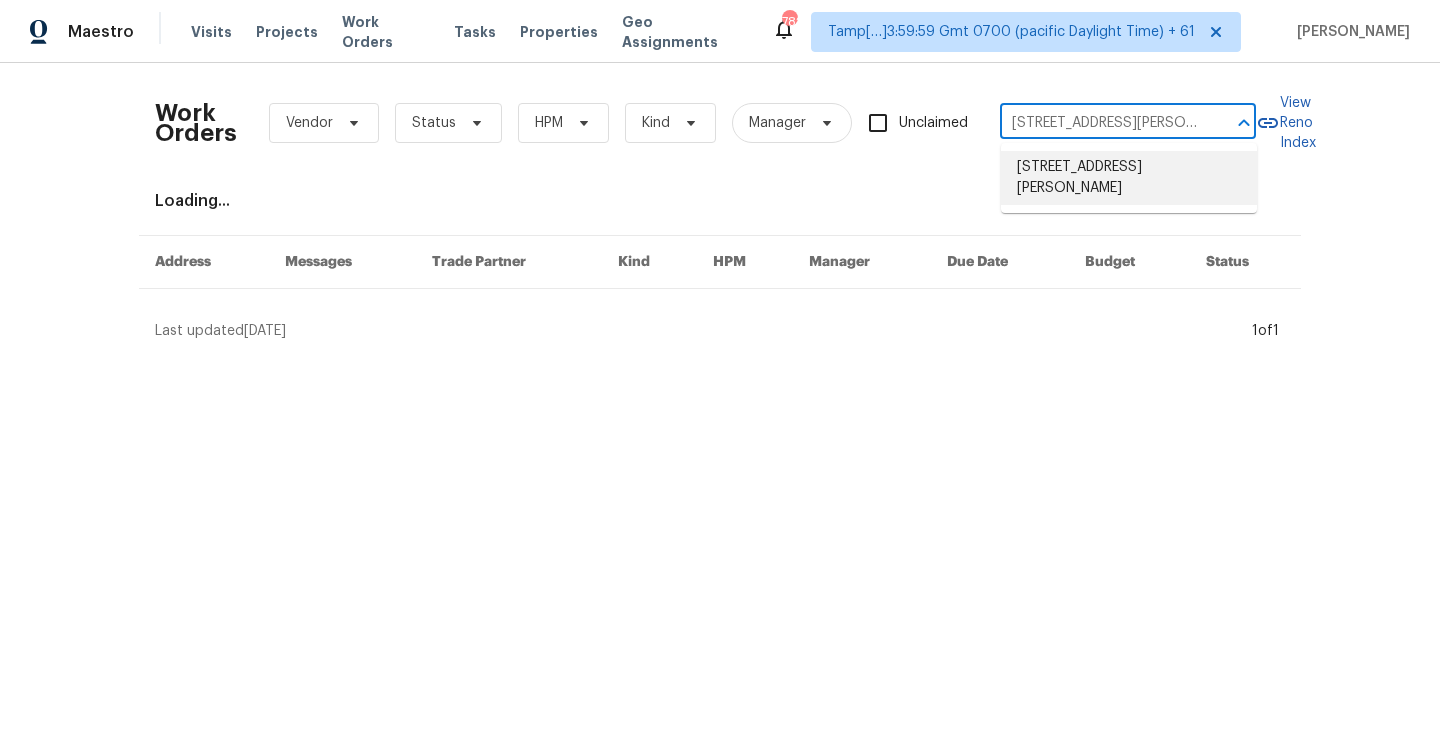 click on "[STREET_ADDRESS][PERSON_NAME]" at bounding box center [1129, 178] 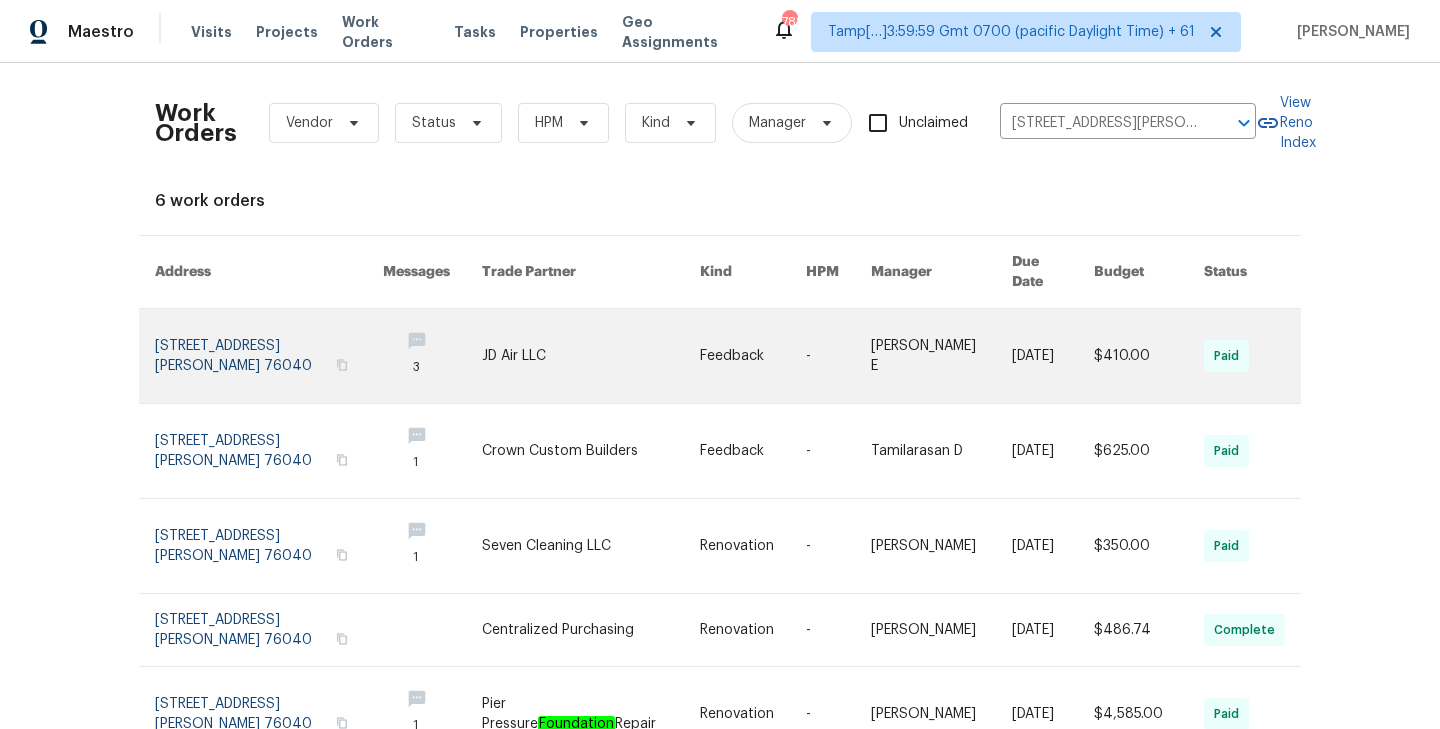 click at bounding box center [269, 356] 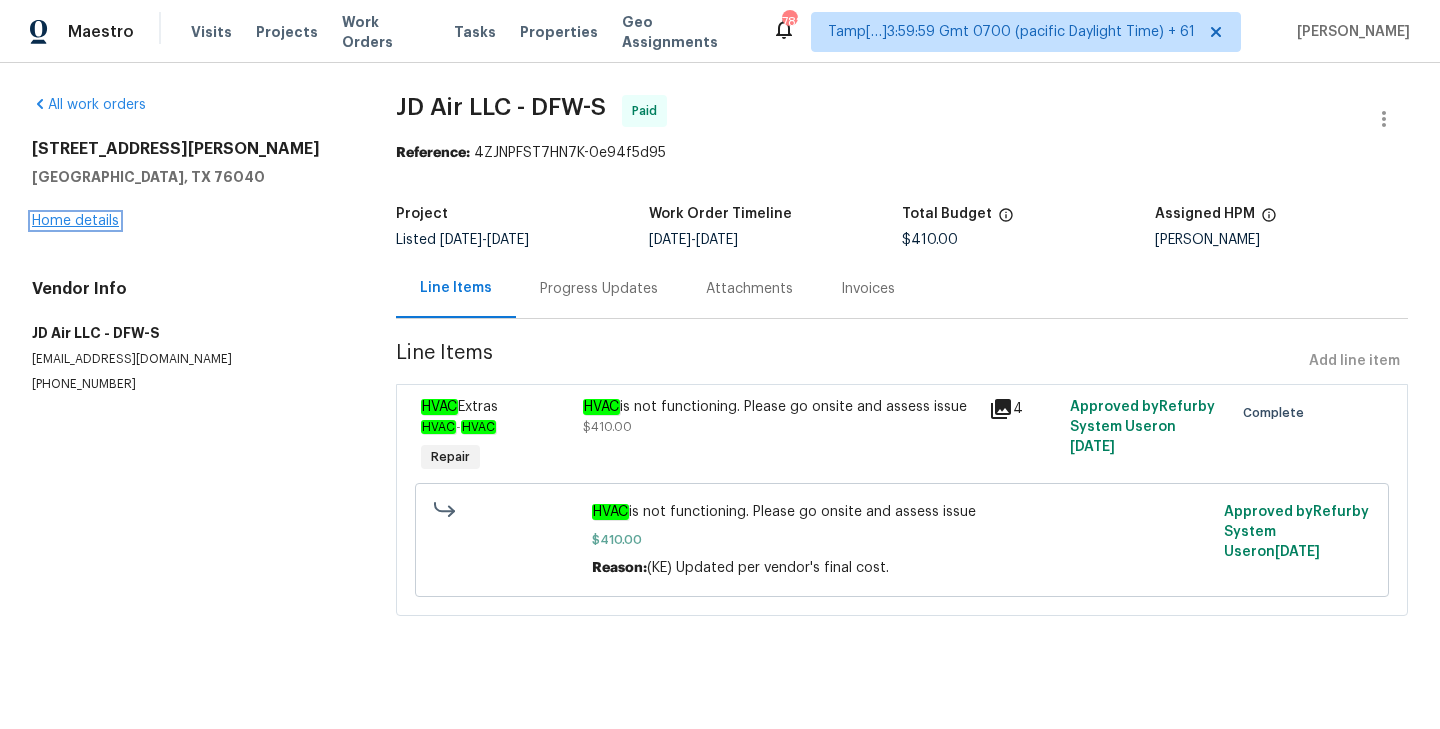 click on "Home details" at bounding box center (75, 221) 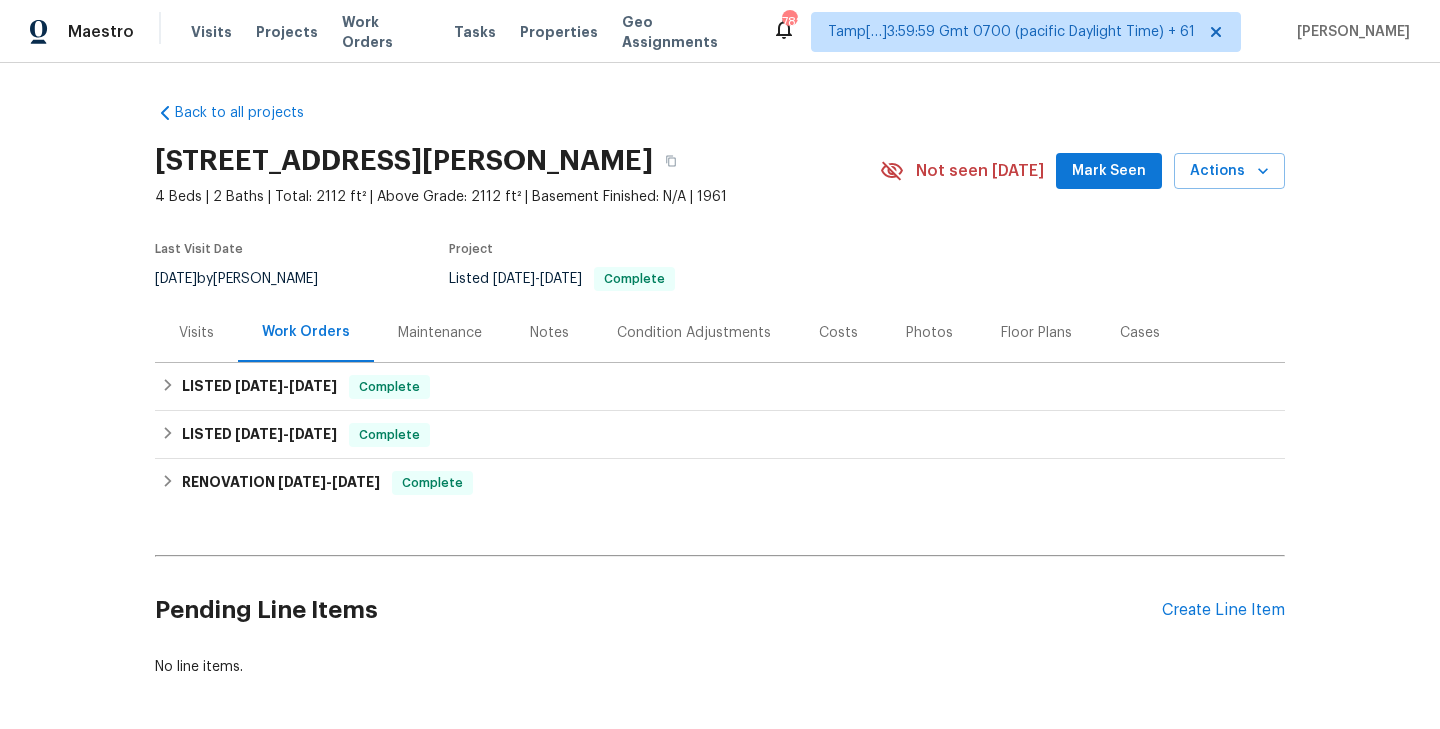 click on "Maintenance" at bounding box center (440, 333) 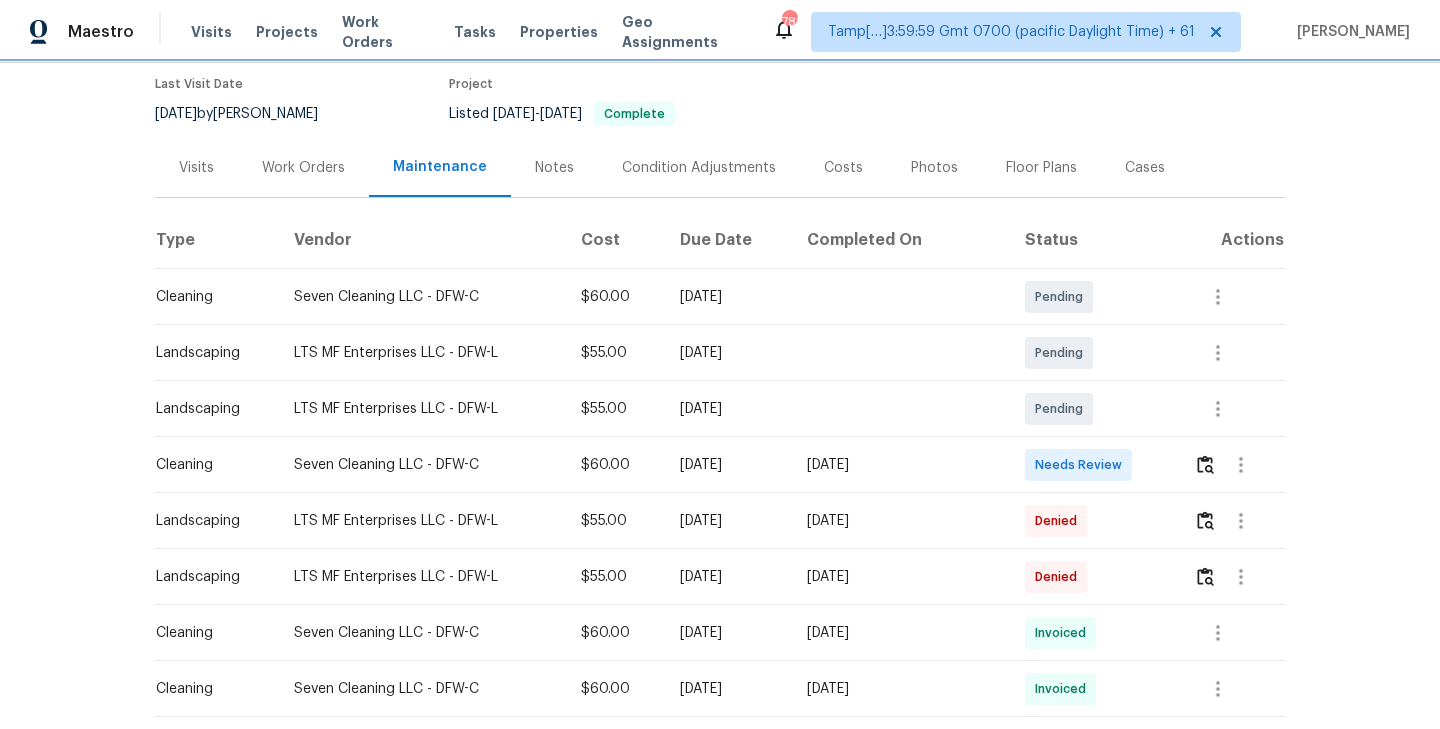 scroll, scrollTop: 194, scrollLeft: 0, axis: vertical 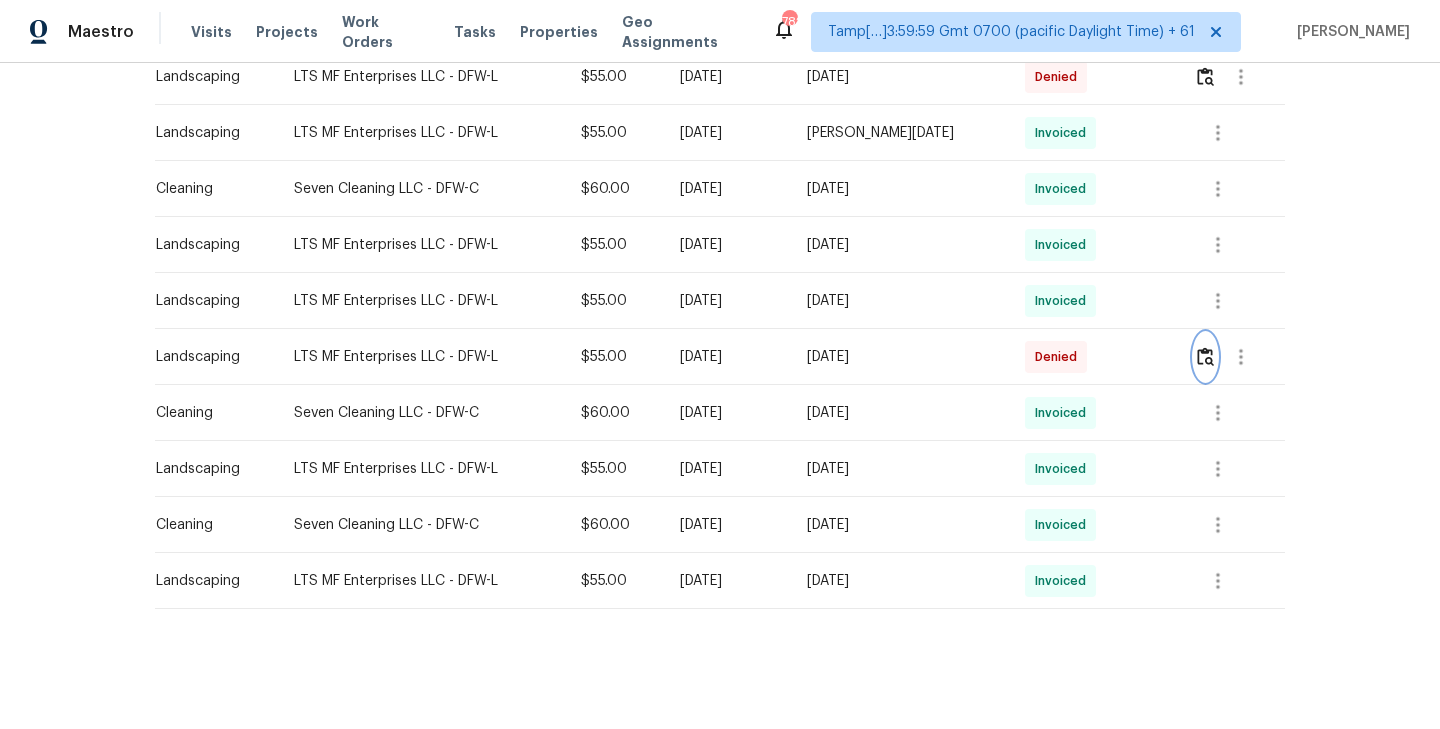 click at bounding box center [1205, 356] 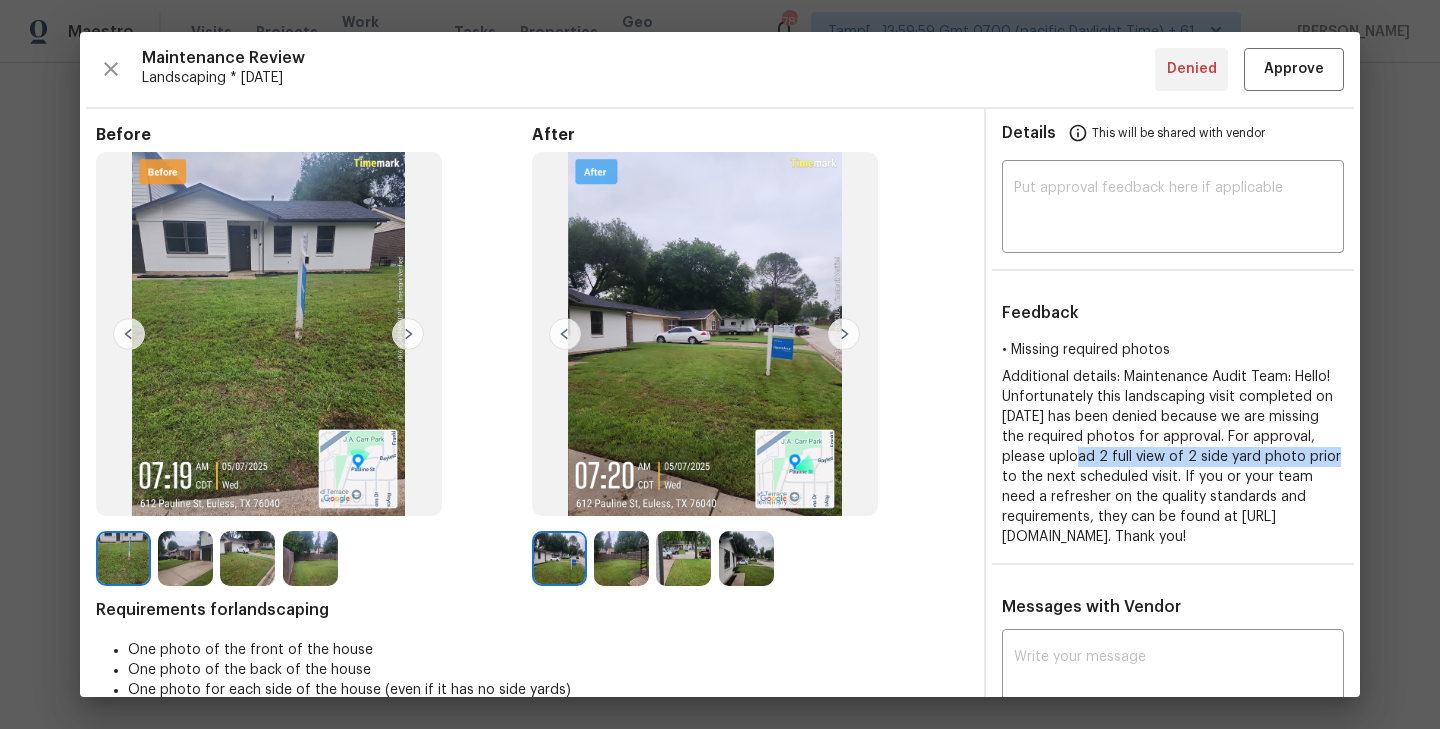 drag, startPoint x: 1039, startPoint y: 457, endPoint x: 1297, endPoint y: 459, distance: 258.00775 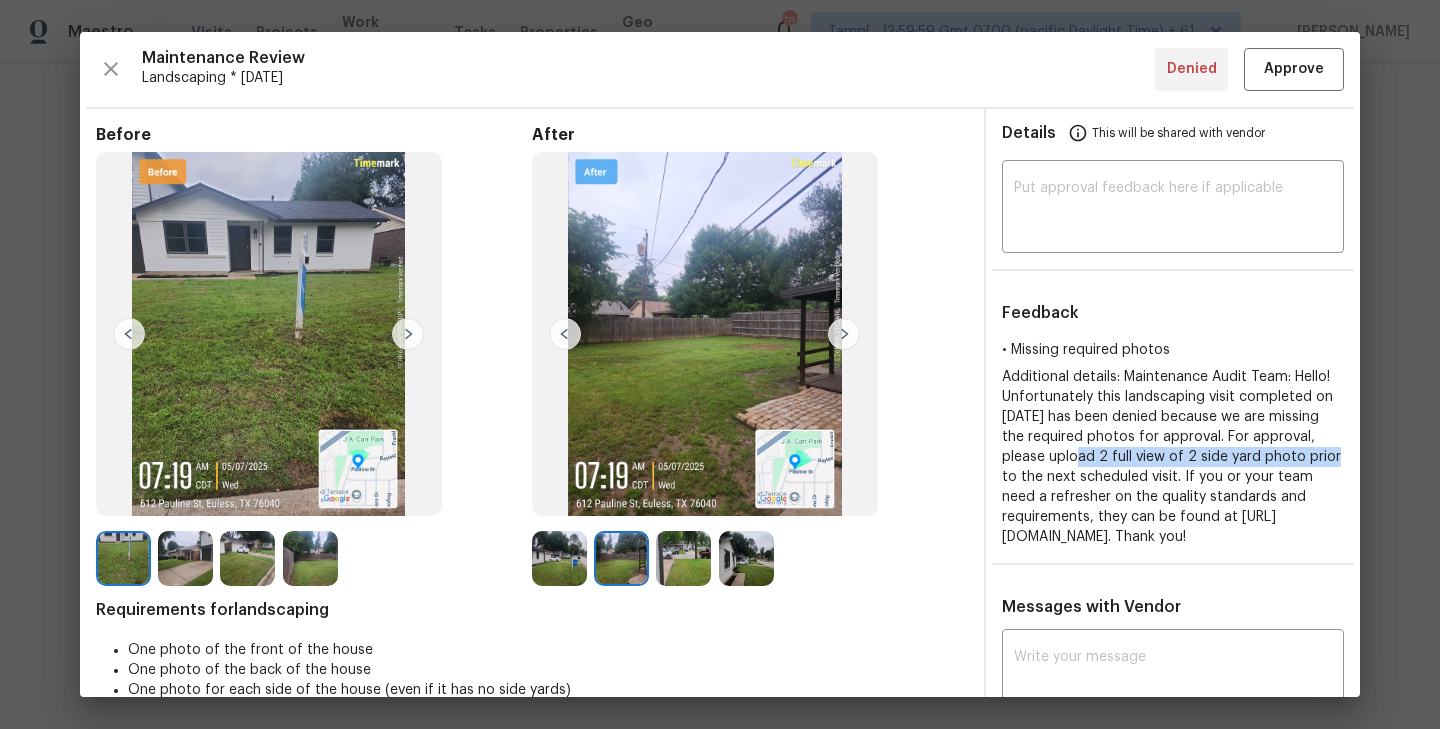 click at bounding box center (844, 334) 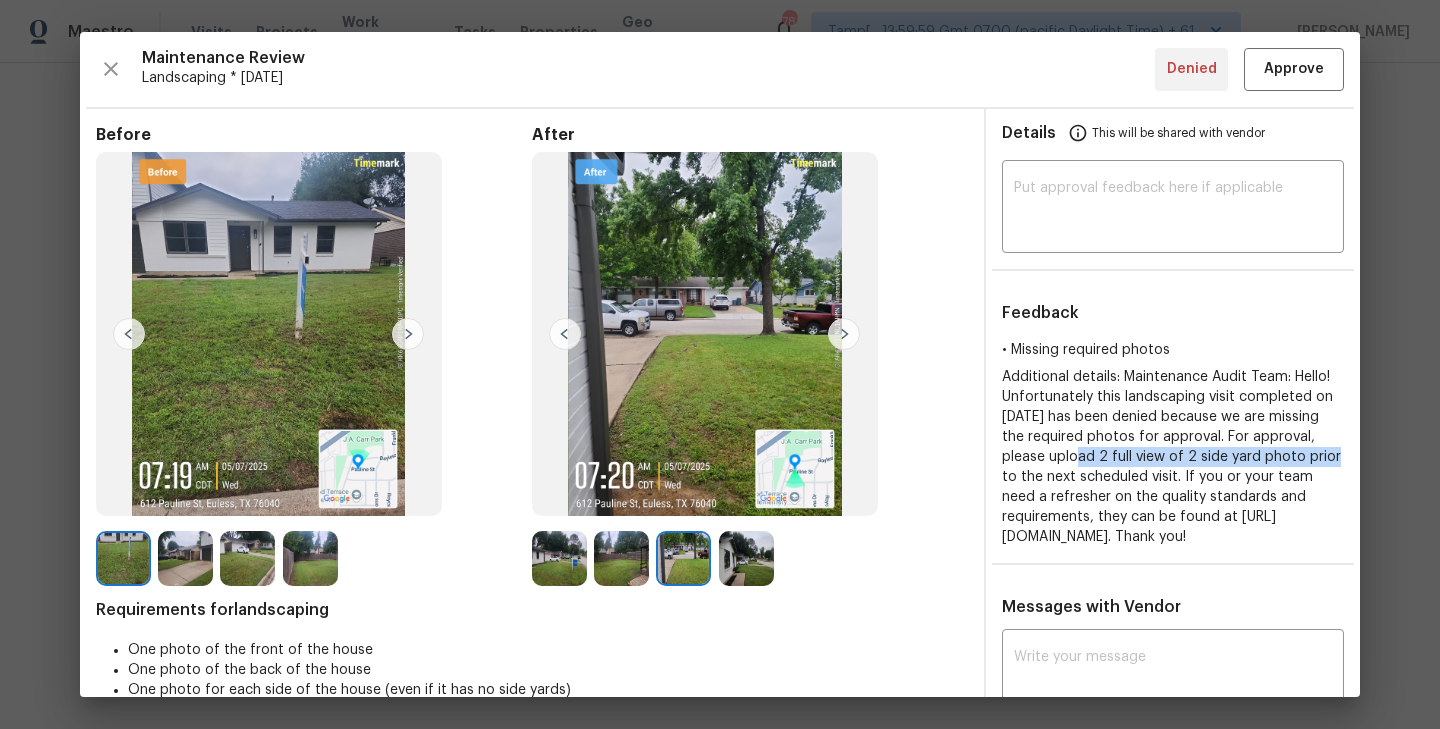 click at bounding box center [844, 334] 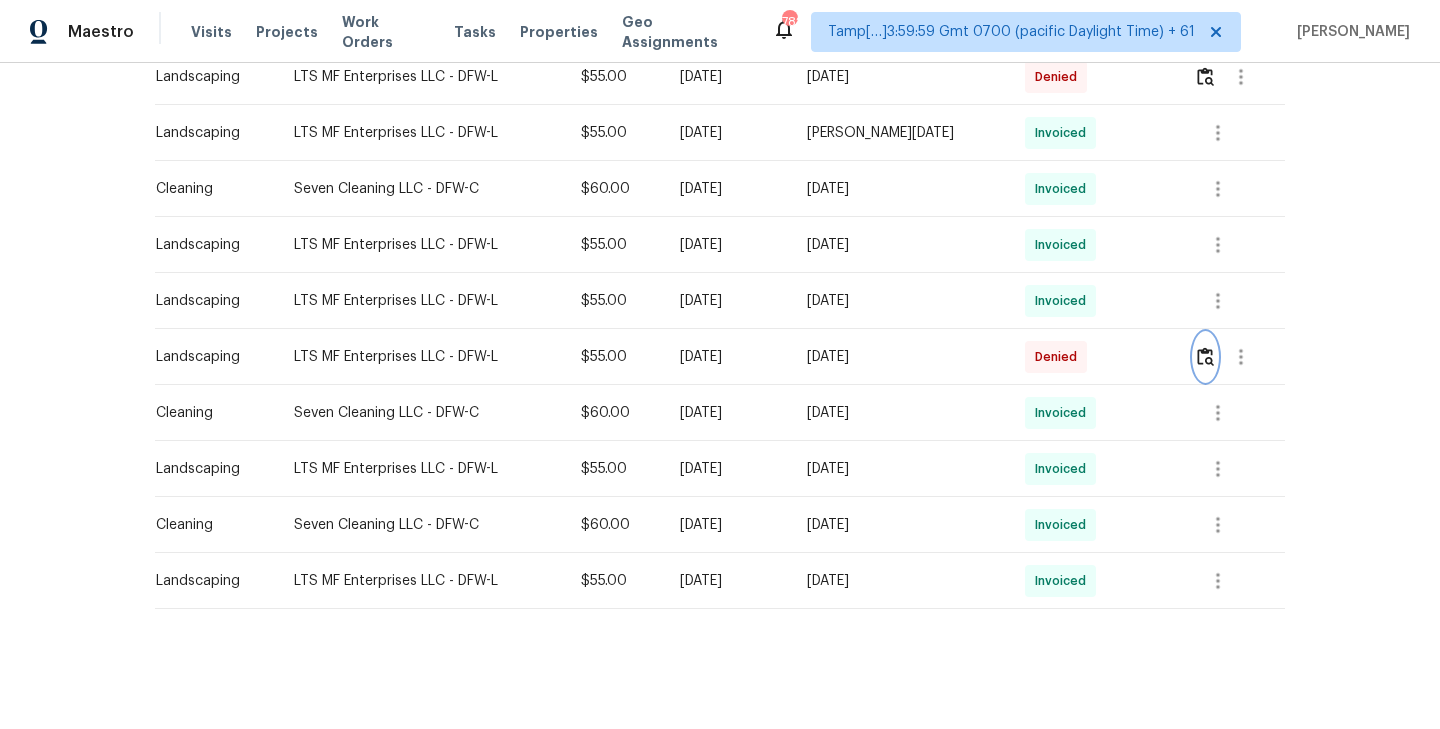 scroll, scrollTop: 1084, scrollLeft: 0, axis: vertical 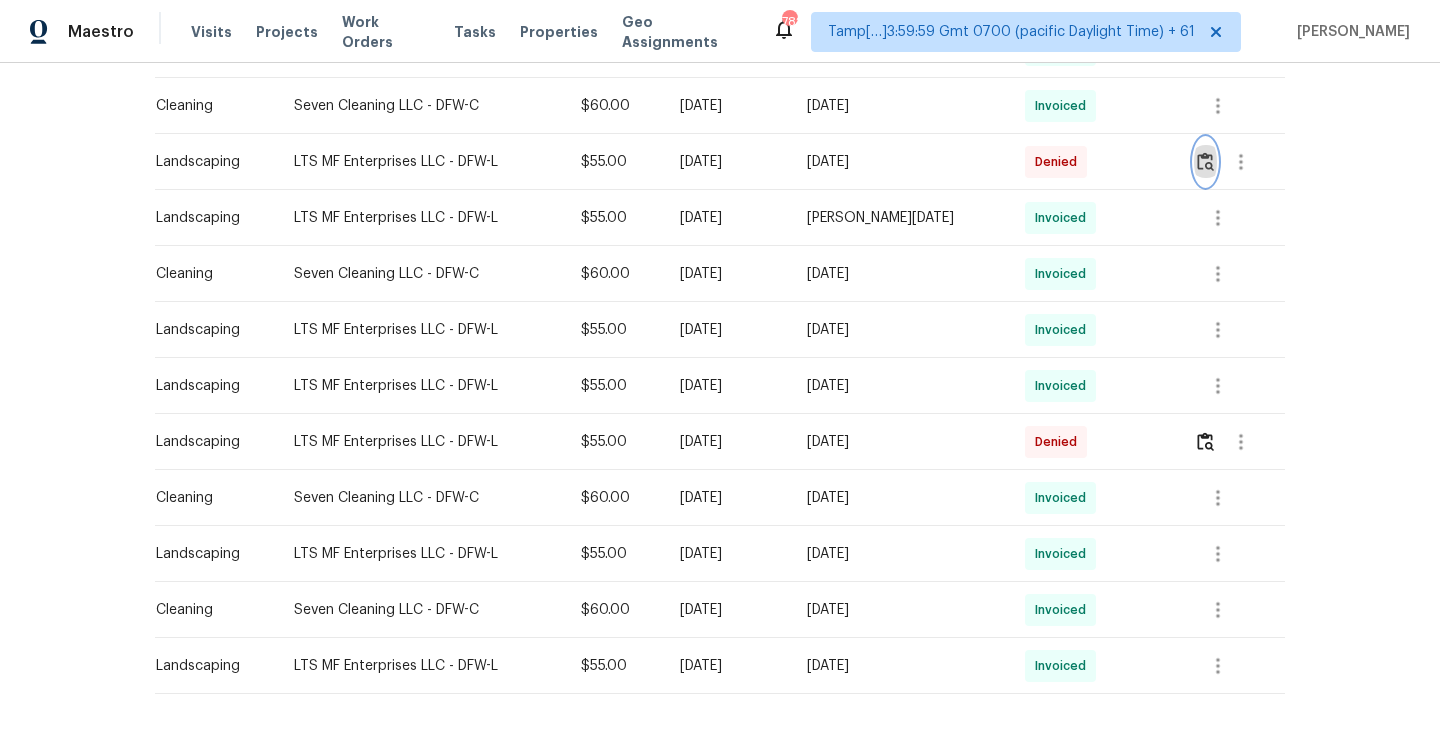 click at bounding box center [1205, 161] 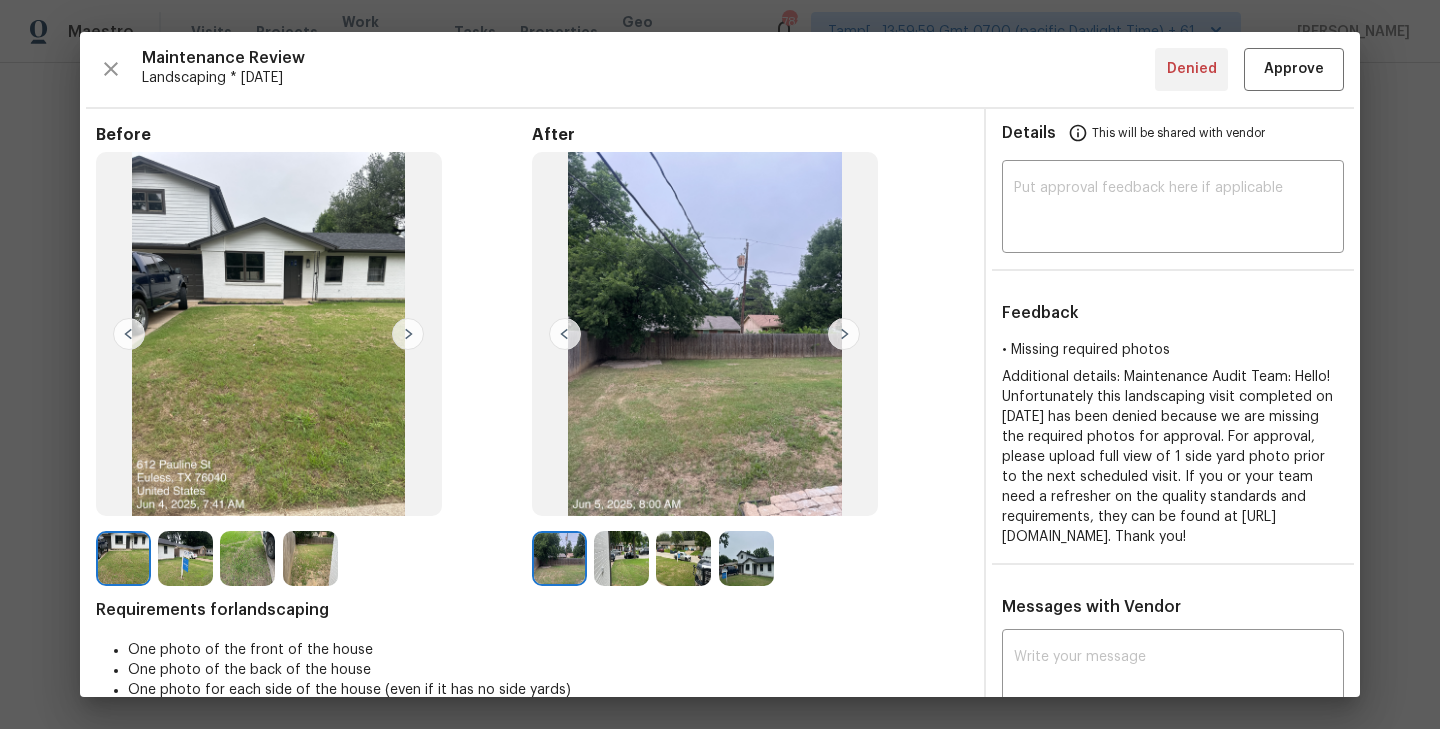 click at bounding box center [844, 334] 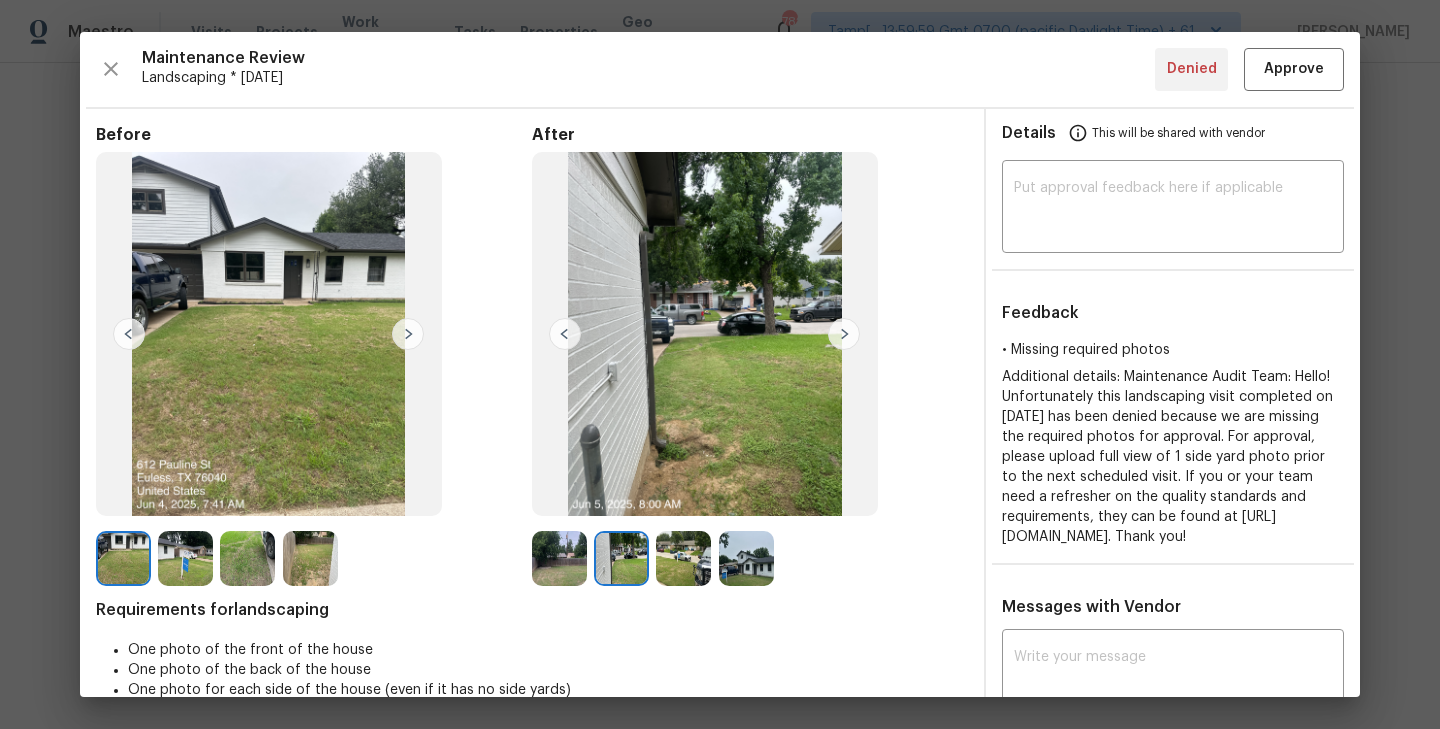 click at bounding box center (844, 334) 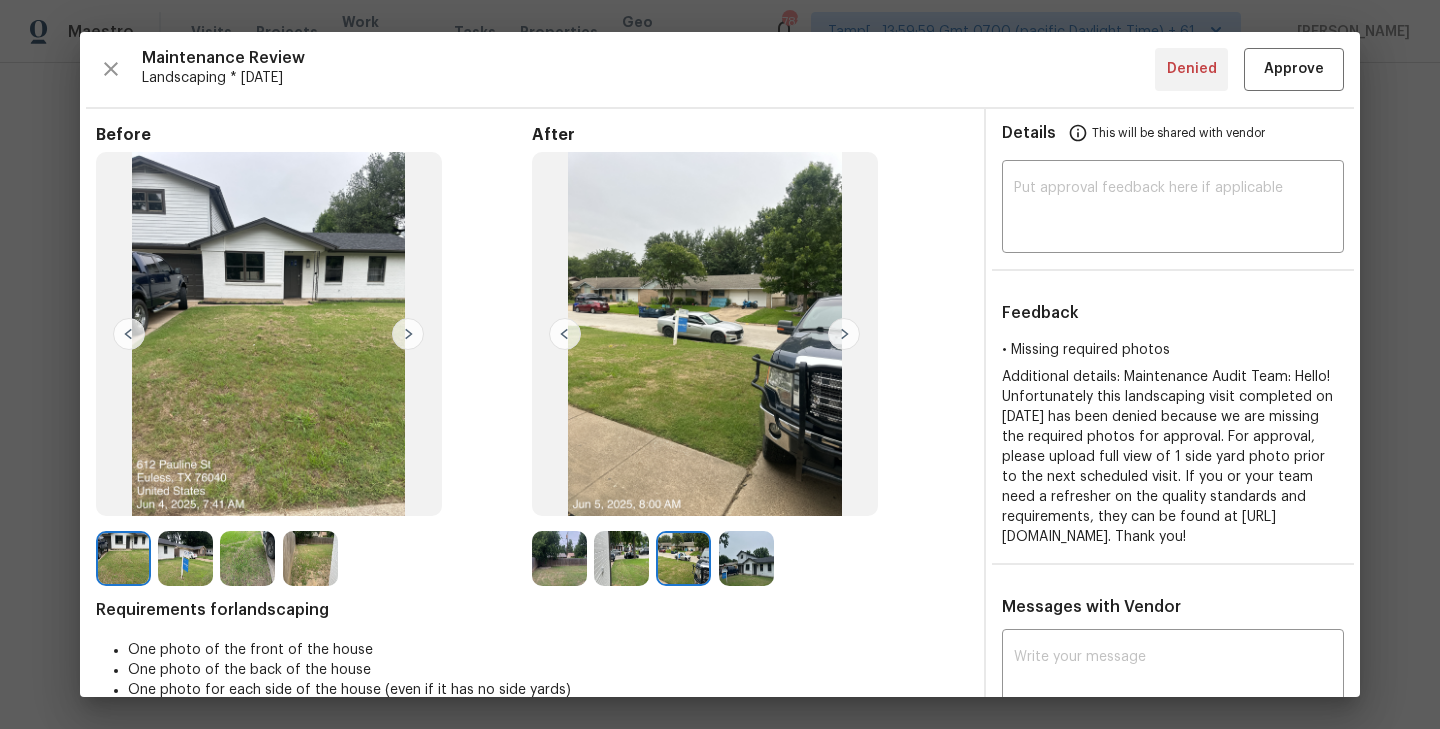 click at bounding box center [844, 334] 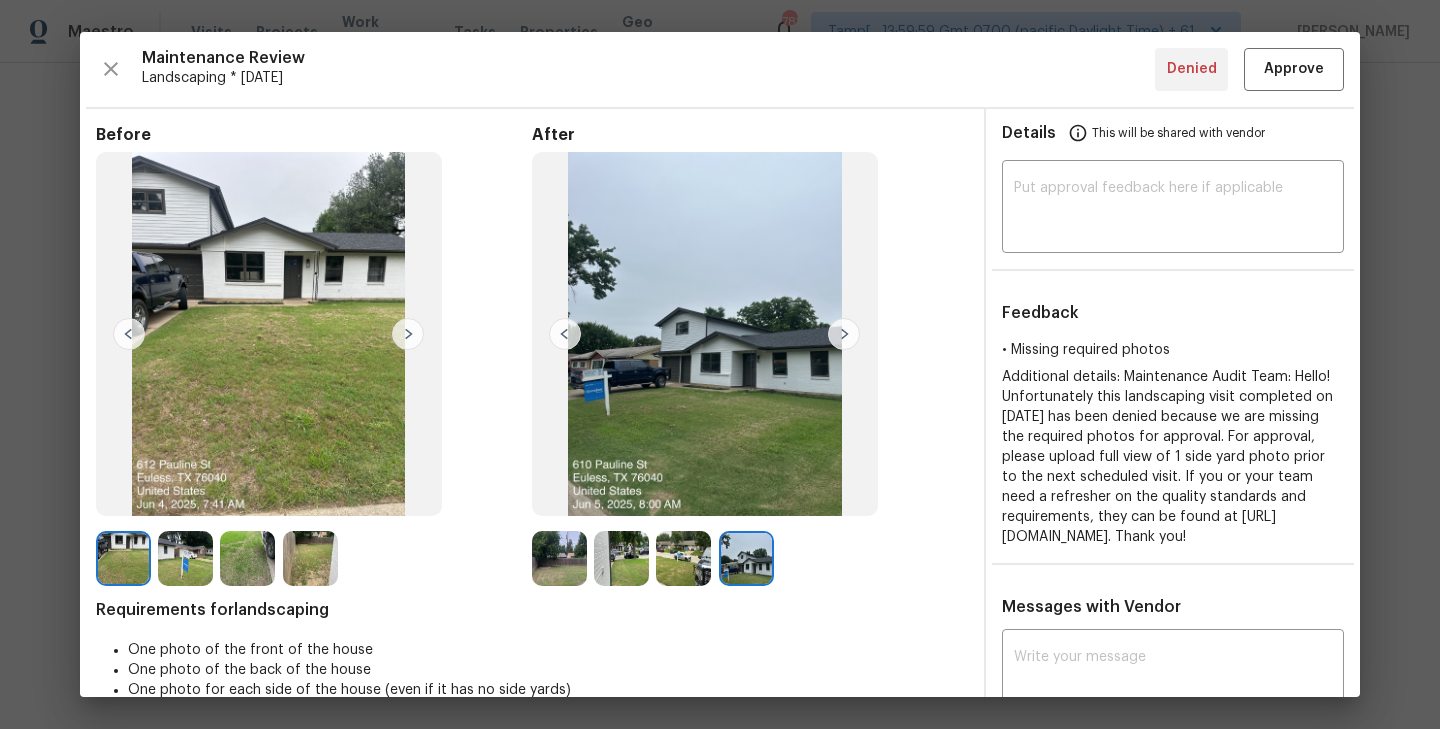 click at bounding box center [565, 334] 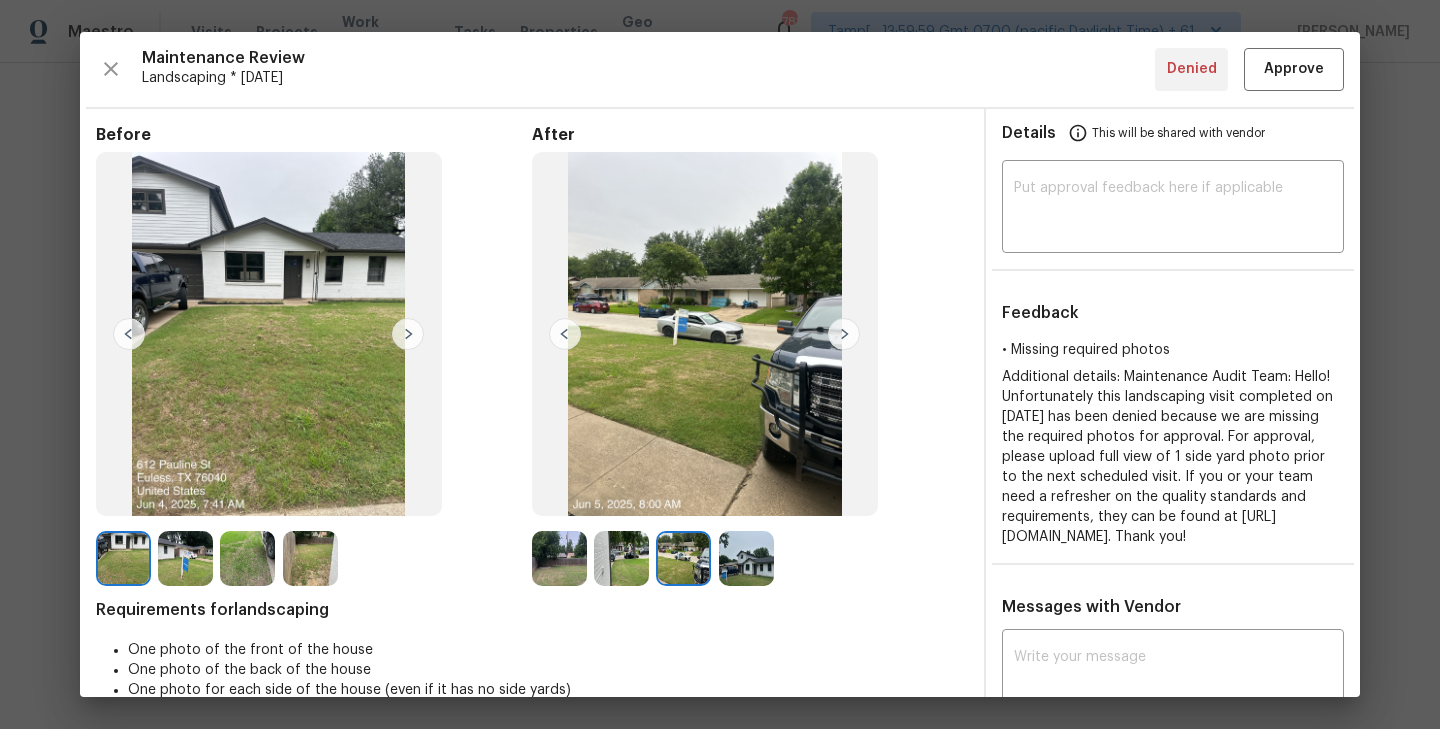 click at bounding box center (565, 334) 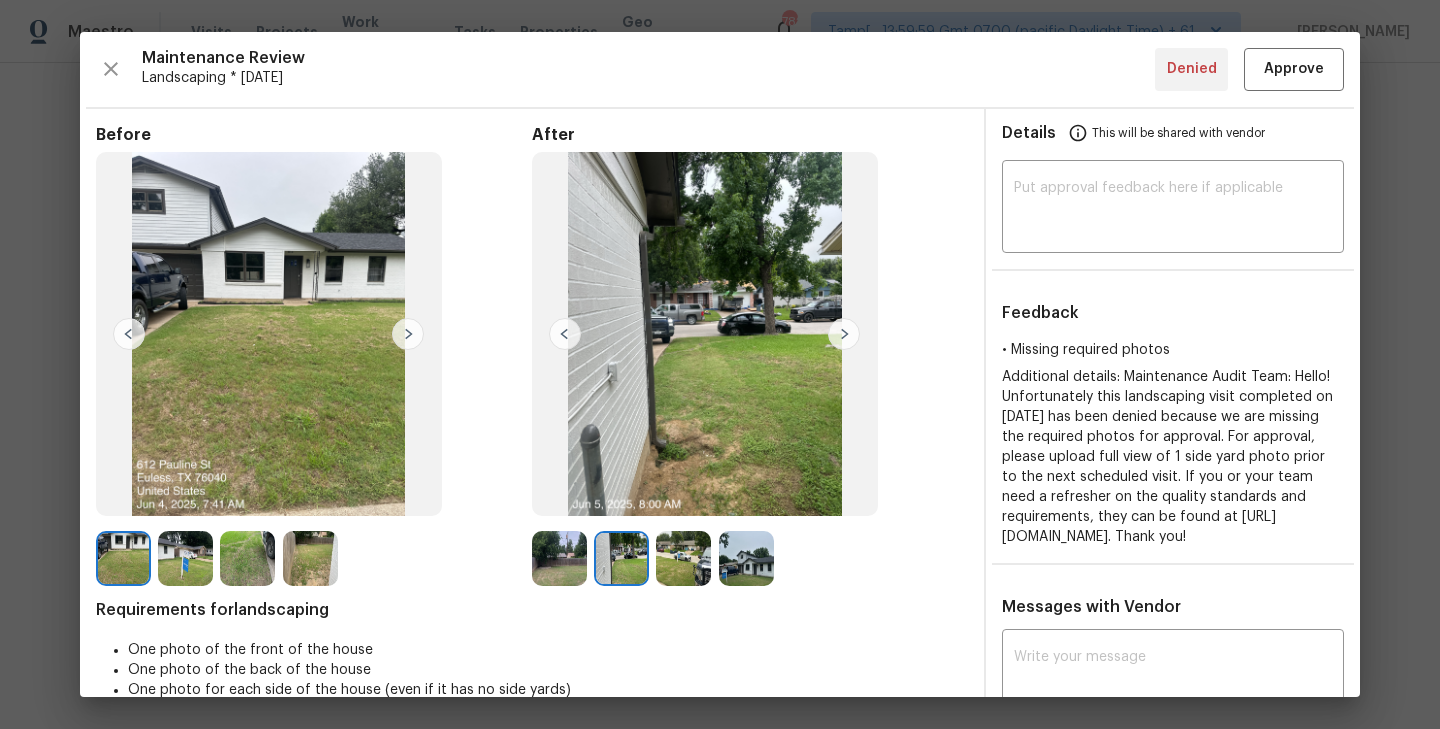click at bounding box center (565, 334) 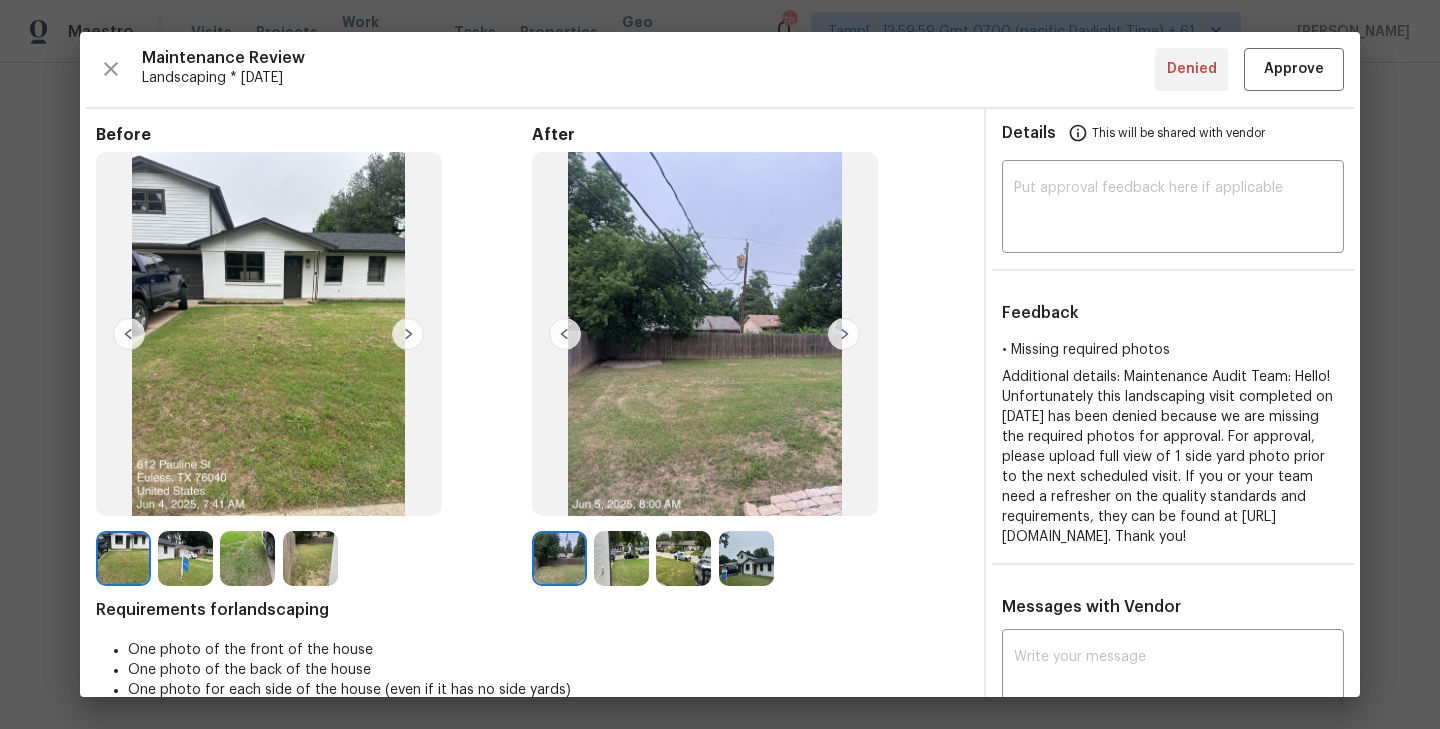 click at bounding box center (565, 334) 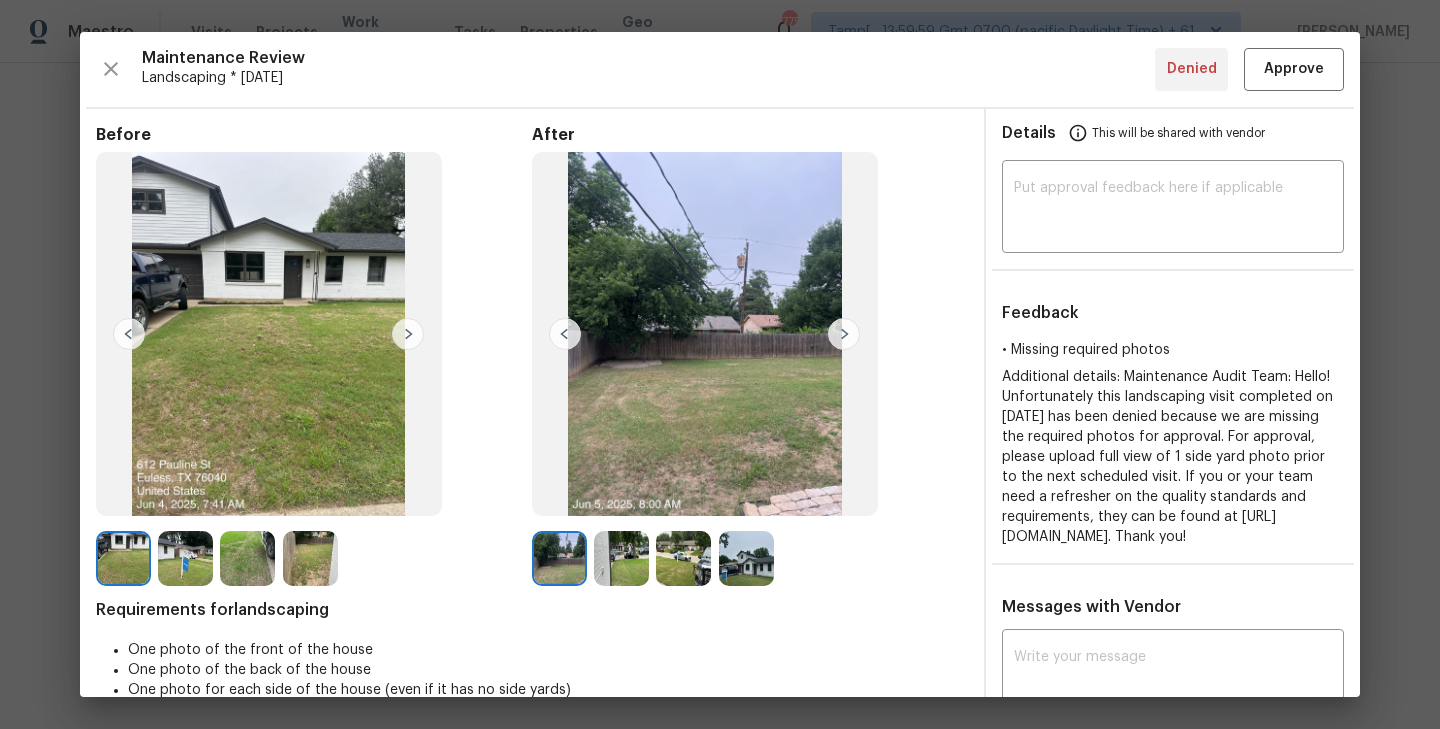 click at bounding box center (844, 334) 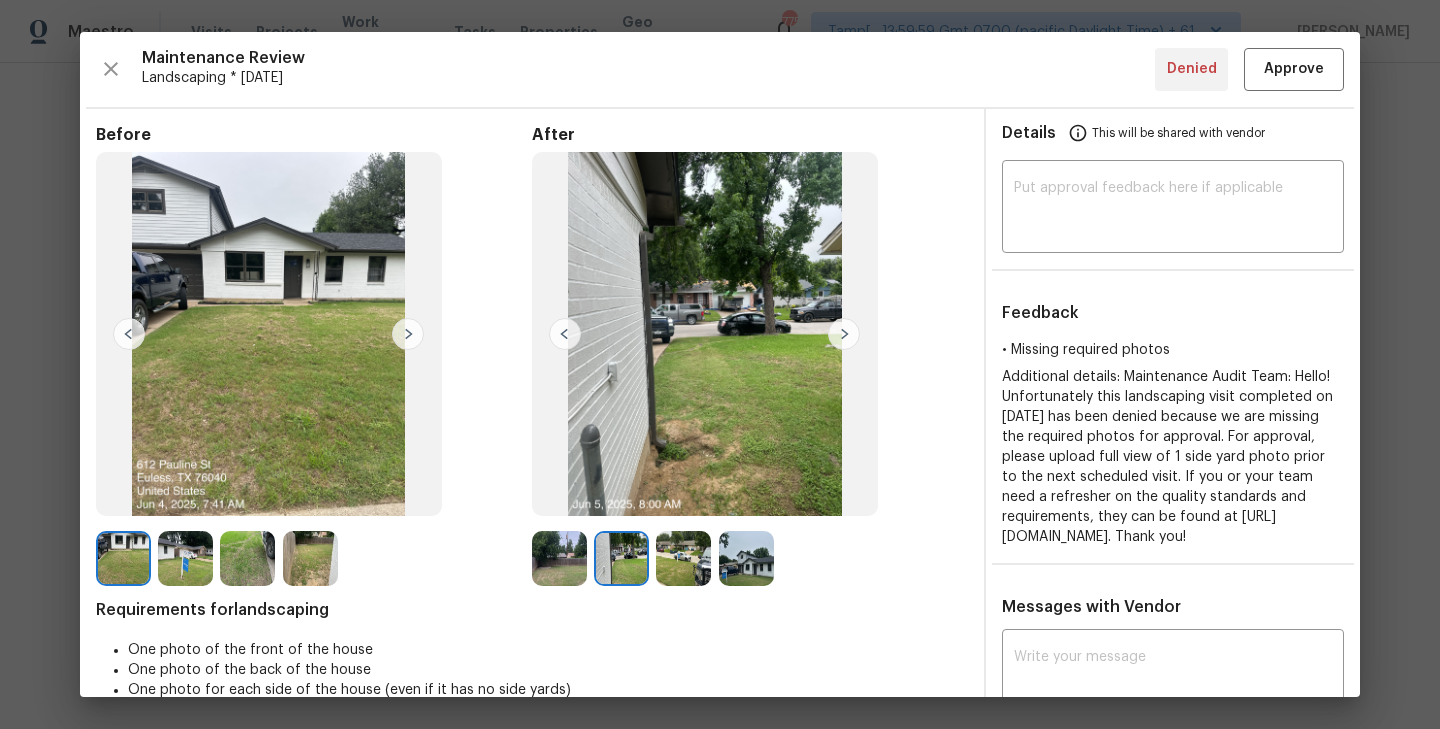 click at bounding box center [844, 334] 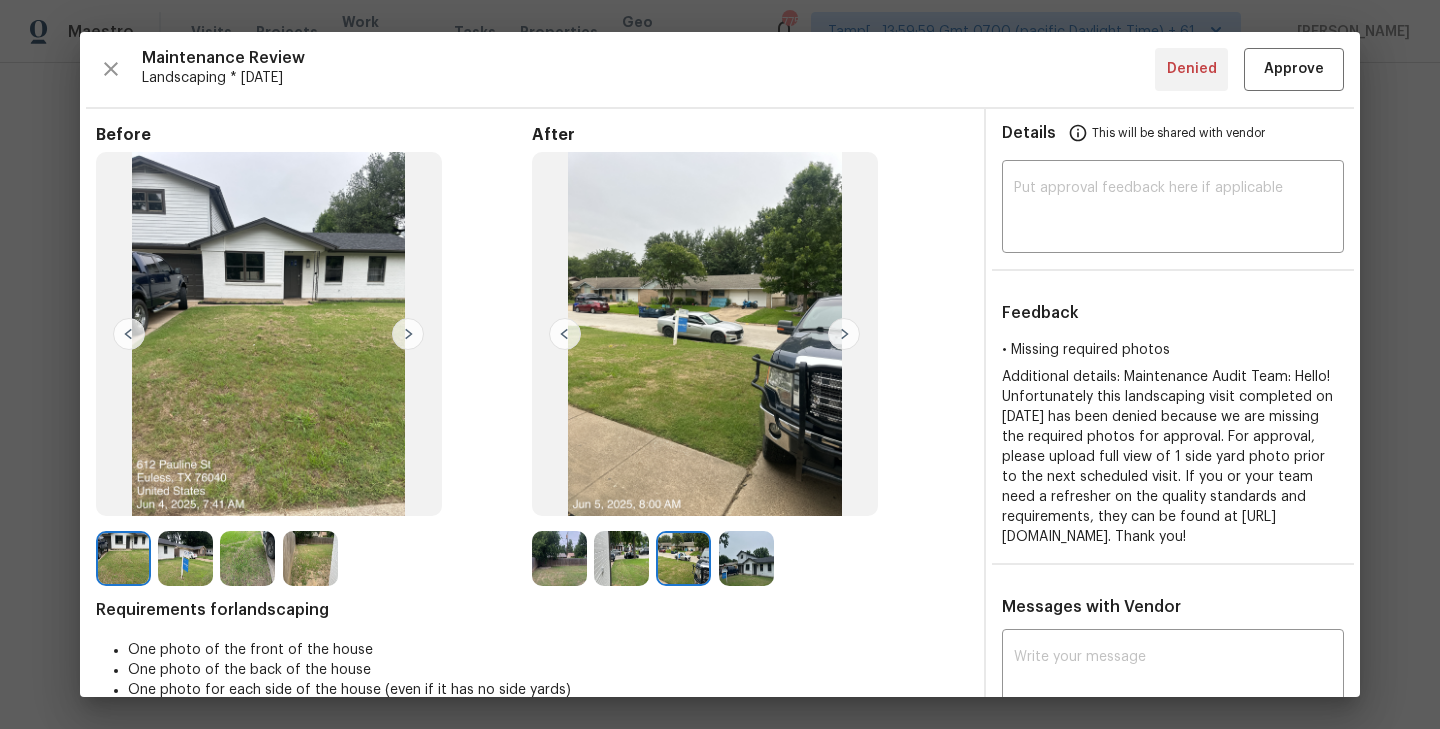 click at bounding box center [844, 334] 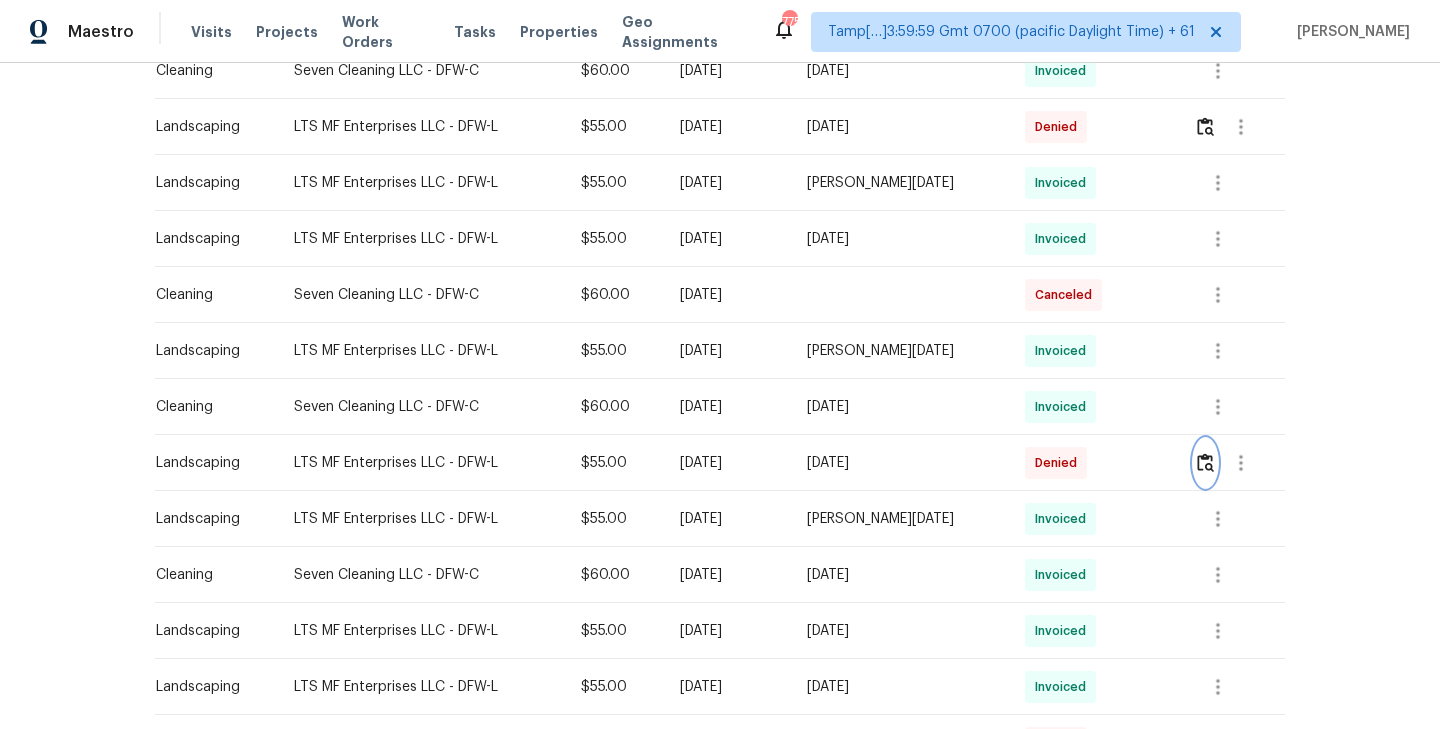 scroll, scrollTop: 734, scrollLeft: 0, axis: vertical 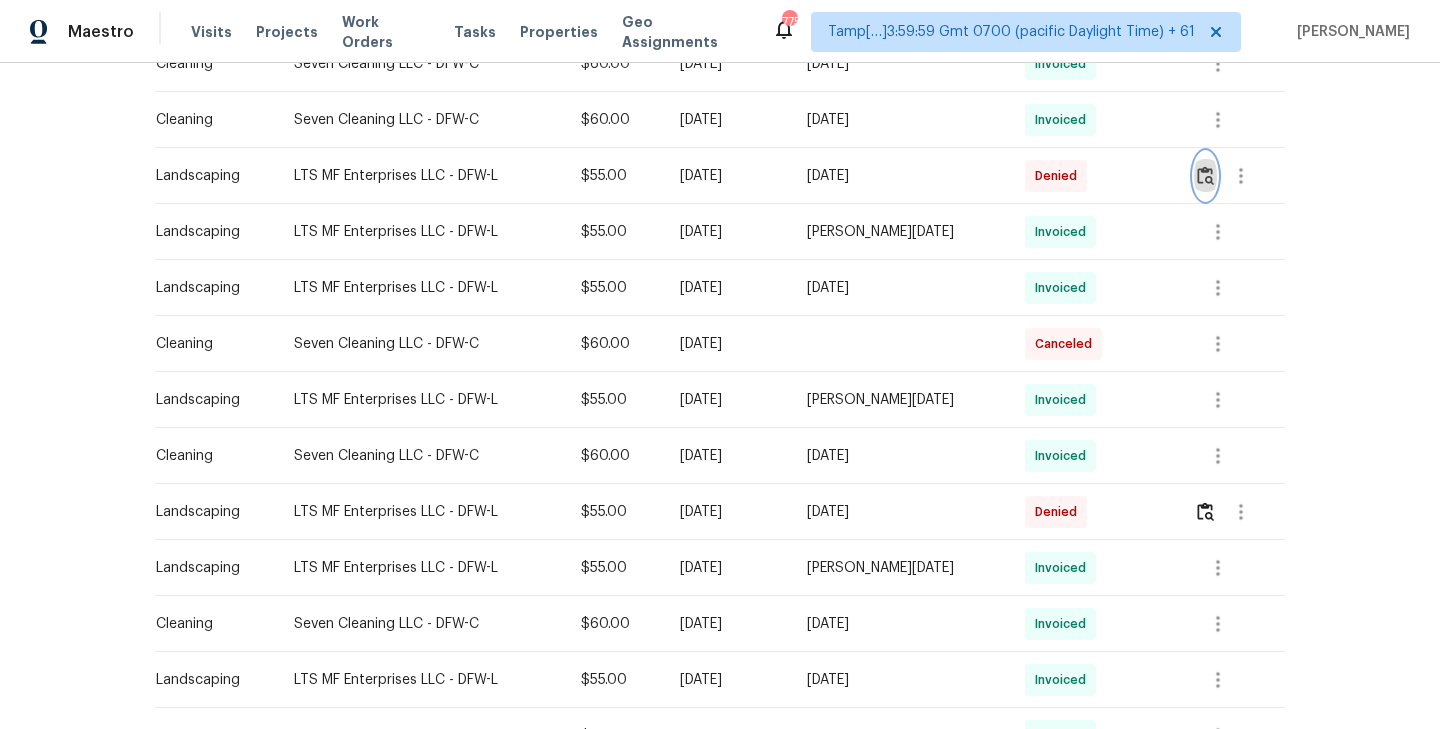 click at bounding box center [1205, 175] 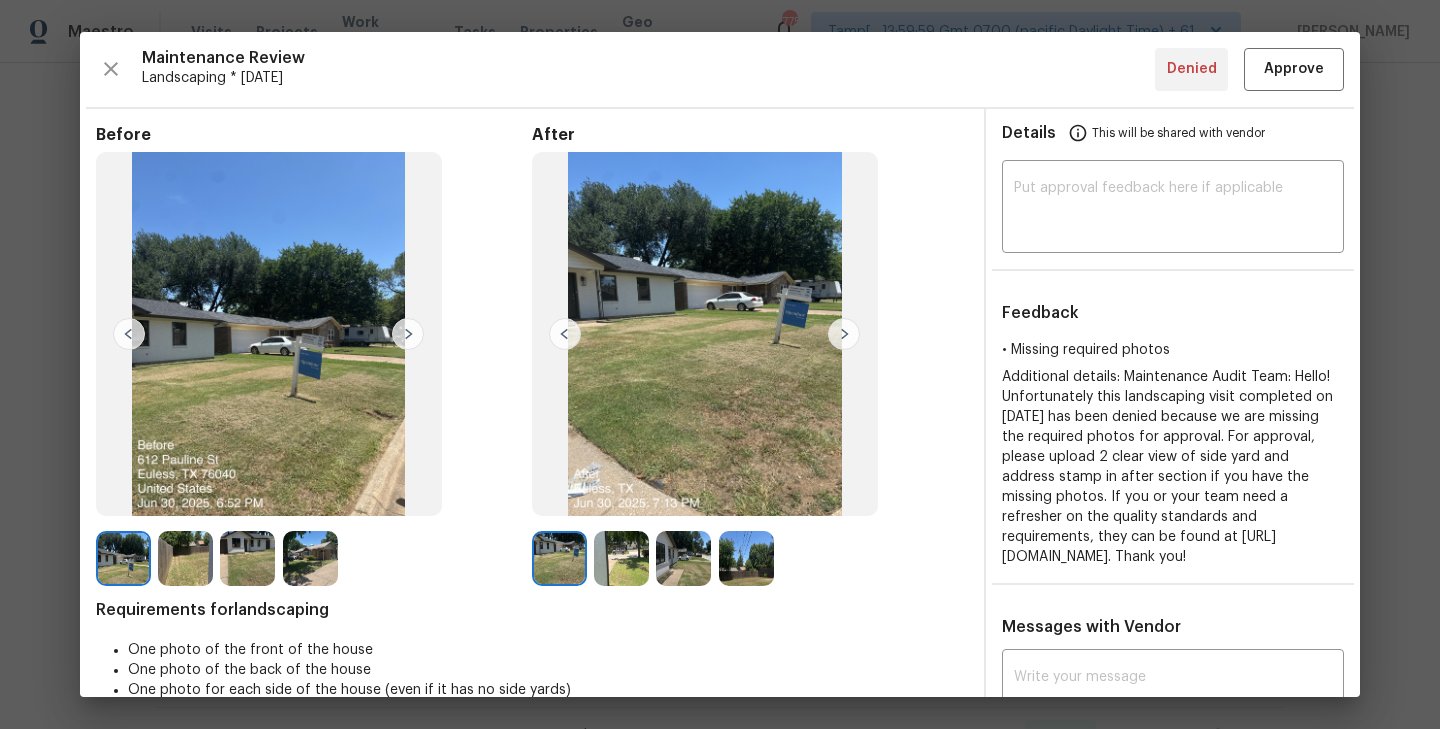 click at bounding box center (844, 334) 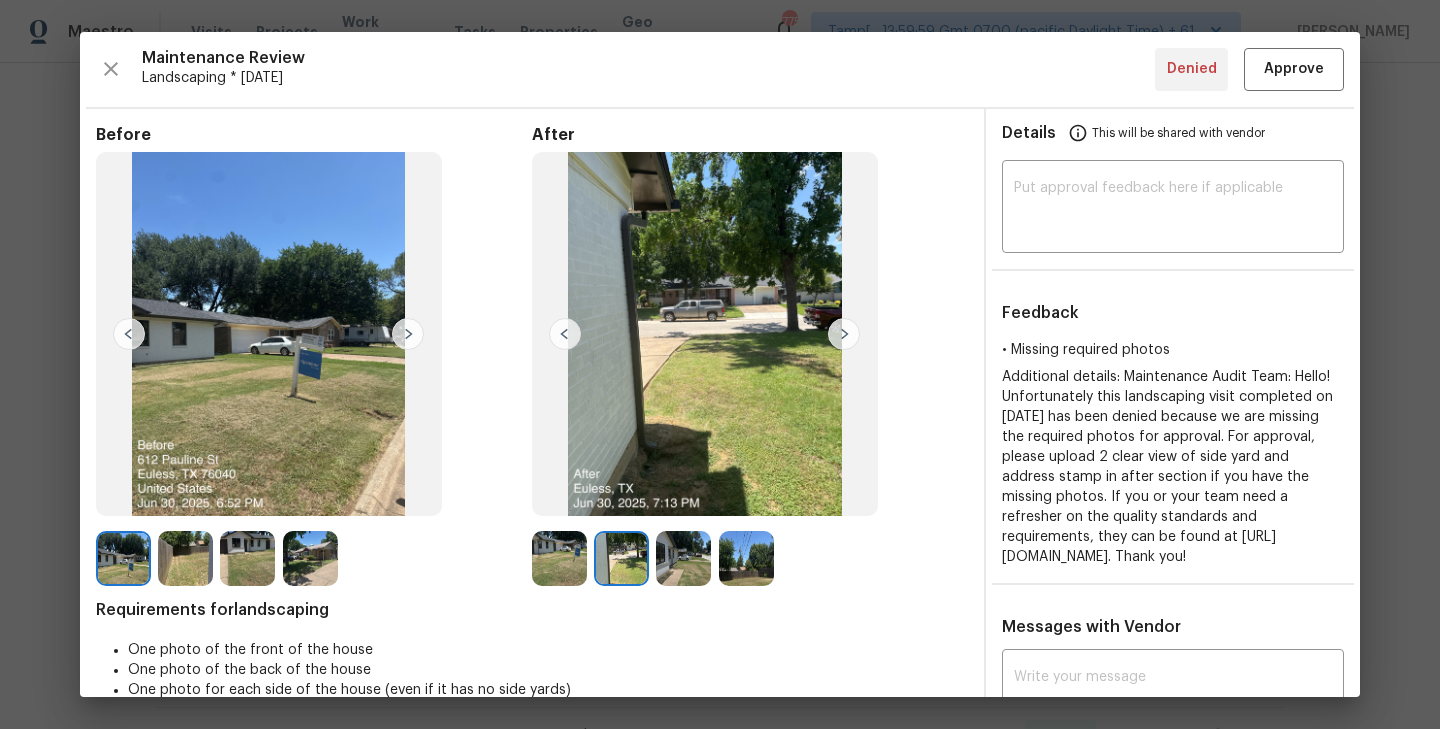 click at bounding box center [844, 334] 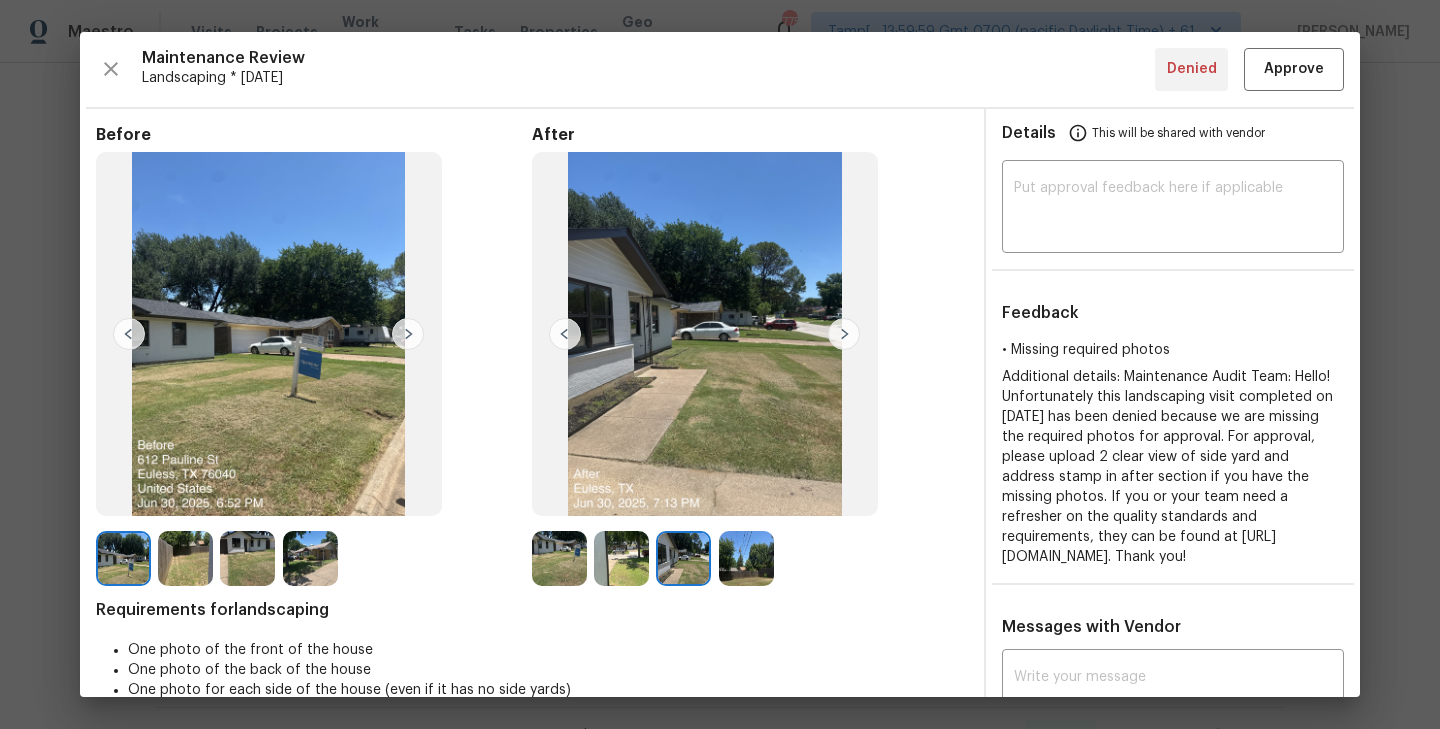 click at bounding box center (844, 334) 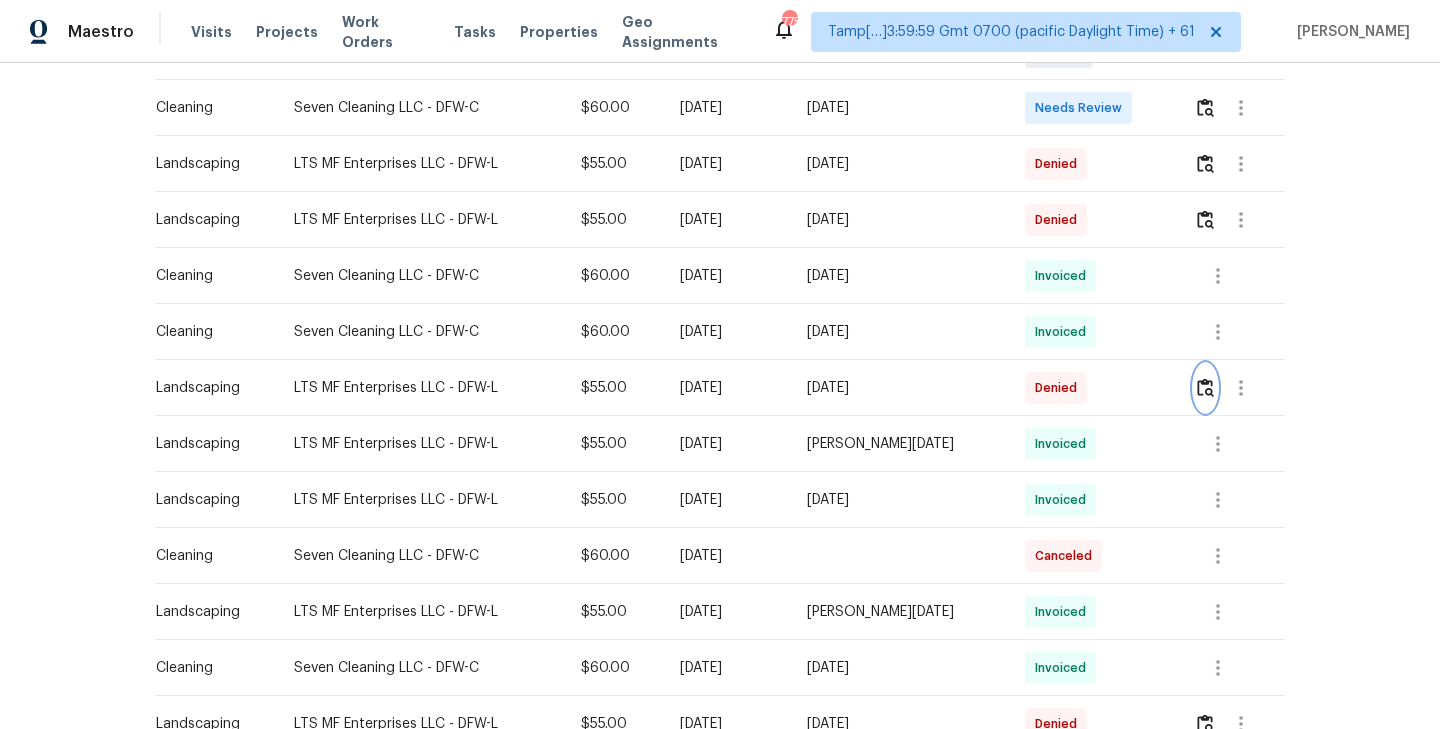 scroll, scrollTop: 467, scrollLeft: 0, axis: vertical 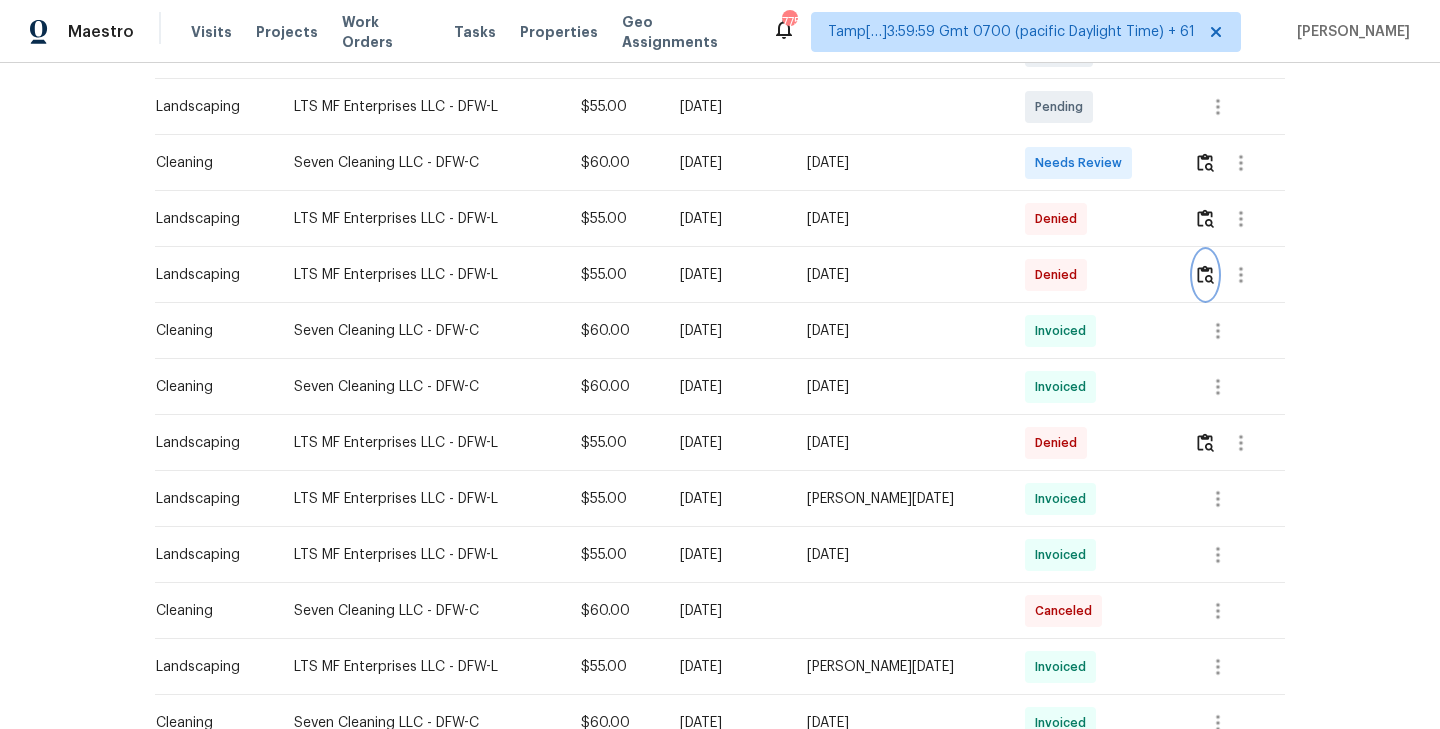 click at bounding box center (1205, 274) 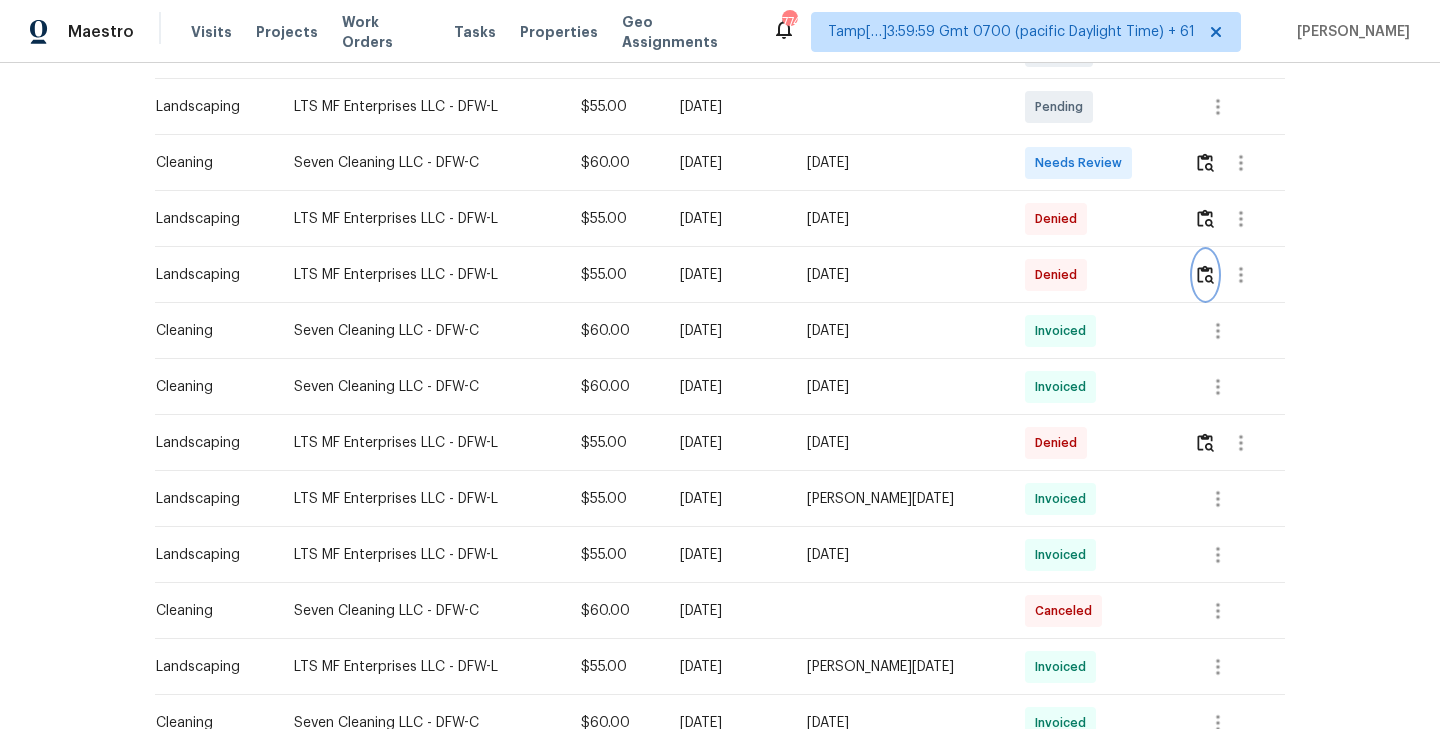 click at bounding box center (1205, 274) 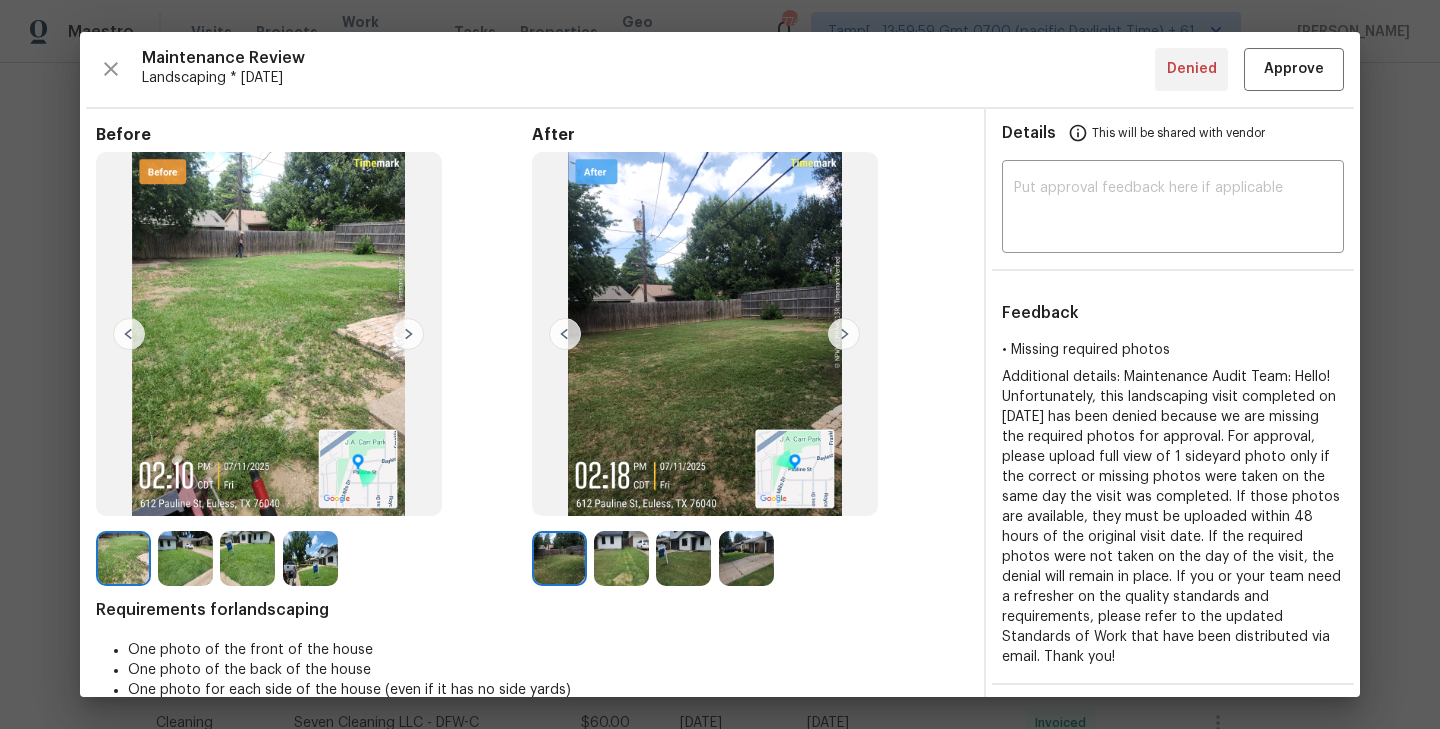 click at bounding box center (844, 334) 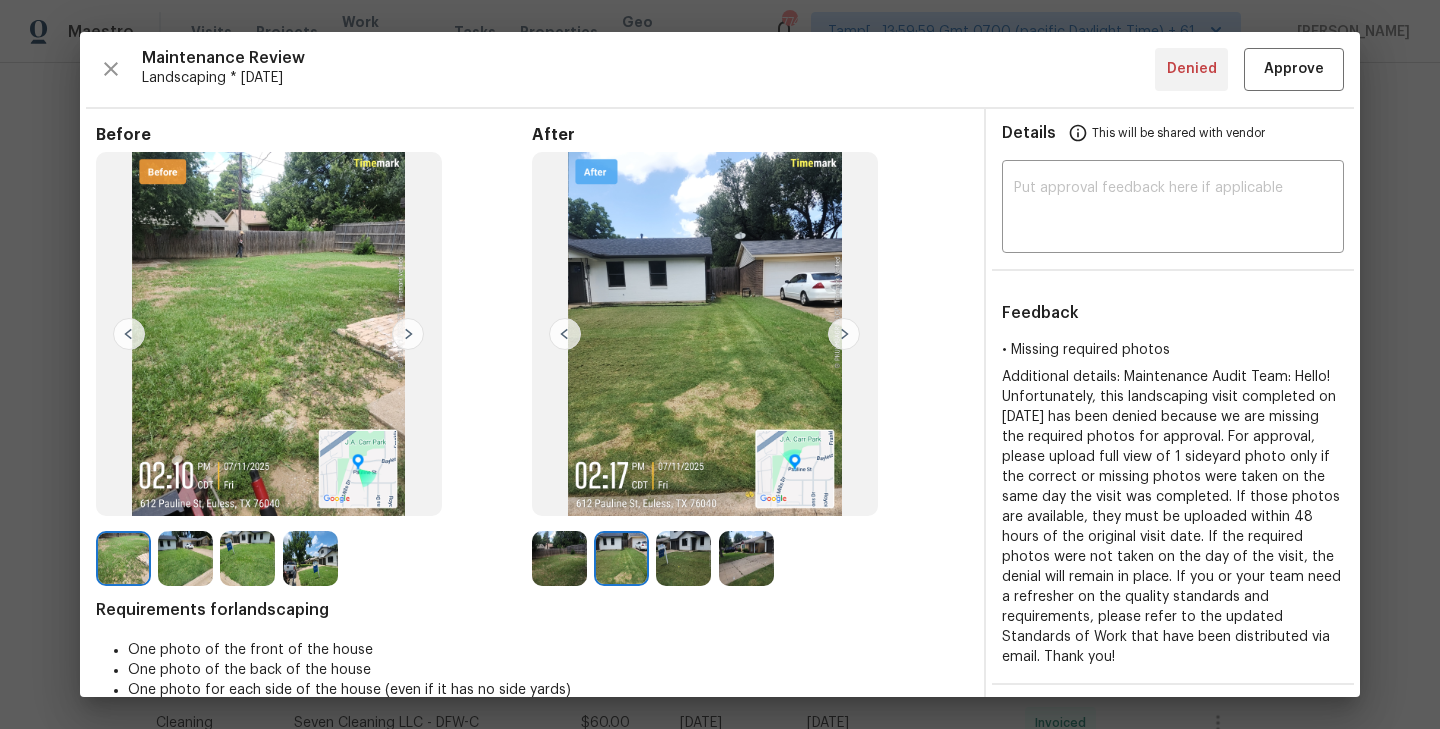 click at bounding box center [844, 334] 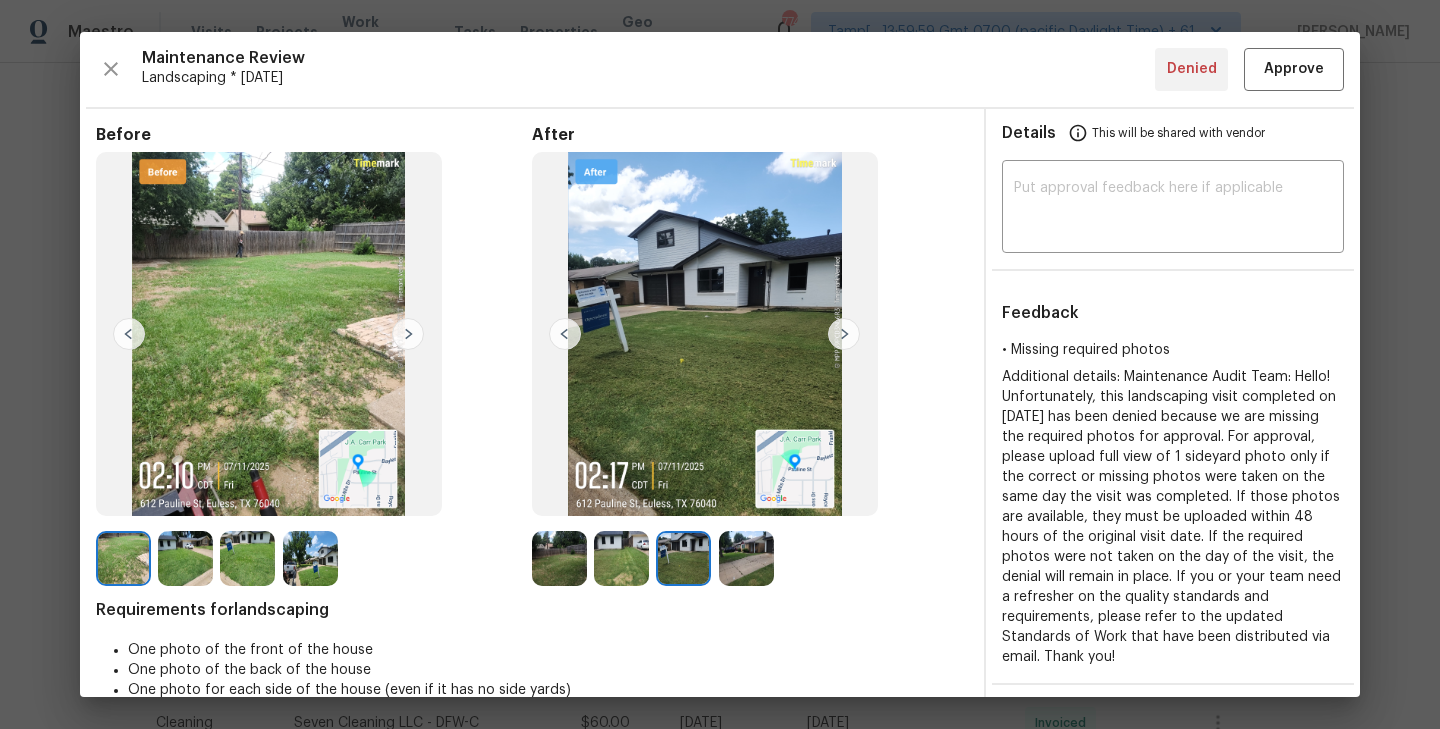 click at bounding box center [844, 334] 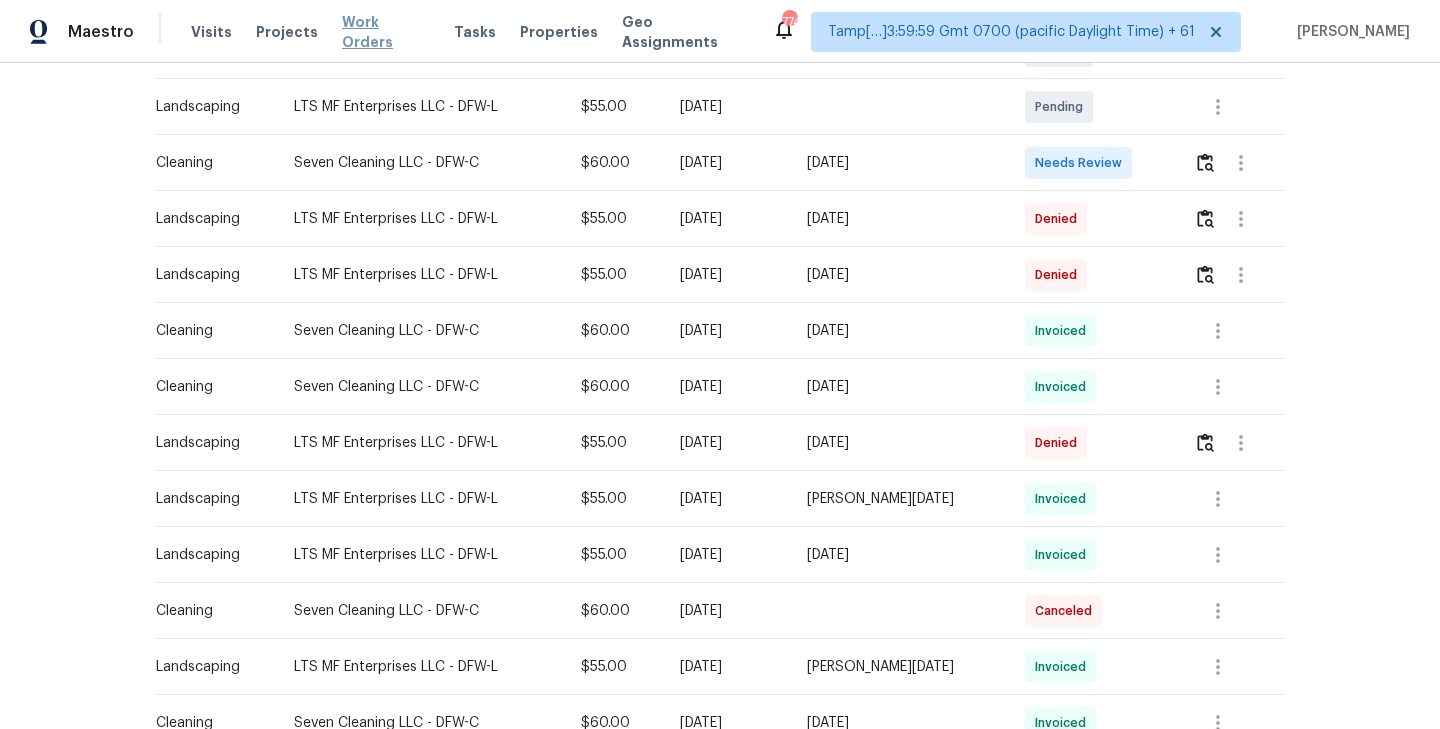 click on "Work Orders" at bounding box center (386, 32) 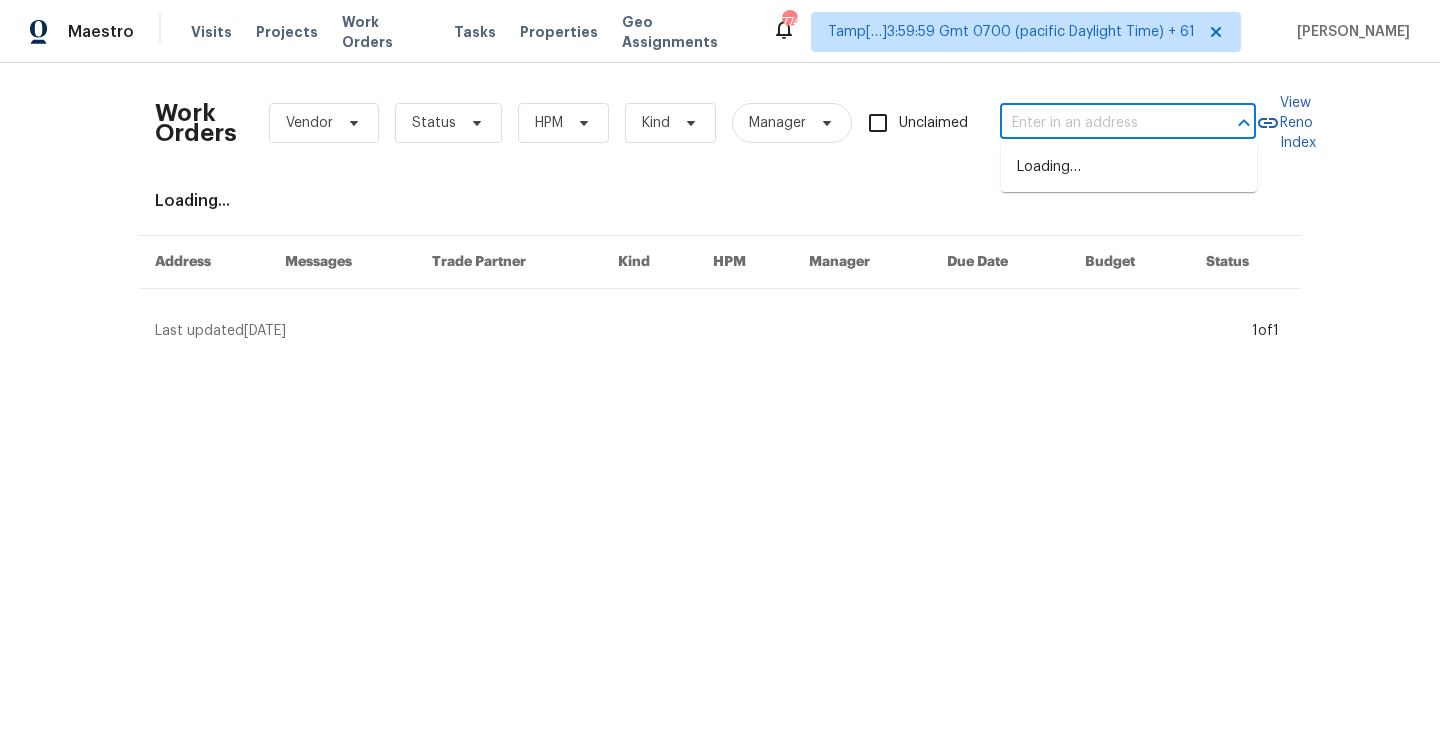 click at bounding box center [1100, 123] 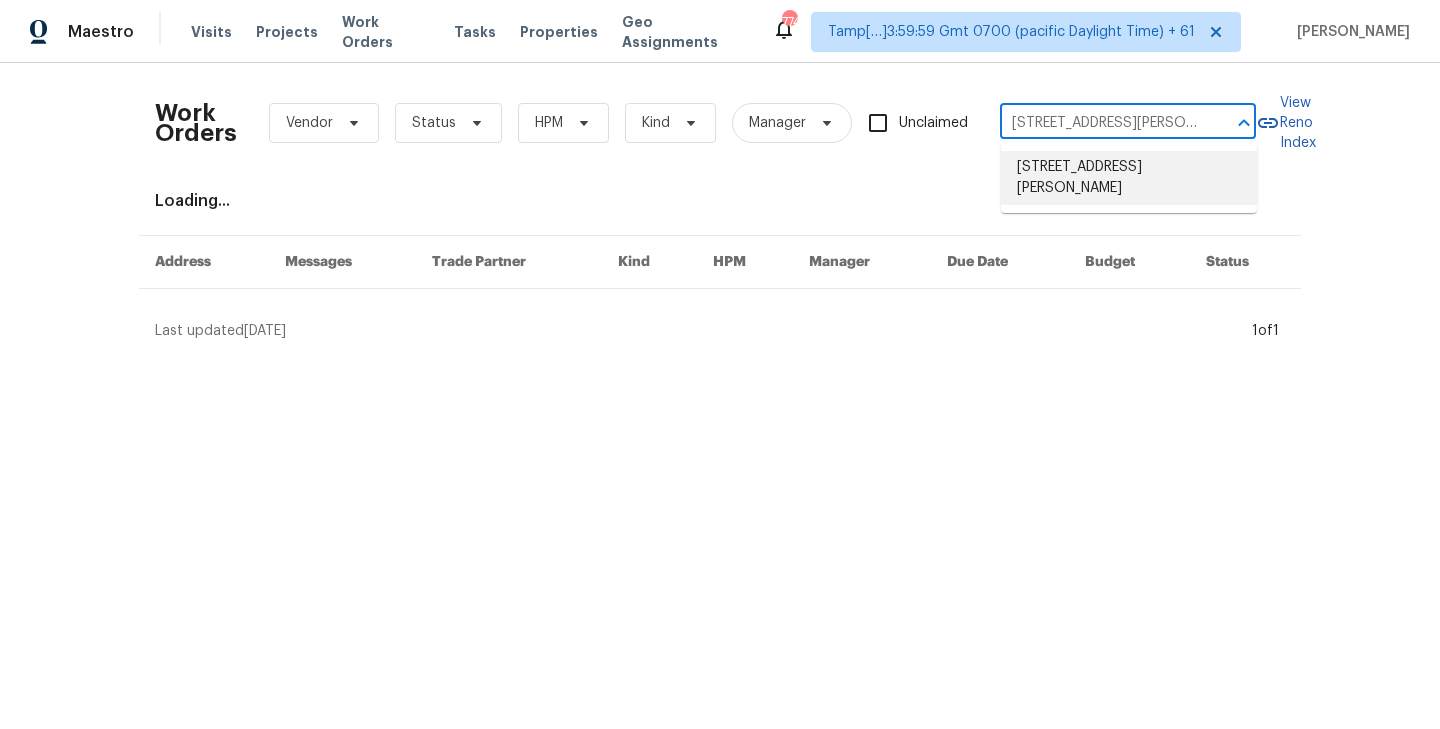 click on "[STREET_ADDRESS][PERSON_NAME]" at bounding box center (1129, 178) 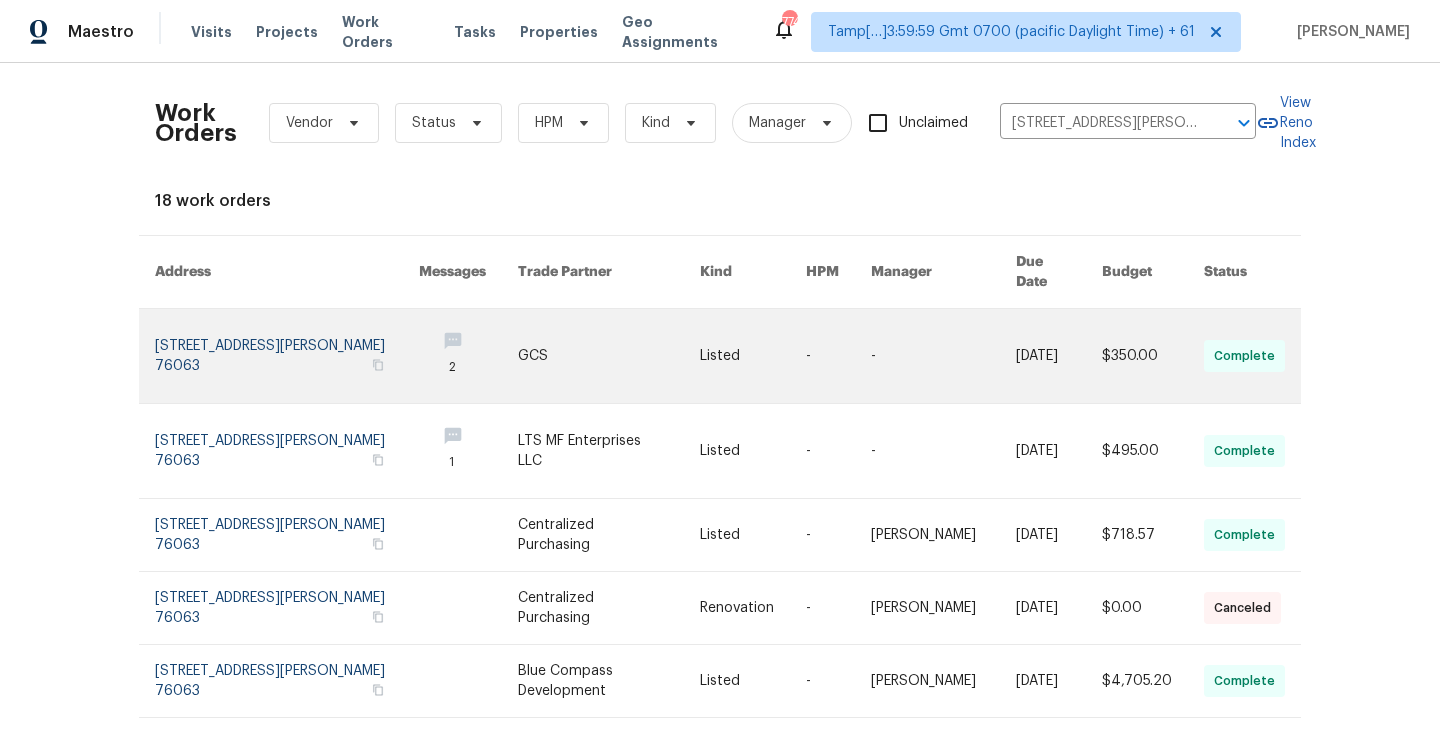 click at bounding box center (287, 356) 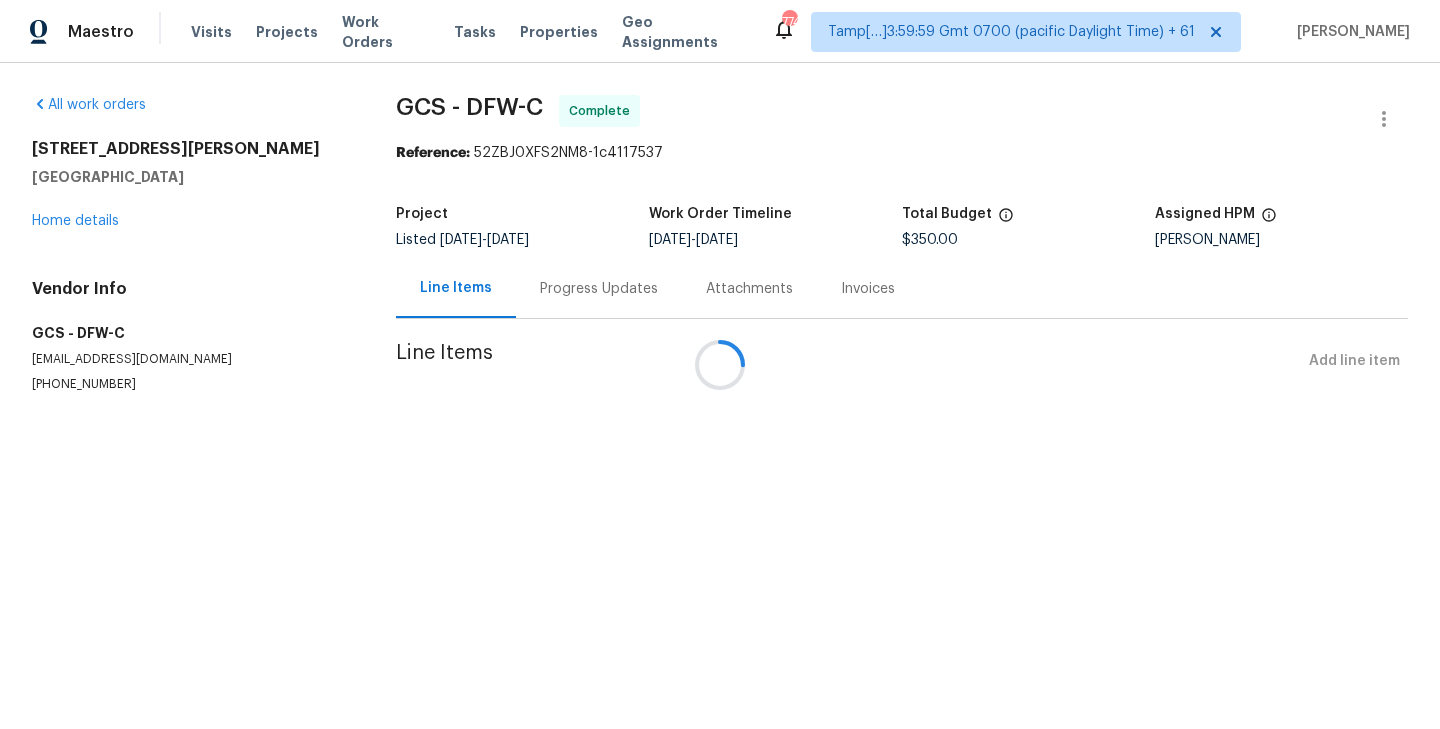 click at bounding box center [720, 364] 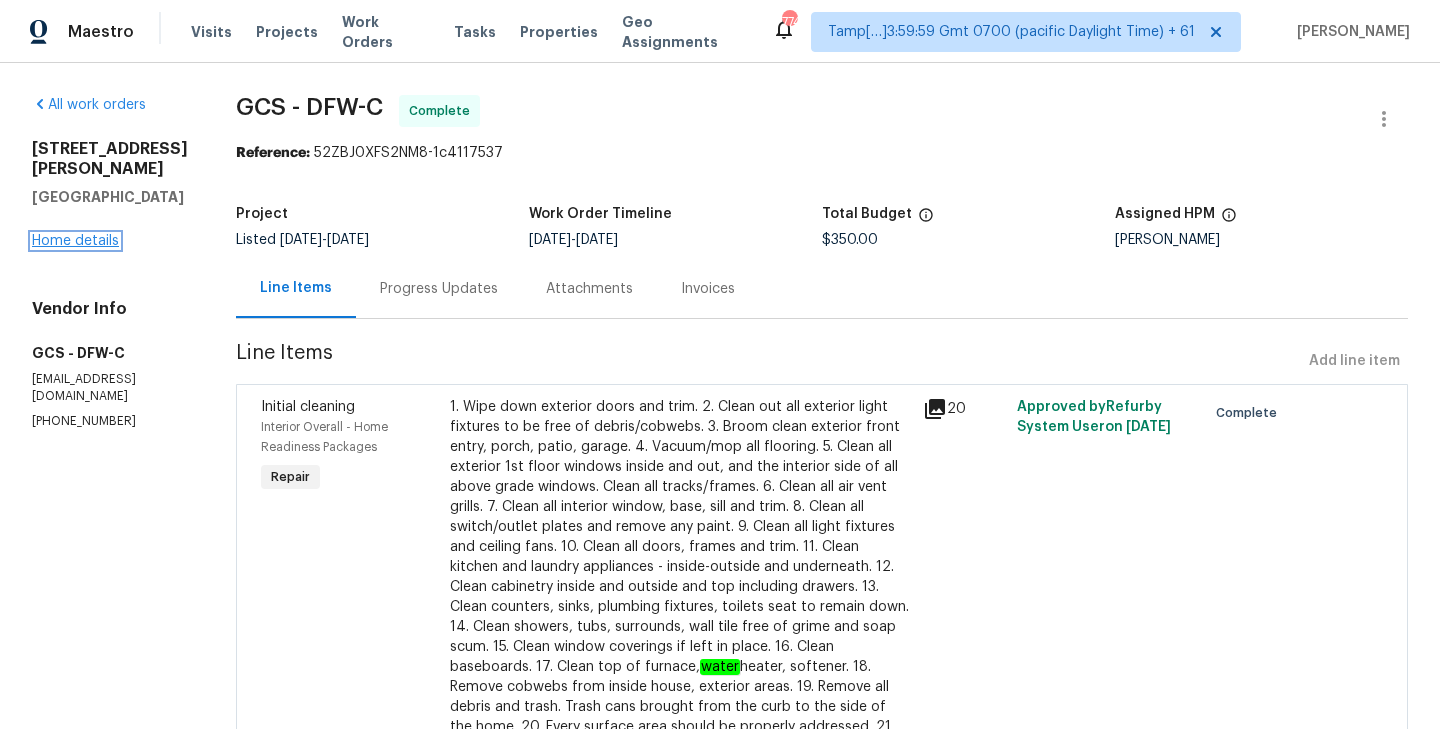 click on "Home details" at bounding box center [75, 241] 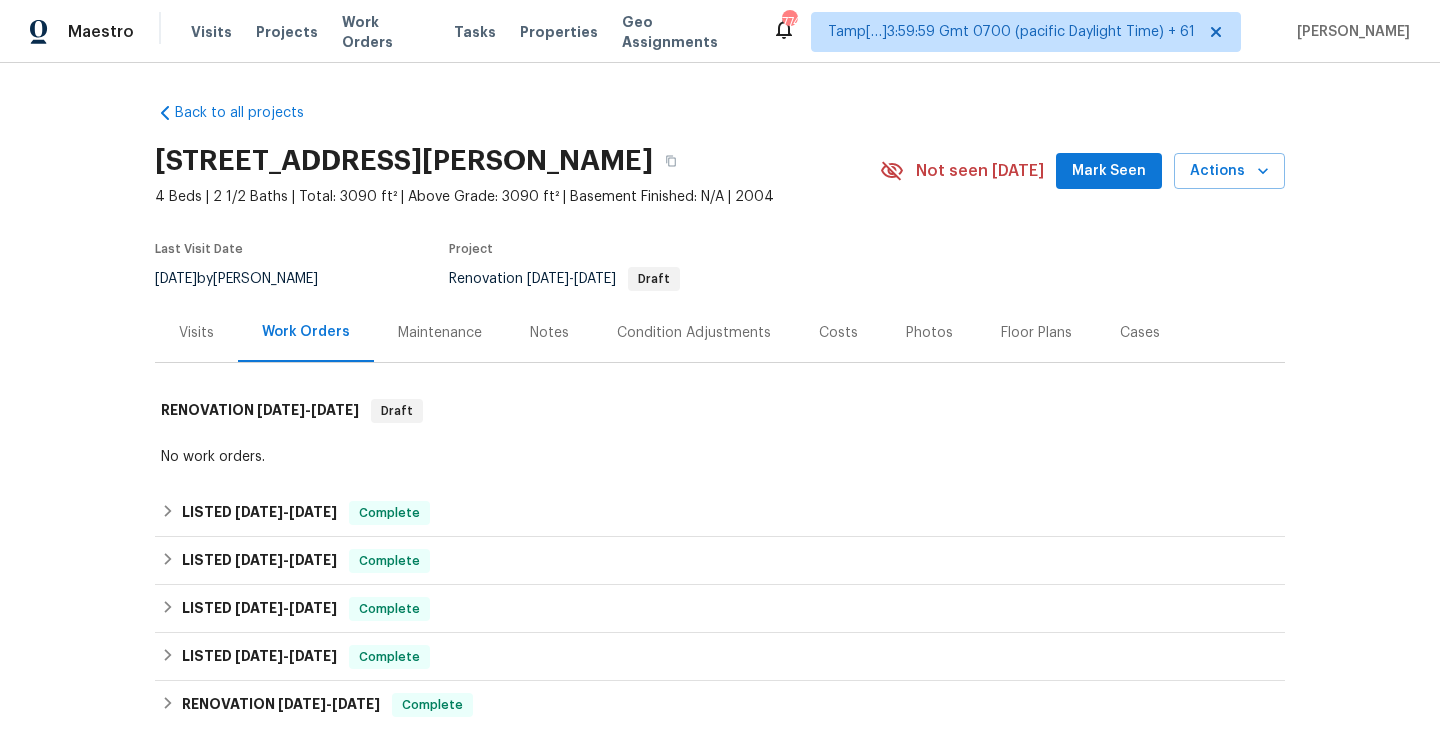 click on "Maintenance" at bounding box center (440, 333) 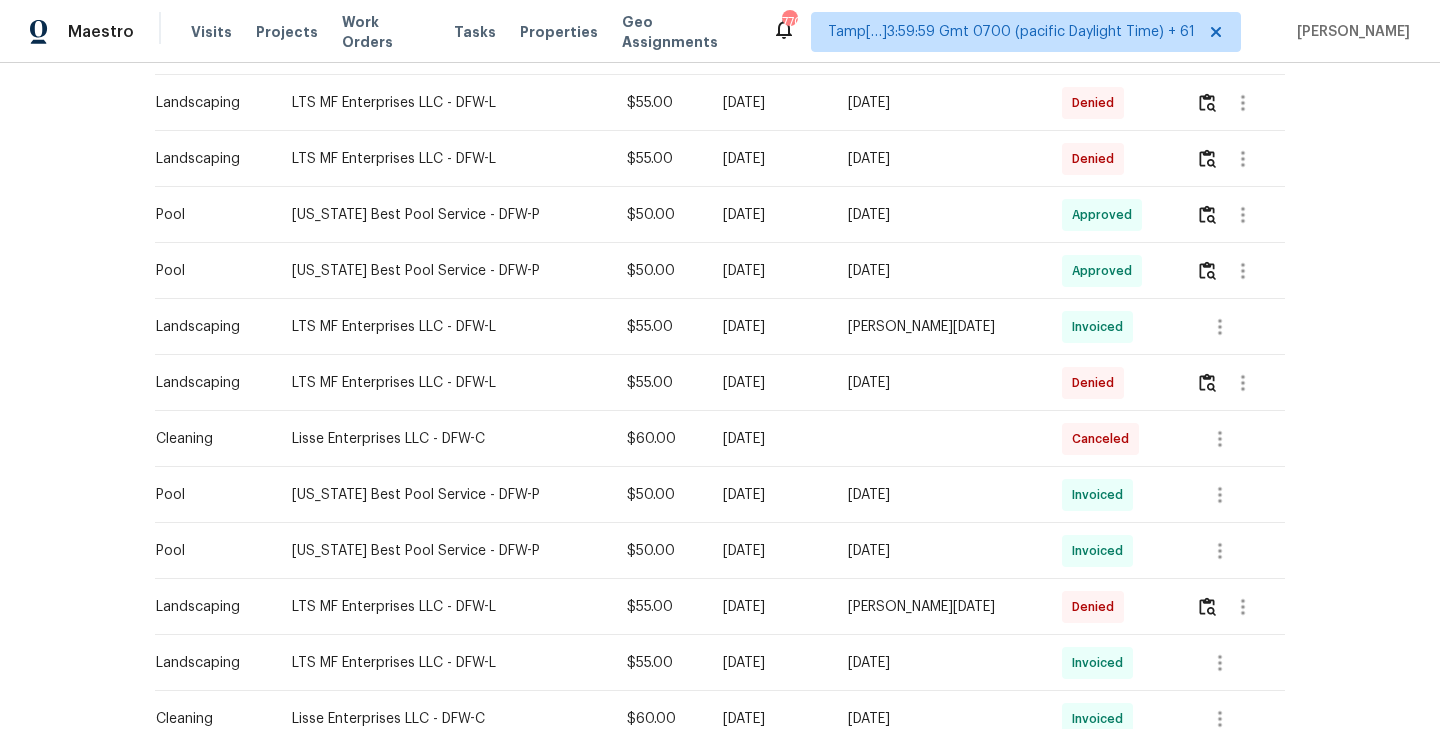 scroll, scrollTop: 1259, scrollLeft: 0, axis: vertical 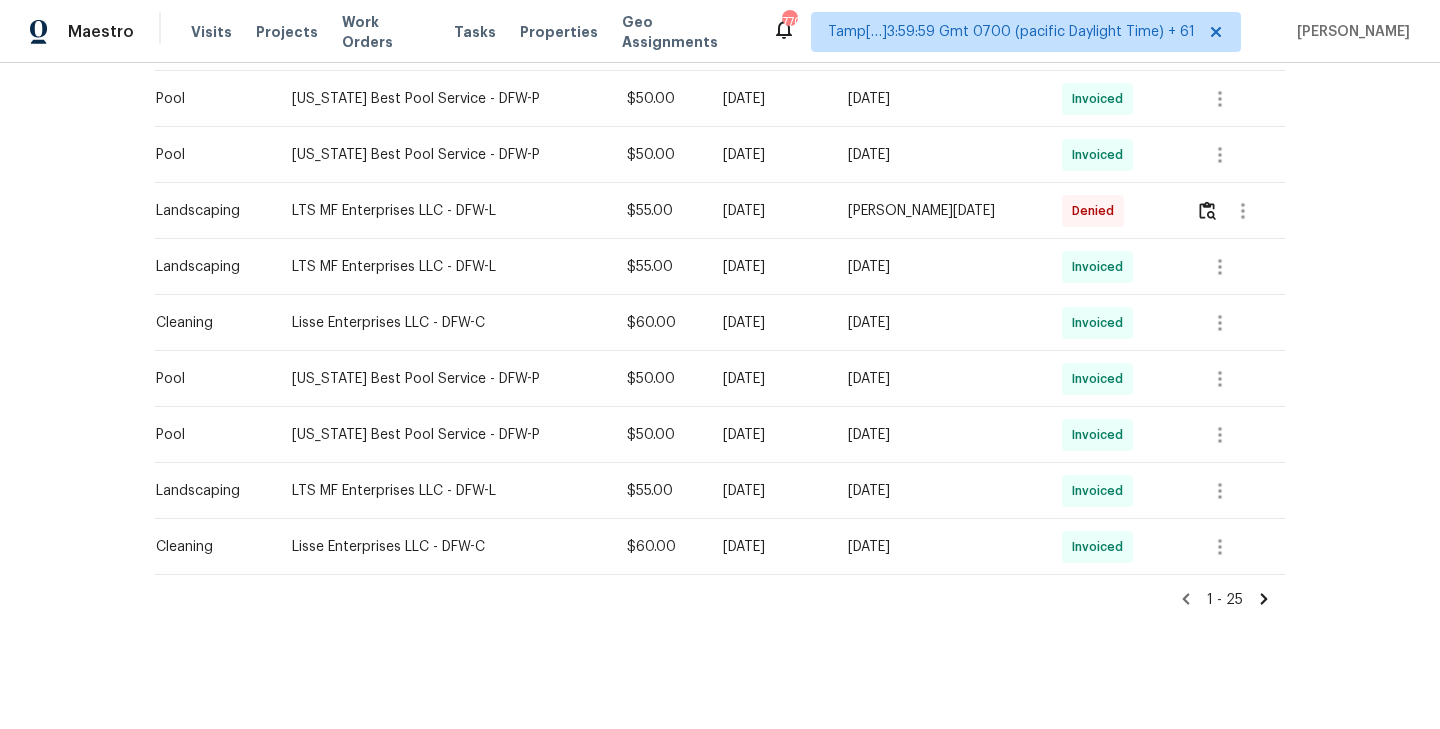 click 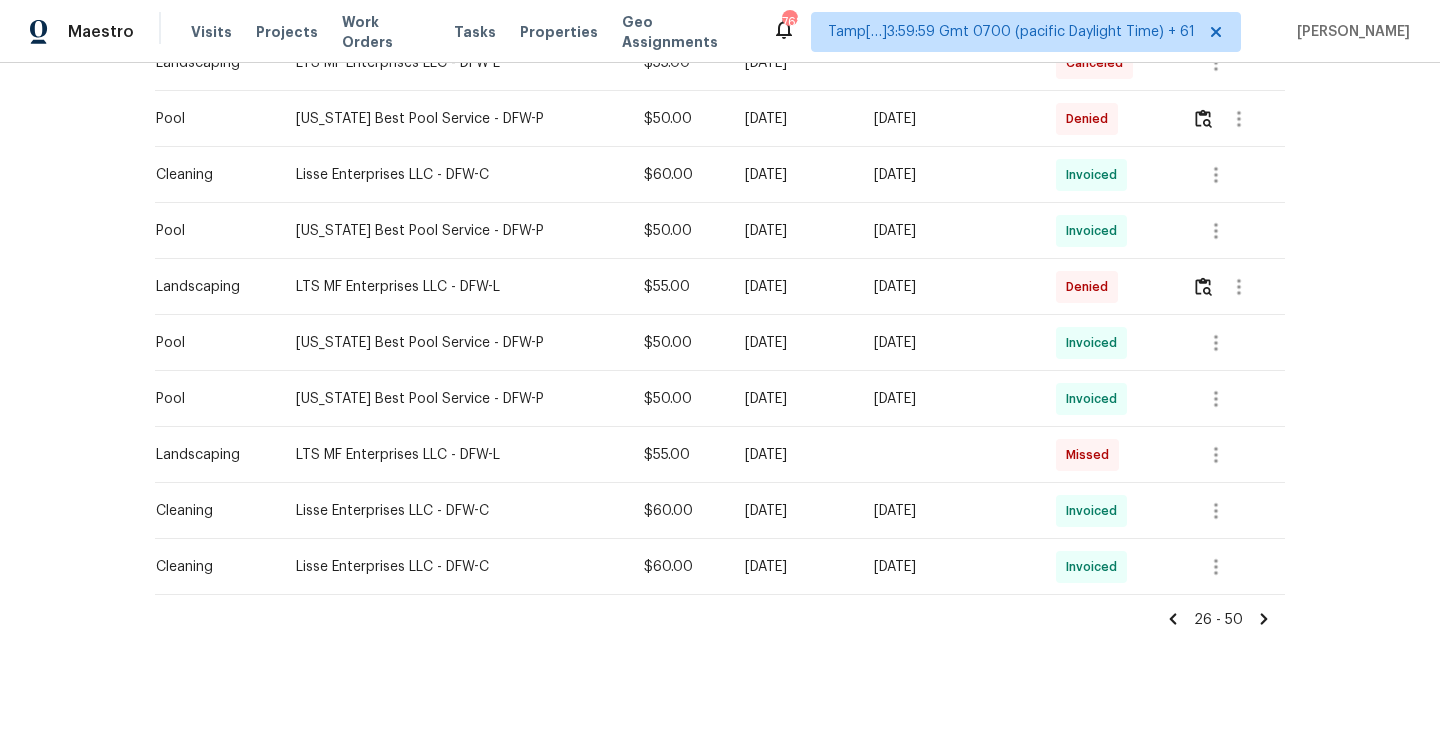 scroll, scrollTop: 1259, scrollLeft: 0, axis: vertical 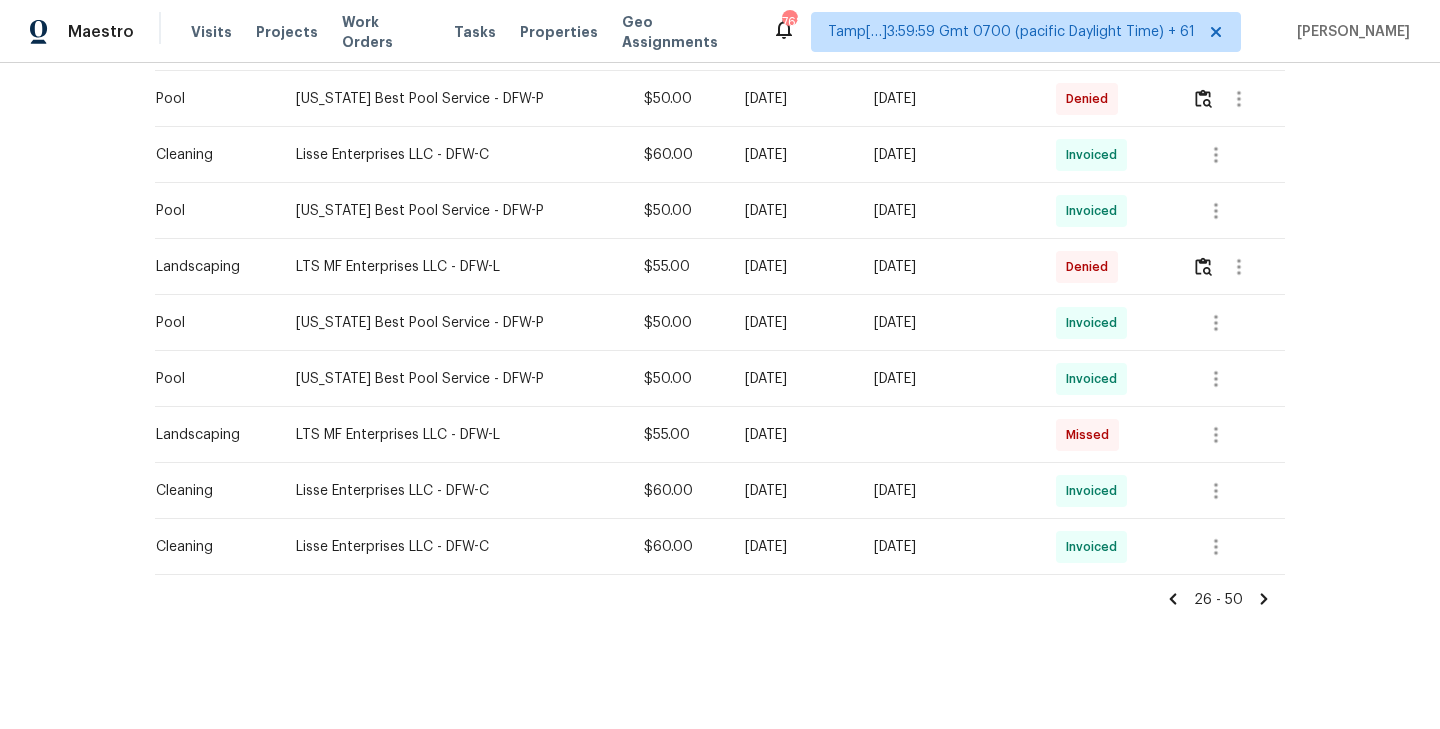 click 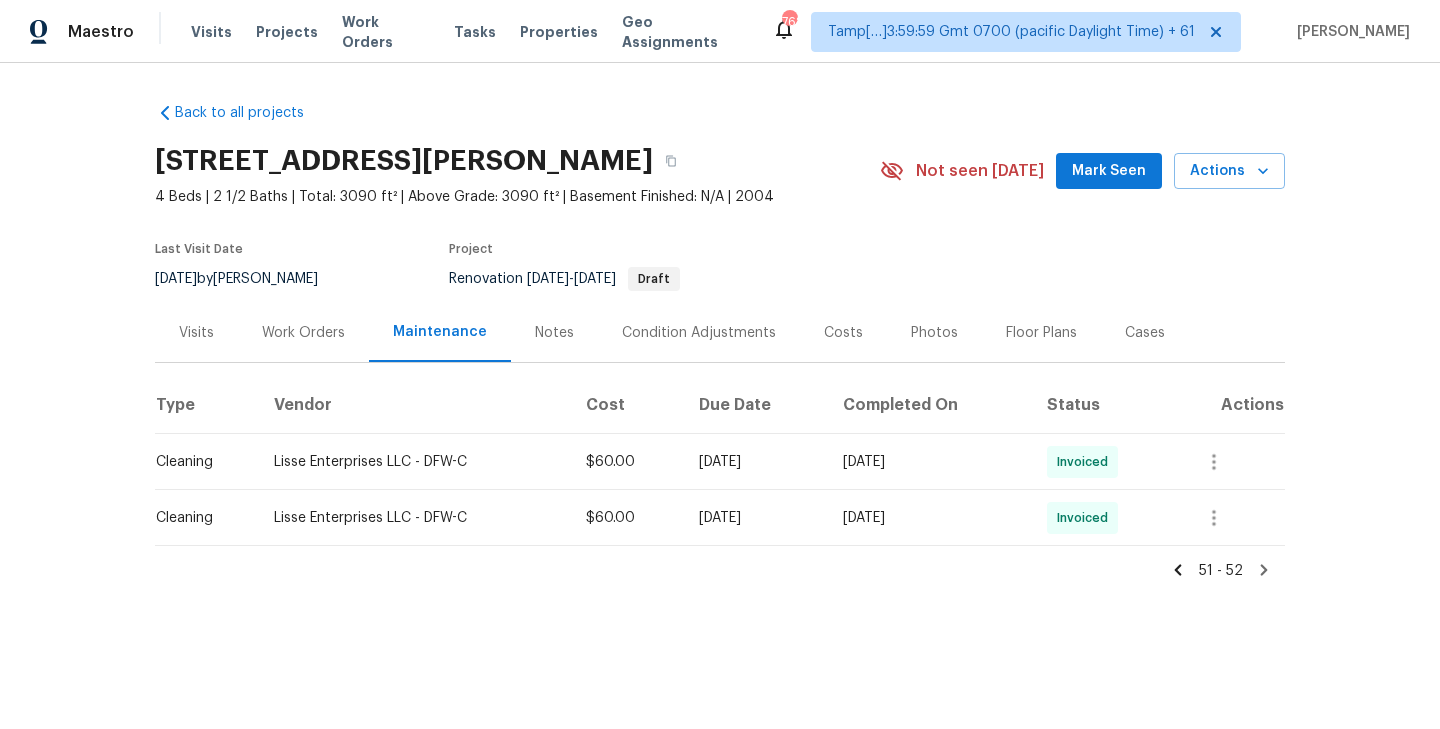 click 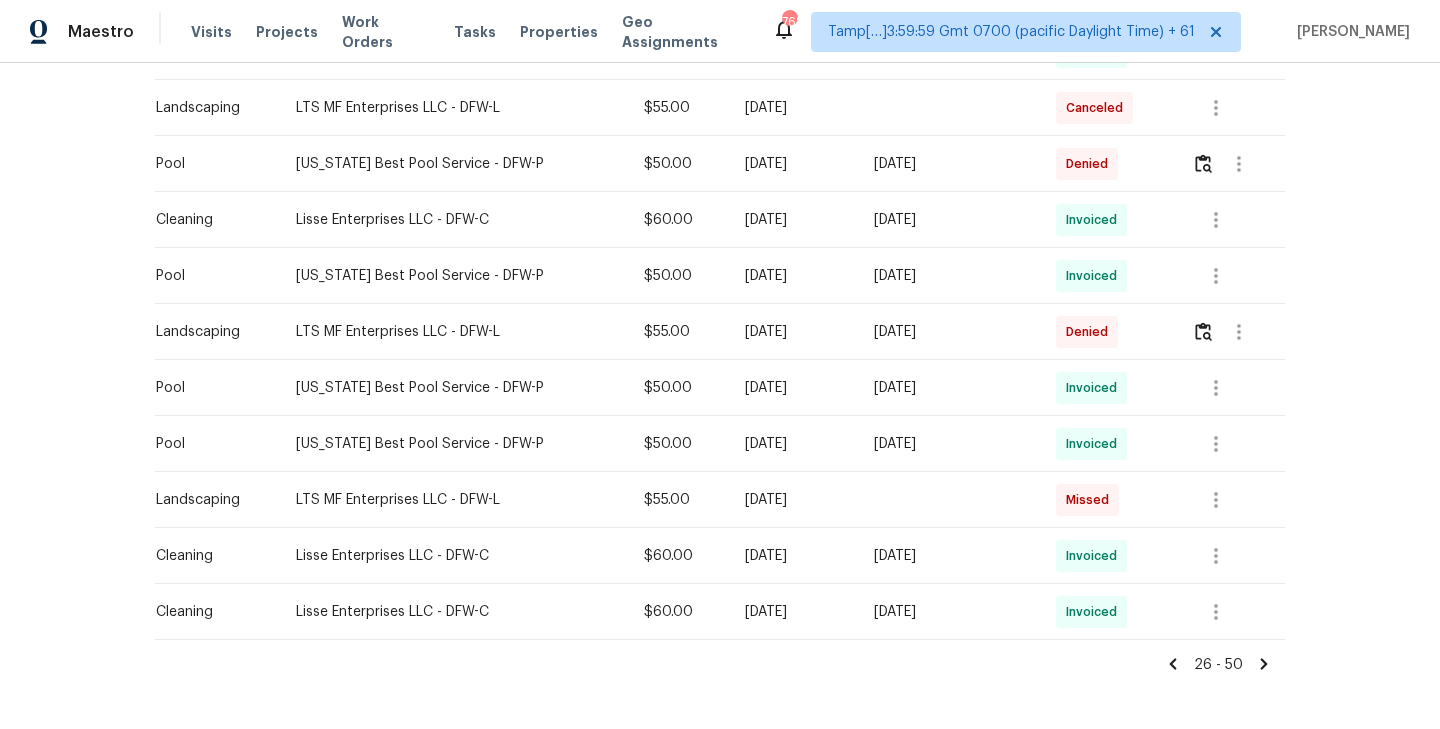 scroll, scrollTop: 1259, scrollLeft: 0, axis: vertical 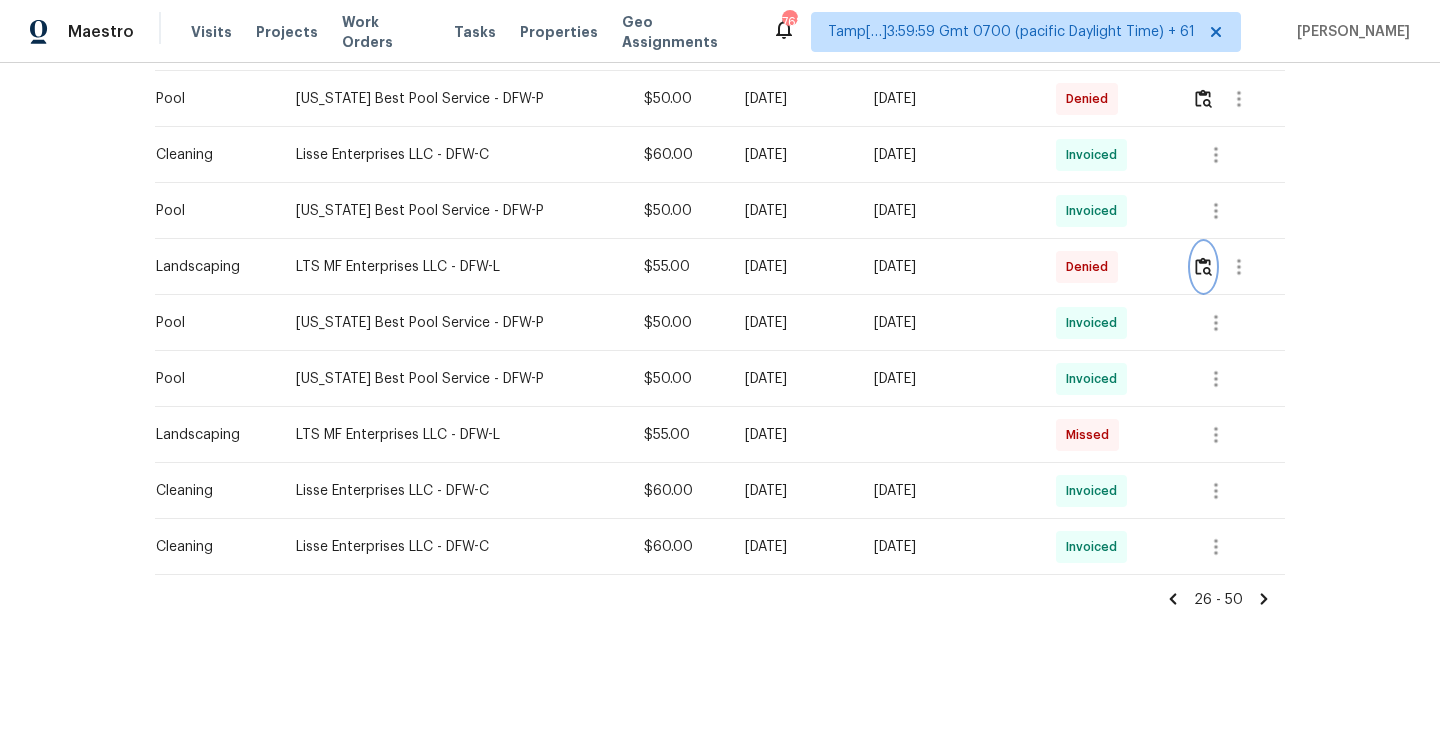 click at bounding box center (1203, 266) 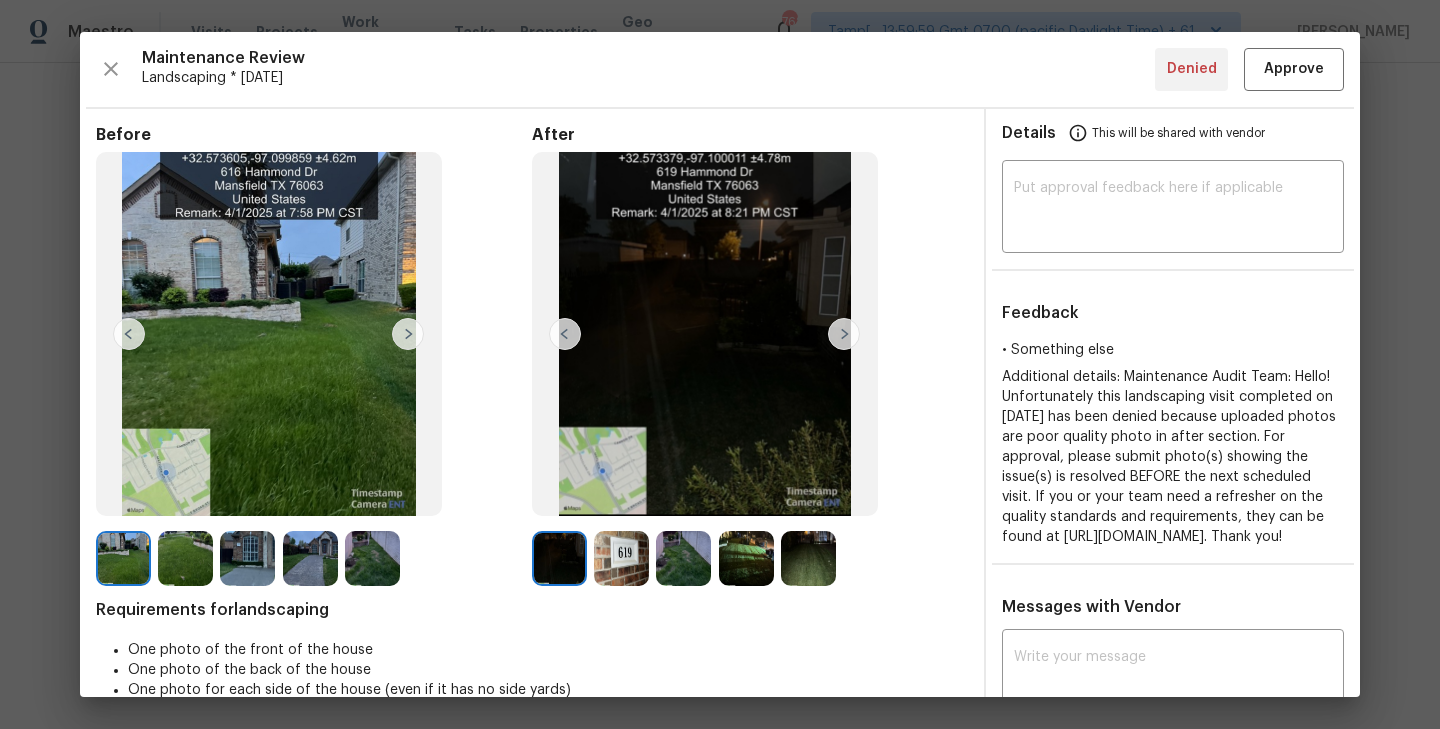 click at bounding box center (844, 334) 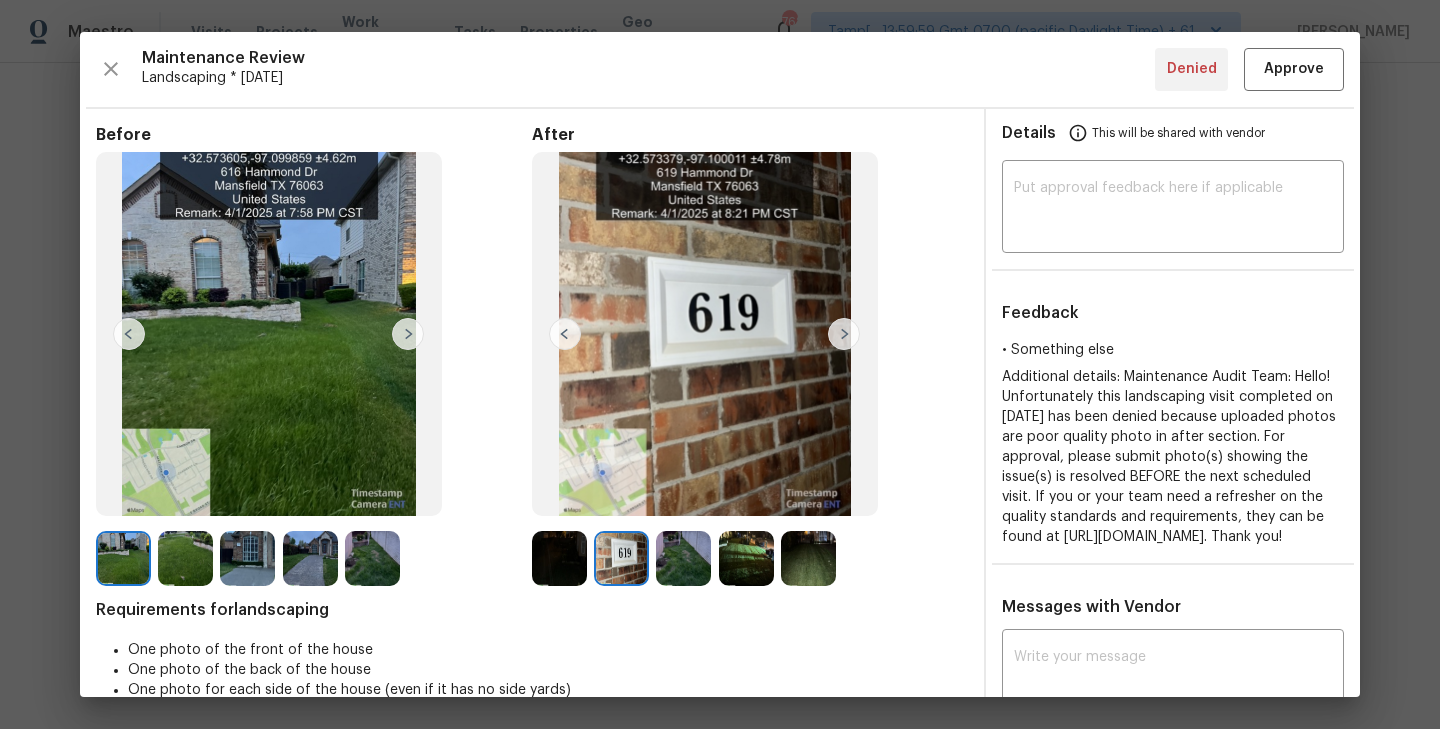click at bounding box center (844, 334) 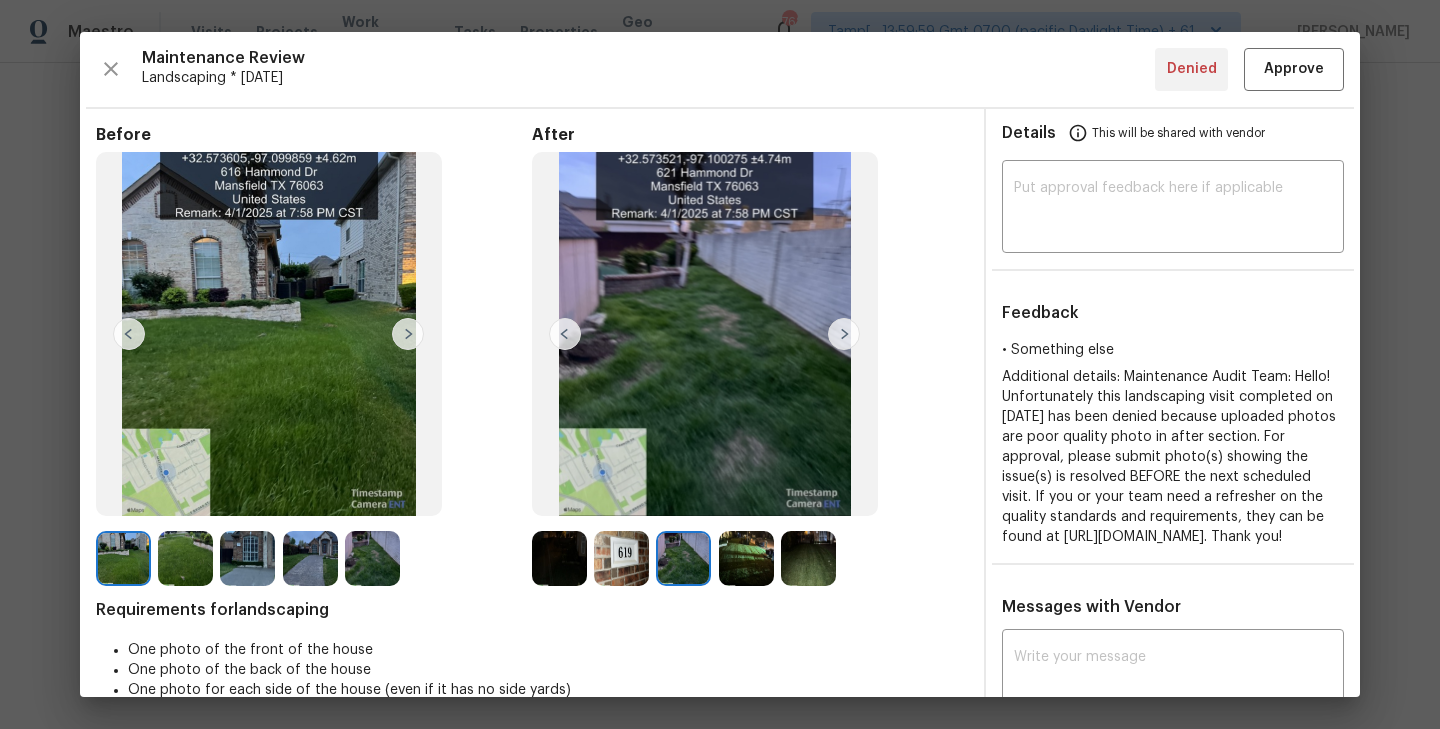 click at bounding box center (844, 334) 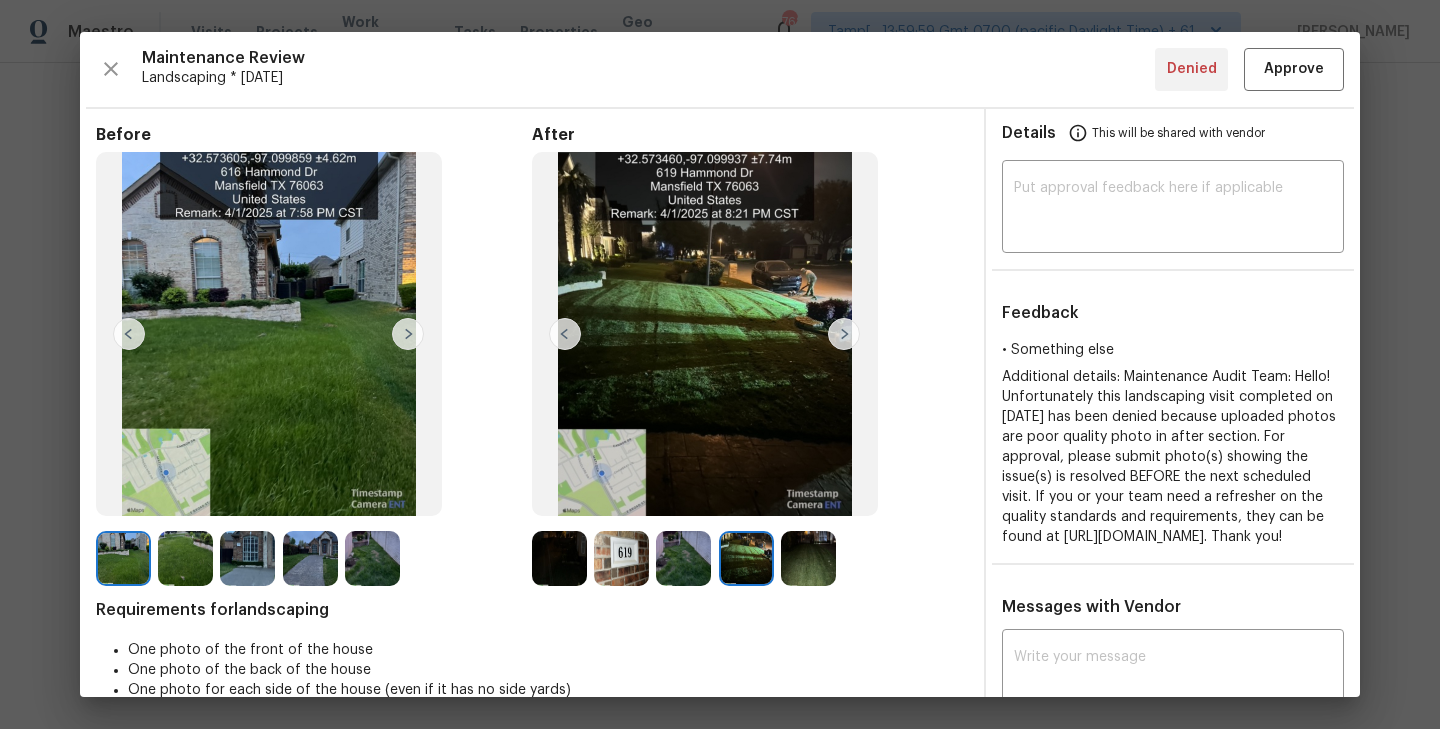 click at bounding box center (844, 334) 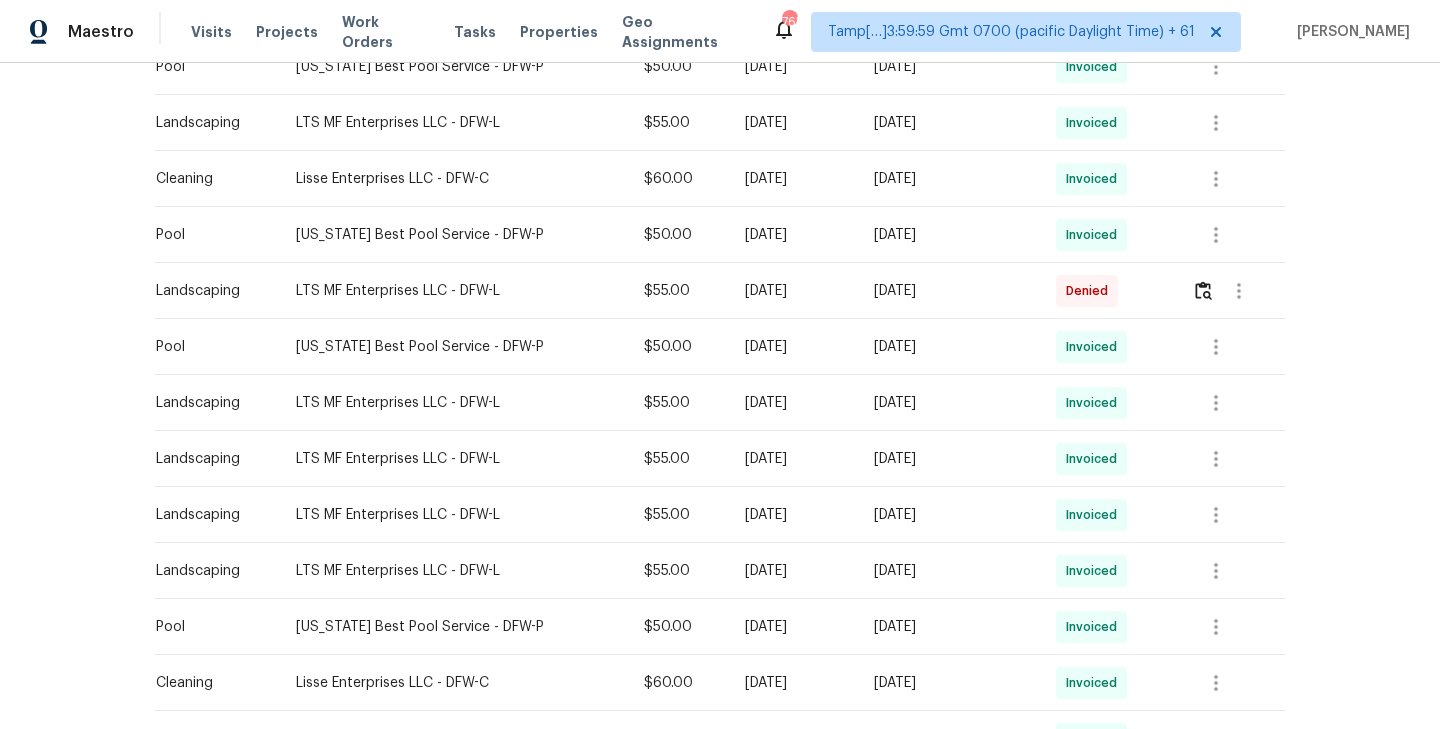 scroll, scrollTop: 494, scrollLeft: 0, axis: vertical 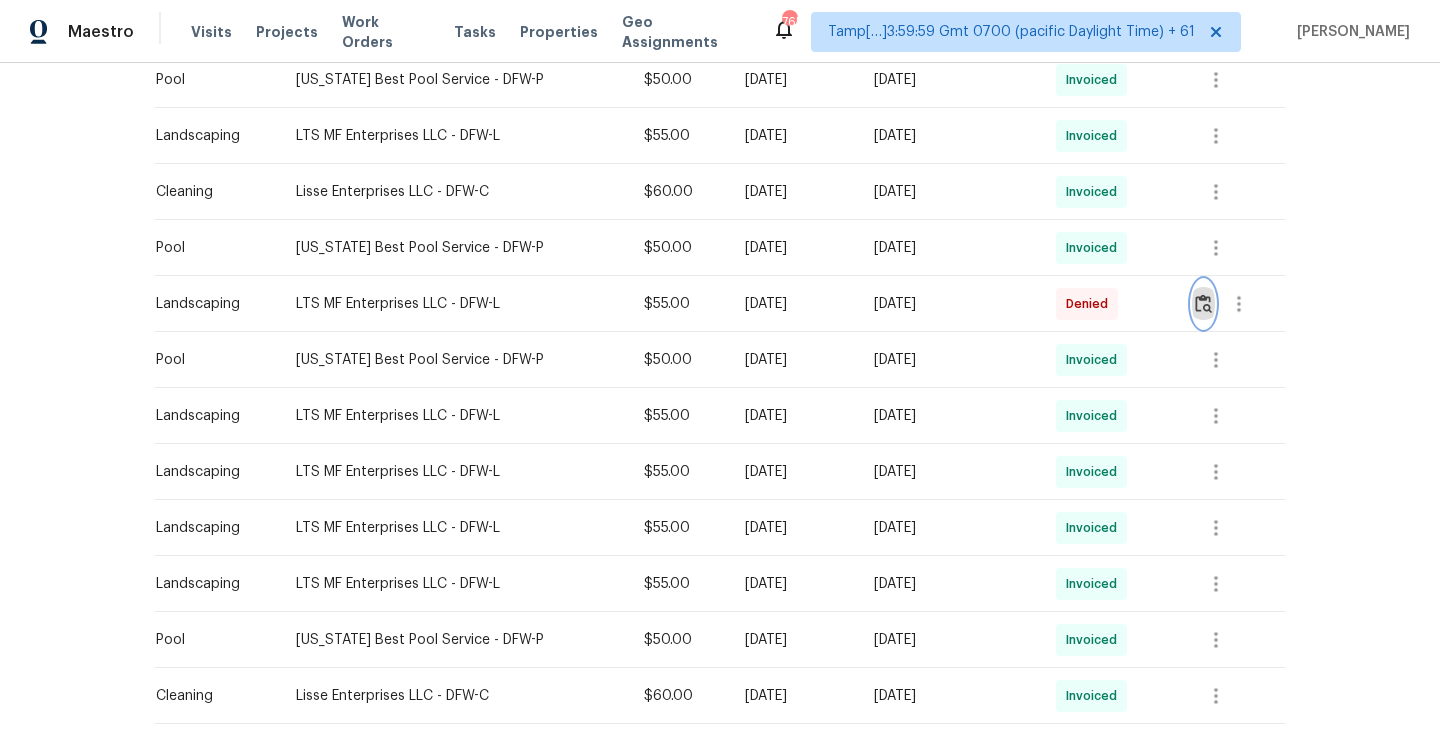 click at bounding box center (1203, 303) 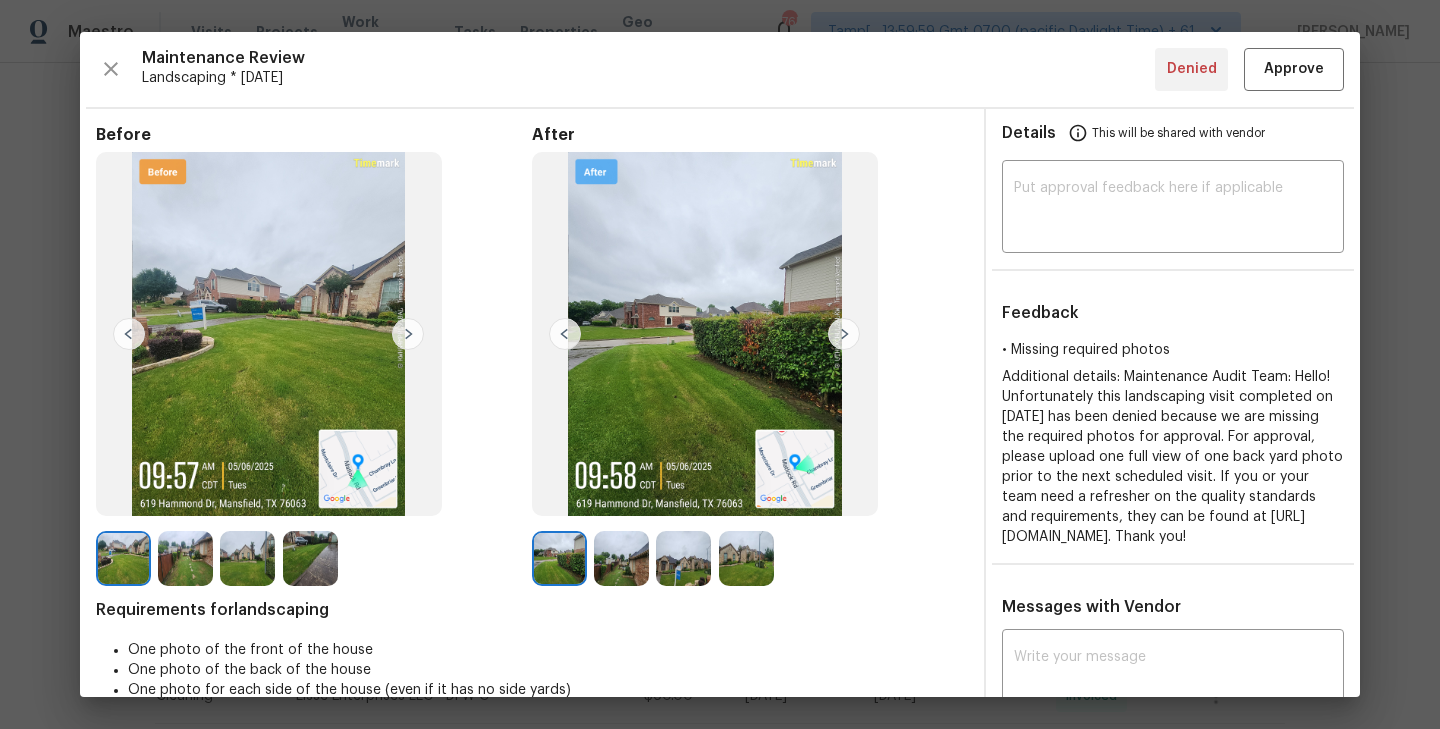 click at bounding box center [844, 334] 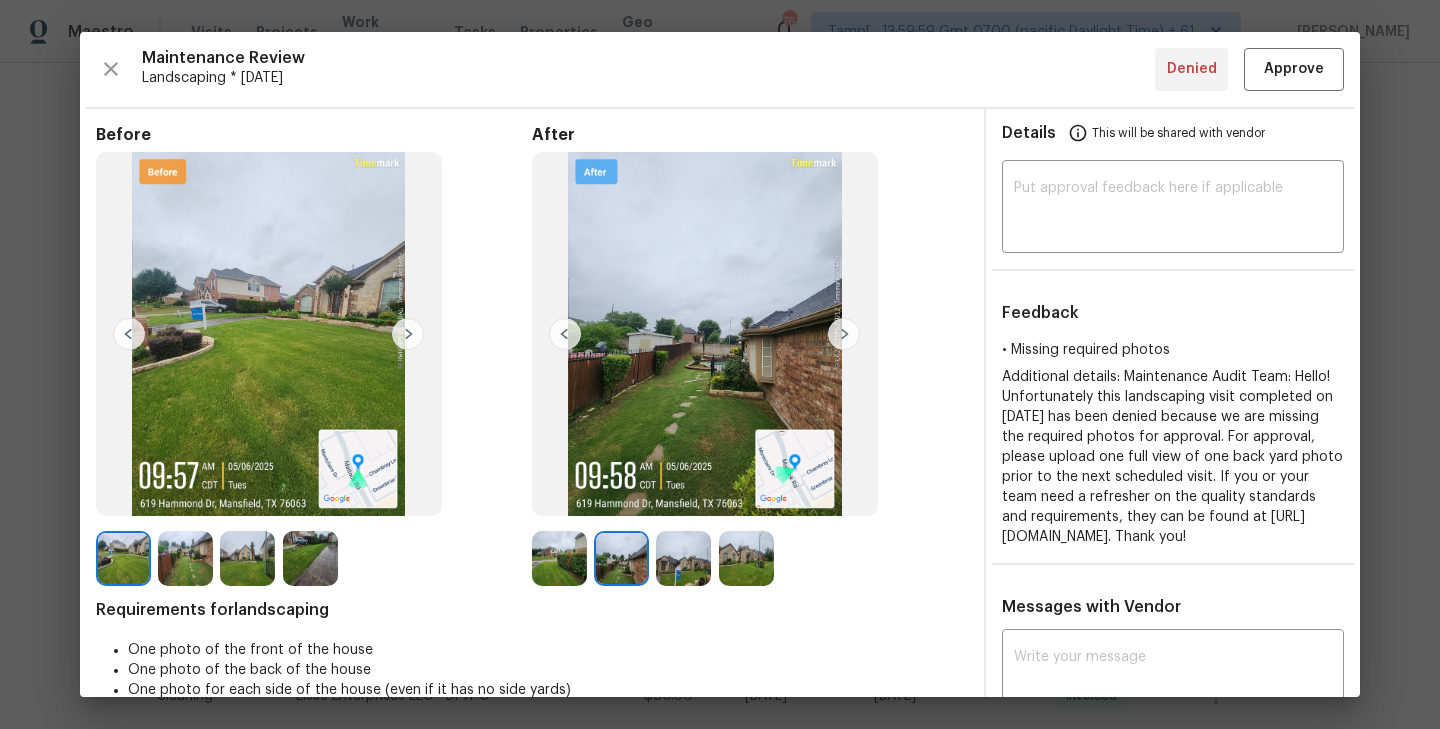 click at bounding box center [844, 334] 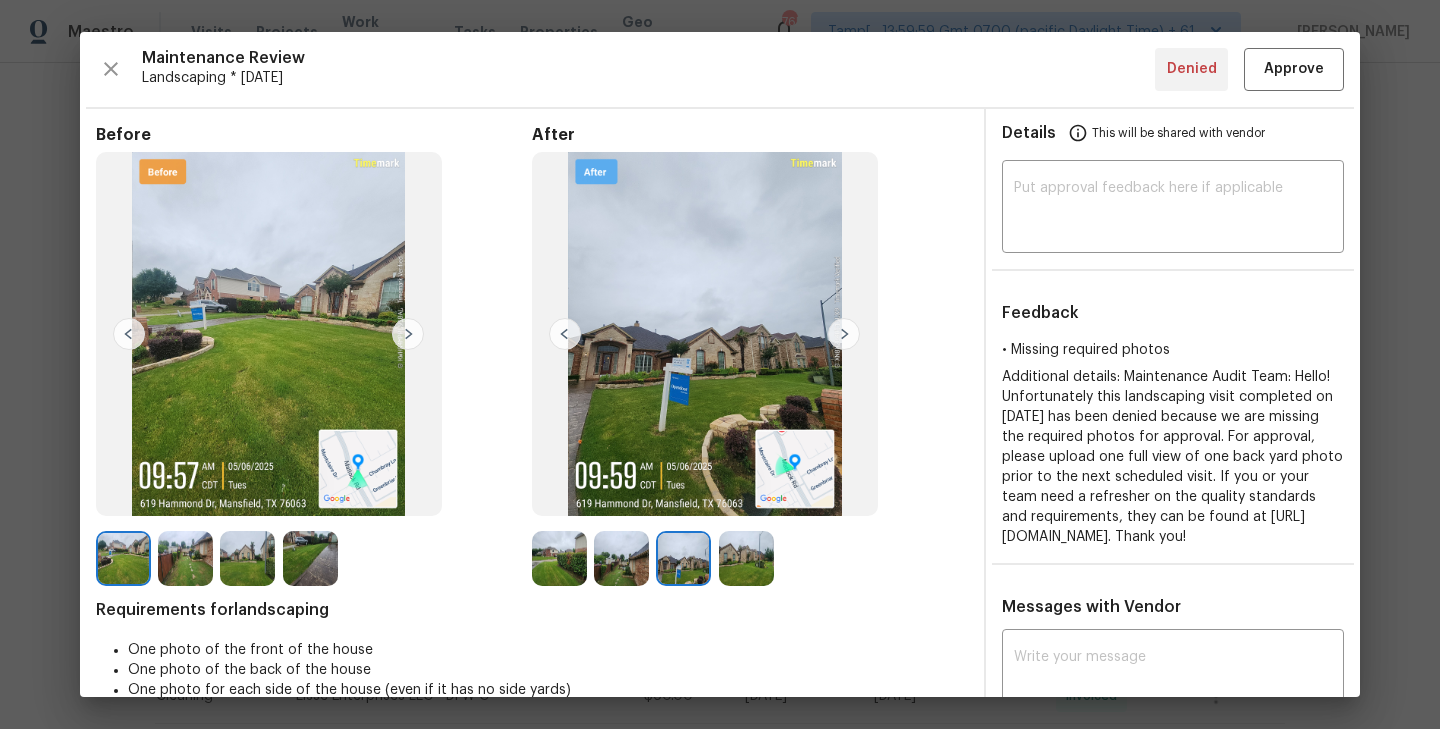 click at bounding box center [844, 334] 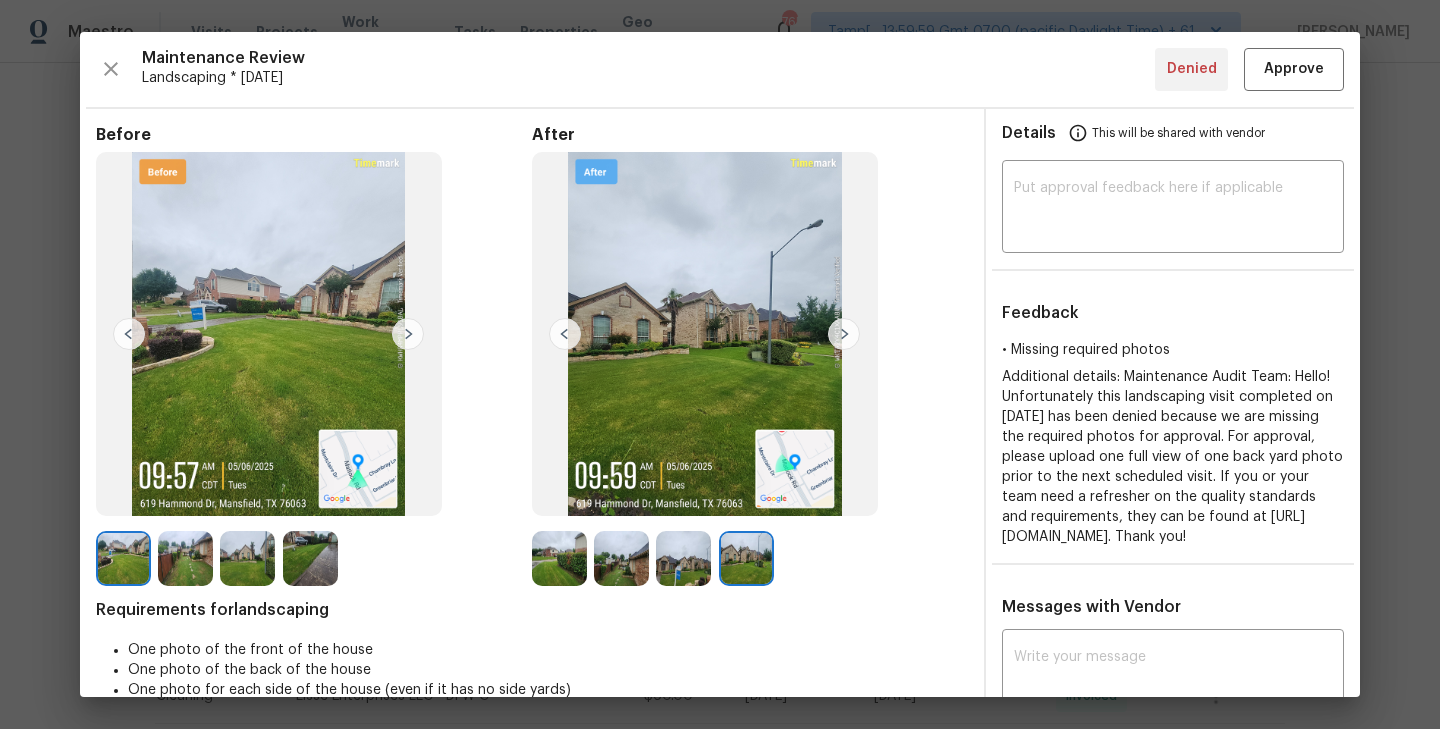 click on "After" at bounding box center [750, 355] 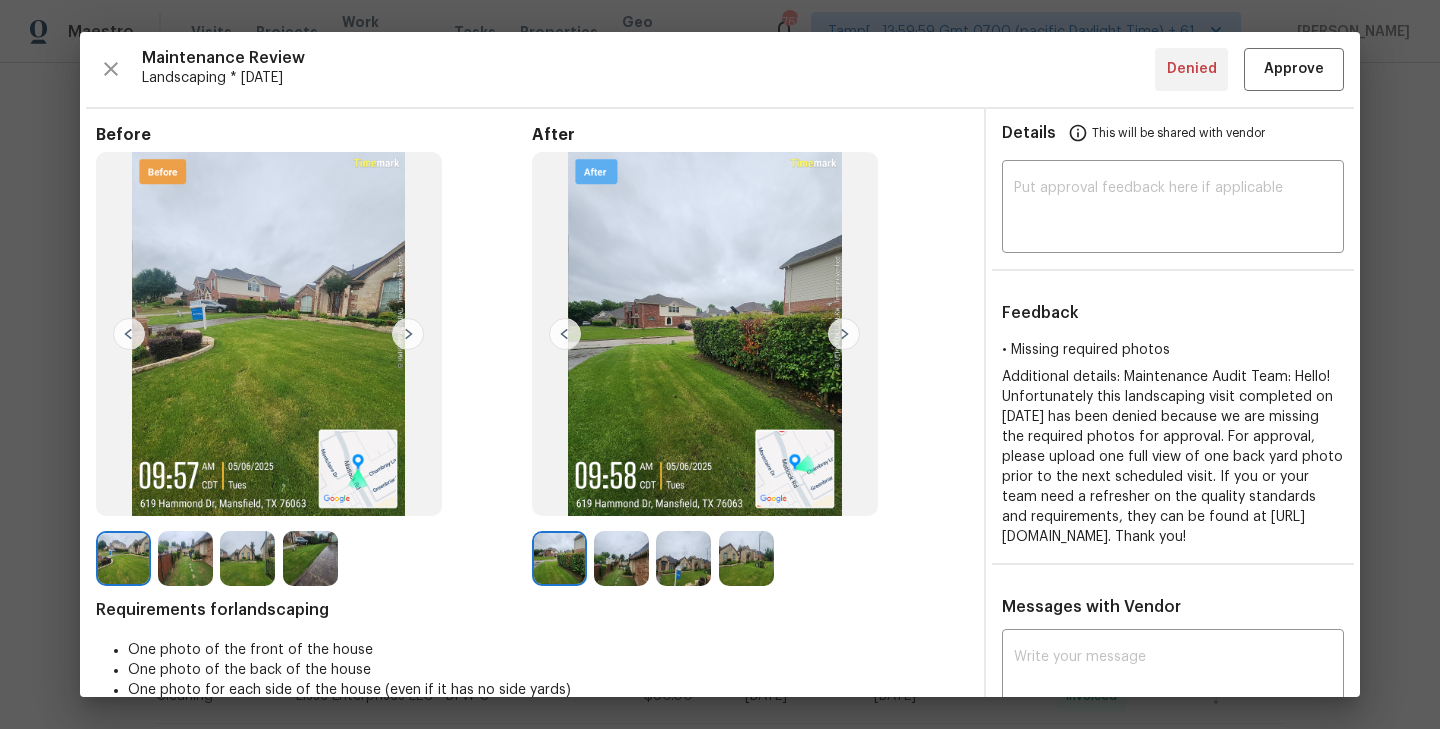 click at bounding box center [621, 558] 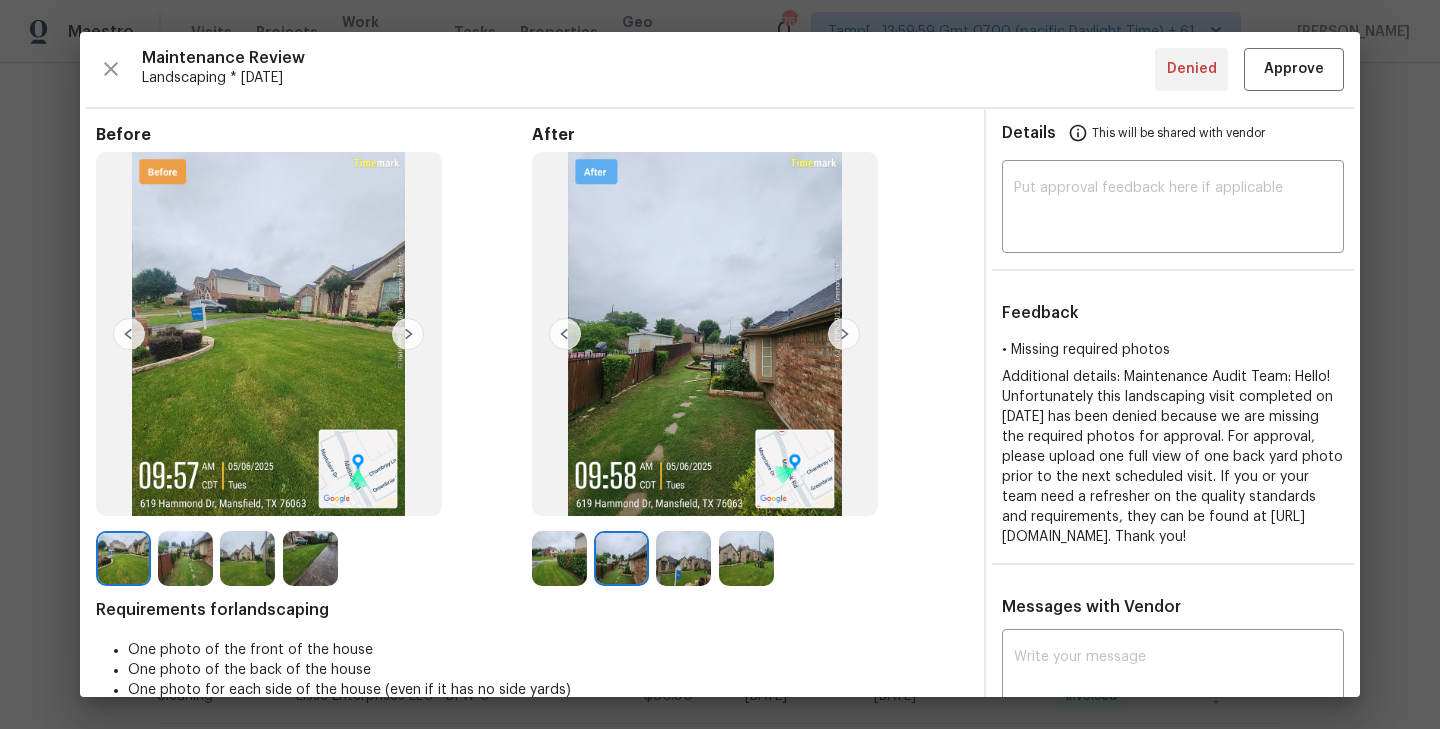 click at bounding box center [683, 558] 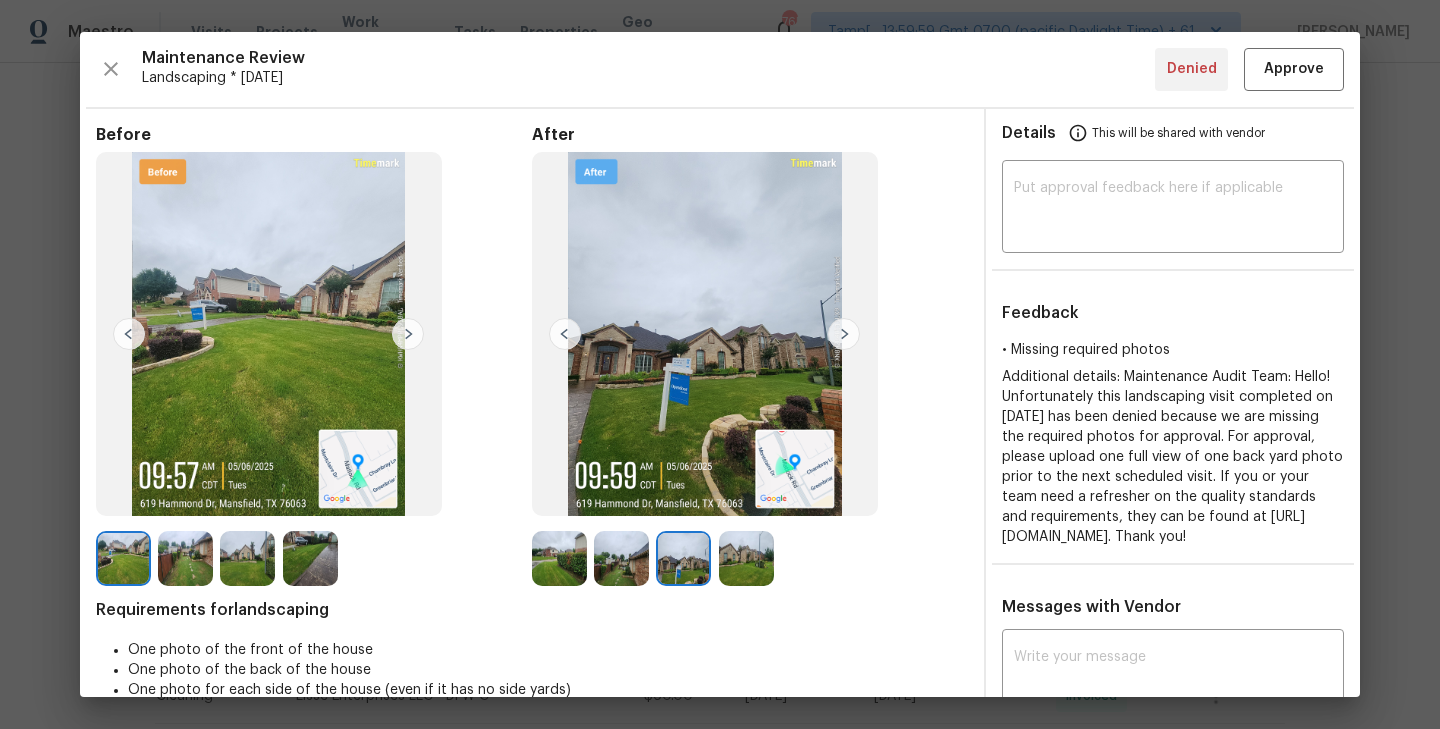 click at bounding box center (746, 558) 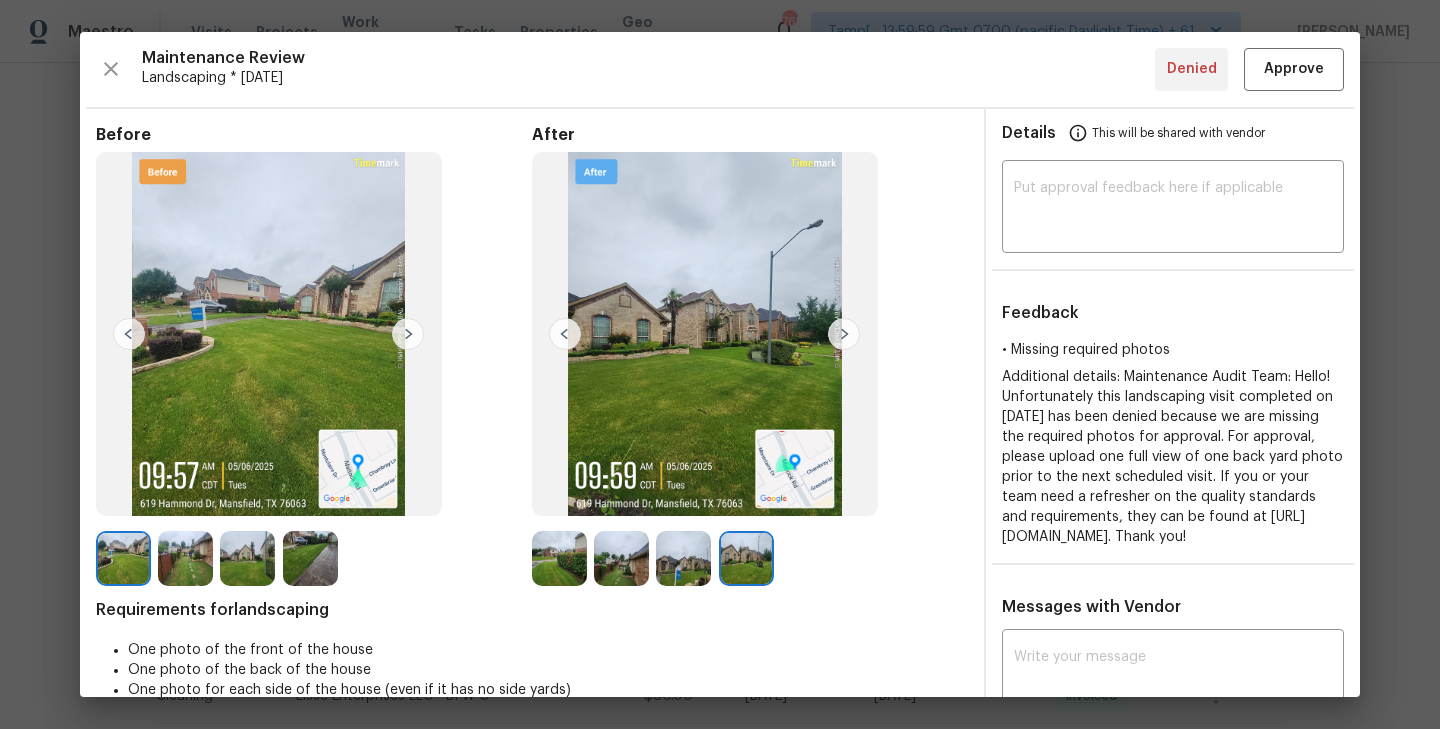 click at bounding box center (559, 558) 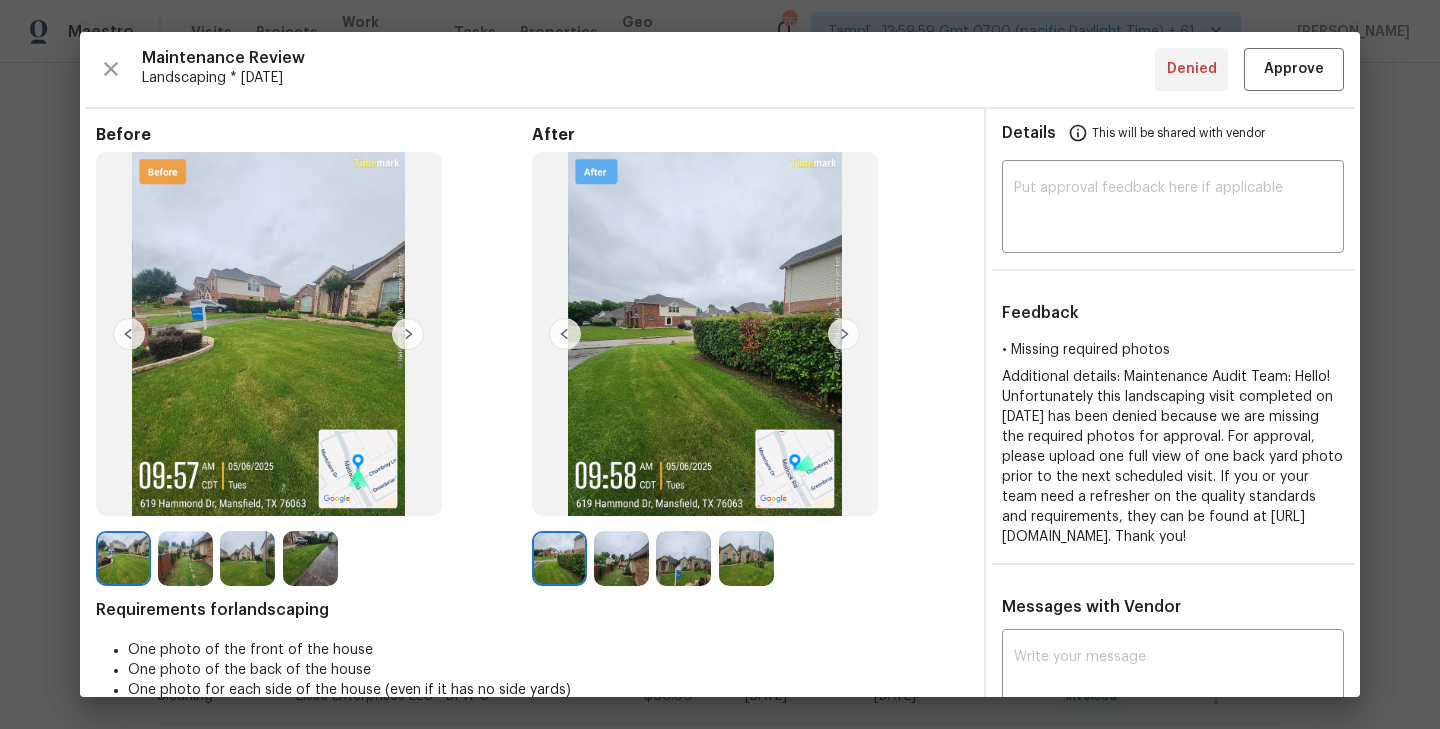 click at bounding box center [844, 334] 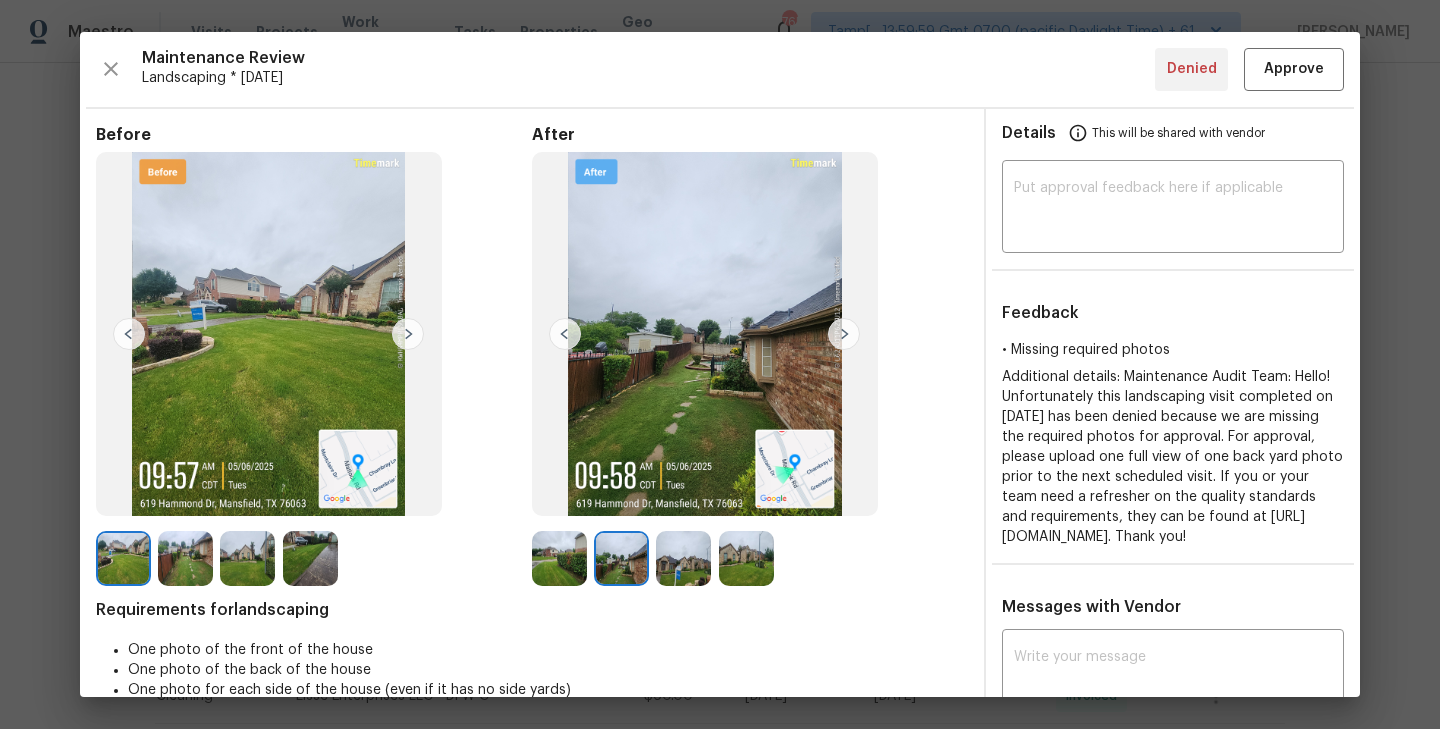click at bounding box center (844, 334) 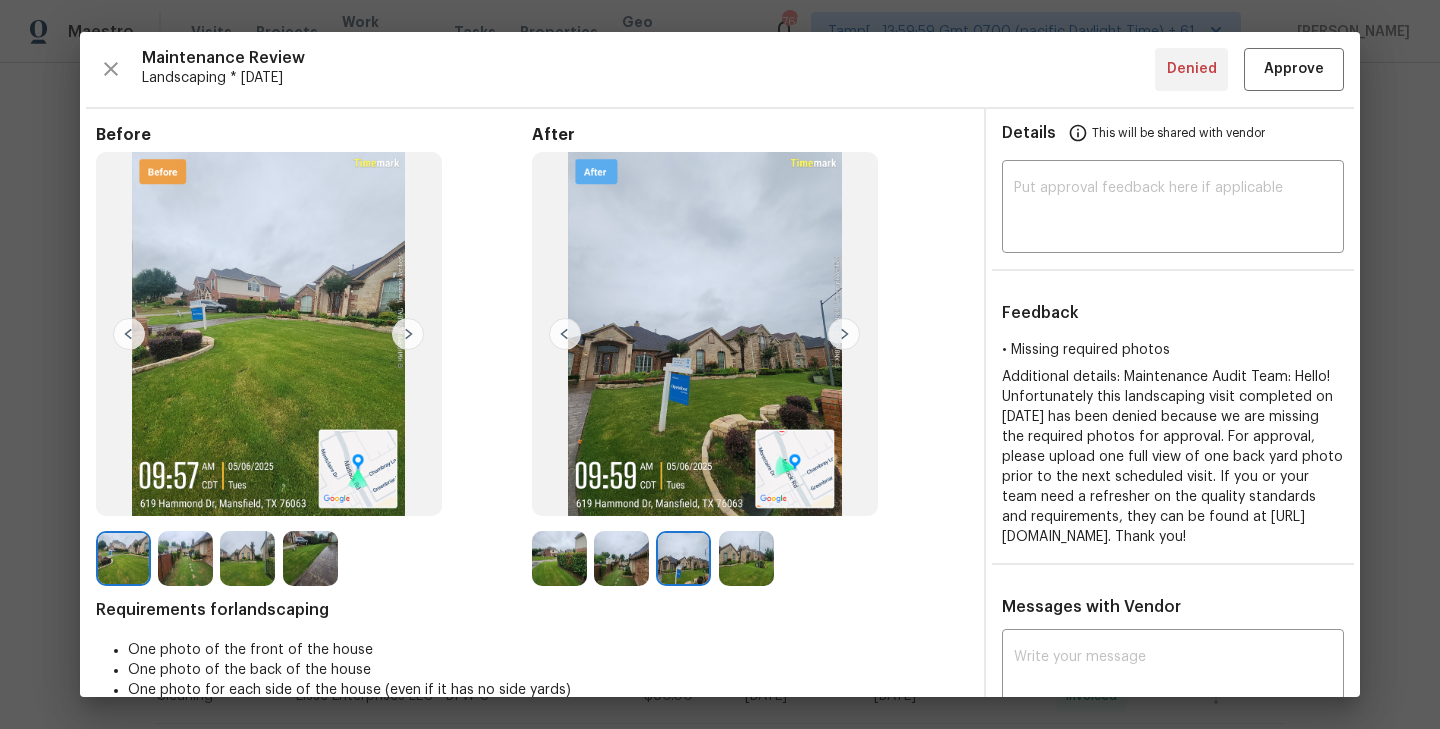 click at bounding box center [705, 334] 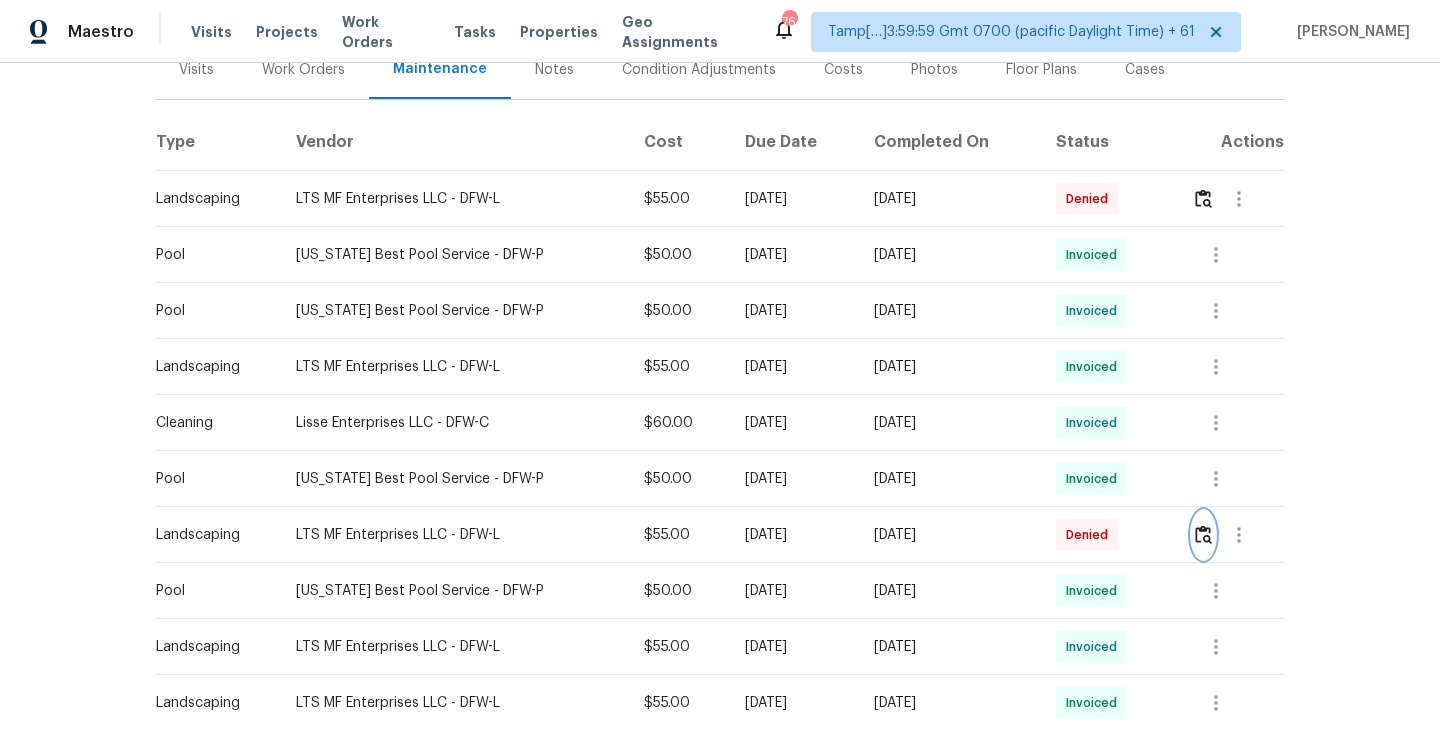 scroll, scrollTop: 208, scrollLeft: 0, axis: vertical 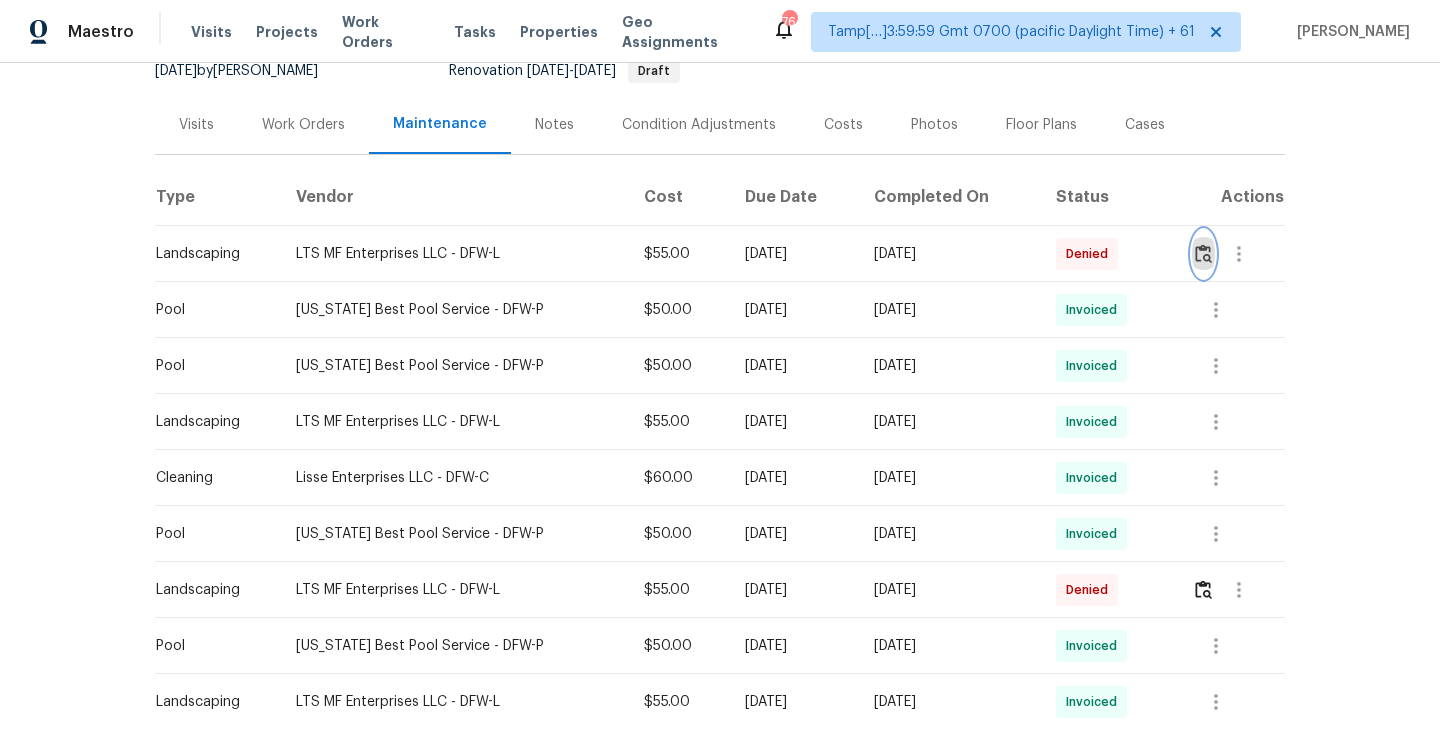 click at bounding box center [1203, 253] 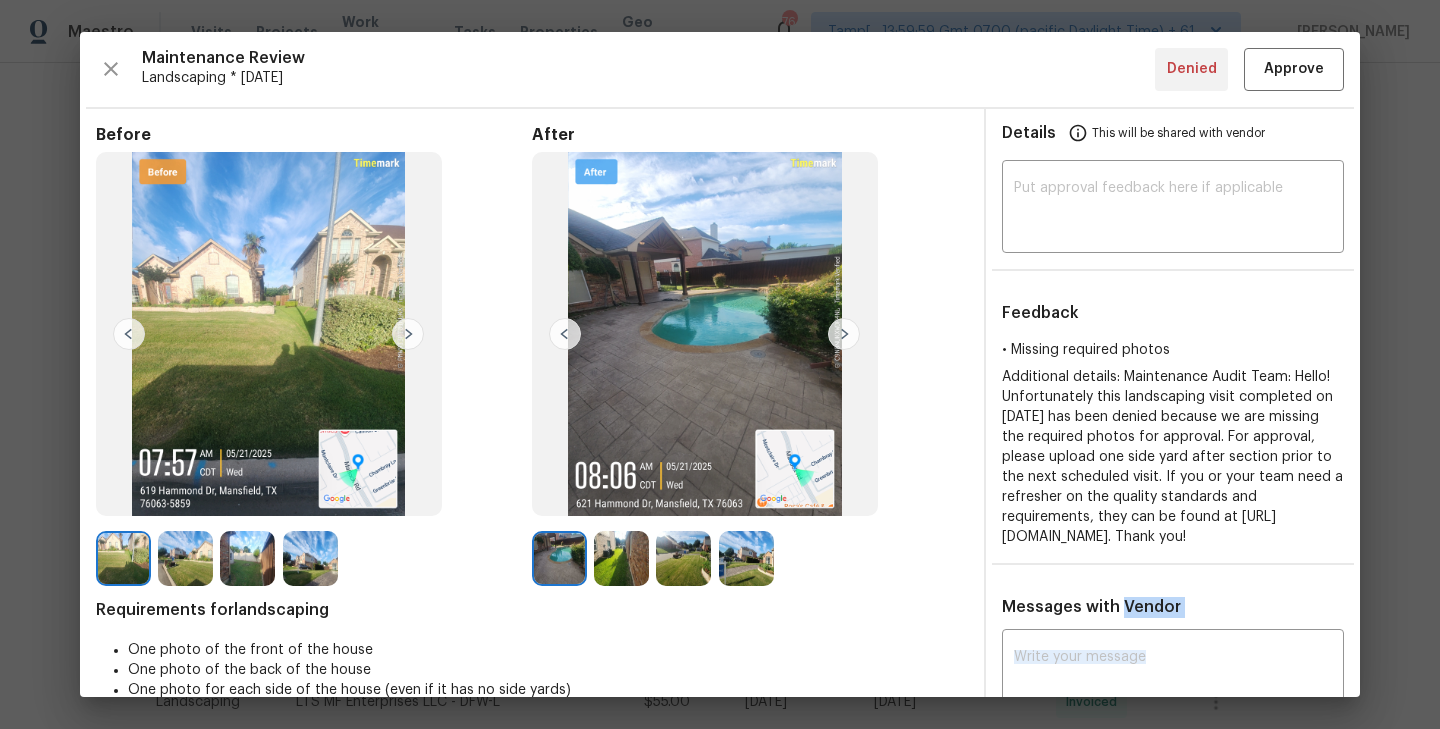 click at bounding box center [844, 334] 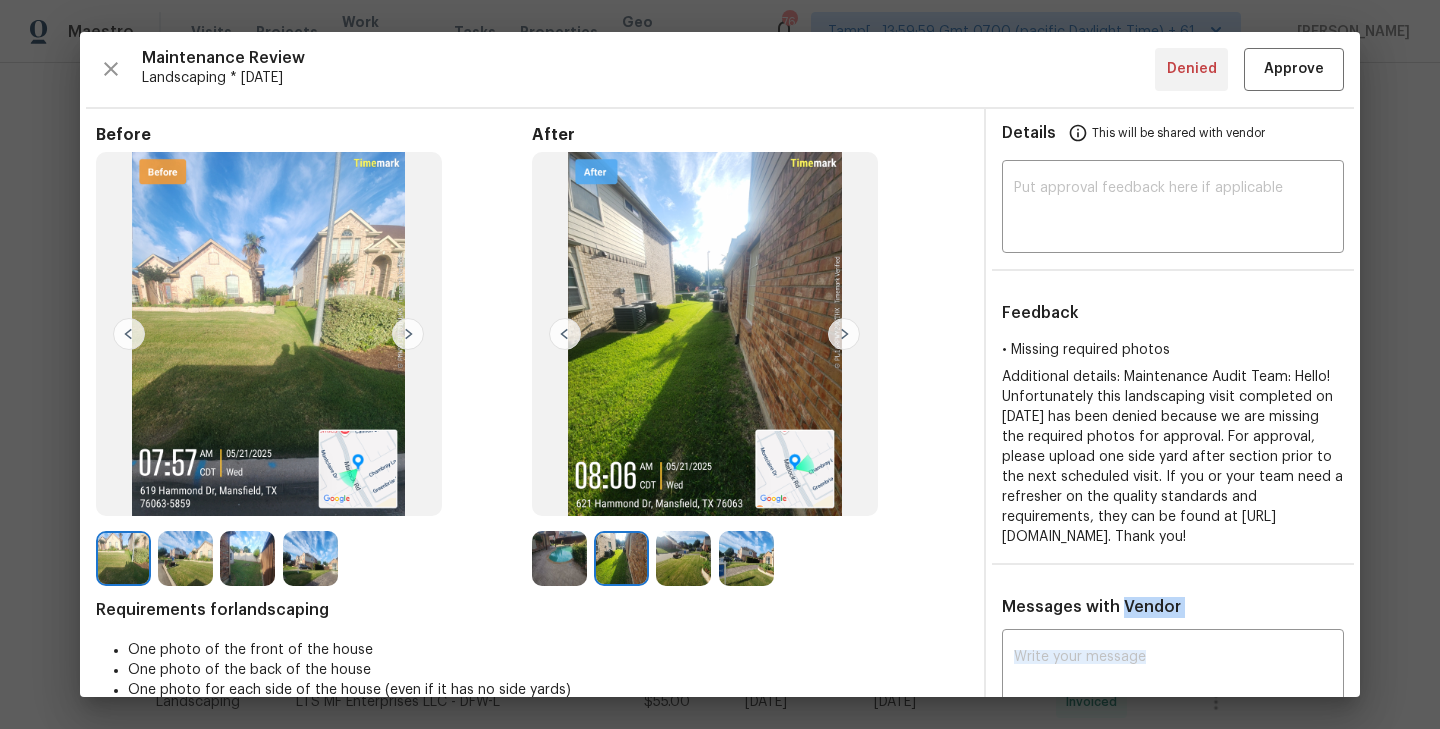 click at bounding box center [844, 334] 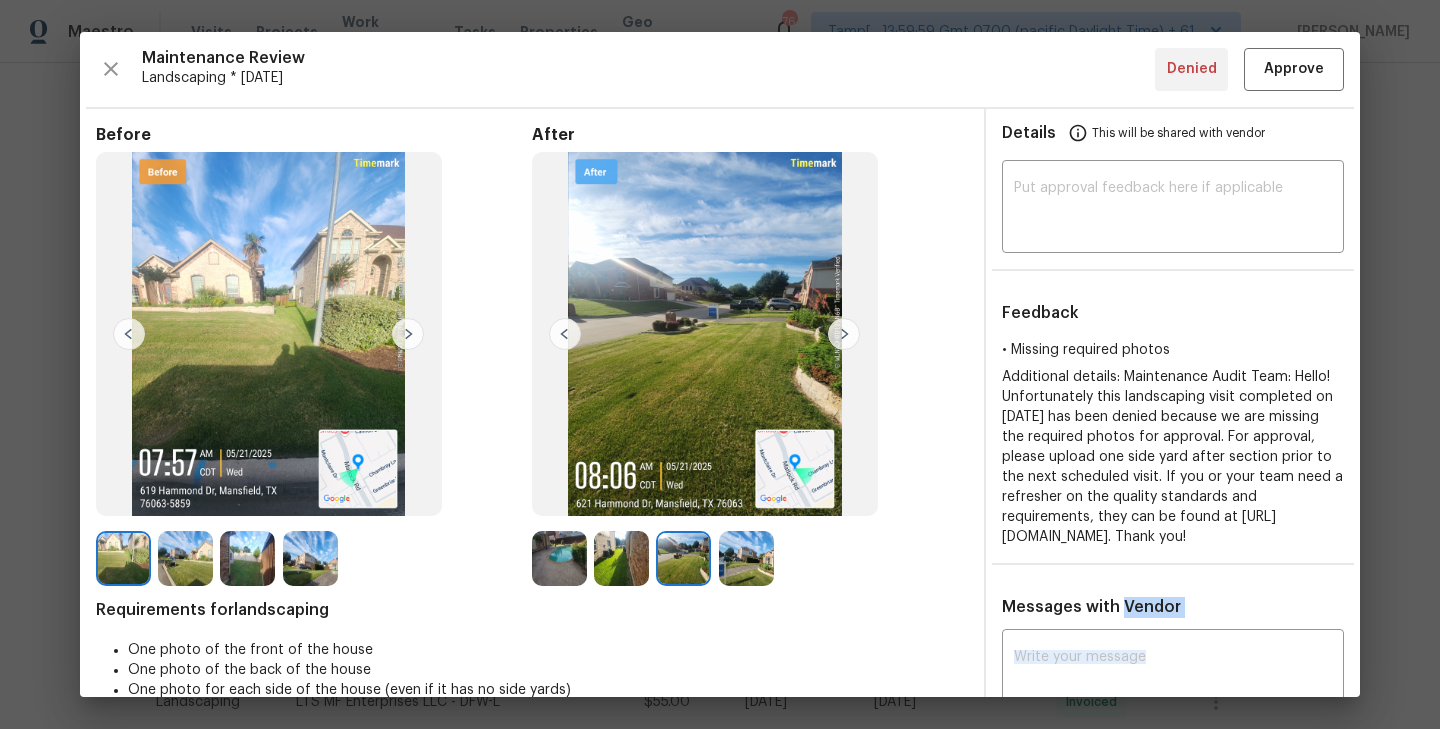 click at bounding box center (844, 334) 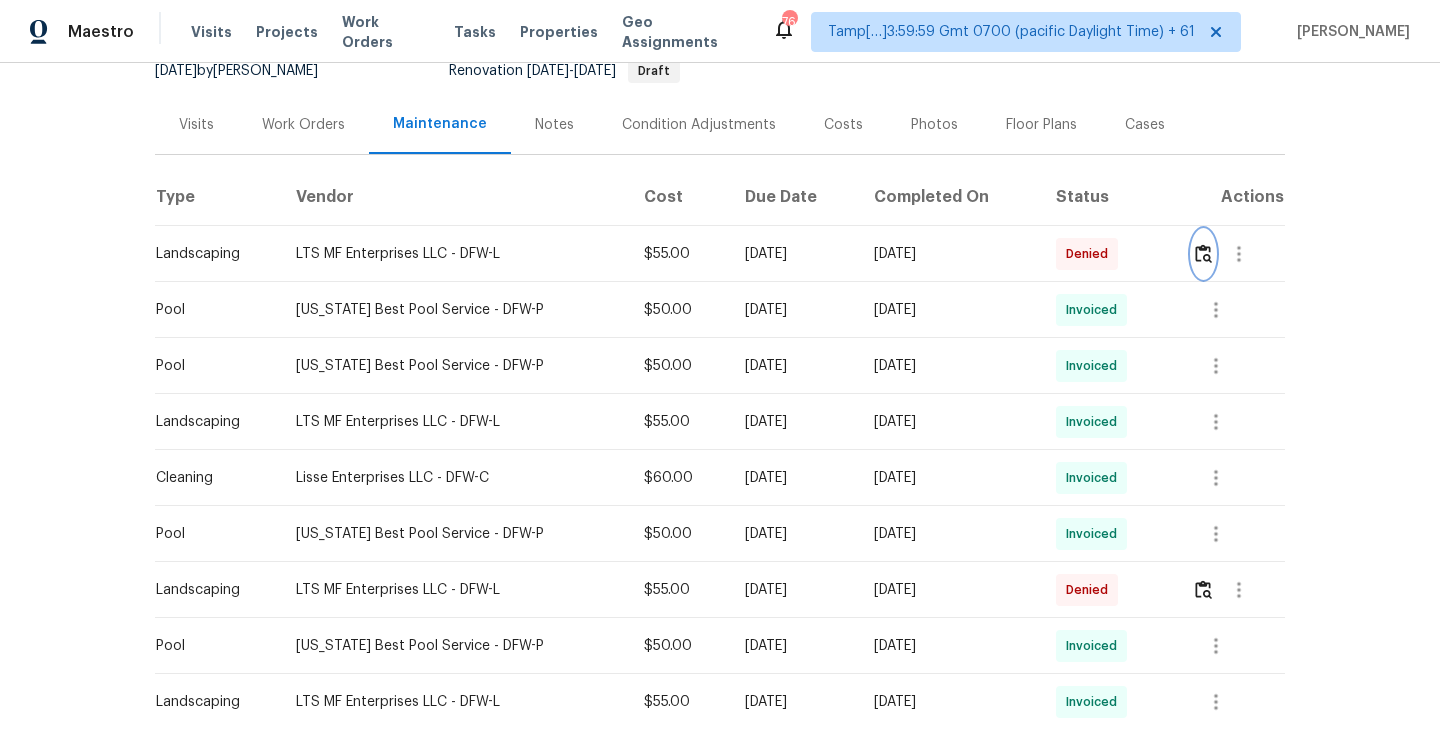 scroll, scrollTop: 1259, scrollLeft: 0, axis: vertical 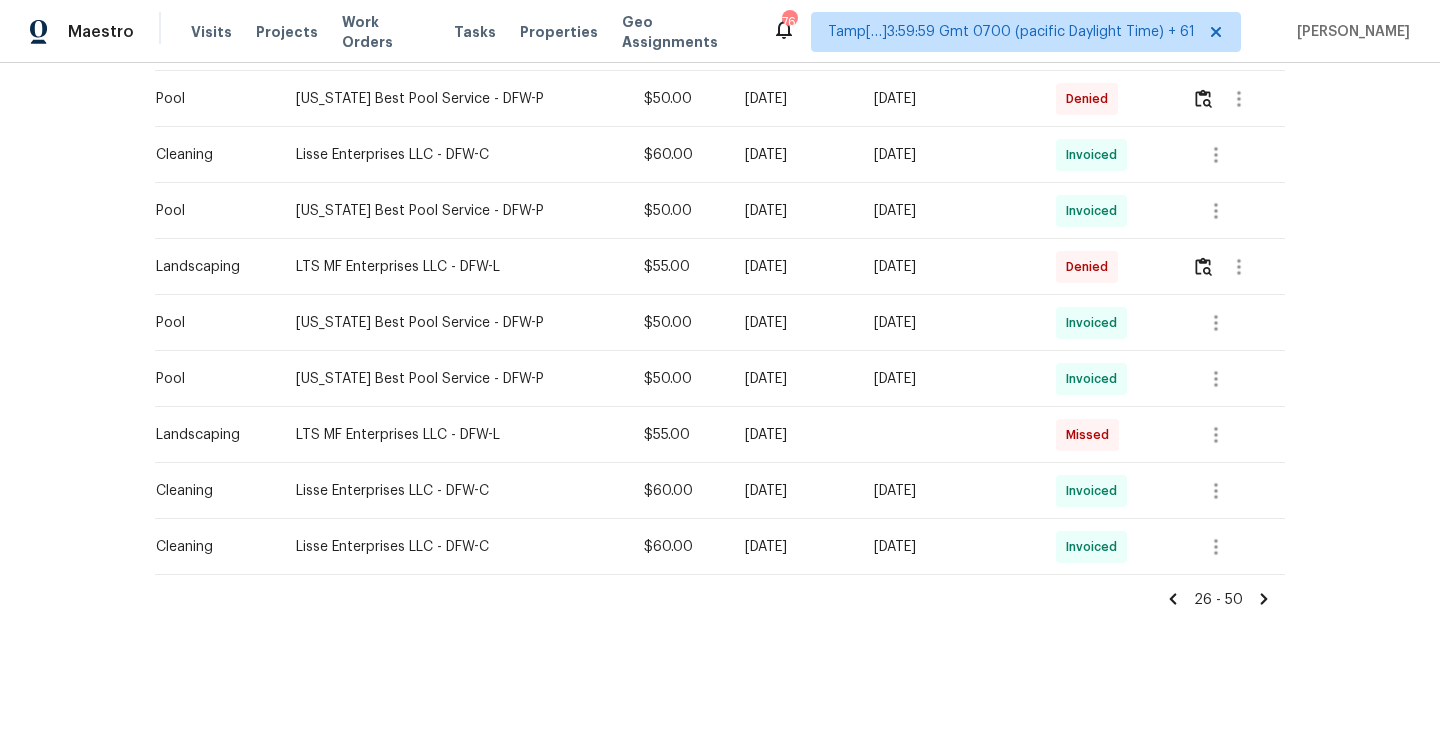 click 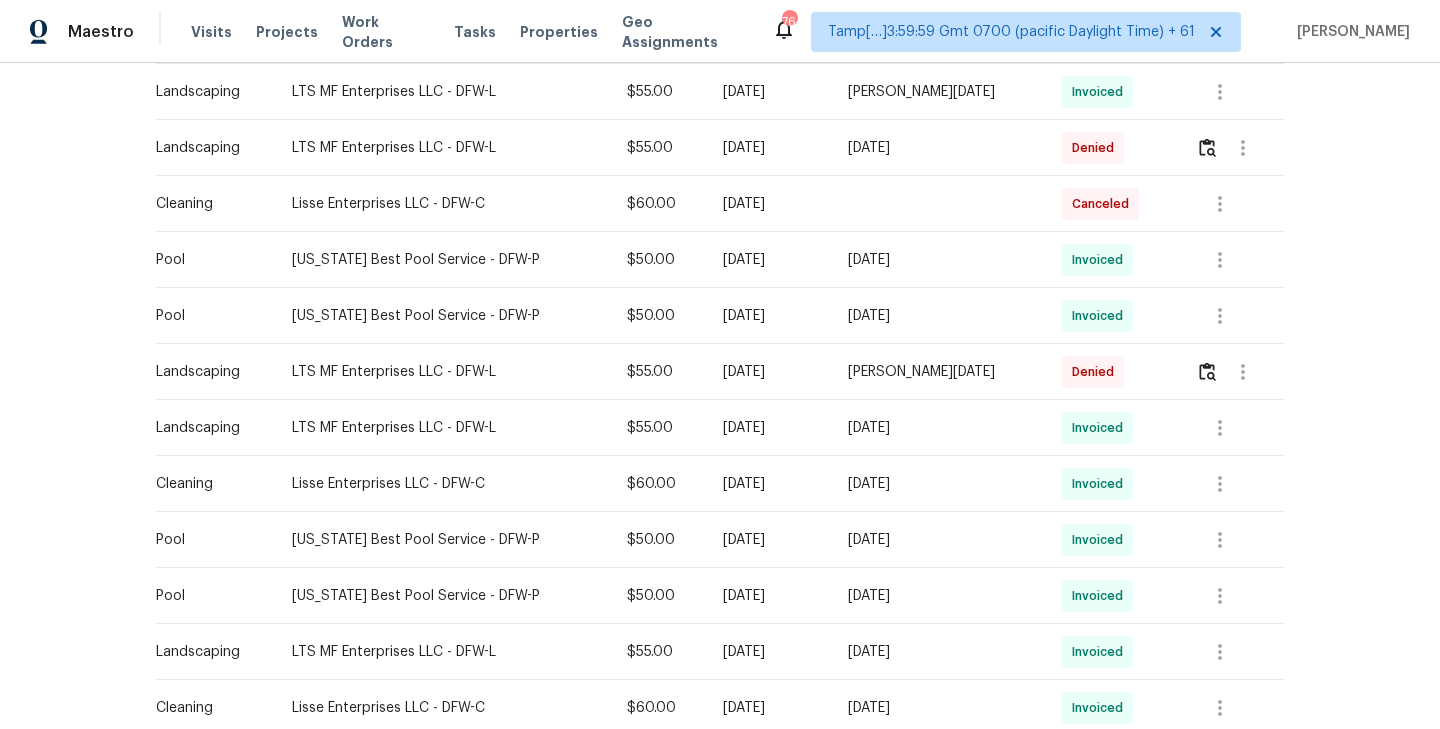 scroll, scrollTop: 1259, scrollLeft: 0, axis: vertical 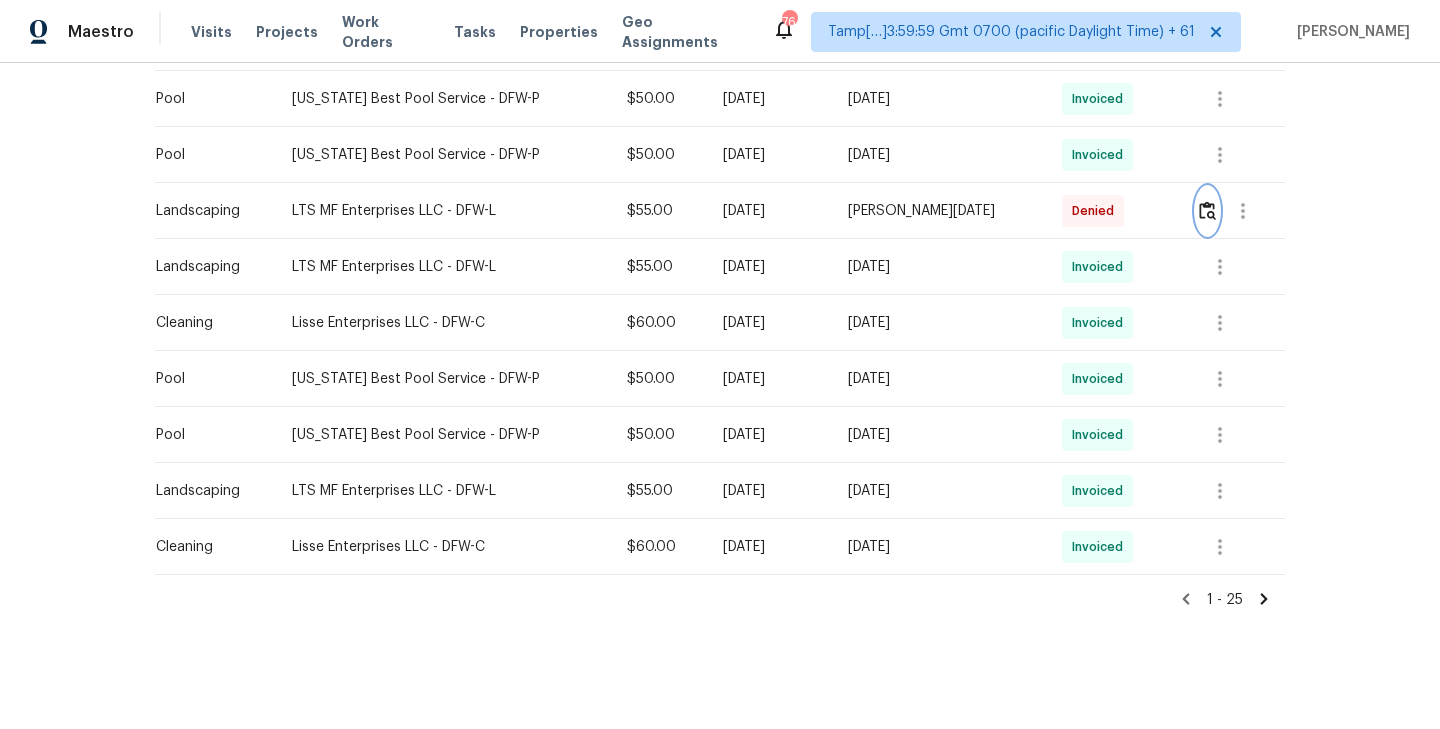 click at bounding box center (1207, 210) 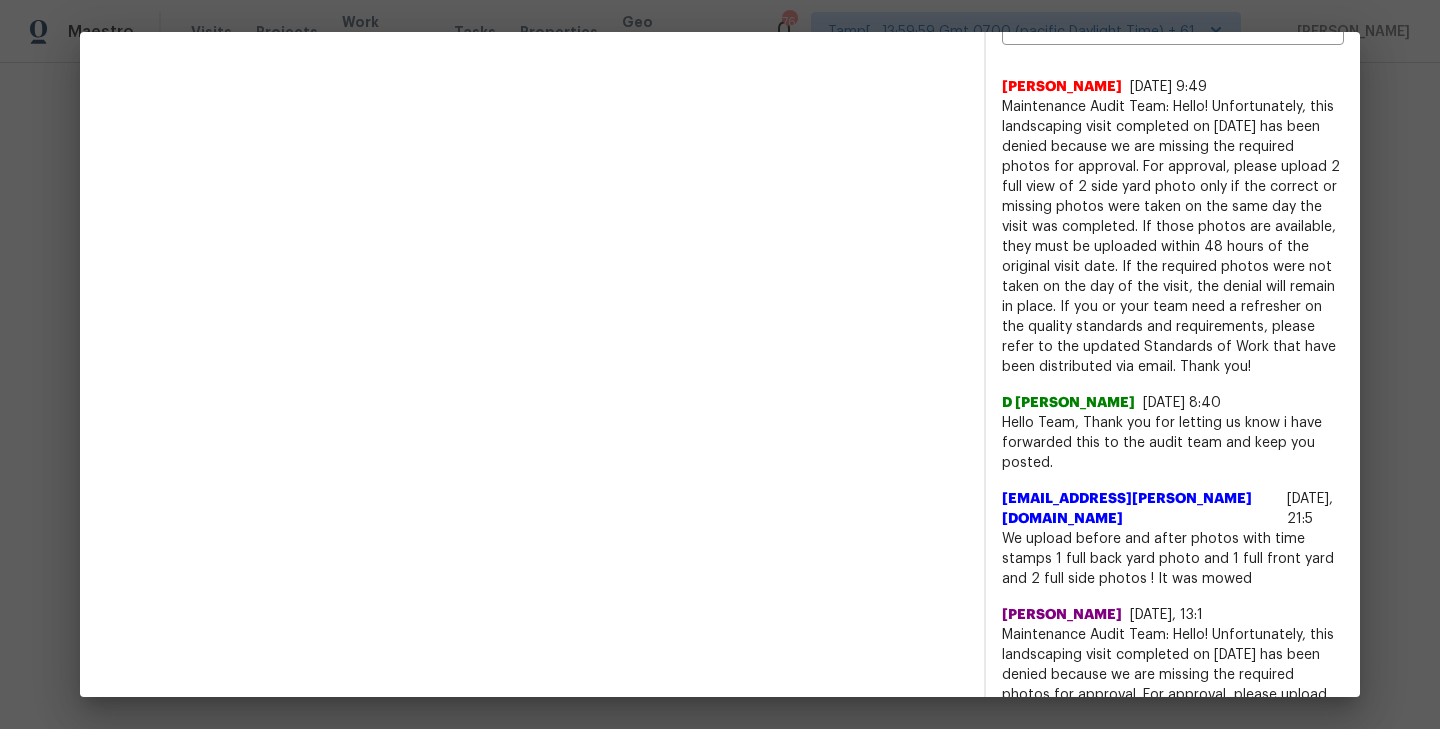 scroll, scrollTop: 699, scrollLeft: 0, axis: vertical 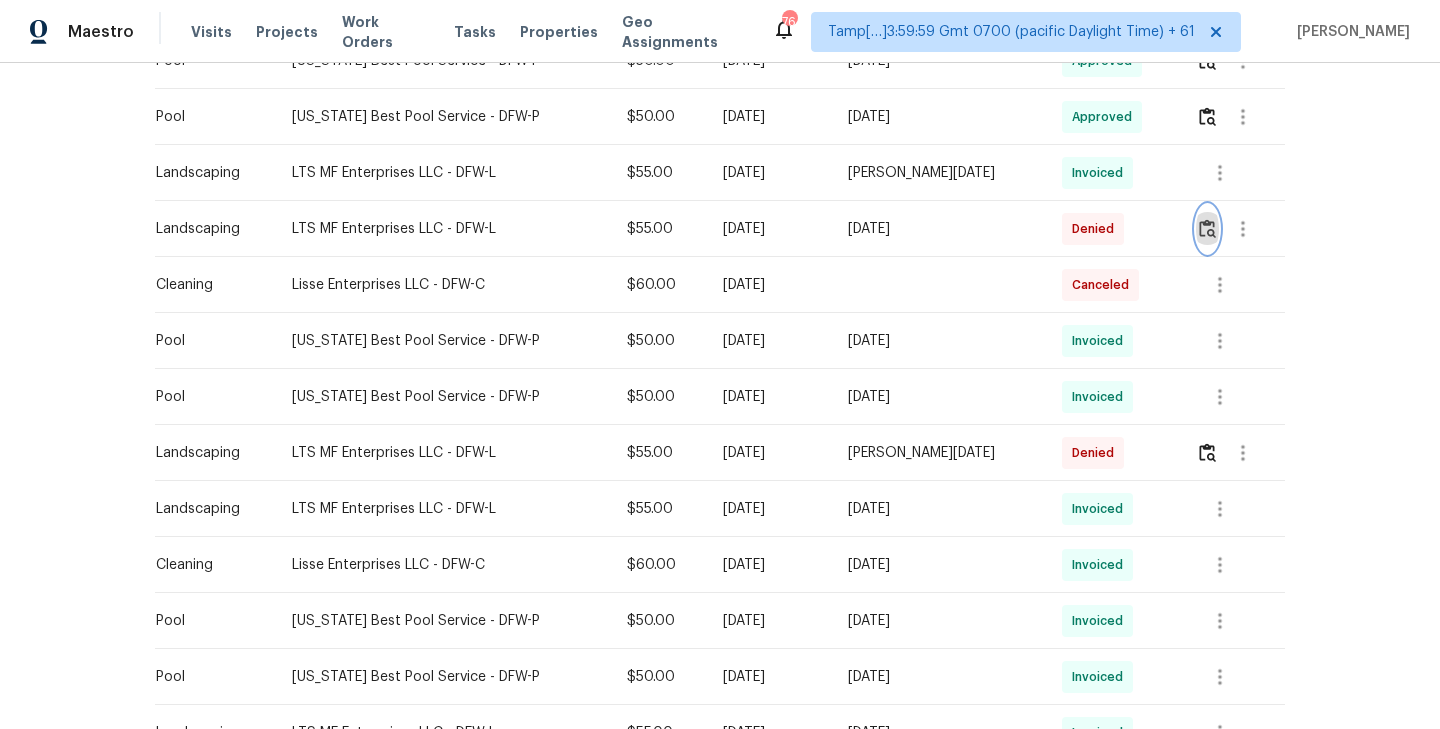 click at bounding box center [1207, 228] 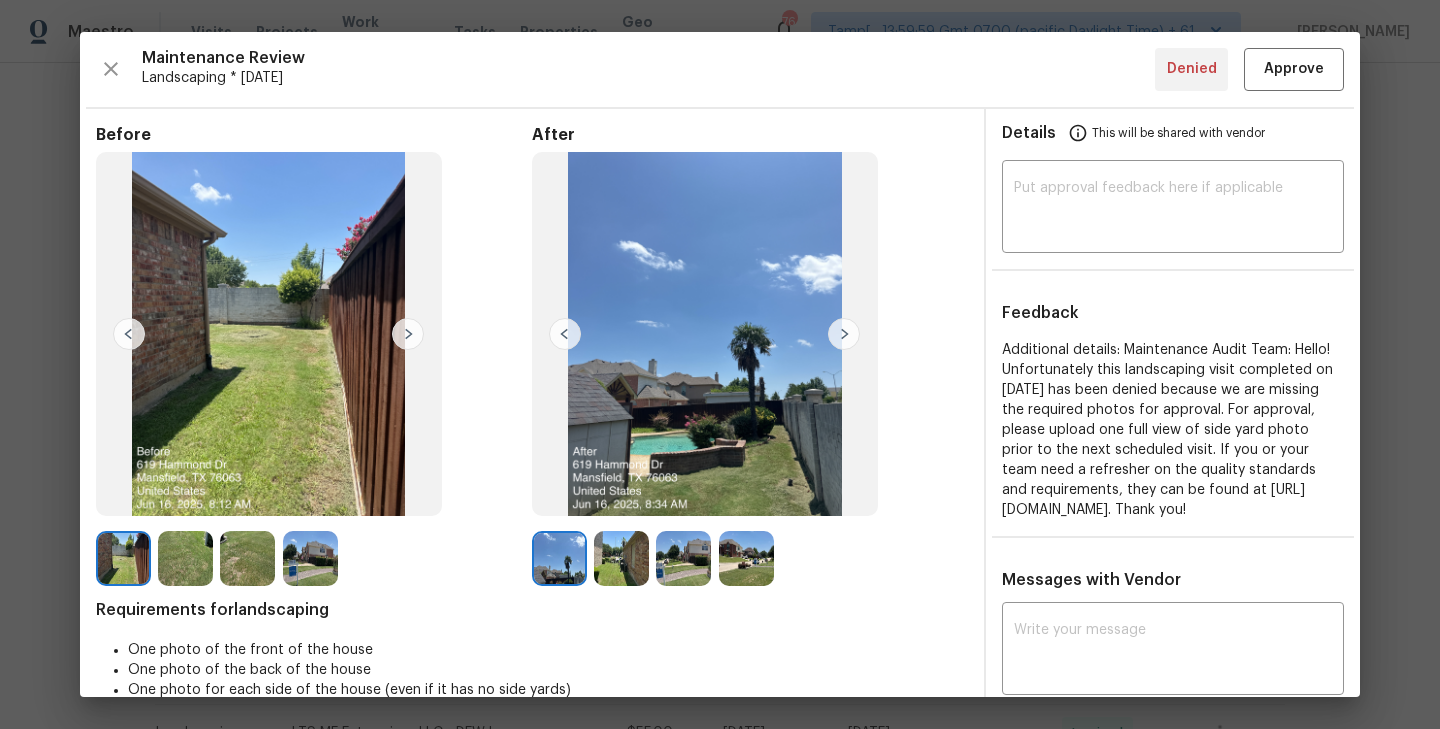 click at bounding box center (844, 334) 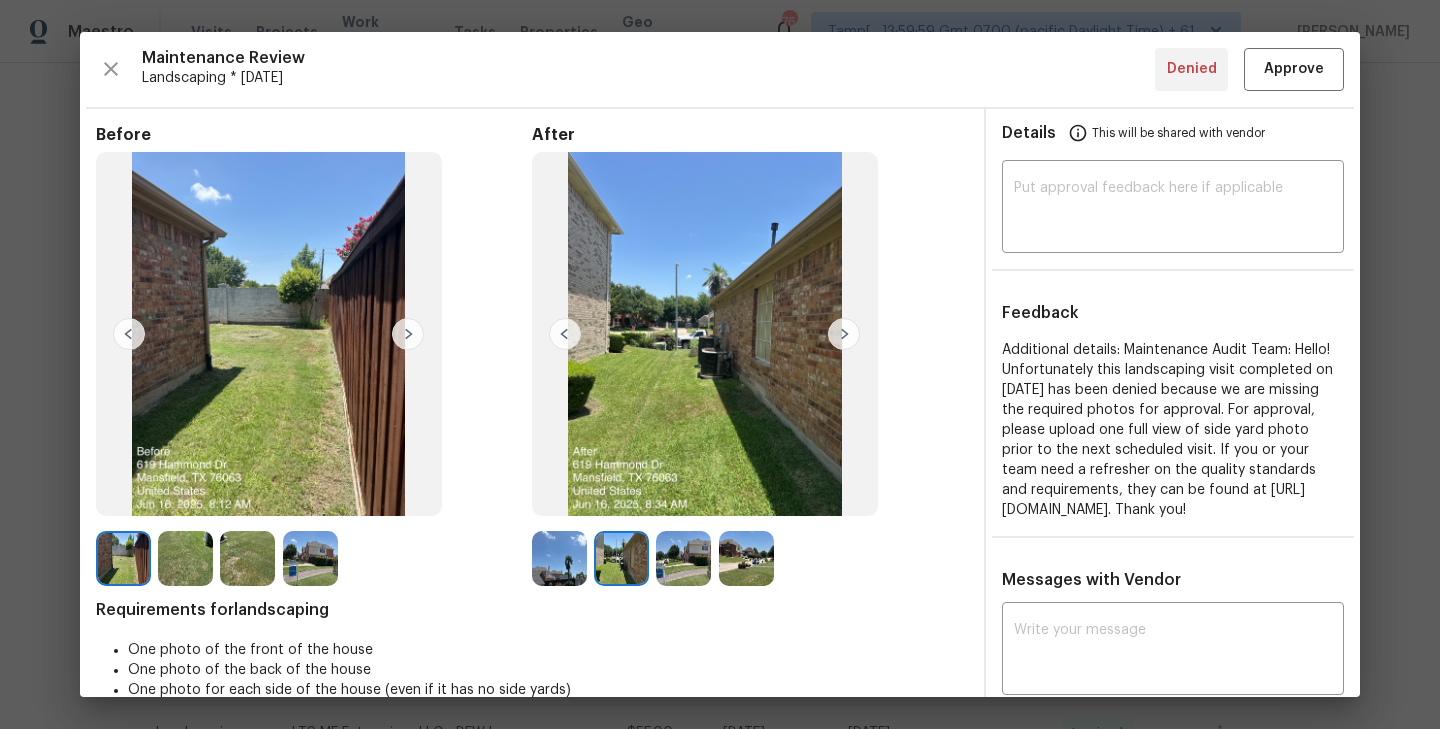 click at bounding box center (844, 334) 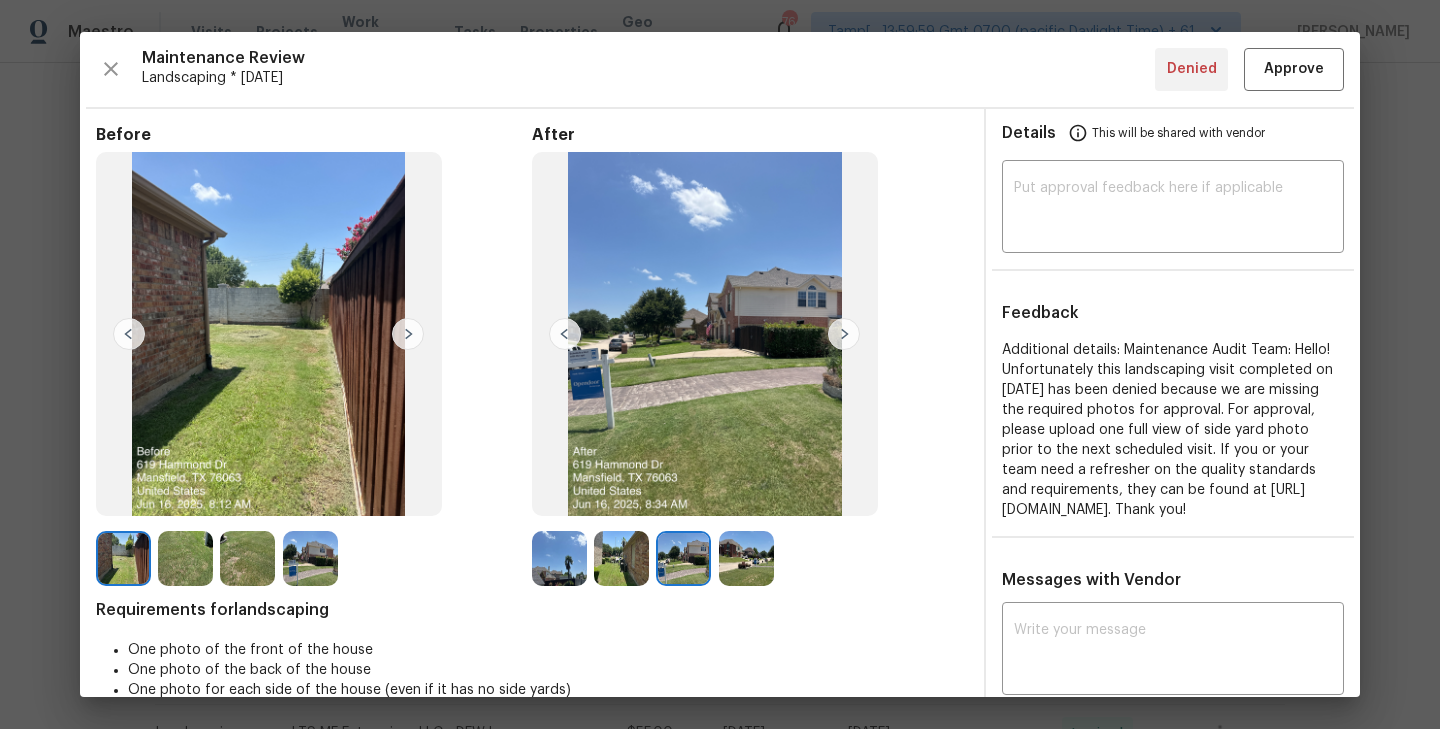 click at bounding box center [844, 334] 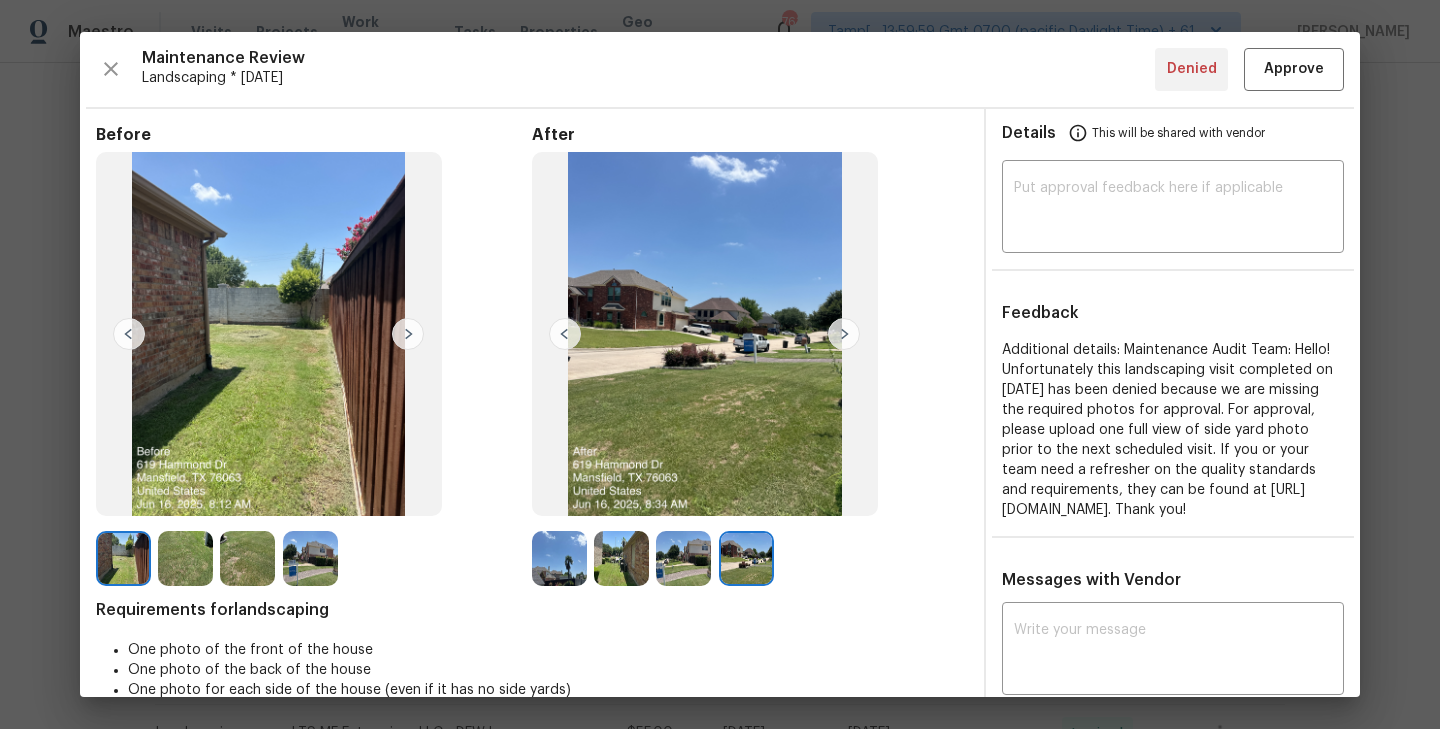 click at bounding box center [844, 334] 